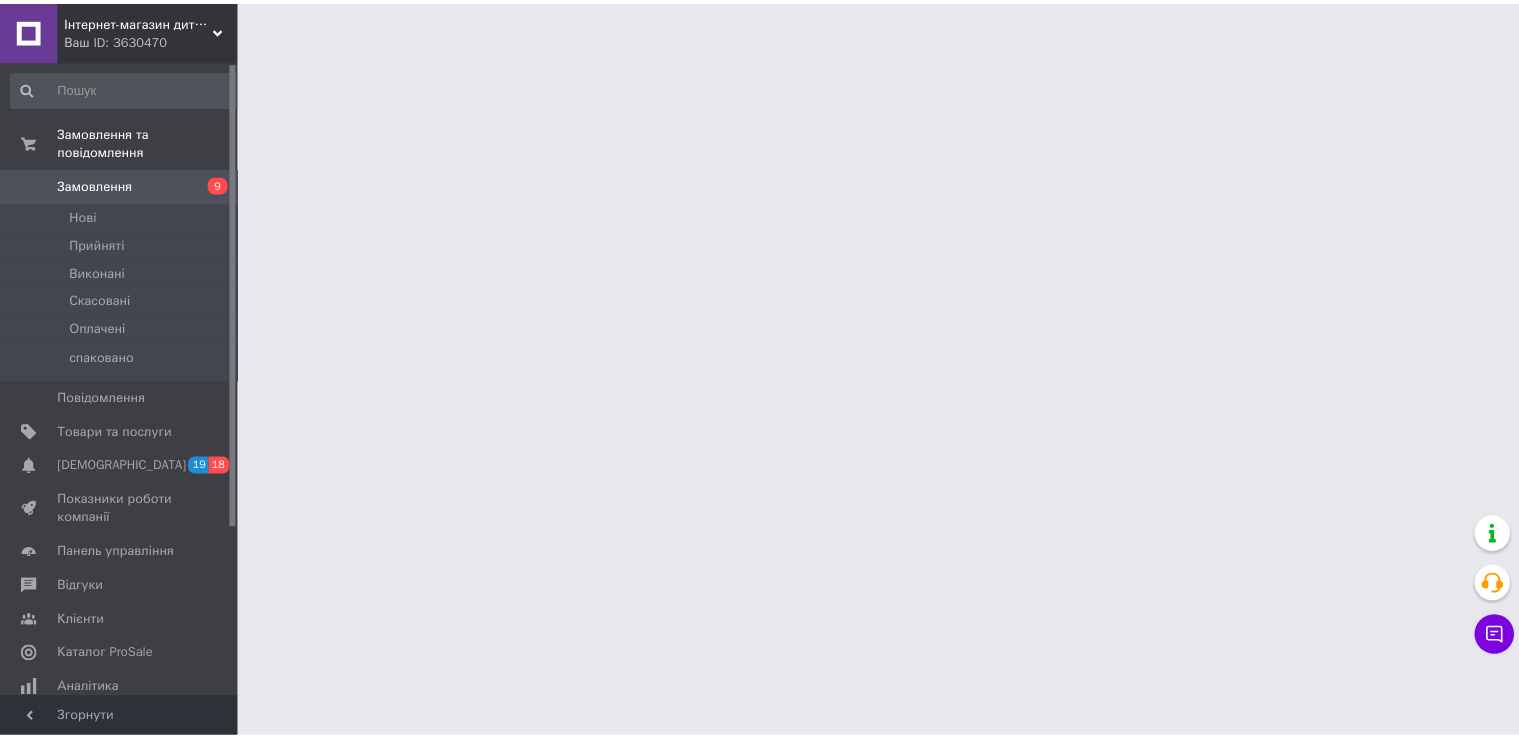 scroll, scrollTop: 0, scrollLeft: 0, axis: both 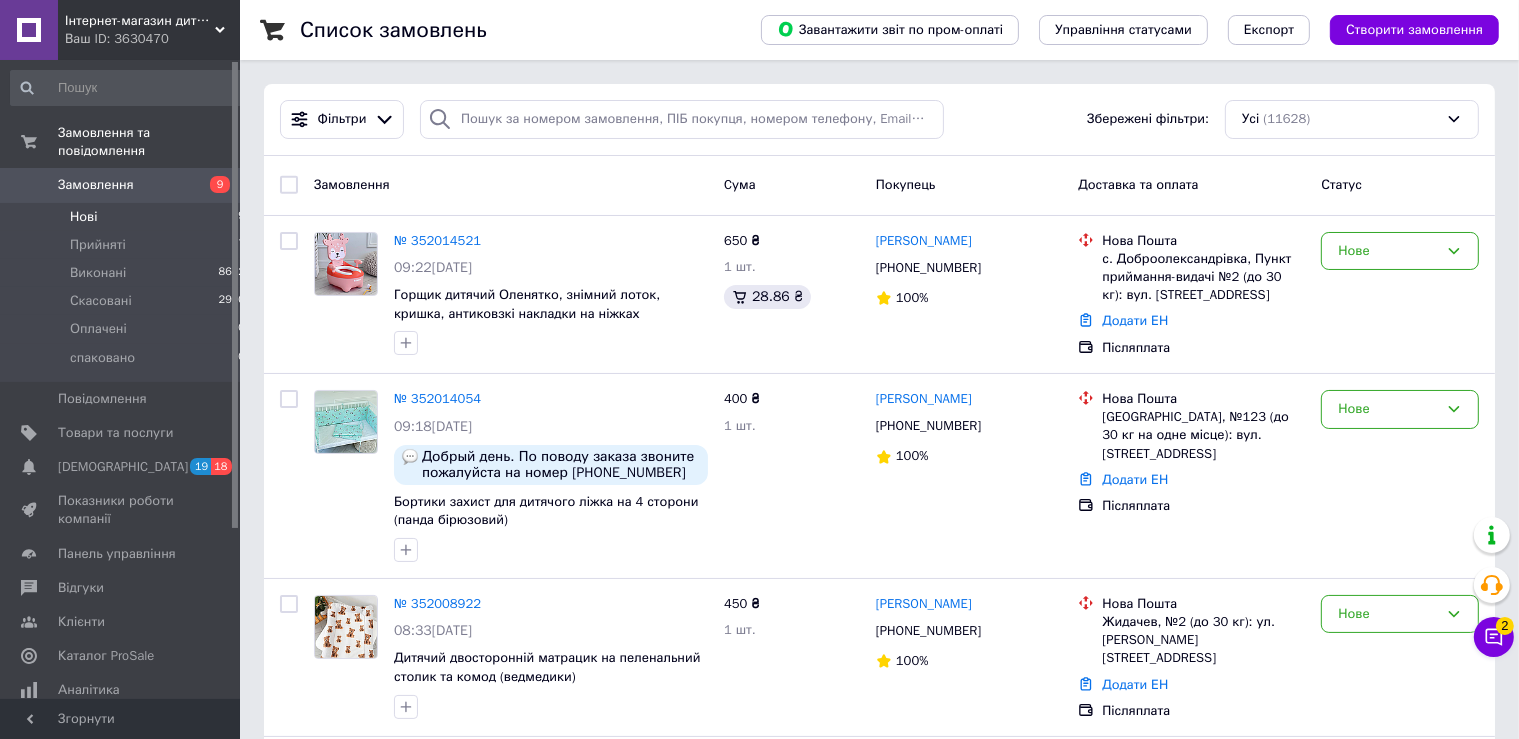 click on "Нові 9" at bounding box center (128, 217) 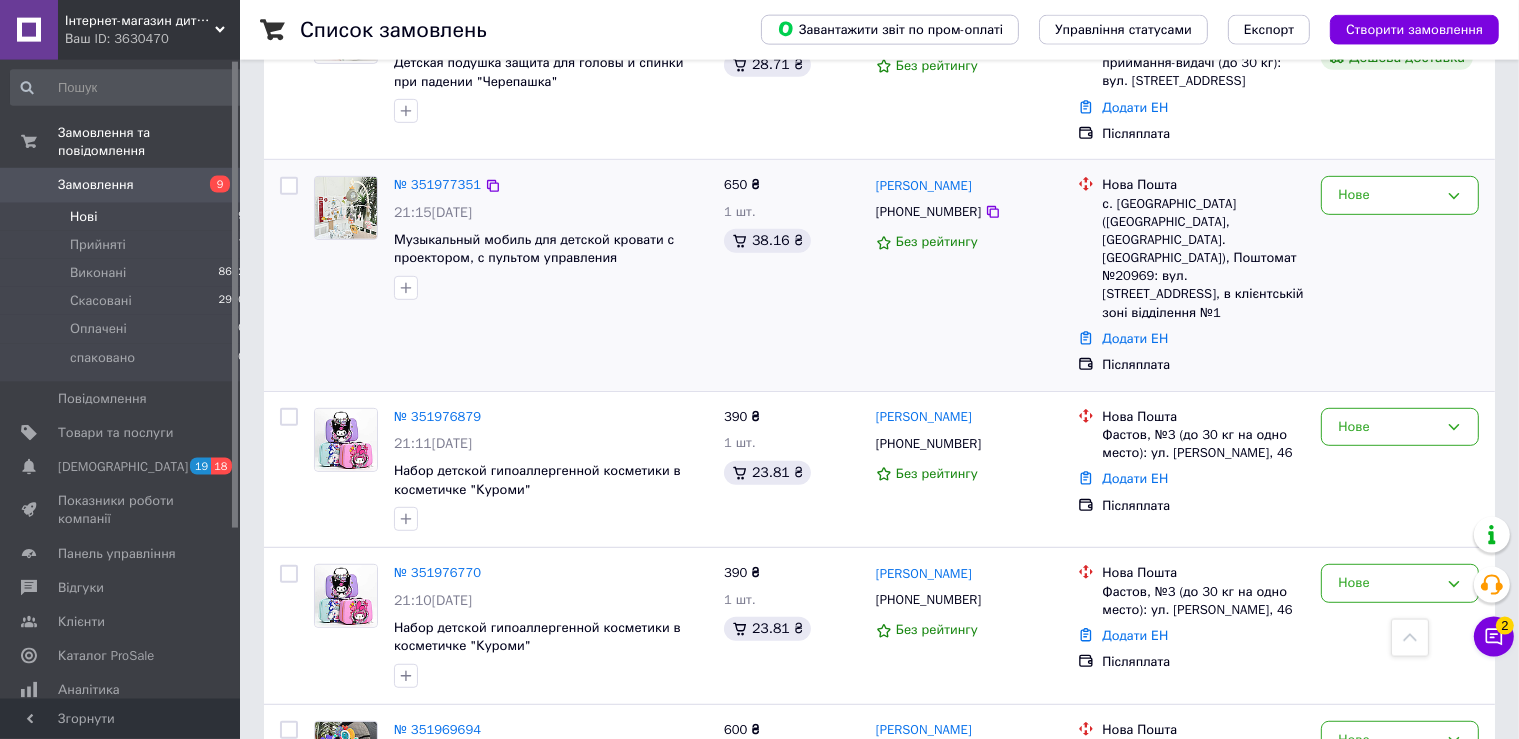 scroll, scrollTop: 1156, scrollLeft: 0, axis: vertical 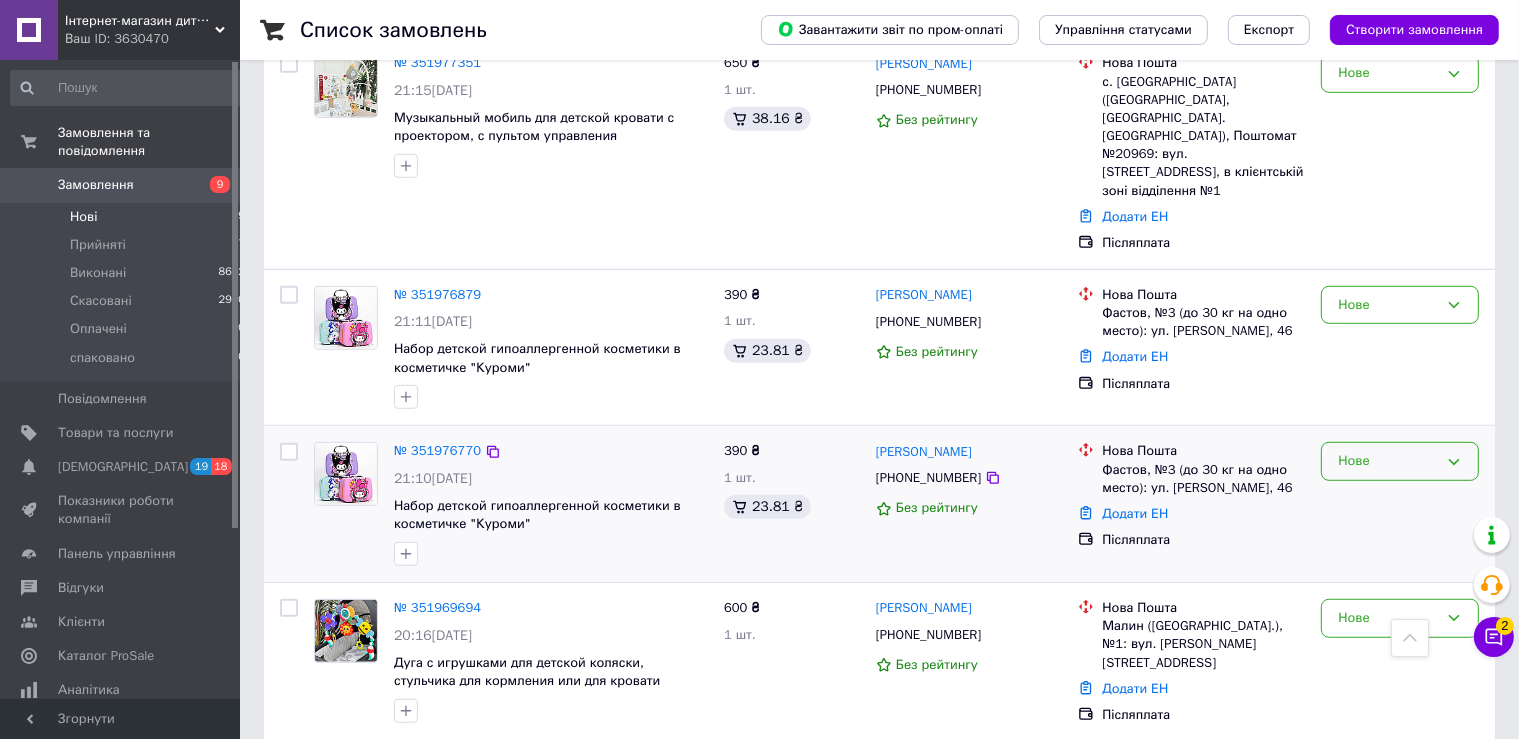 click on "Нове" at bounding box center (1388, 461) 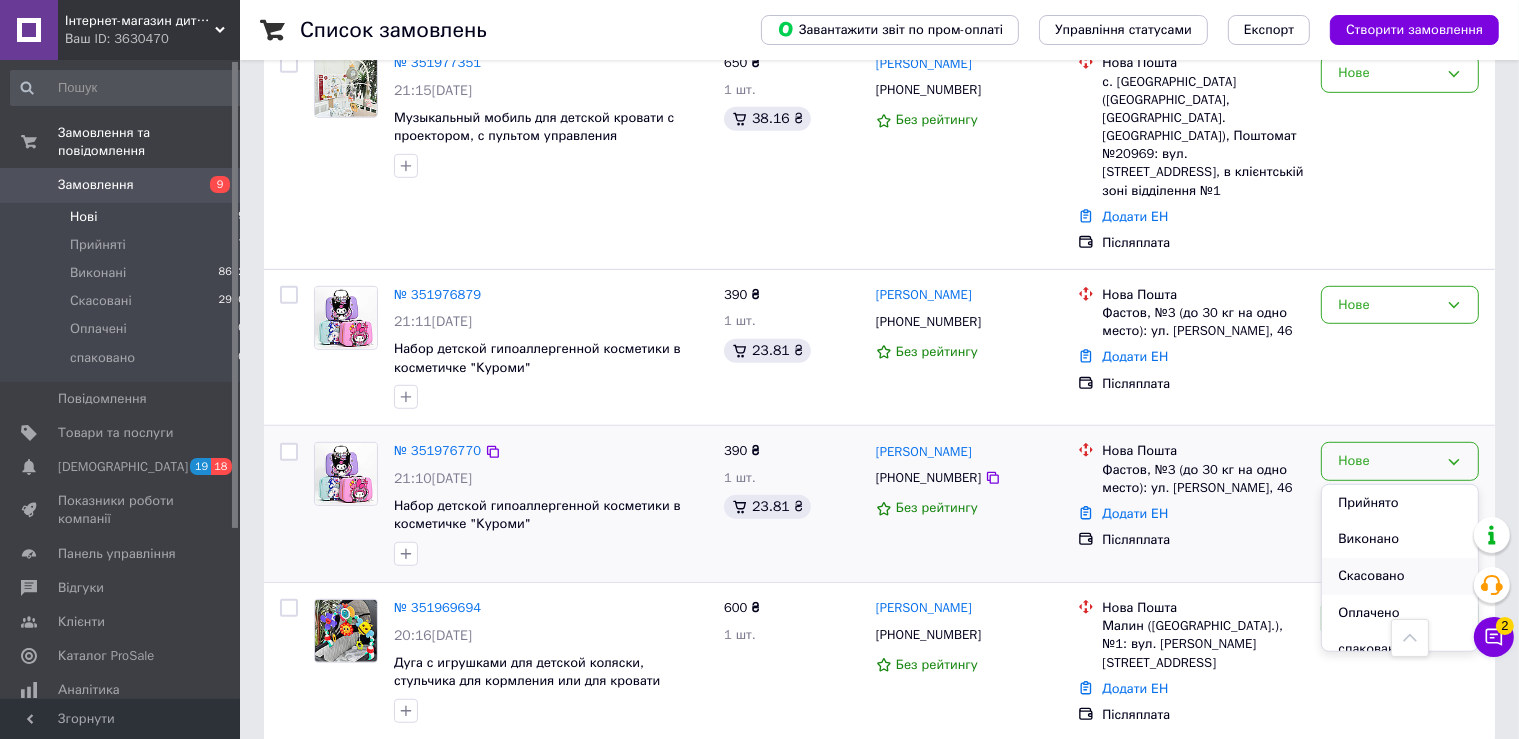 click on "Скасовано" at bounding box center (1400, 576) 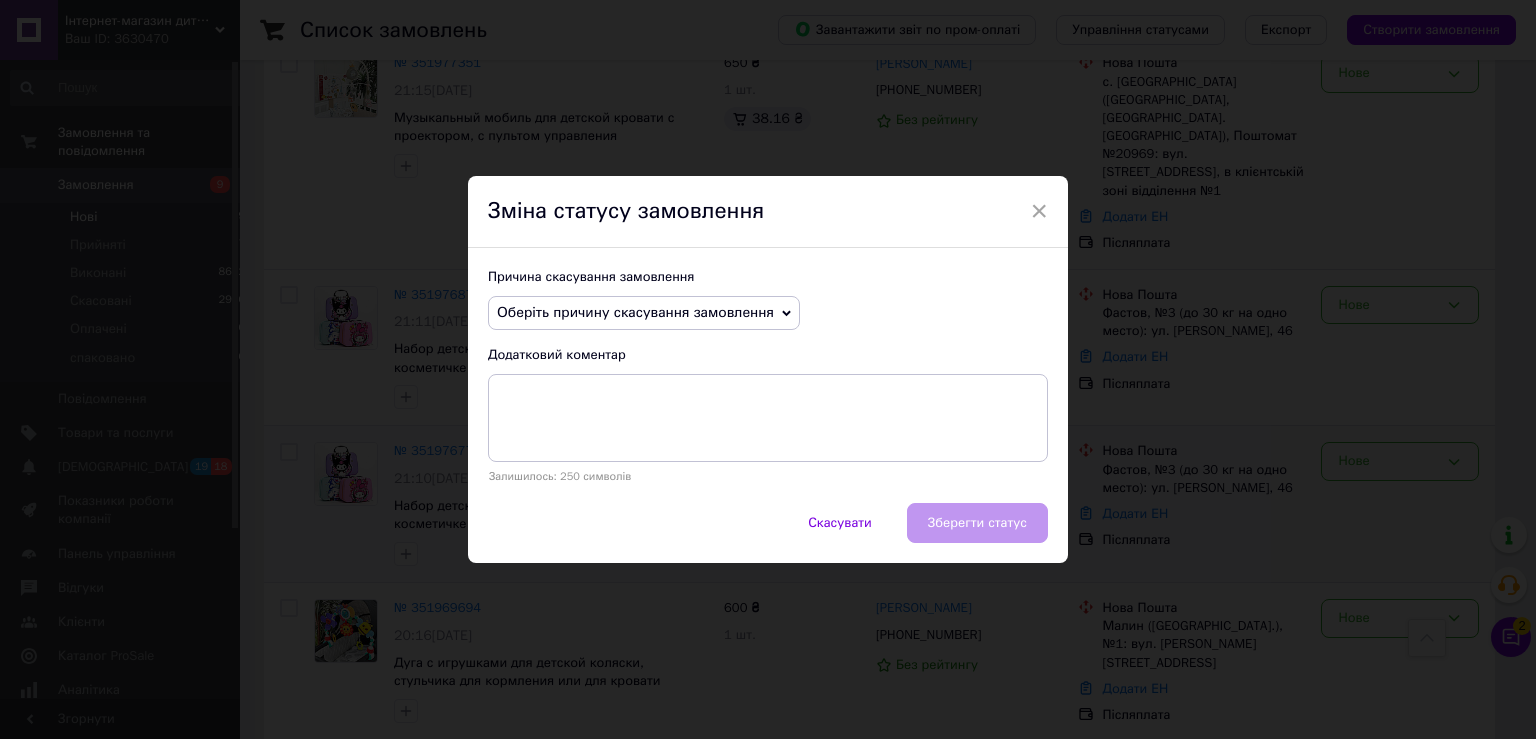 click on "Оберіть причину скасування замовлення" at bounding box center [644, 313] 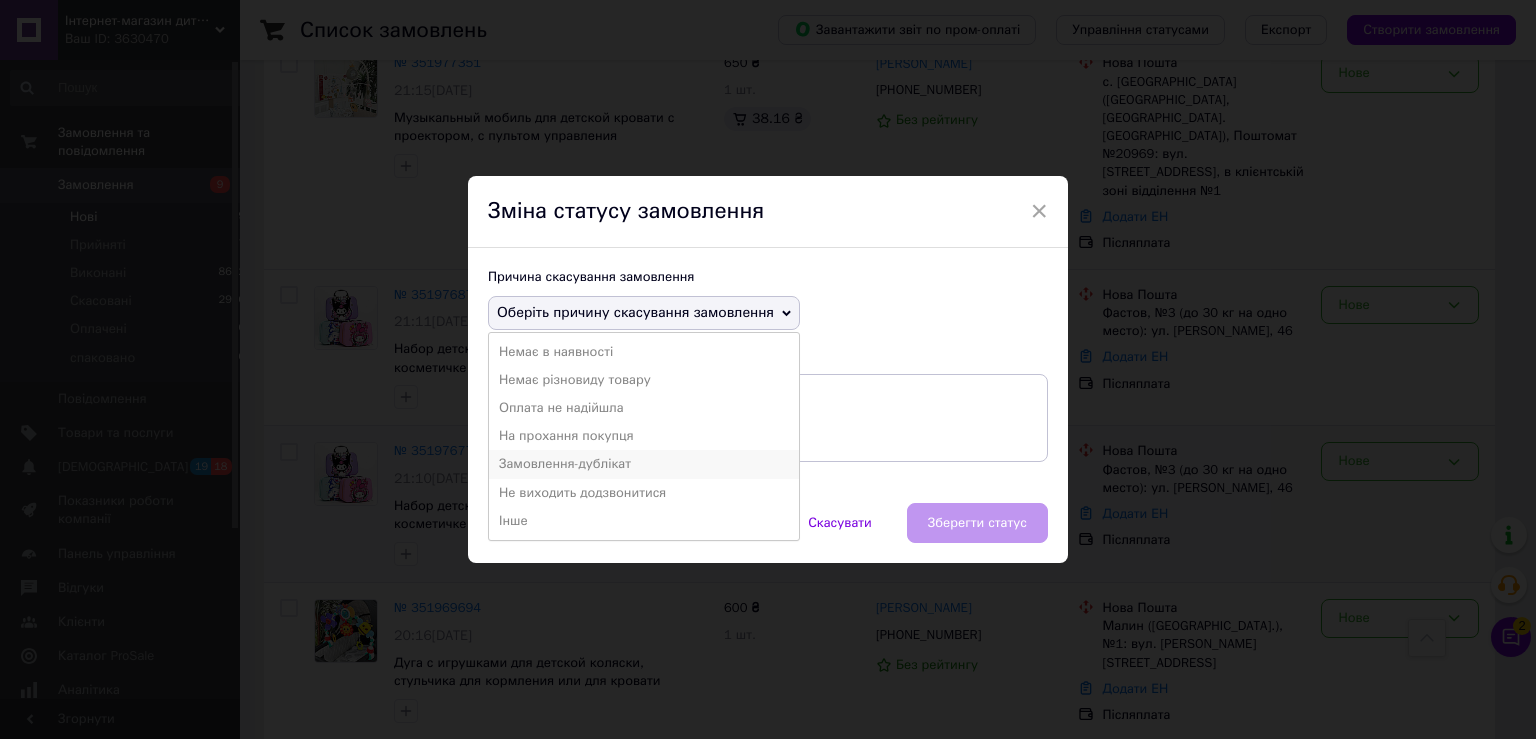 click on "Замовлення-дублікат" at bounding box center [644, 464] 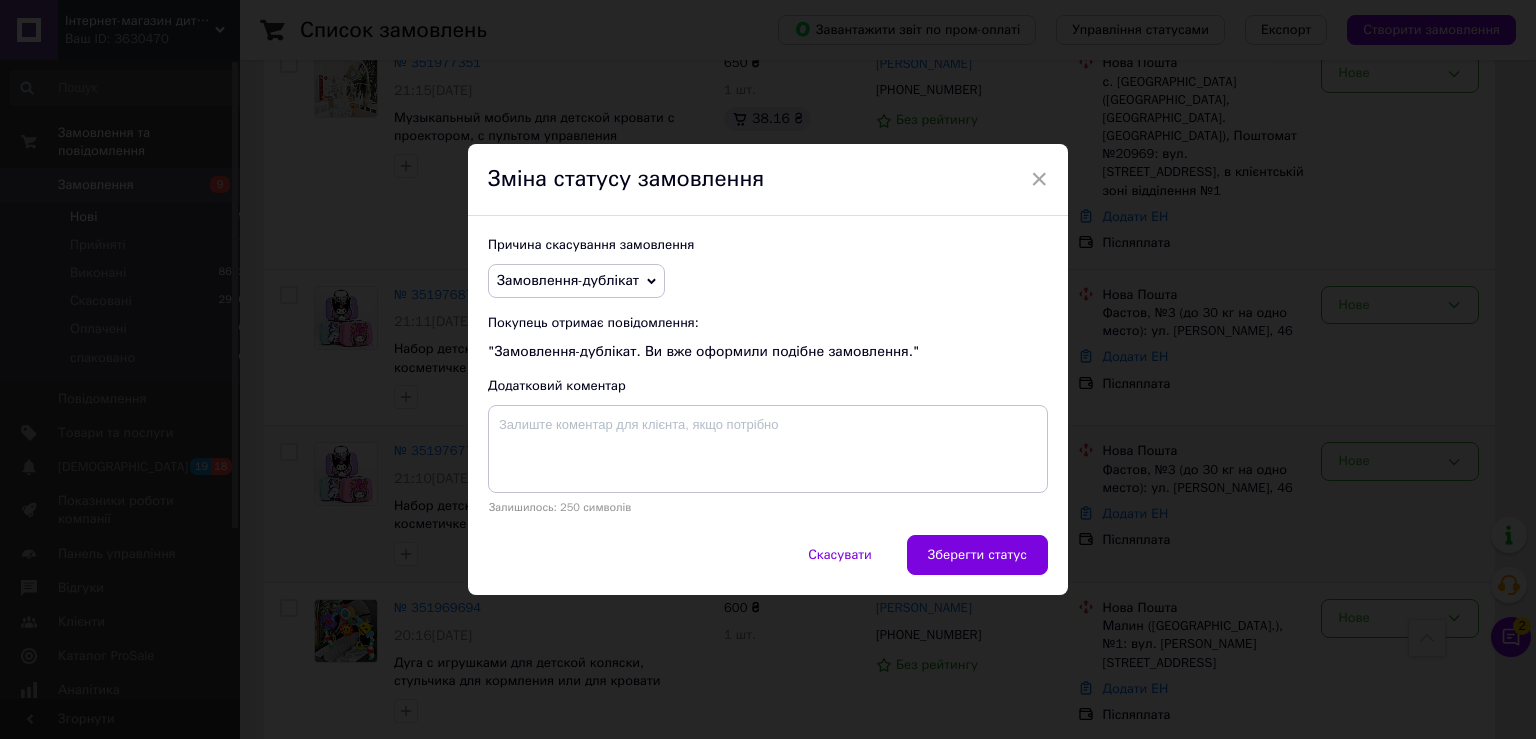 click on "Причина скасування замовлення Замовлення-дублікат Немає в наявності Немає різновиду товару Оплата не надійшла На прохання покупця Не виходить додзвонитися Інше Покупець отримає повідомлення: "Замовлення-дублікат. Ви вже оформили подібне замовлення." Додатковий коментар Залишилось: 250 символів" at bounding box center [768, 375] 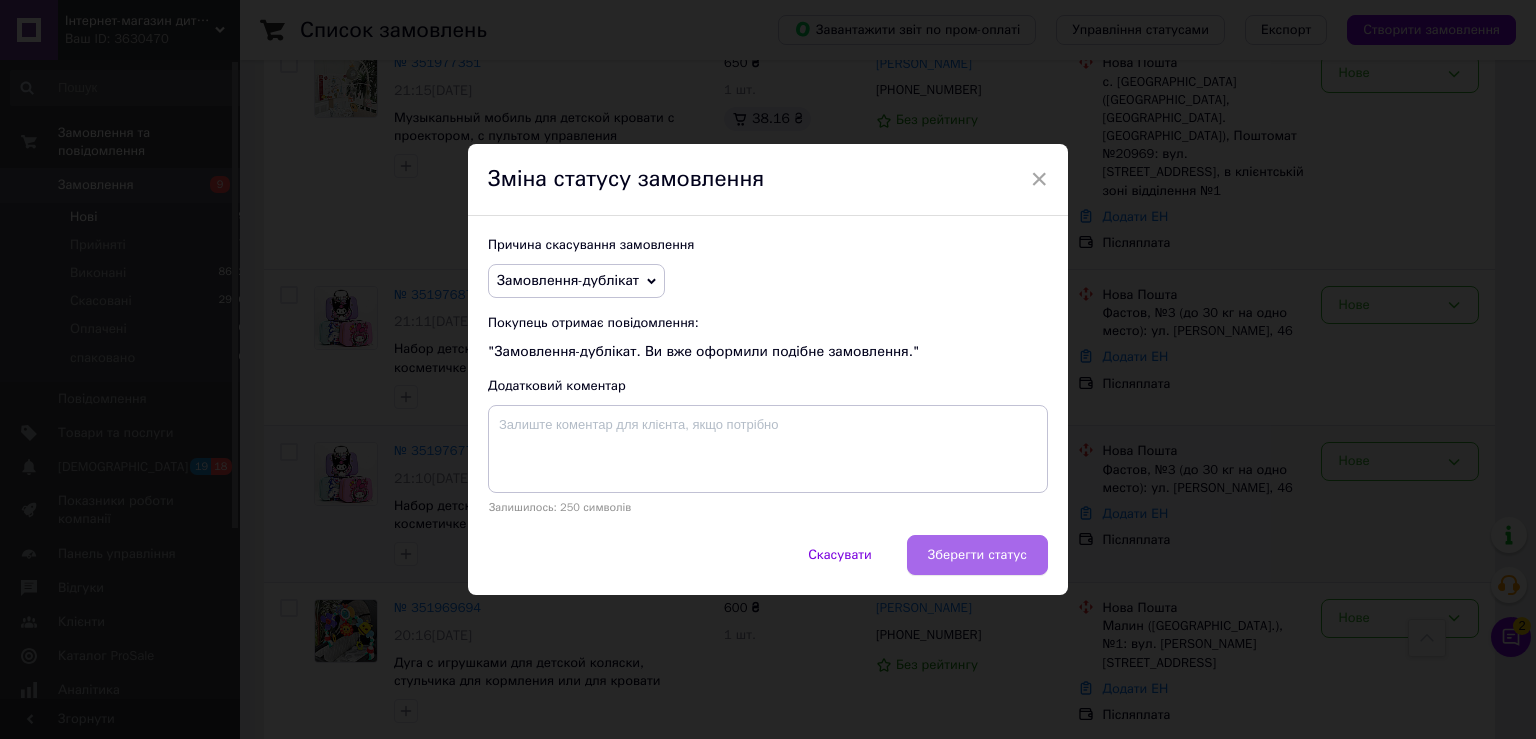 click on "Зберегти статус" at bounding box center [977, 555] 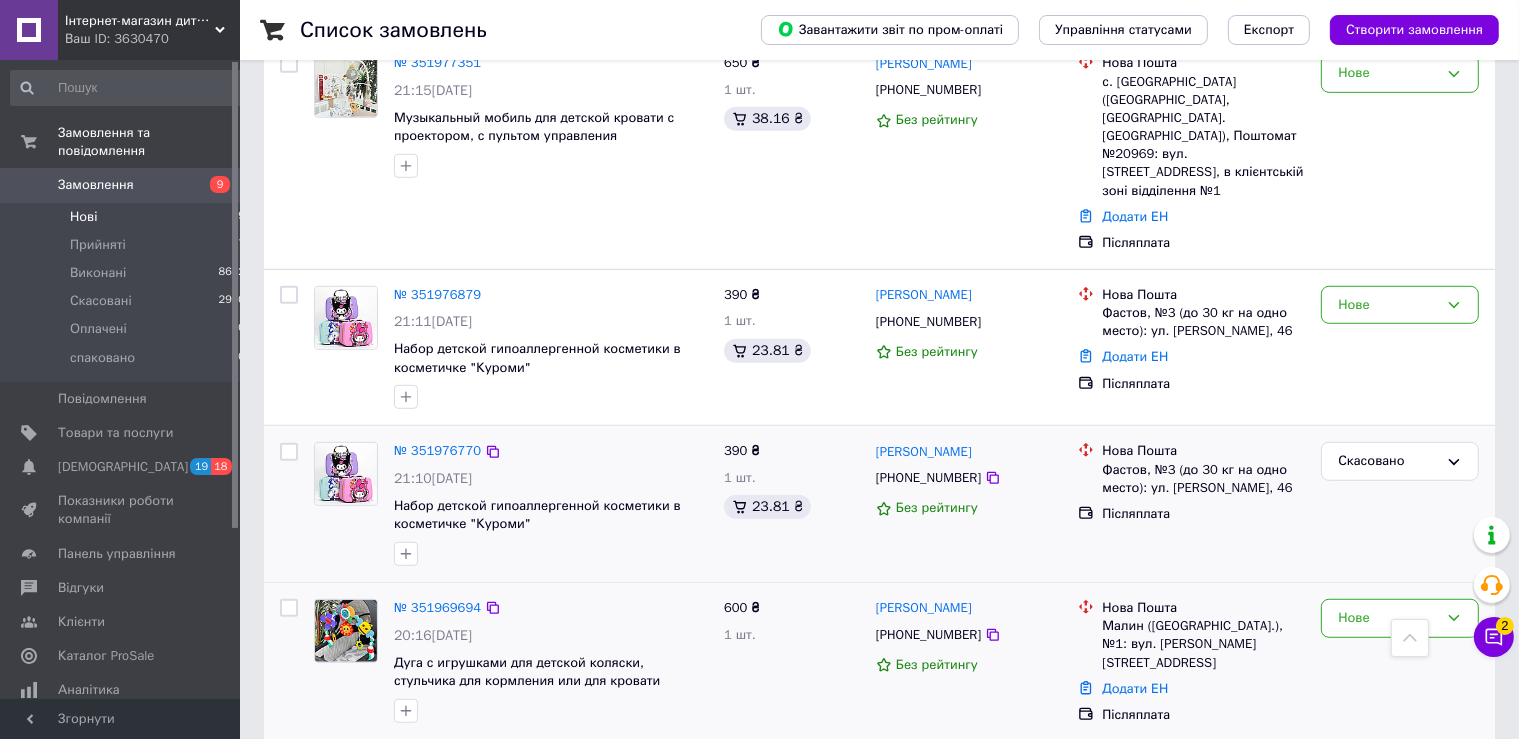 click at bounding box center [346, 631] 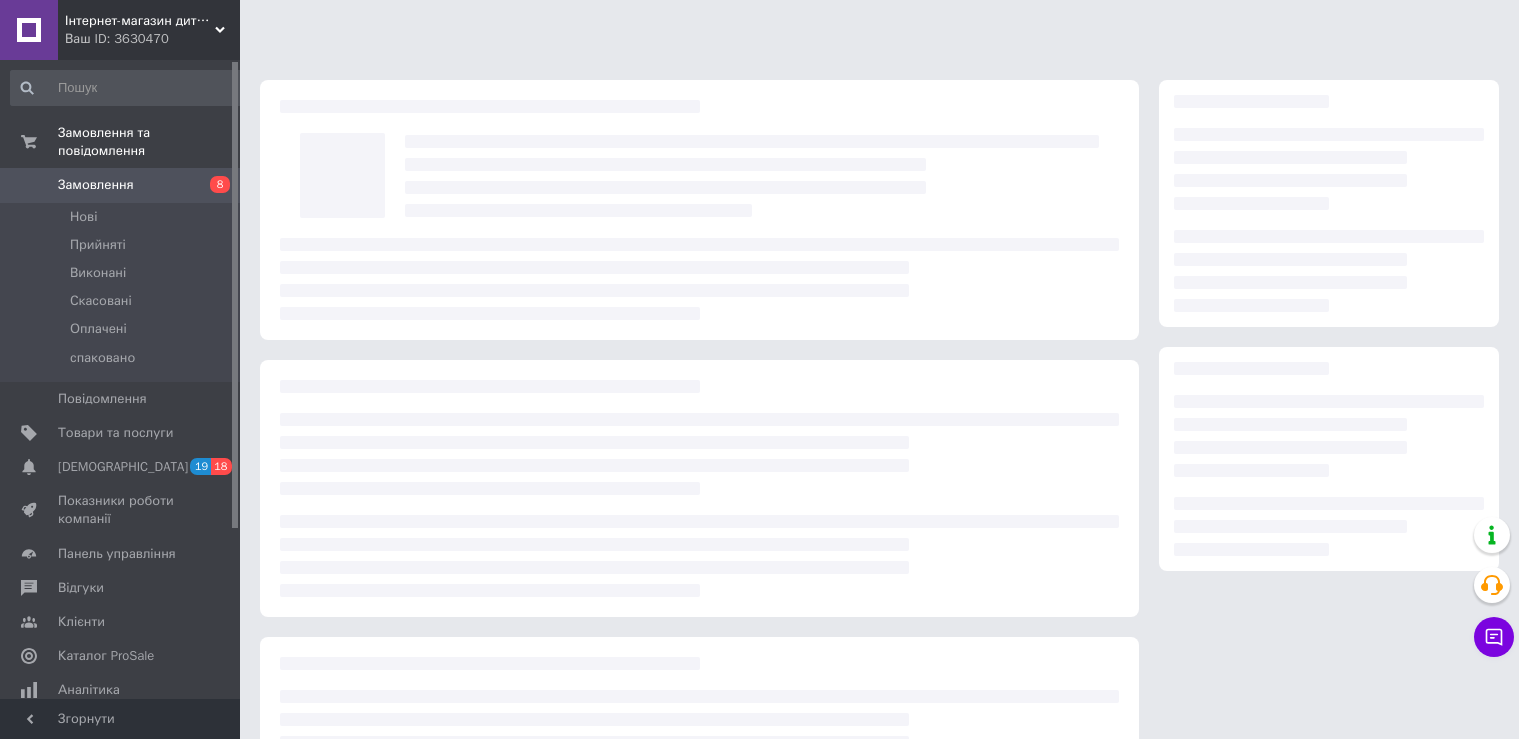 scroll, scrollTop: 0, scrollLeft: 0, axis: both 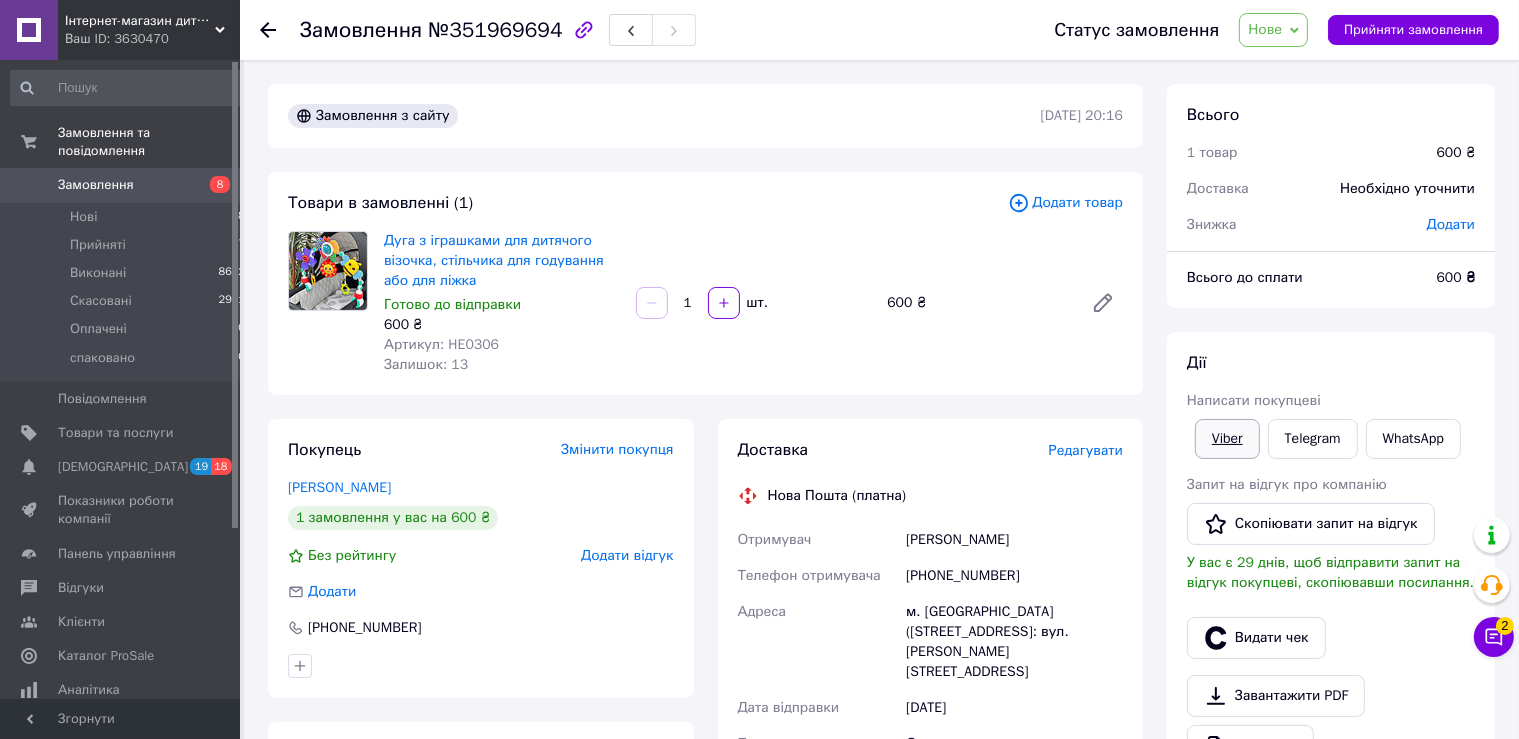 click on "Viber" at bounding box center [1227, 439] 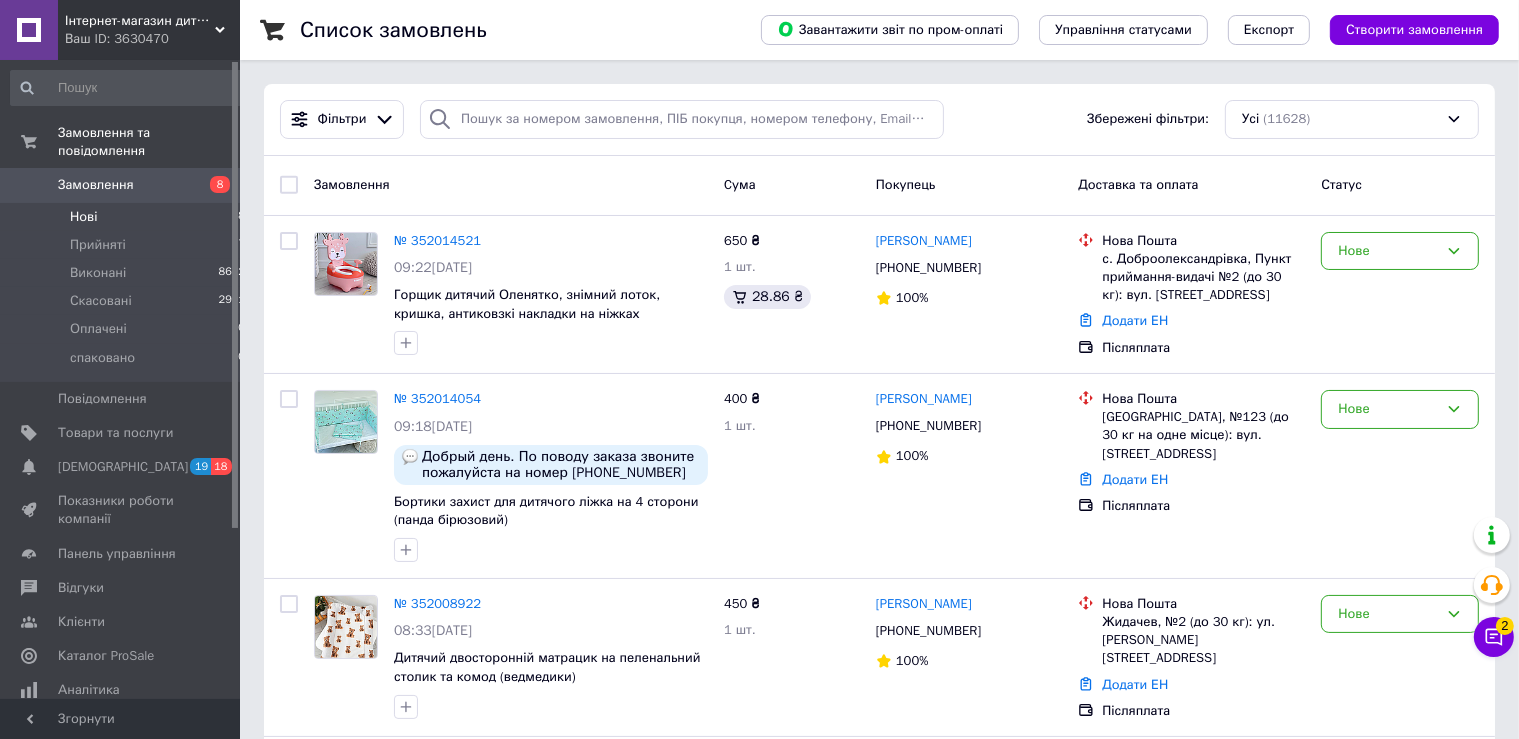 click on "Нові 8" at bounding box center (128, 217) 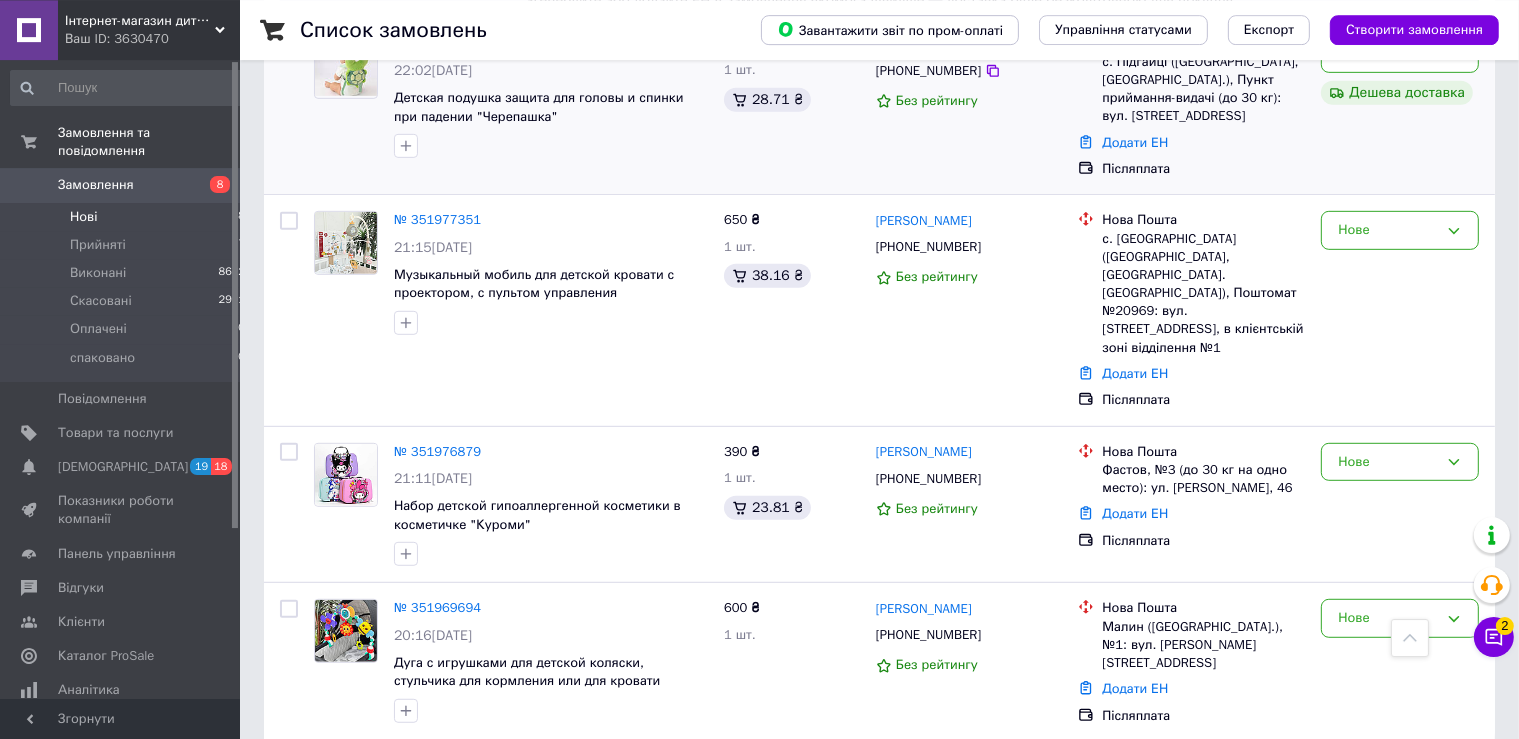 scroll, scrollTop: 1000, scrollLeft: 0, axis: vertical 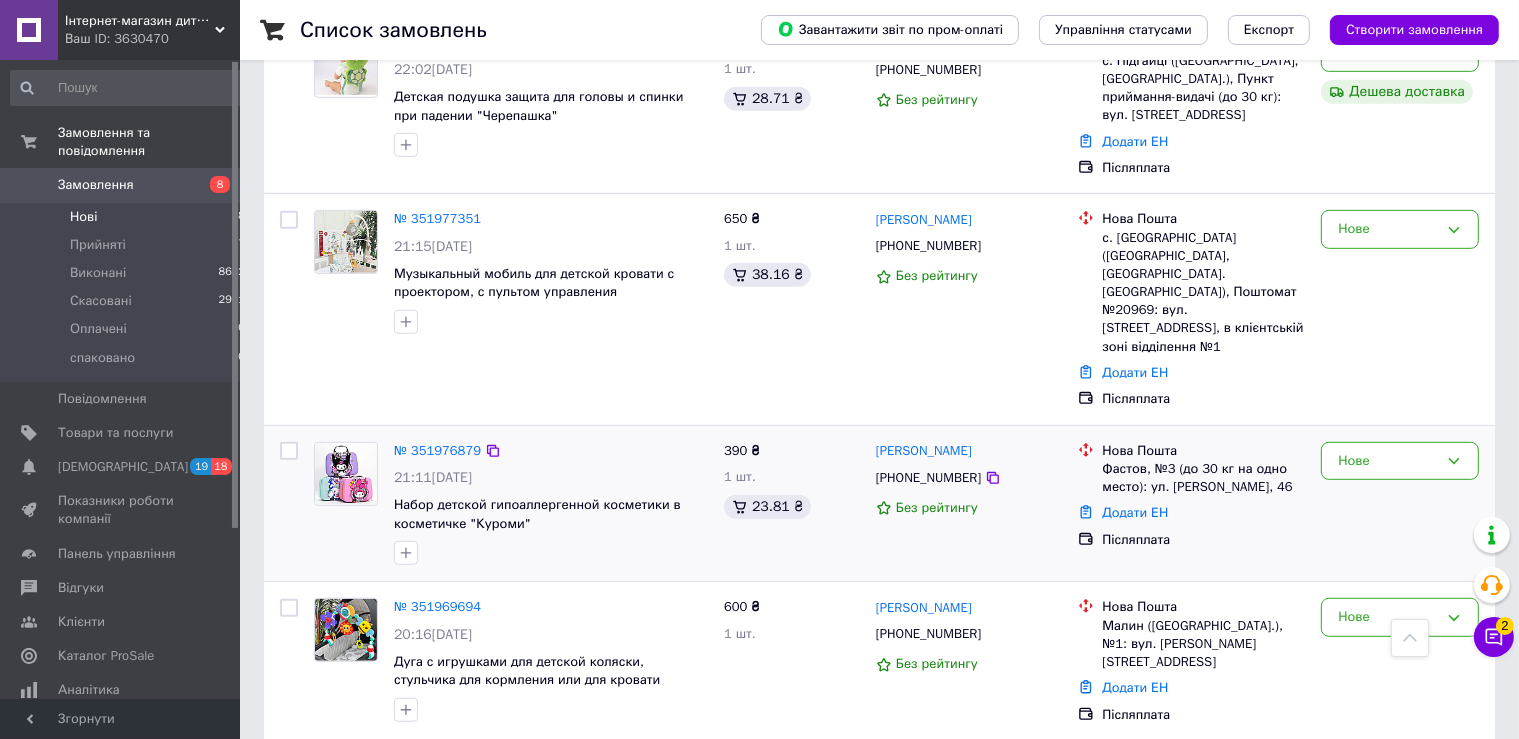 click at bounding box center [346, 474] 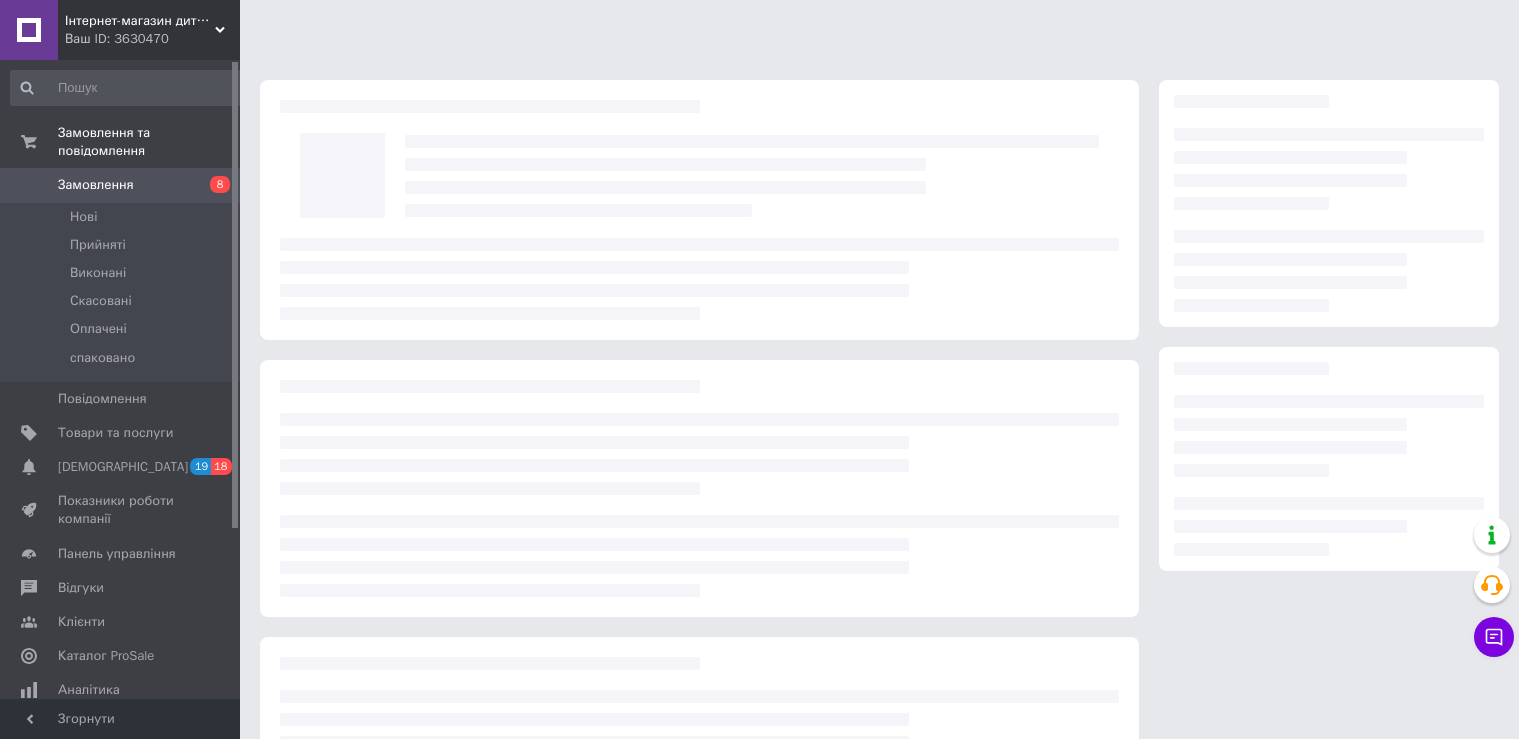 scroll, scrollTop: 0, scrollLeft: 0, axis: both 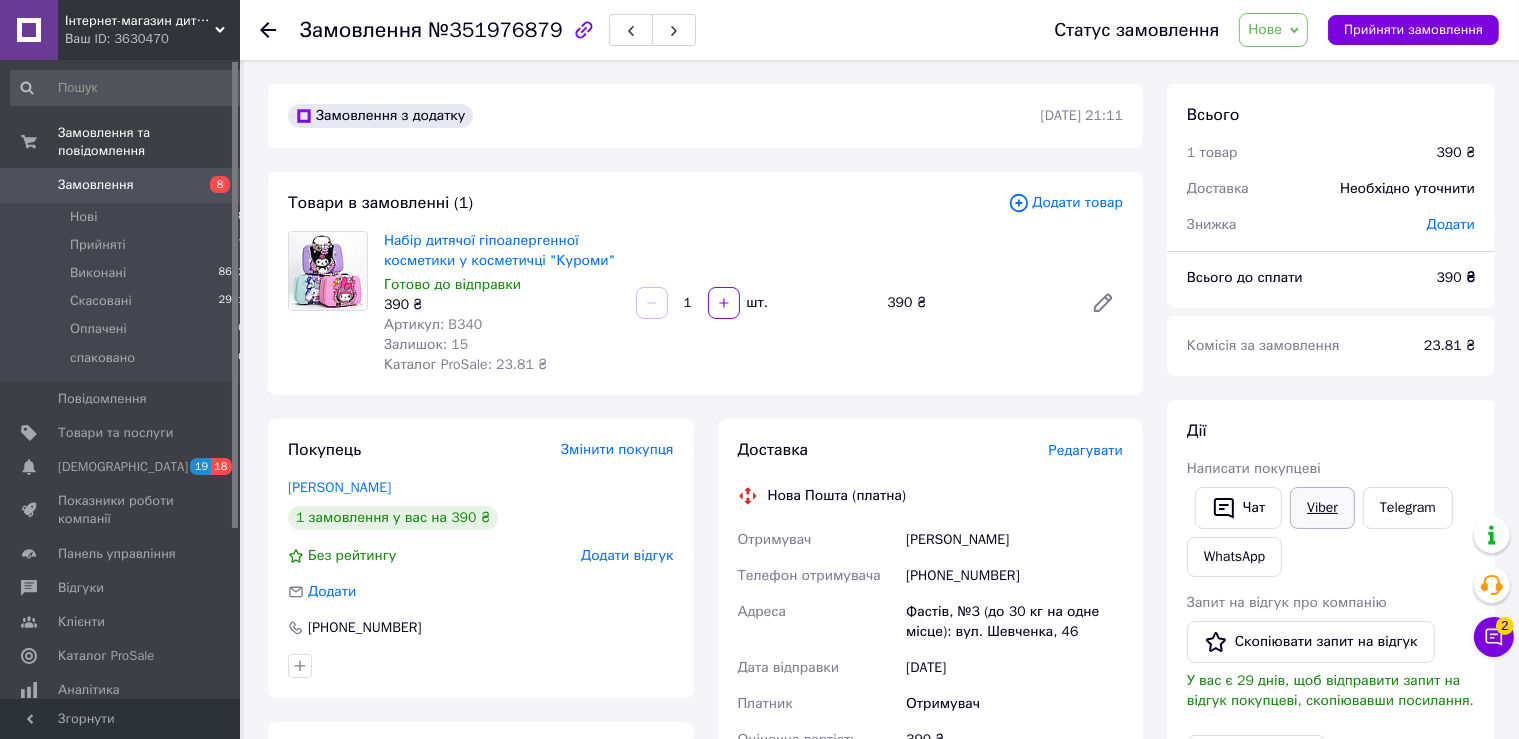click on "Viber" at bounding box center [1322, 508] 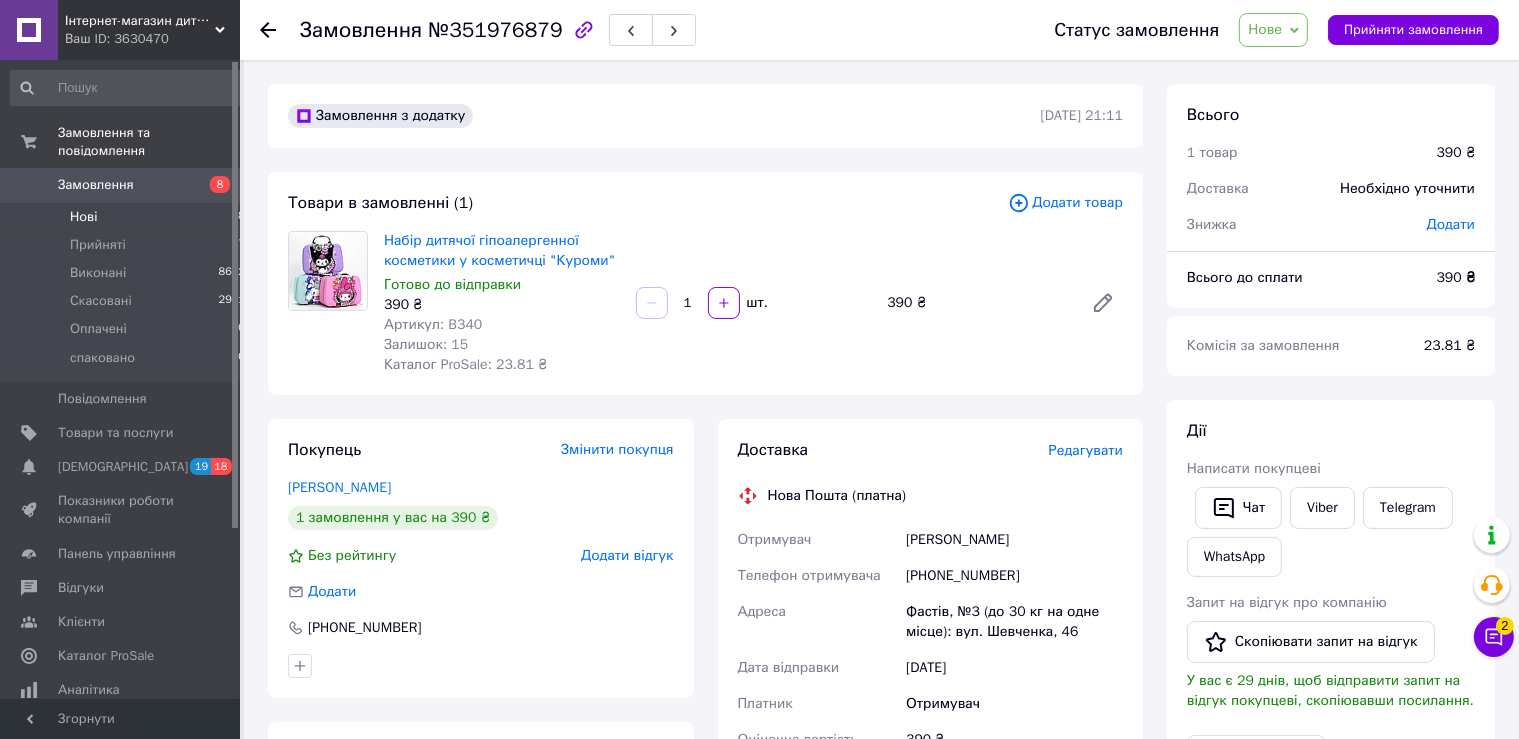 click on "Нові 8" at bounding box center (128, 217) 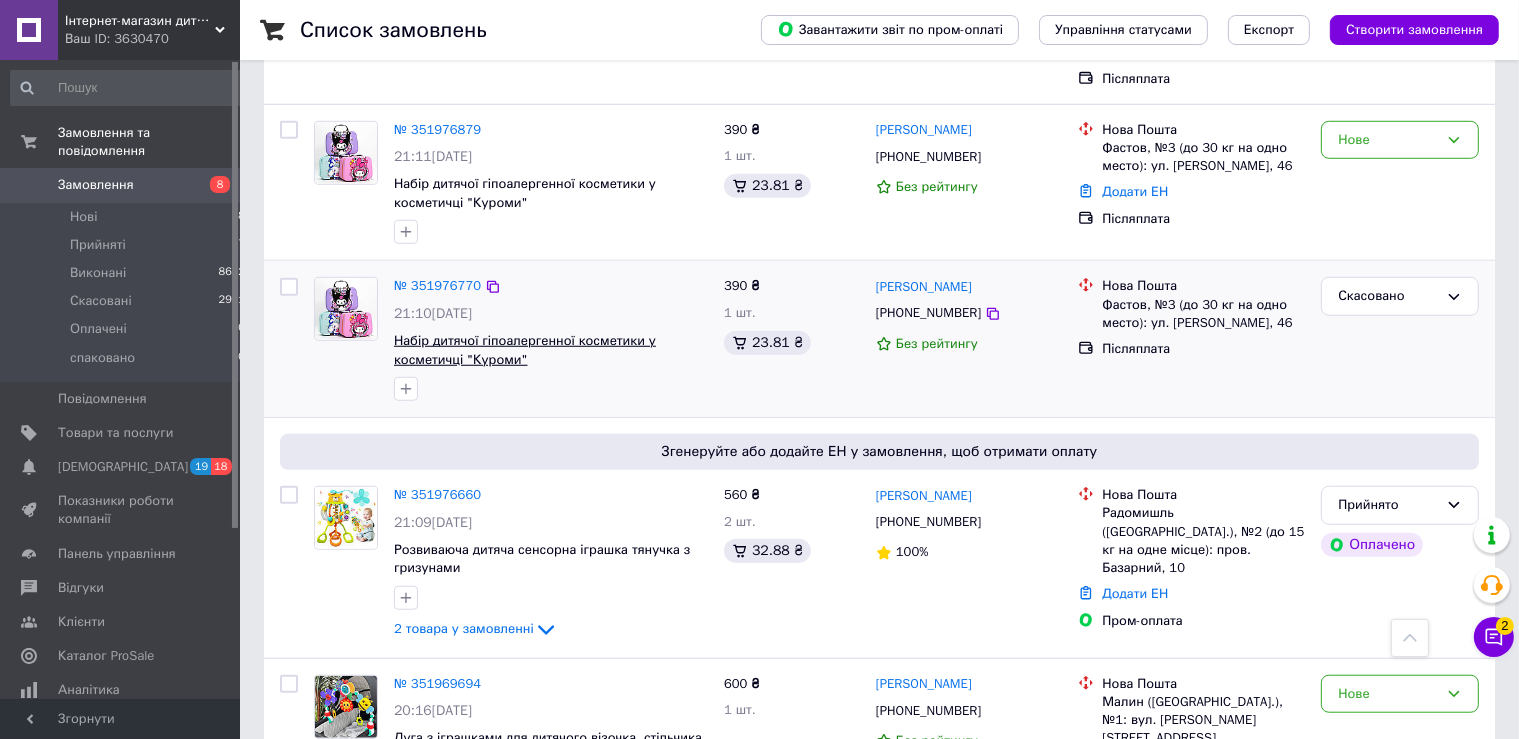 scroll, scrollTop: 1161, scrollLeft: 0, axis: vertical 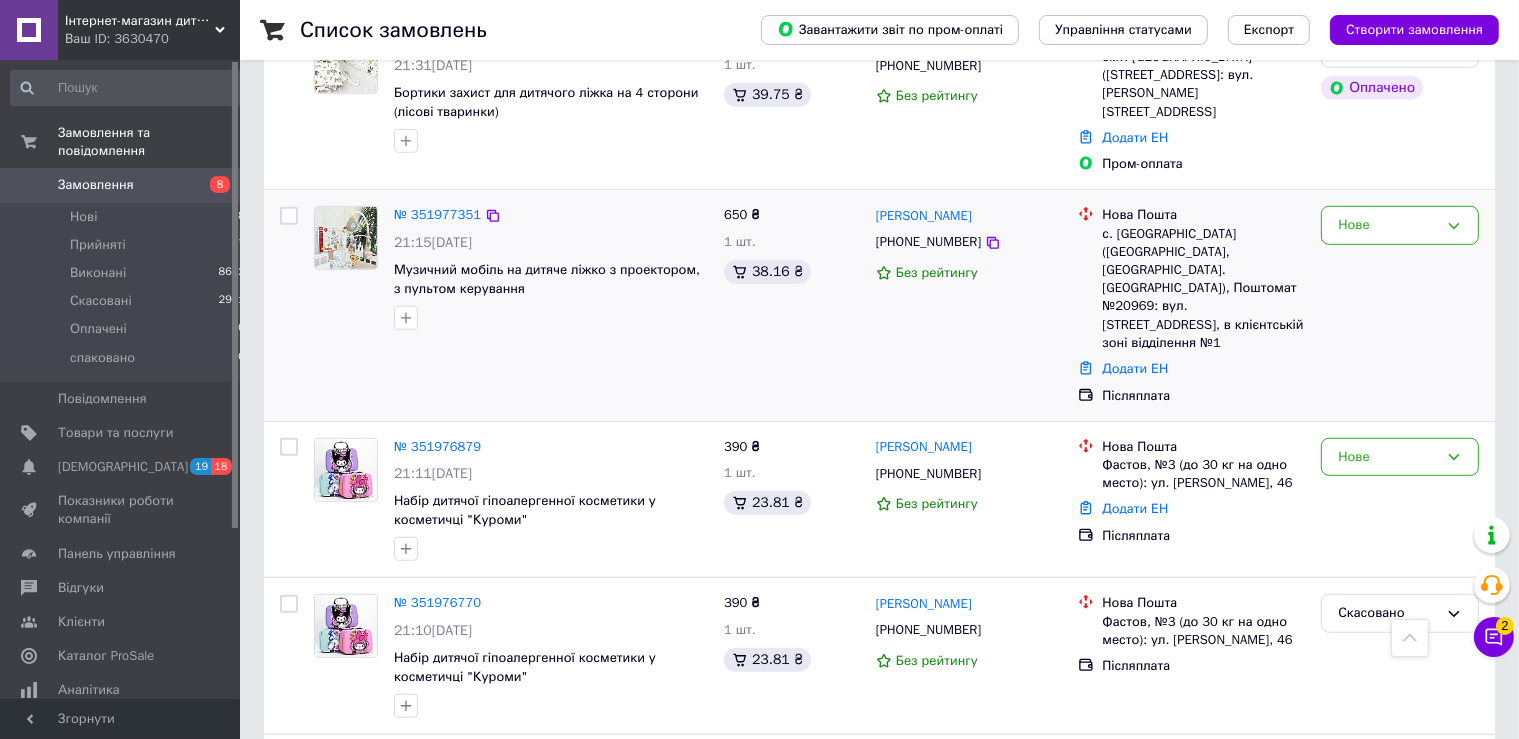 click at bounding box center [346, 238] 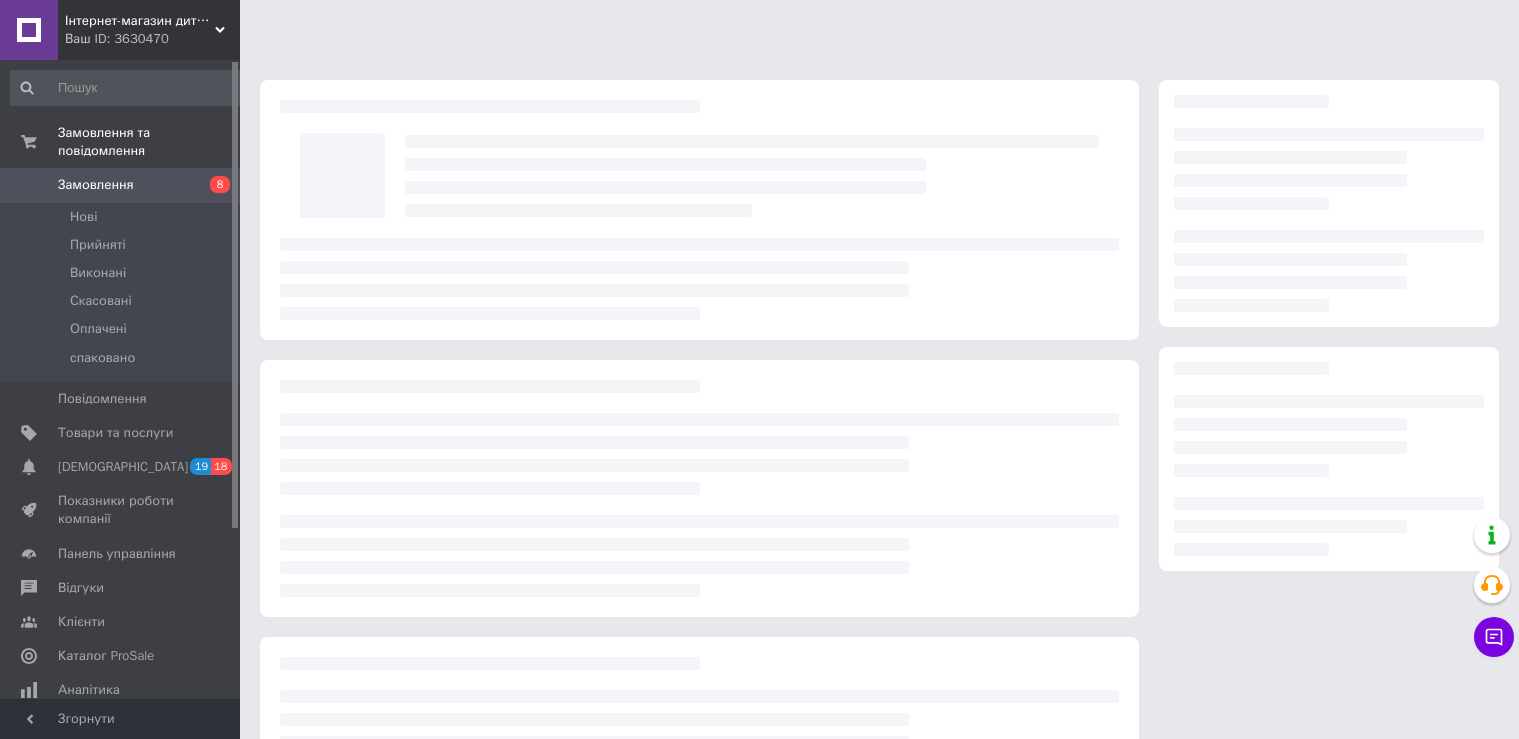 scroll, scrollTop: 0, scrollLeft: 0, axis: both 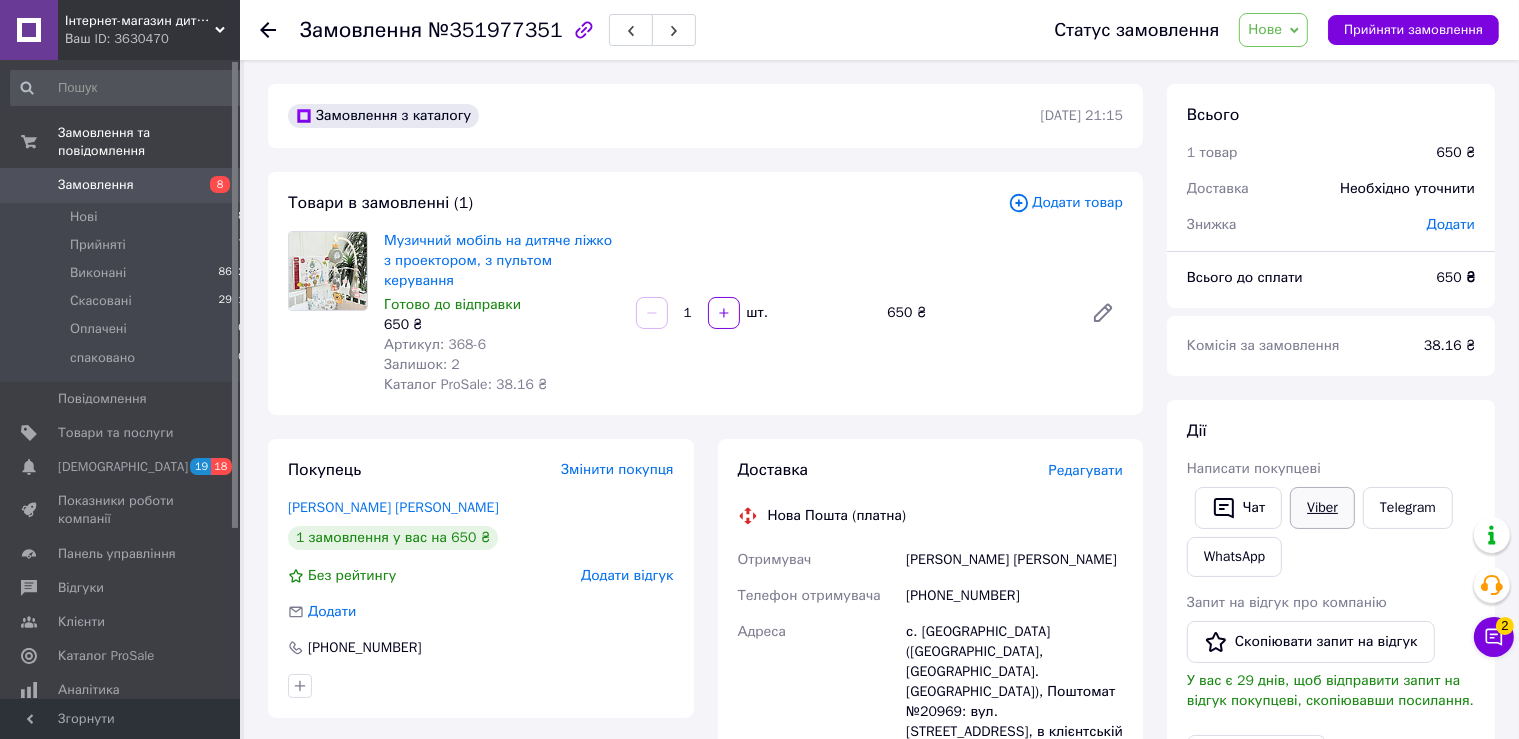click on "Viber" at bounding box center (1322, 508) 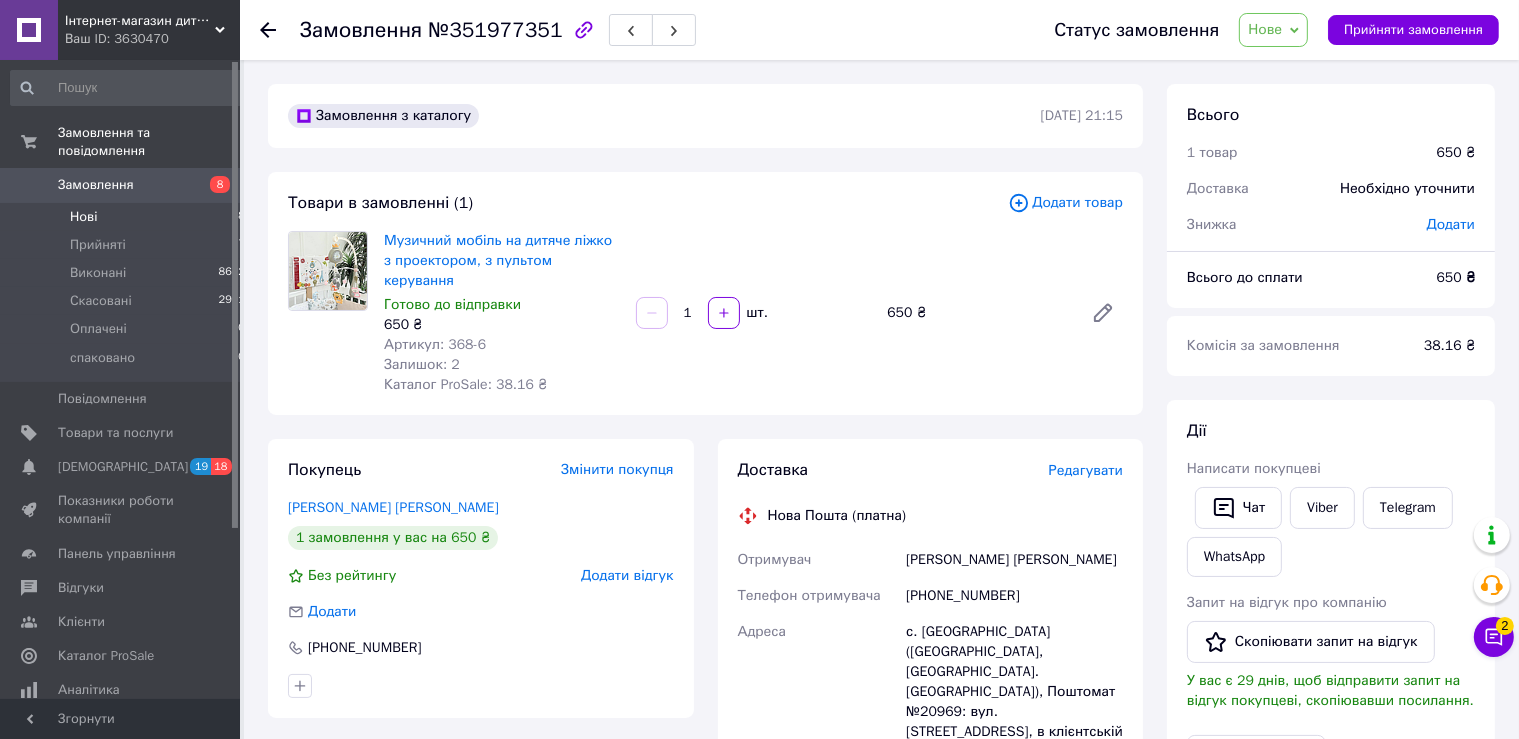 click on "Нові 8" at bounding box center (128, 217) 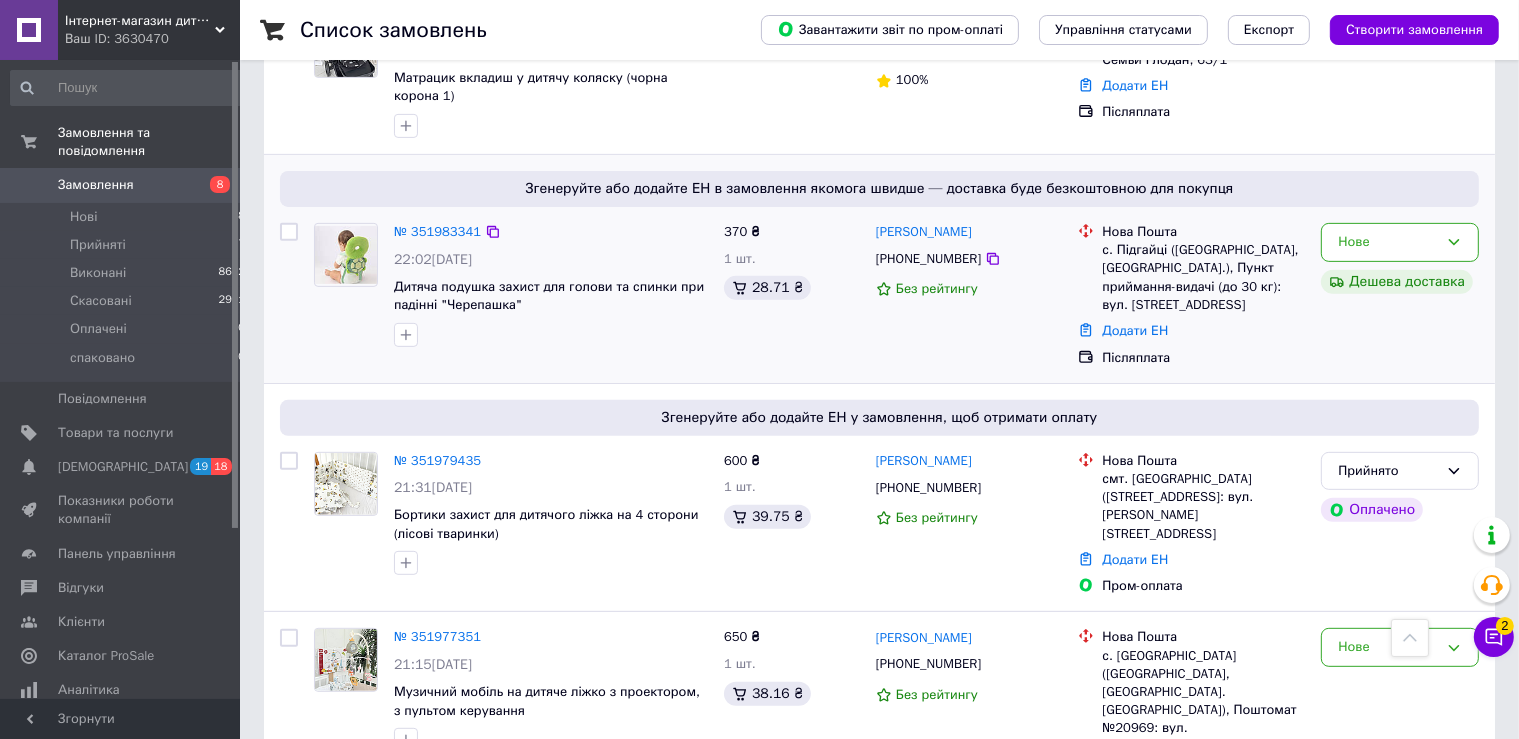 click at bounding box center [346, 255] 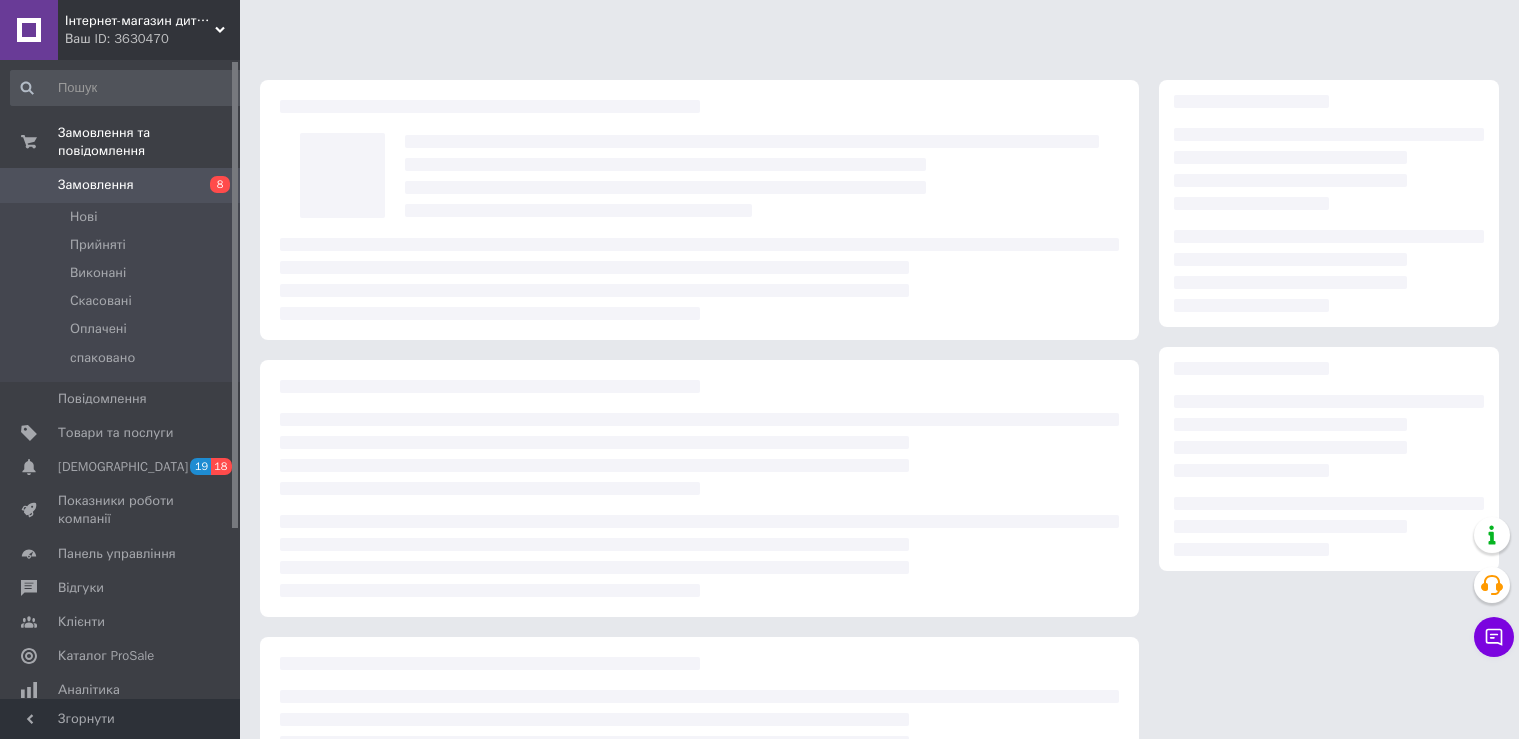 scroll, scrollTop: 0, scrollLeft: 0, axis: both 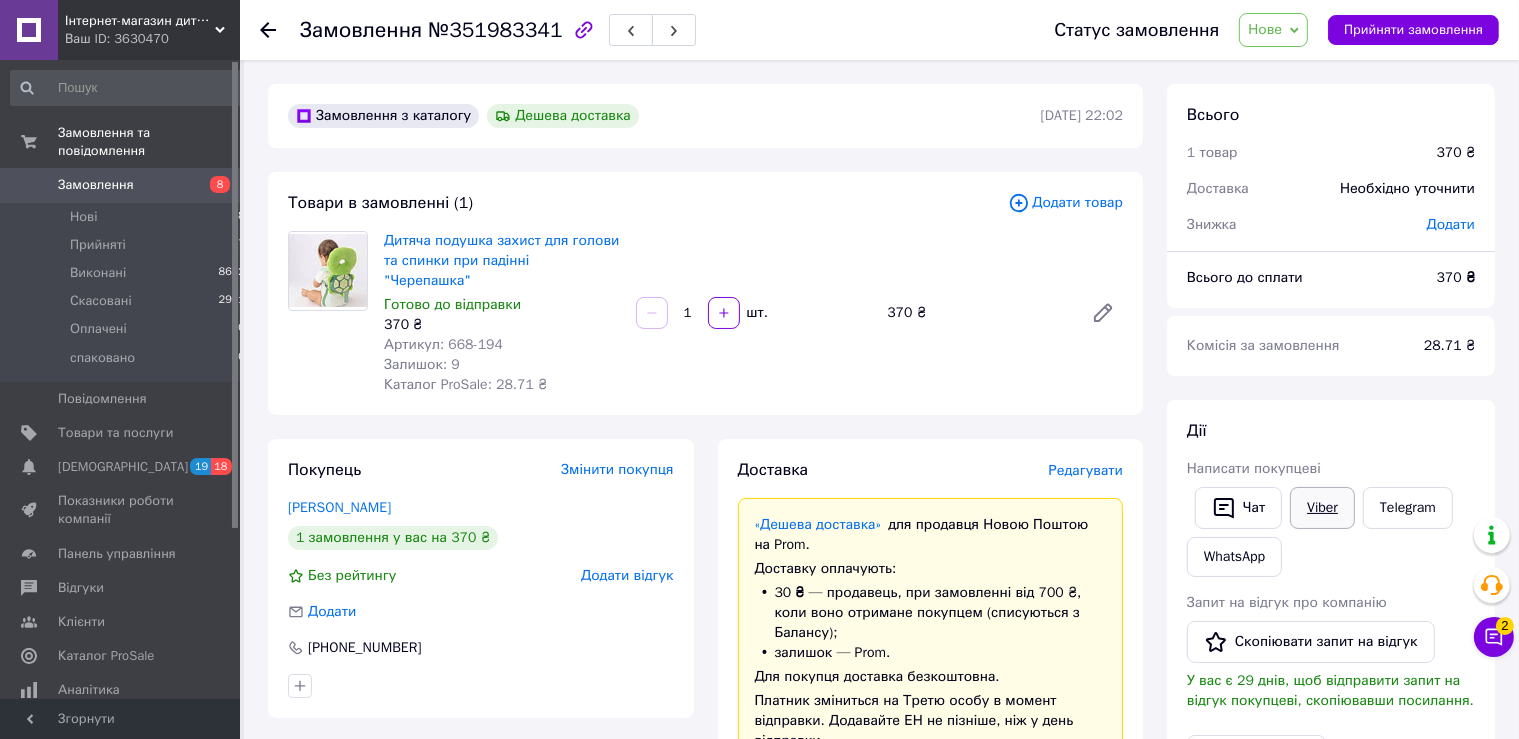 click on "Viber" at bounding box center [1322, 508] 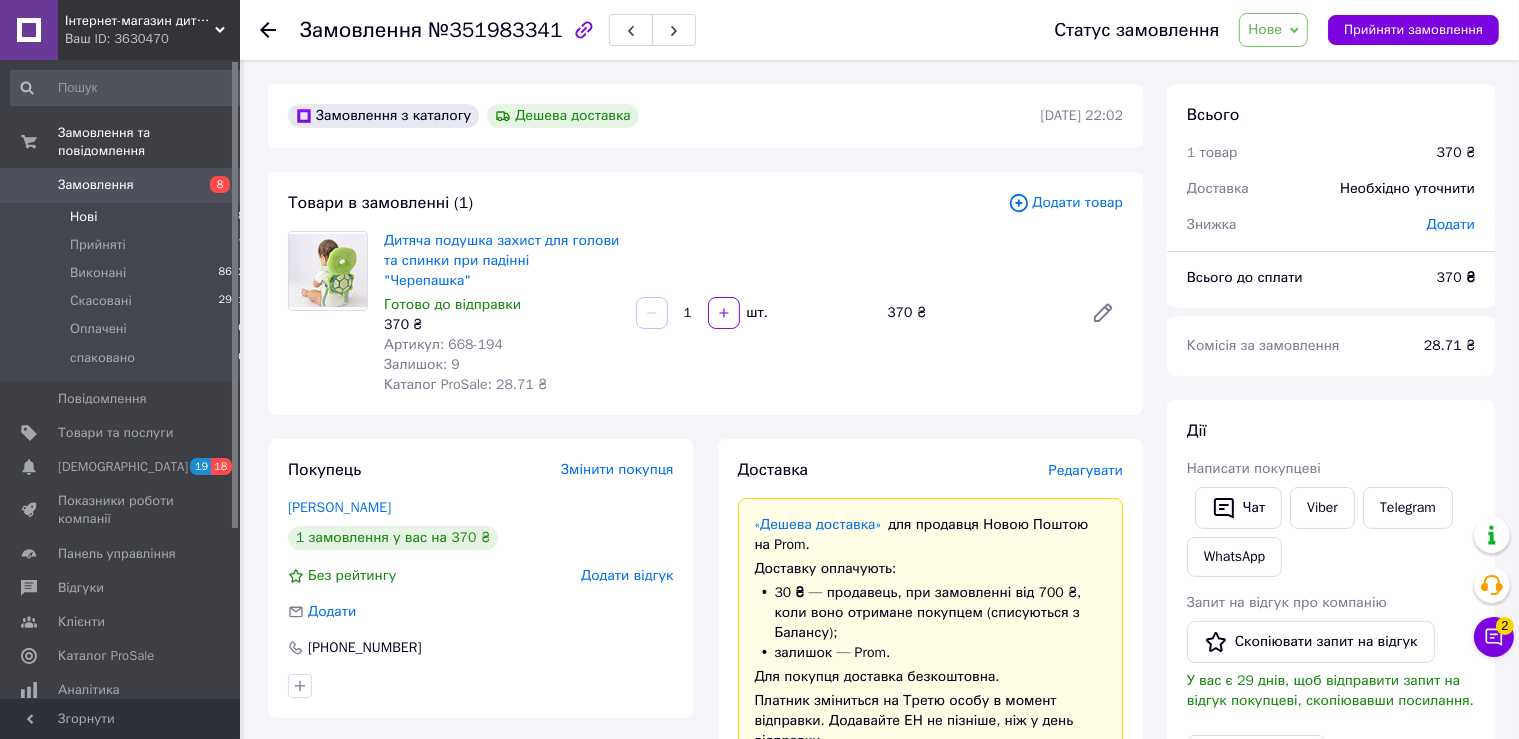 click on "Нові 8" at bounding box center [128, 217] 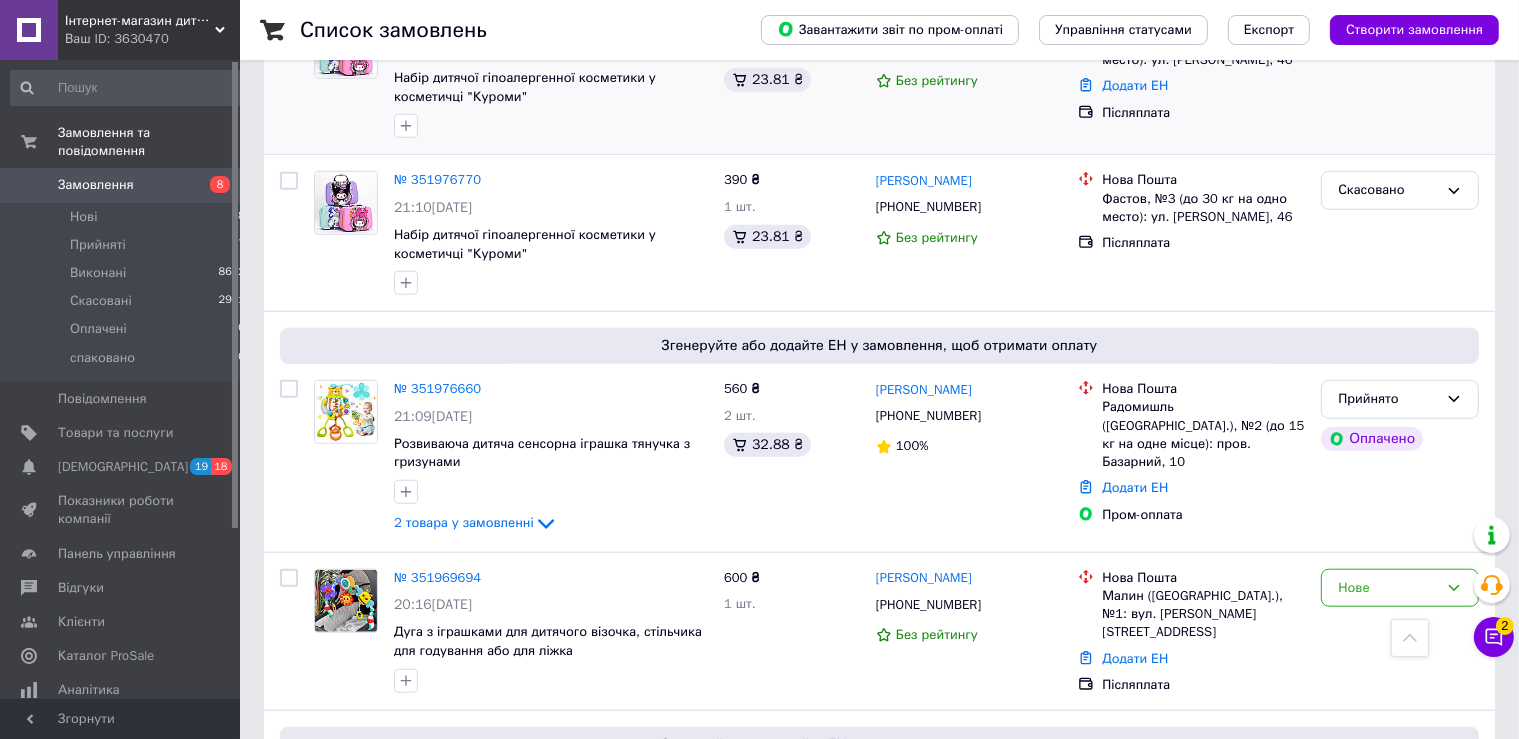 scroll, scrollTop: 1267, scrollLeft: 0, axis: vertical 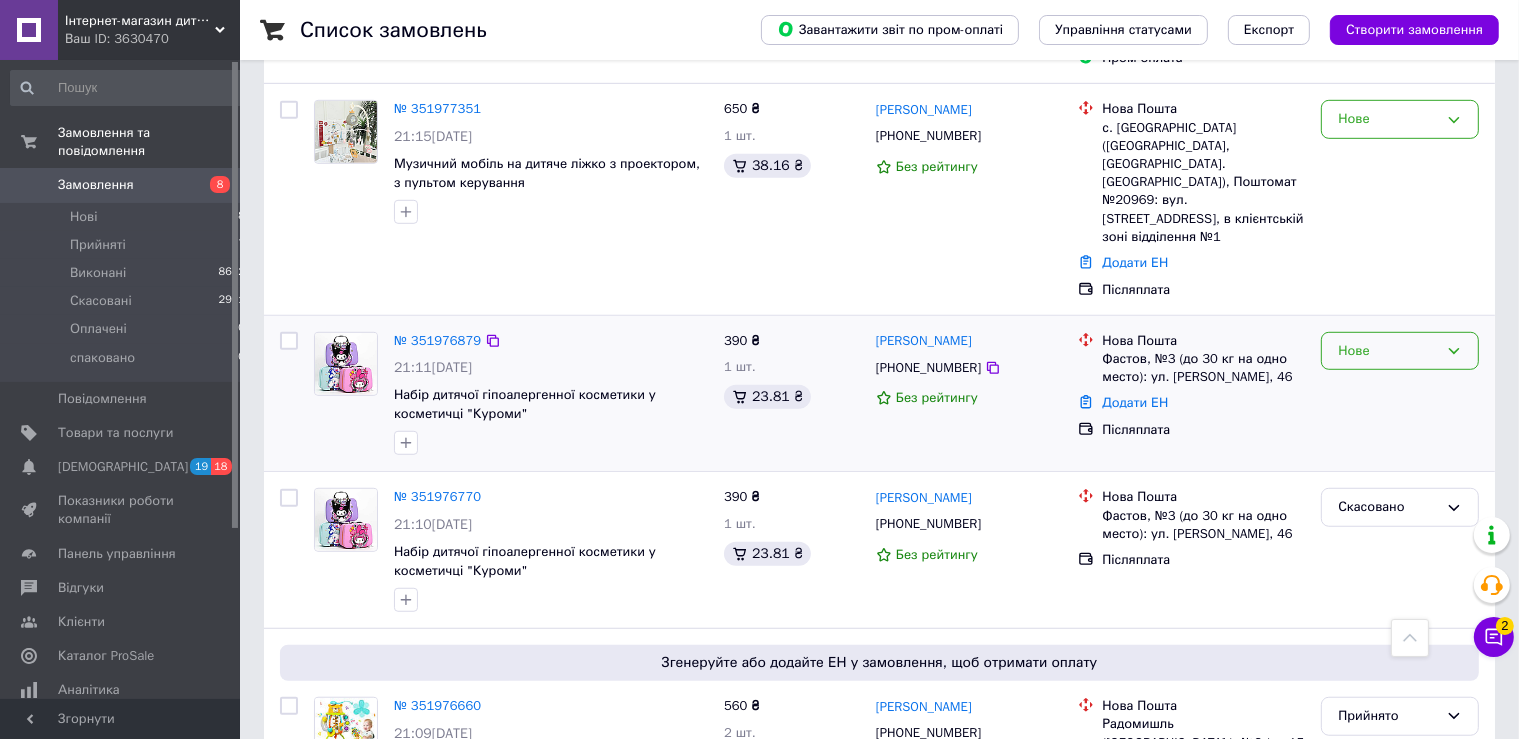 click on "Нове" at bounding box center [1388, 351] 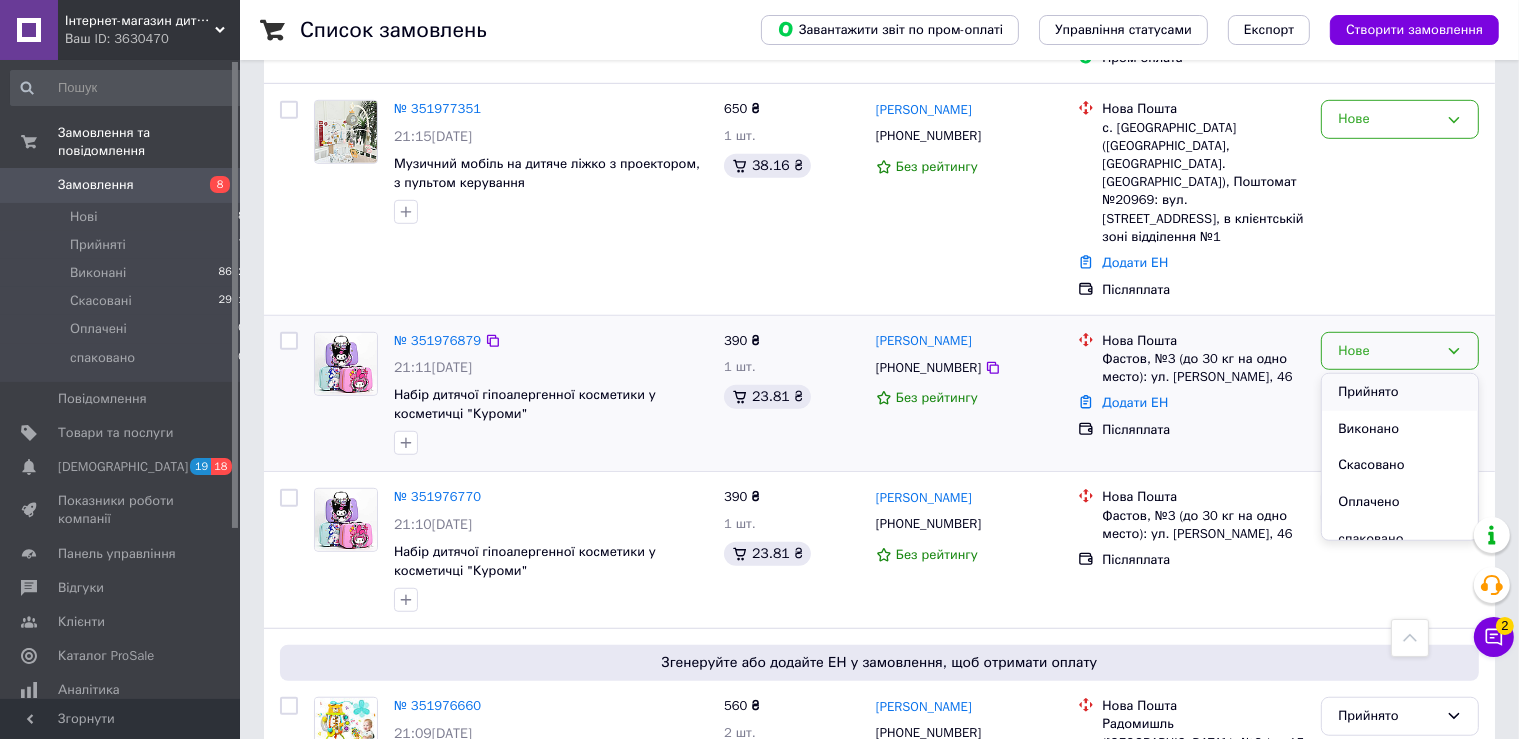 click on "Прийнято" at bounding box center (1400, 392) 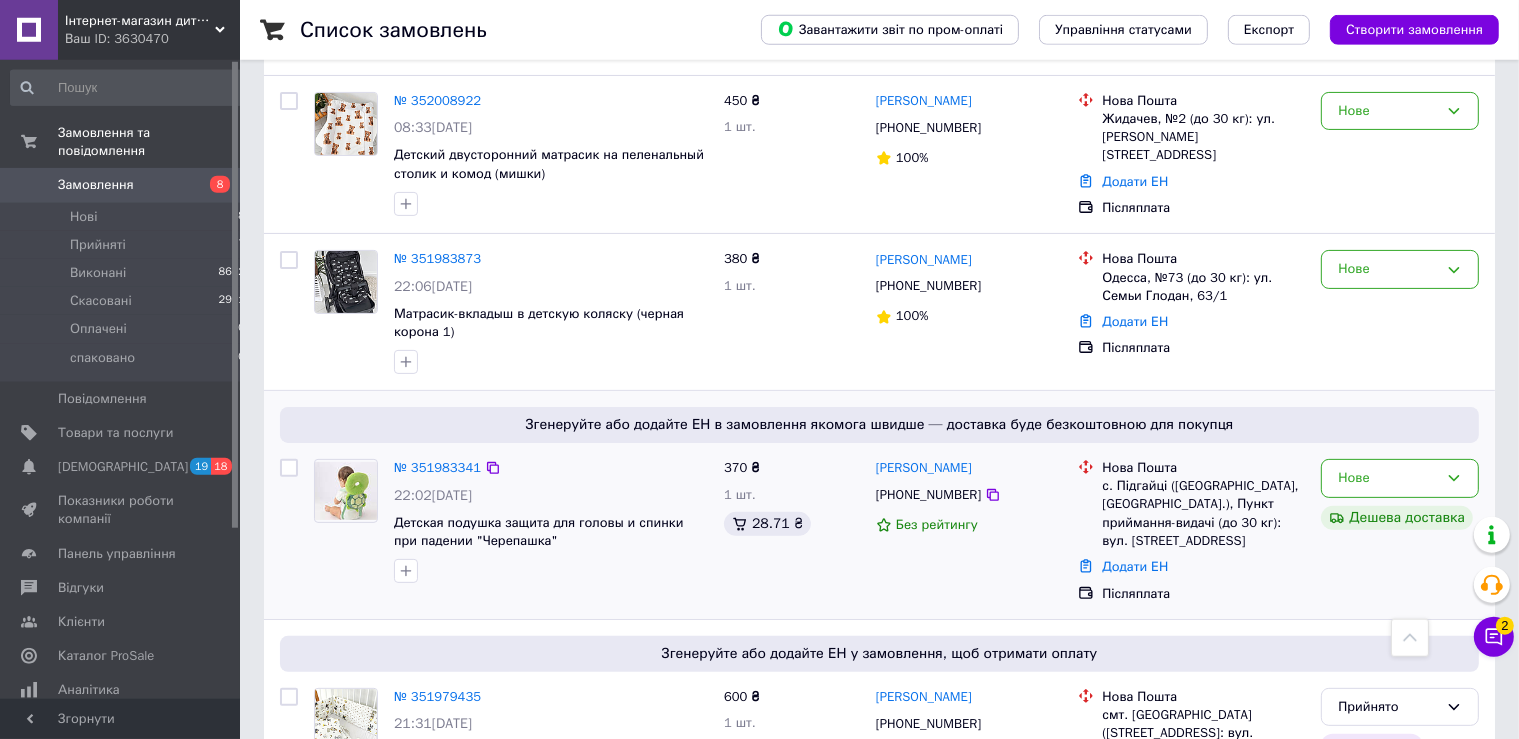 scroll, scrollTop: 422, scrollLeft: 0, axis: vertical 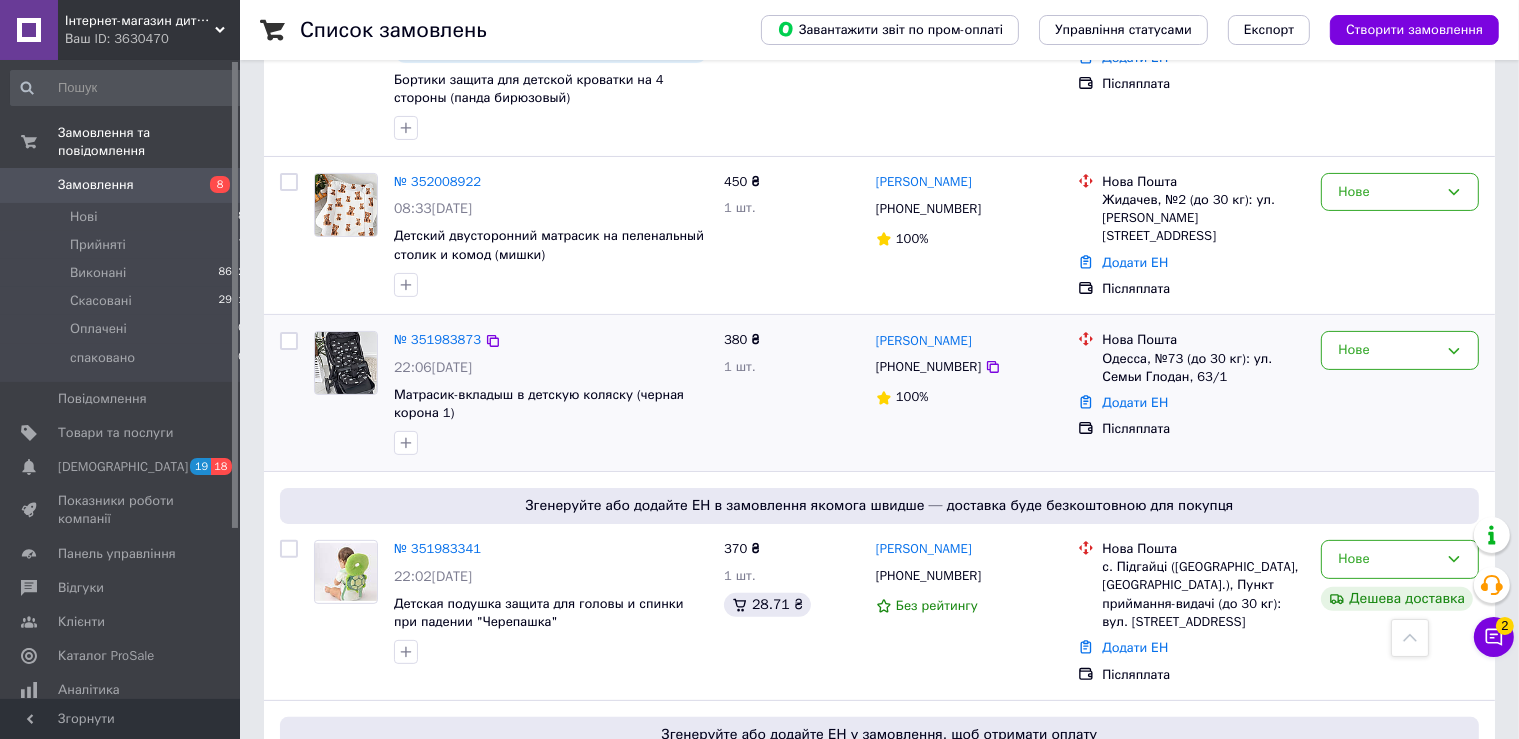 click at bounding box center (346, 363) 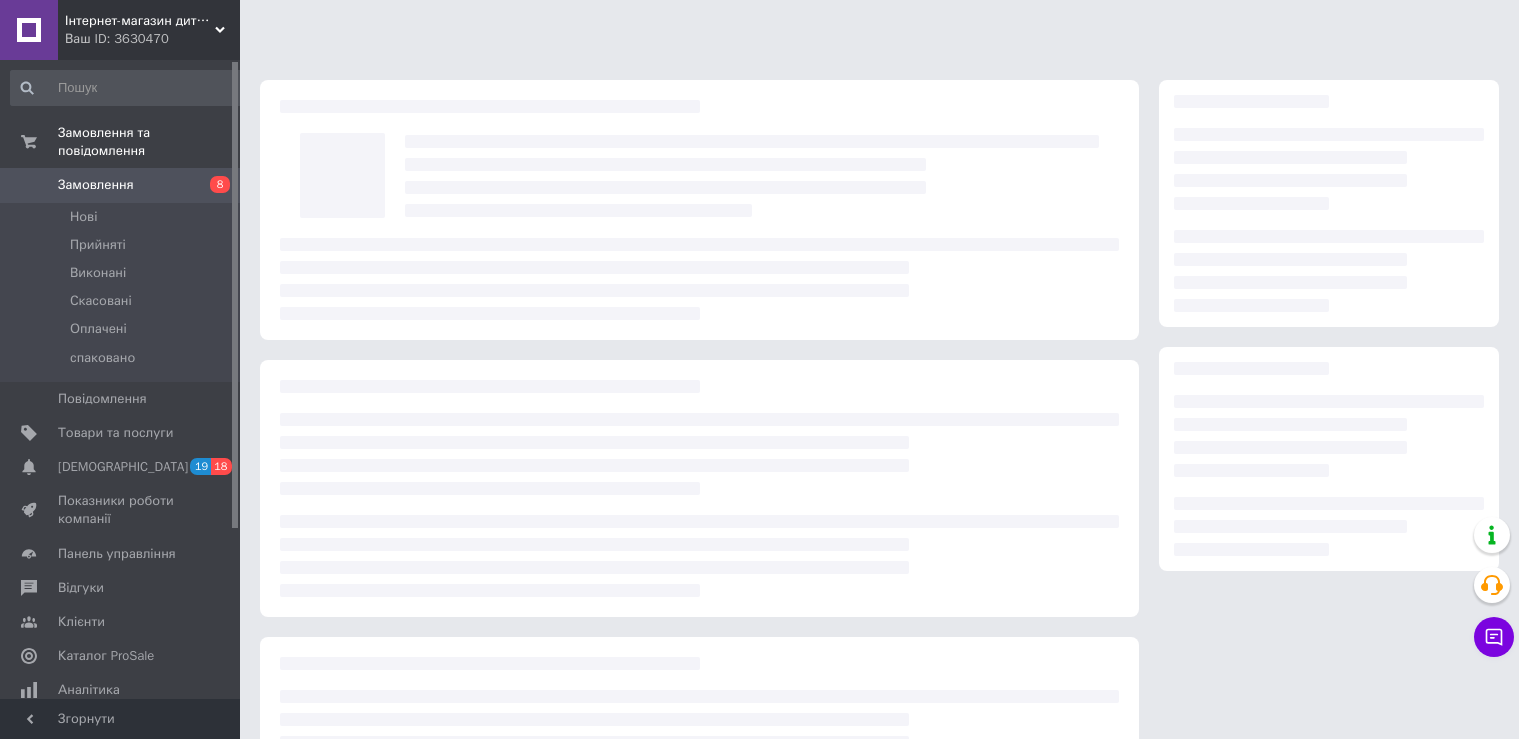 scroll, scrollTop: 0, scrollLeft: 0, axis: both 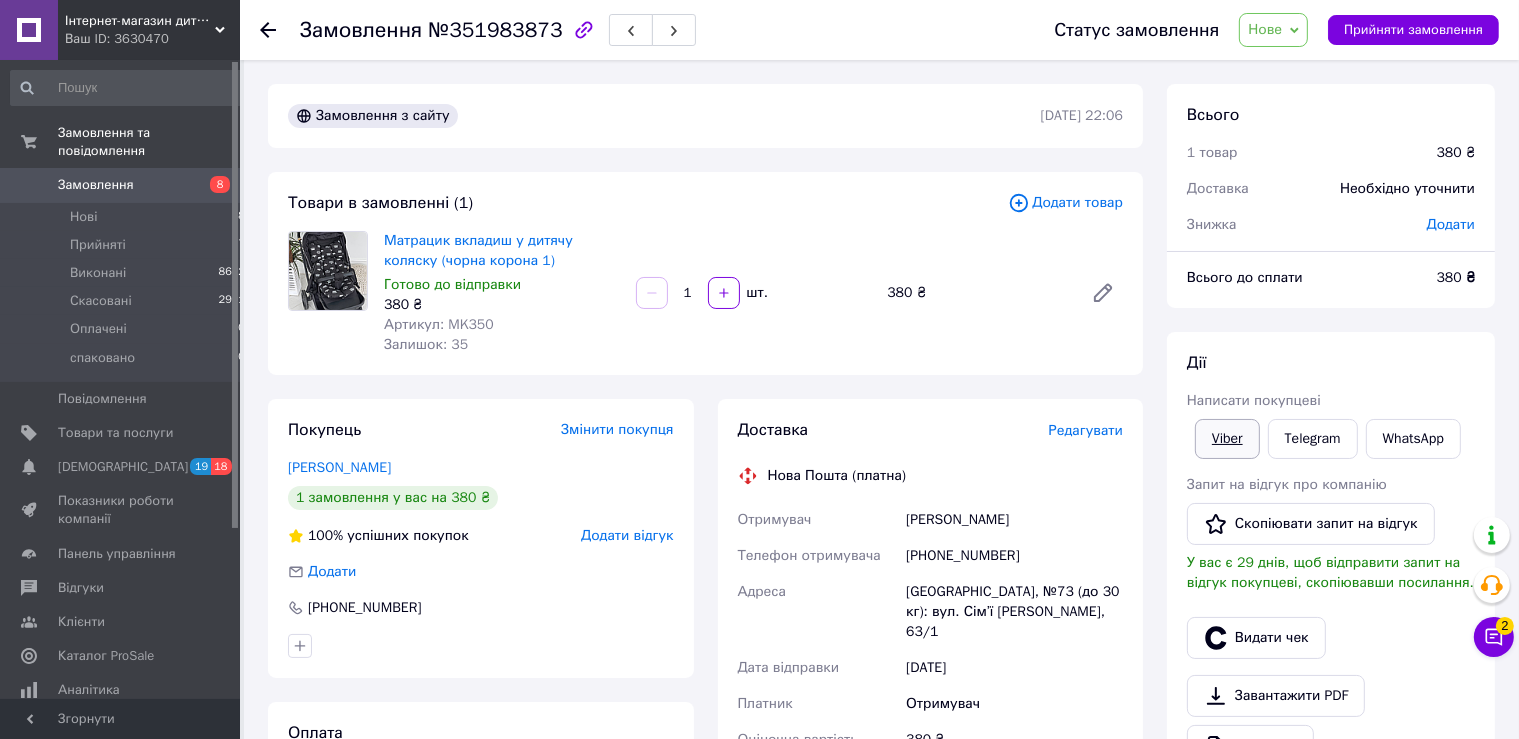 click on "Viber" at bounding box center [1227, 439] 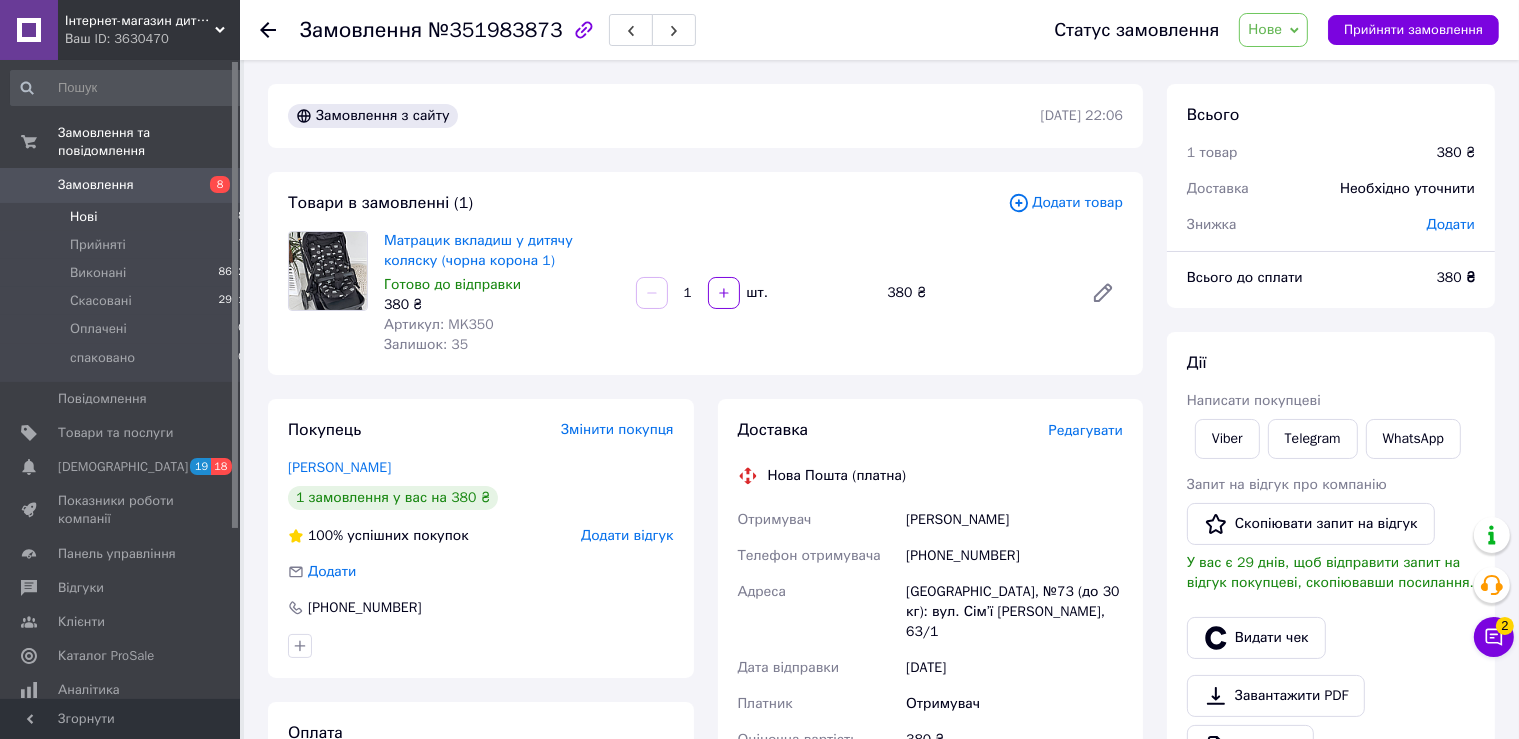 click on "Нові 8" at bounding box center [128, 217] 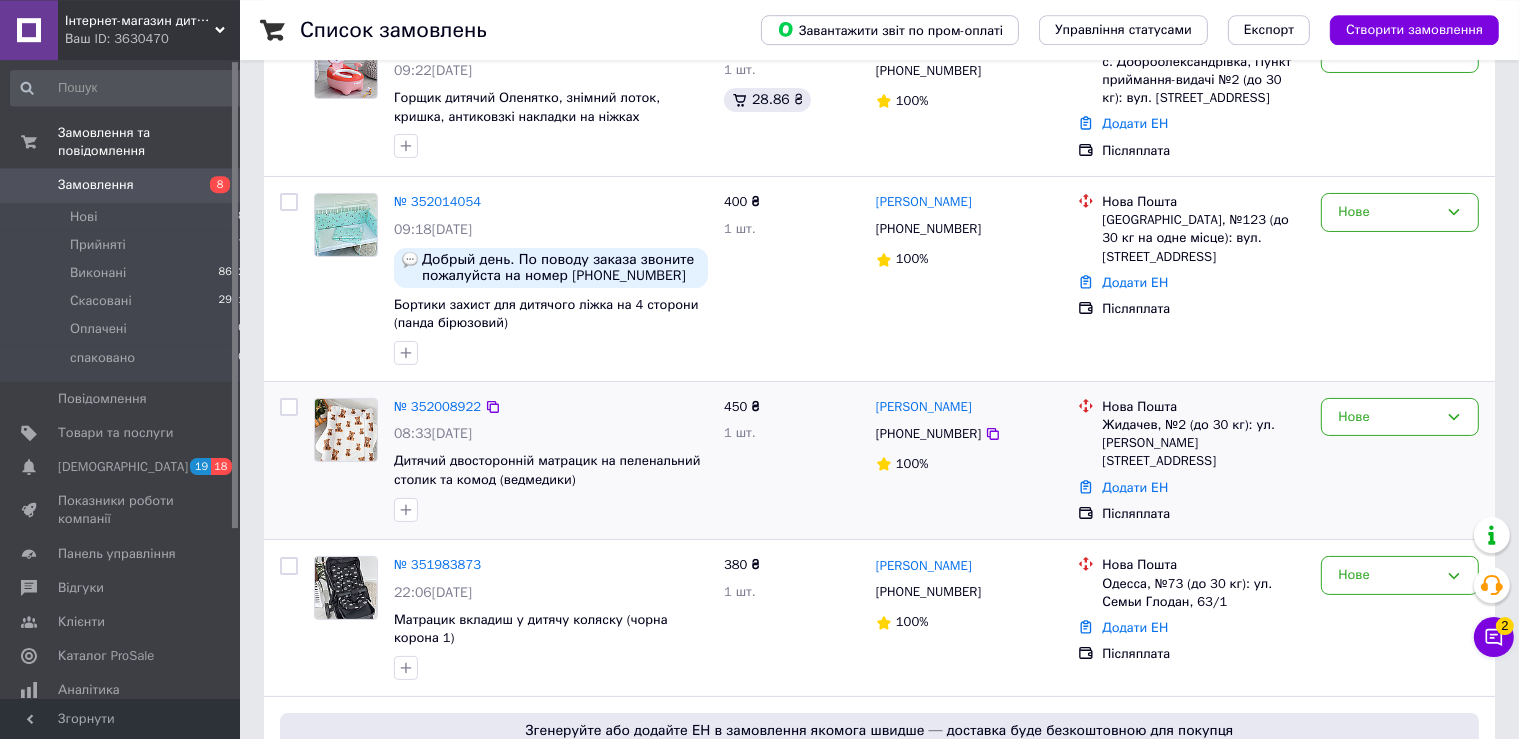 scroll, scrollTop: 316, scrollLeft: 0, axis: vertical 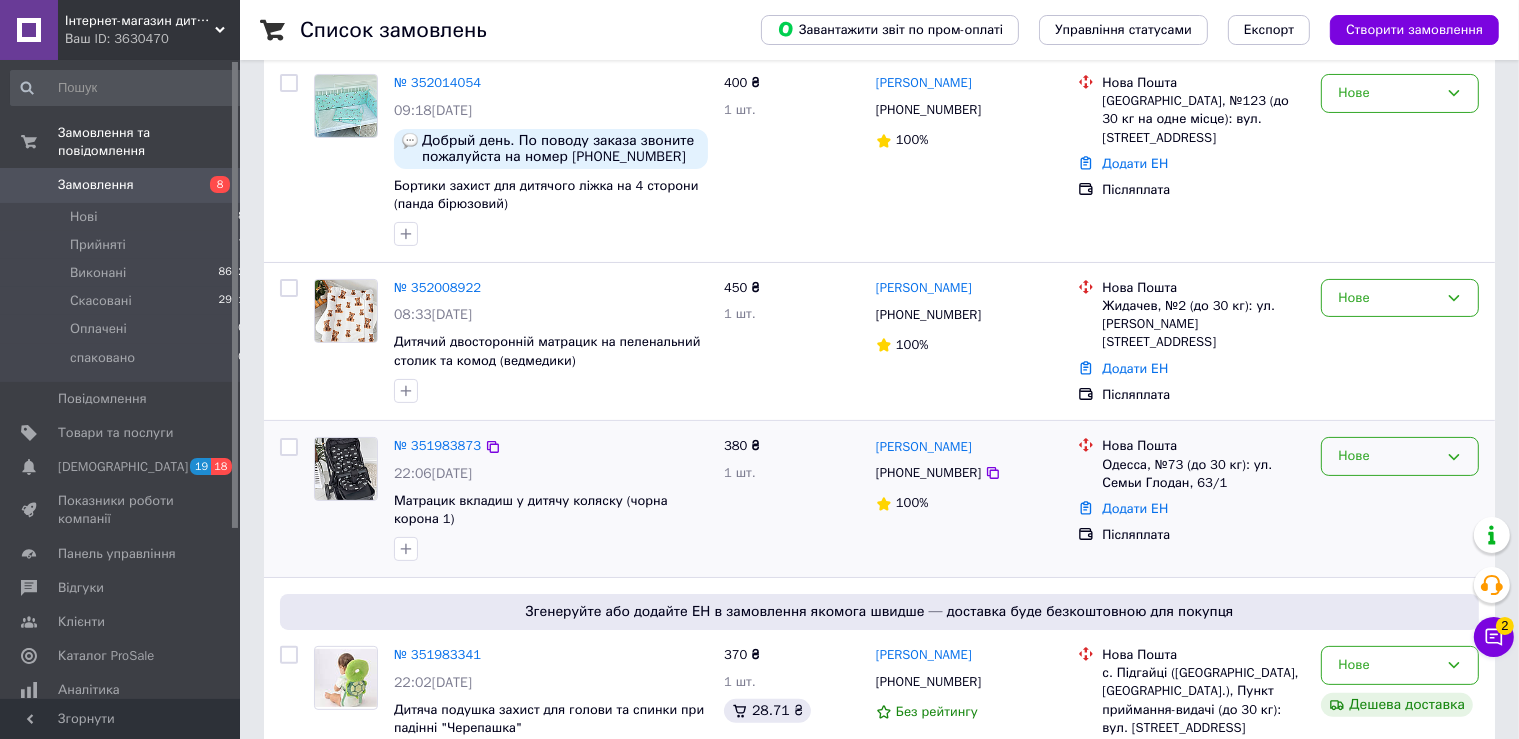click on "Нове" at bounding box center [1388, 456] 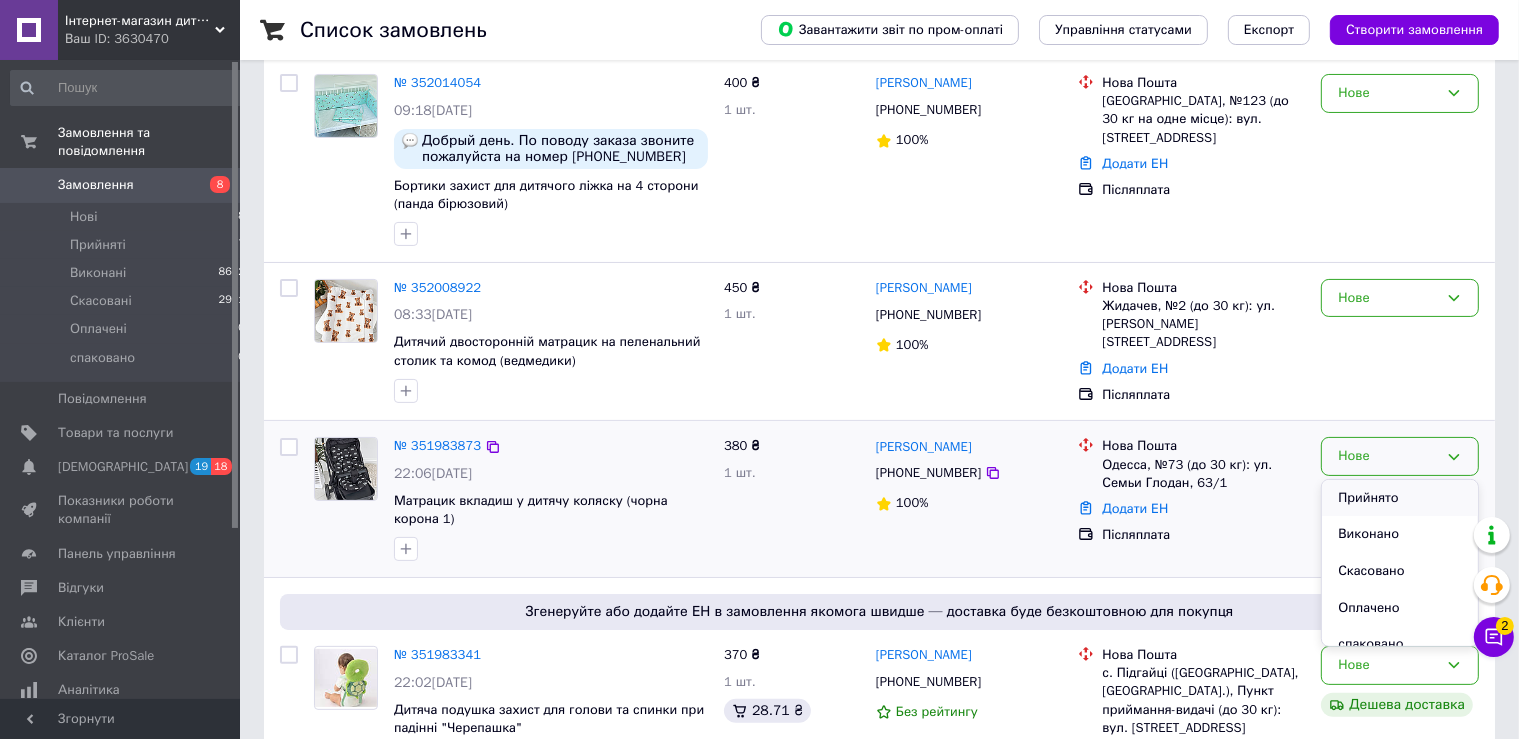 click on "Прийнято" at bounding box center (1400, 498) 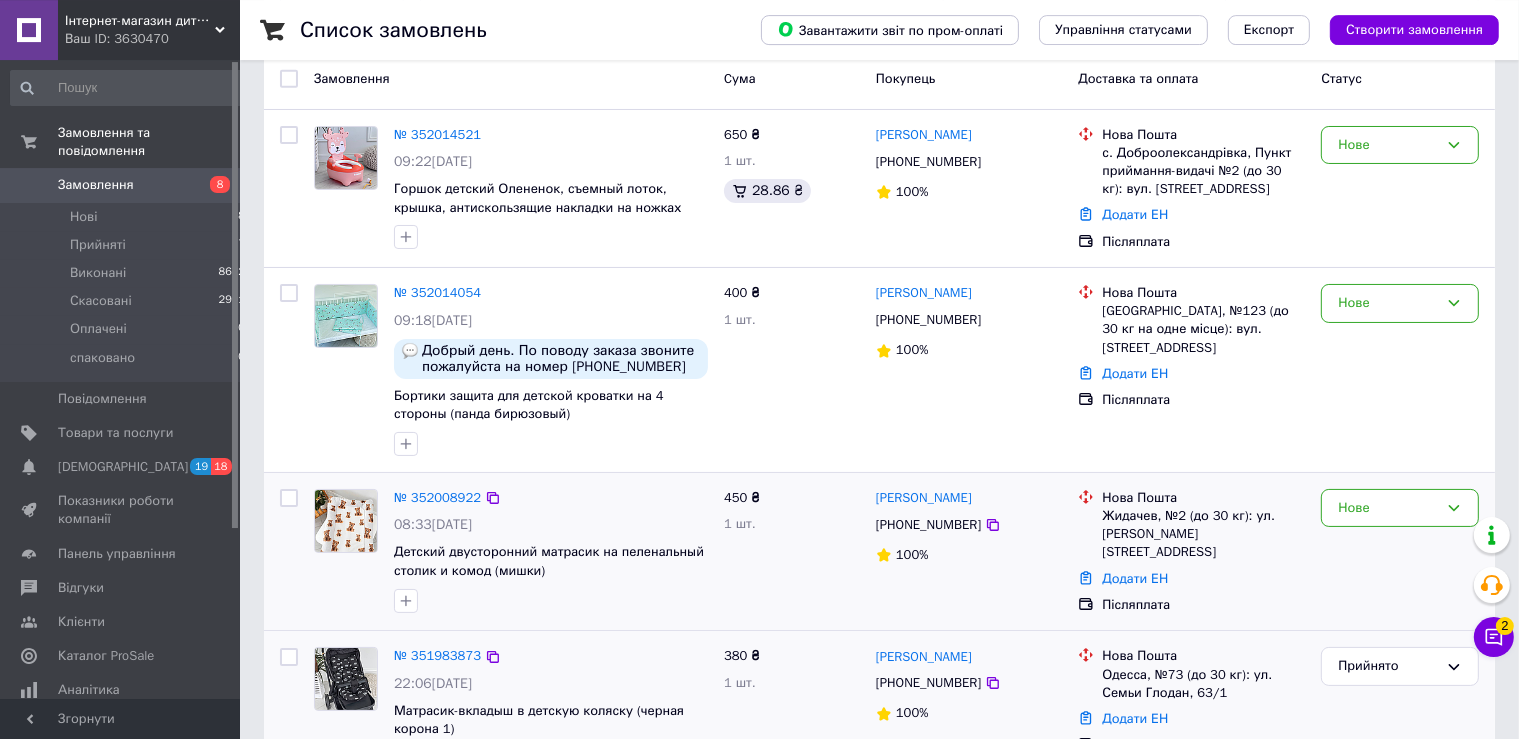 scroll, scrollTop: 105, scrollLeft: 0, axis: vertical 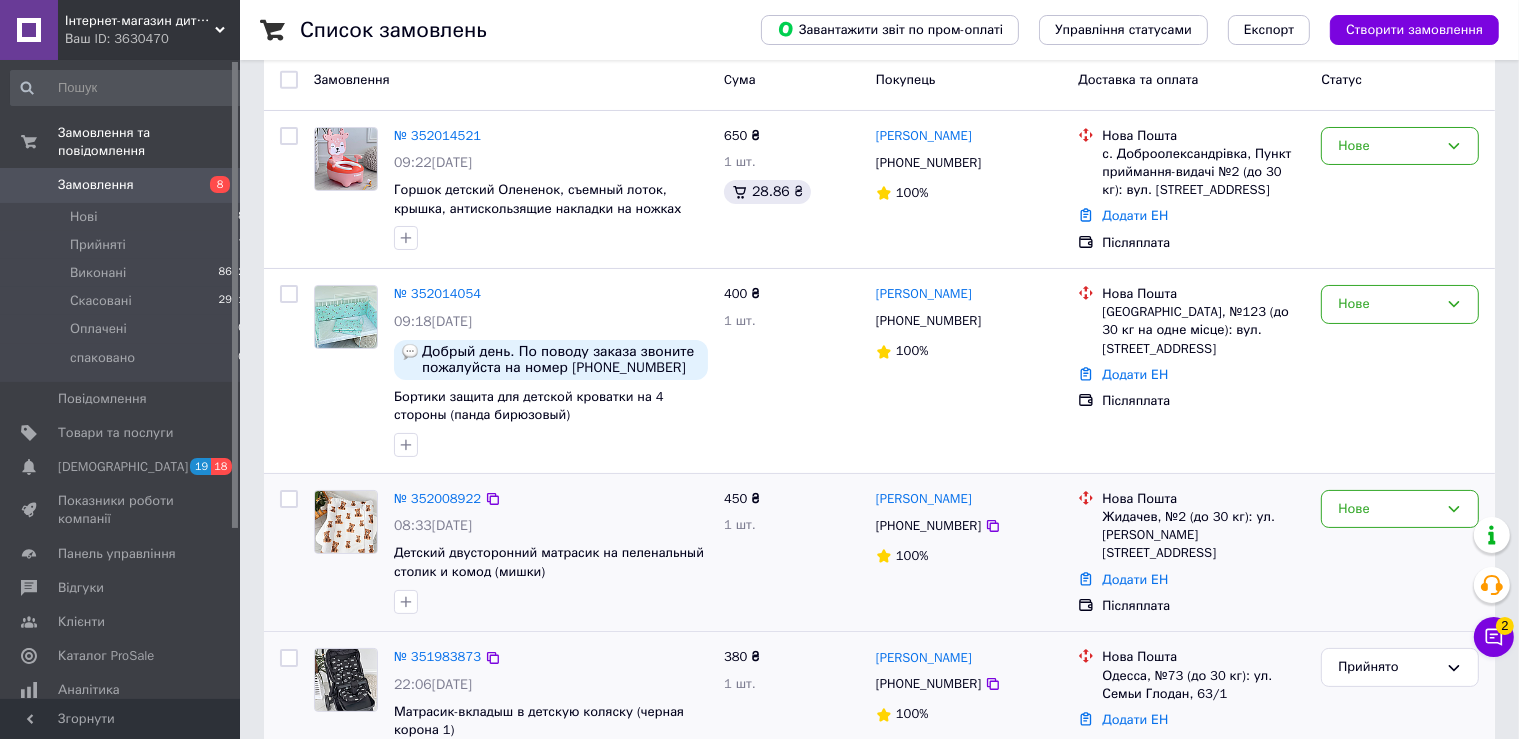 click at bounding box center [346, 522] 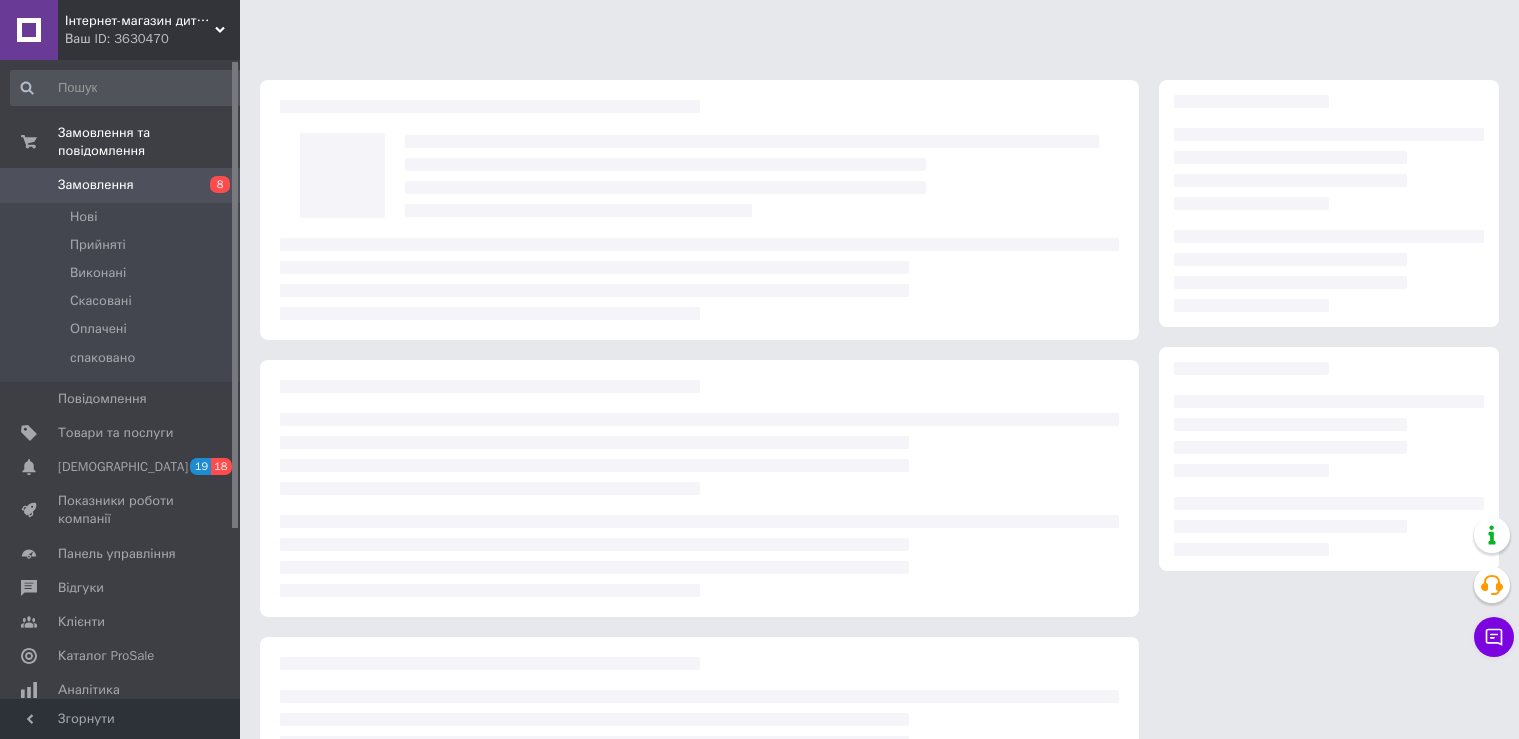 scroll, scrollTop: 0, scrollLeft: 0, axis: both 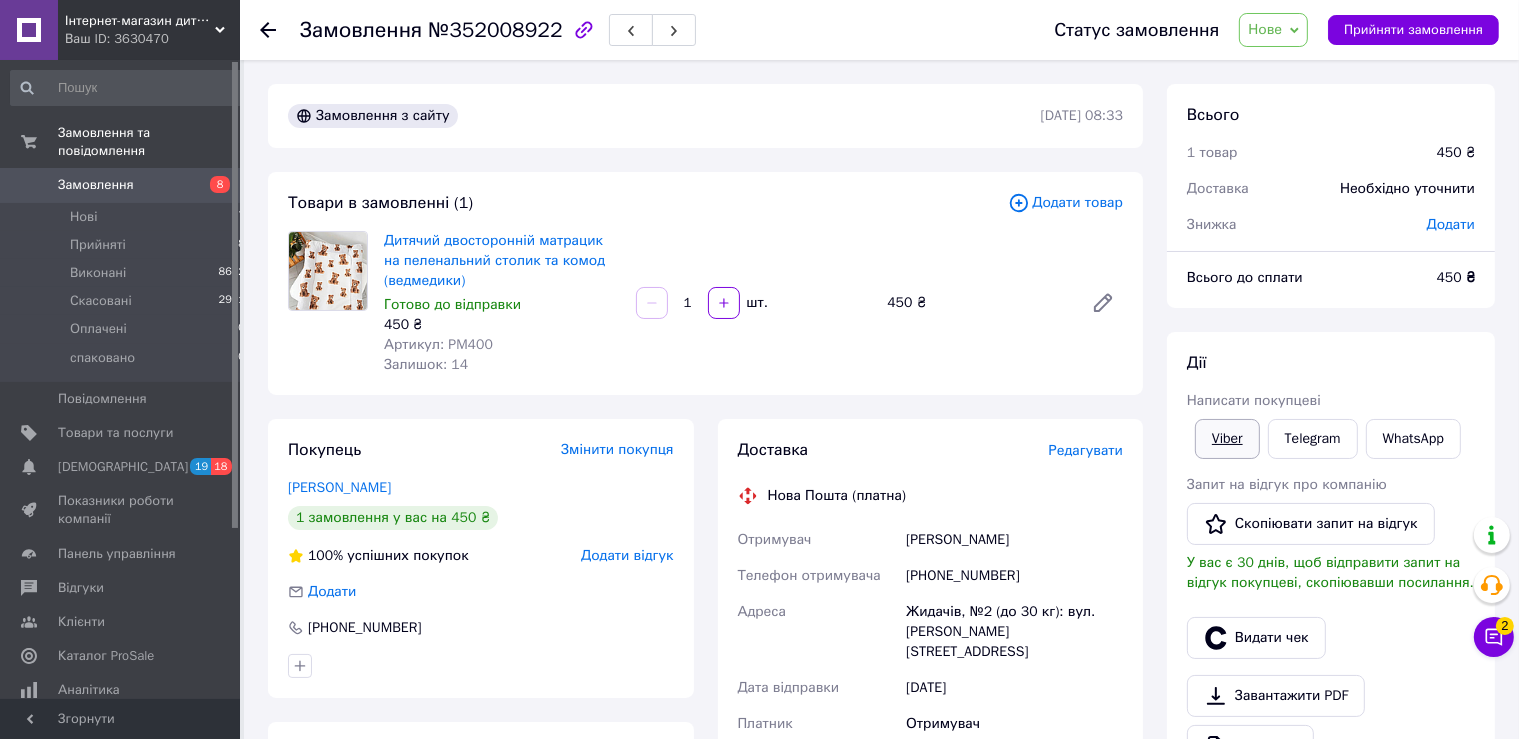 click on "Viber" at bounding box center [1227, 439] 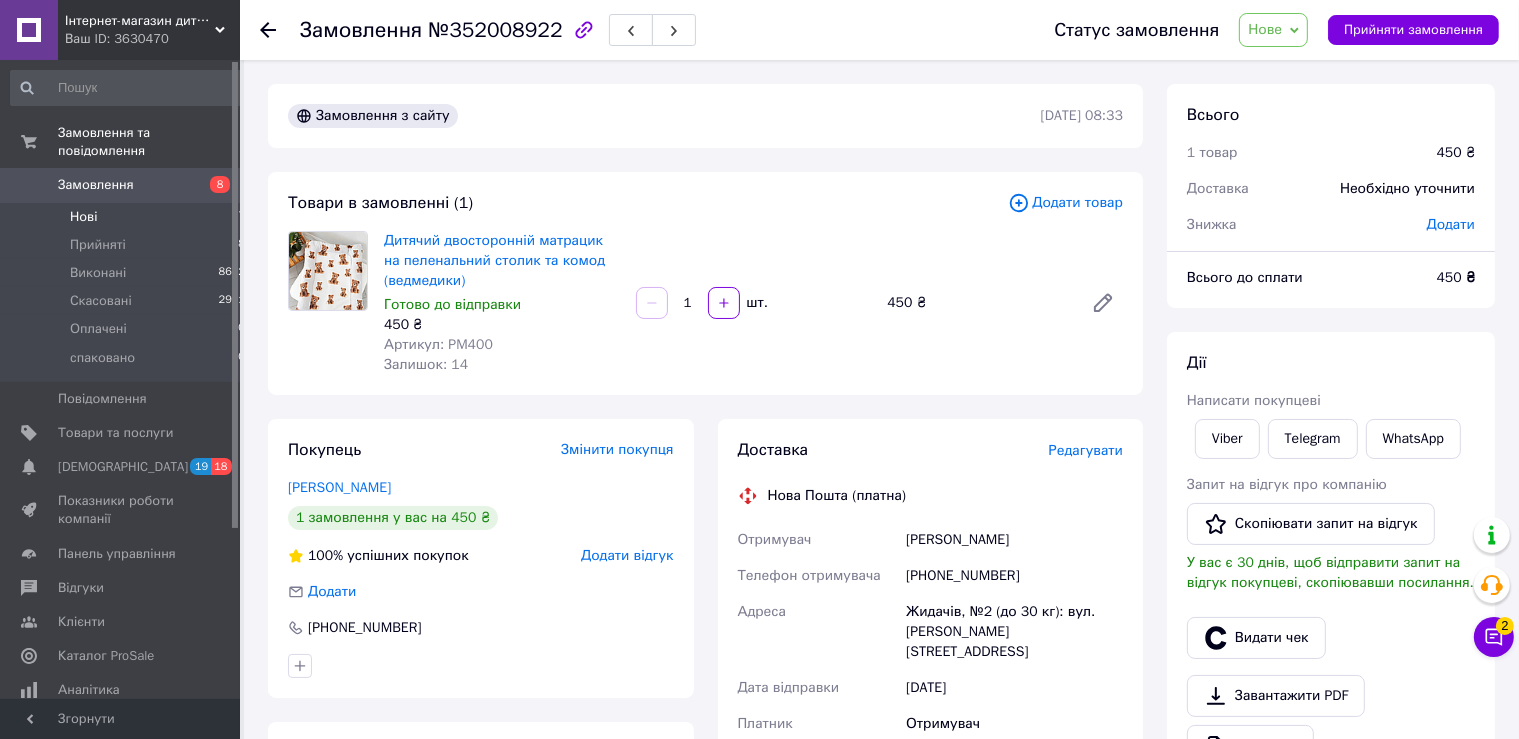 click on "Нові 7" at bounding box center (128, 217) 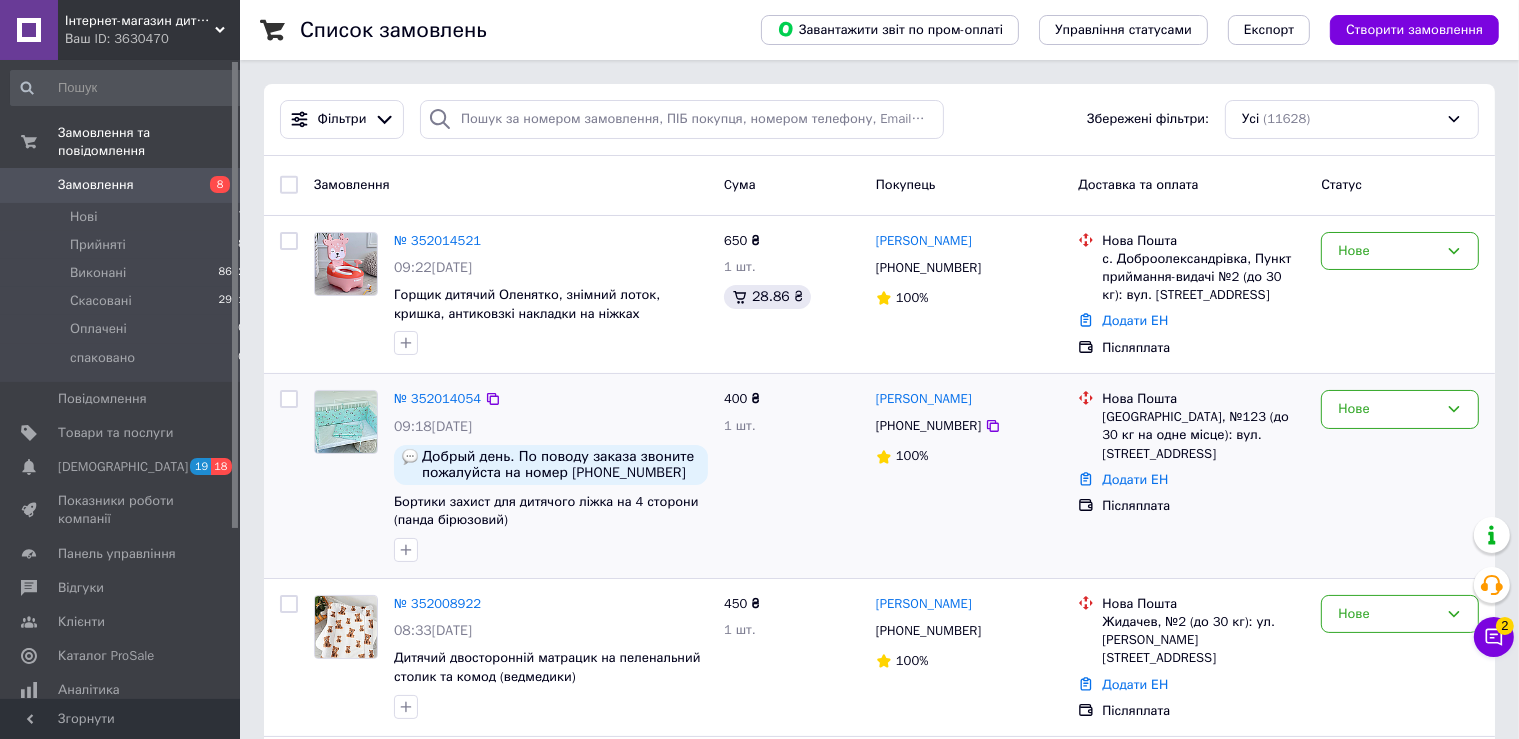click at bounding box center (346, 422) 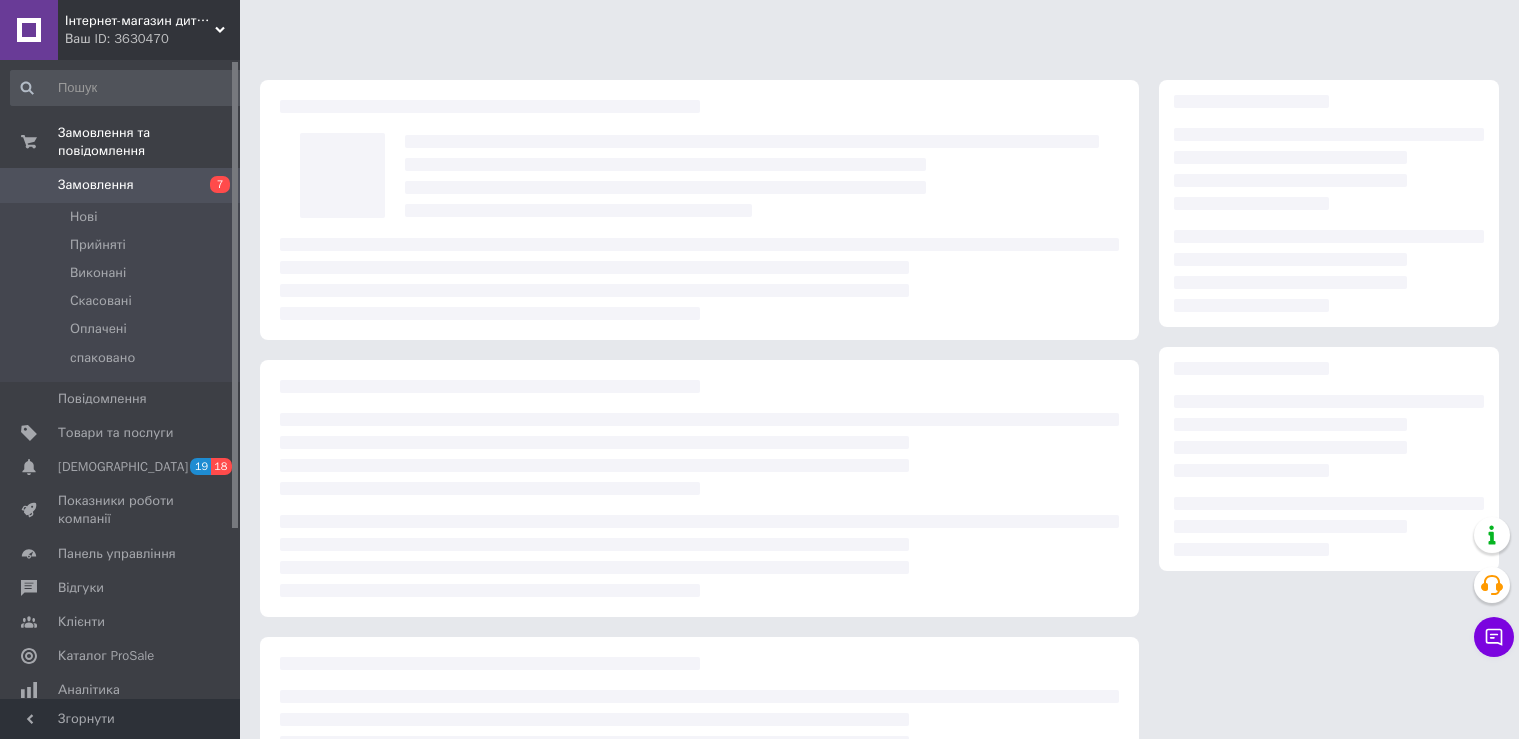 scroll, scrollTop: 0, scrollLeft: 0, axis: both 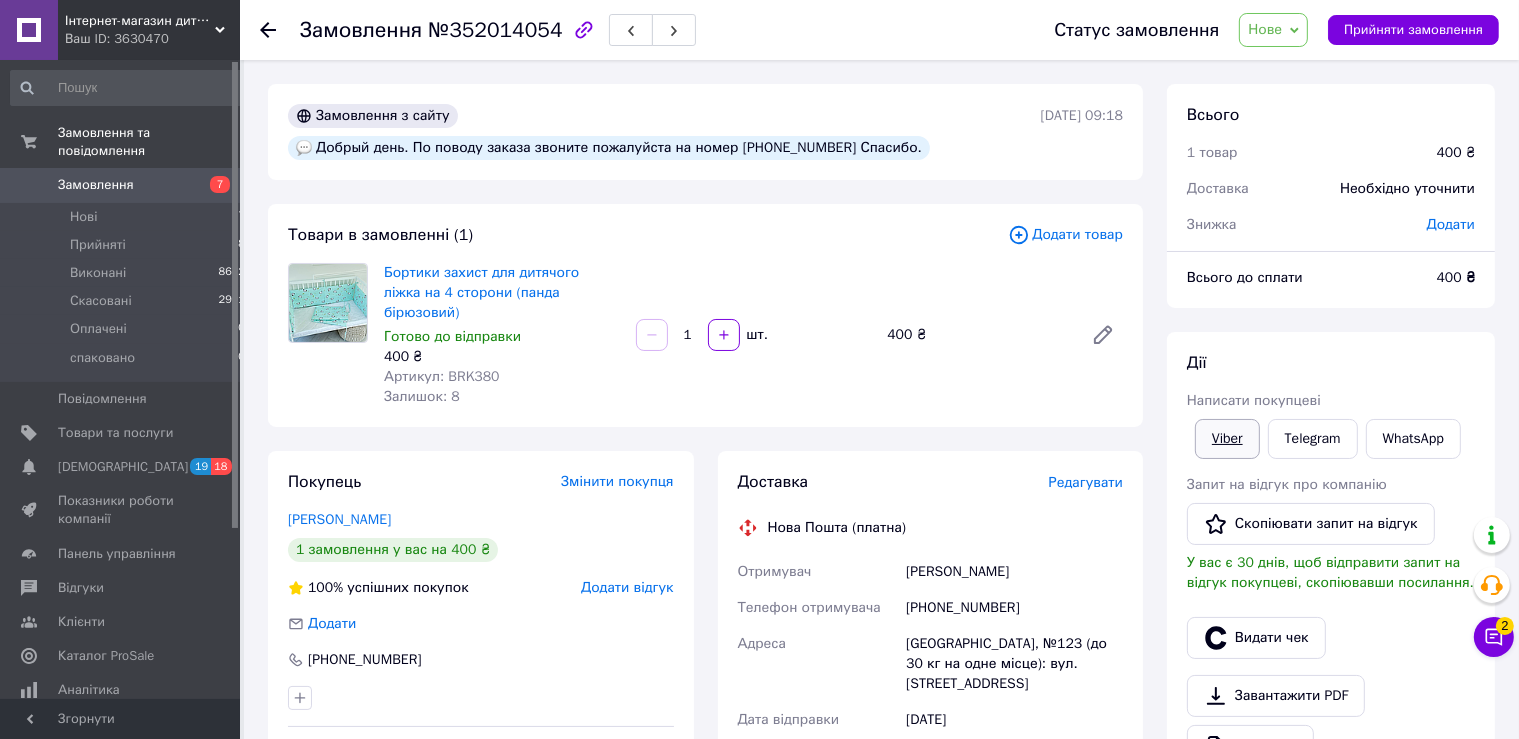 click on "Viber" at bounding box center [1227, 439] 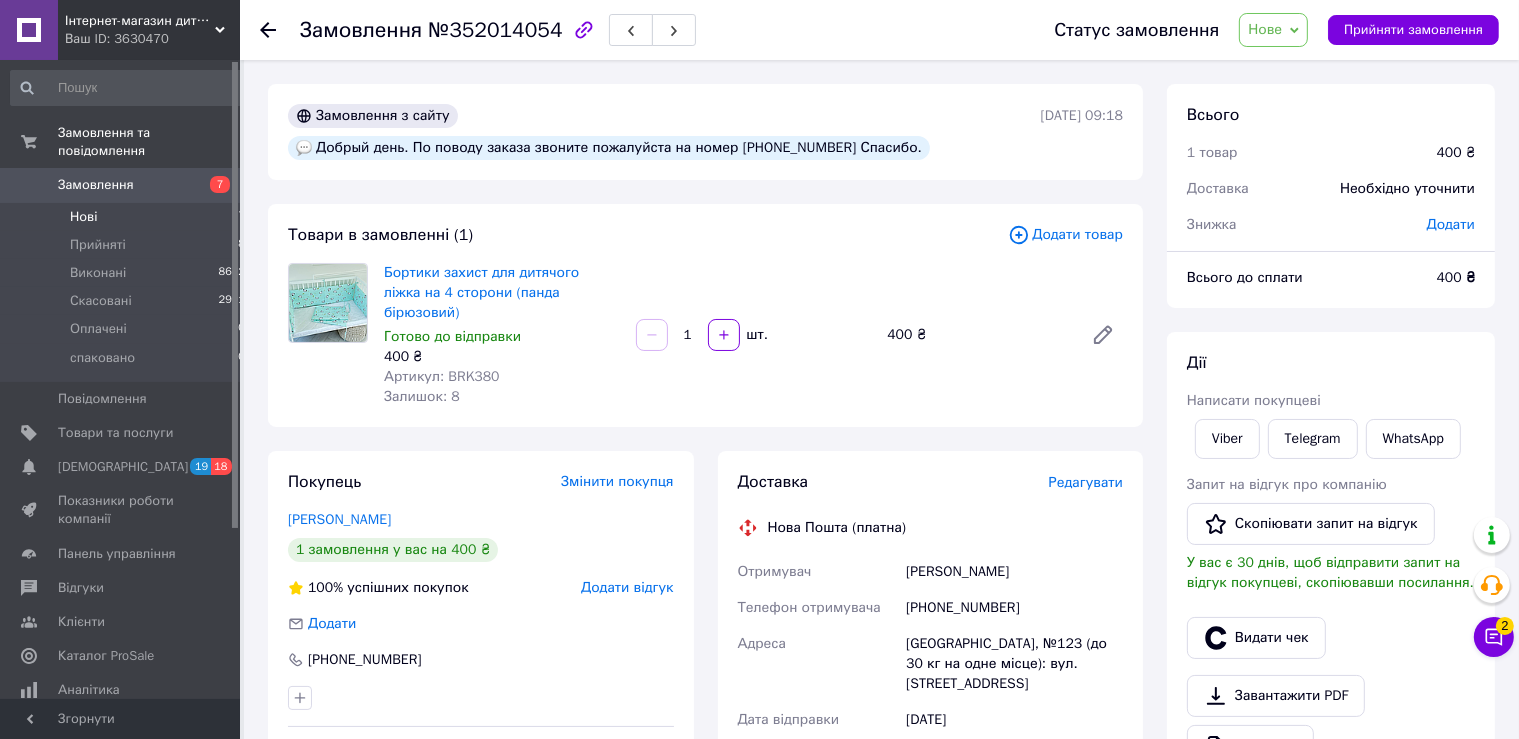 click on "Нові 7" at bounding box center [128, 217] 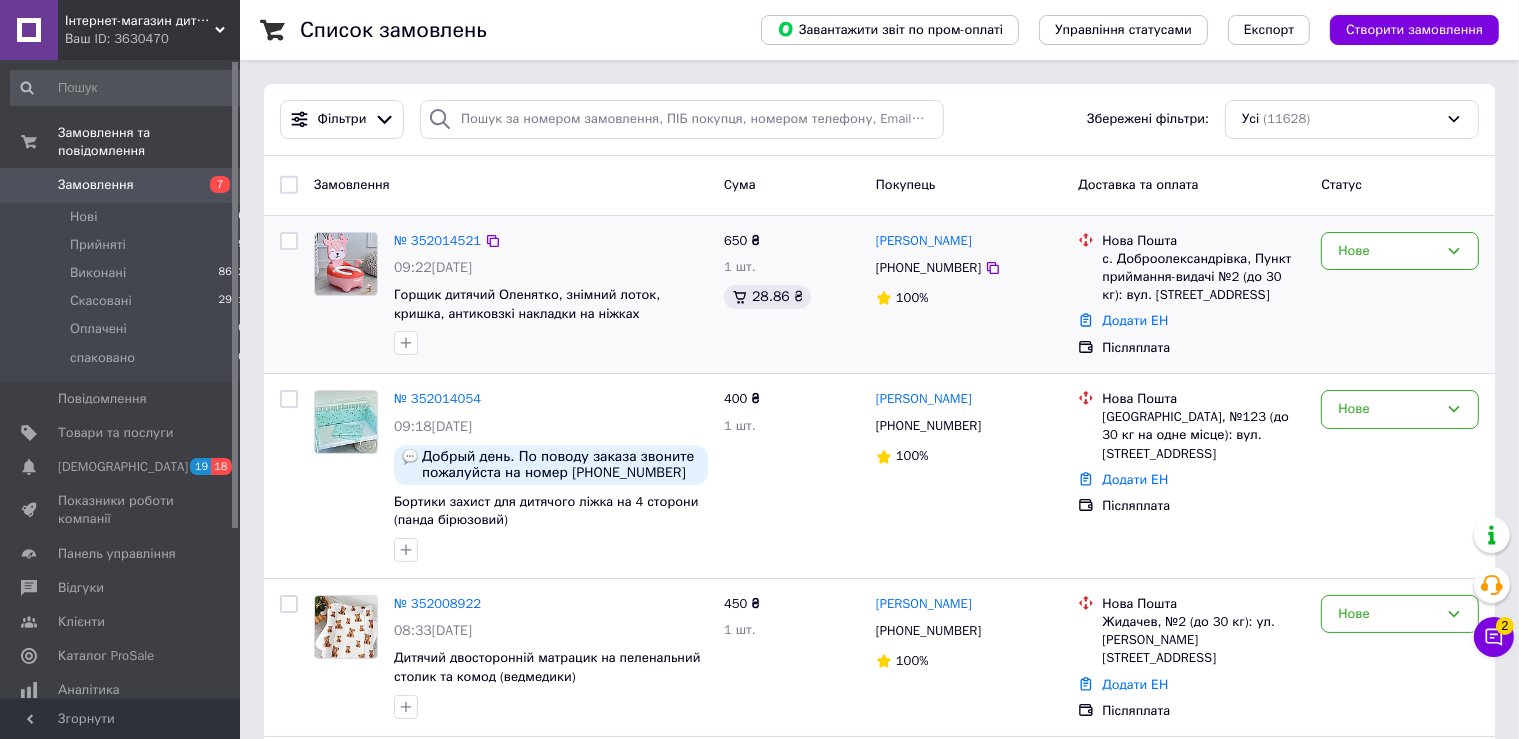 click at bounding box center (346, 264) 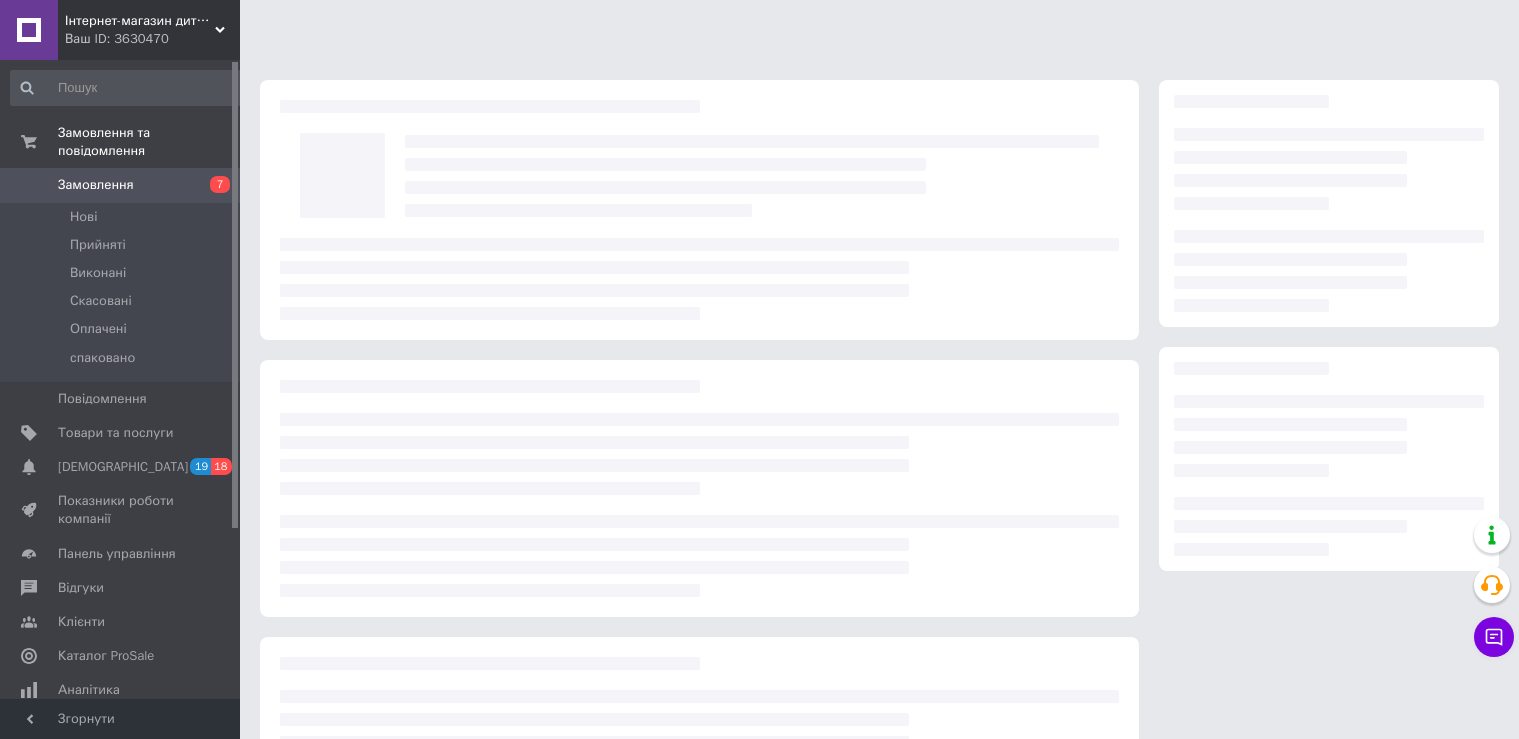scroll, scrollTop: 0, scrollLeft: 0, axis: both 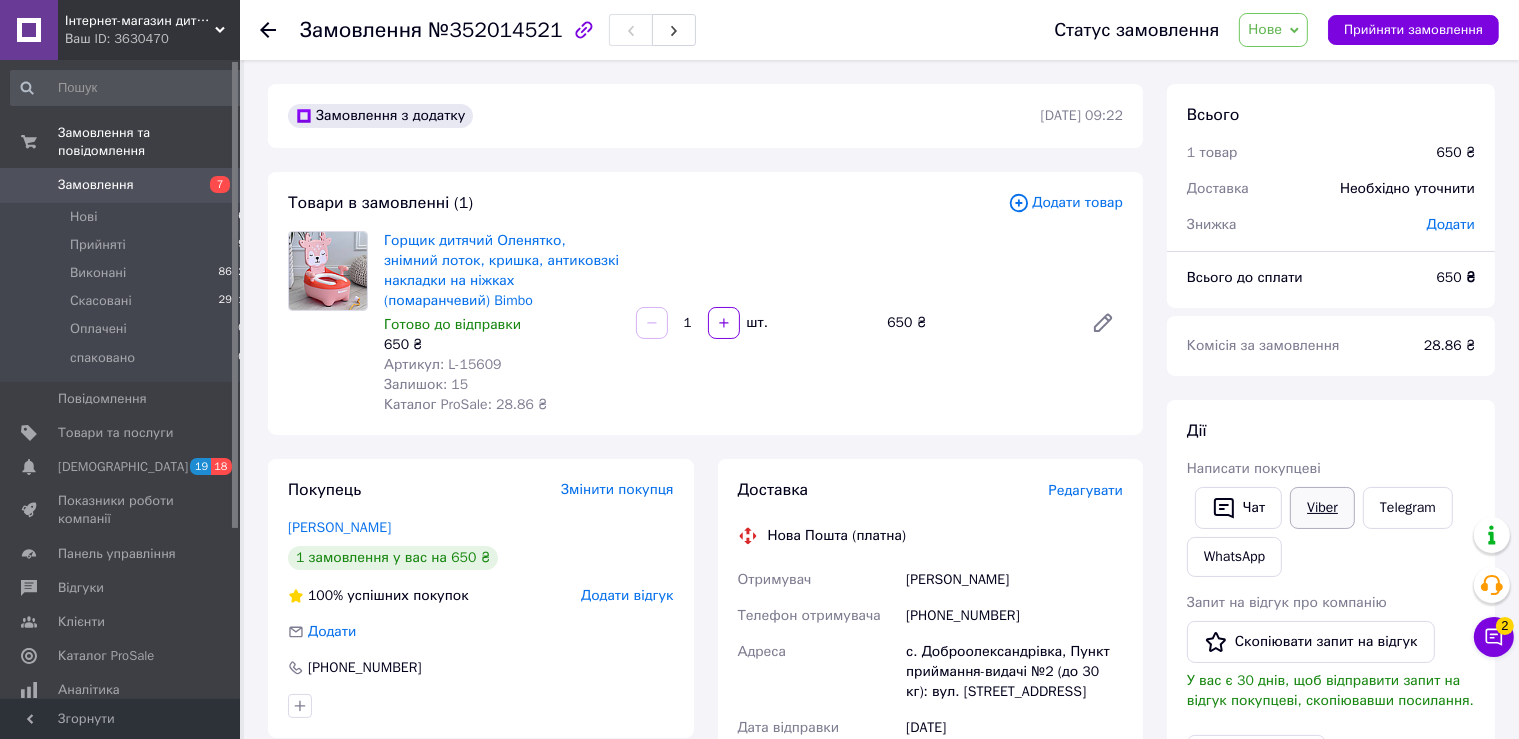 click on "Viber" at bounding box center [1322, 508] 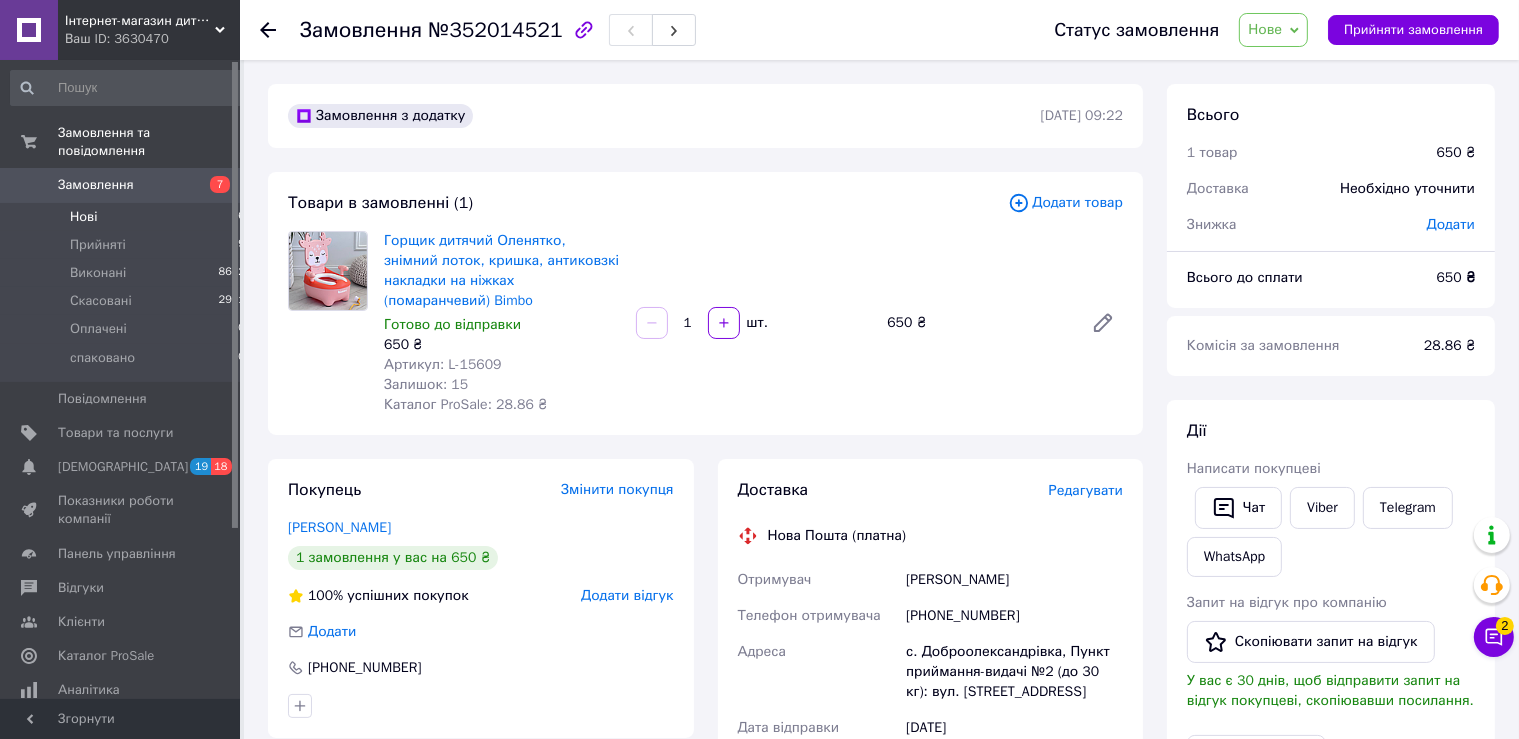 click on "Нові 6" at bounding box center (128, 217) 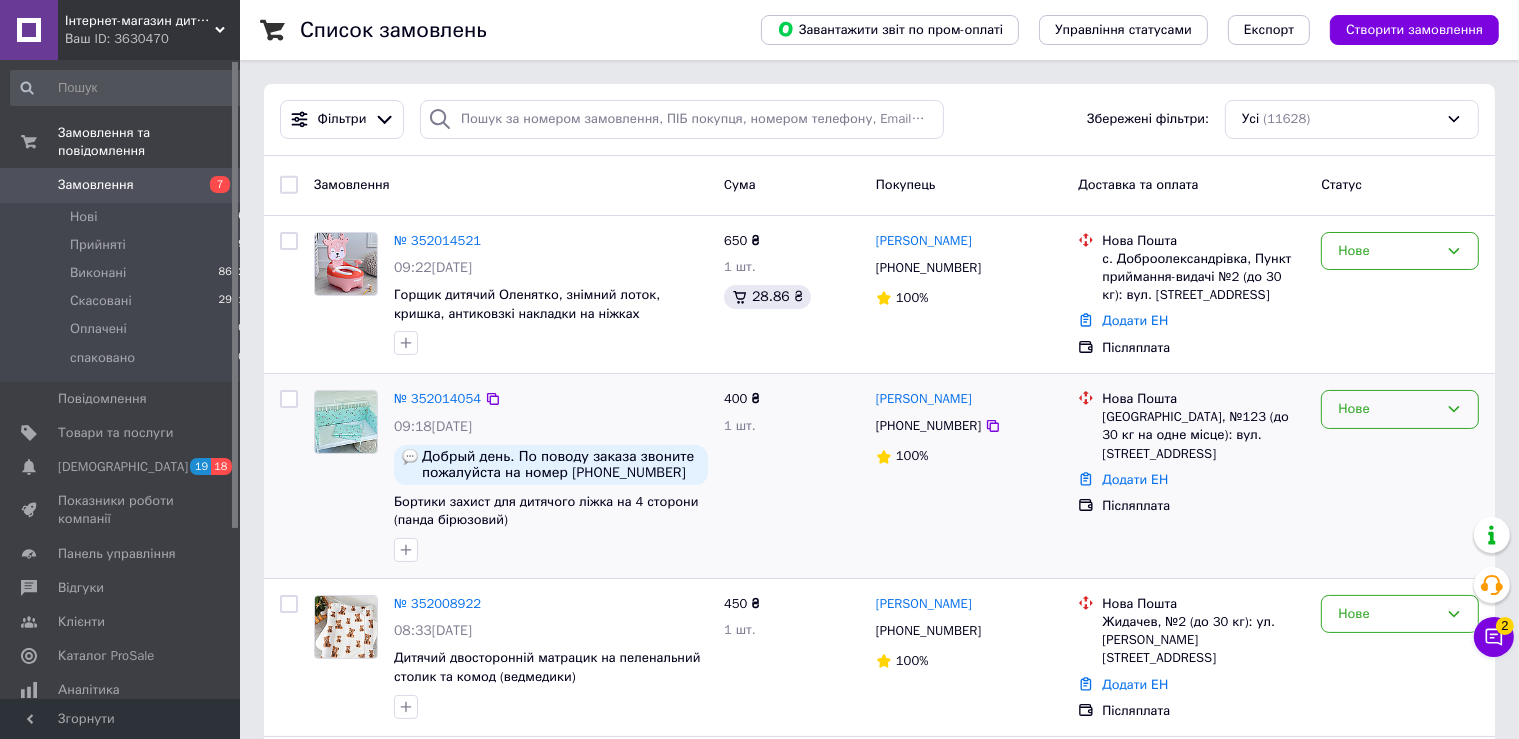 click on "Нове" at bounding box center [1400, 409] 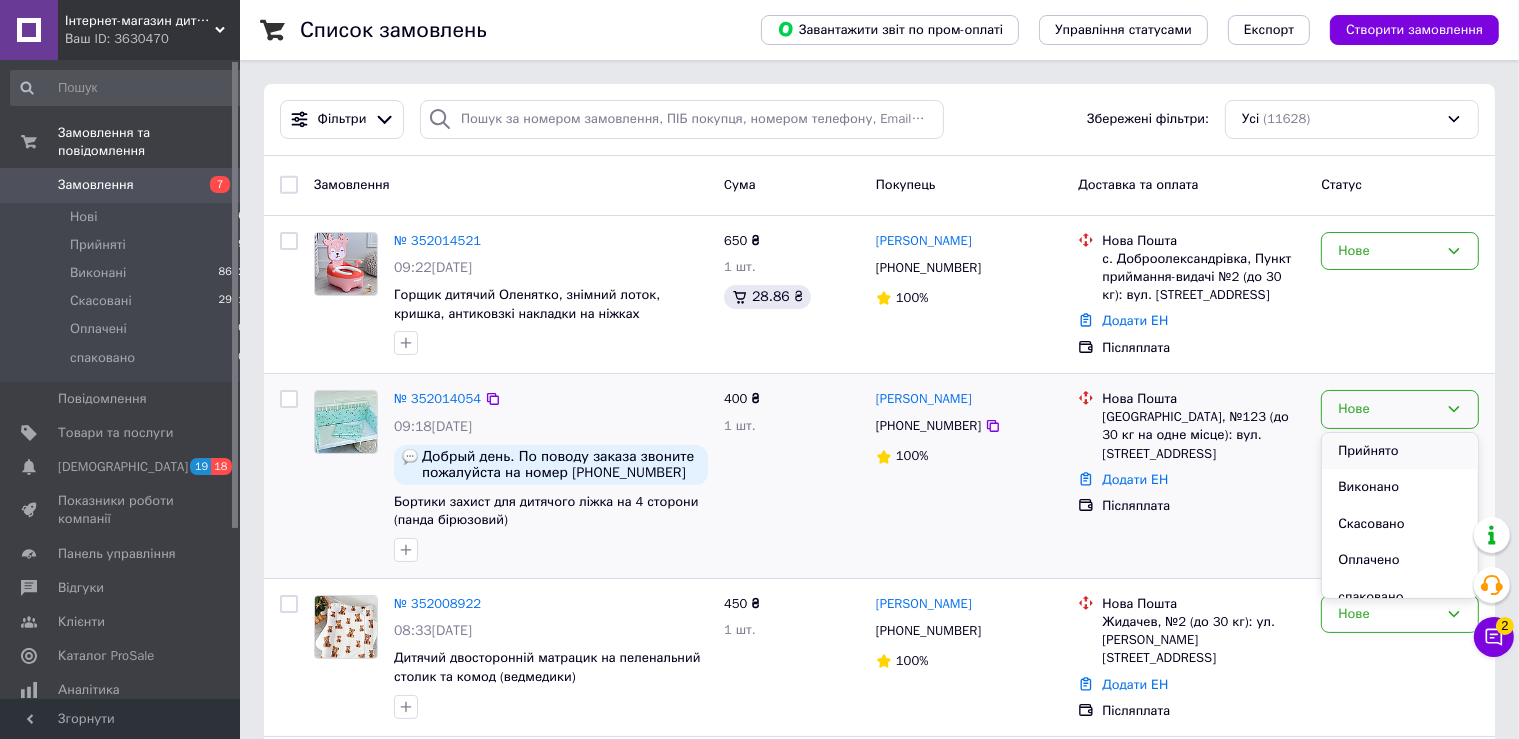 click on "Прийнято" at bounding box center (1400, 451) 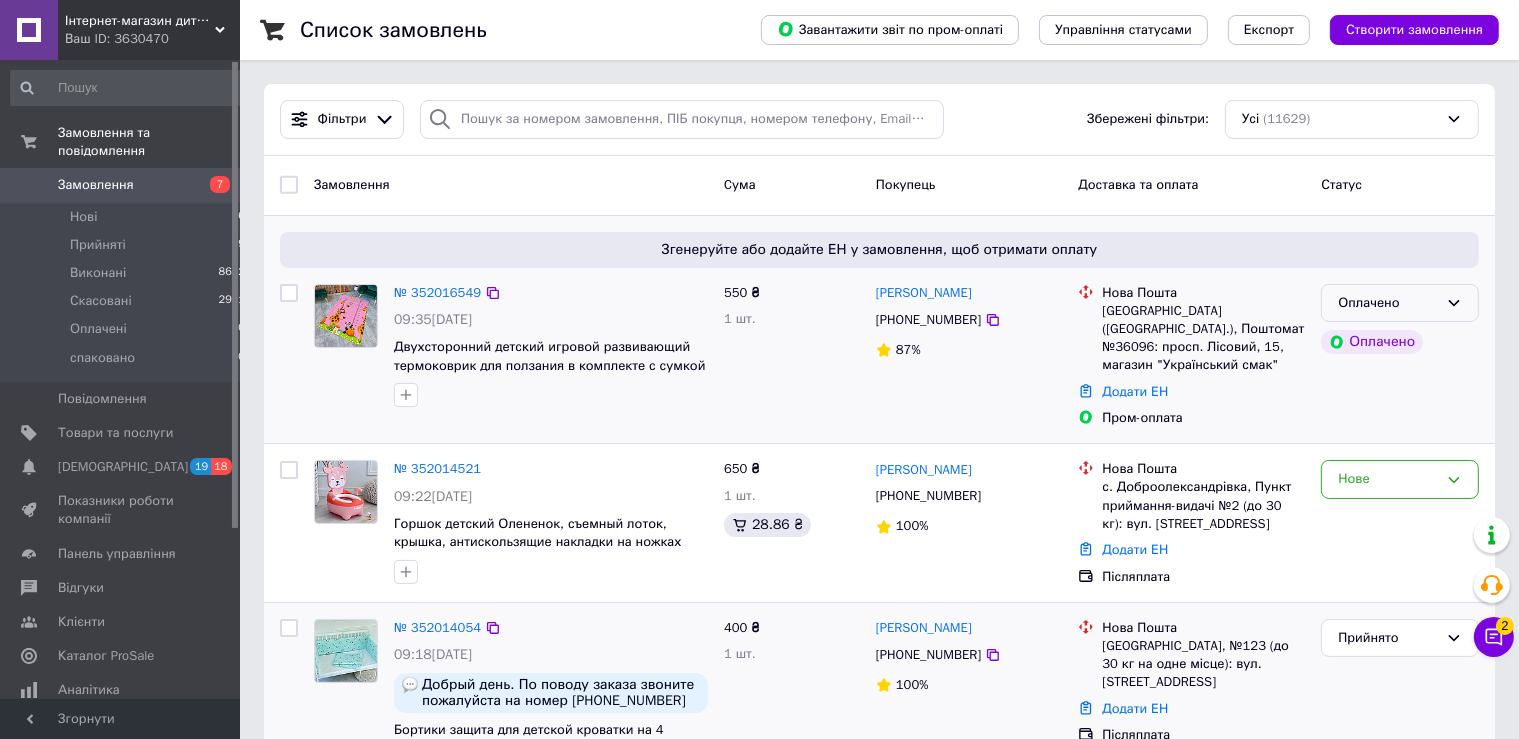 click on "Оплачено" at bounding box center (1400, 303) 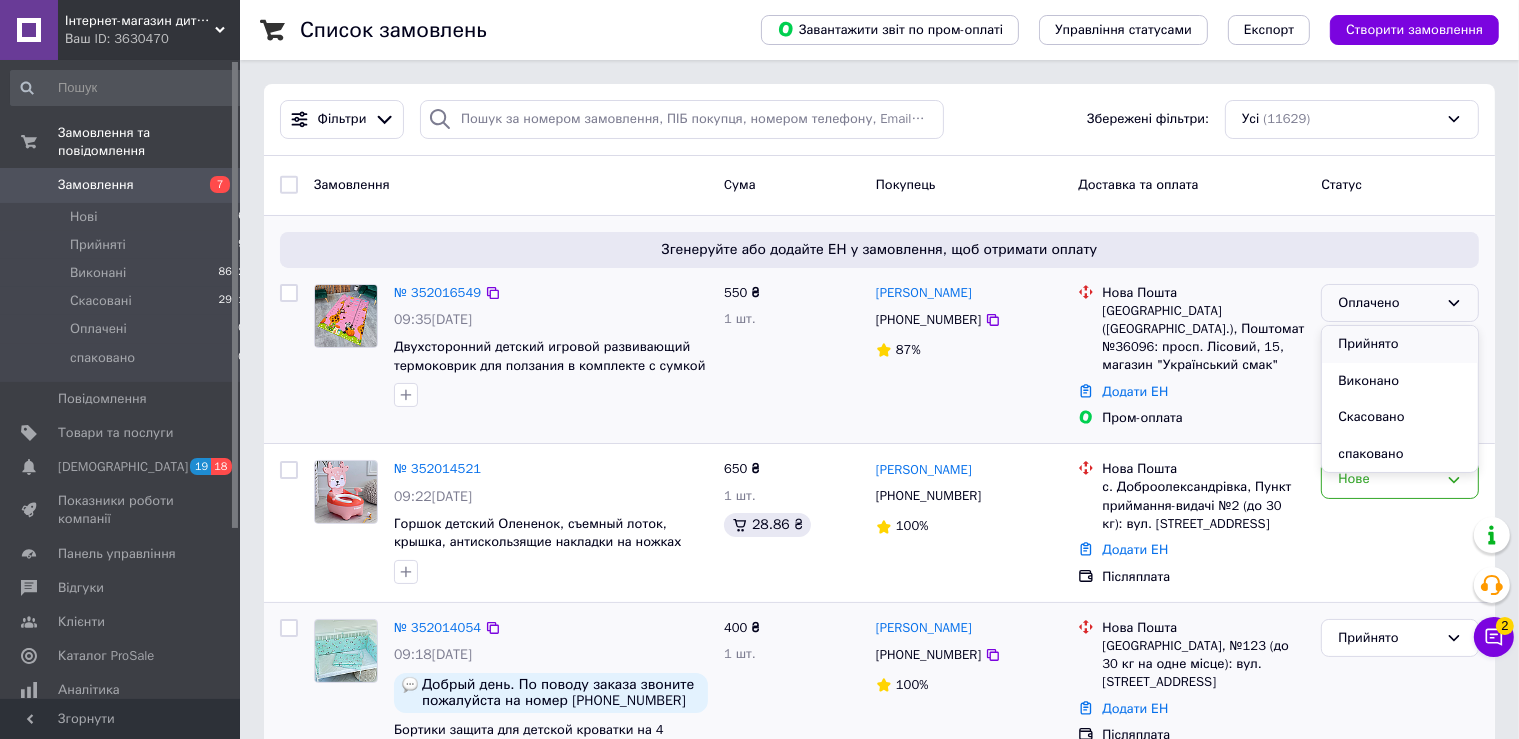 click on "Прийнято" at bounding box center (1400, 344) 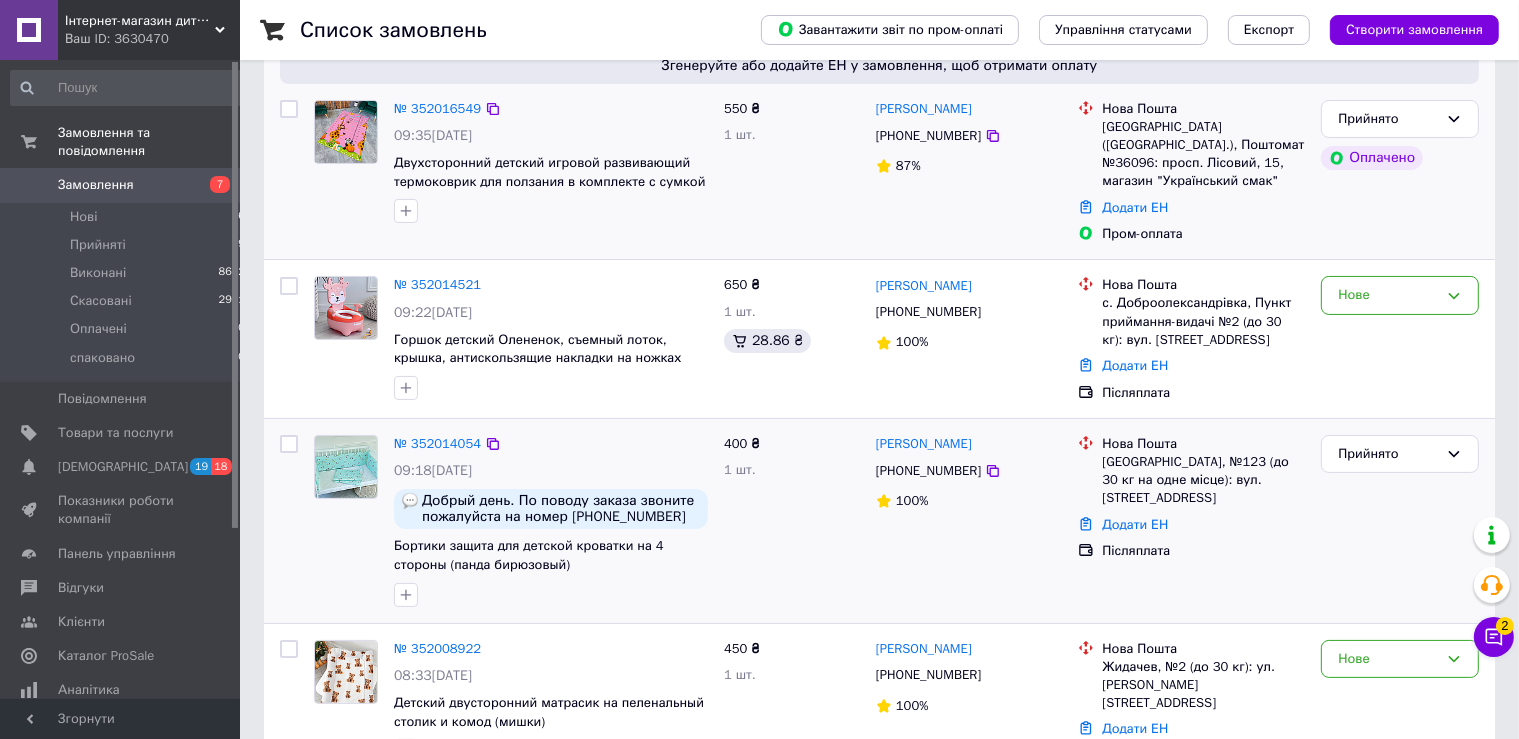 scroll, scrollTop: 316, scrollLeft: 0, axis: vertical 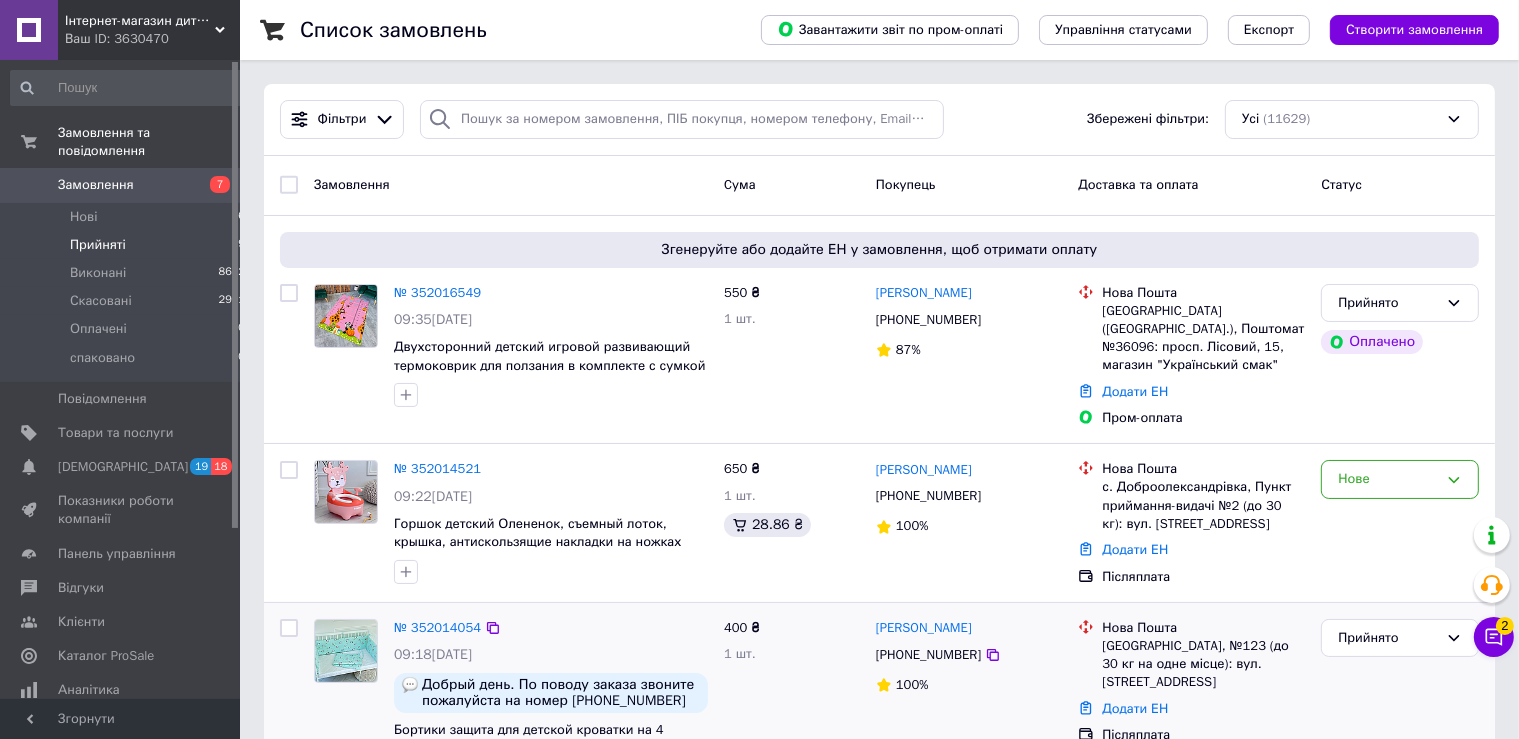 click on "Прийняті 9" at bounding box center [128, 245] 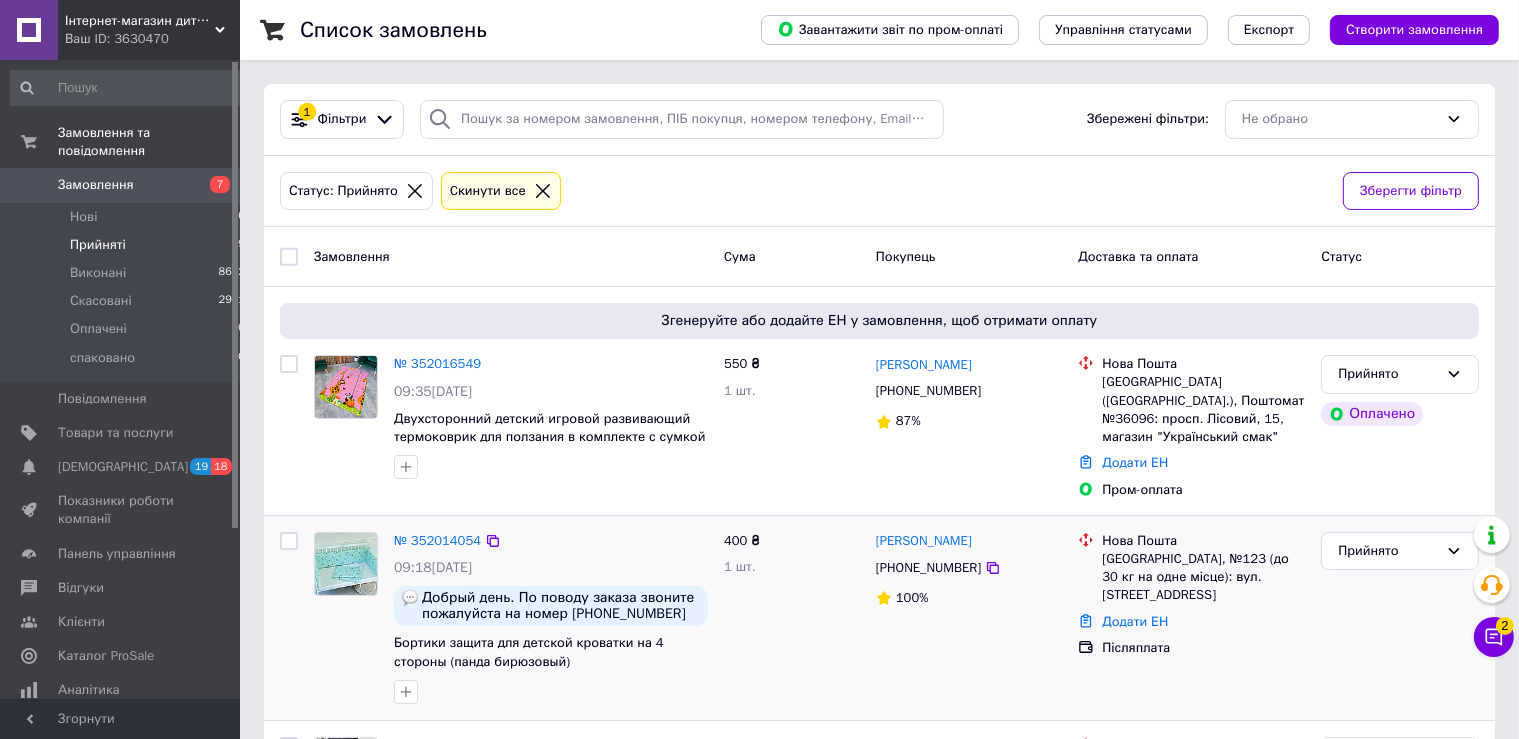 click on "Прийняті 9" at bounding box center [128, 245] 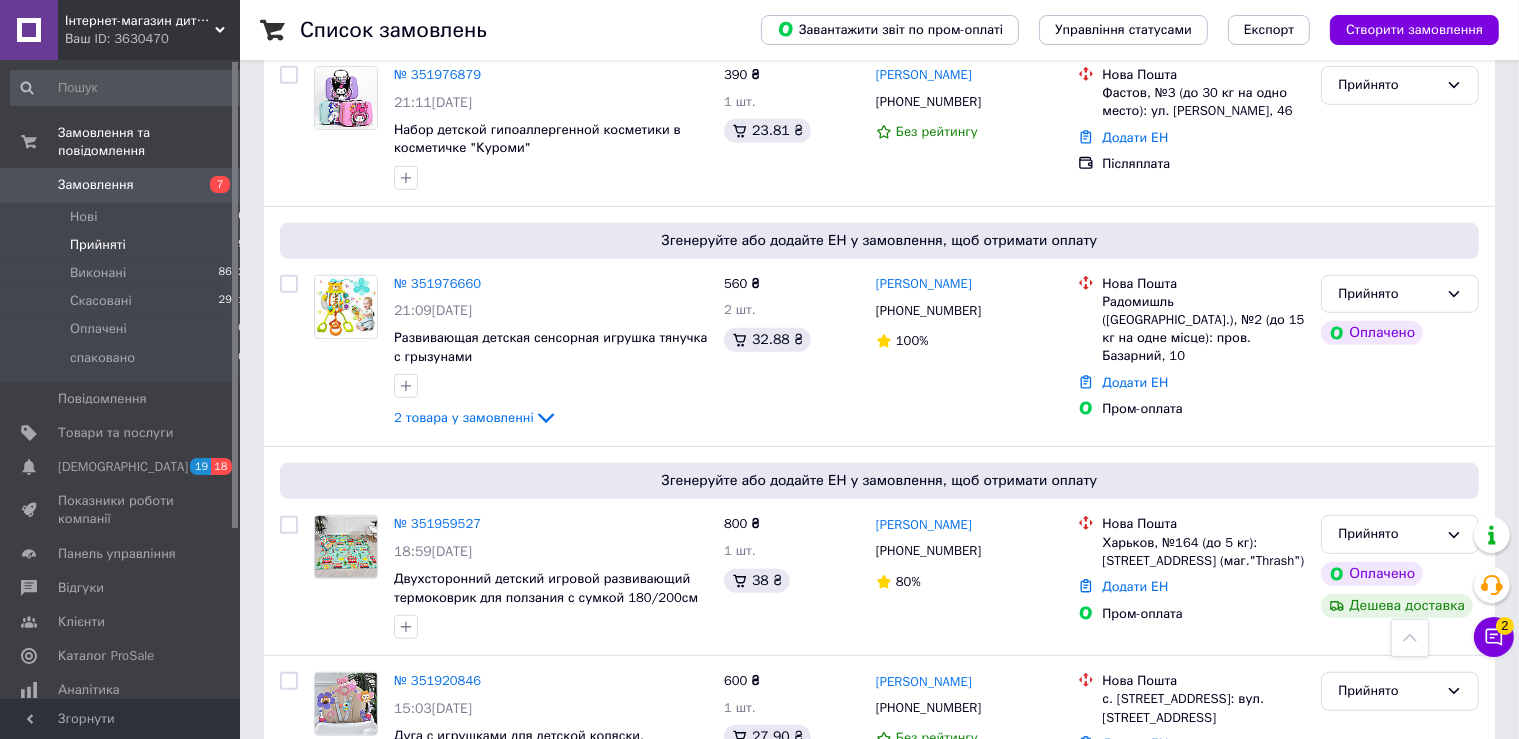 scroll, scrollTop: 1652, scrollLeft: 0, axis: vertical 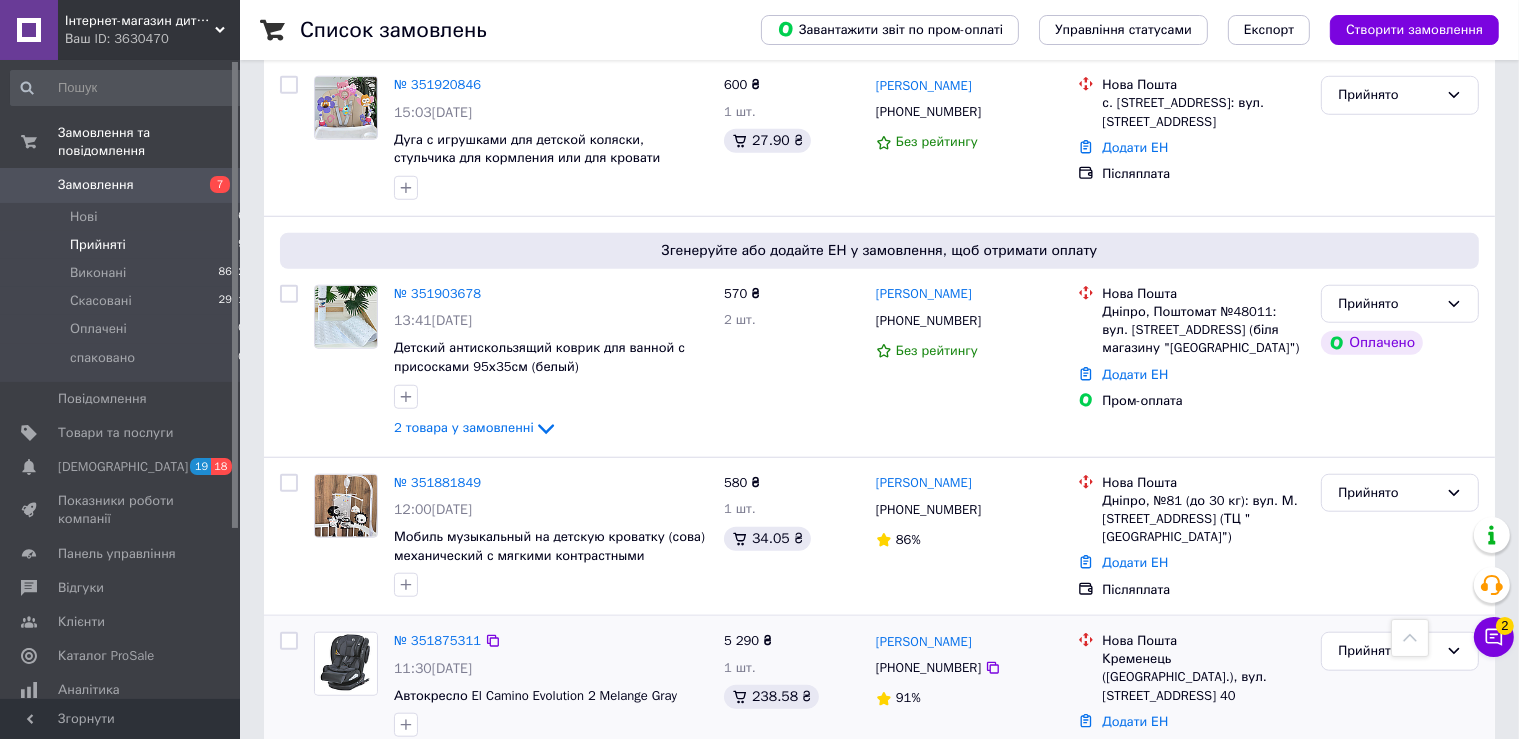 click at bounding box center (346, 664) 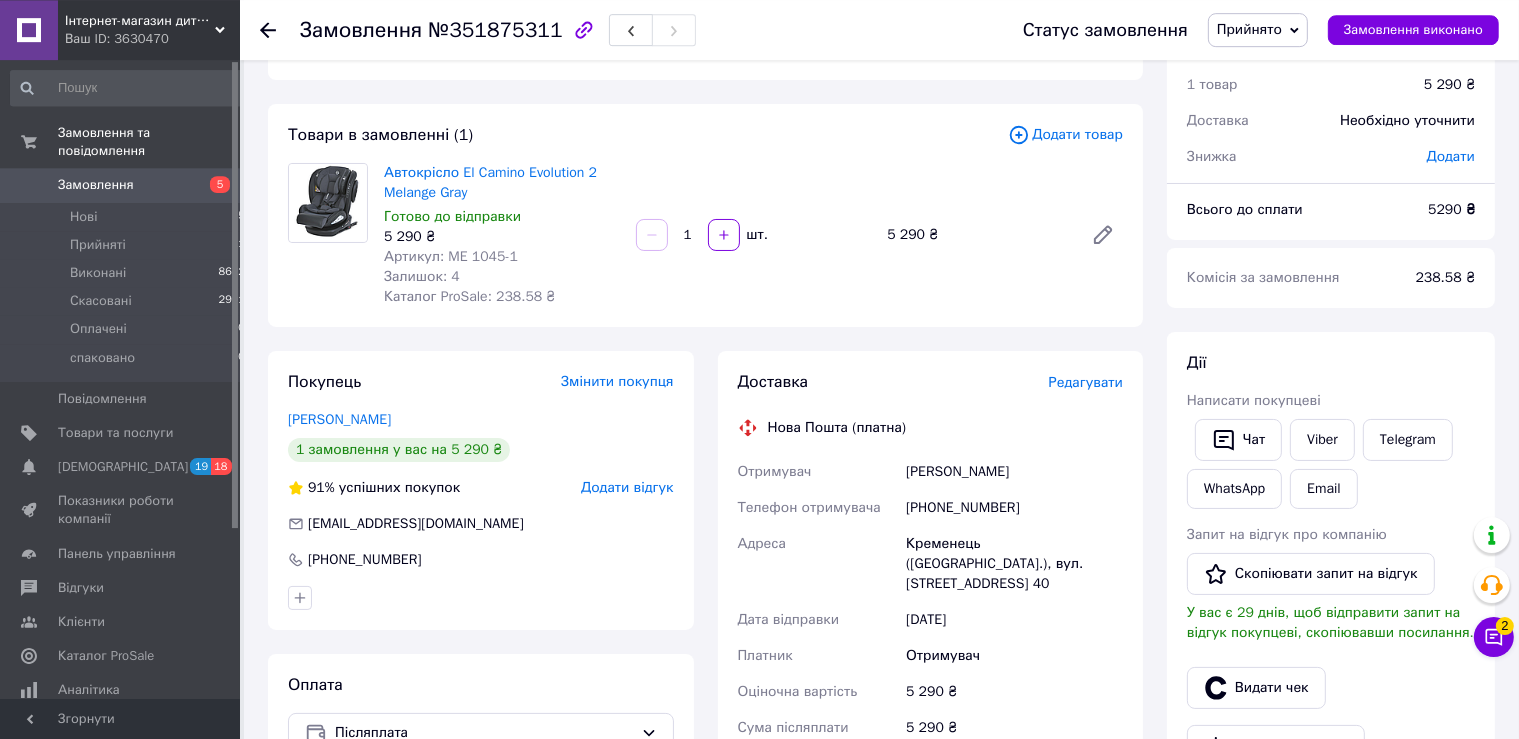scroll, scrollTop: 105, scrollLeft: 0, axis: vertical 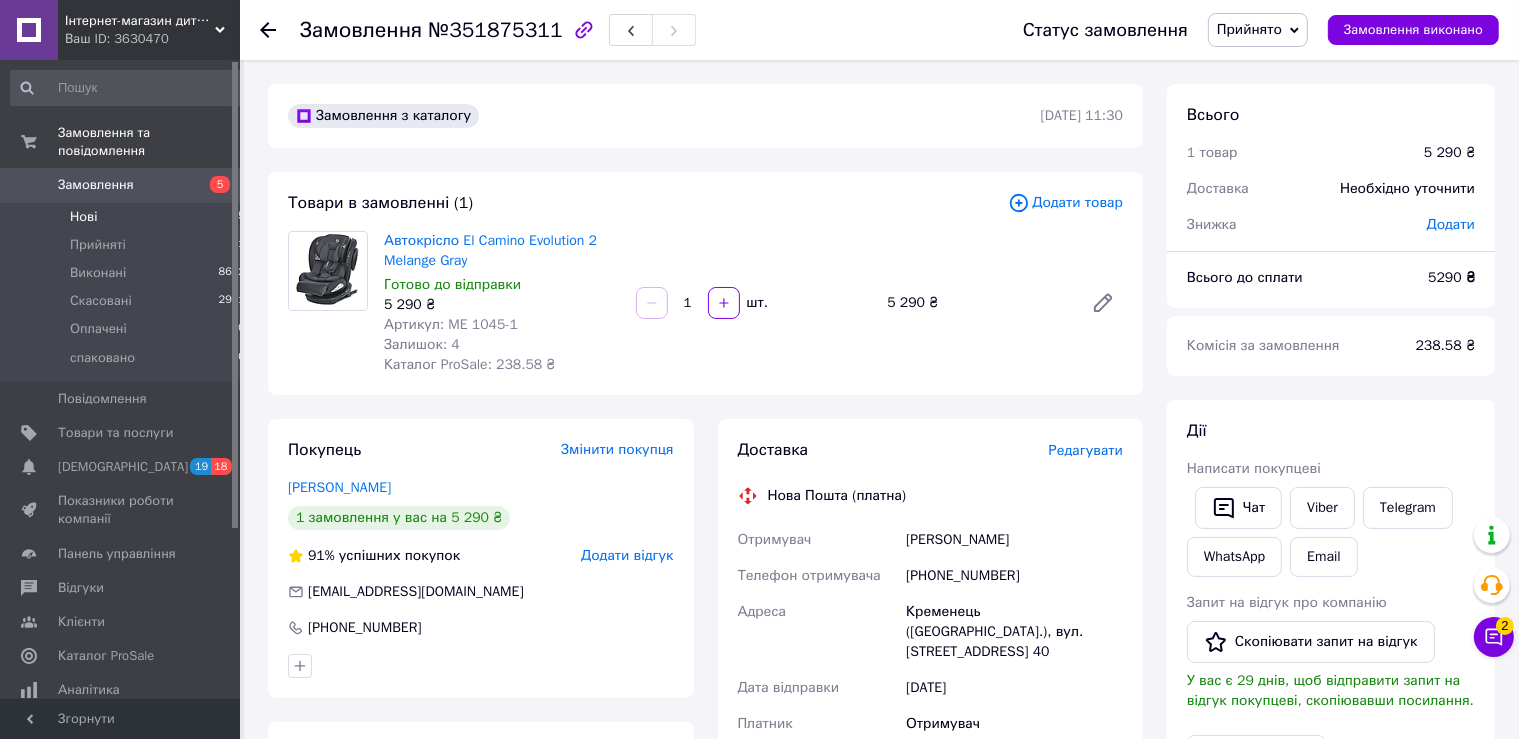 click on "Нові 5" at bounding box center (128, 217) 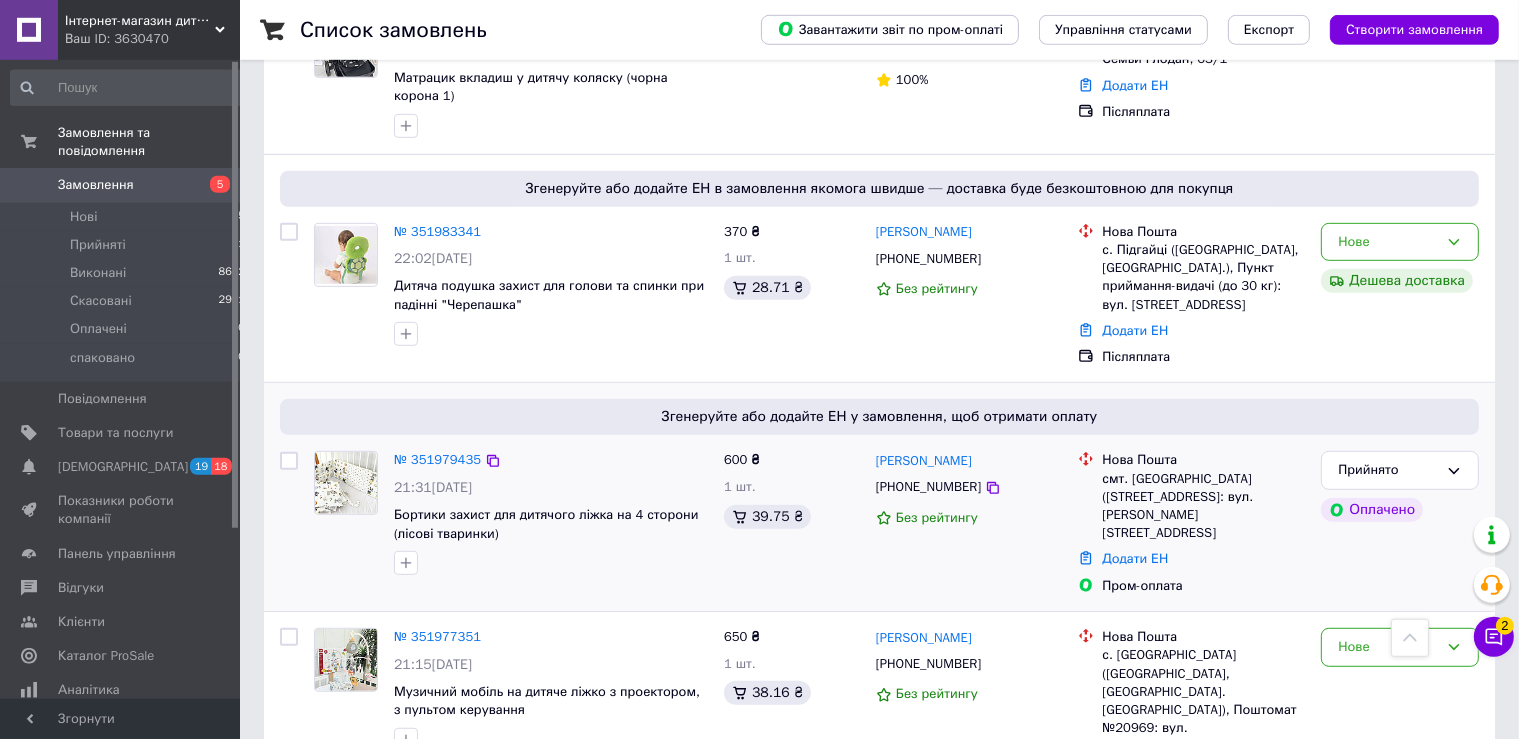 scroll, scrollTop: 1056, scrollLeft: 0, axis: vertical 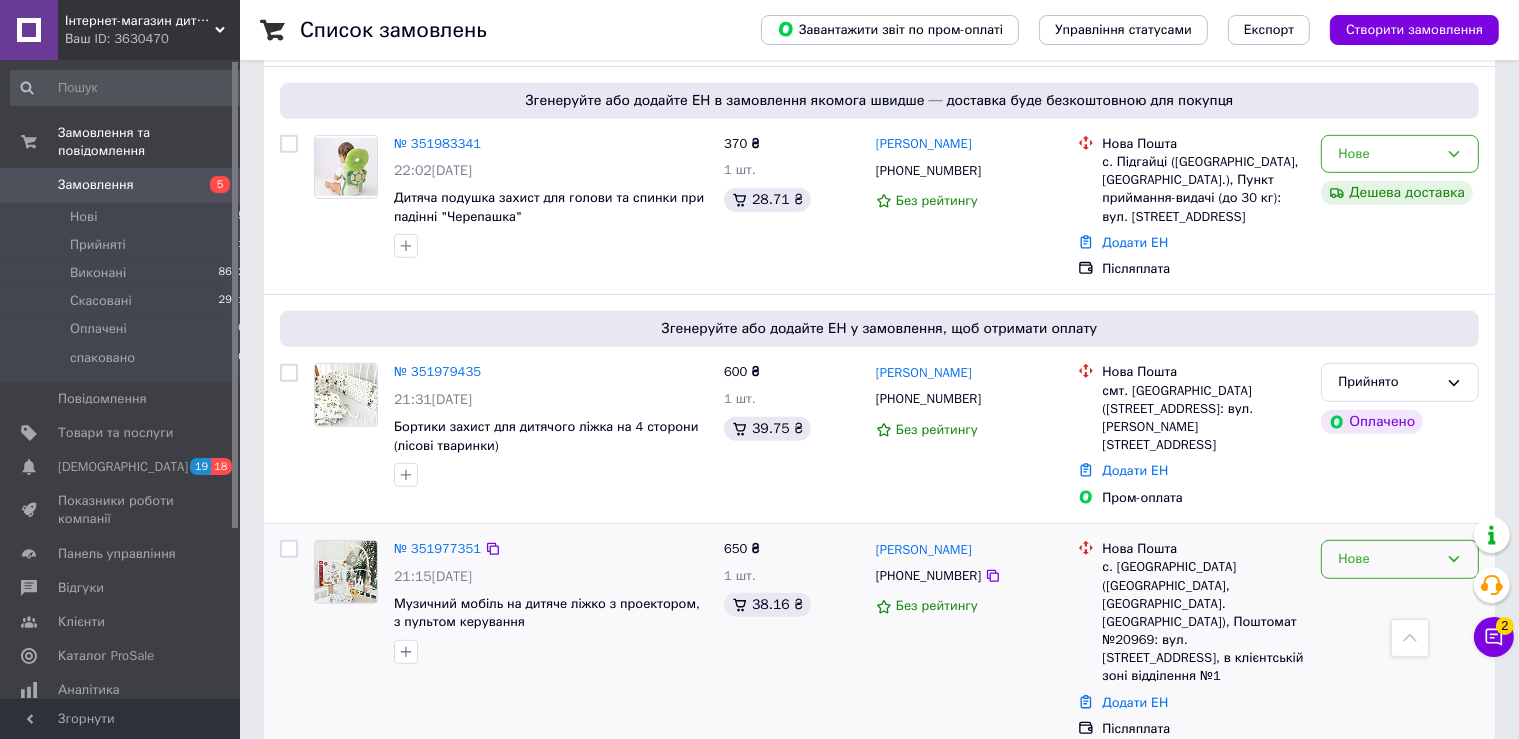 click on "Нове" at bounding box center (1388, 559) 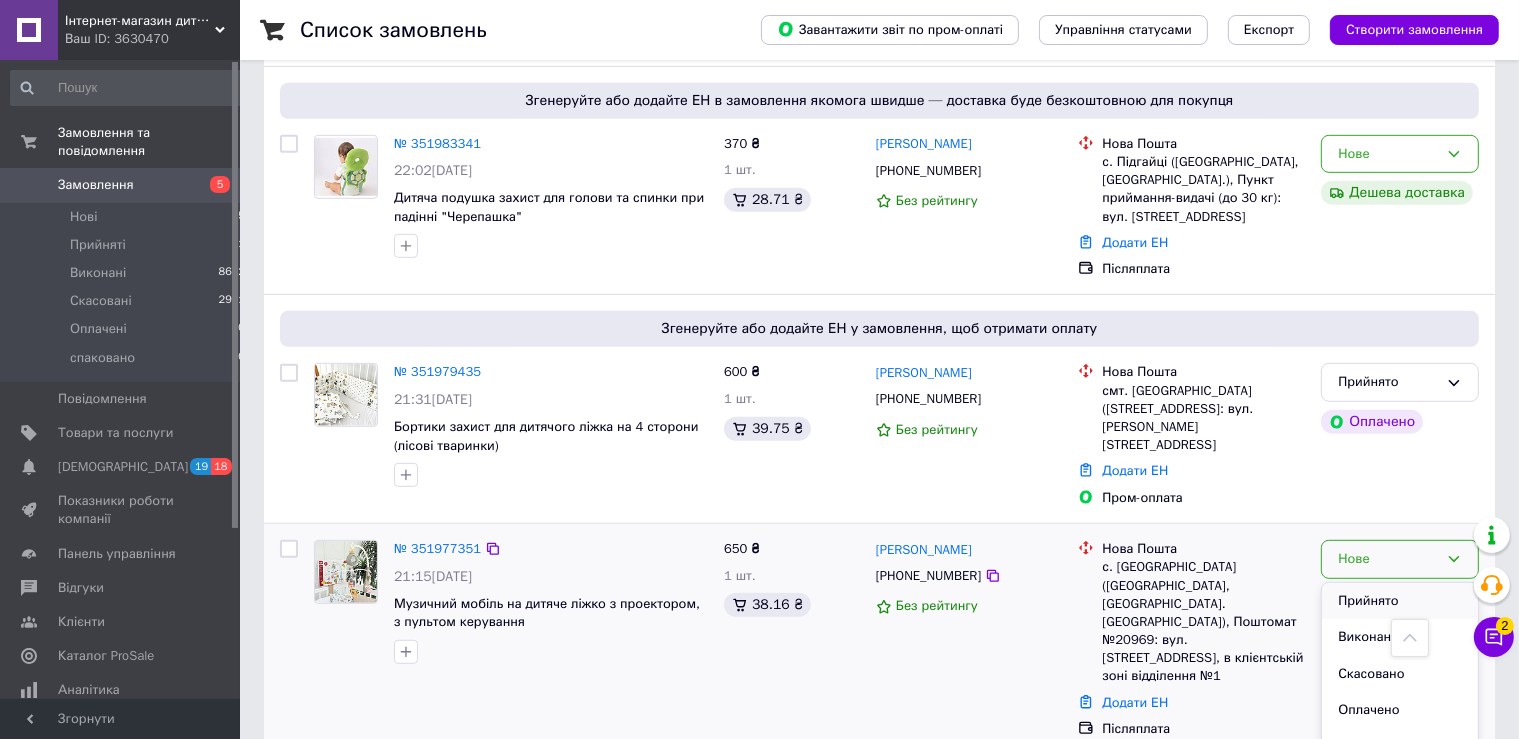 click on "Прийнято" at bounding box center [1400, 601] 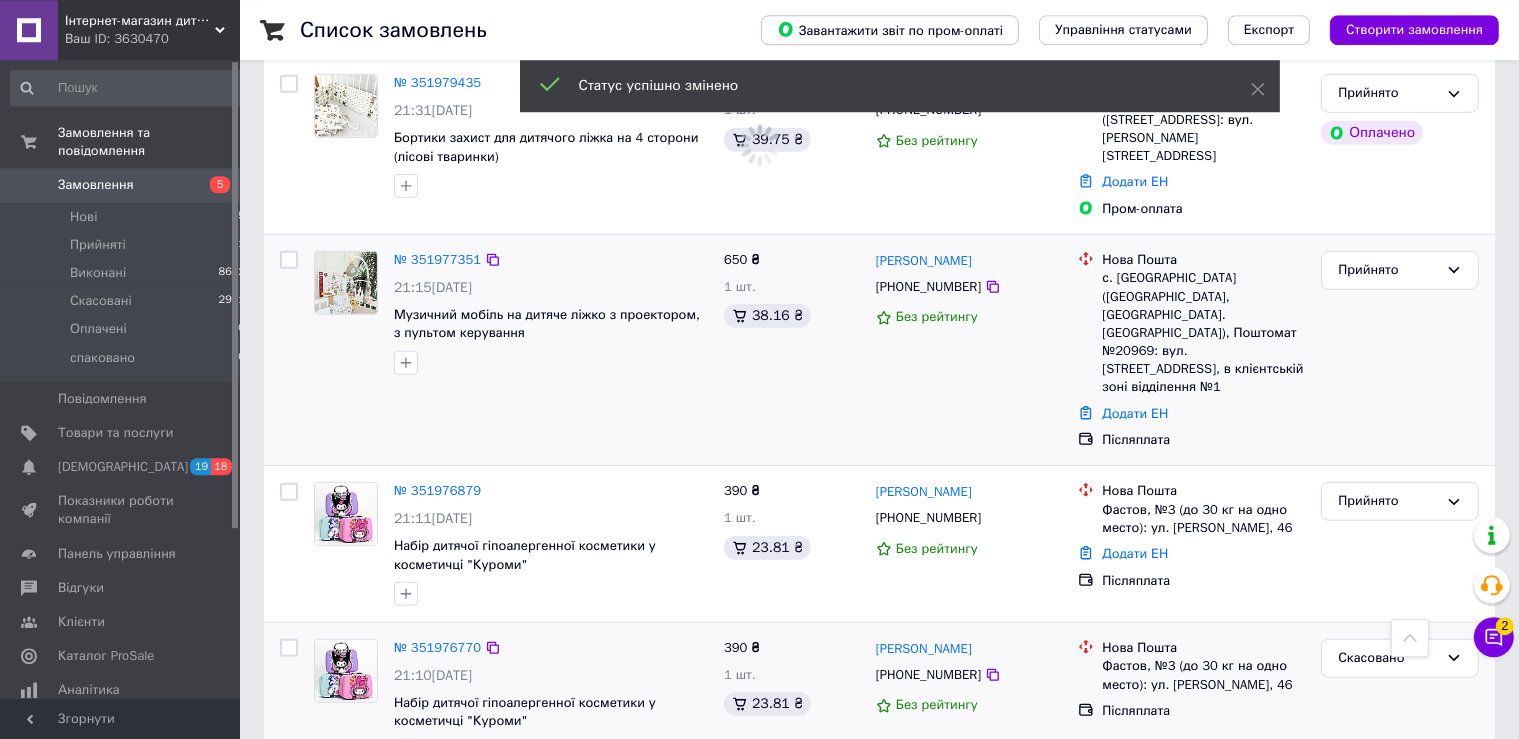 scroll, scrollTop: 1372, scrollLeft: 0, axis: vertical 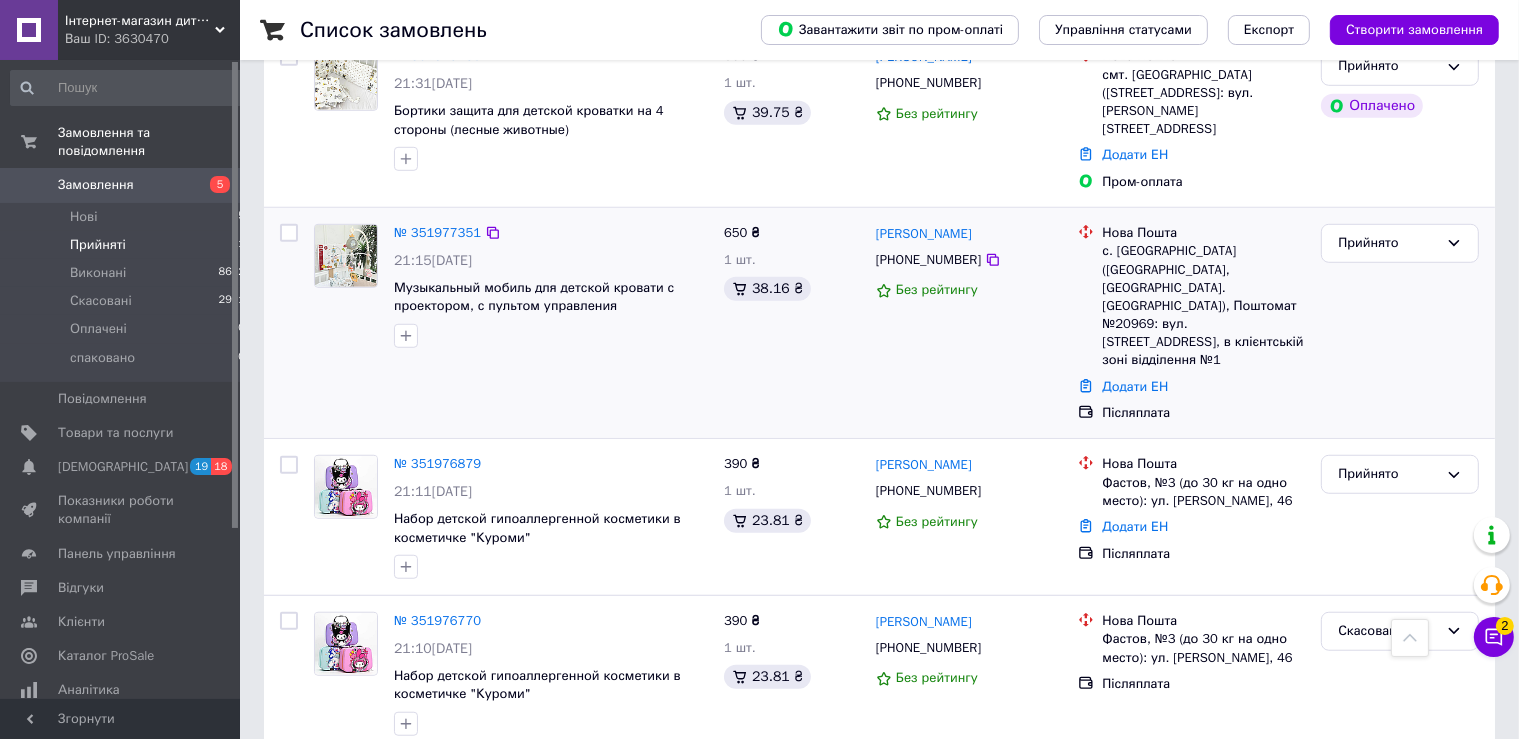 click on "Прийняті" at bounding box center [98, 245] 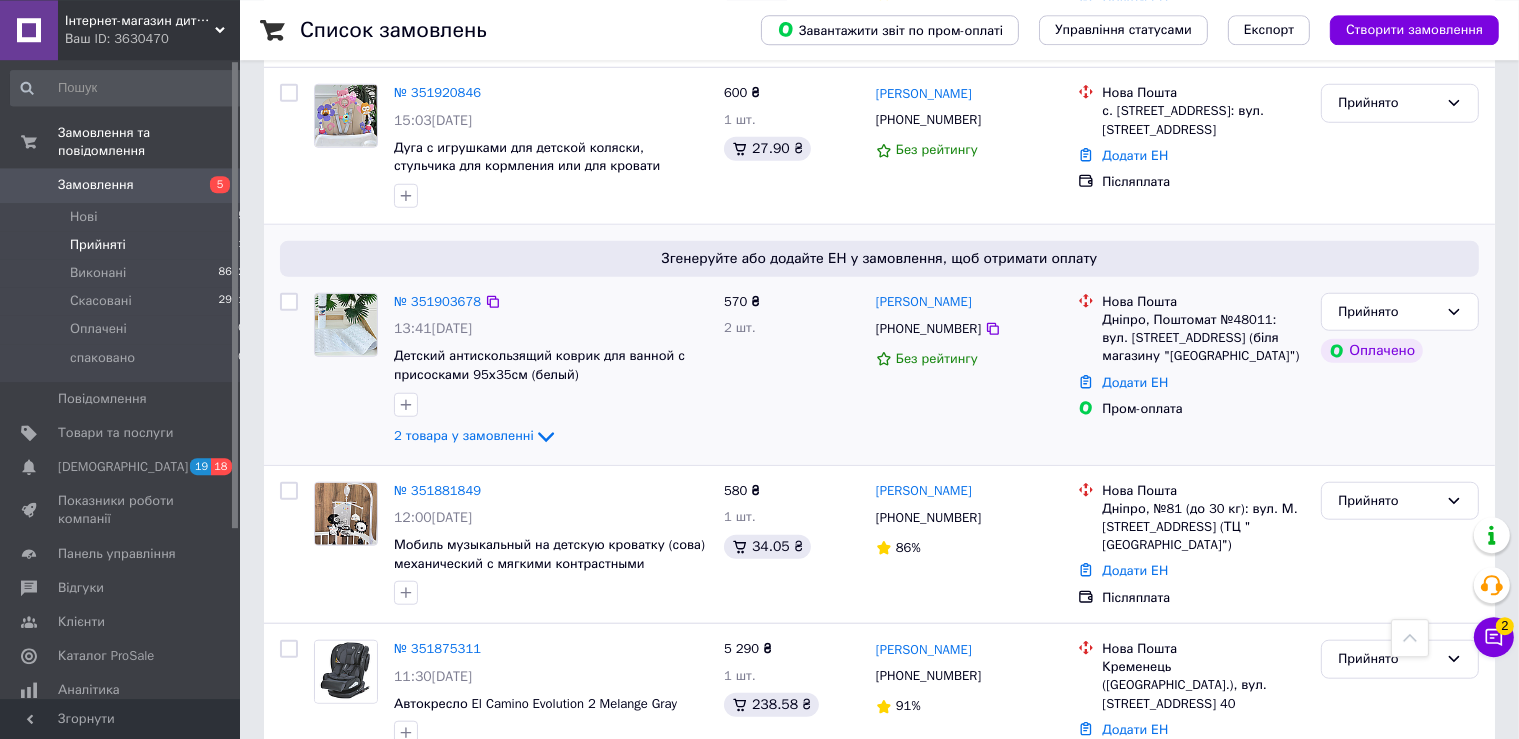 scroll, scrollTop: 1652, scrollLeft: 0, axis: vertical 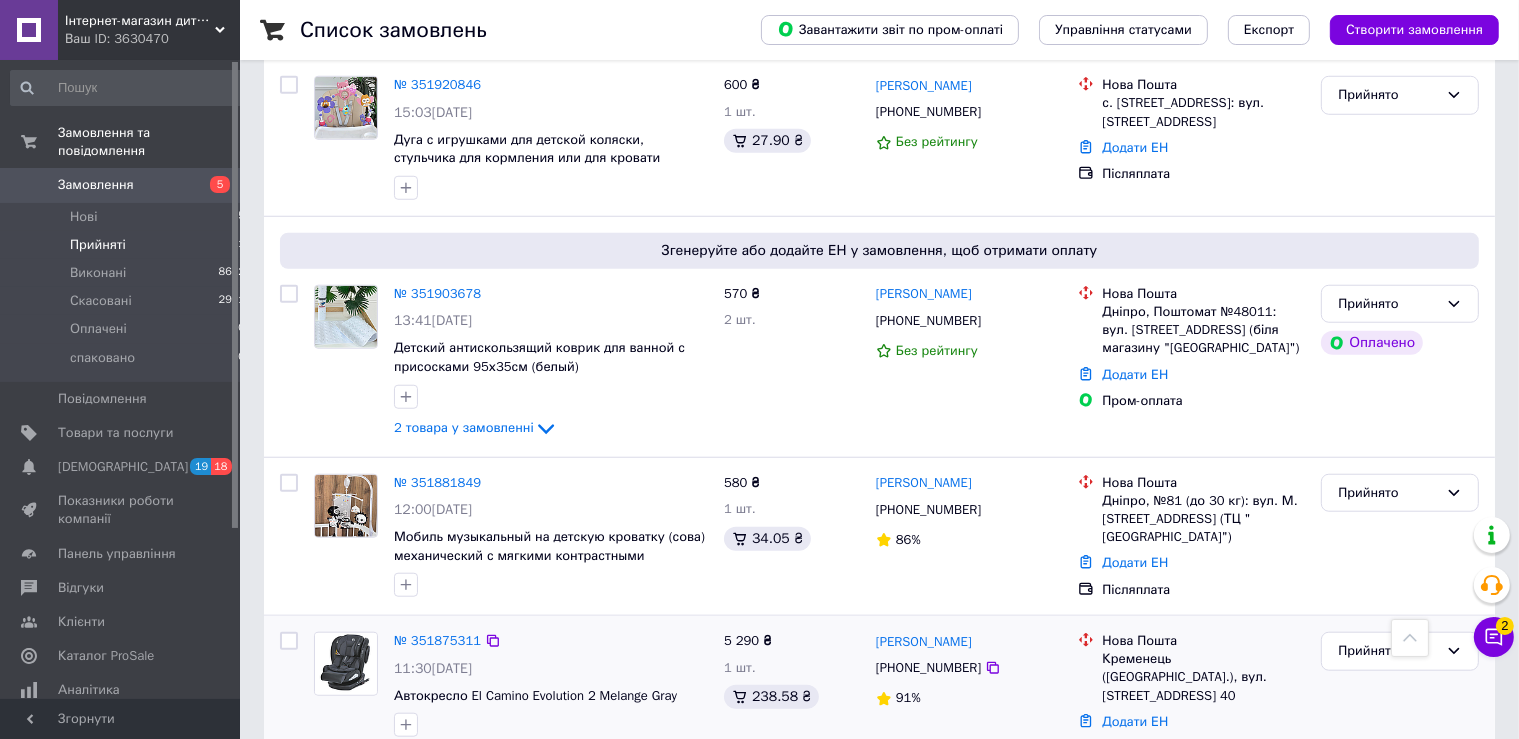 click at bounding box center [346, 664] 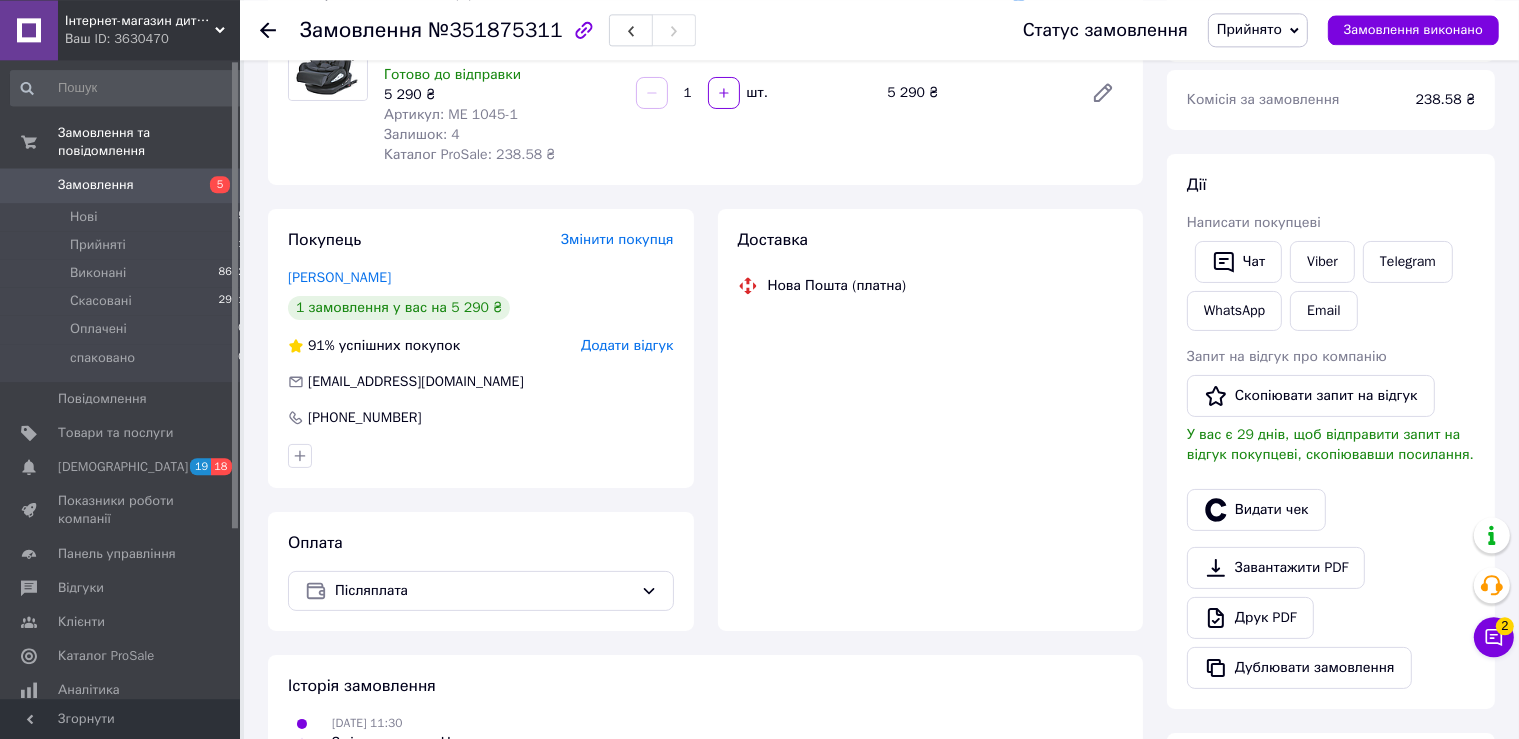 scroll, scrollTop: 211, scrollLeft: 0, axis: vertical 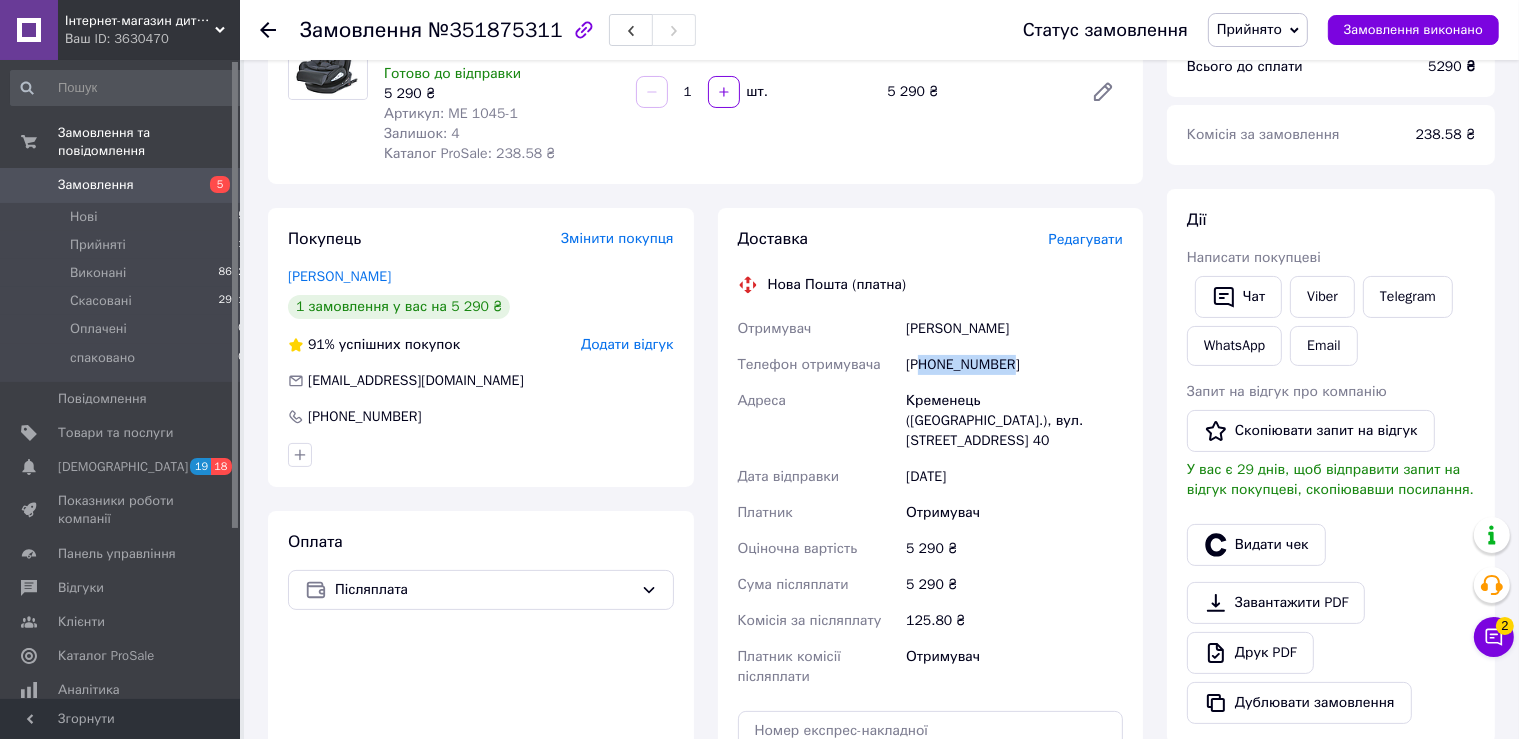 drag, startPoint x: 1014, startPoint y: 358, endPoint x: 924, endPoint y: 362, distance: 90.088844 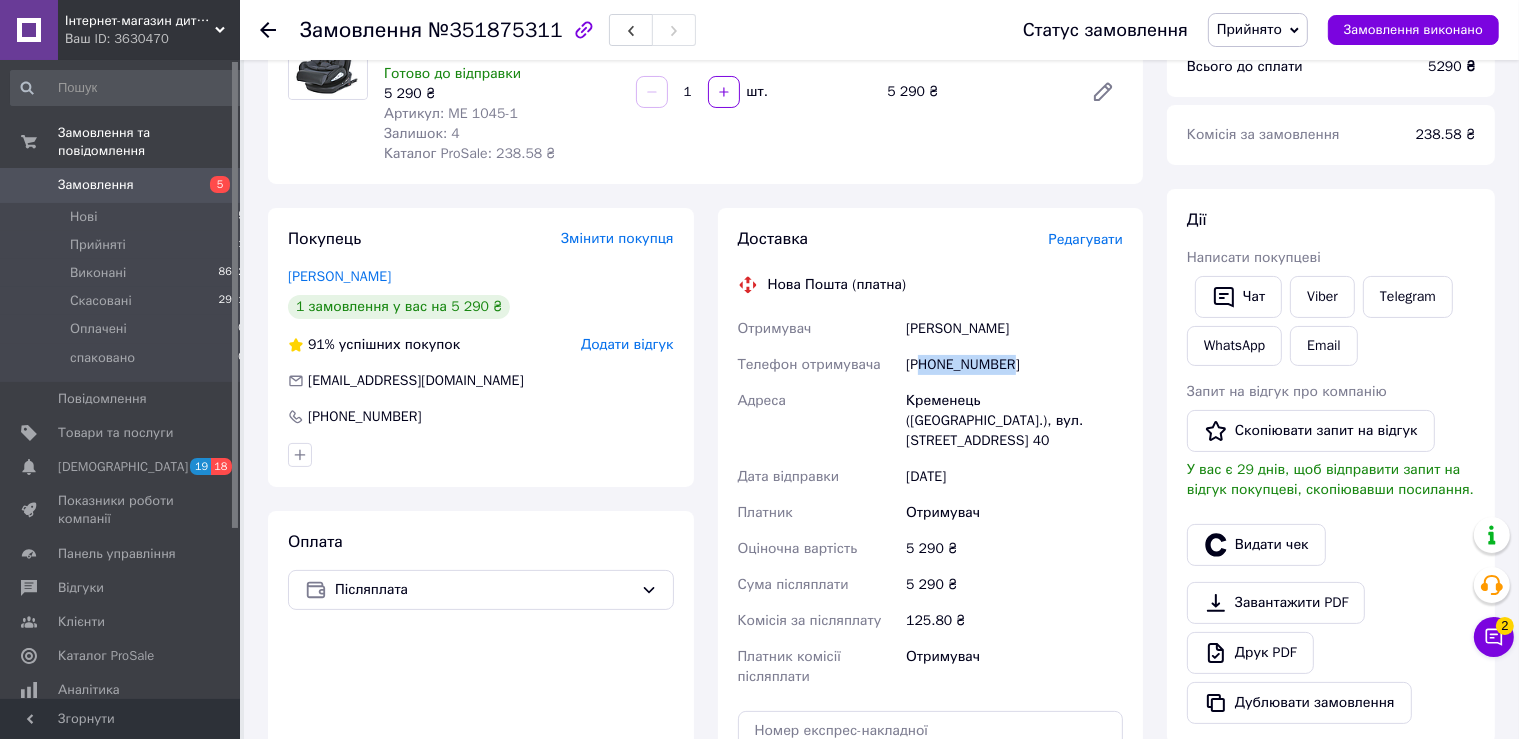 copy on "80507208052" 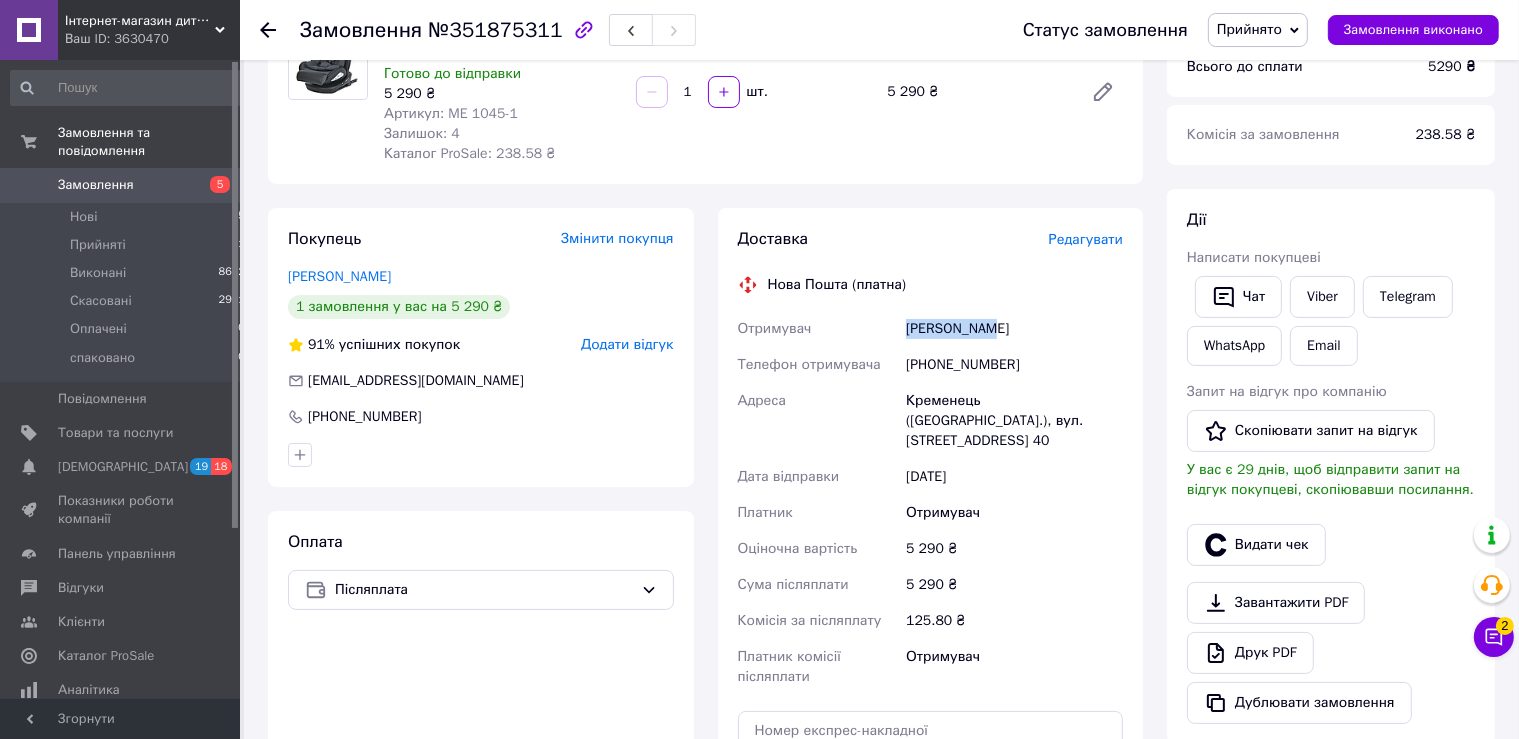 drag, startPoint x: 987, startPoint y: 326, endPoint x: 907, endPoint y: 327, distance: 80.00625 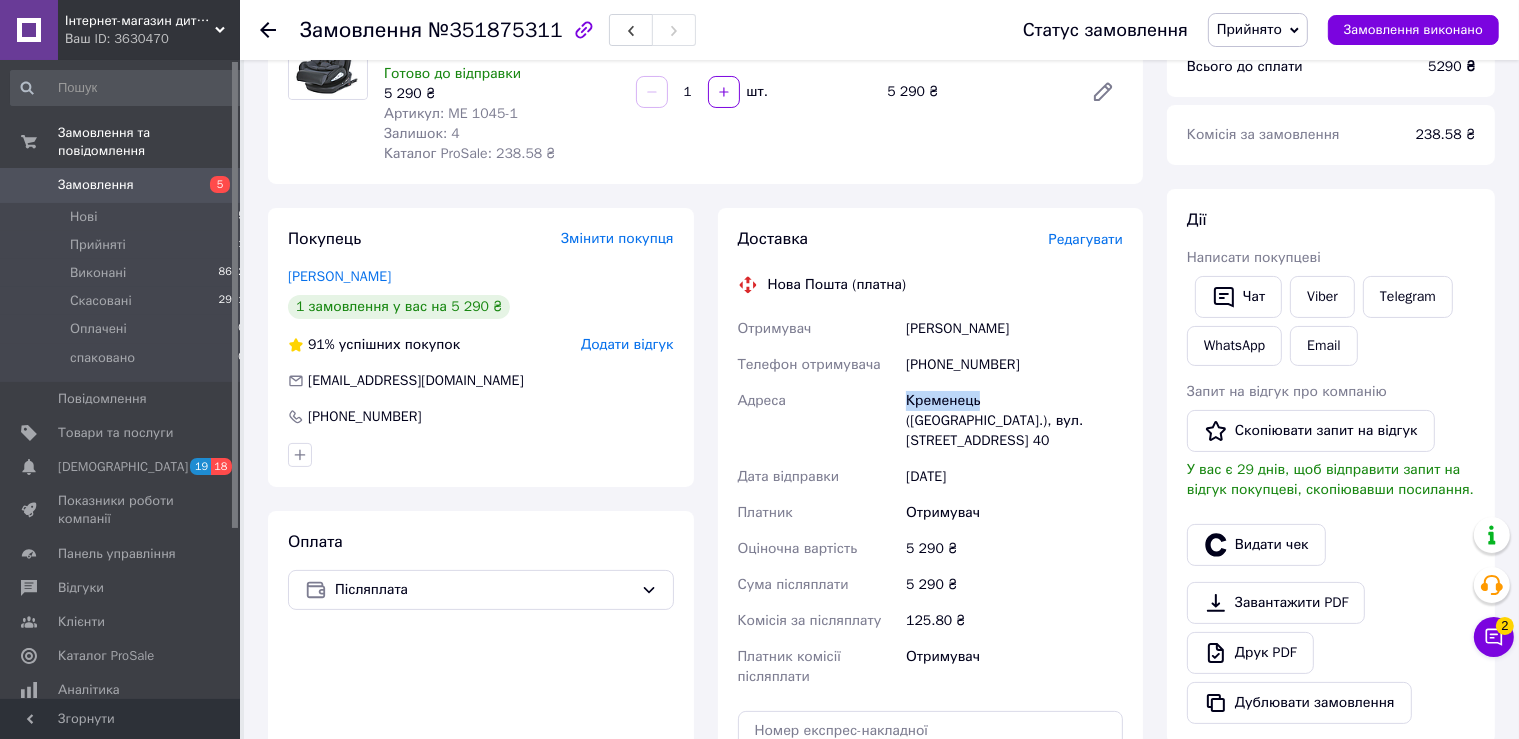 drag, startPoint x: 896, startPoint y: 398, endPoint x: 978, endPoint y: 402, distance: 82.0975 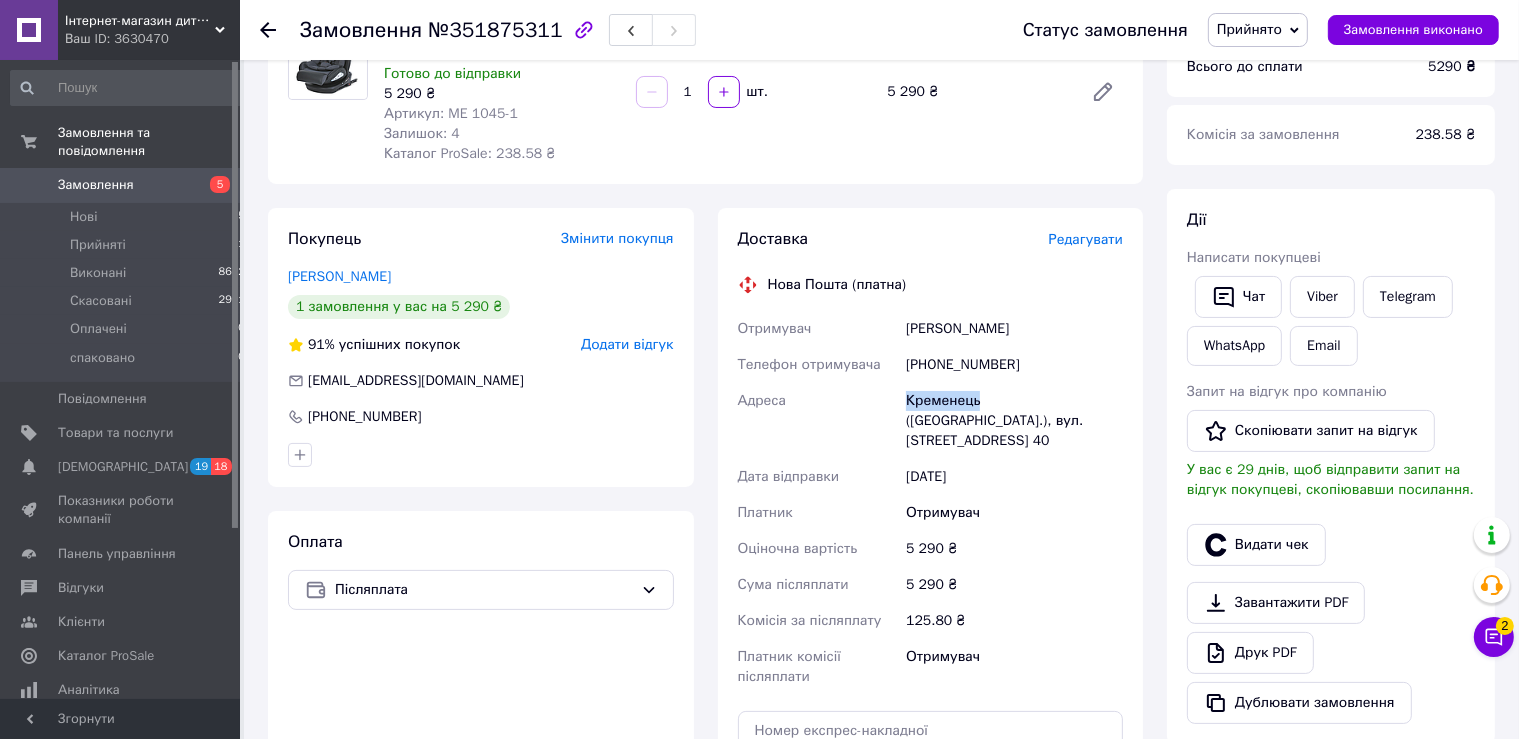 copy on "Адреса Кременець" 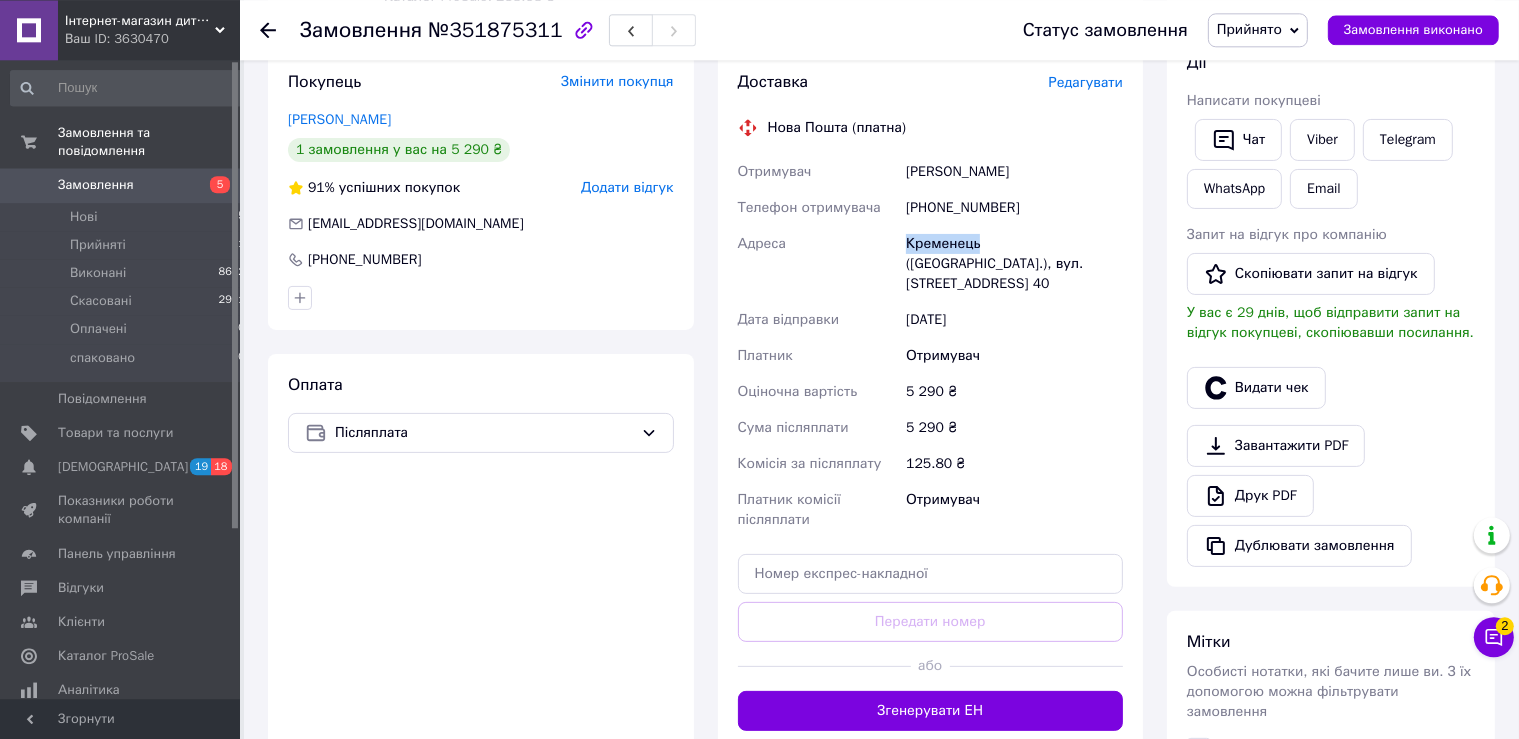 scroll, scrollTop: 422, scrollLeft: 0, axis: vertical 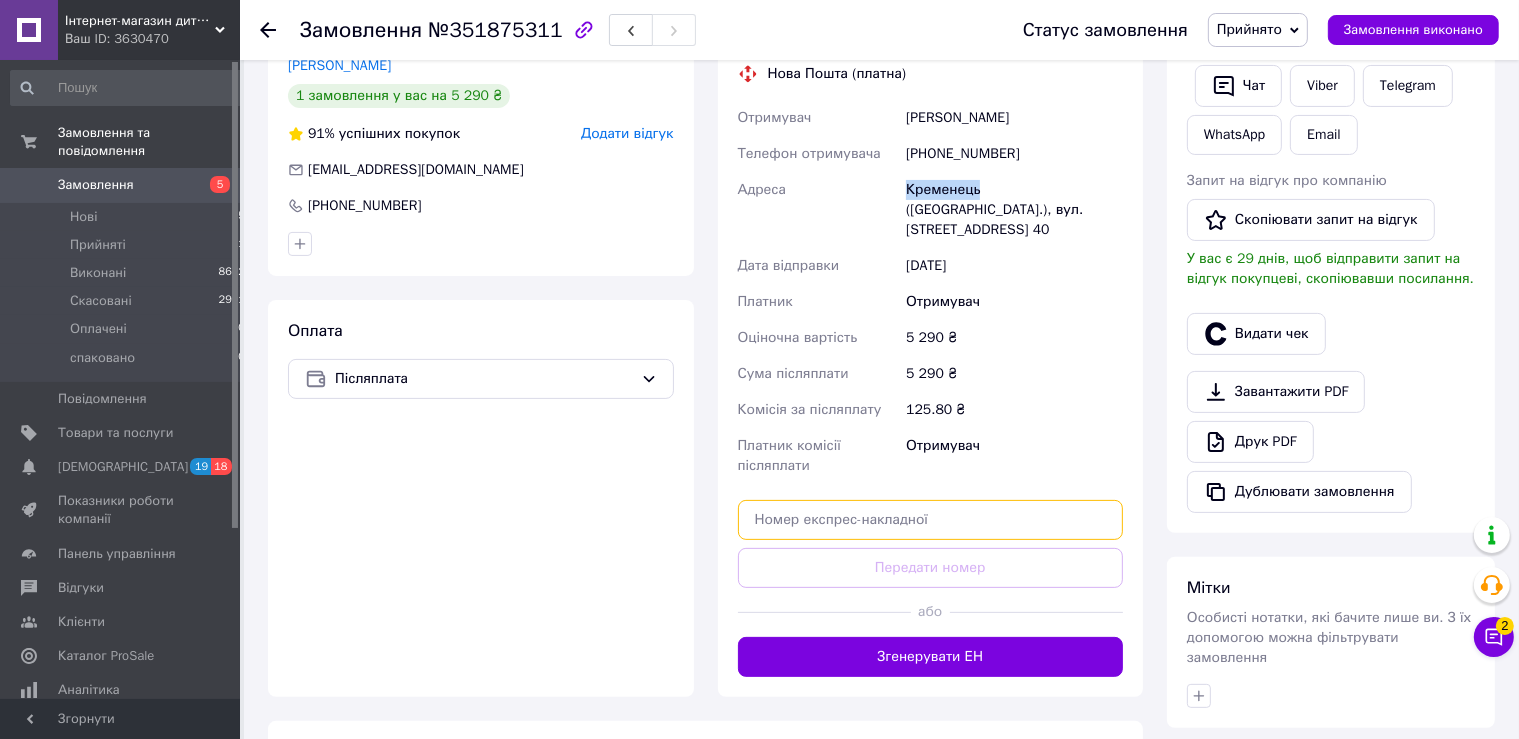 click at bounding box center (931, 520) 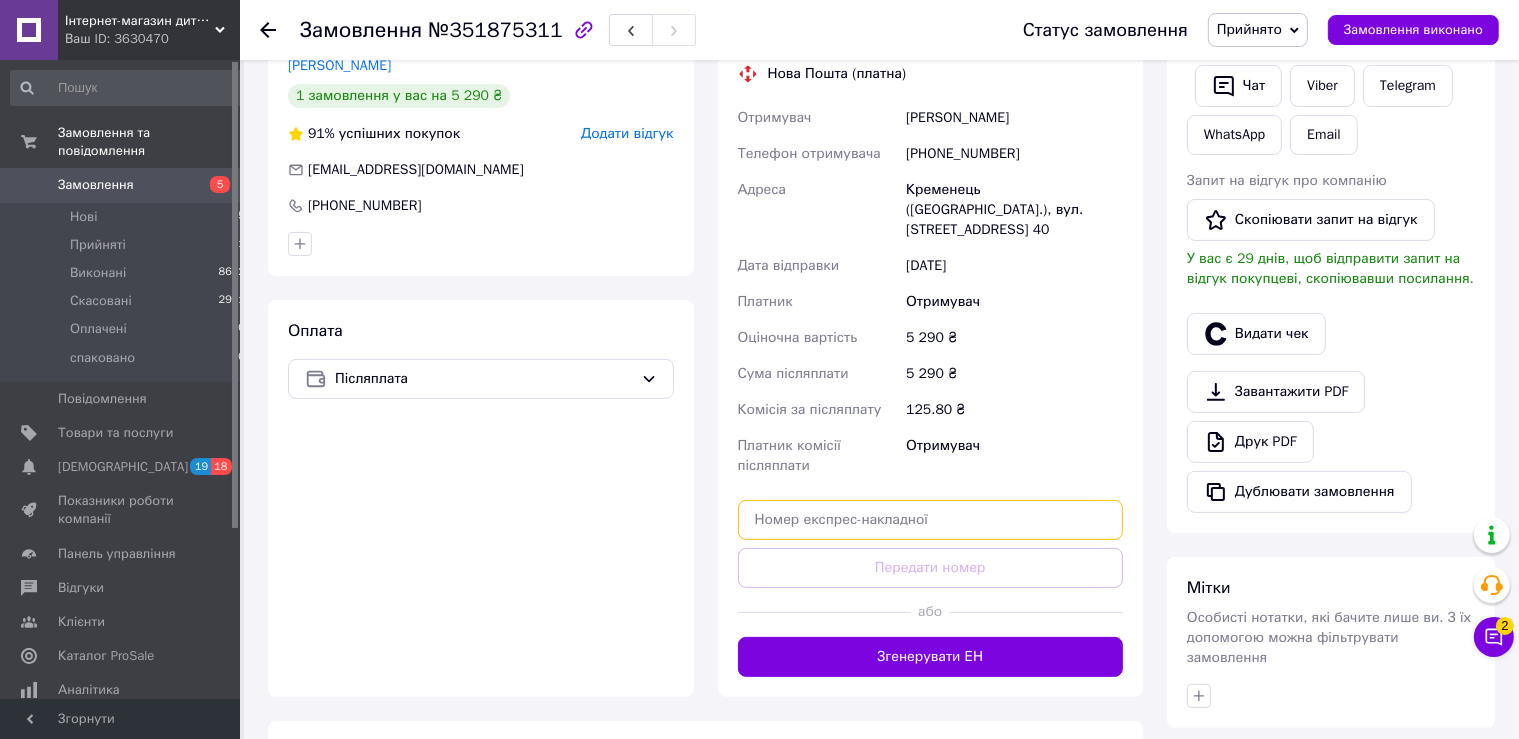 paste on "20451202762020" 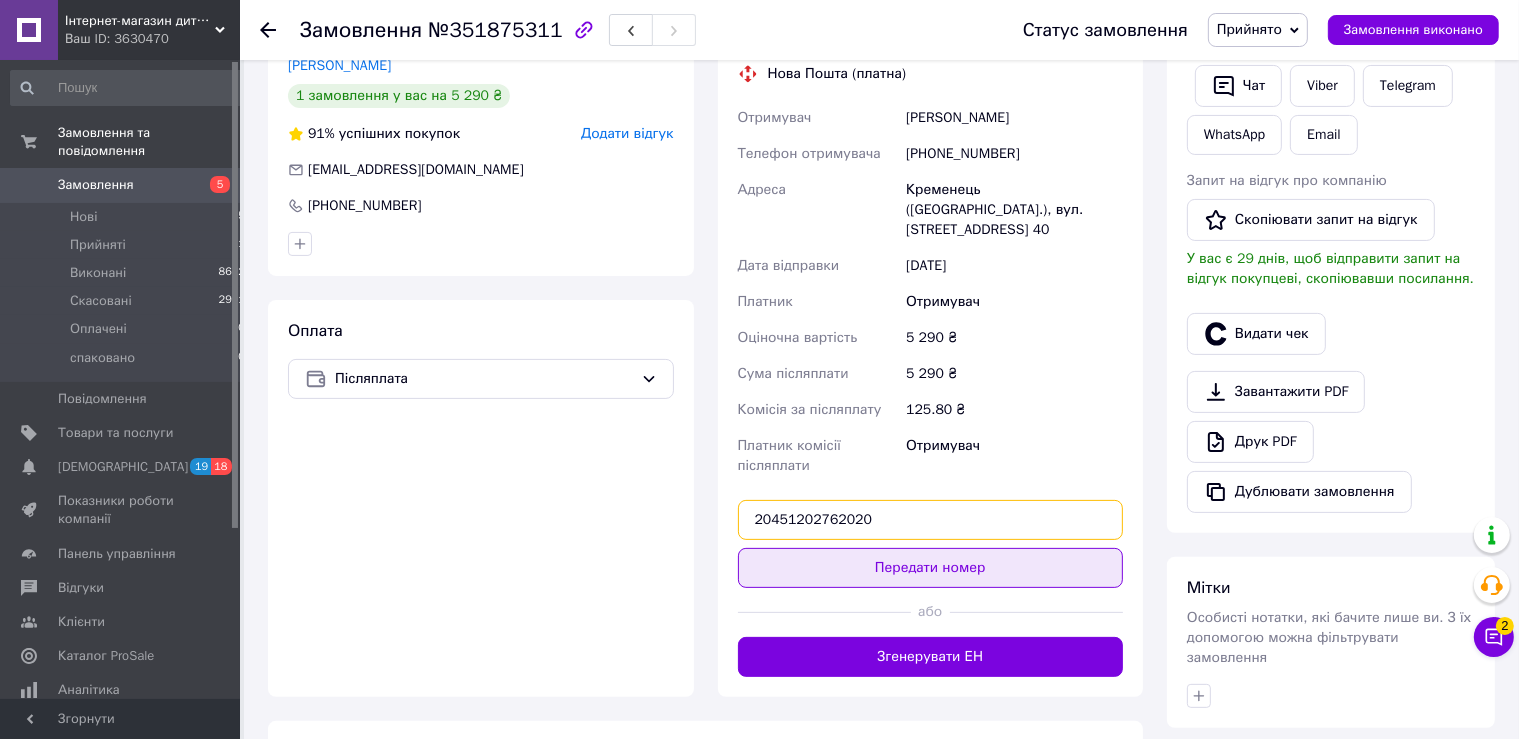 type on "20451202762020" 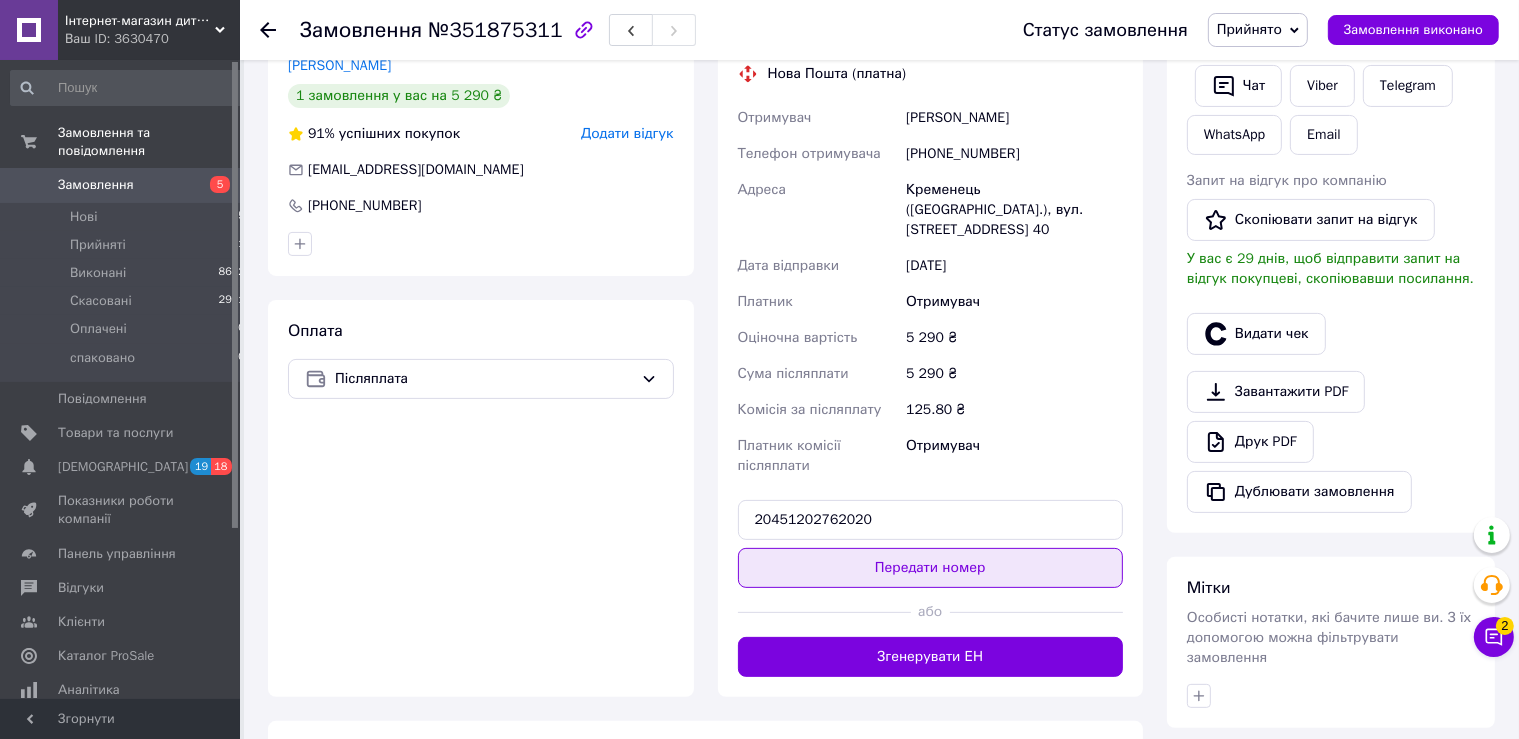 click on "Передати номер" at bounding box center [931, 568] 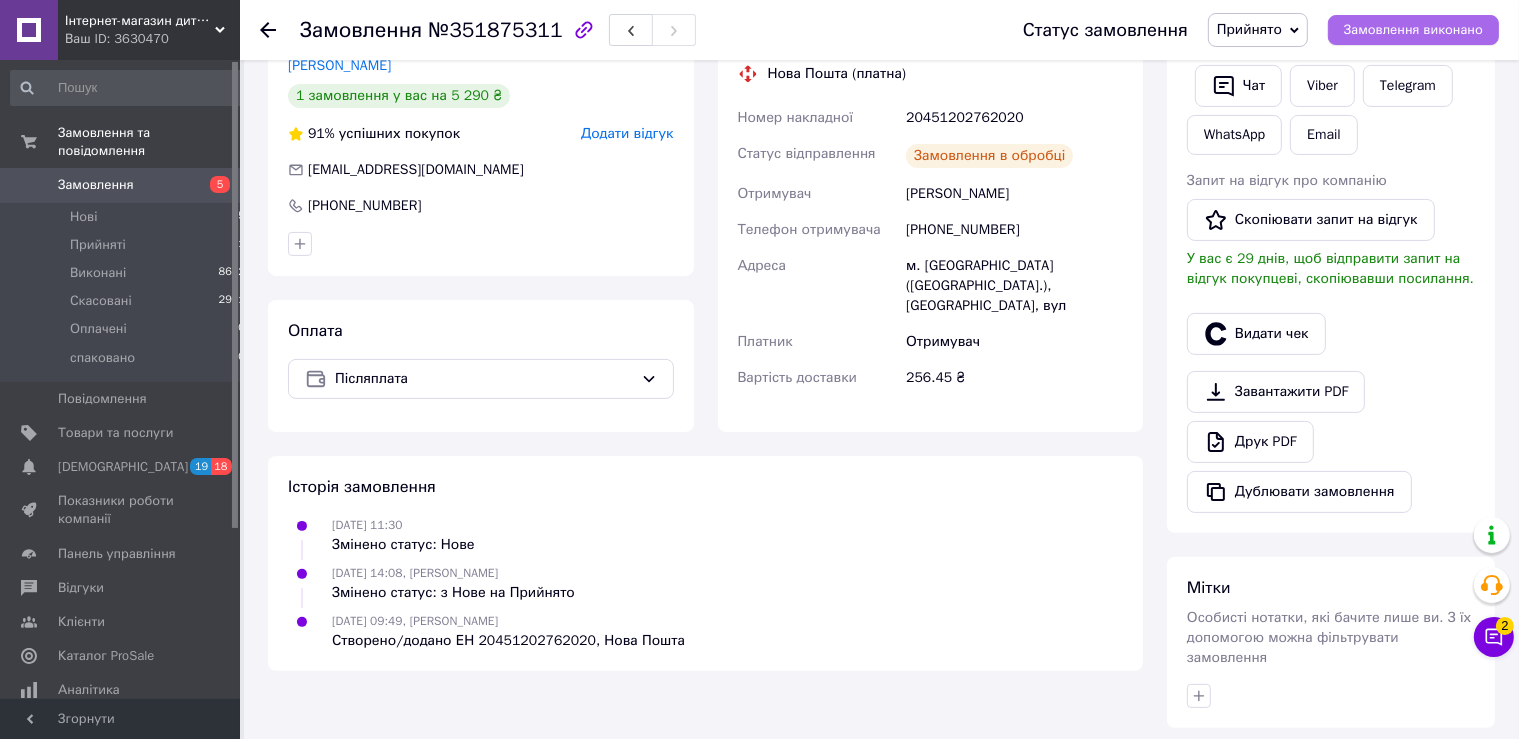 click on "Замовлення виконано" at bounding box center (1413, 30) 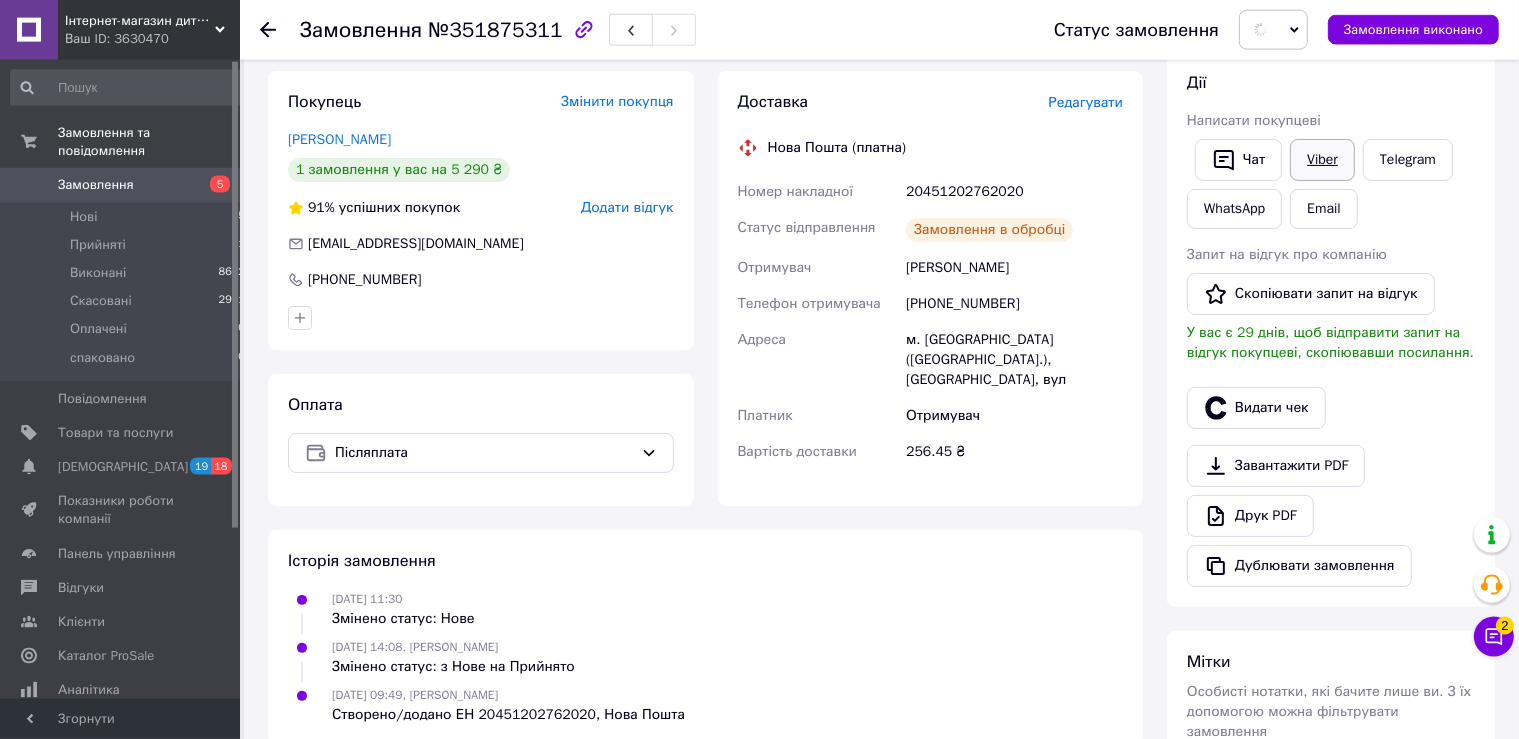 scroll, scrollTop: 316, scrollLeft: 0, axis: vertical 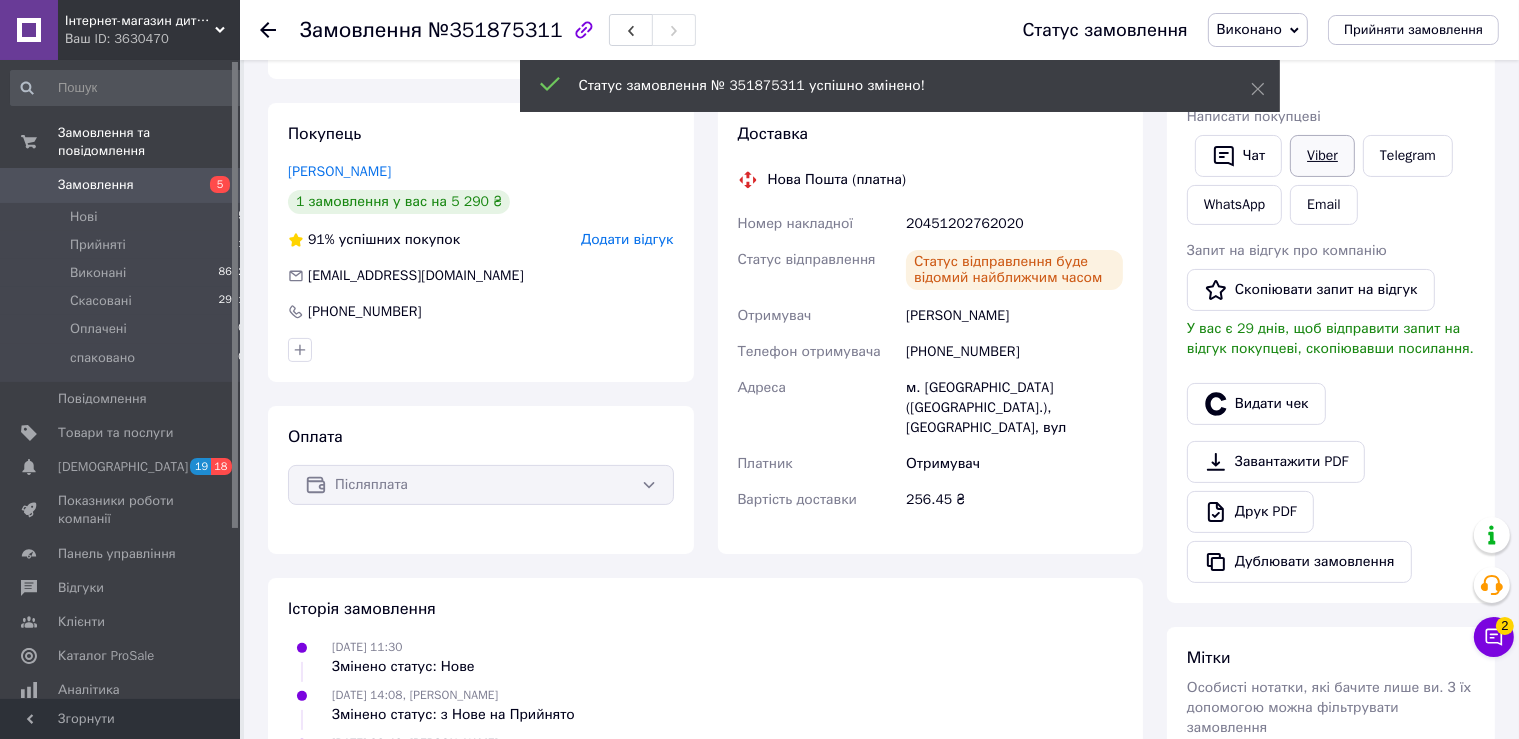 click on "Viber" at bounding box center (1322, 156) 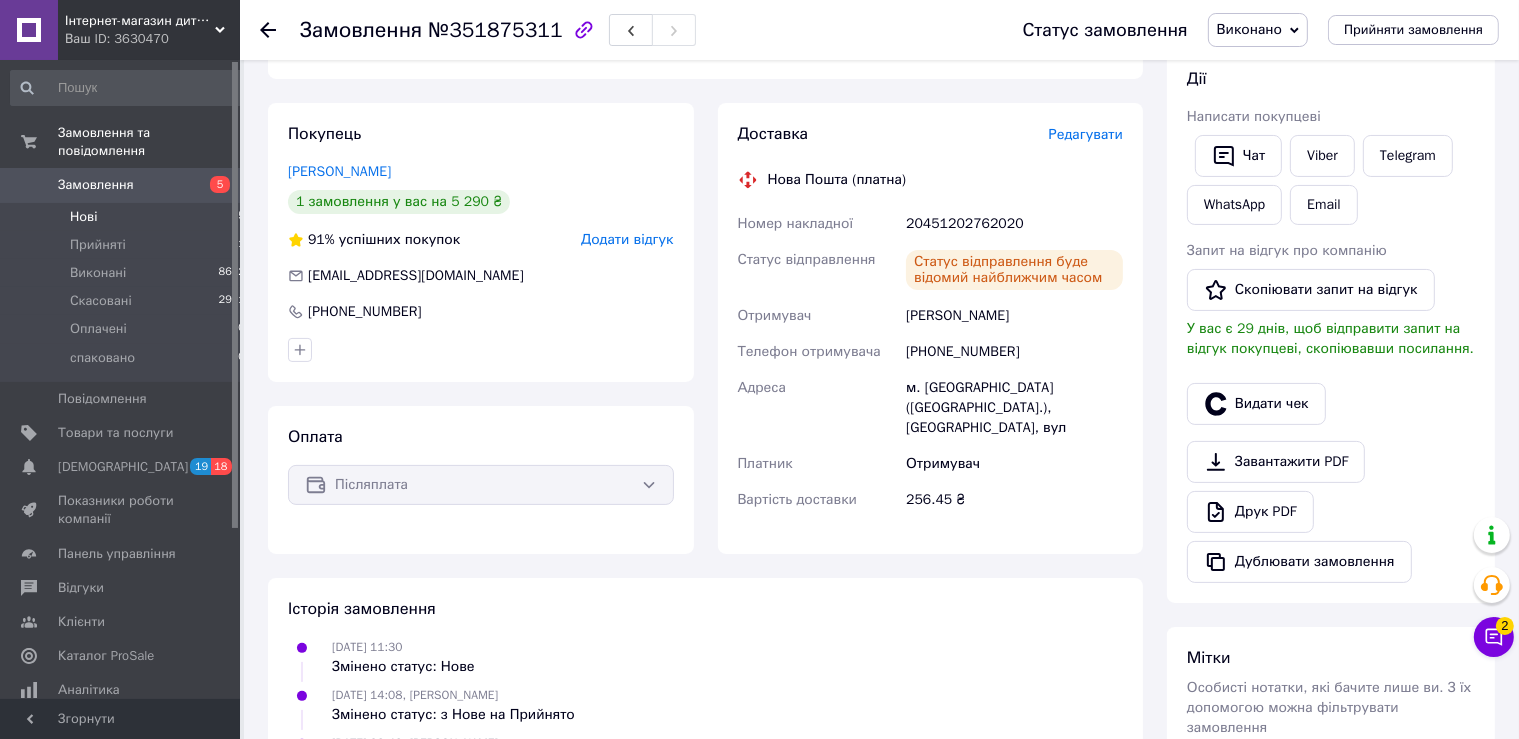 click on "Нові 5" at bounding box center (128, 217) 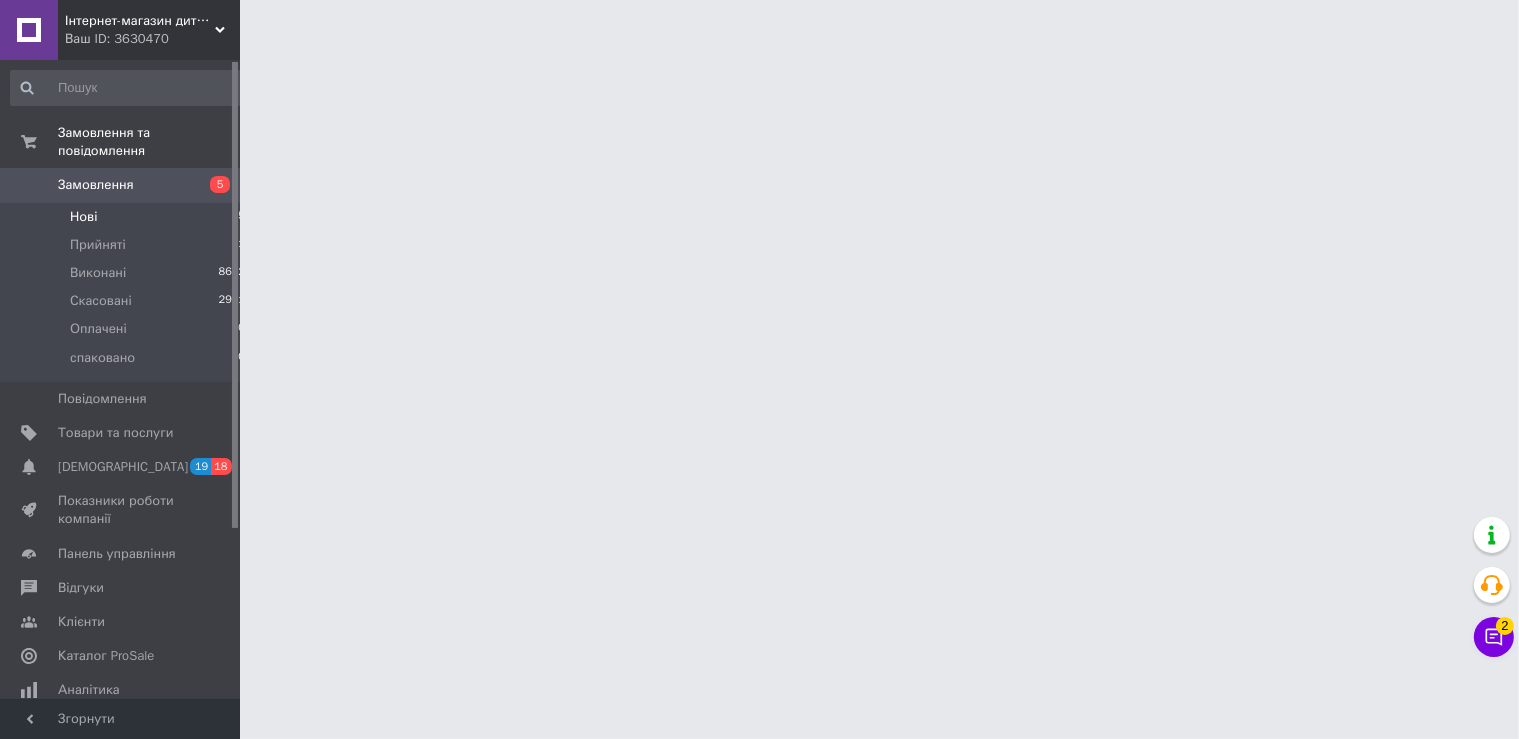 scroll, scrollTop: 0, scrollLeft: 0, axis: both 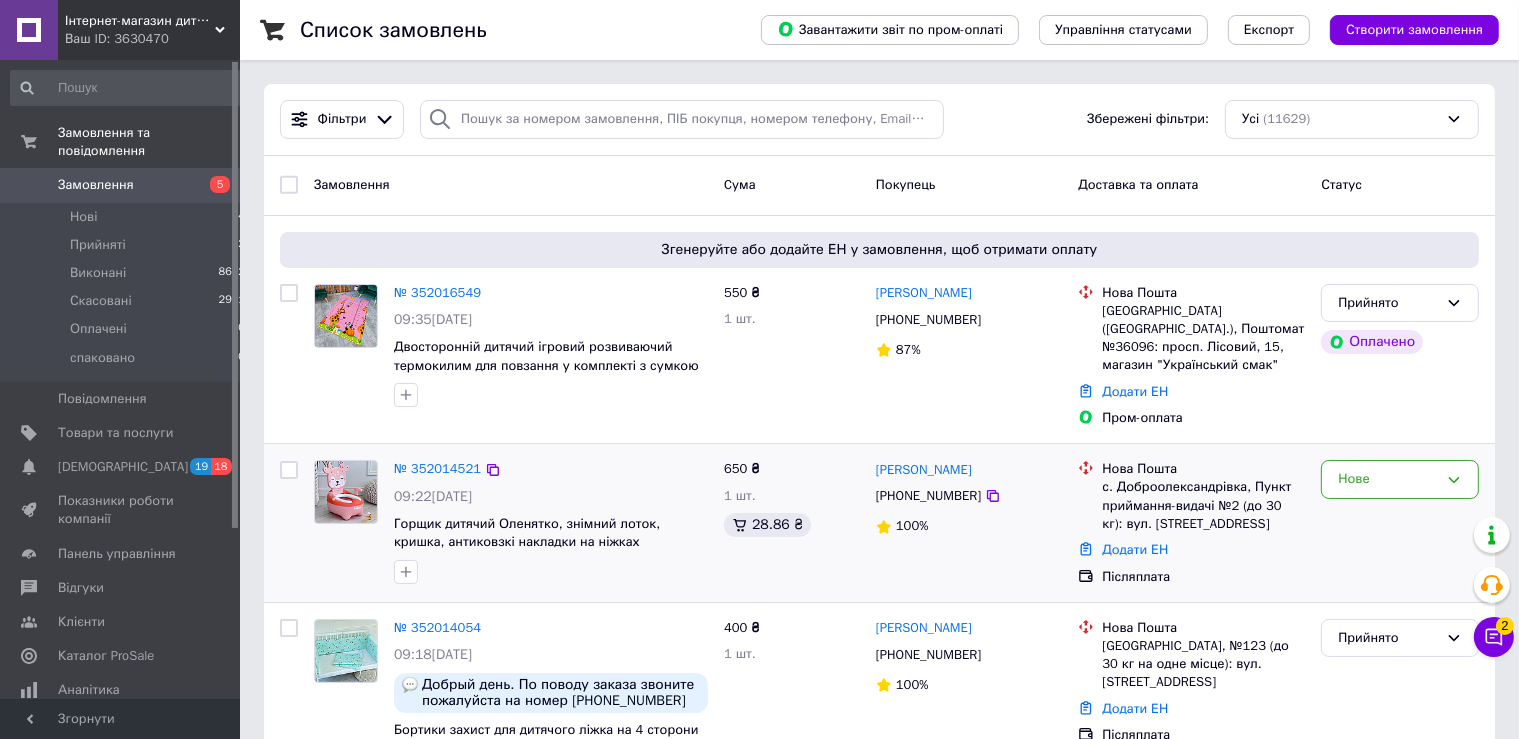 click at bounding box center [346, 492] 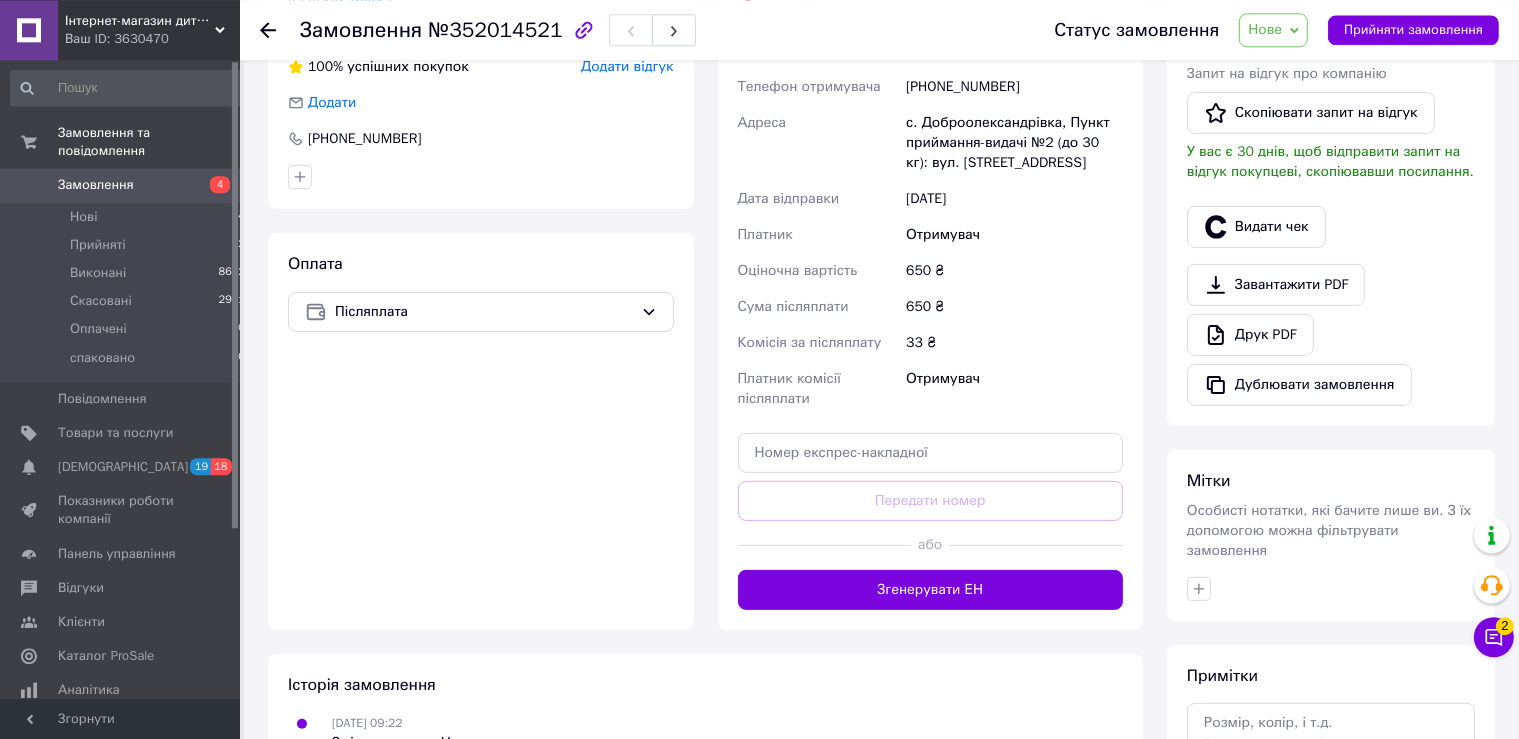 scroll, scrollTop: 700, scrollLeft: 0, axis: vertical 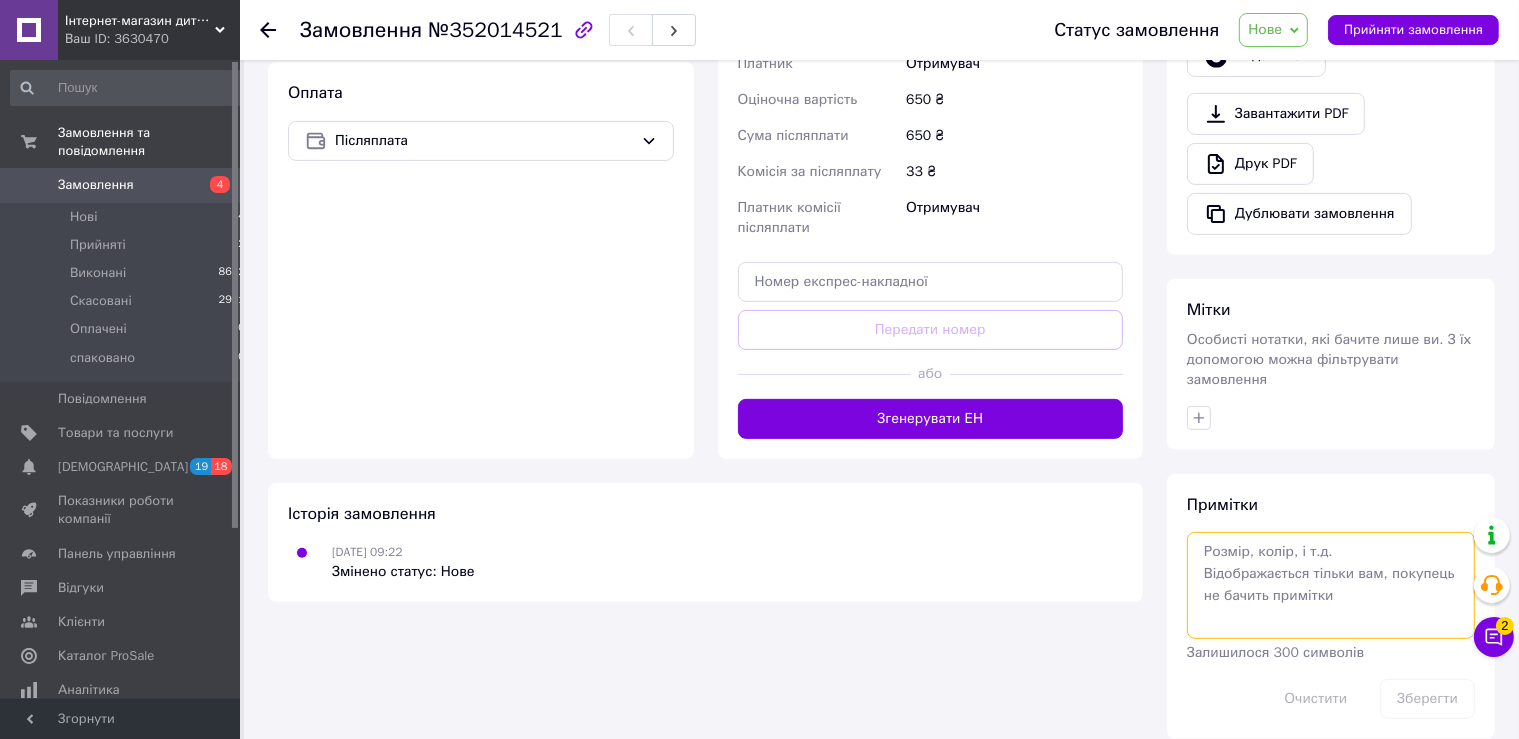 click at bounding box center [1331, 585] 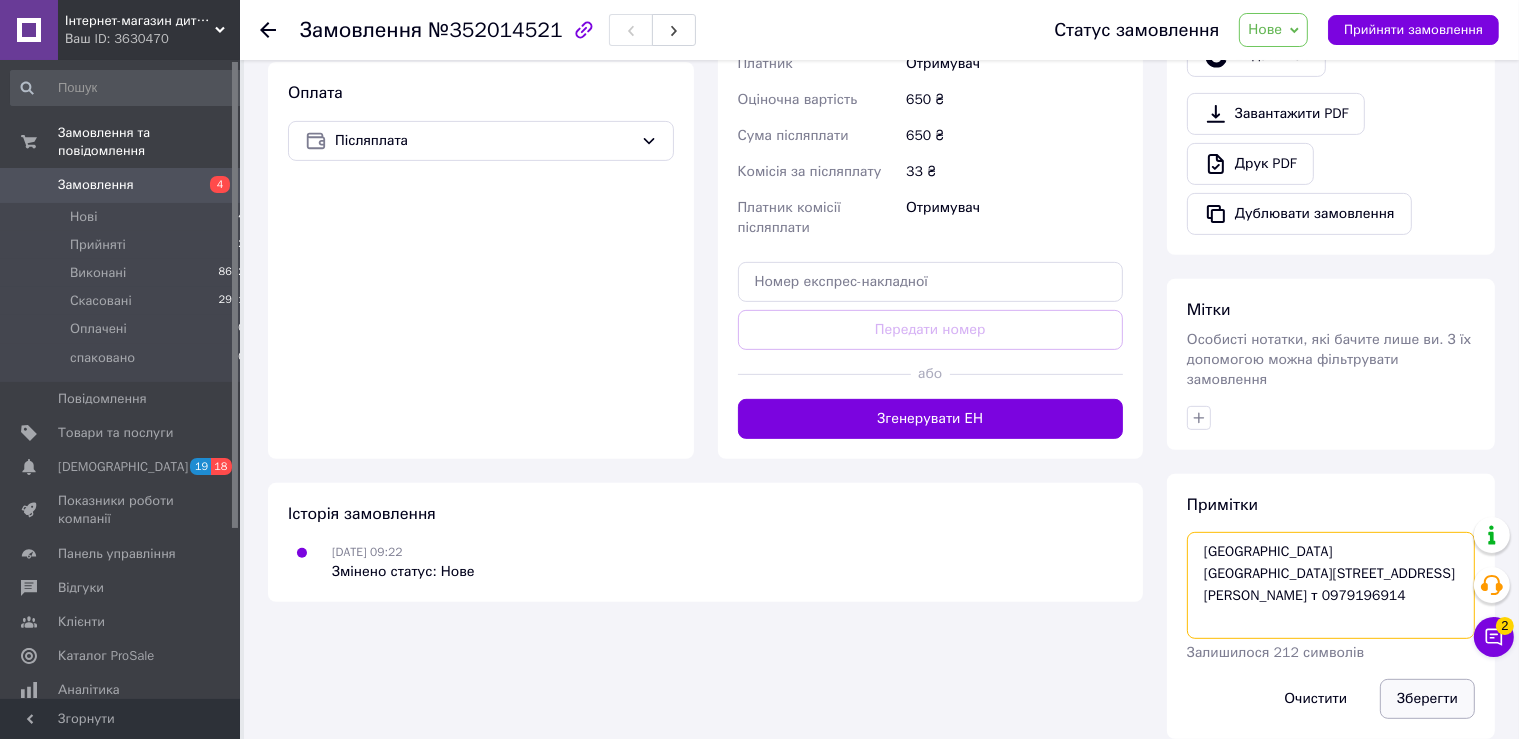 type on "[GEOGRAPHIC_DATA]
[GEOGRAPHIC_DATA][STREET_ADDRESS][PERSON_NAME] т 0979196914" 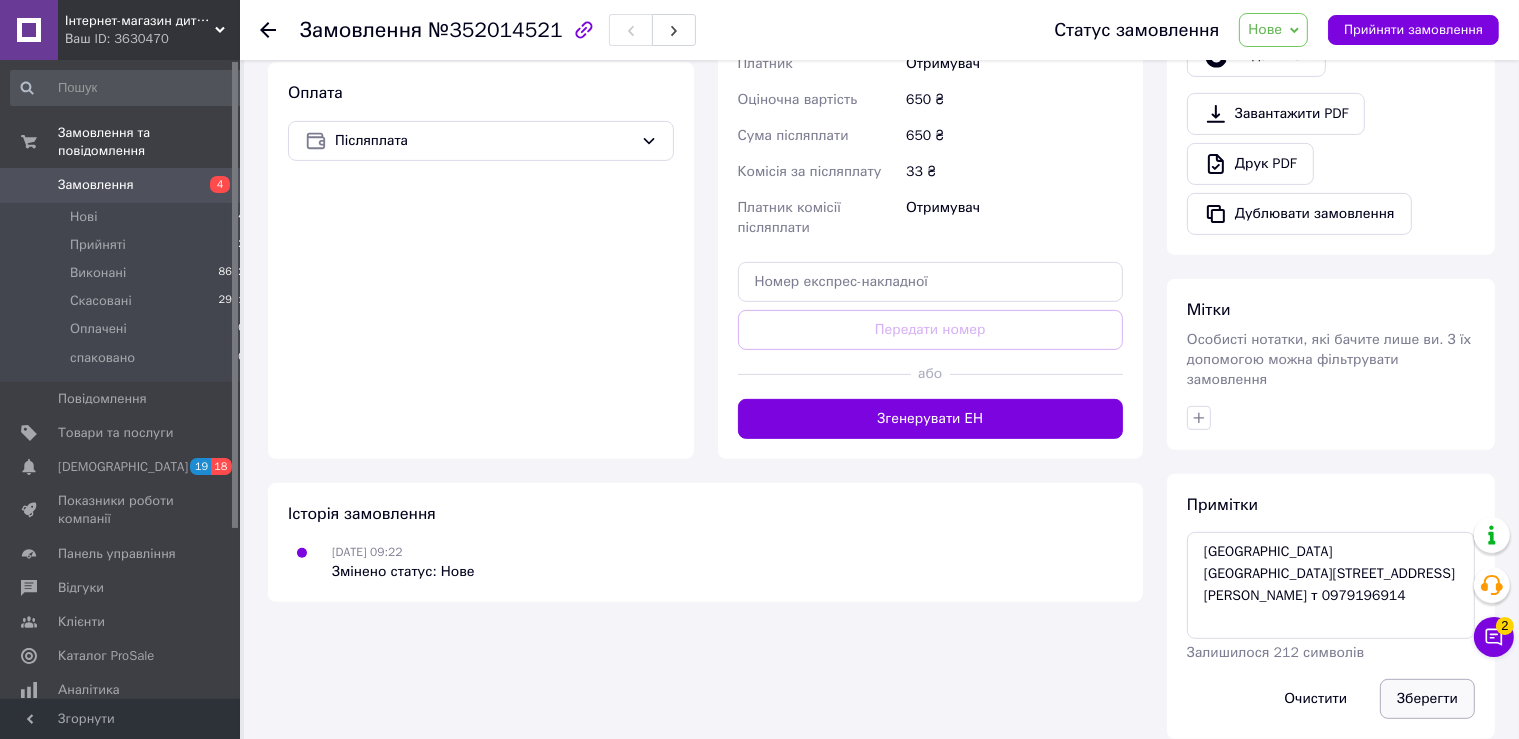 click on "Зберегти" at bounding box center (1427, 699) 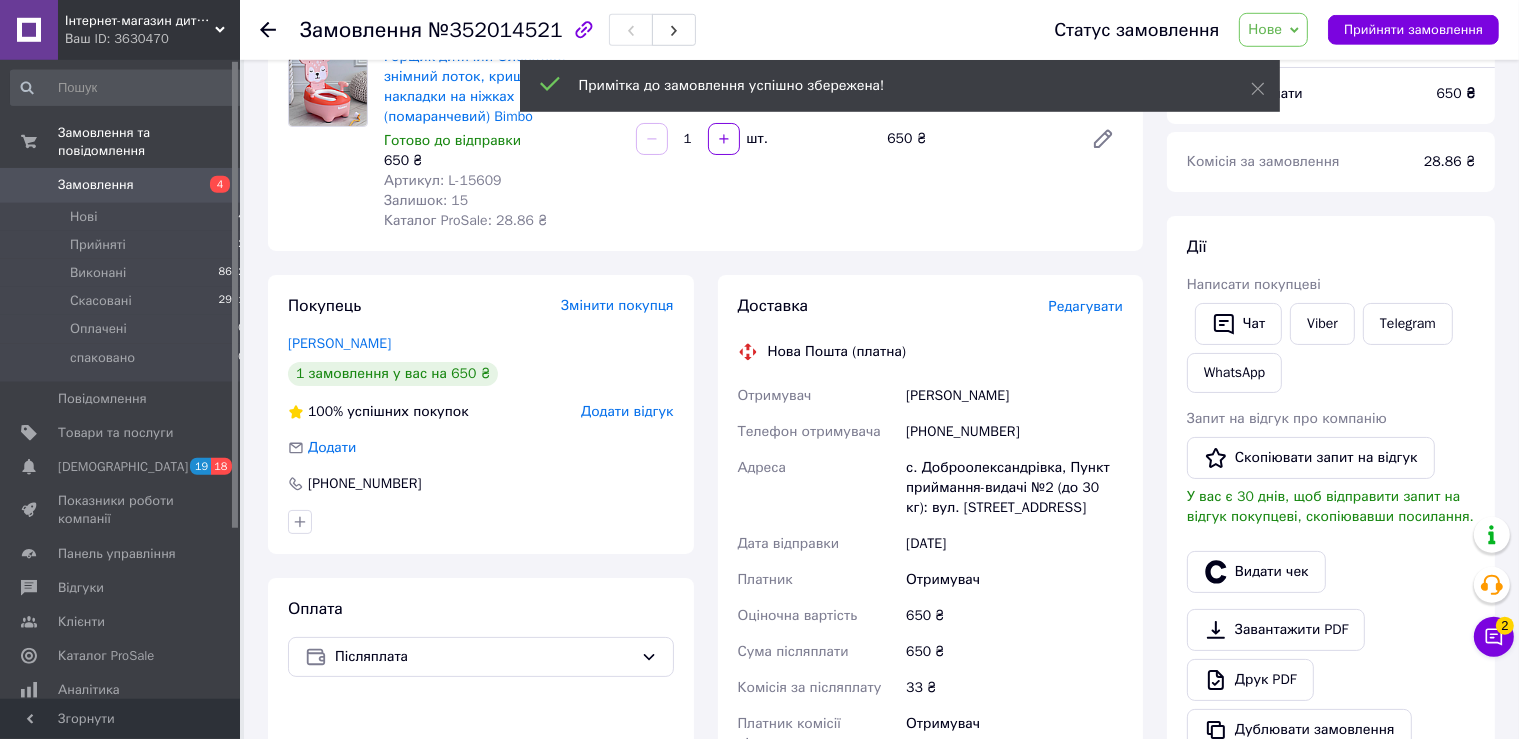 scroll, scrollTop: 0, scrollLeft: 0, axis: both 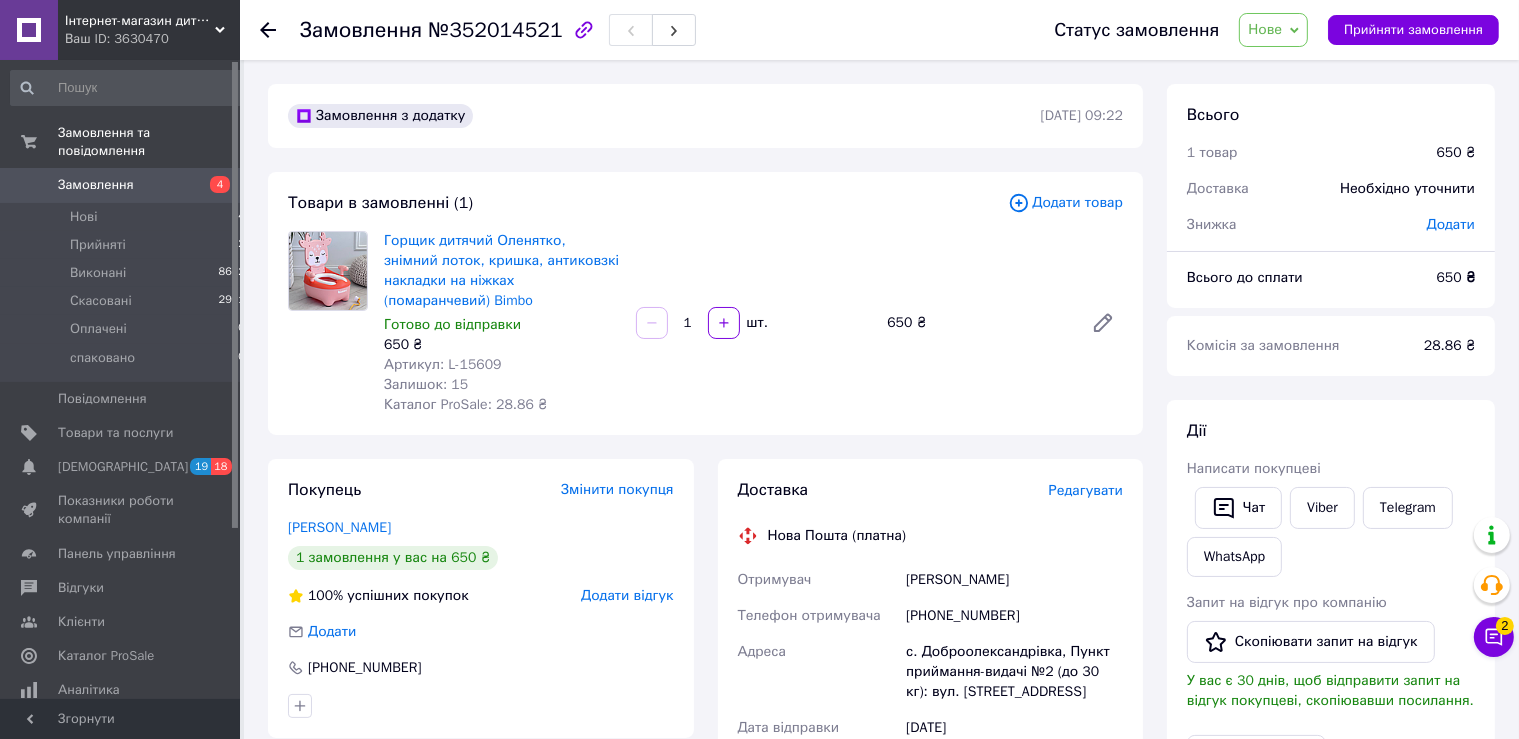 click on "Нове" at bounding box center (1273, 30) 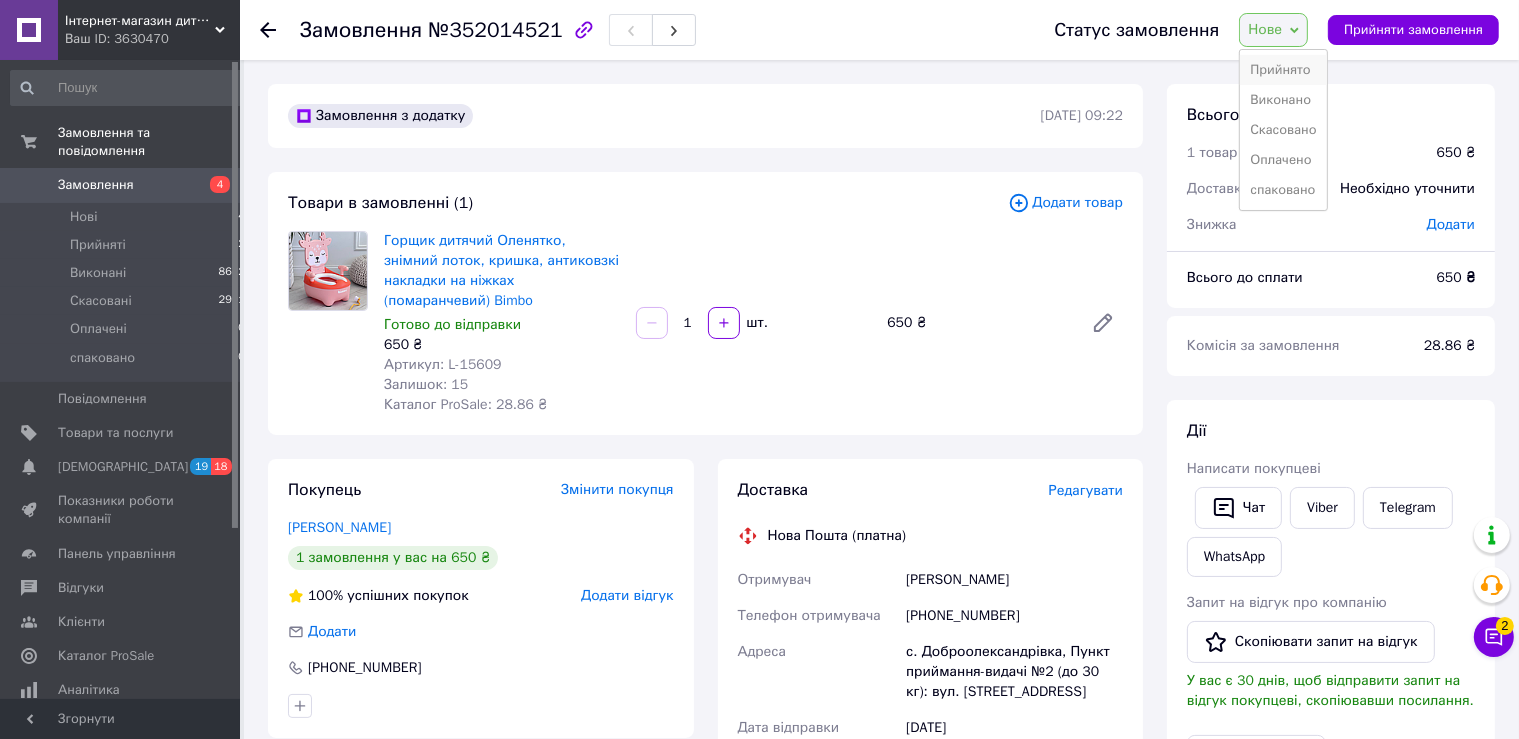 click on "Прийнято" at bounding box center [1283, 70] 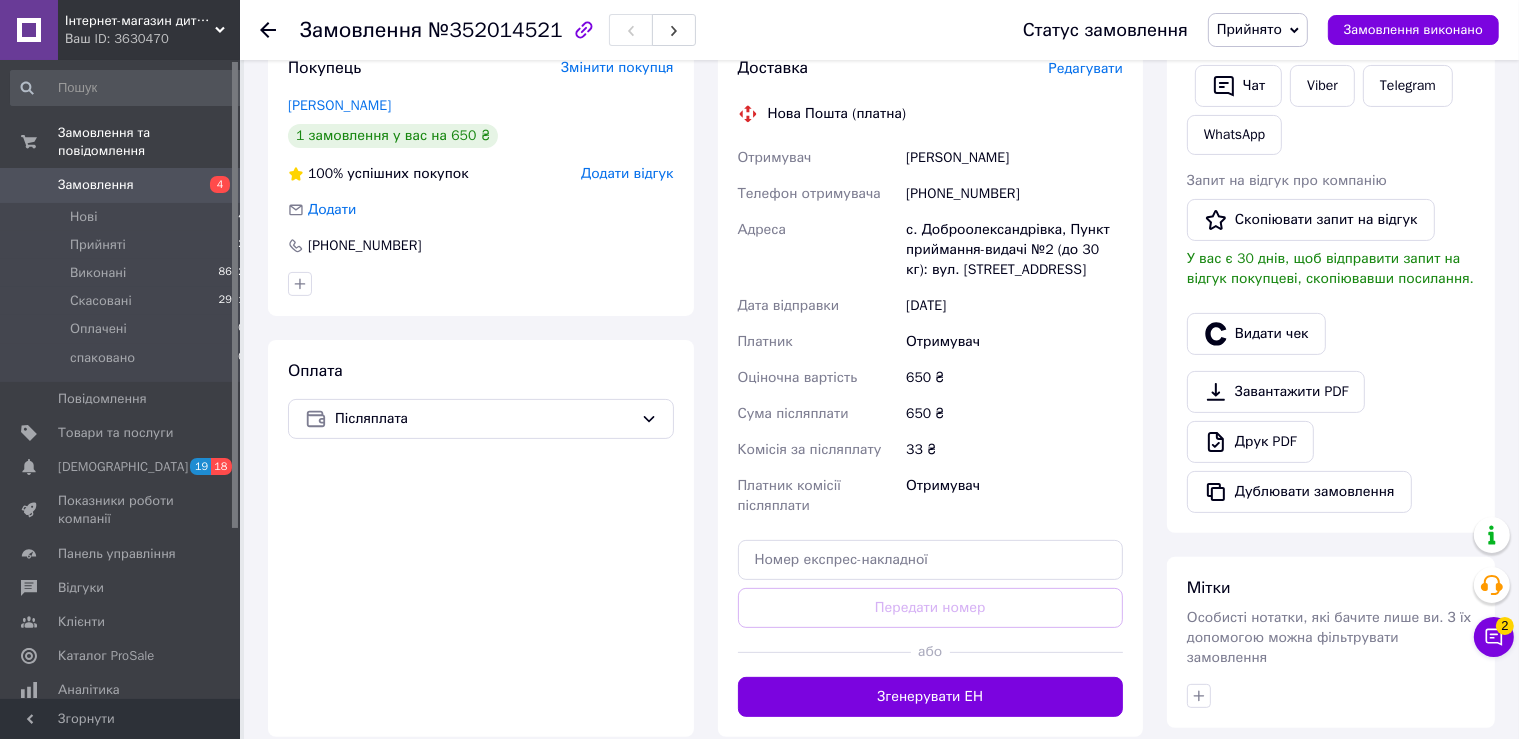 scroll, scrollTop: 700, scrollLeft: 0, axis: vertical 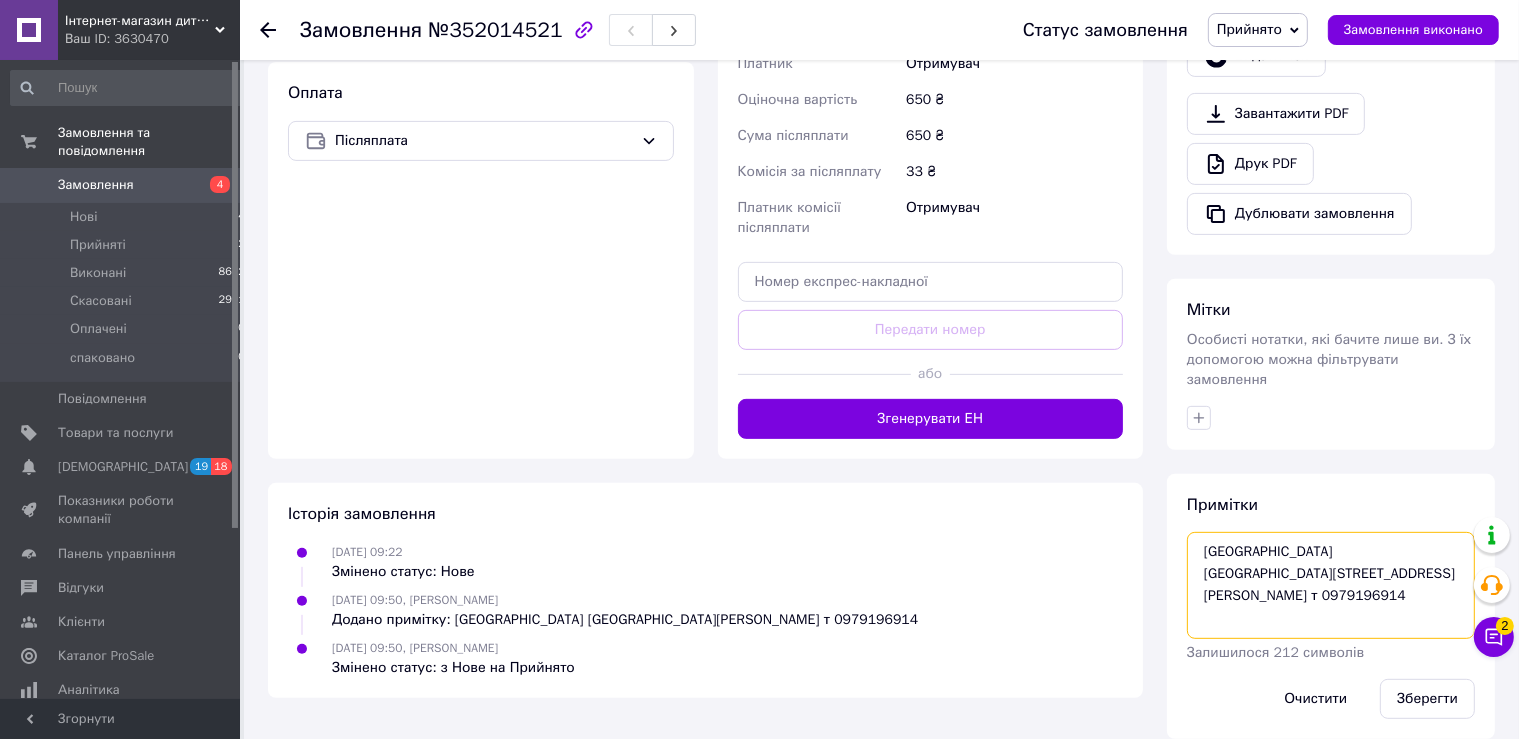 drag, startPoint x: 1450, startPoint y: 589, endPoint x: 1374, endPoint y: 594, distance: 76.1643 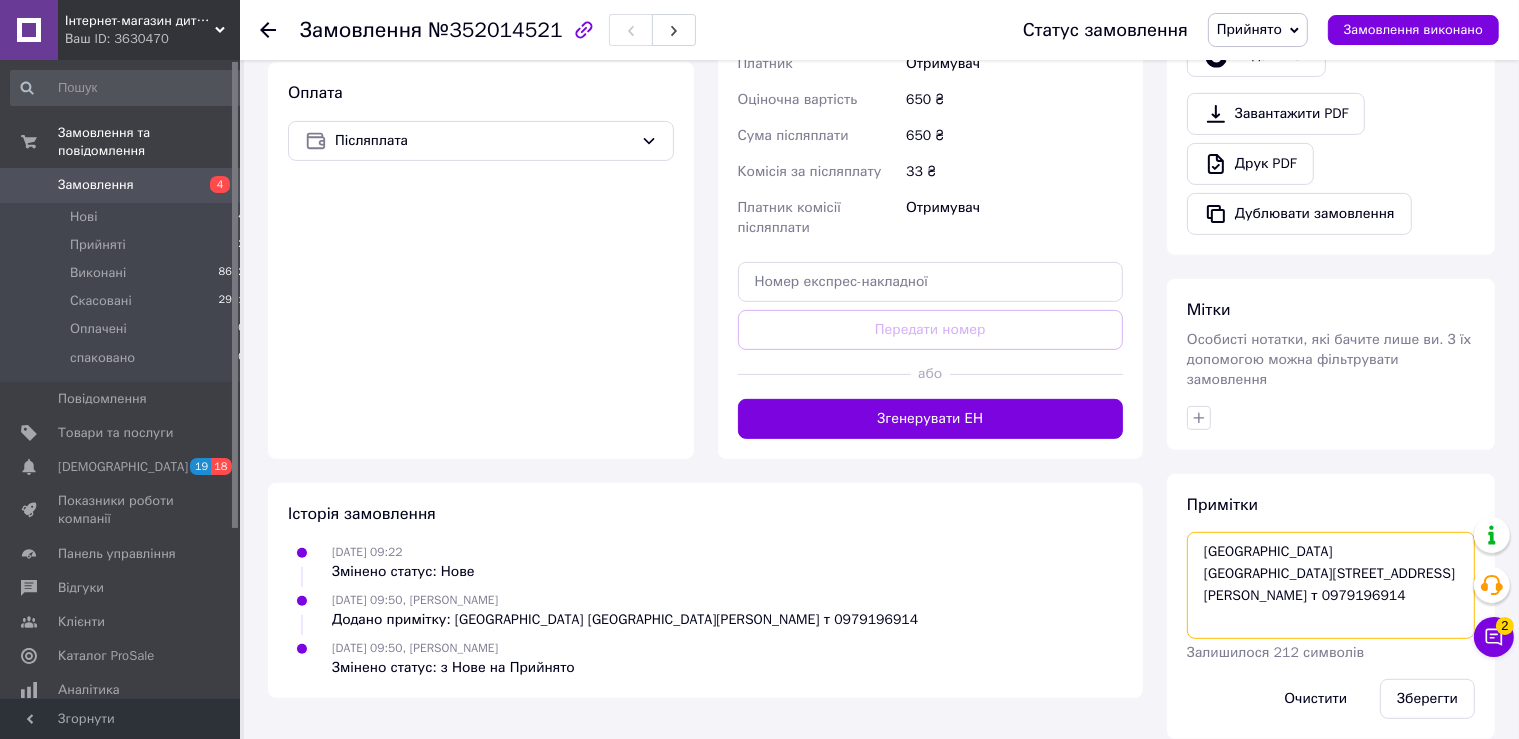 click on "Одеська область
Великодолинське
вул Центральна 103
Лєсних Ліана Валеріївна т 0979196914" at bounding box center (1331, 585) 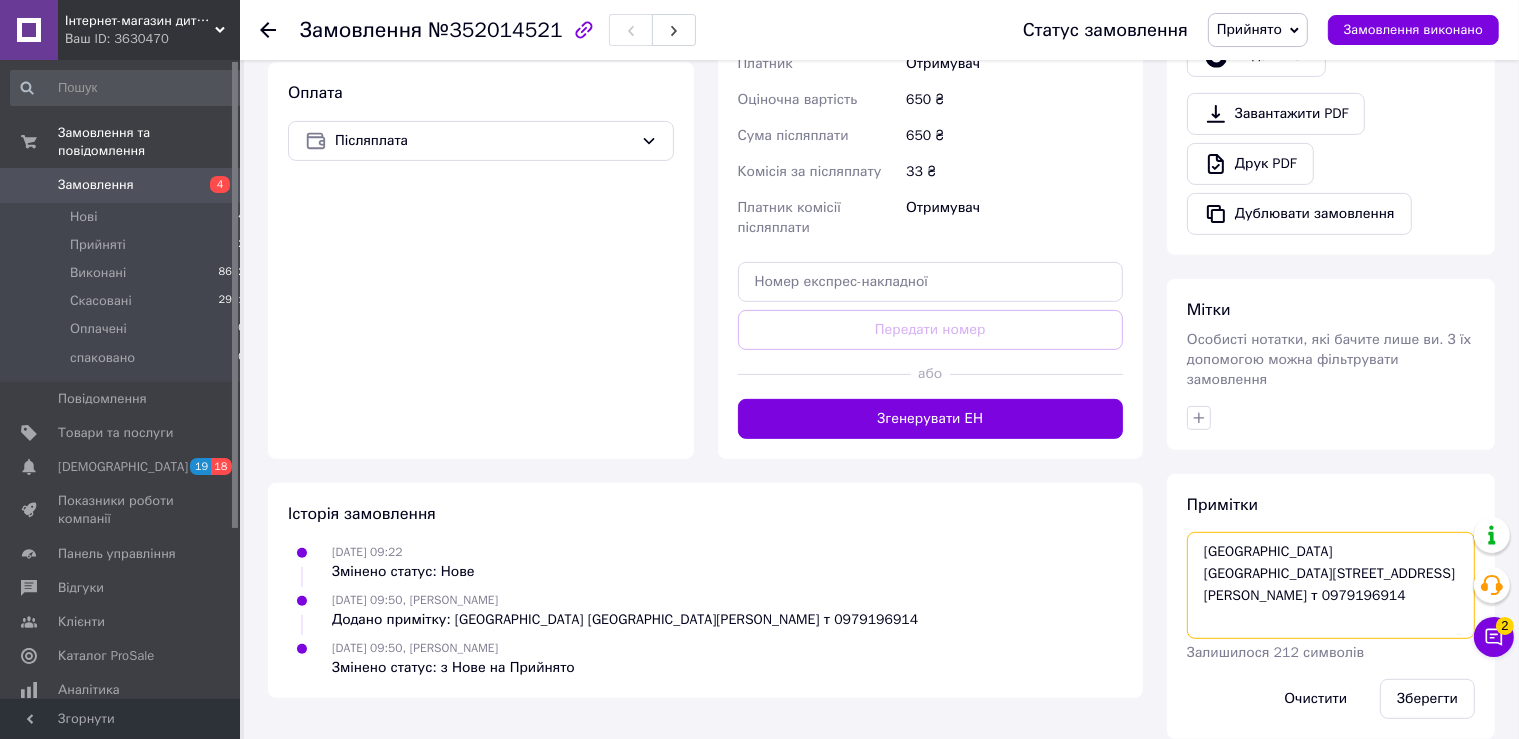 drag, startPoint x: 1247, startPoint y: 594, endPoint x: 1197, endPoint y: 594, distance: 50 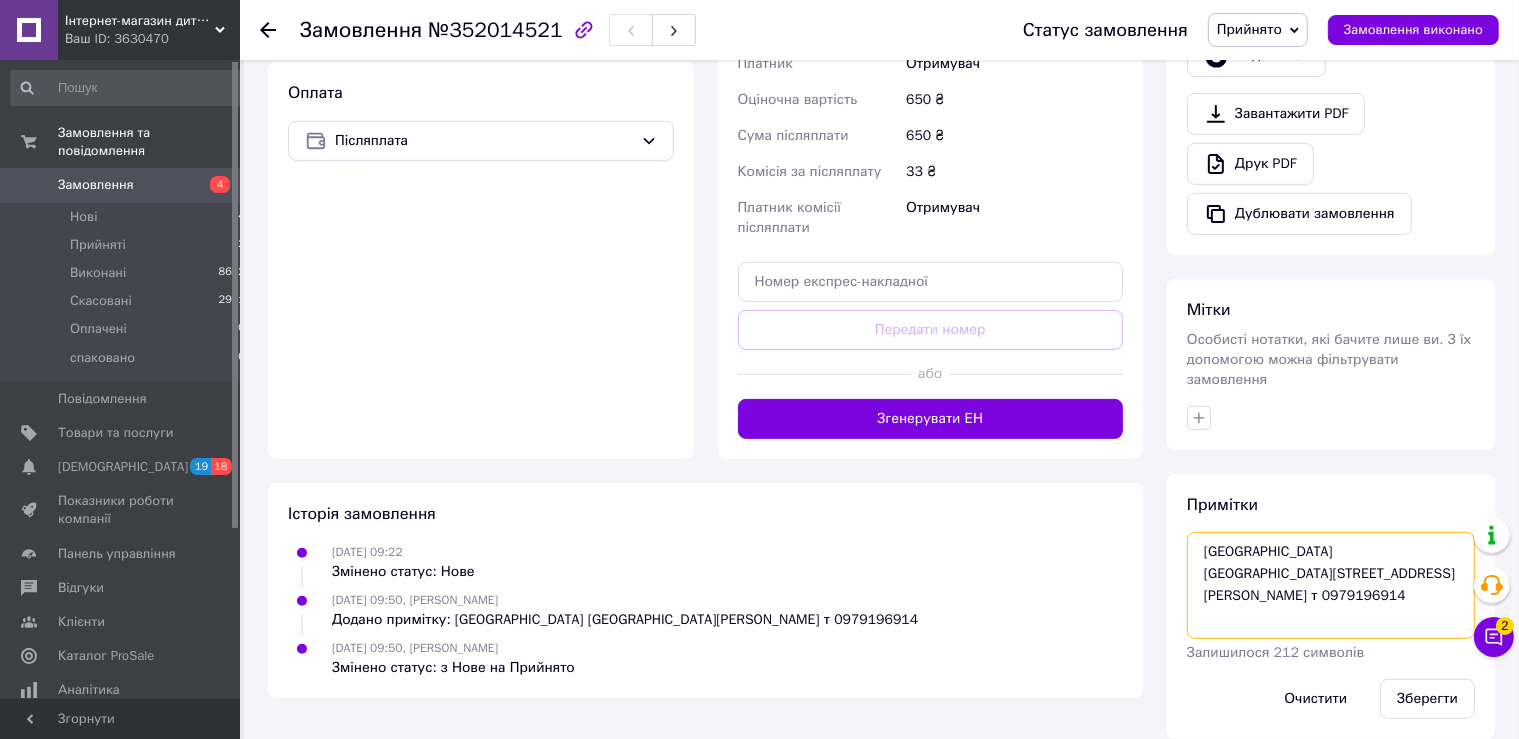 drag, startPoint x: 1324, startPoint y: 552, endPoint x: 1205, endPoint y: 550, distance: 119.01681 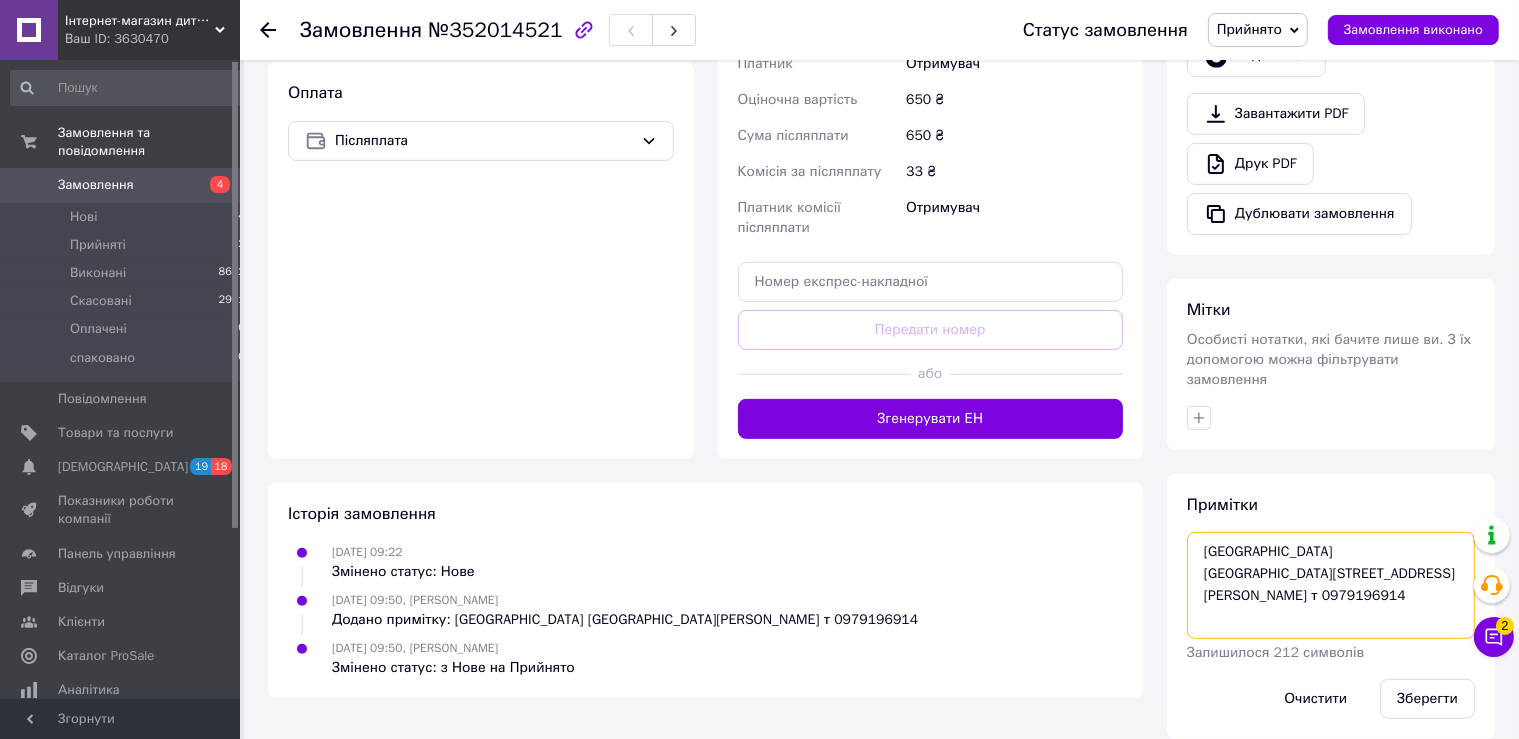 click on "Одеська область
Великодолинське
вул Центральна 103
Лєсних Ліана Валеріївна т 0979196914" at bounding box center [1331, 585] 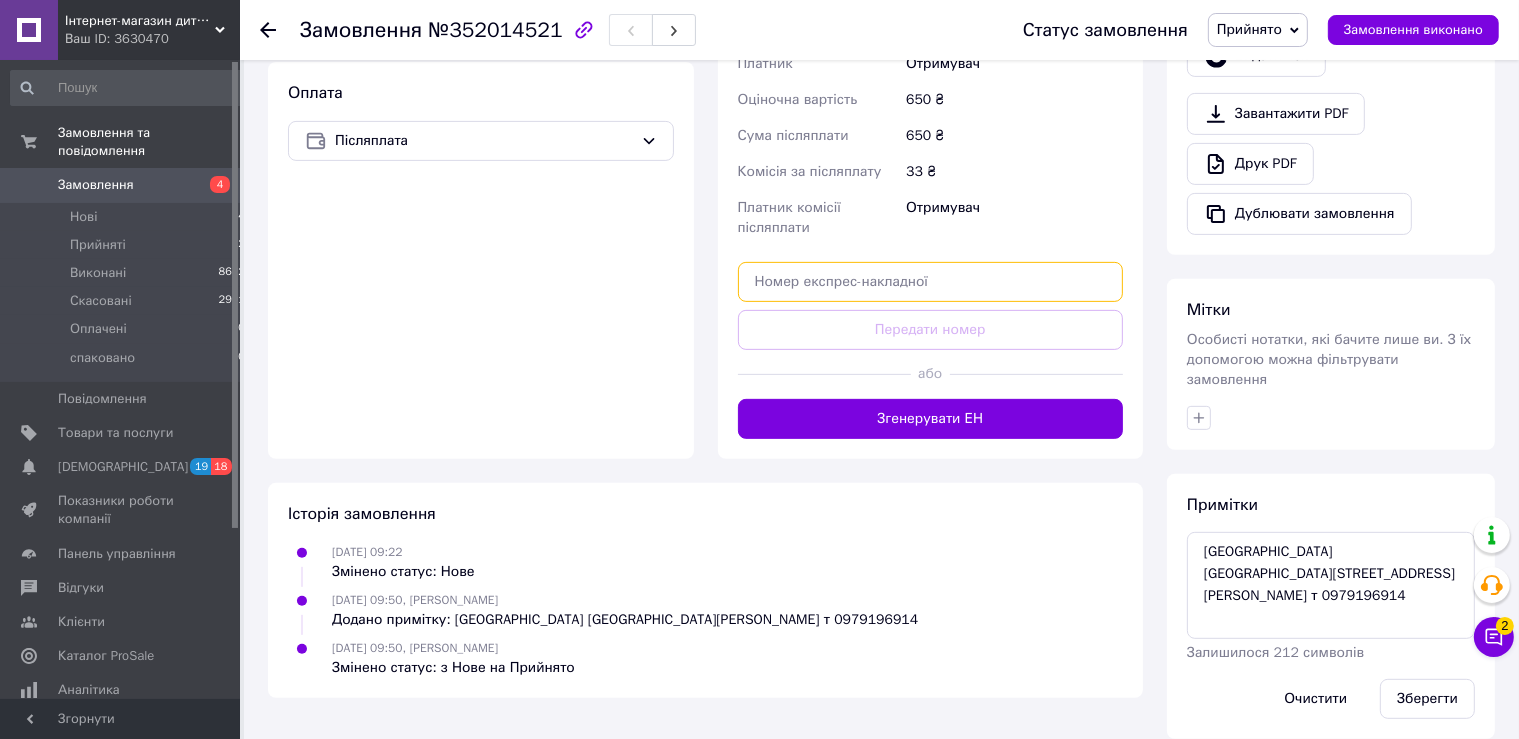 click at bounding box center (931, 282) 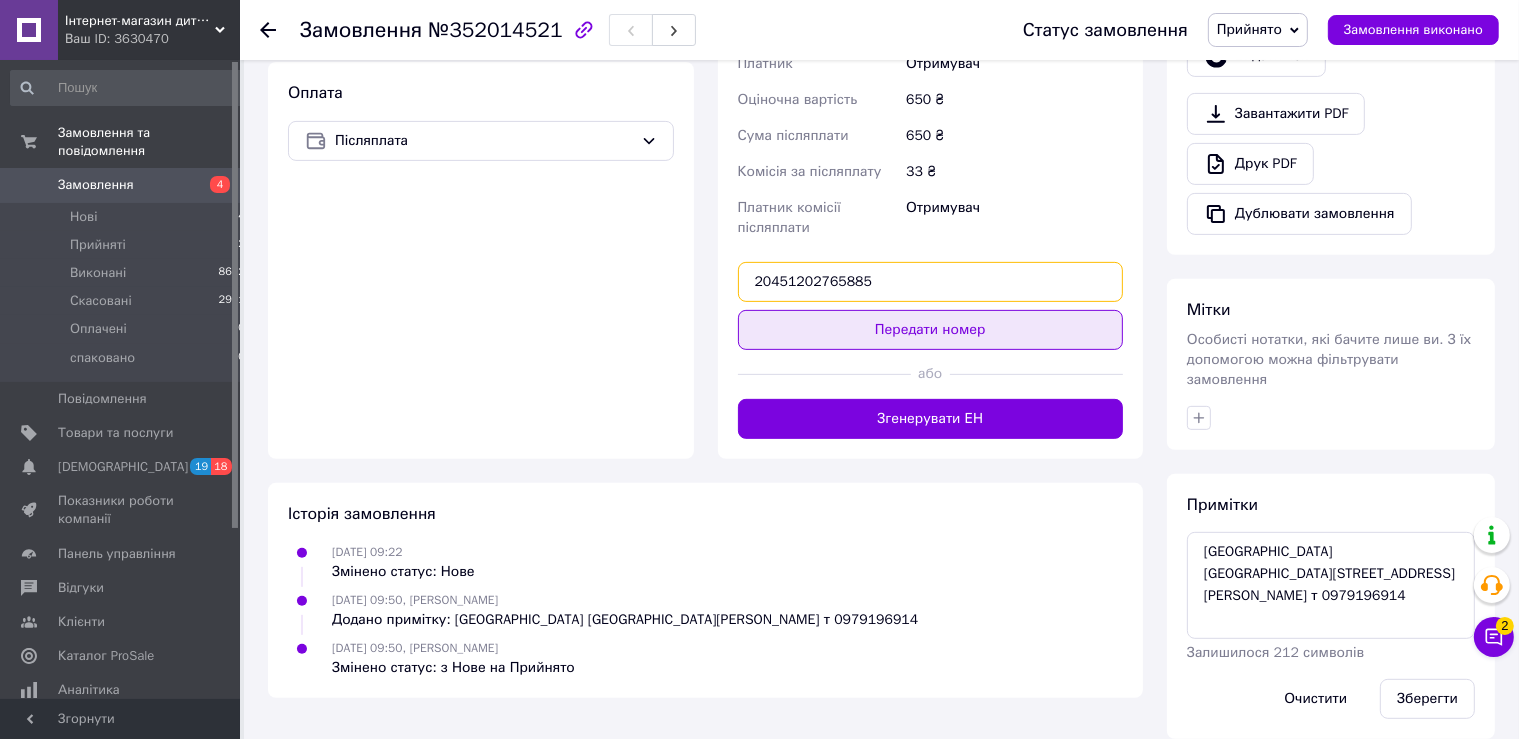 type on "20451202765885" 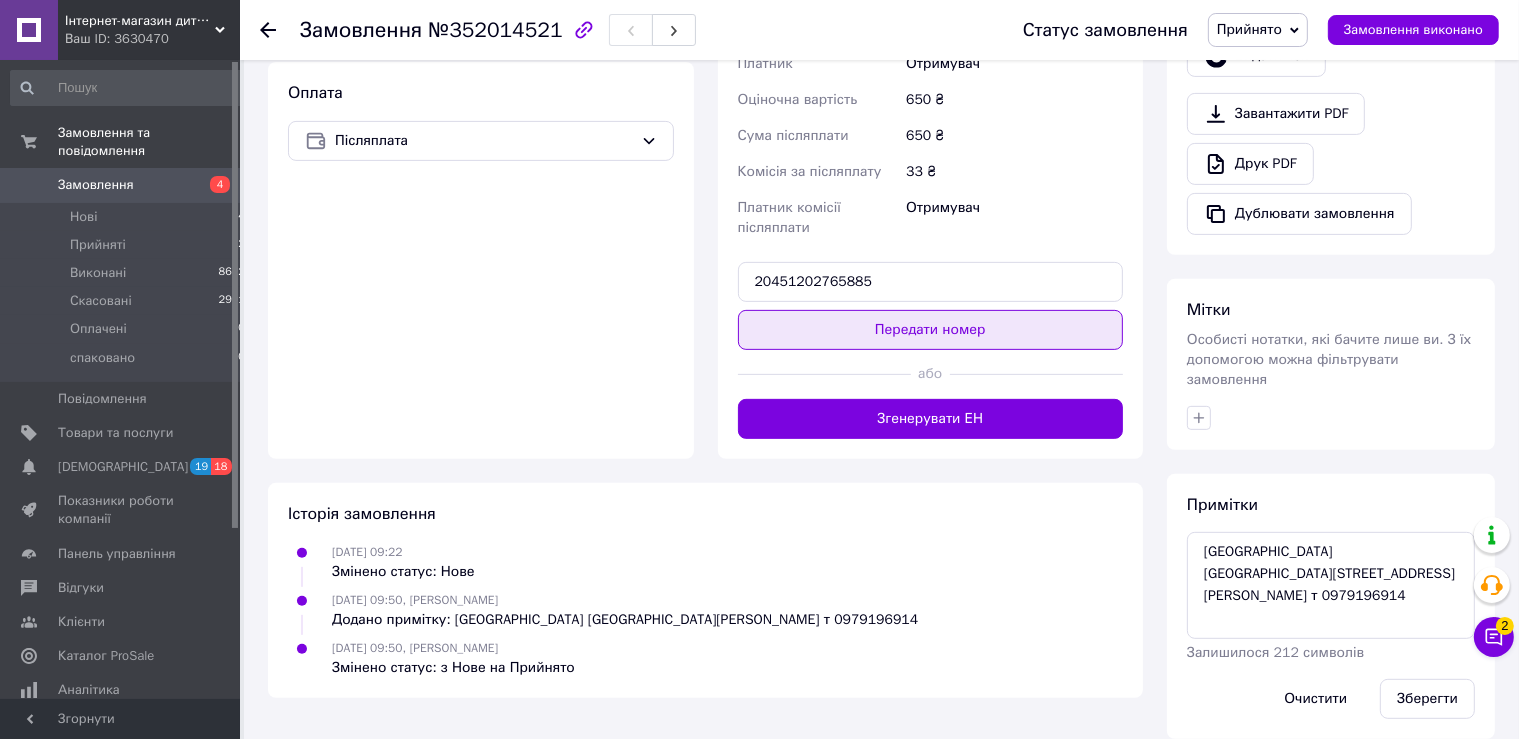 click on "Передати номер" at bounding box center [931, 330] 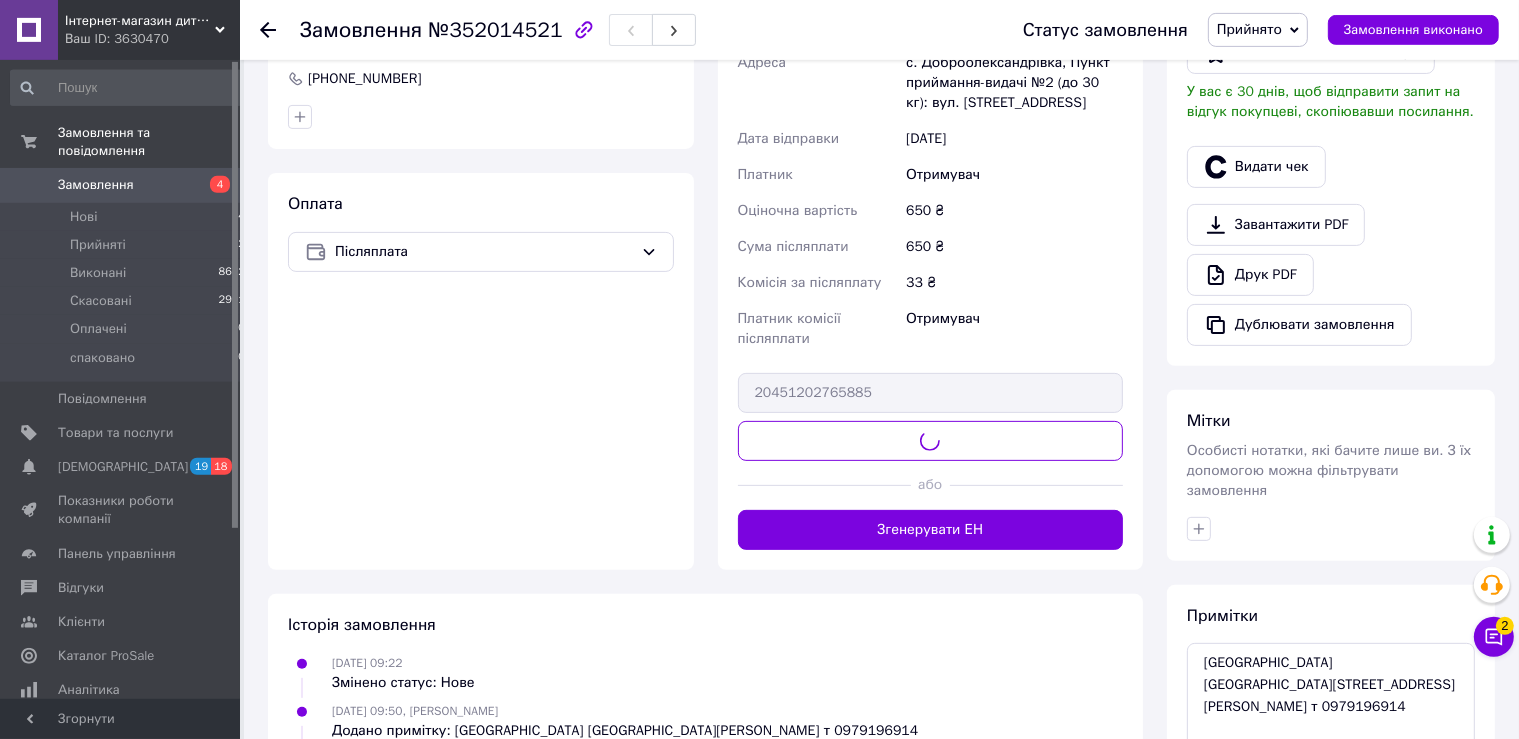 scroll, scrollTop: 384, scrollLeft: 0, axis: vertical 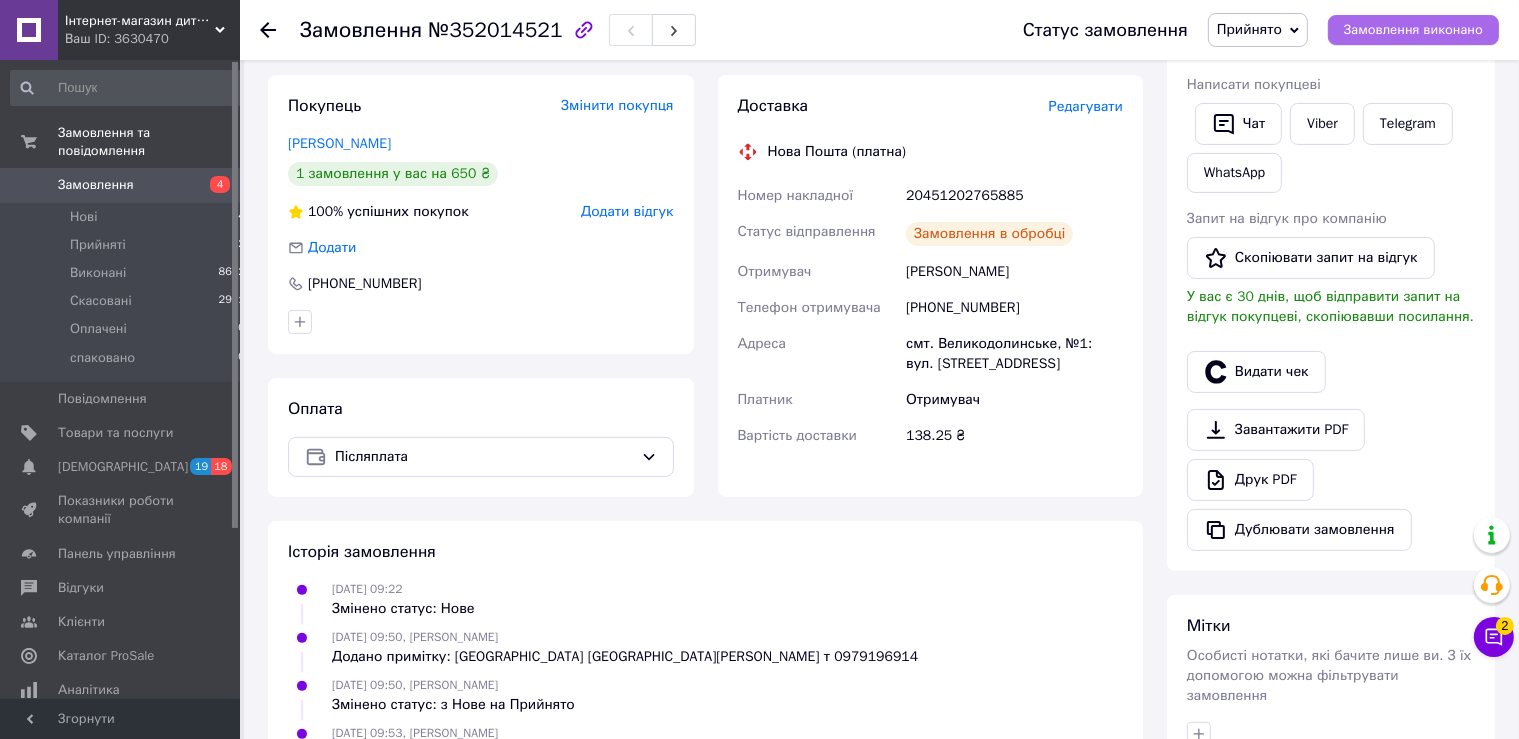 click on "Замовлення виконано" at bounding box center (1413, 30) 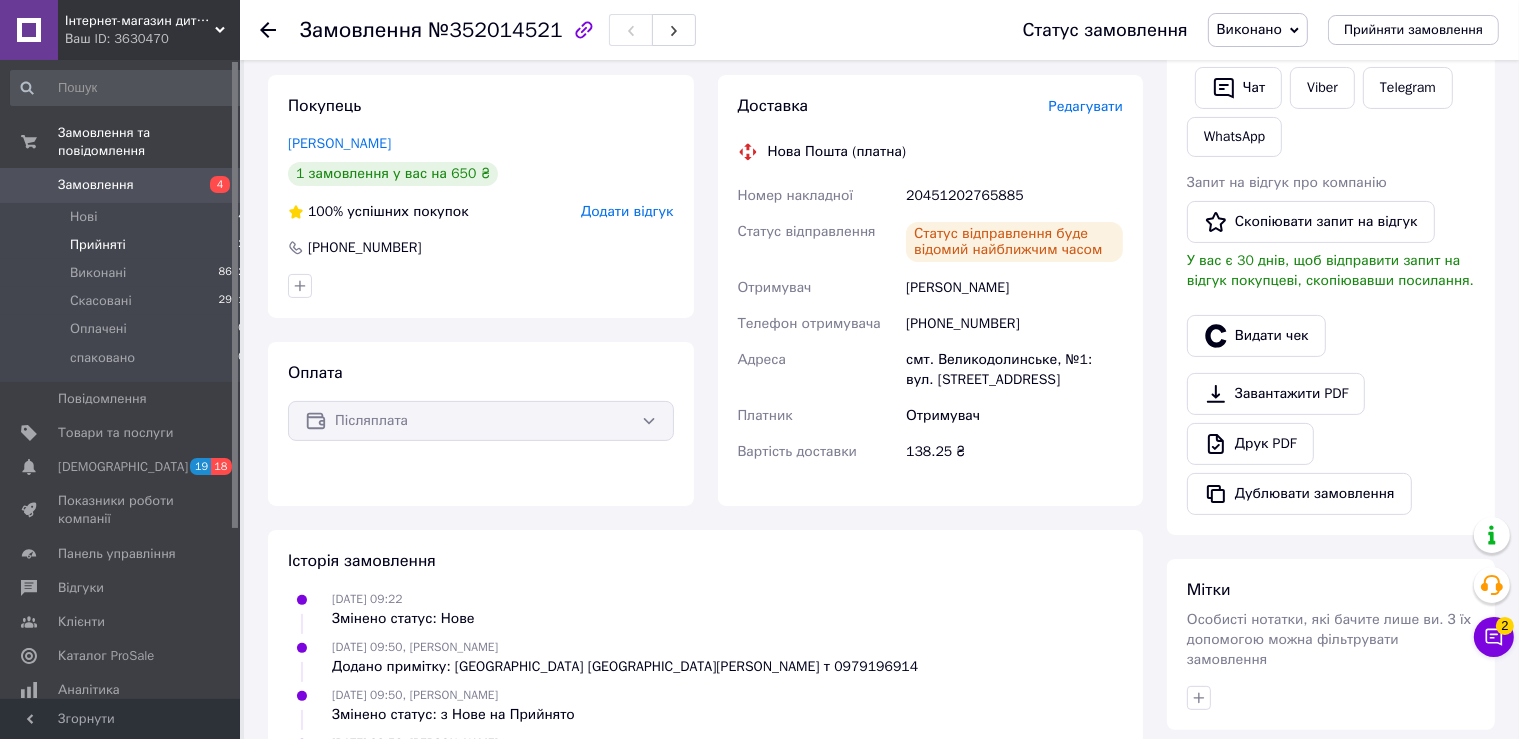 click on "Прийняті 12" at bounding box center (128, 245) 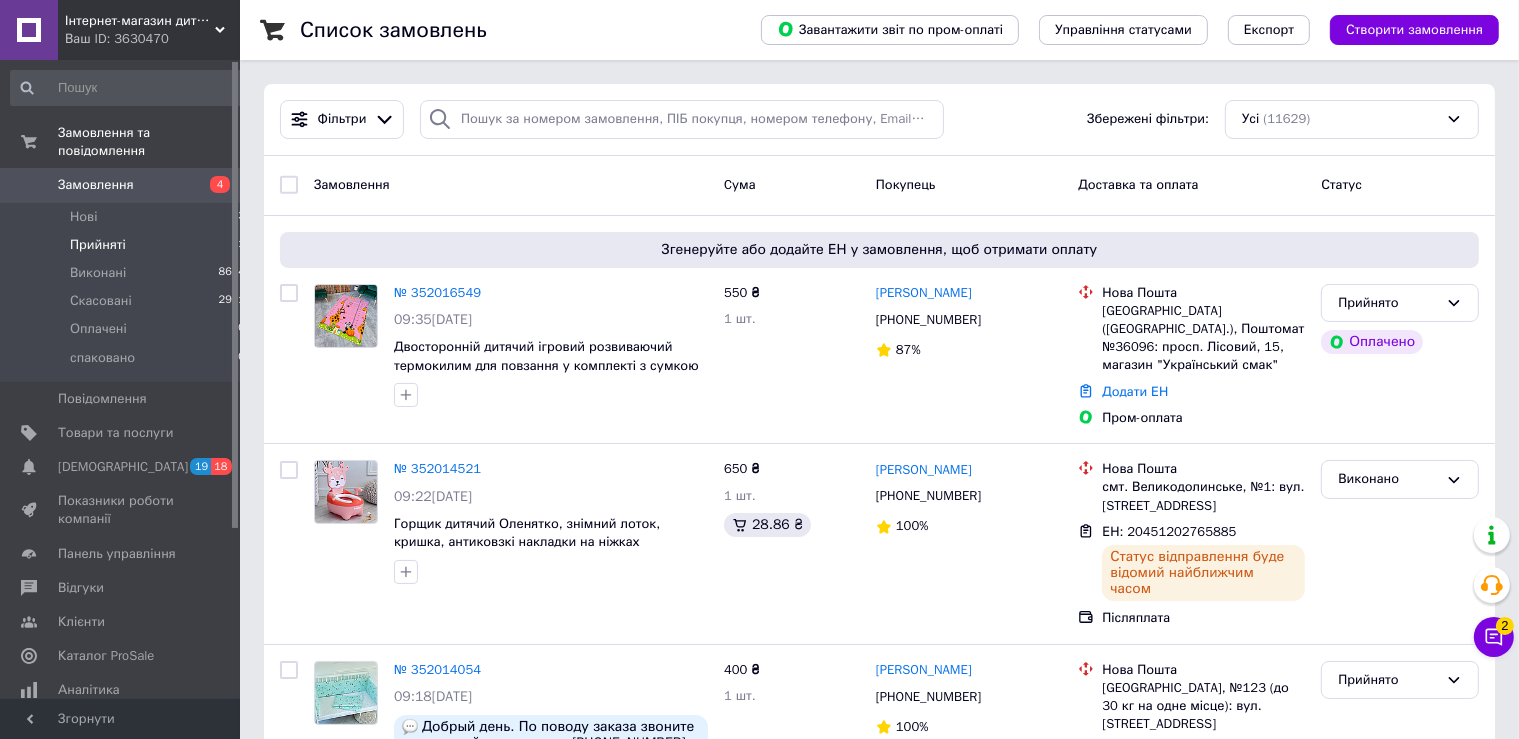 click on "Прийняті 11" at bounding box center (128, 245) 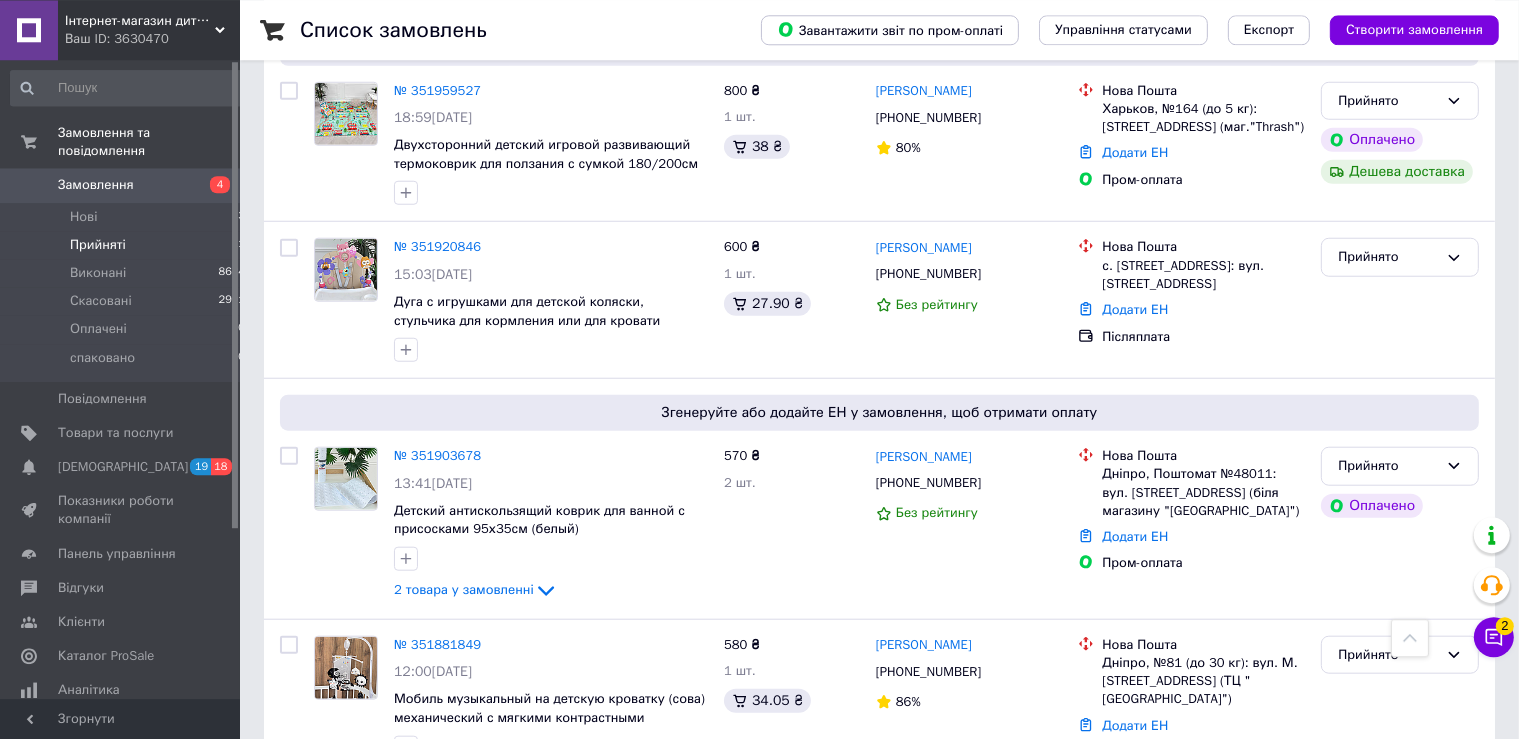scroll, scrollTop: 1725, scrollLeft: 0, axis: vertical 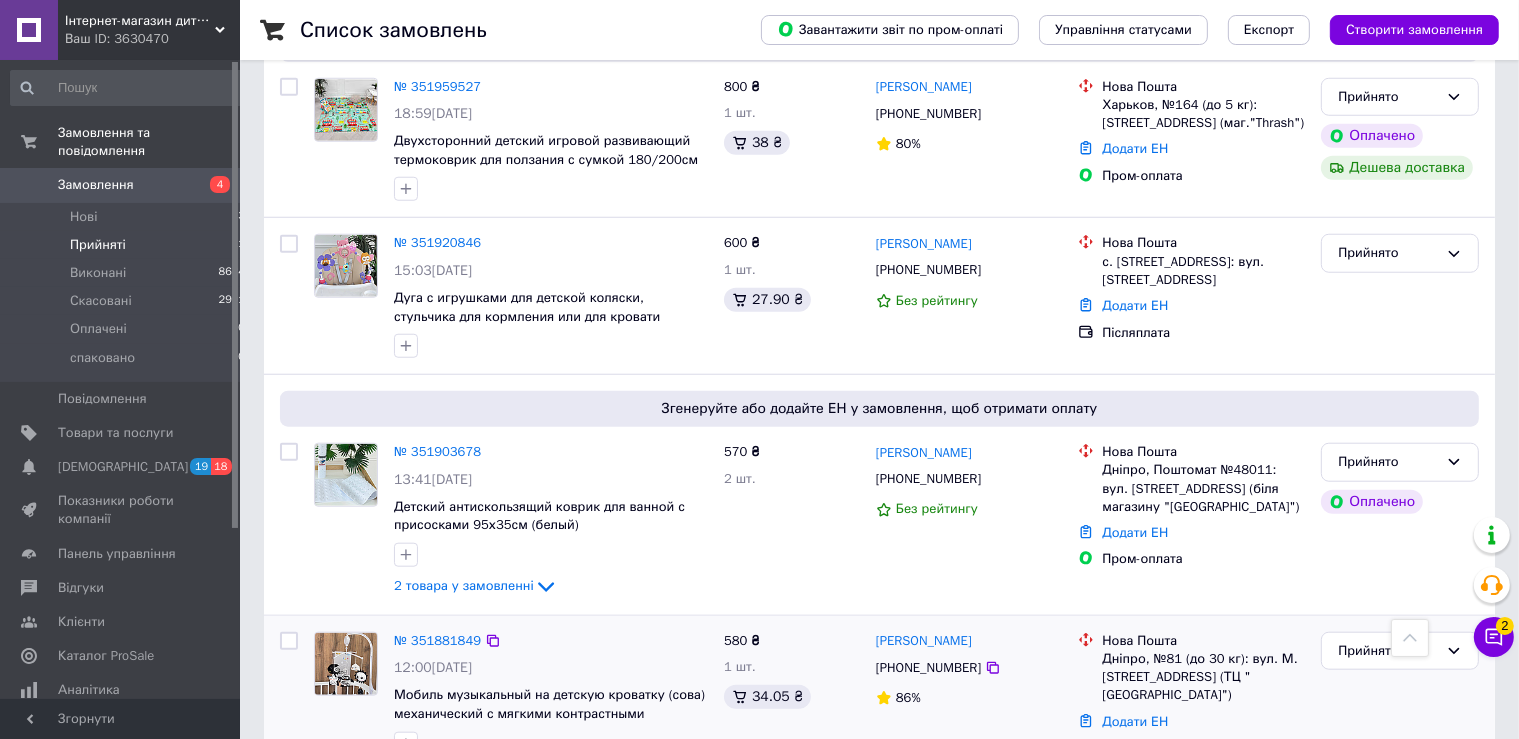 click at bounding box center [346, 664] 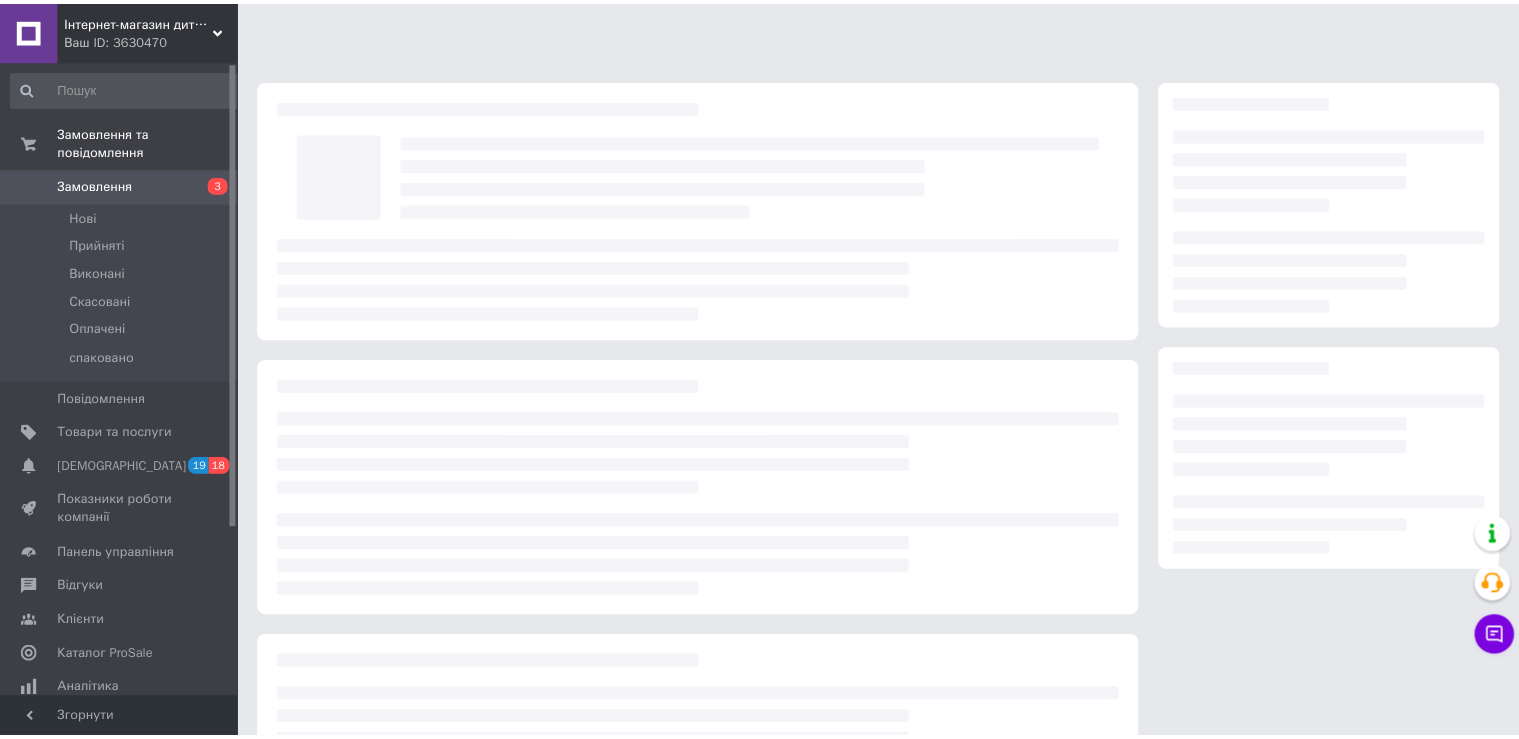 scroll, scrollTop: 0, scrollLeft: 0, axis: both 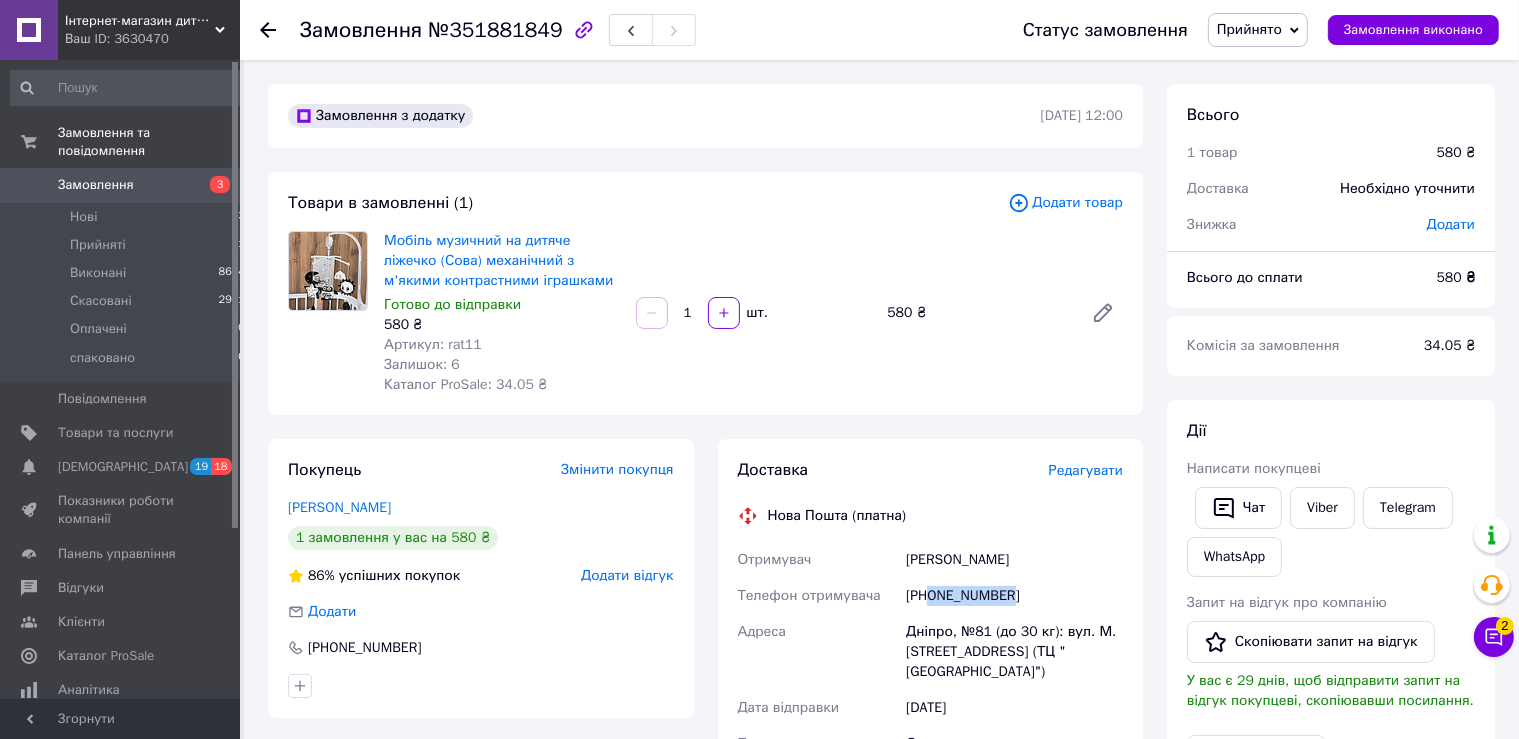 drag, startPoint x: 1009, startPoint y: 598, endPoint x: 932, endPoint y: 598, distance: 77 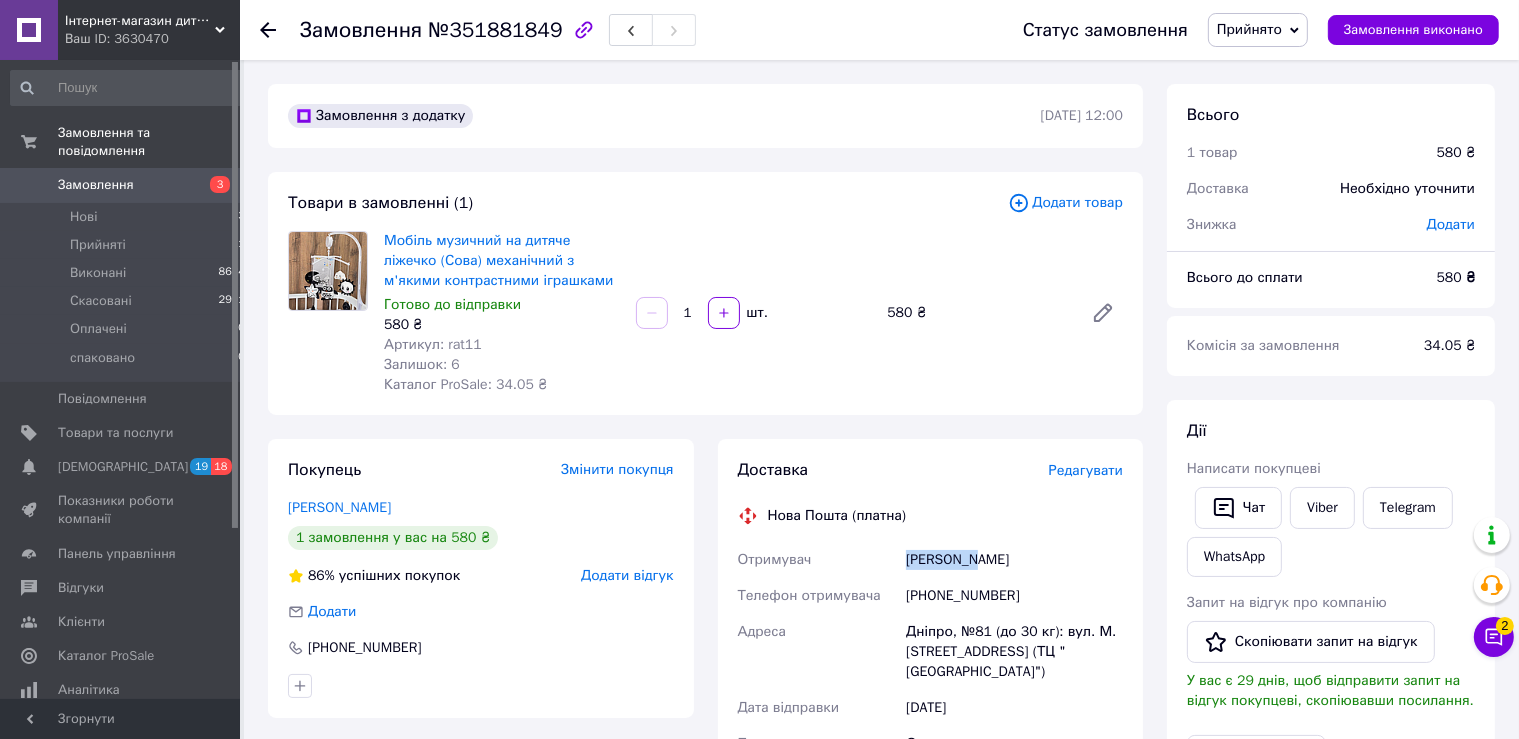 drag, startPoint x: 974, startPoint y: 553, endPoint x: 903, endPoint y: 550, distance: 71.063354 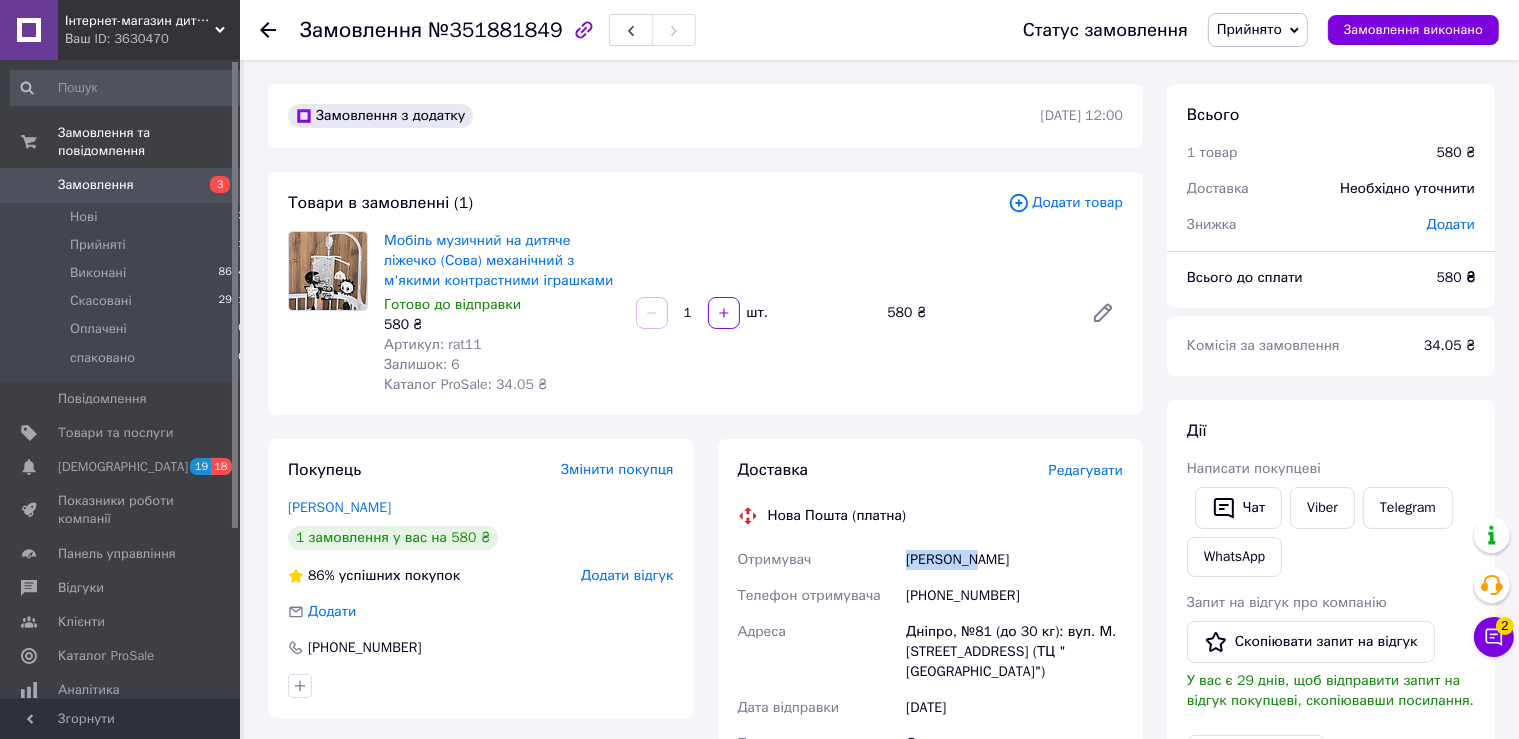drag, startPoint x: 1032, startPoint y: 558, endPoint x: 980, endPoint y: 558, distance: 52 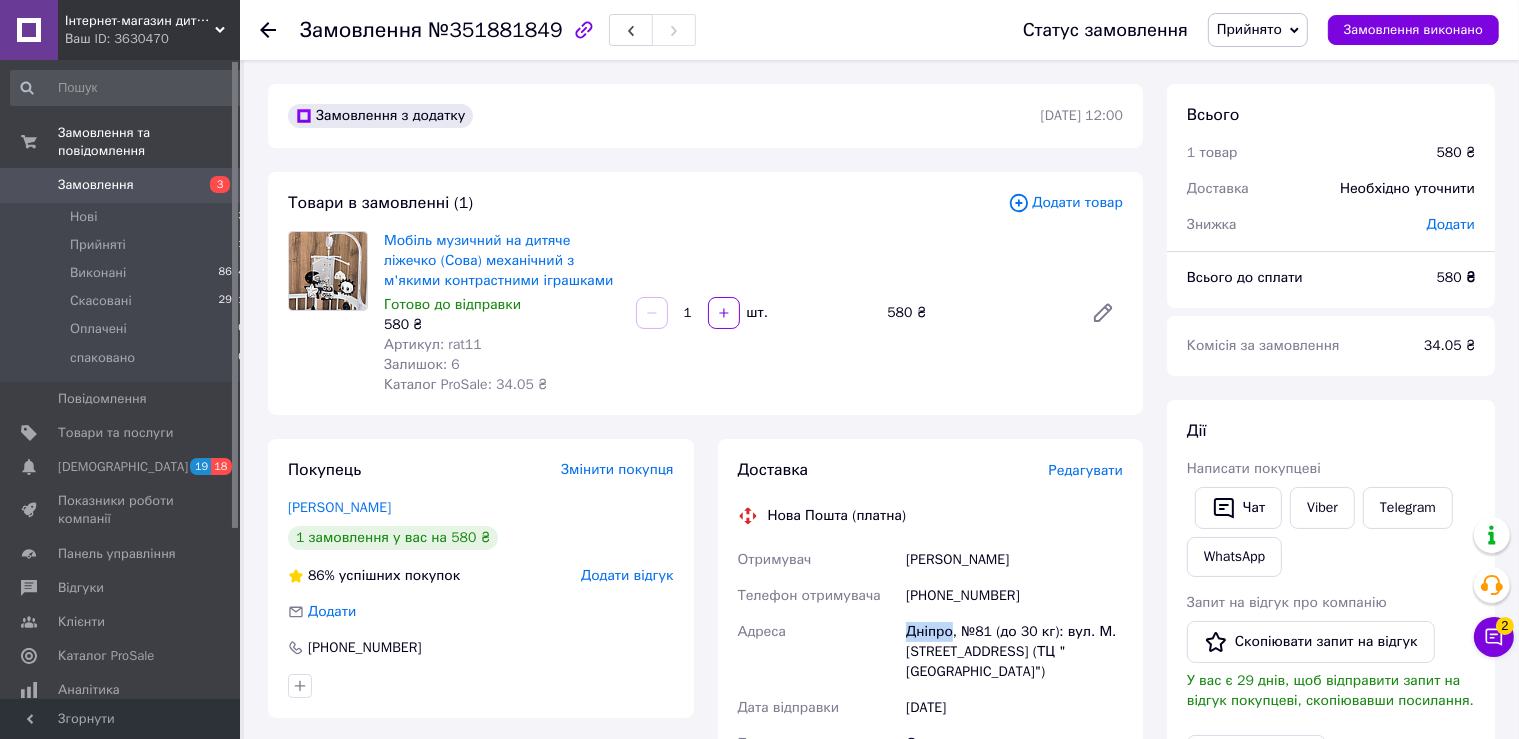 drag, startPoint x: 906, startPoint y: 634, endPoint x: 951, endPoint y: 633, distance: 45.01111 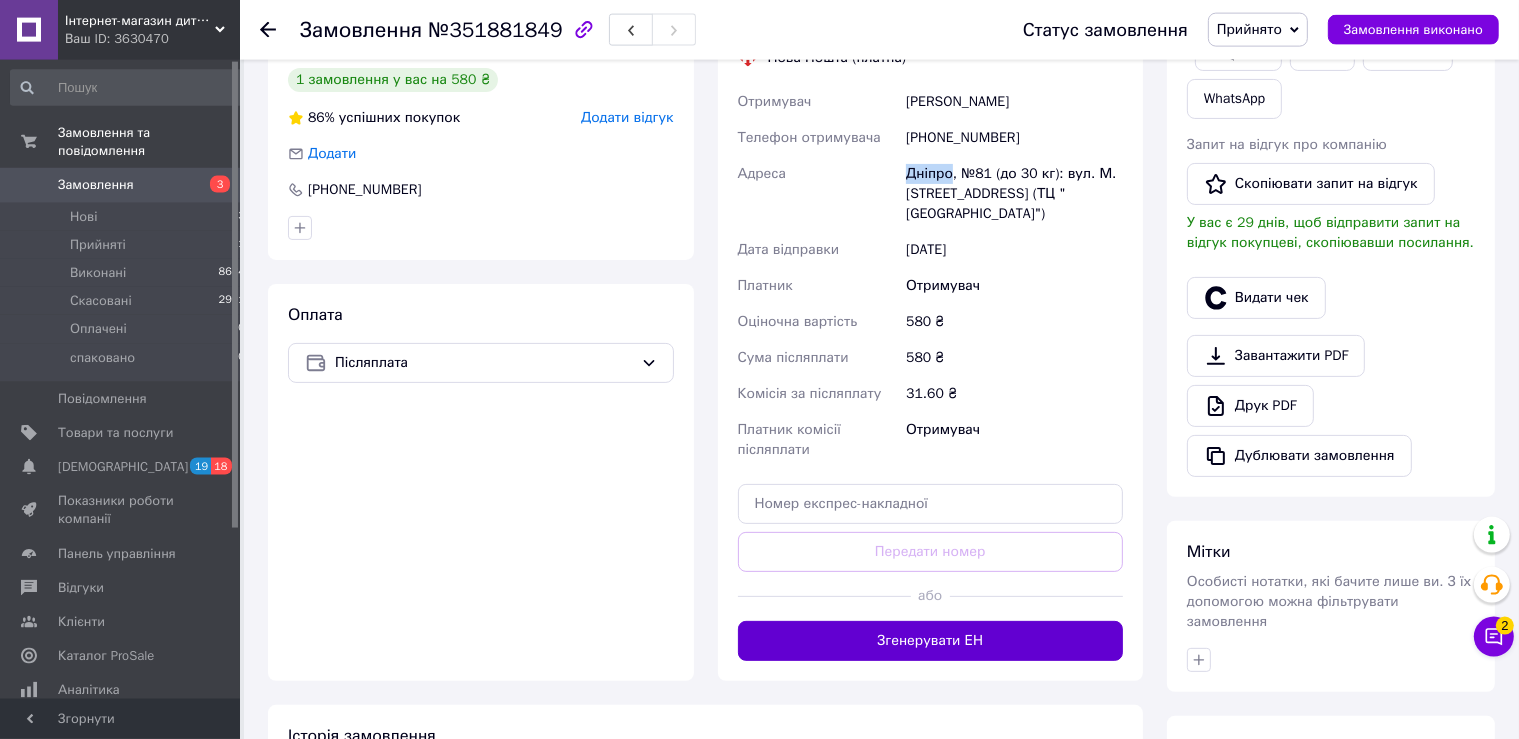 scroll, scrollTop: 528, scrollLeft: 0, axis: vertical 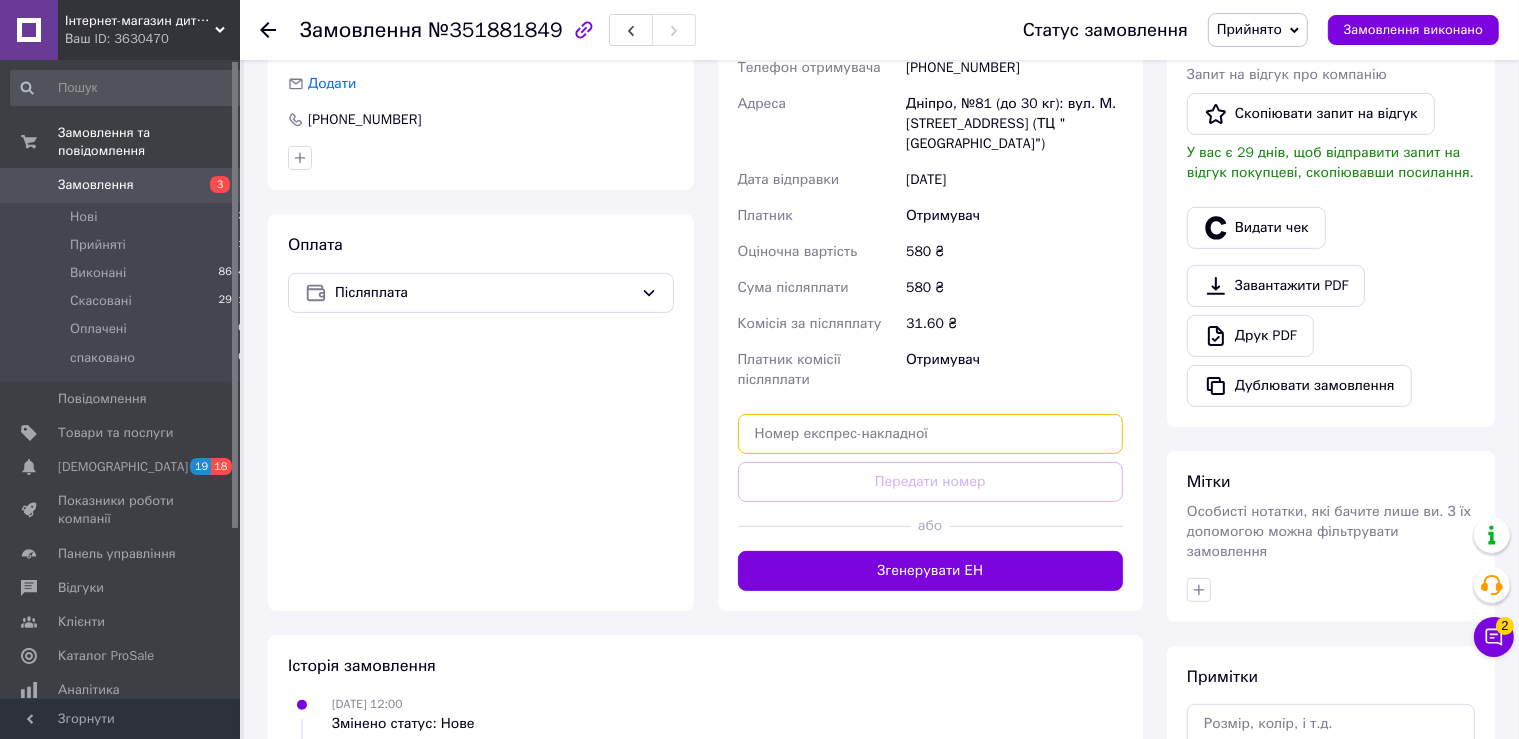 click at bounding box center (931, 434) 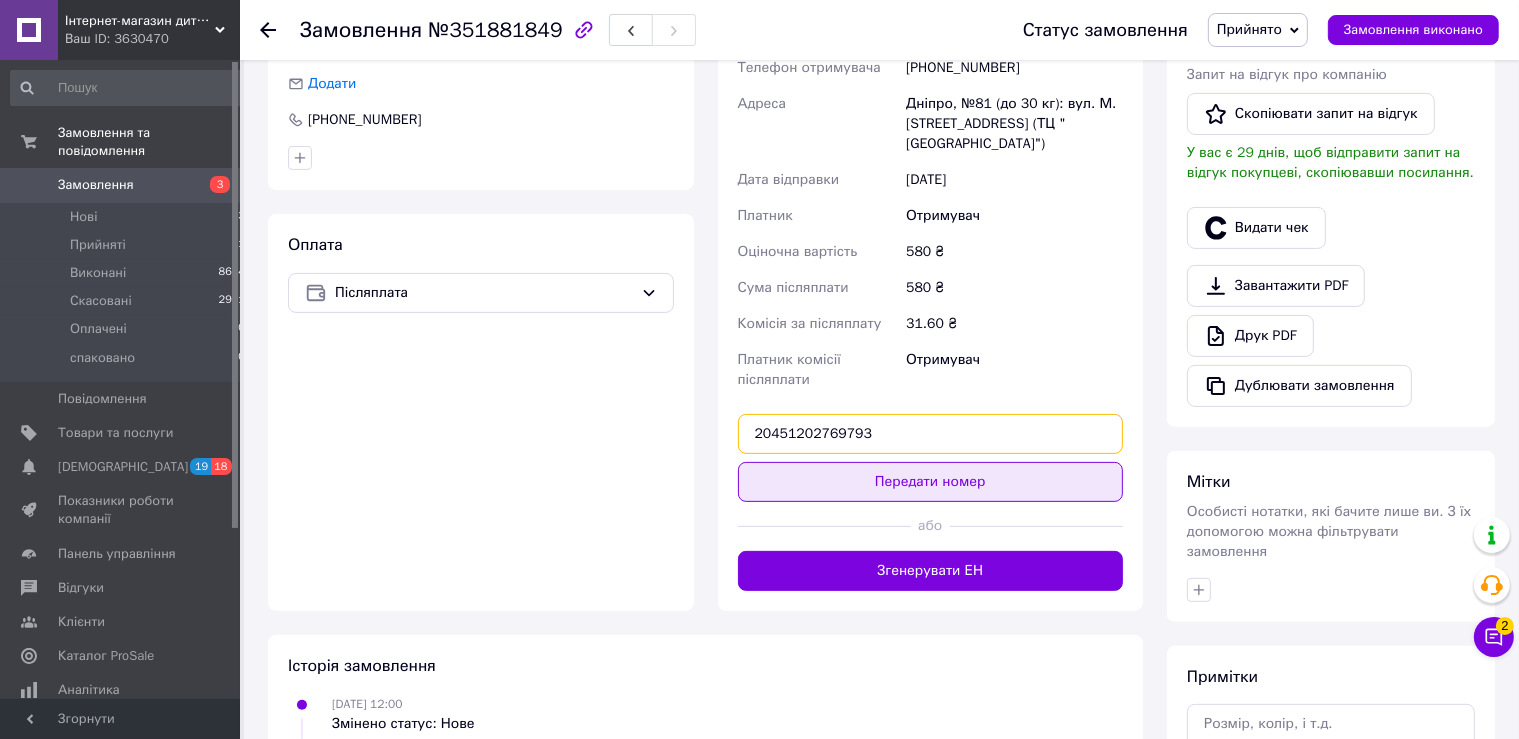type on "20451202769793" 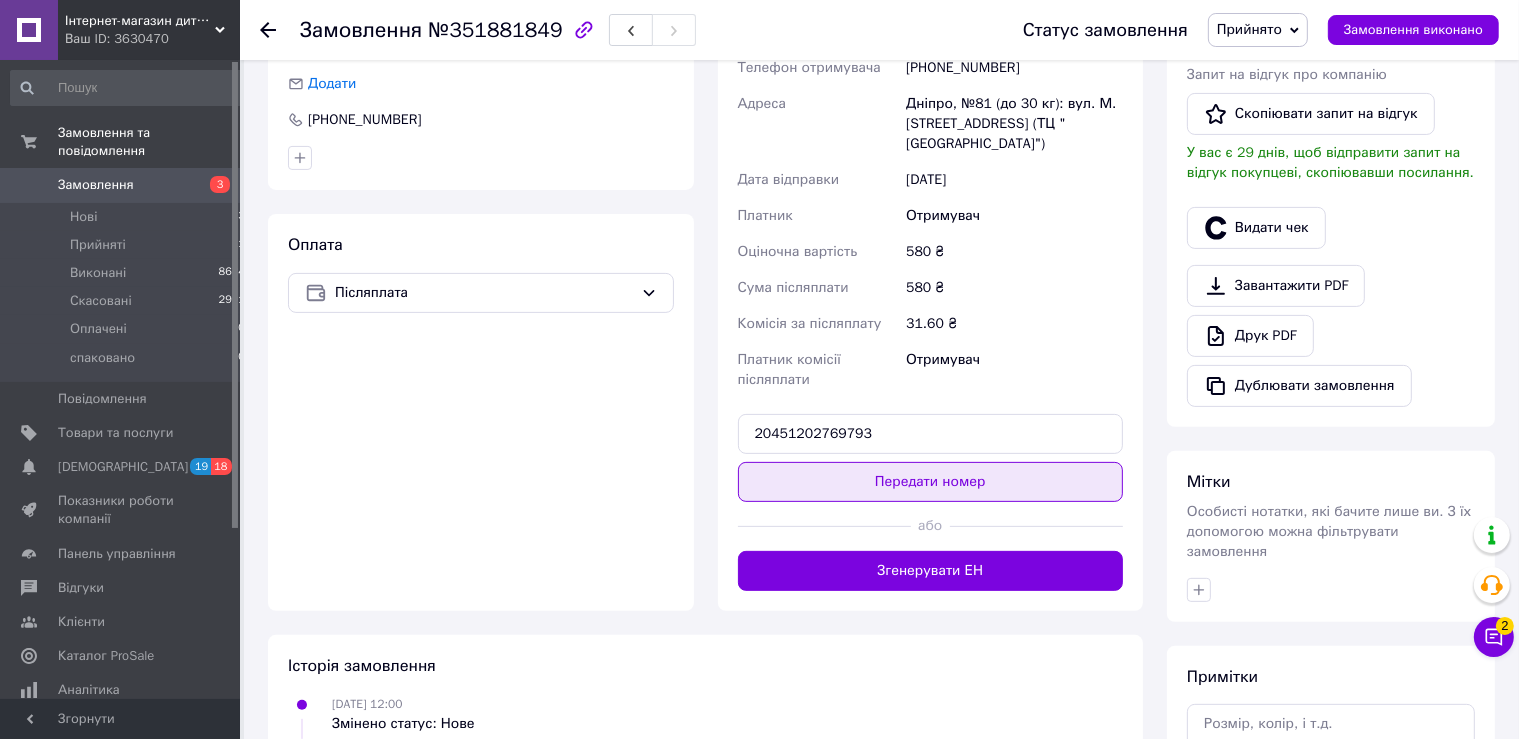 click on "Передати номер" at bounding box center [931, 482] 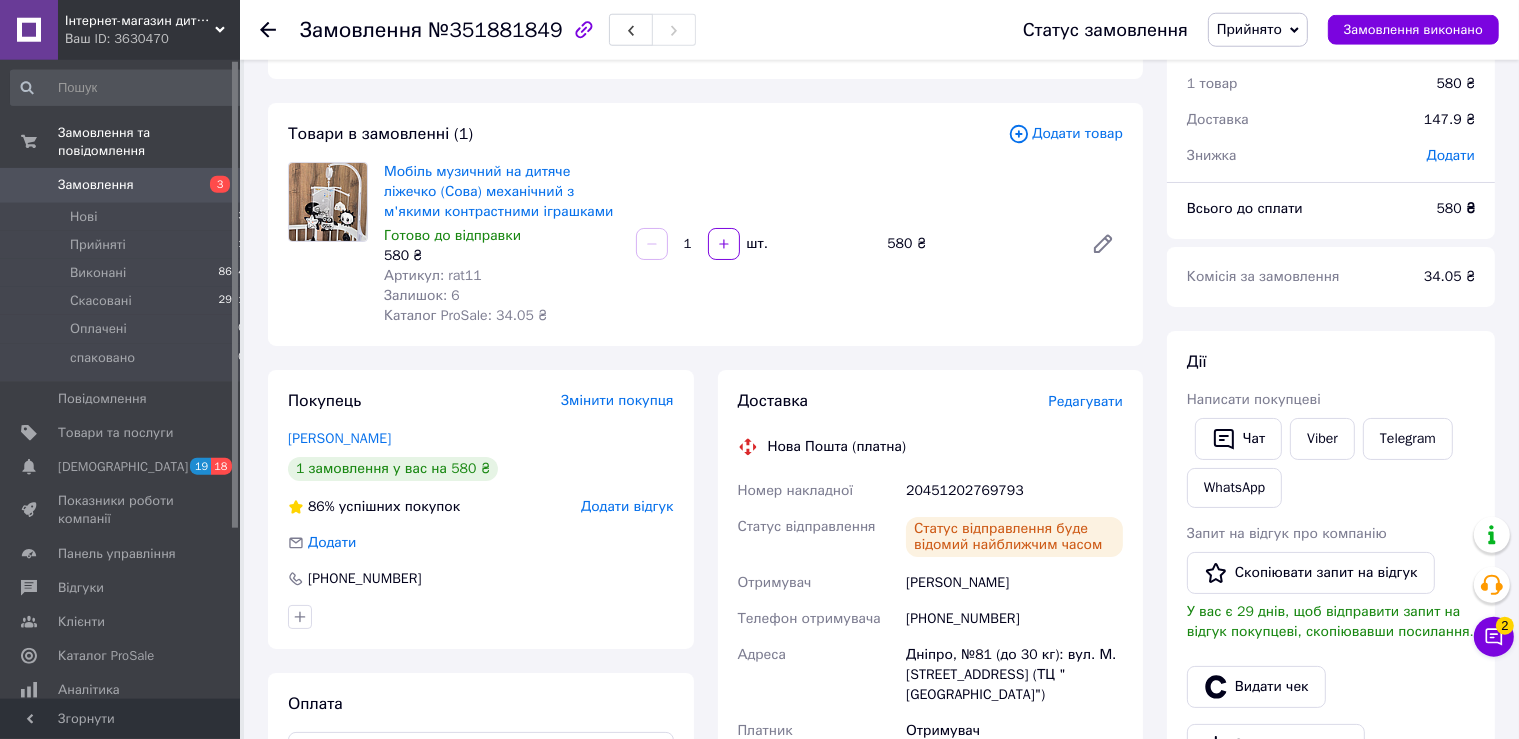 scroll, scrollTop: 0, scrollLeft: 0, axis: both 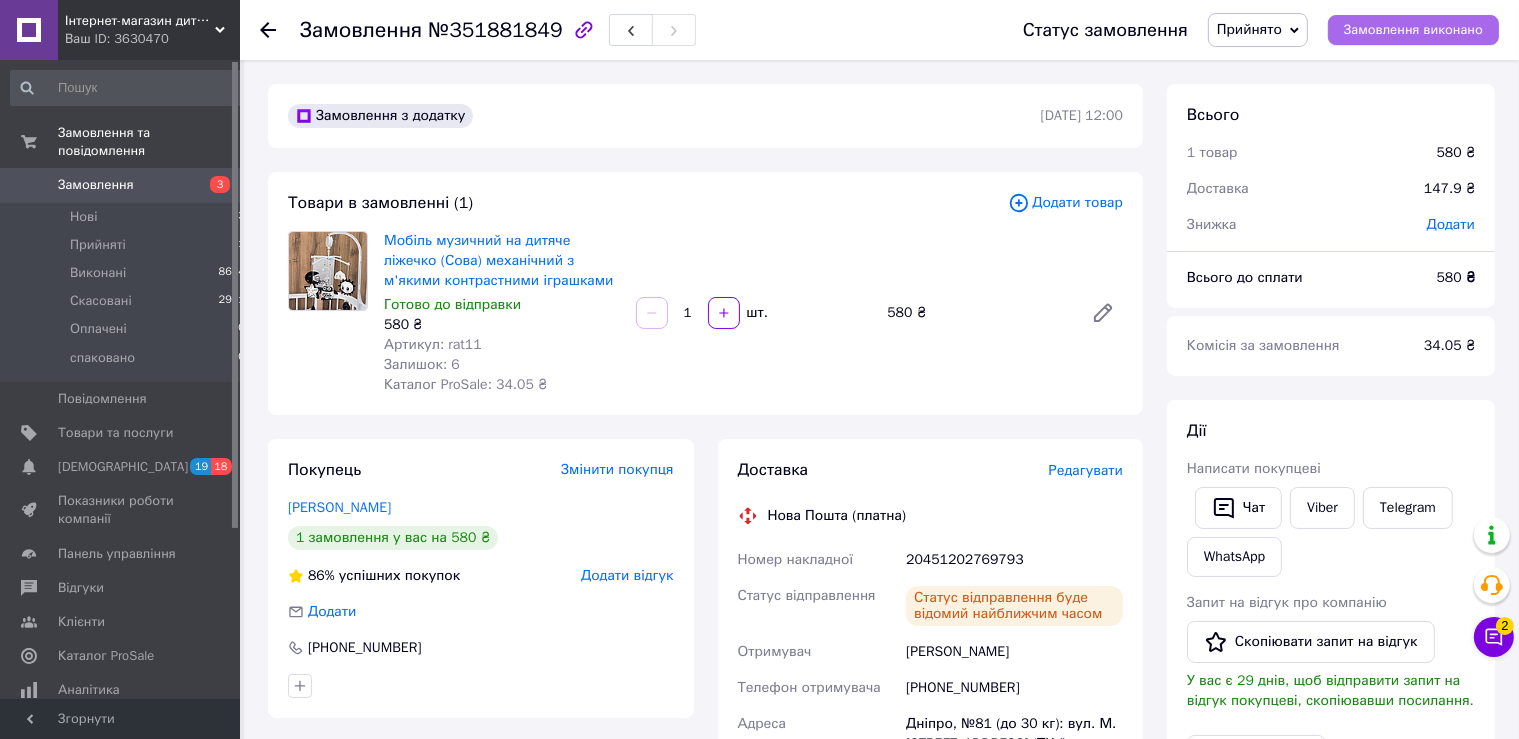 click on "Замовлення виконано" at bounding box center (1413, 30) 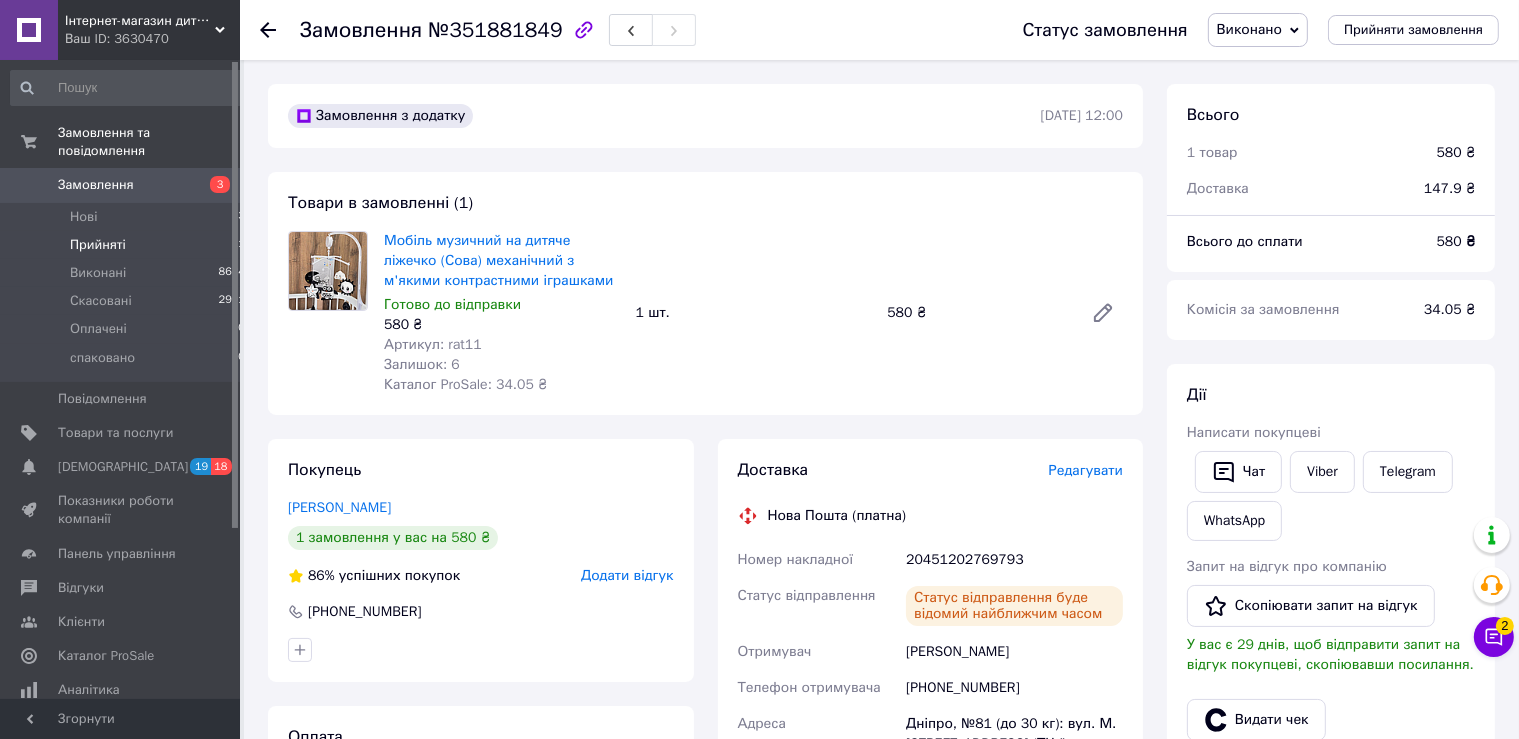click on "Прийняті 11" at bounding box center (128, 245) 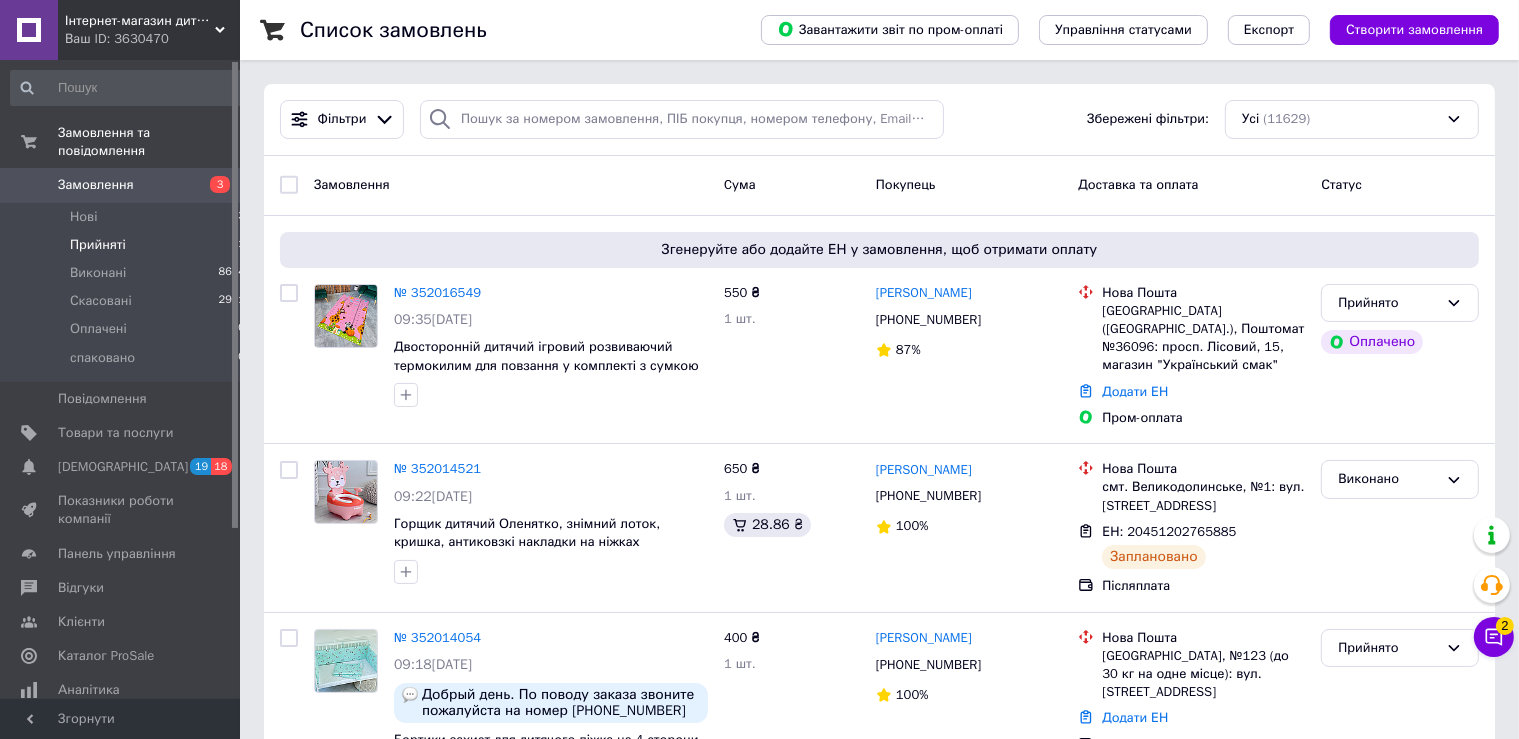 click on "Прийняті 11" at bounding box center [128, 245] 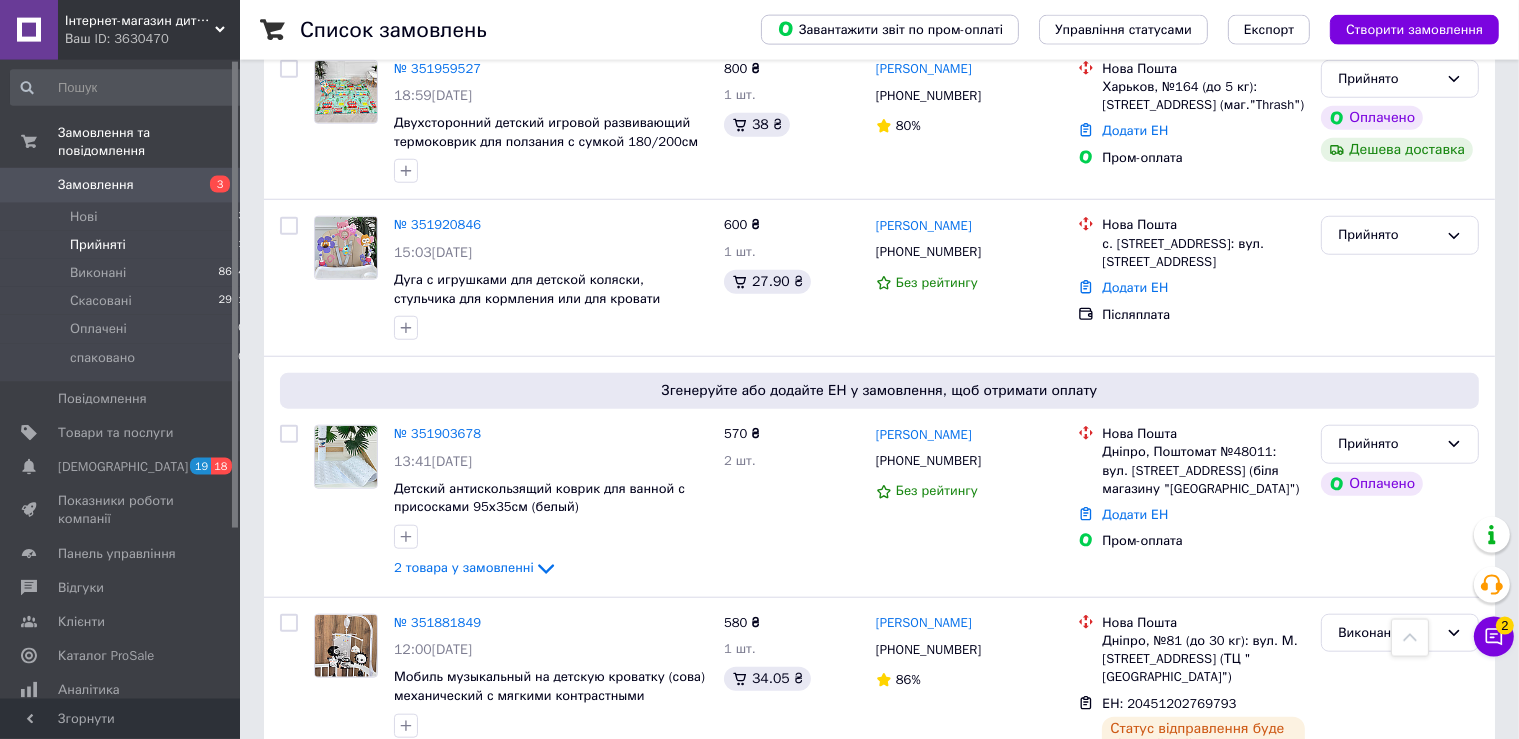 scroll, scrollTop: 1753, scrollLeft: 0, axis: vertical 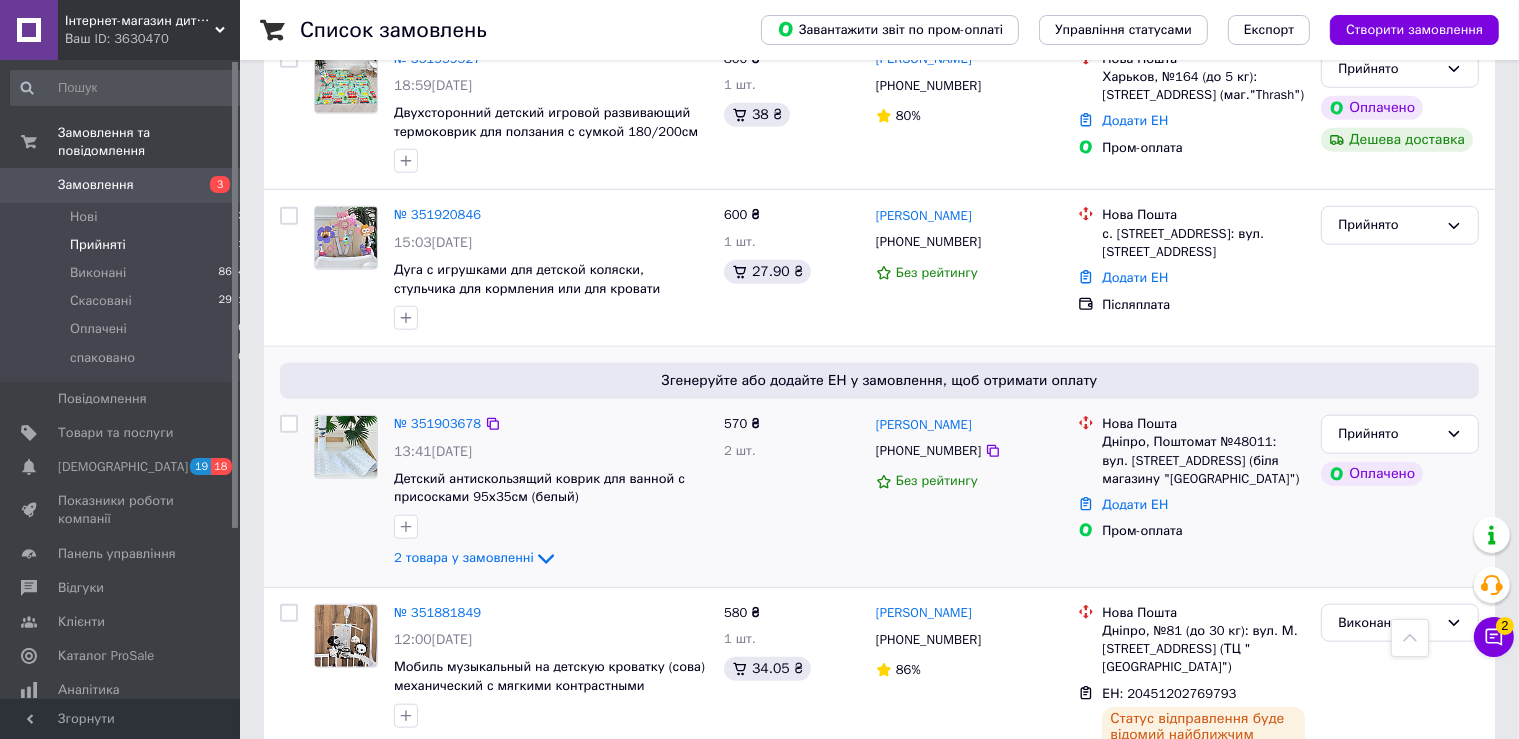 click at bounding box center (346, 447) 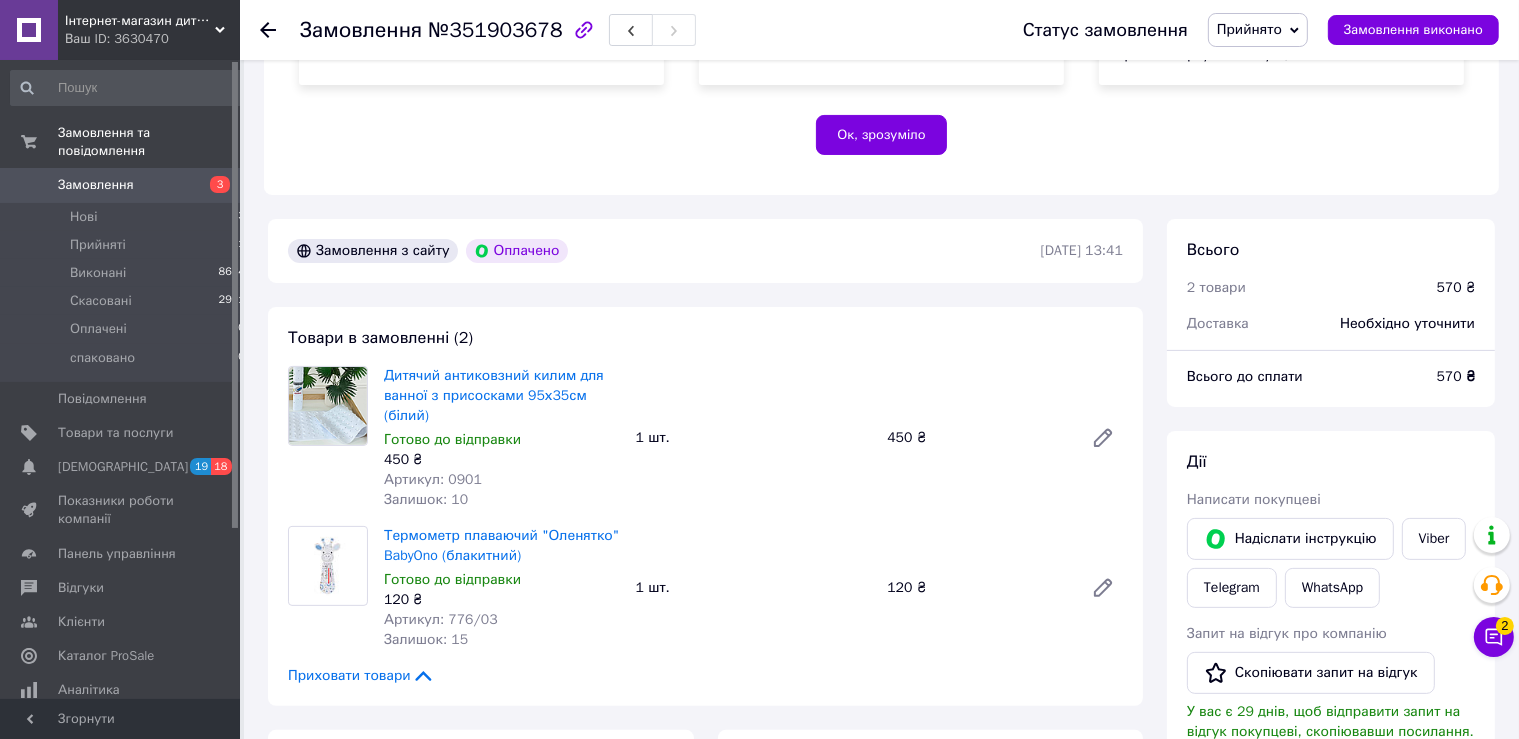 scroll, scrollTop: 739, scrollLeft: 0, axis: vertical 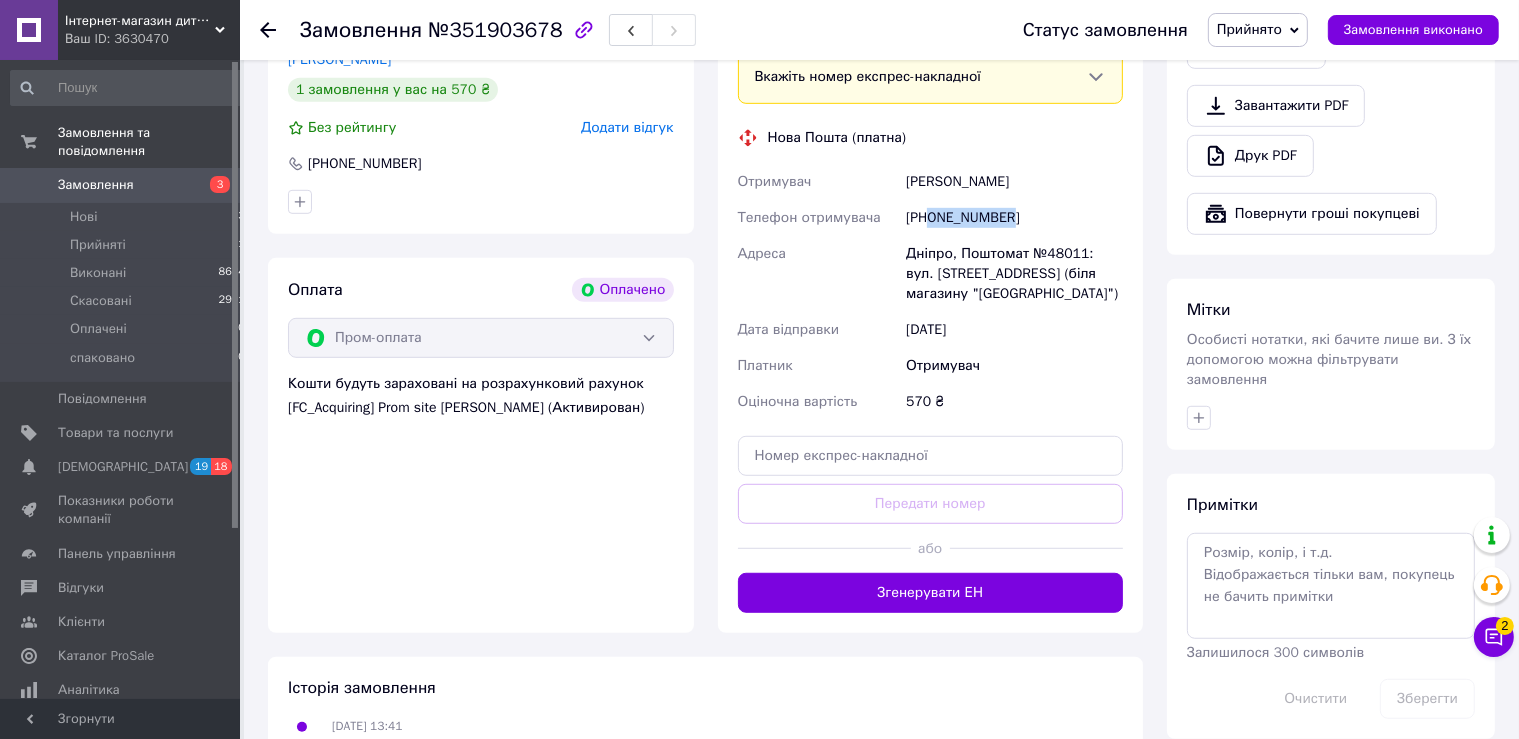 drag, startPoint x: 1010, startPoint y: 211, endPoint x: 933, endPoint y: 210, distance: 77.00649 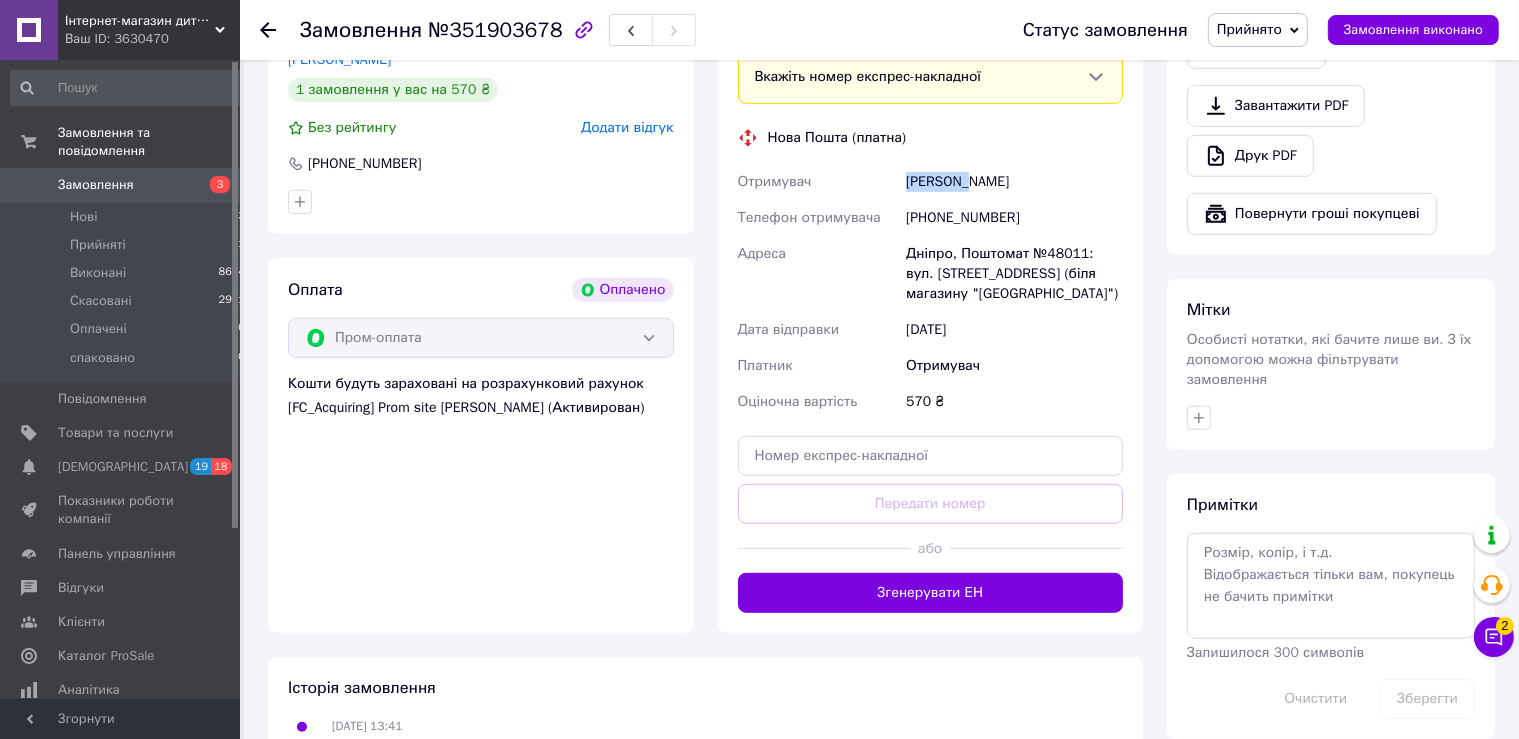 drag, startPoint x: 966, startPoint y: 184, endPoint x: 906, endPoint y: 184, distance: 60 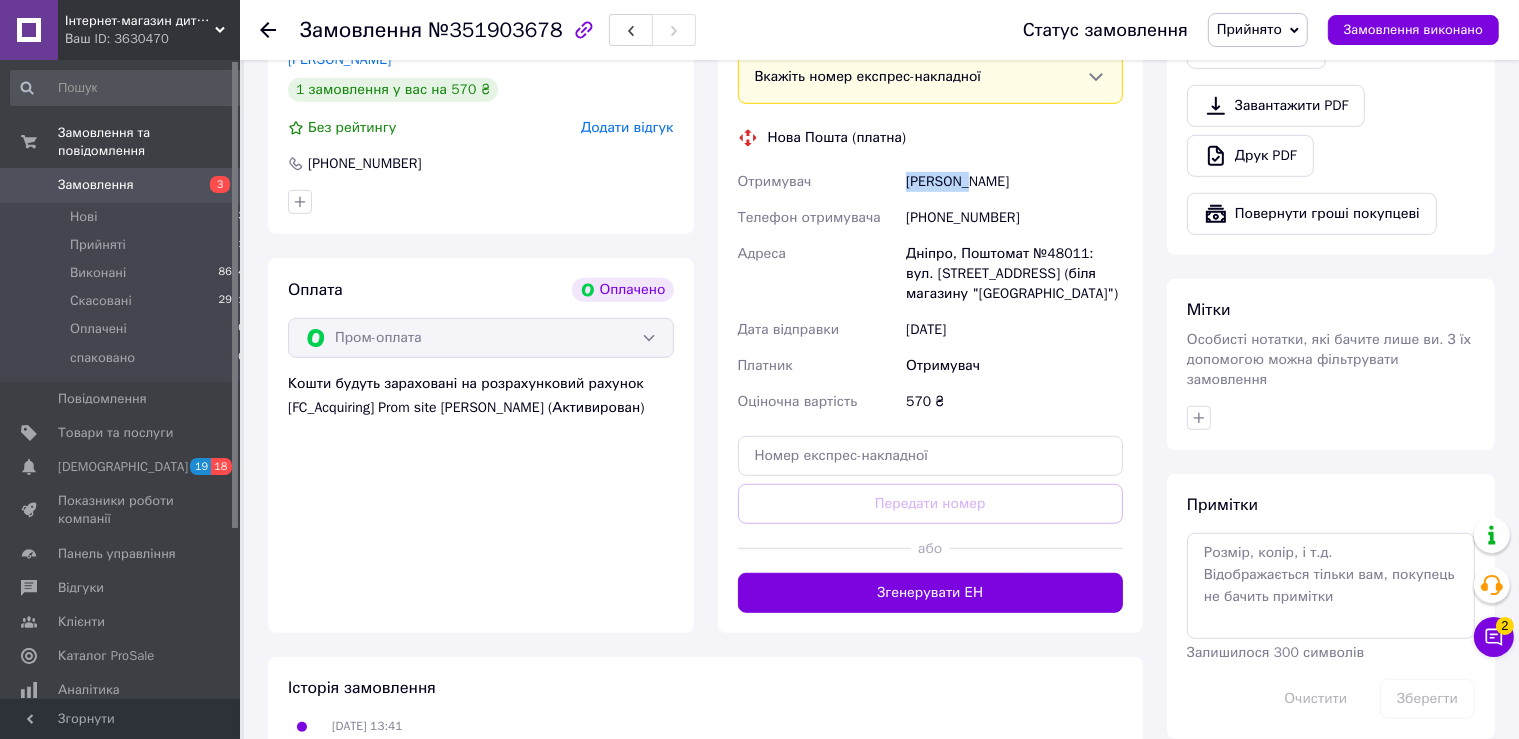 drag, startPoint x: 1006, startPoint y: 201, endPoint x: 966, endPoint y: 189, distance: 41.761227 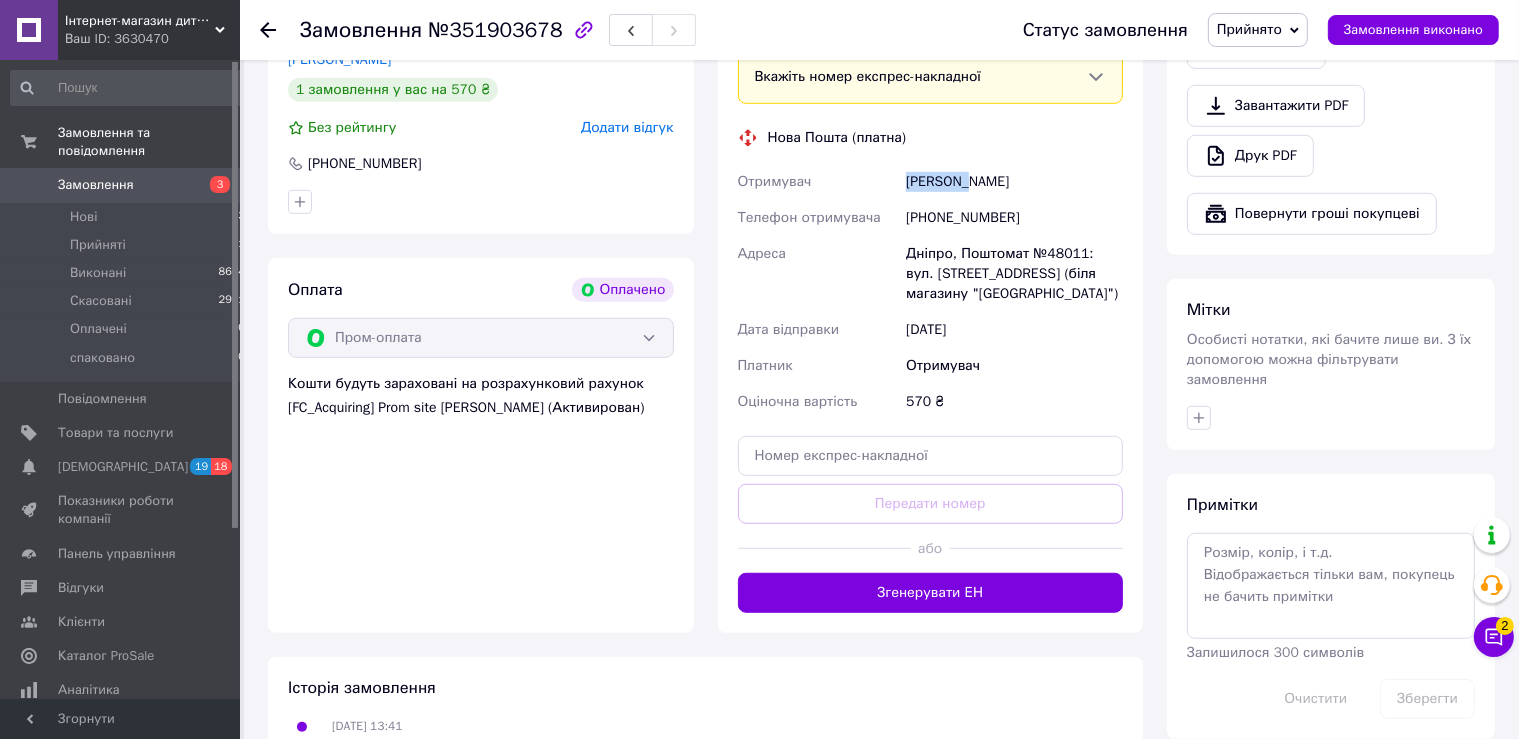 click on "Руденко Таїсія" at bounding box center [1014, 182] 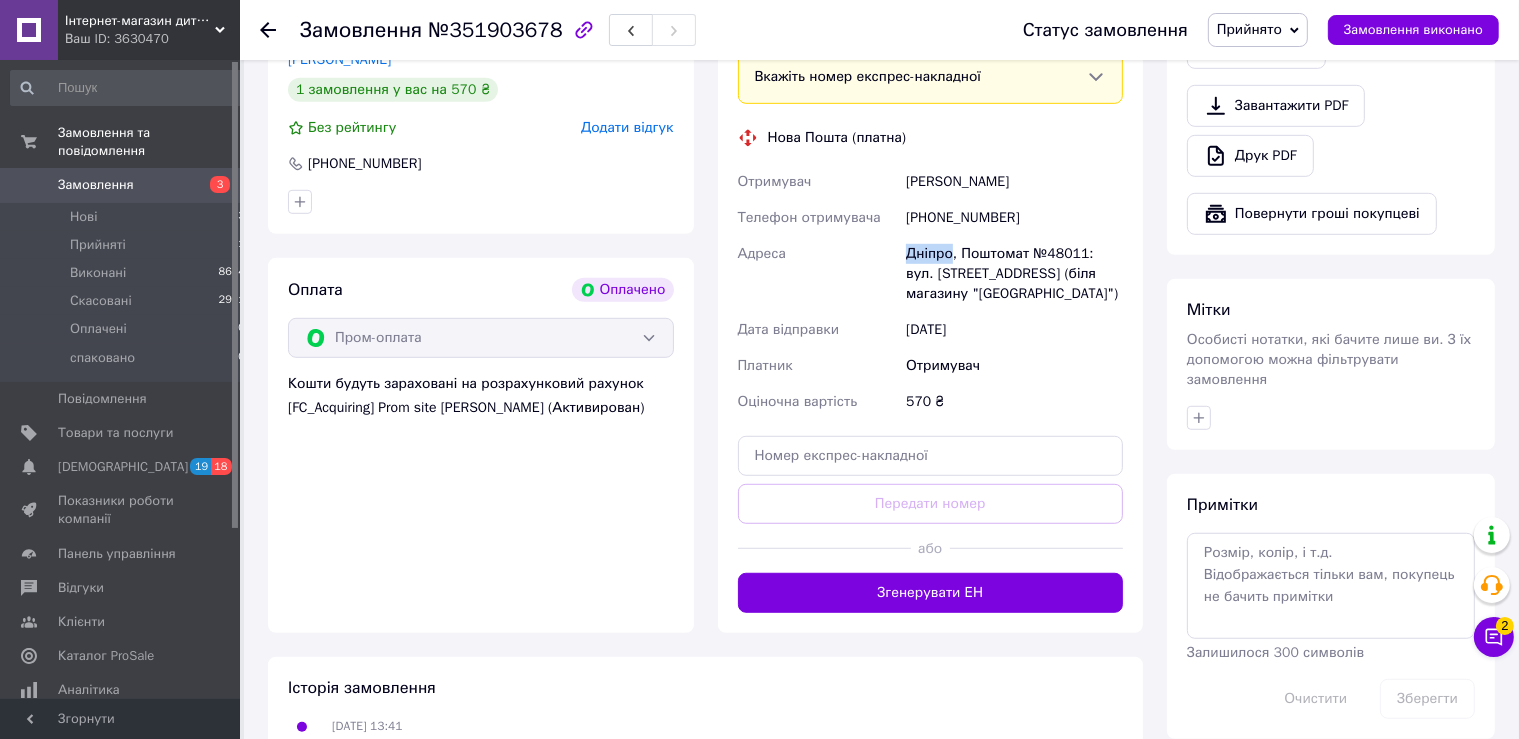 drag, startPoint x: 894, startPoint y: 263, endPoint x: 948, endPoint y: 260, distance: 54.08327 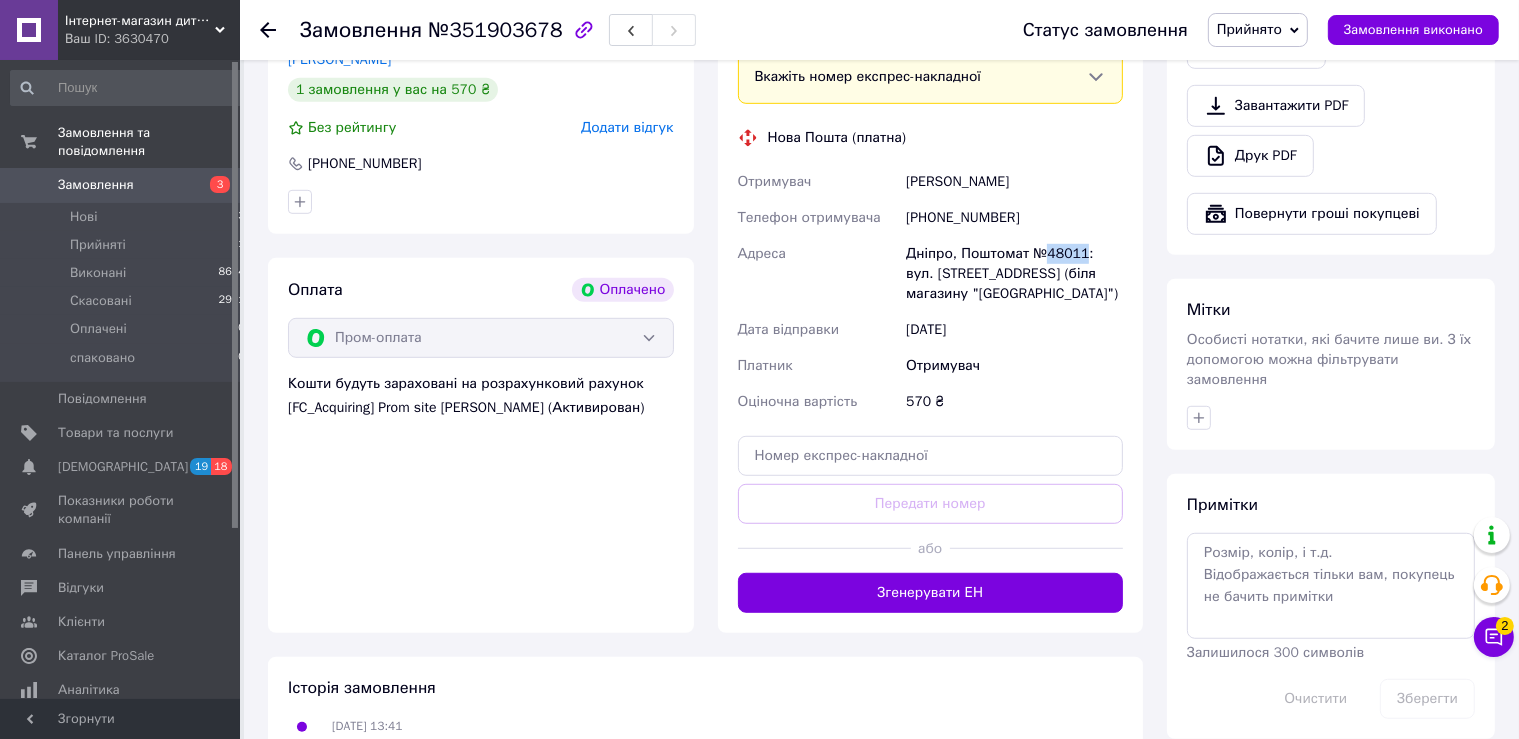 drag, startPoint x: 1047, startPoint y: 251, endPoint x: 1080, endPoint y: 251, distance: 33 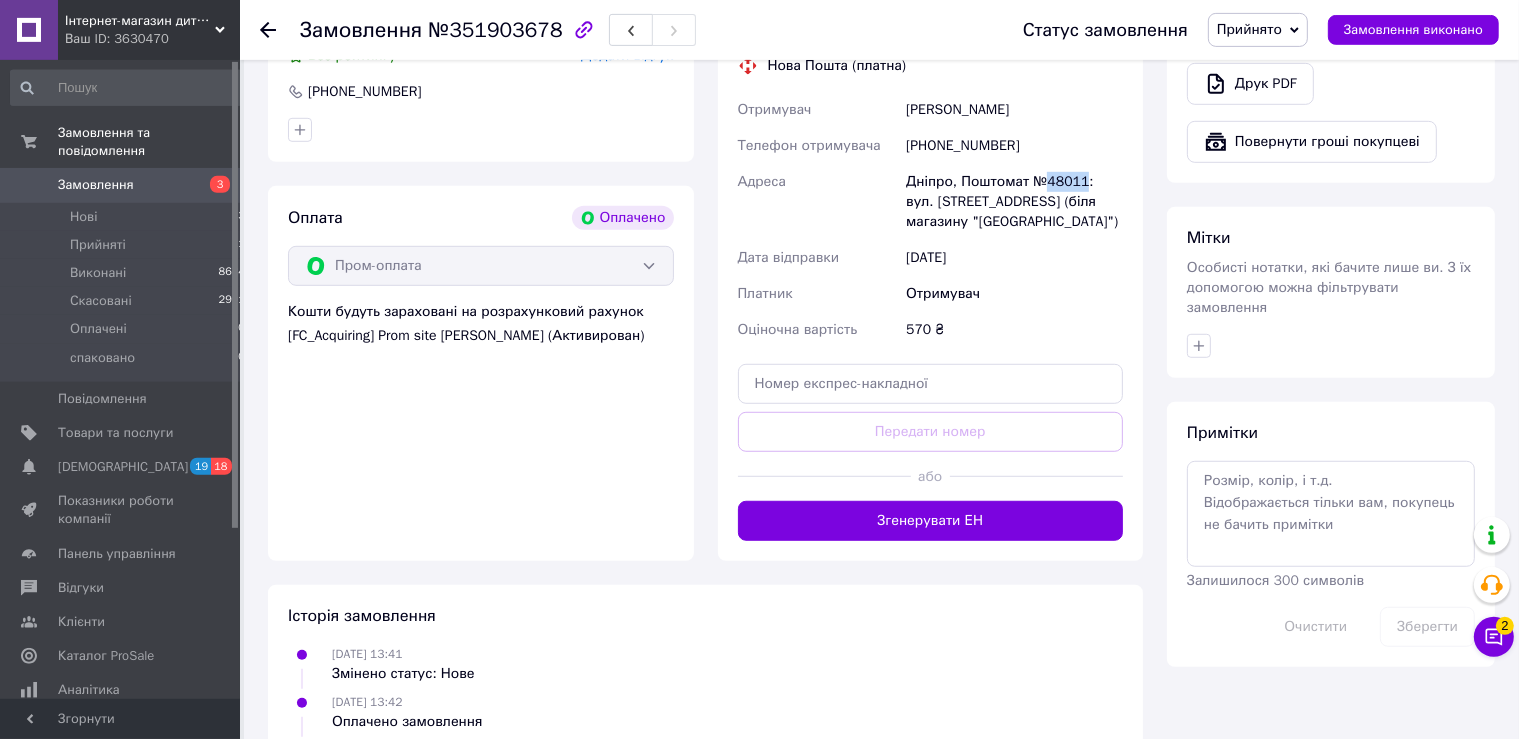 scroll, scrollTop: 1267, scrollLeft: 0, axis: vertical 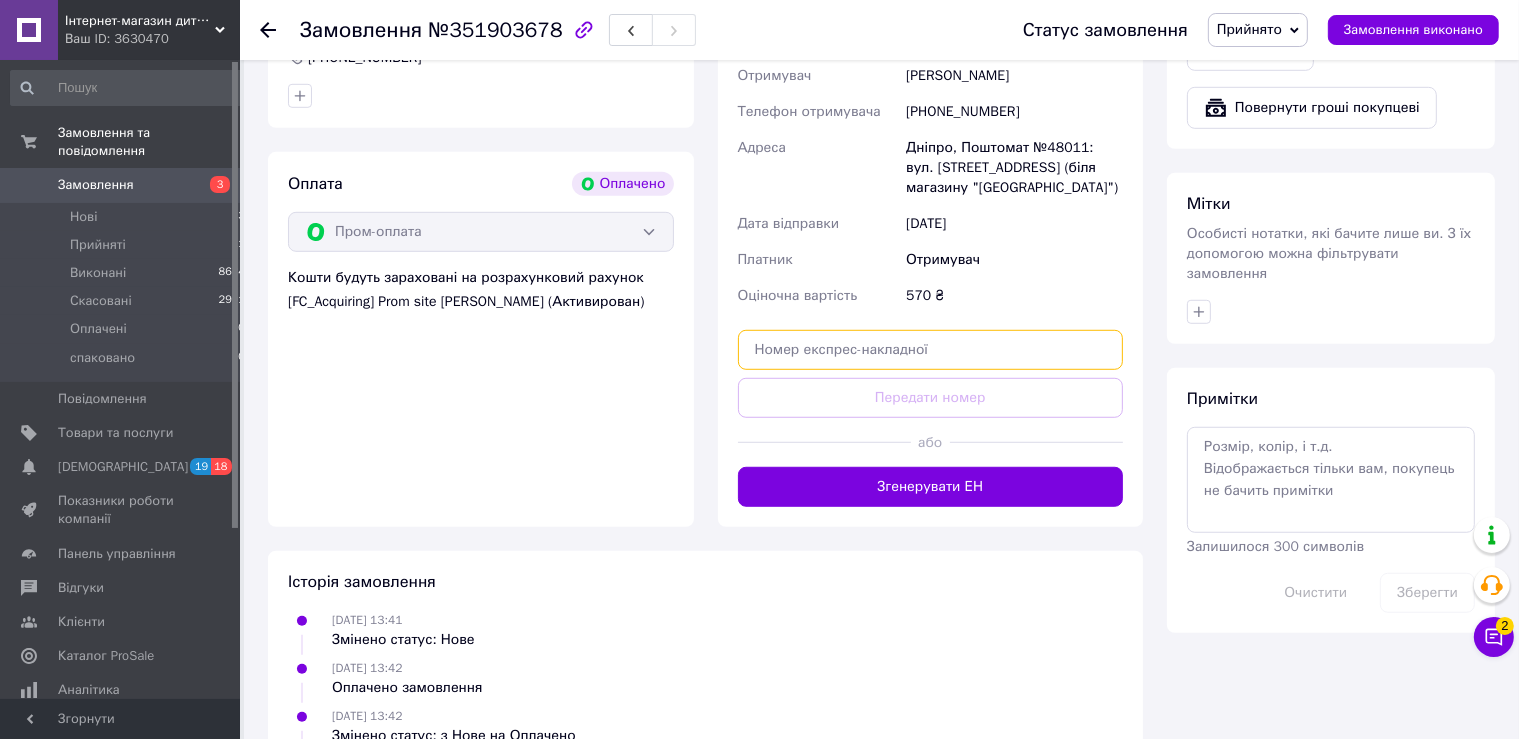 click at bounding box center (931, 350) 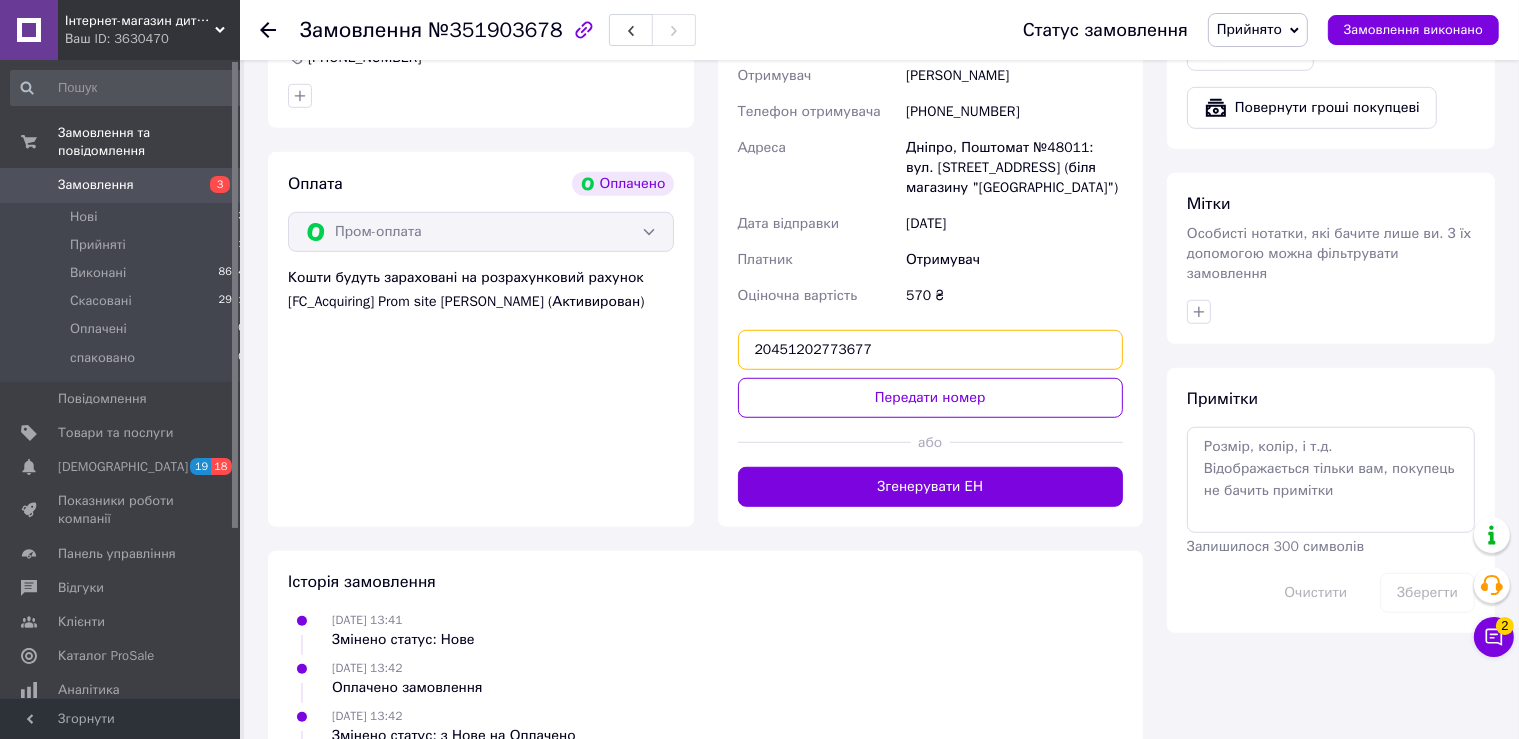type on "20451202773677" 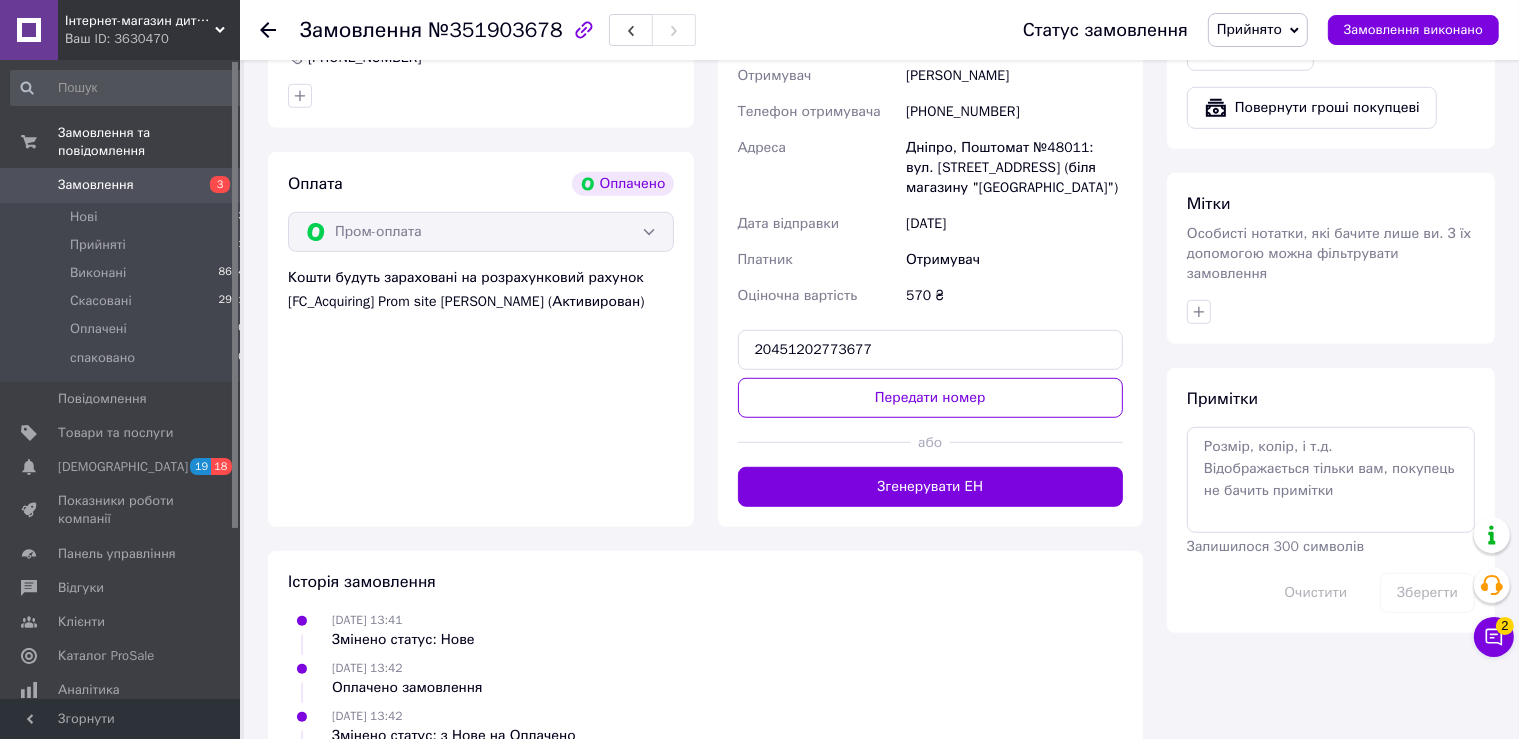 click on "Доставка Редагувати Вкажіть номер експрес-накладної Обов'язково введіть номер експрес-накладної,
якщо створювали її не на цій сторінці. У разі,
якщо номер ЕН не буде доданий, ми не зможемо
виплатити гроші за замовлення Мобільний номер покупця (із замовлення) повинен відповідати номеру отримувача за накладною Нова Пошта (платна) Отримувач Руденко Таїсія Телефон отримувача +380984829078 Адреса Дніпро, Поштомат №48011: вул. Німецька, 156 (біля магазину "Велике Пузо") Дата відправки 10.07.2025 Платник Отримувач Оціночна вартість 570 ₴ 20451202773677 Передати номер або" at bounding box center (931, 206) 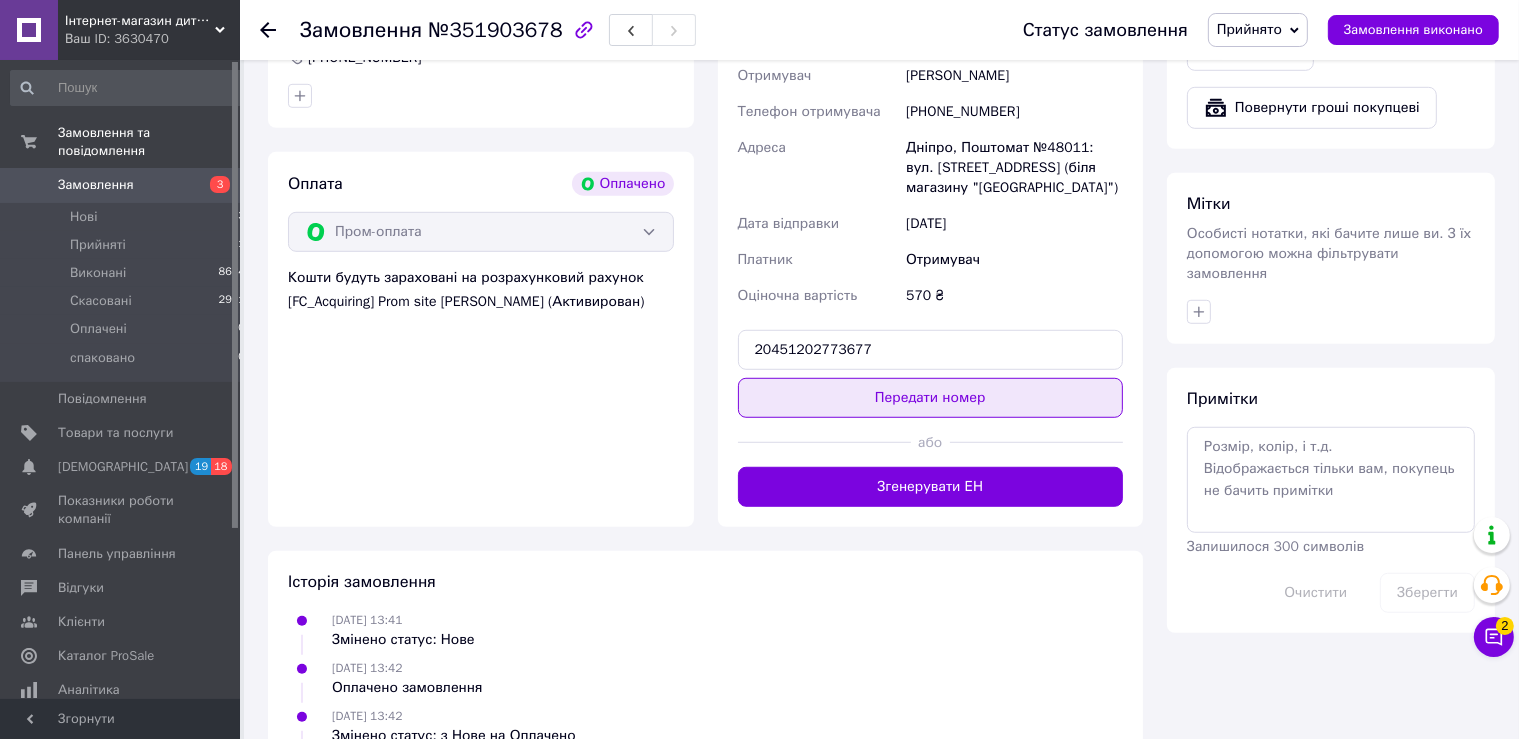 click on "Передати номер" at bounding box center (931, 398) 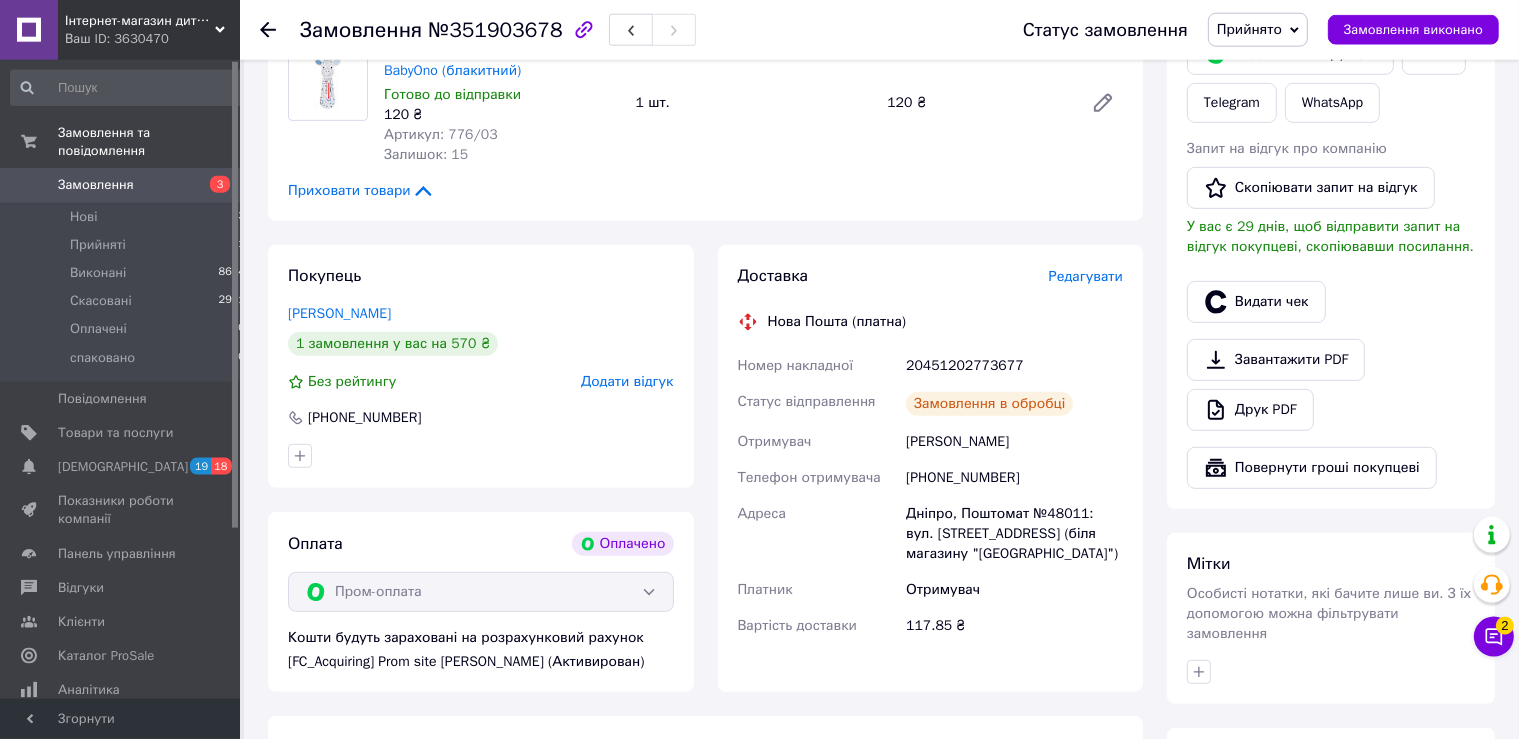 scroll, scrollTop: 771, scrollLeft: 0, axis: vertical 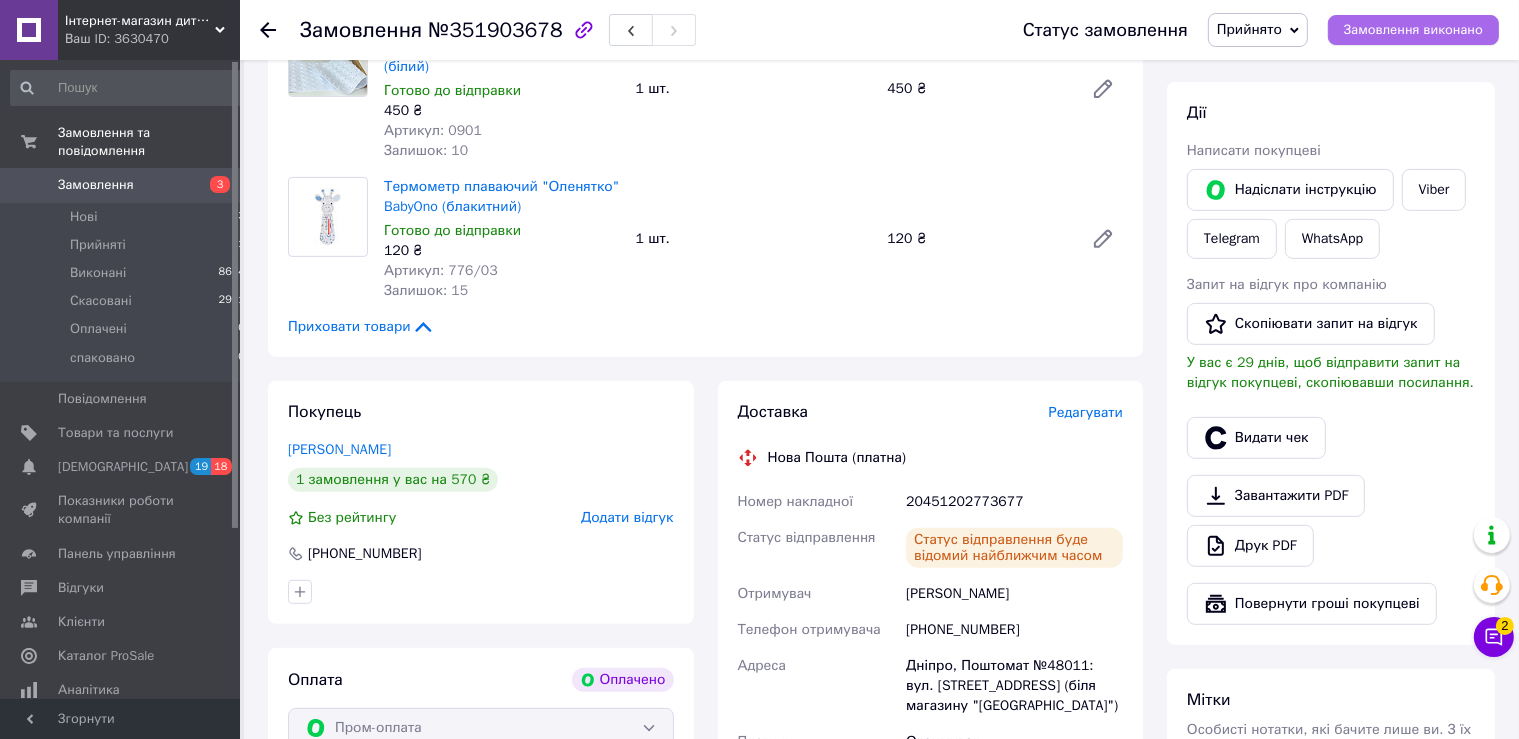 click on "Замовлення виконано" at bounding box center [1413, 30] 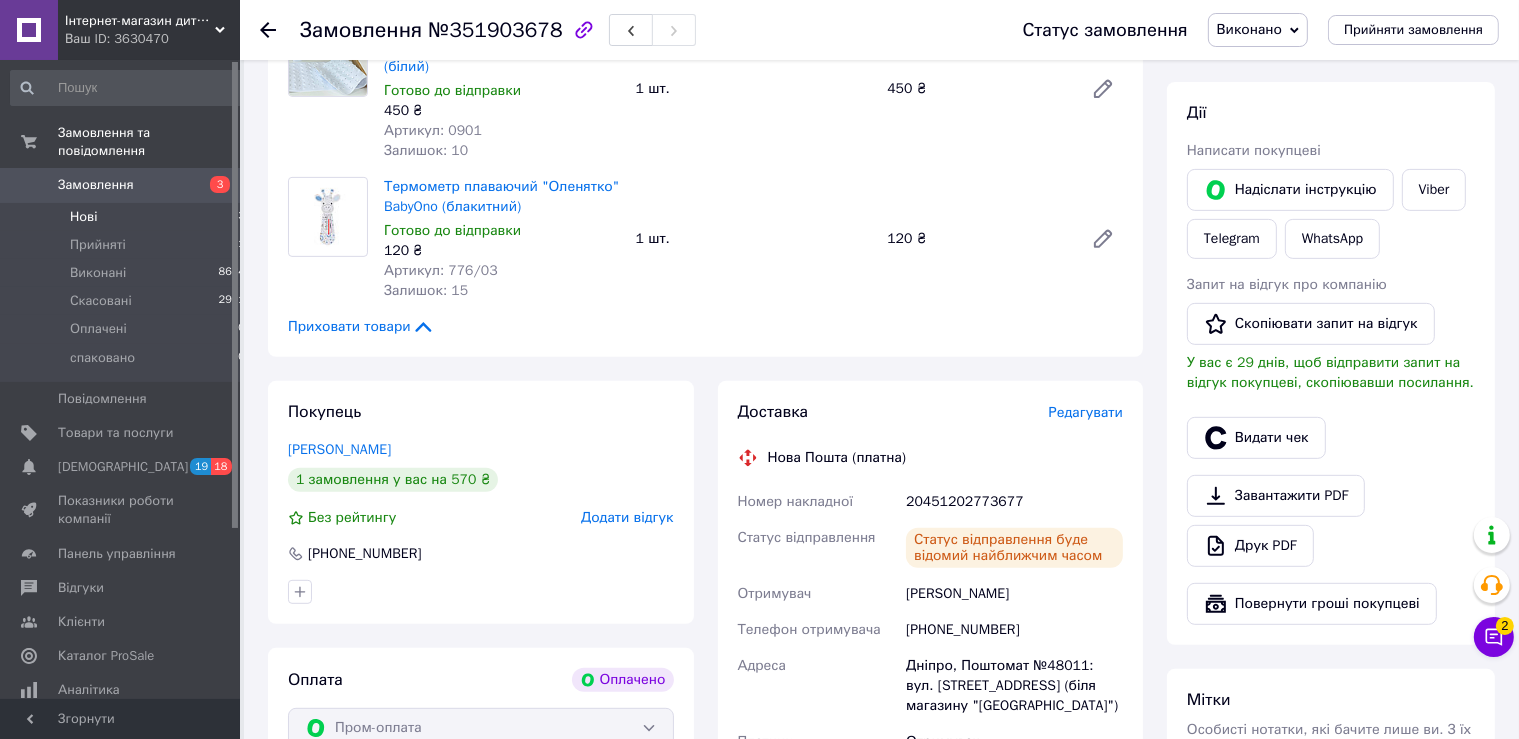click on "Нові 3" at bounding box center [128, 217] 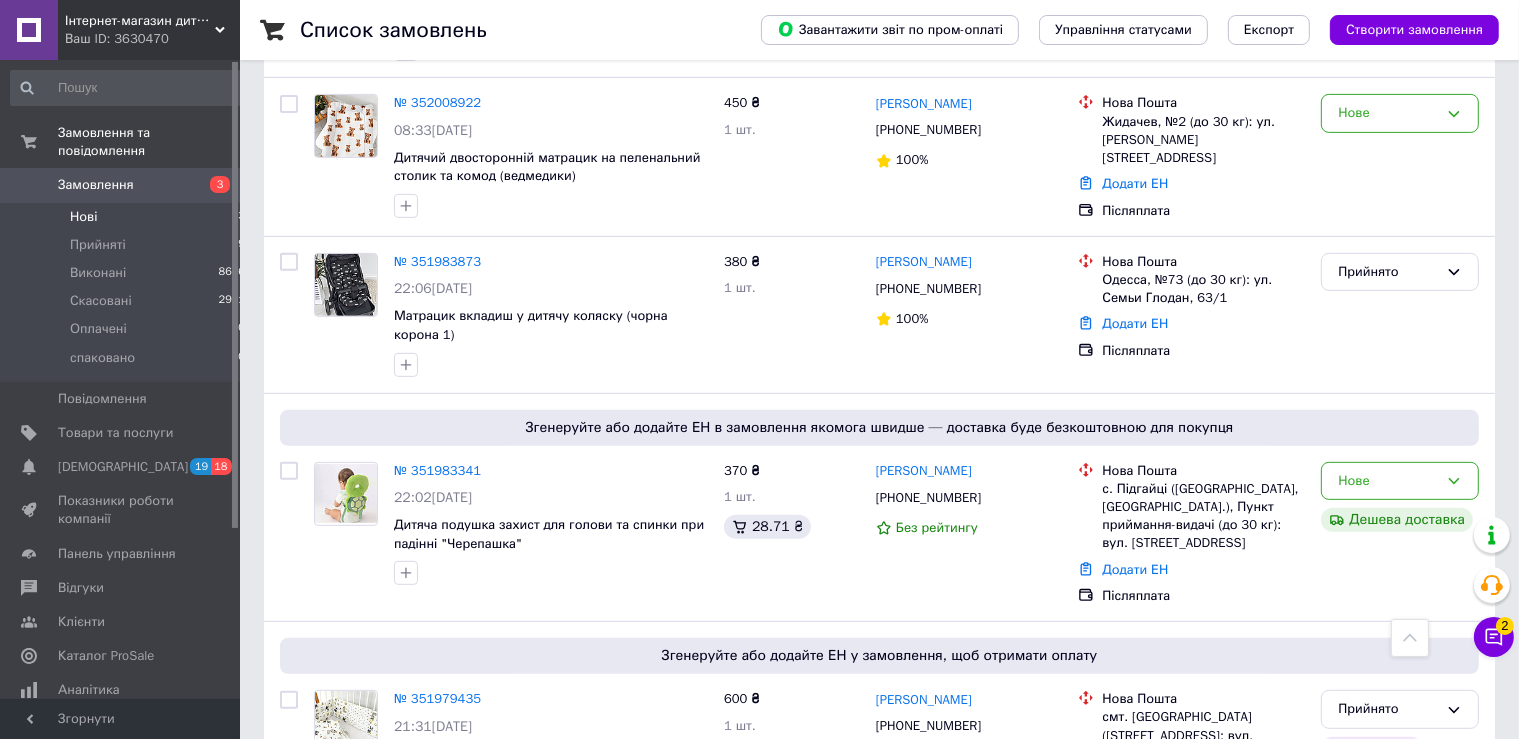 click on "Нові 3" at bounding box center [128, 217] 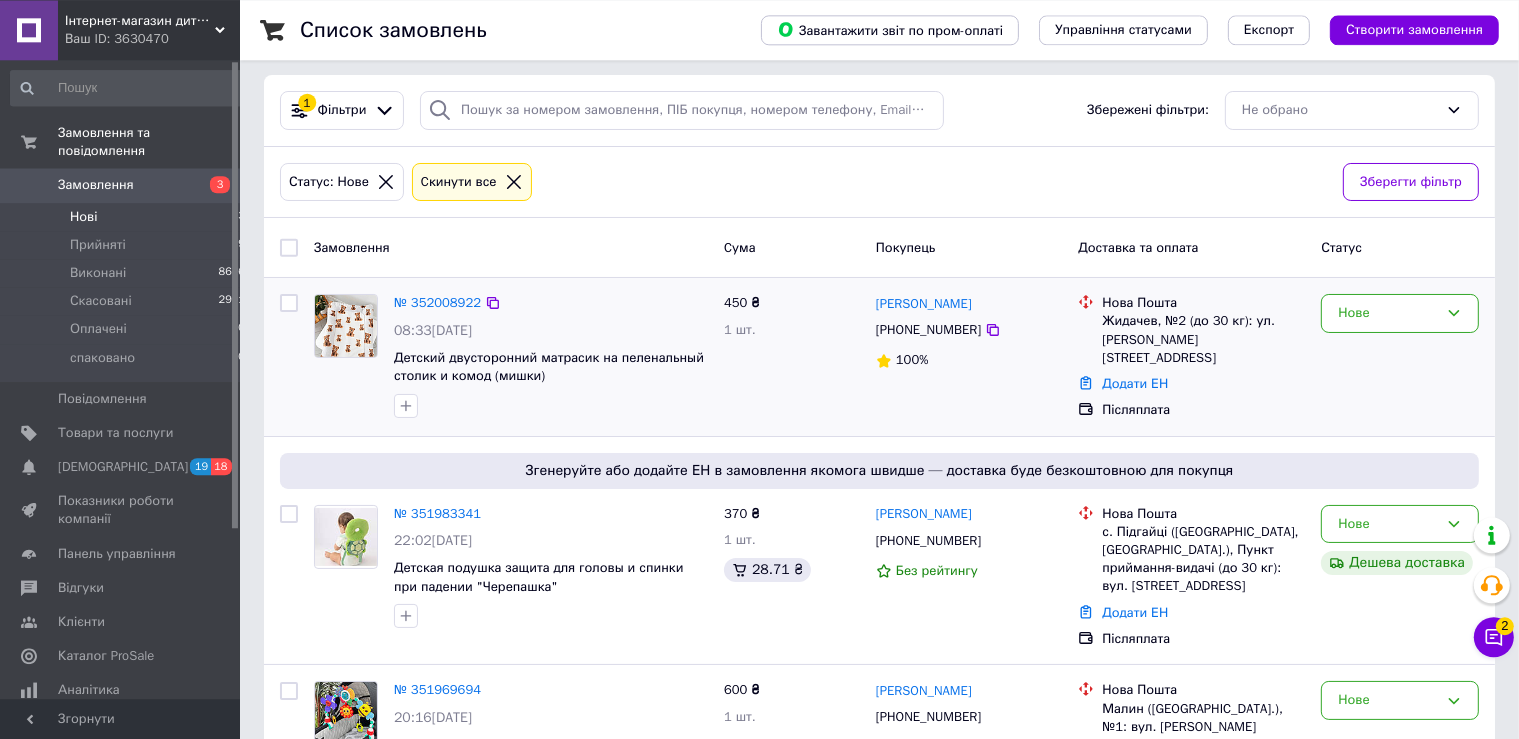 scroll, scrollTop: 112, scrollLeft: 0, axis: vertical 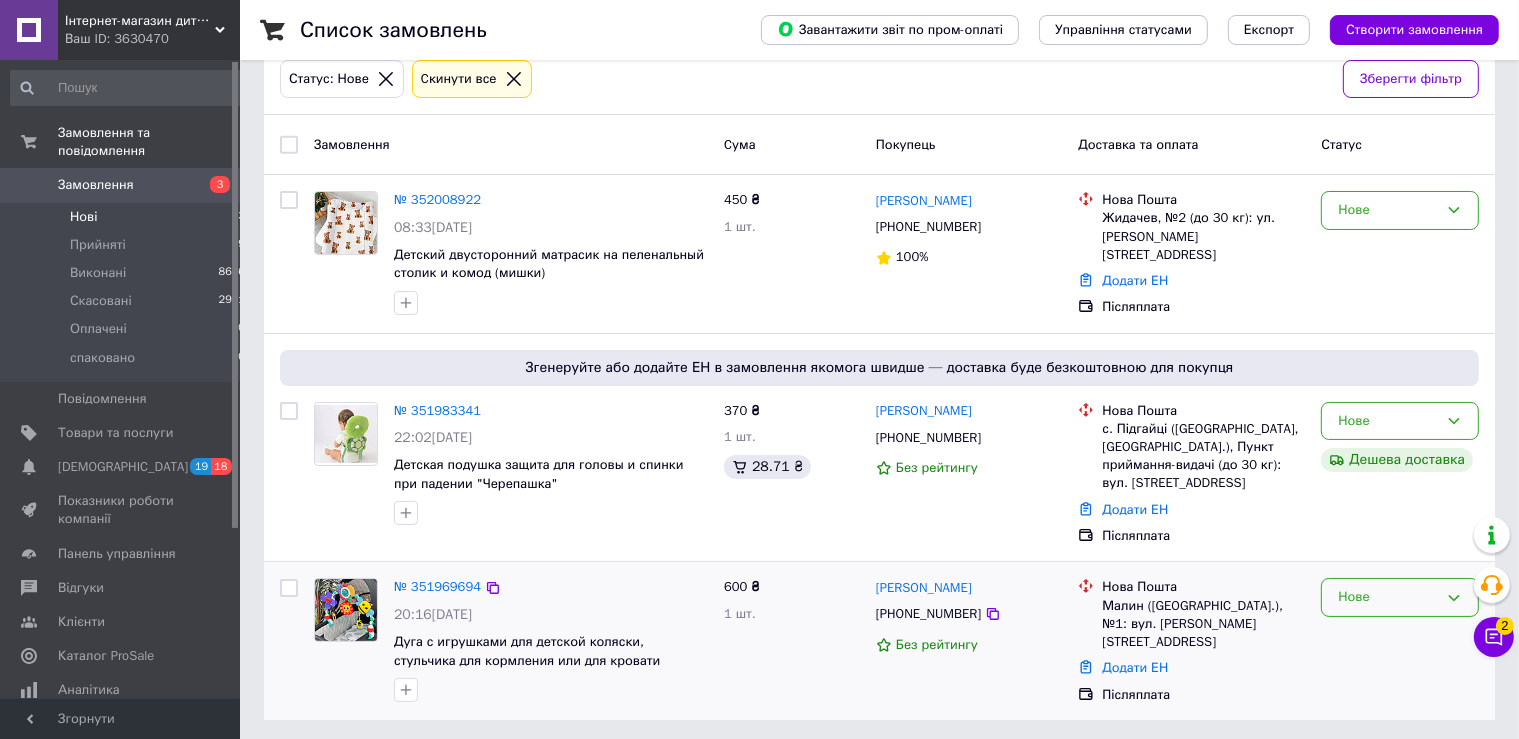 click on "Нове" at bounding box center [1388, 597] 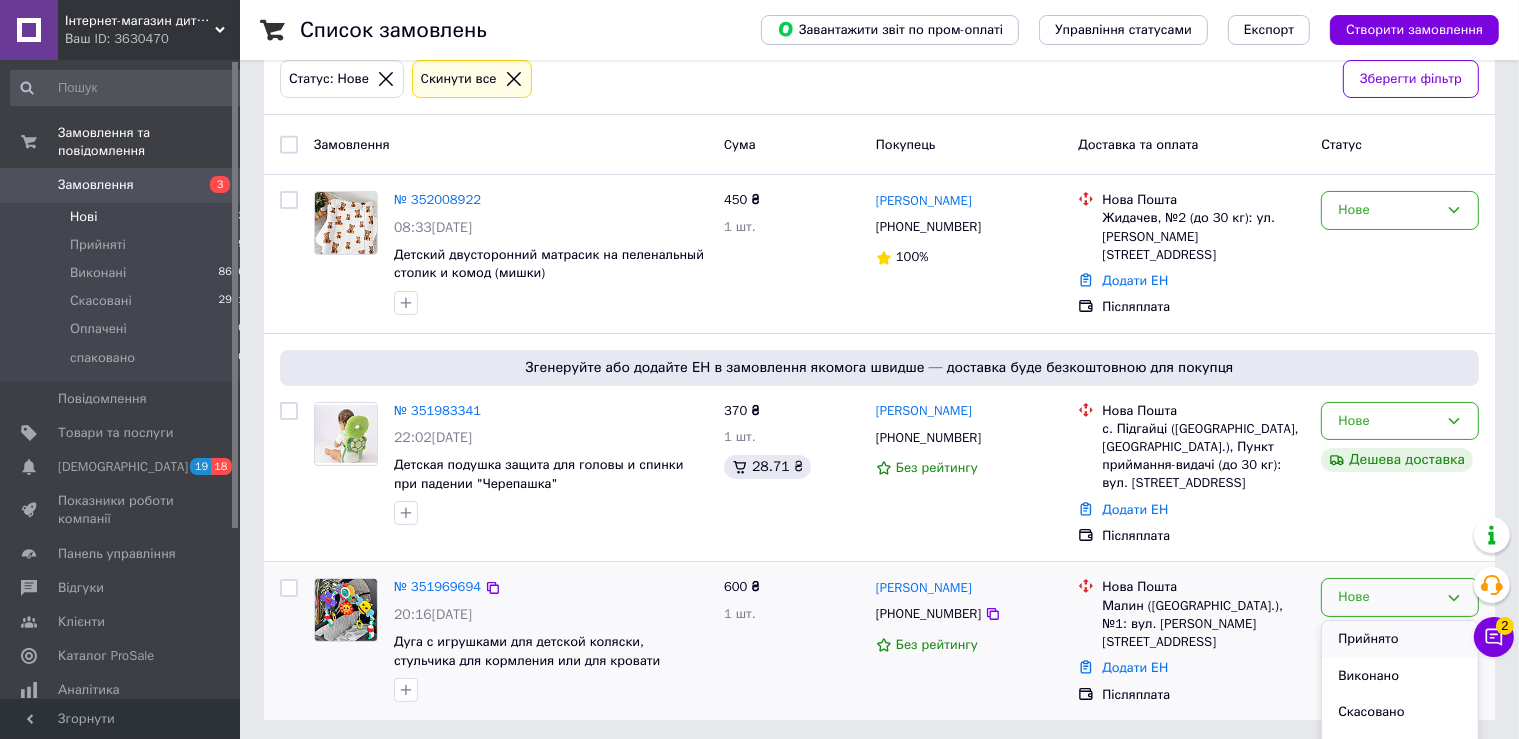 click on "Прийнято" at bounding box center [1400, 639] 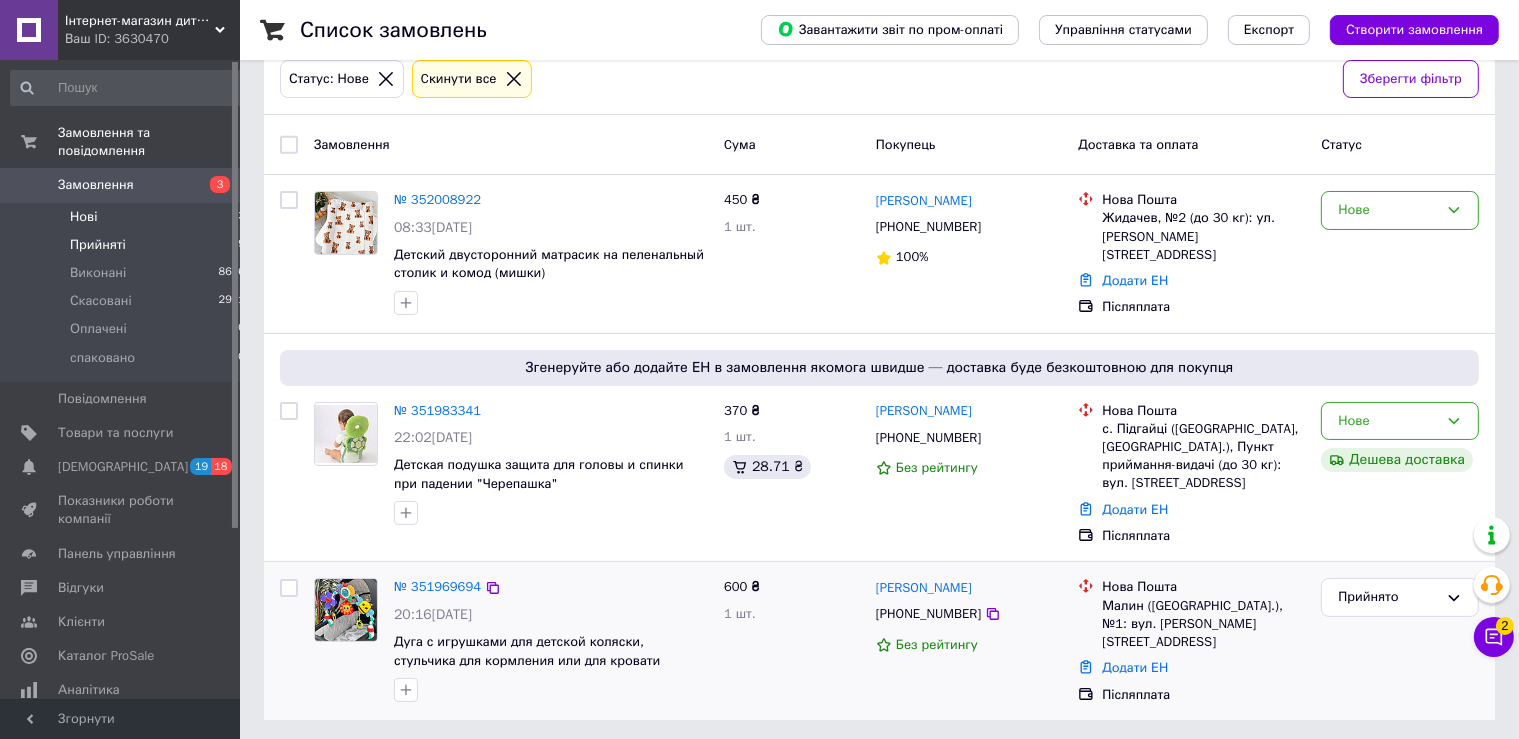 click on "Прийняті 9" at bounding box center (128, 245) 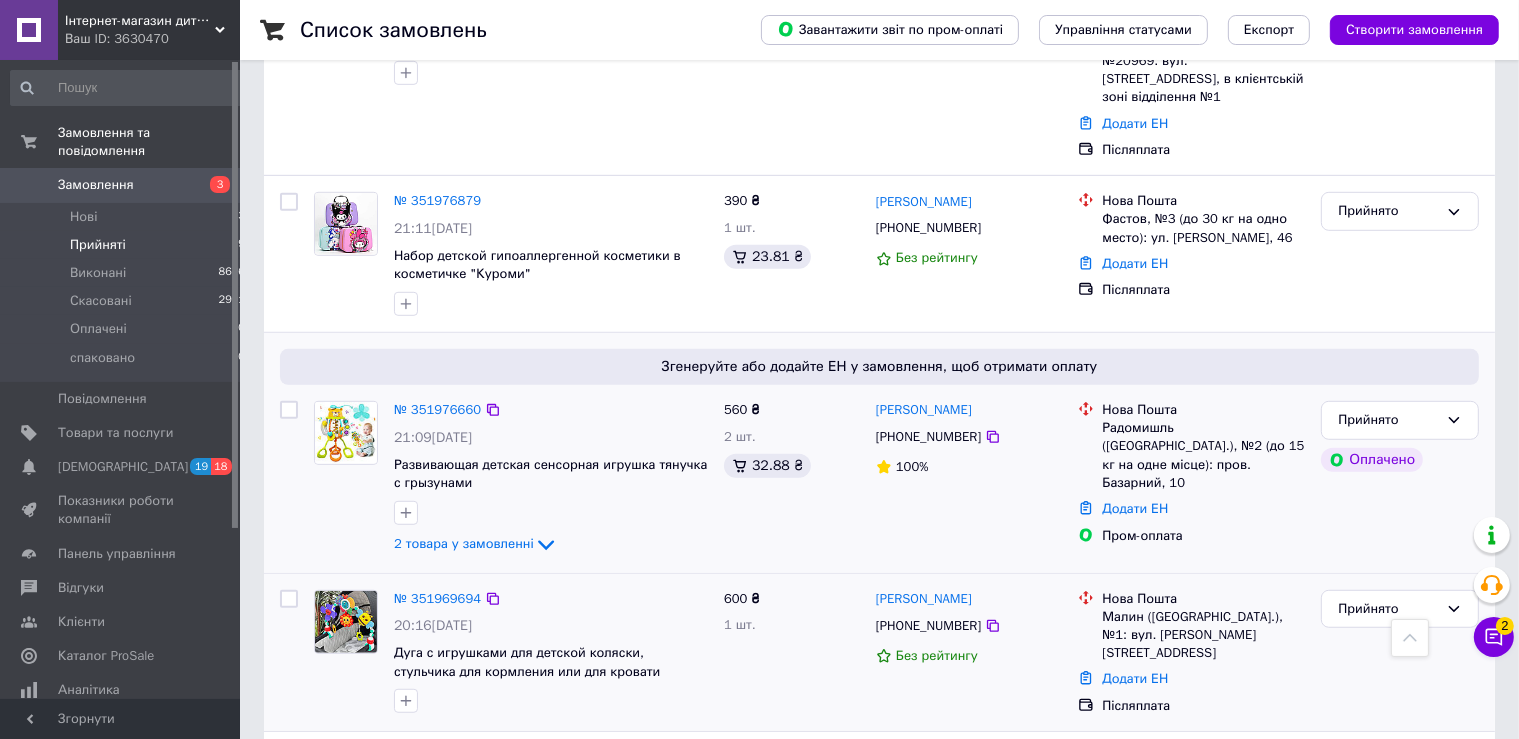 scroll, scrollTop: 1485, scrollLeft: 0, axis: vertical 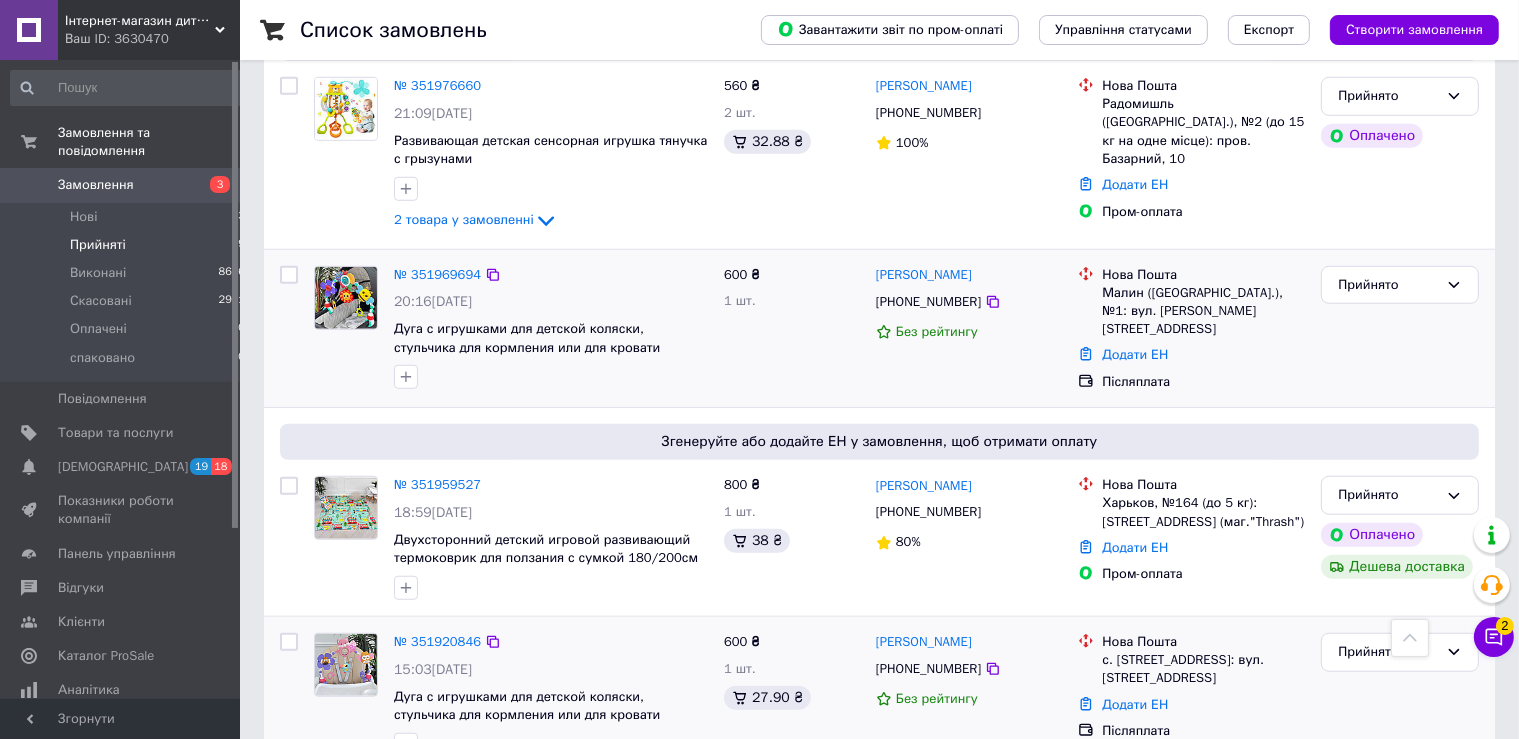 click at bounding box center (346, 665) 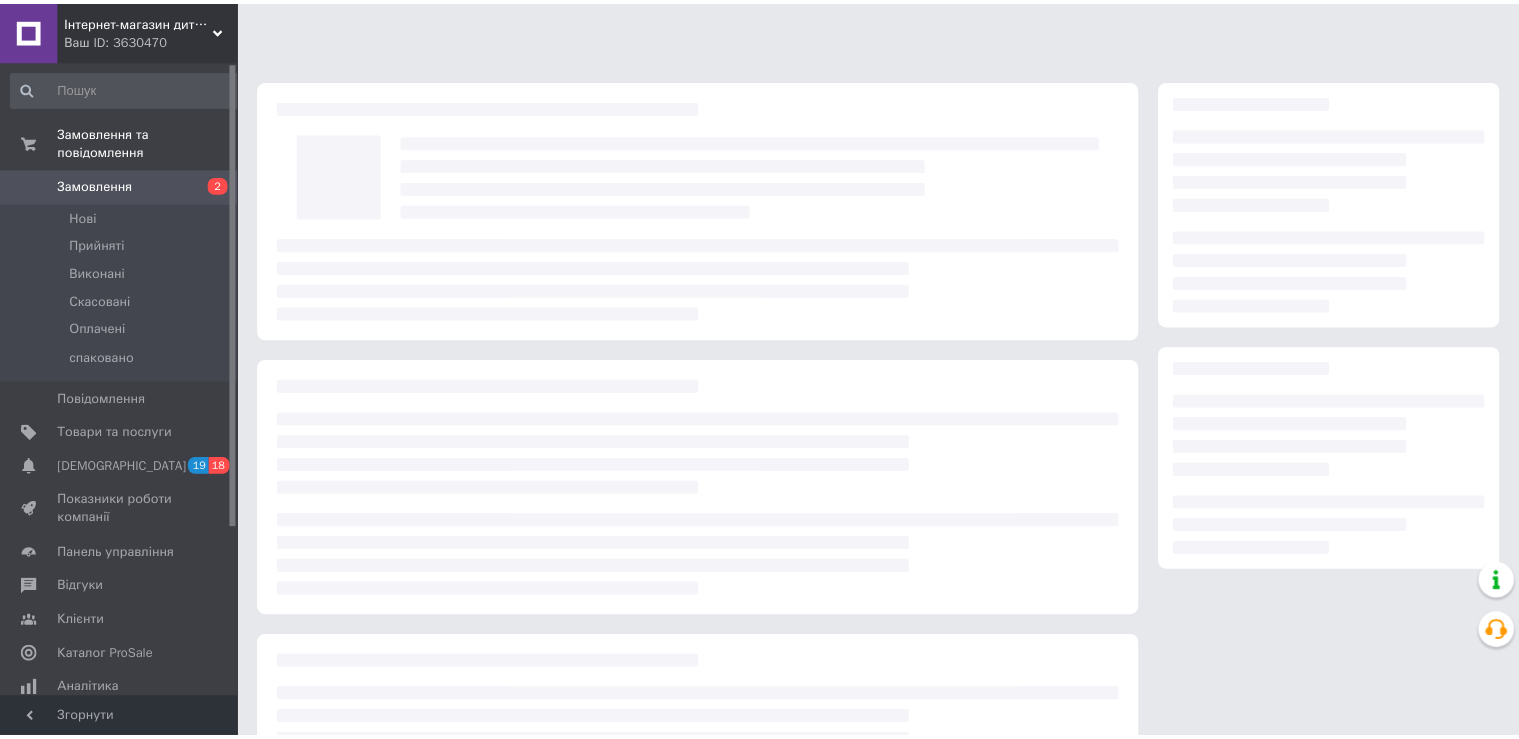 scroll, scrollTop: 0, scrollLeft: 0, axis: both 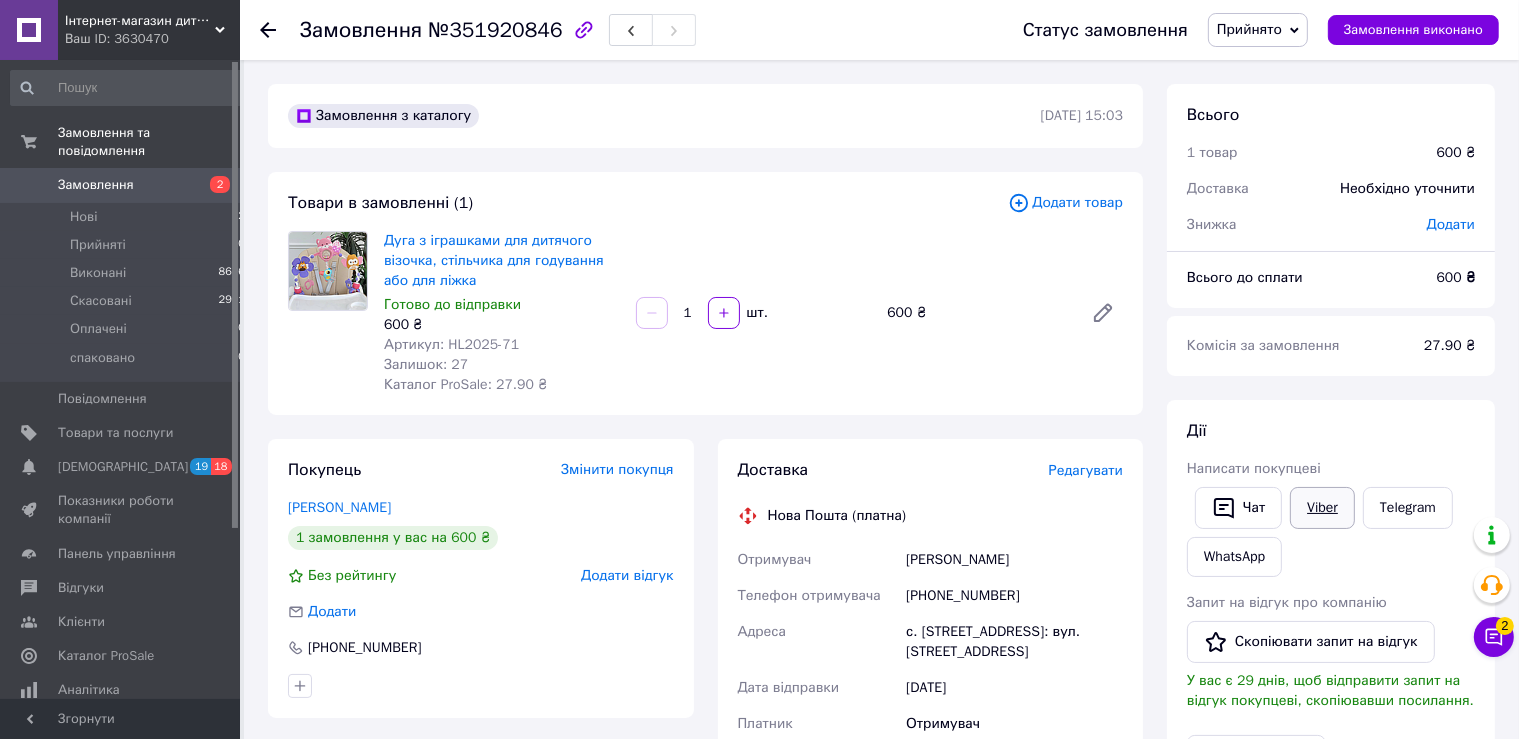 click on "Viber" at bounding box center (1322, 508) 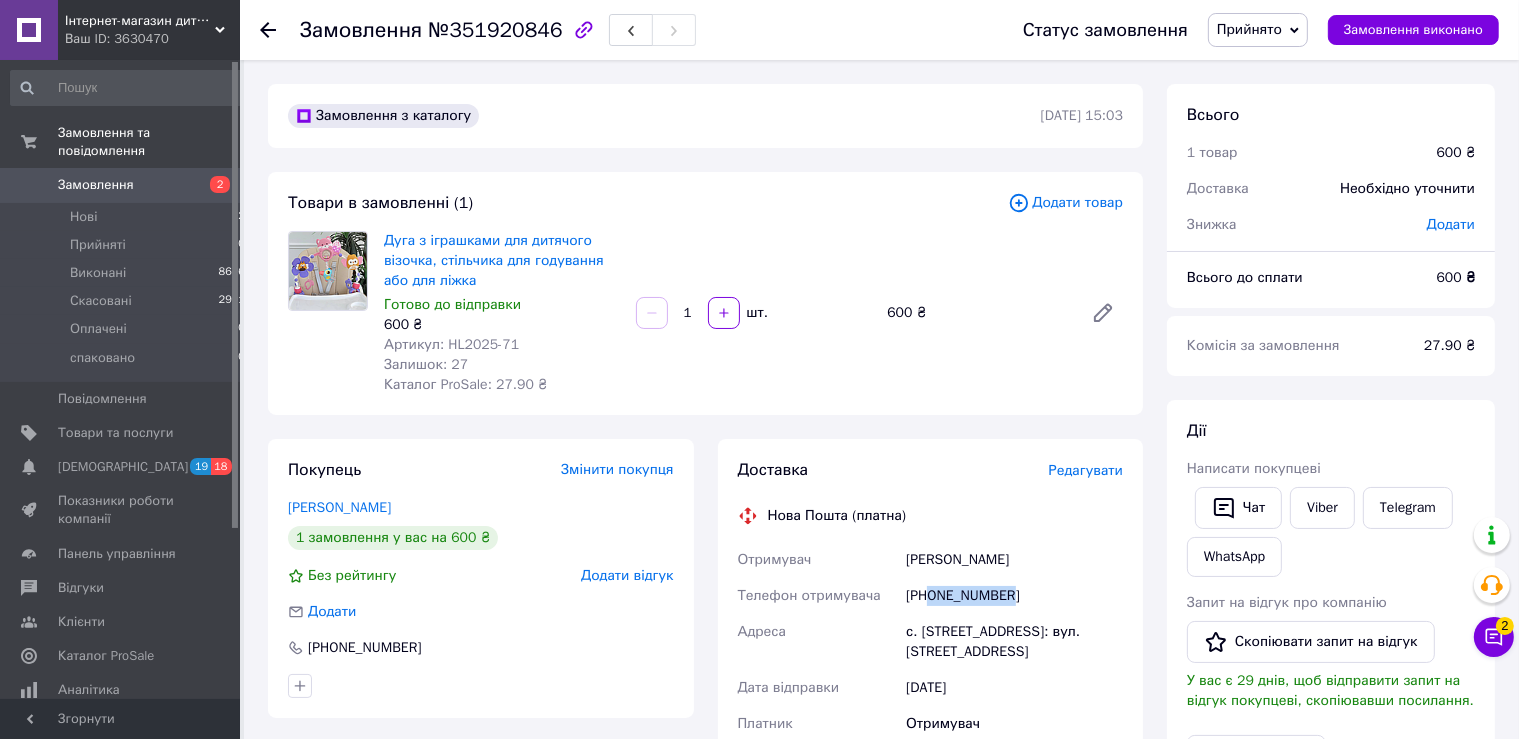 drag, startPoint x: 1027, startPoint y: 601, endPoint x: 928, endPoint y: 596, distance: 99.12618 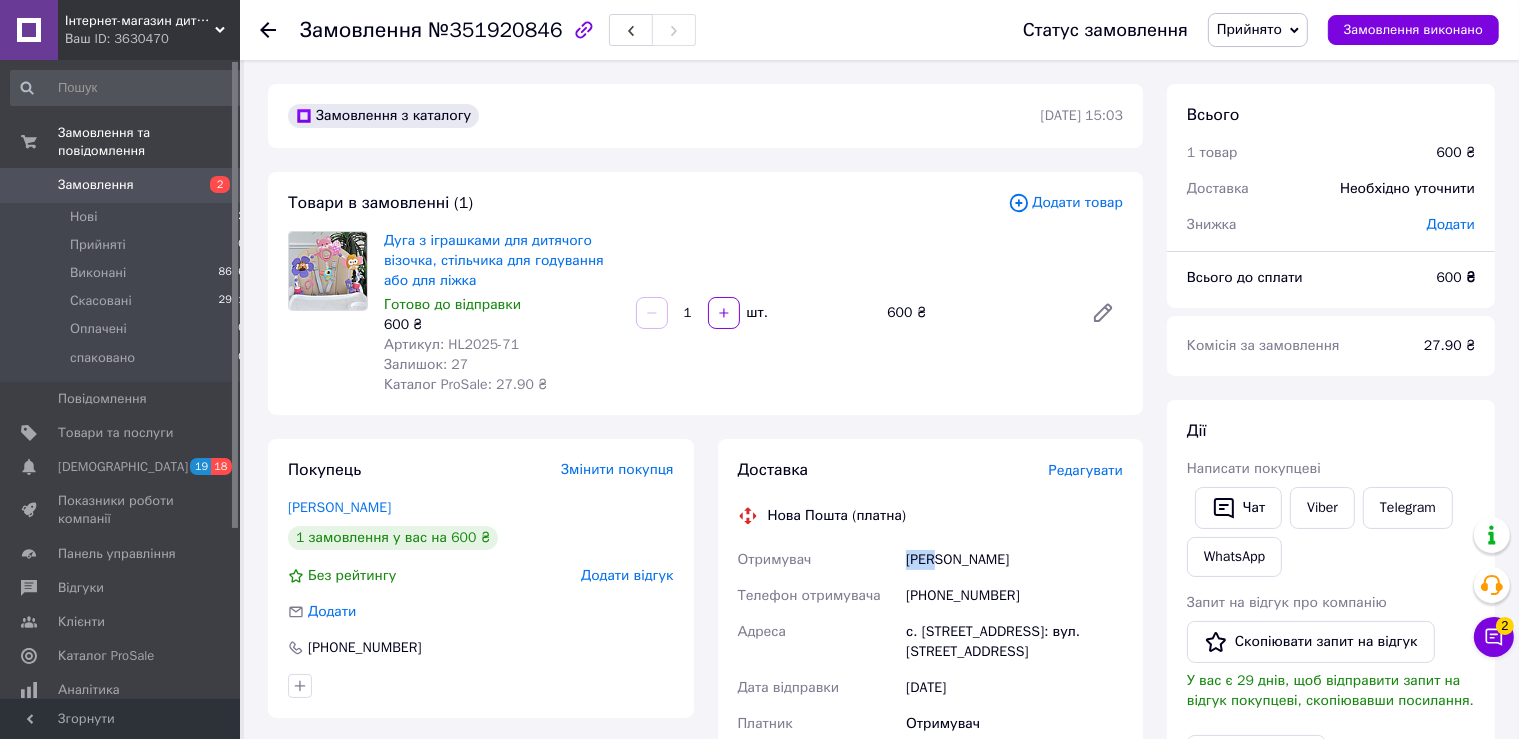 drag, startPoint x: 930, startPoint y: 552, endPoint x: 904, endPoint y: 558, distance: 26.683329 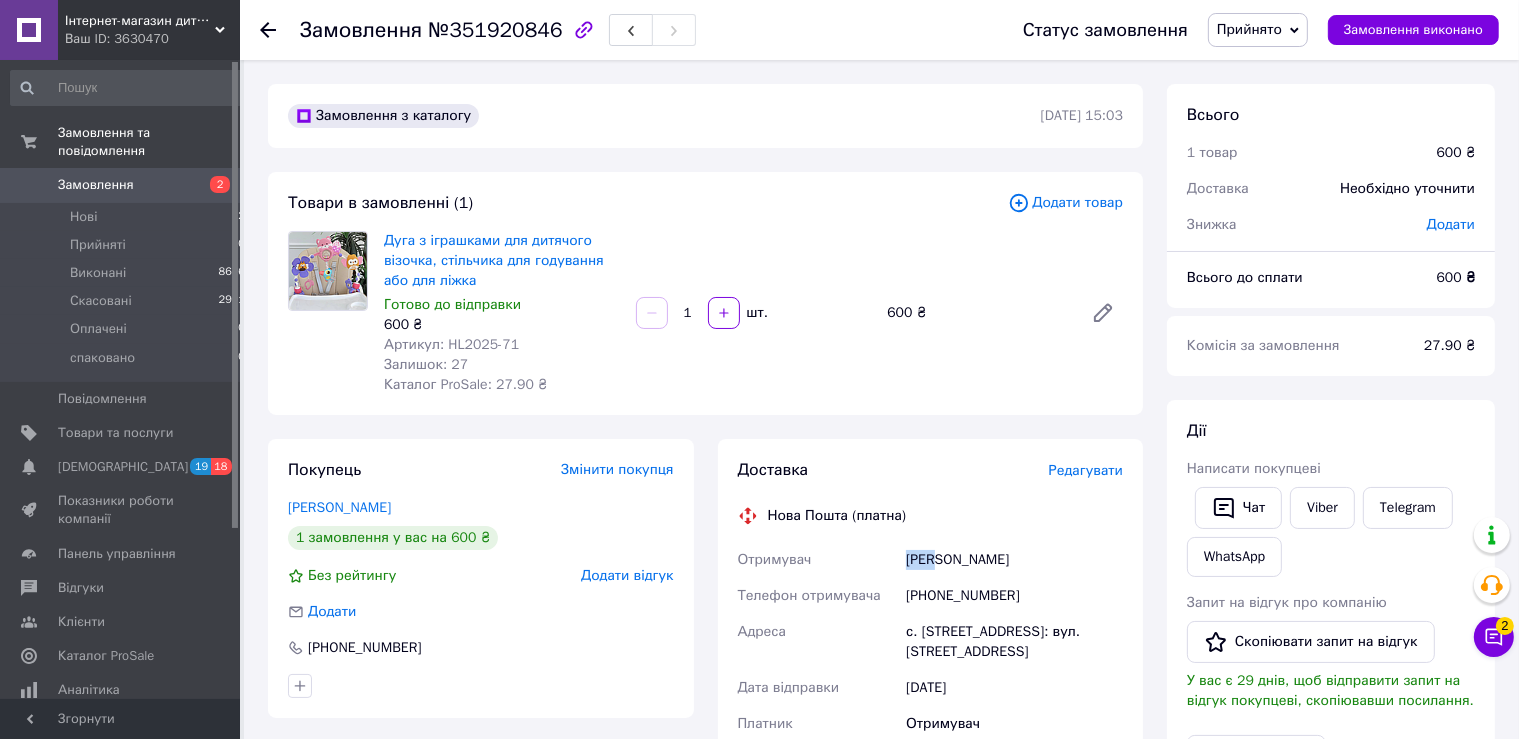 drag, startPoint x: 1011, startPoint y: 563, endPoint x: 938, endPoint y: 560, distance: 73.061615 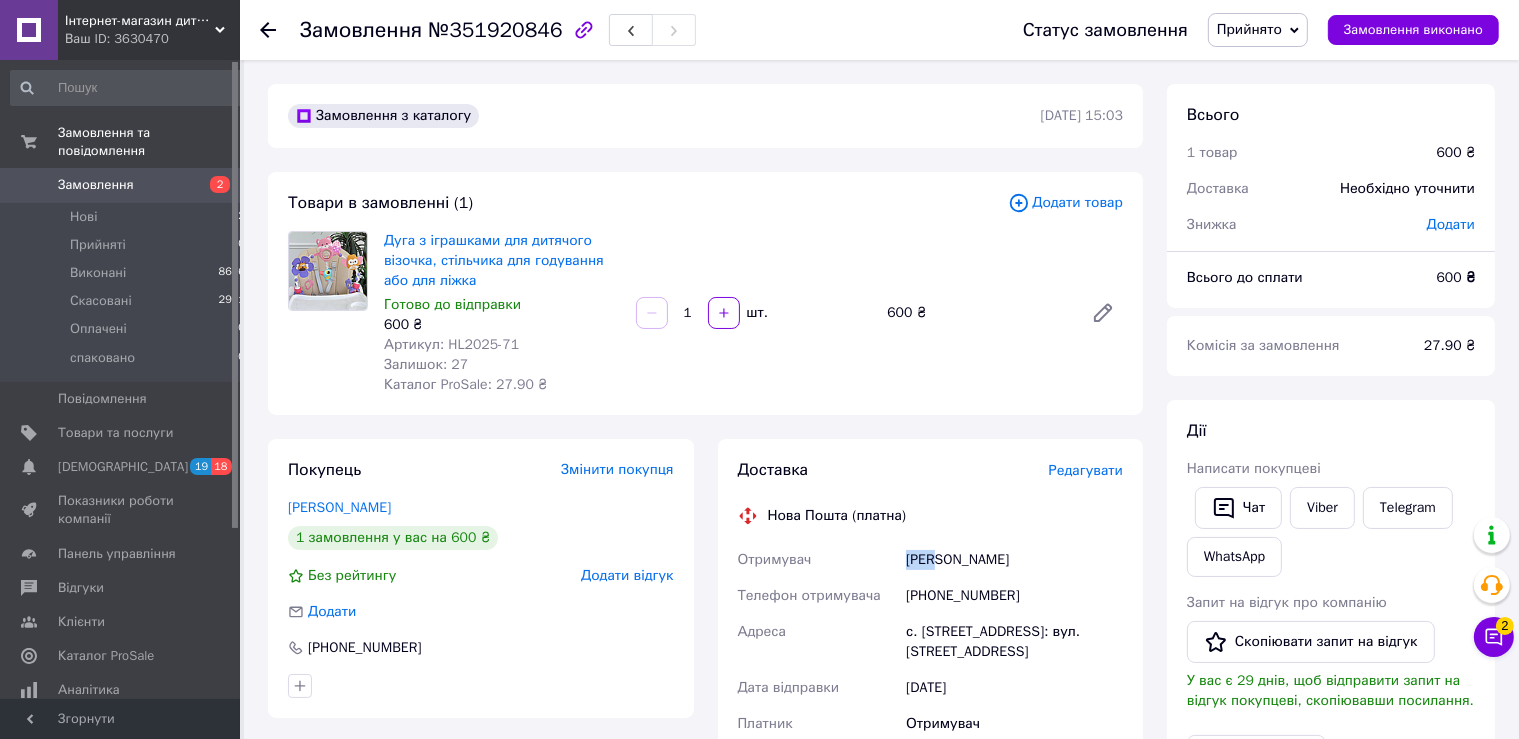 click on "Ісак Мирослава" at bounding box center (1014, 560) 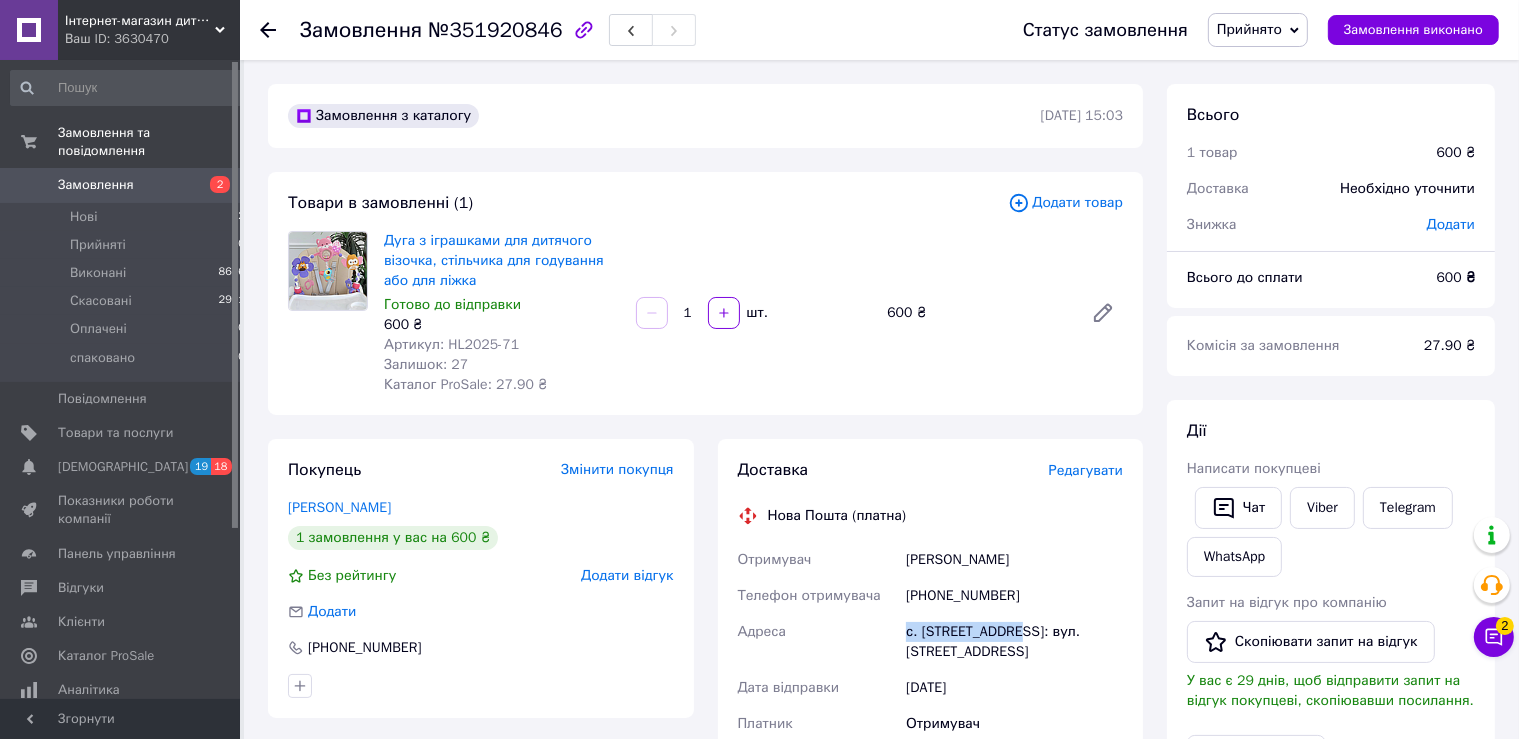 drag, startPoint x: 907, startPoint y: 637, endPoint x: 1020, endPoint y: 636, distance: 113.004425 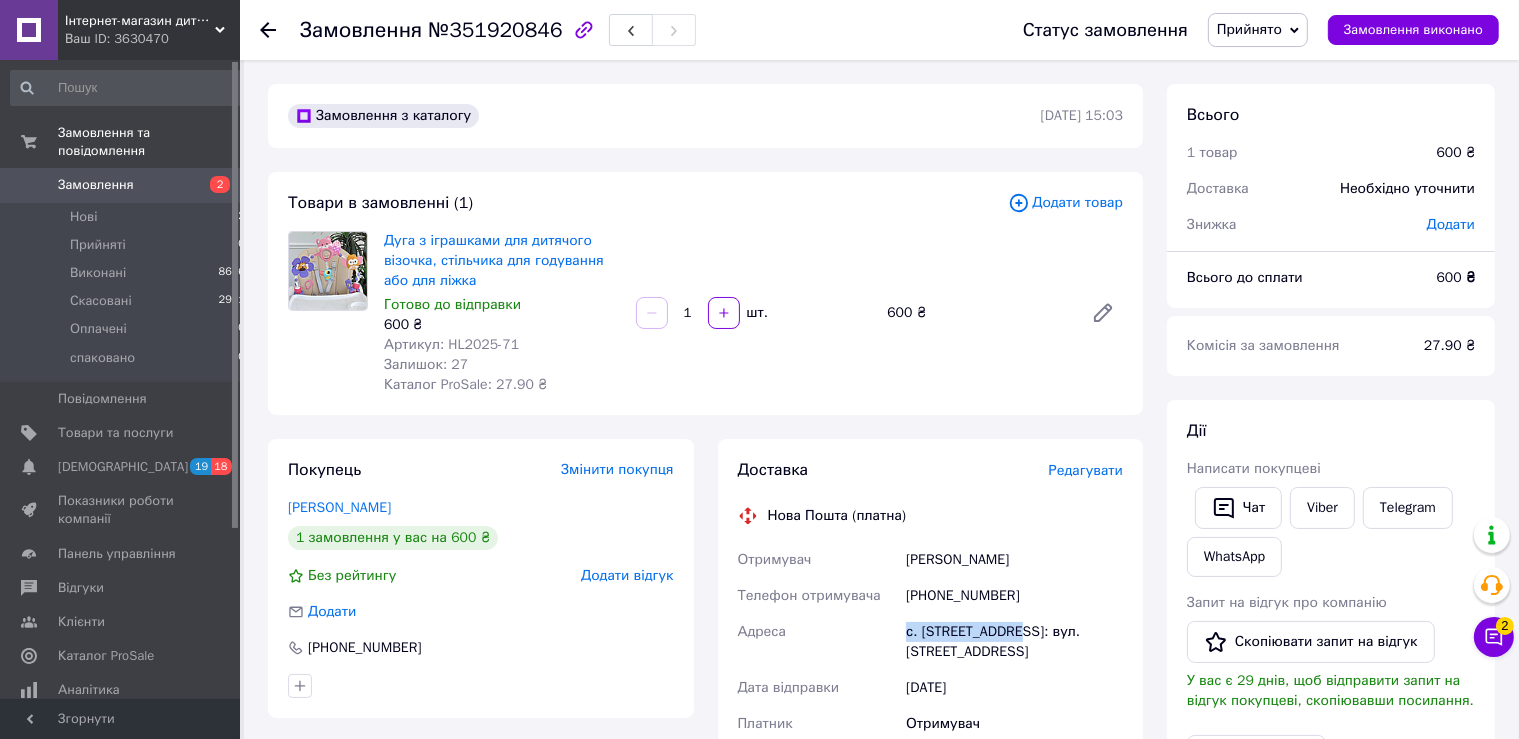 click on "Отримувач Ісак Мирослава Телефон отримувача +380970968110 Адреса с. Приборжавське, №1: вул. Центральна, 90/3 Дата відправки 10.07.2025 Платник Отримувач Оціночна вартість 600 ₴ Сума післяплати 600 ₴ Комісія за післяплату 32 ₴ Платник комісії післяплати Отримувач" at bounding box center (931, 724) 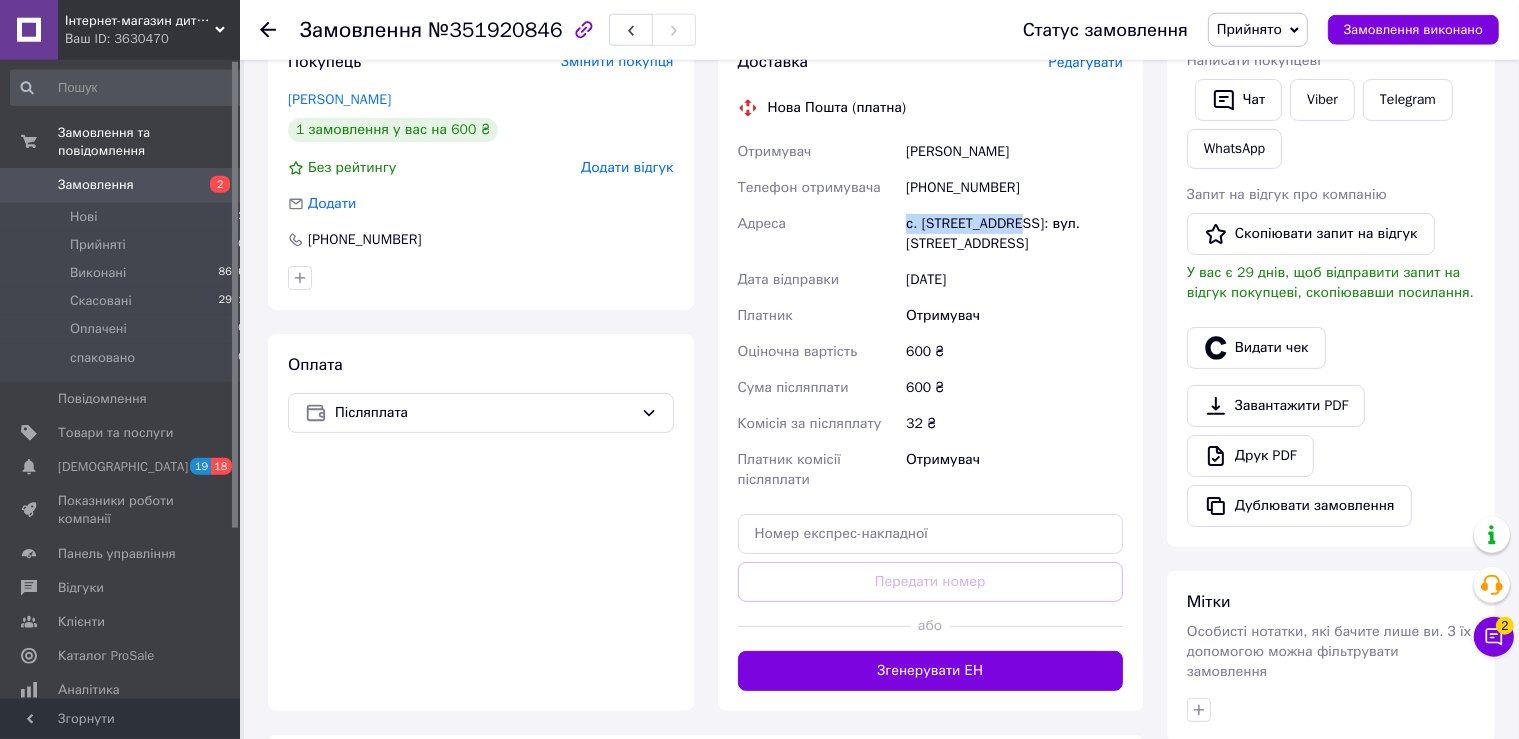 scroll, scrollTop: 422, scrollLeft: 0, axis: vertical 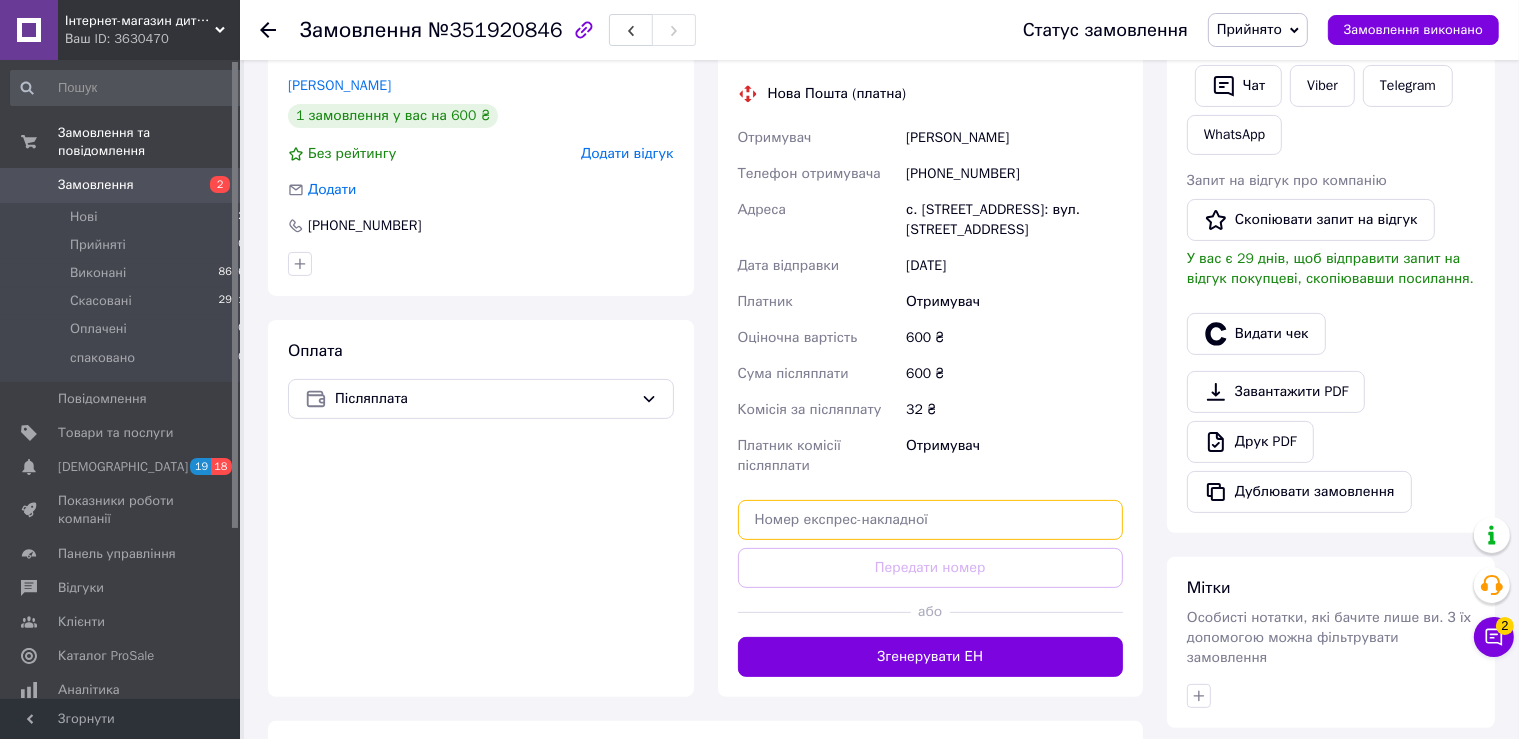 click at bounding box center [931, 520] 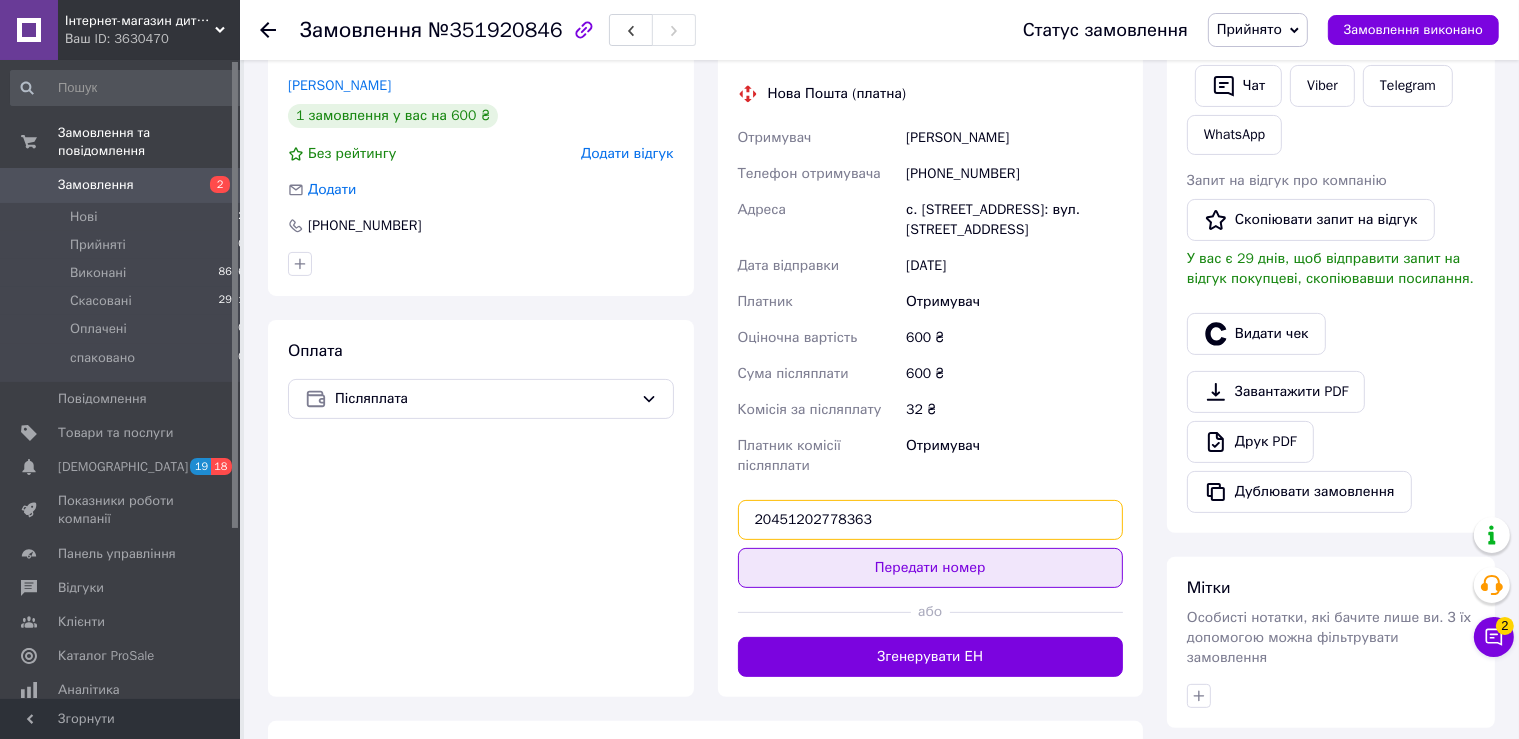 type on "20451202778363" 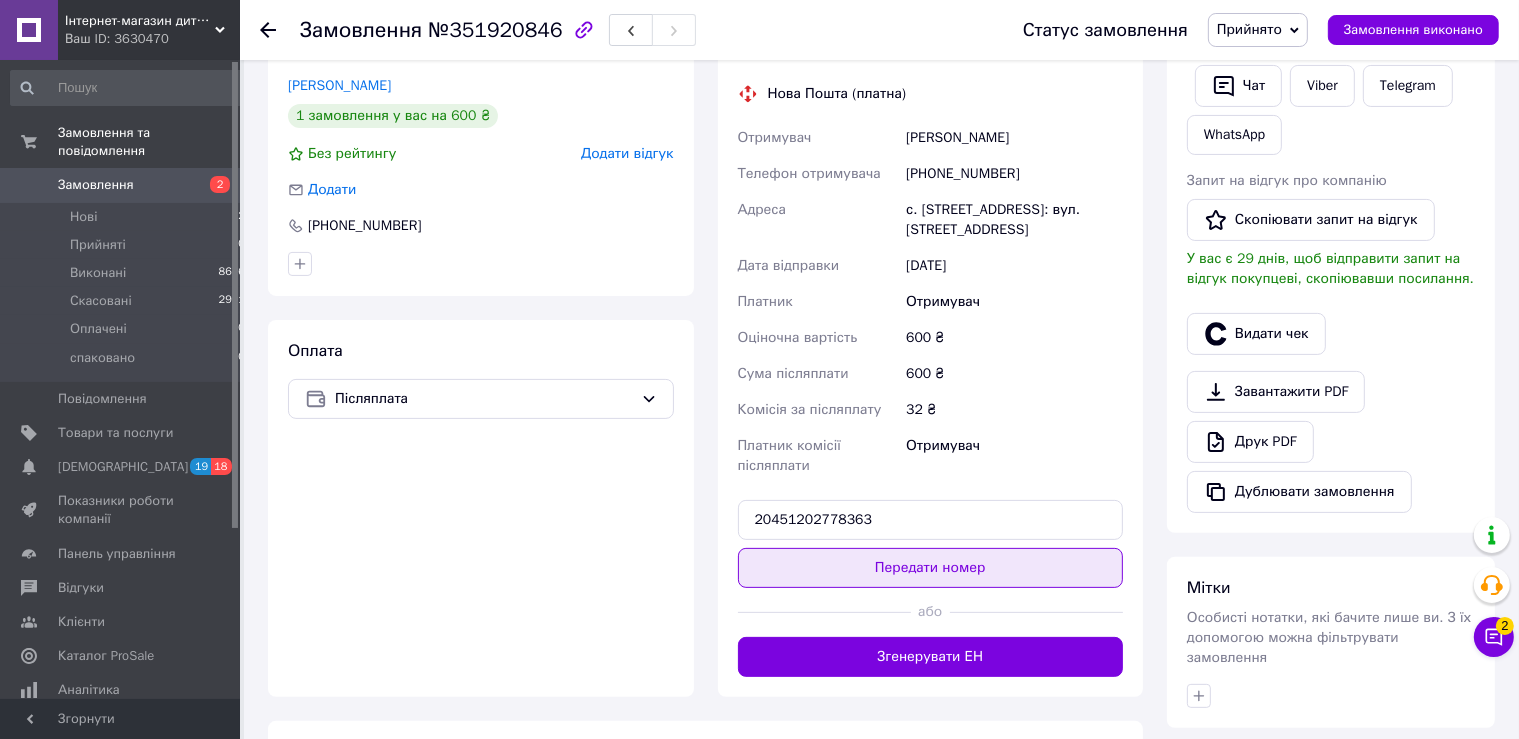 click on "Передати номер" at bounding box center (931, 568) 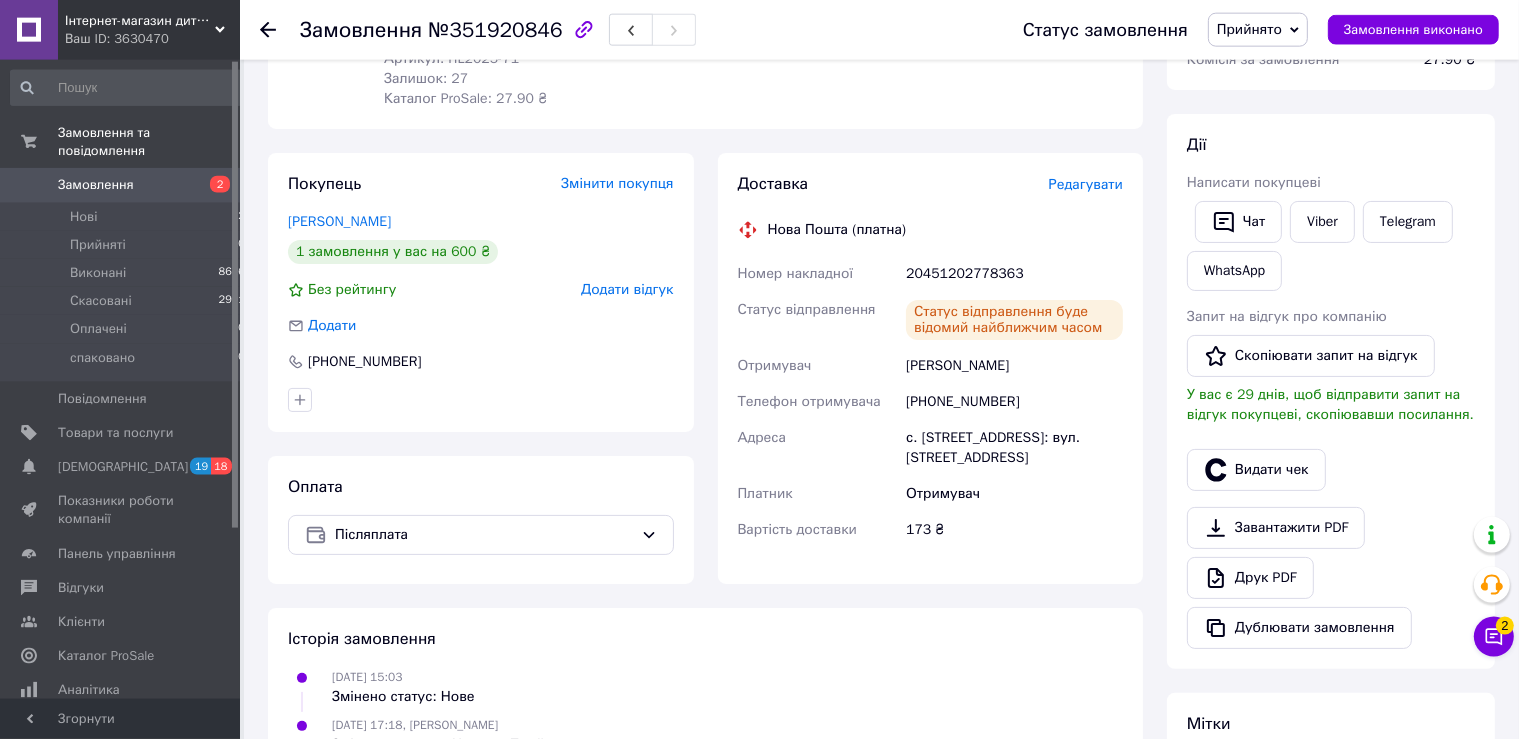 scroll, scrollTop: 0, scrollLeft: 0, axis: both 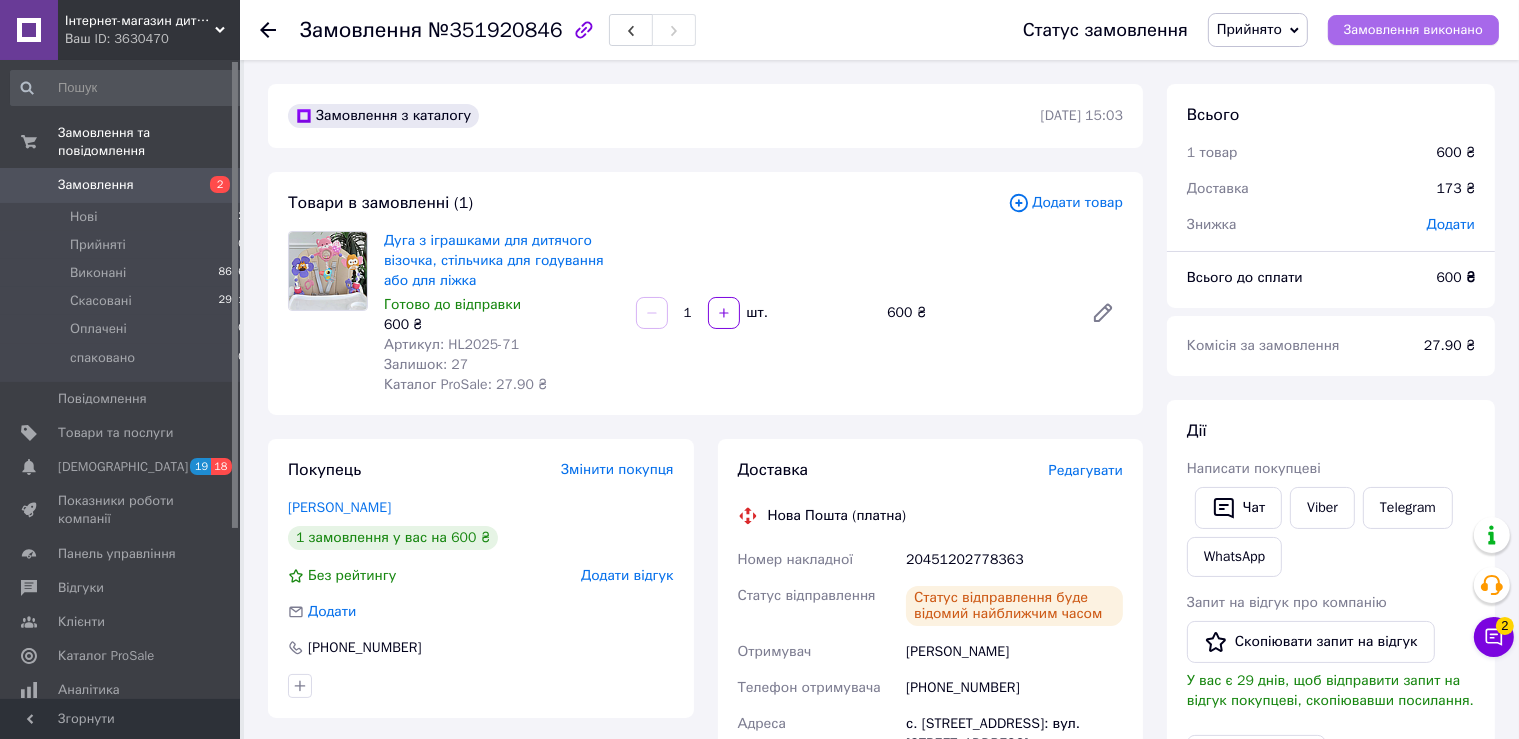 click on "Замовлення виконано" at bounding box center [1413, 30] 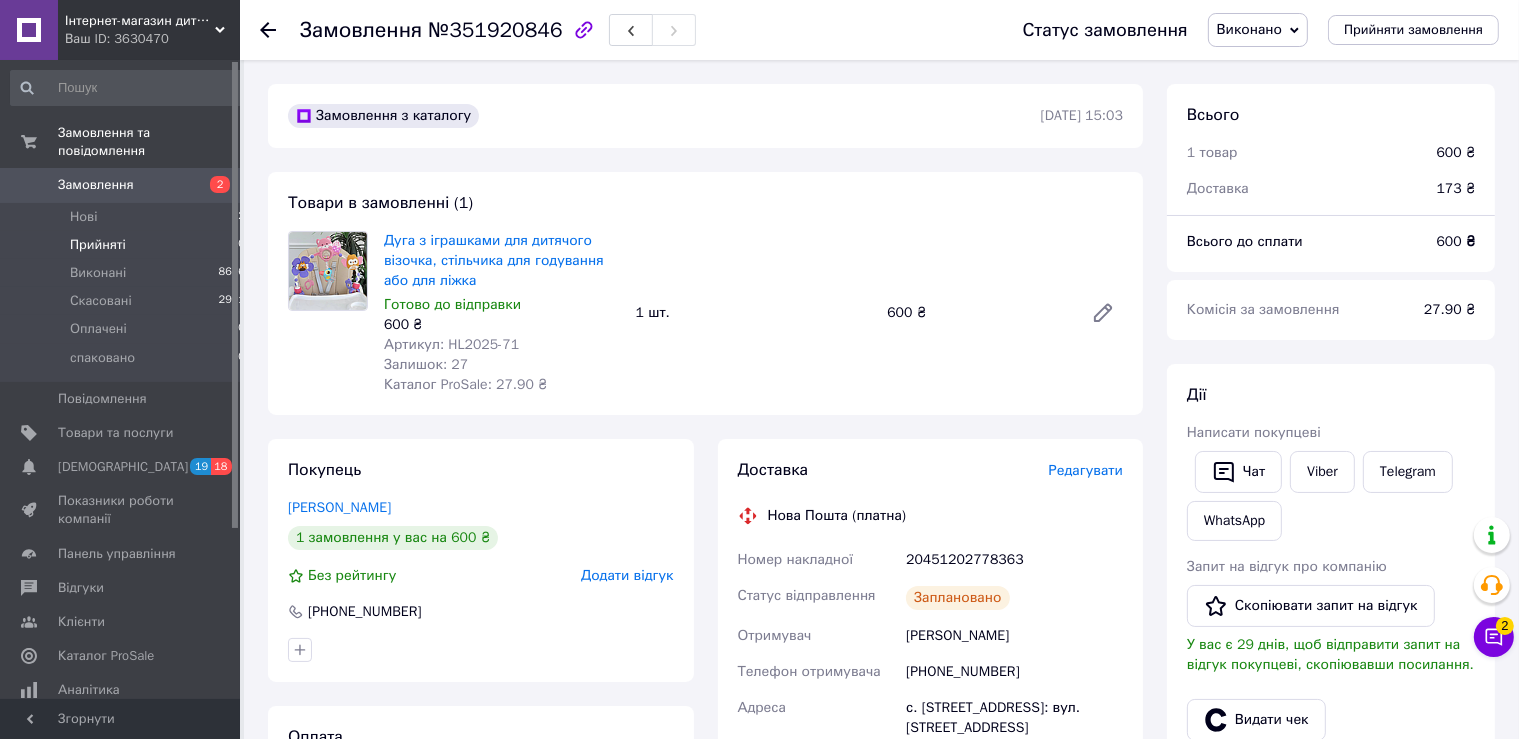 click on "Прийняті 10" at bounding box center (128, 245) 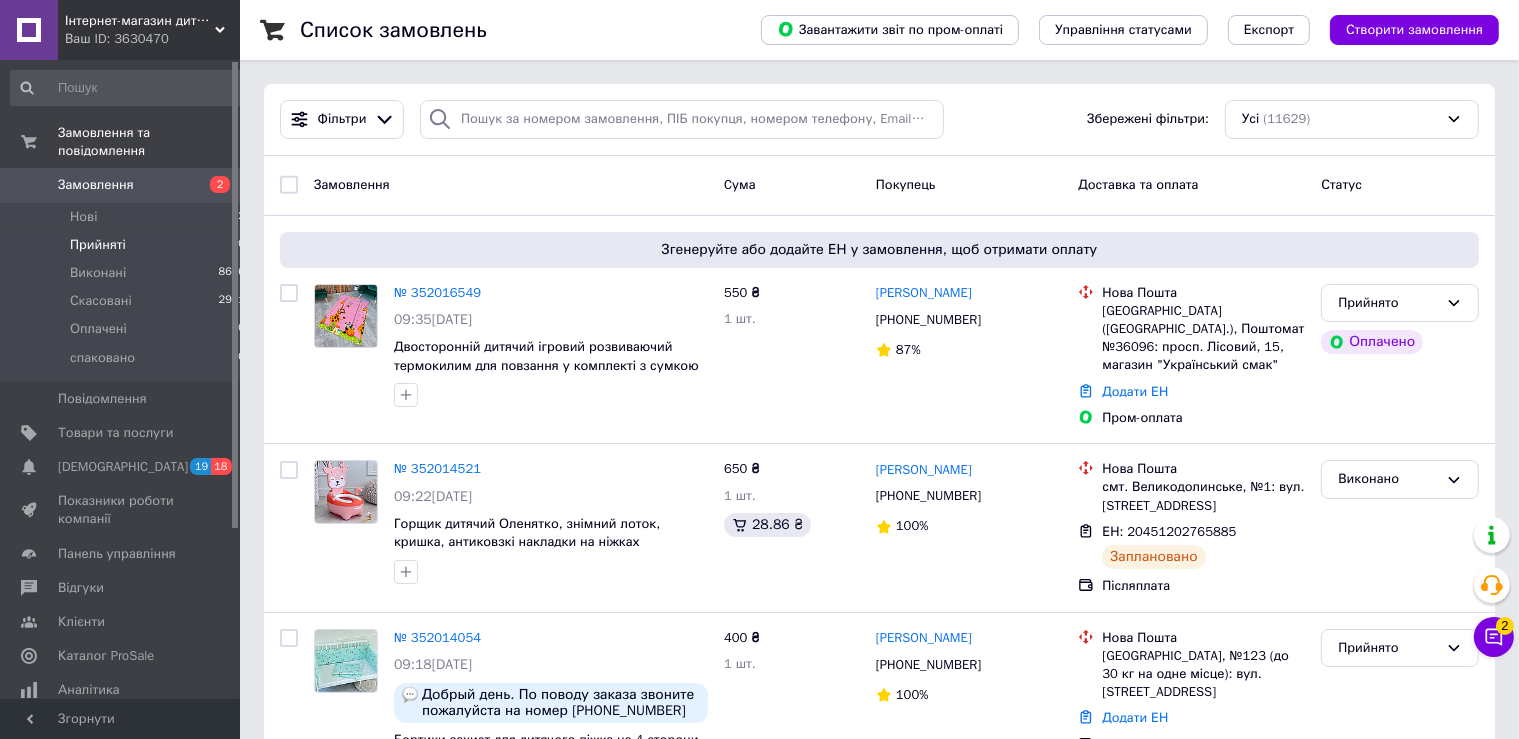 click on "Прийняті 10" at bounding box center (128, 245) 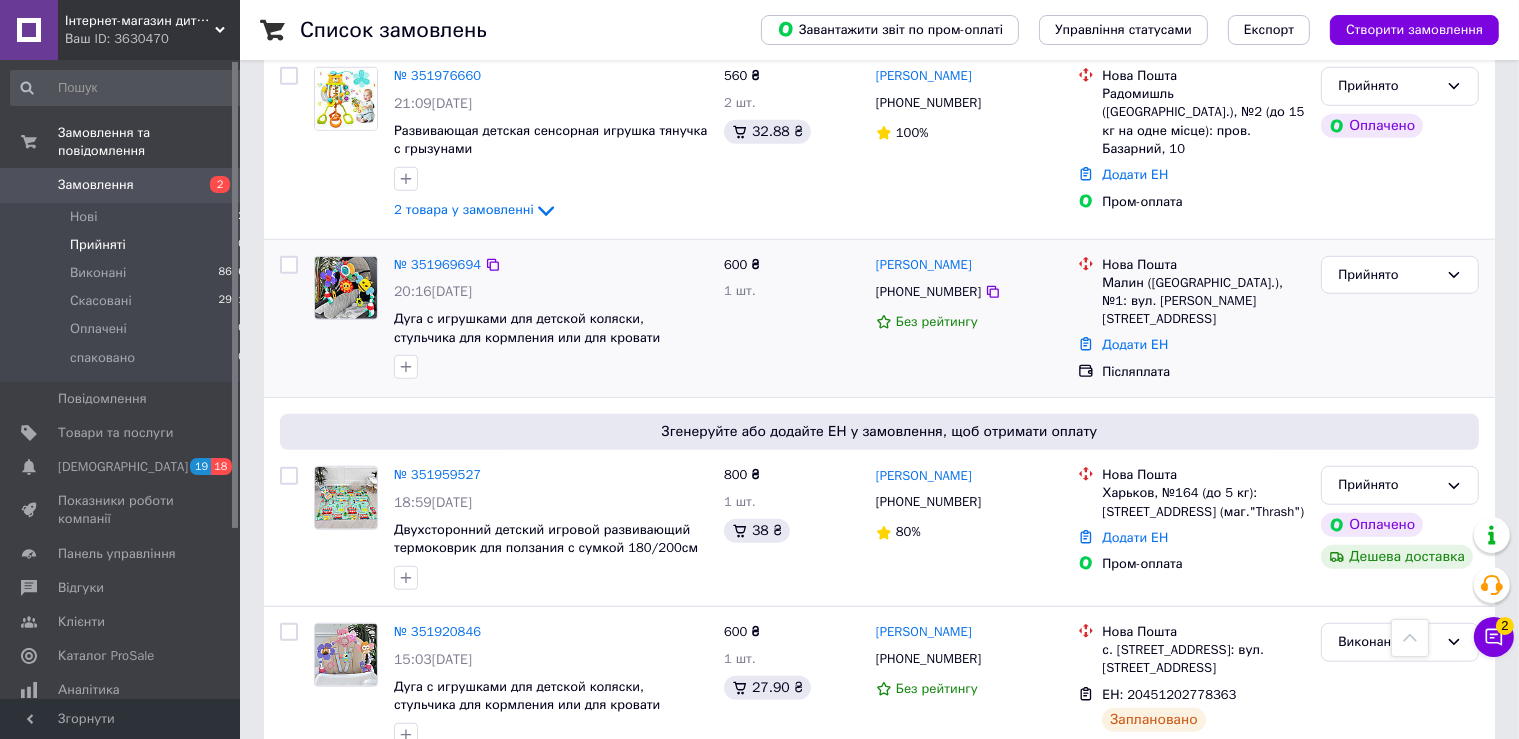 scroll, scrollTop: 1496, scrollLeft: 0, axis: vertical 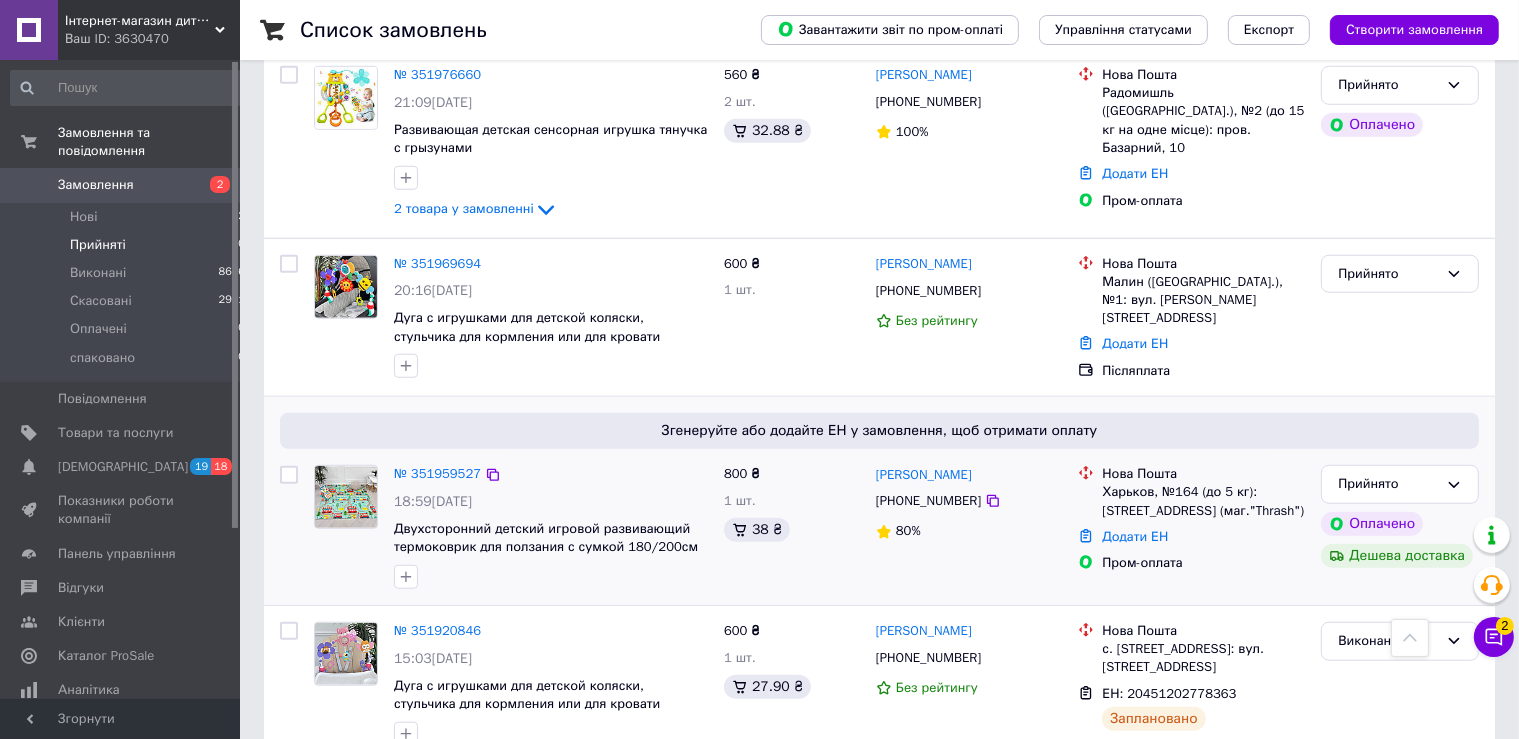 click at bounding box center (346, 497) 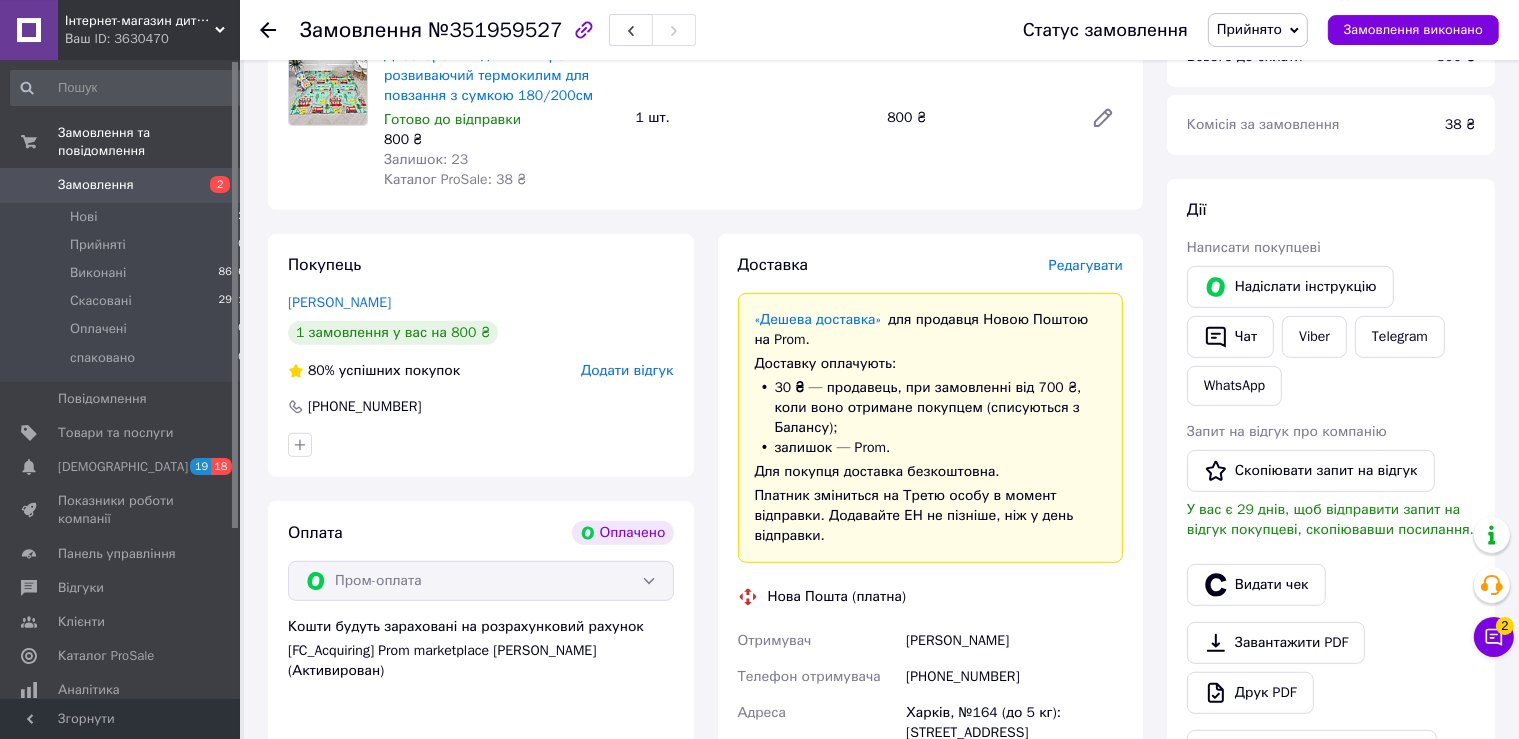 scroll, scrollTop: 739, scrollLeft: 0, axis: vertical 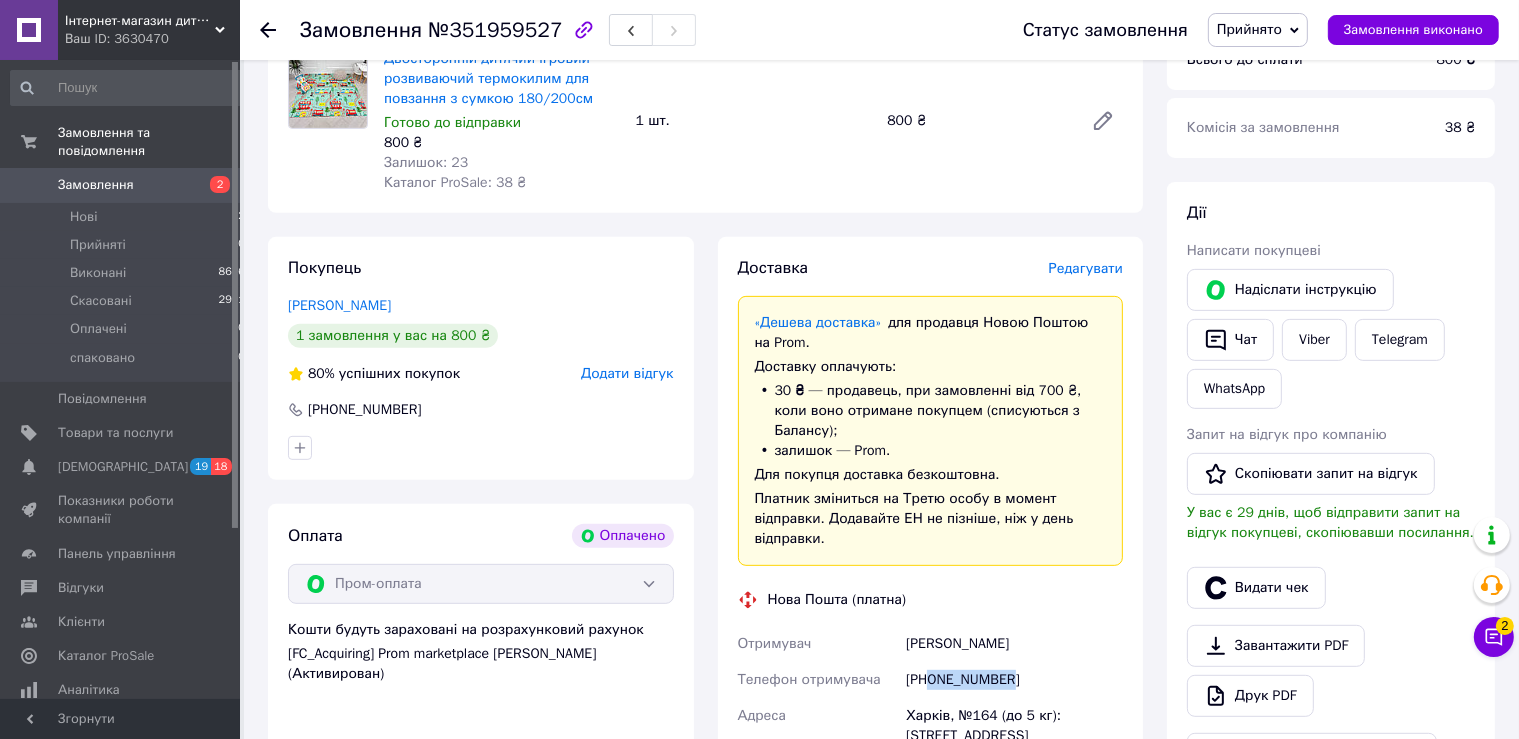 drag, startPoint x: 1032, startPoint y: 654, endPoint x: 930, endPoint y: 660, distance: 102.176315 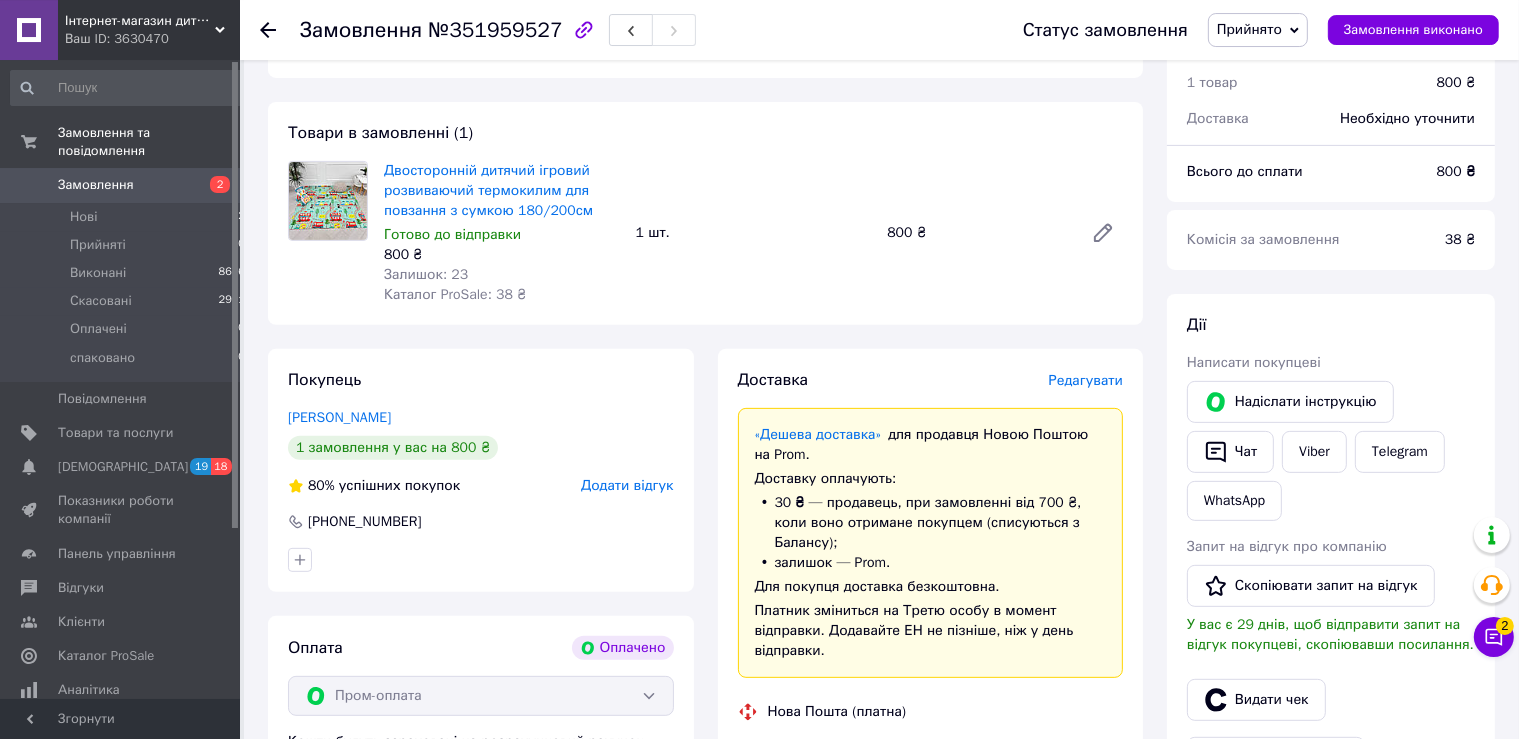 scroll, scrollTop: 528, scrollLeft: 0, axis: vertical 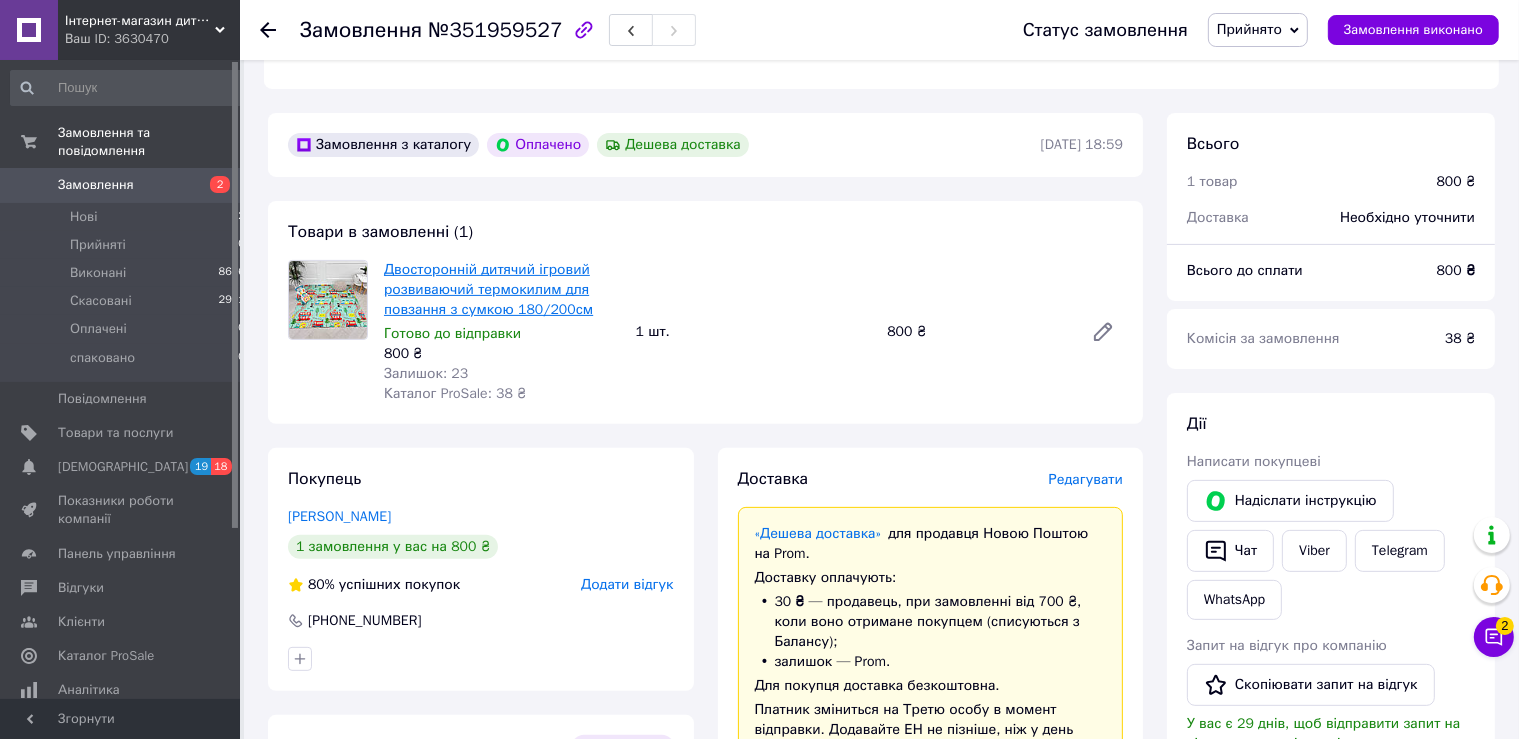 click on "Двосторонній дитячий ігровий розвиваючий термокилим для повзання з сумкою 180/200см" at bounding box center (488, 289) 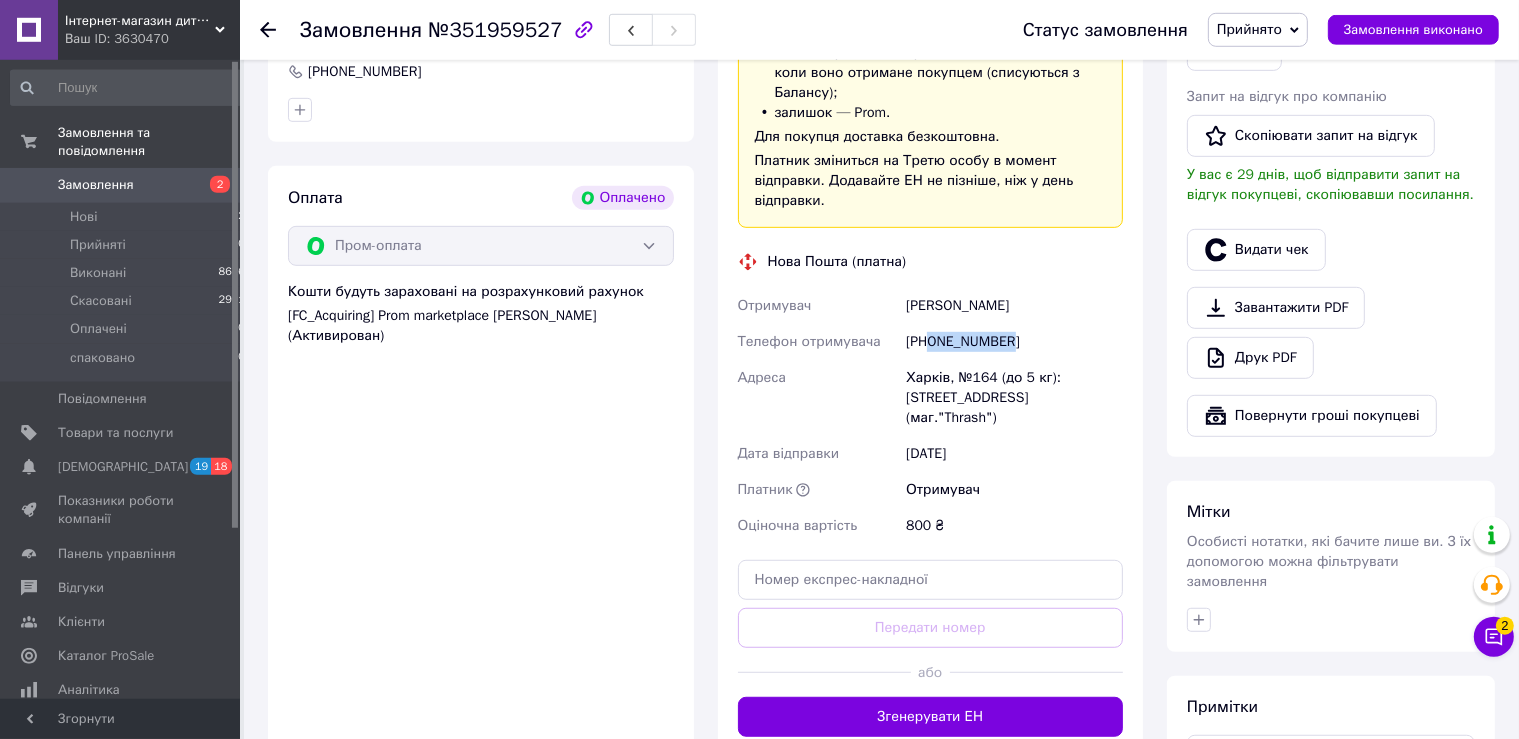 scroll, scrollTop: 1161, scrollLeft: 0, axis: vertical 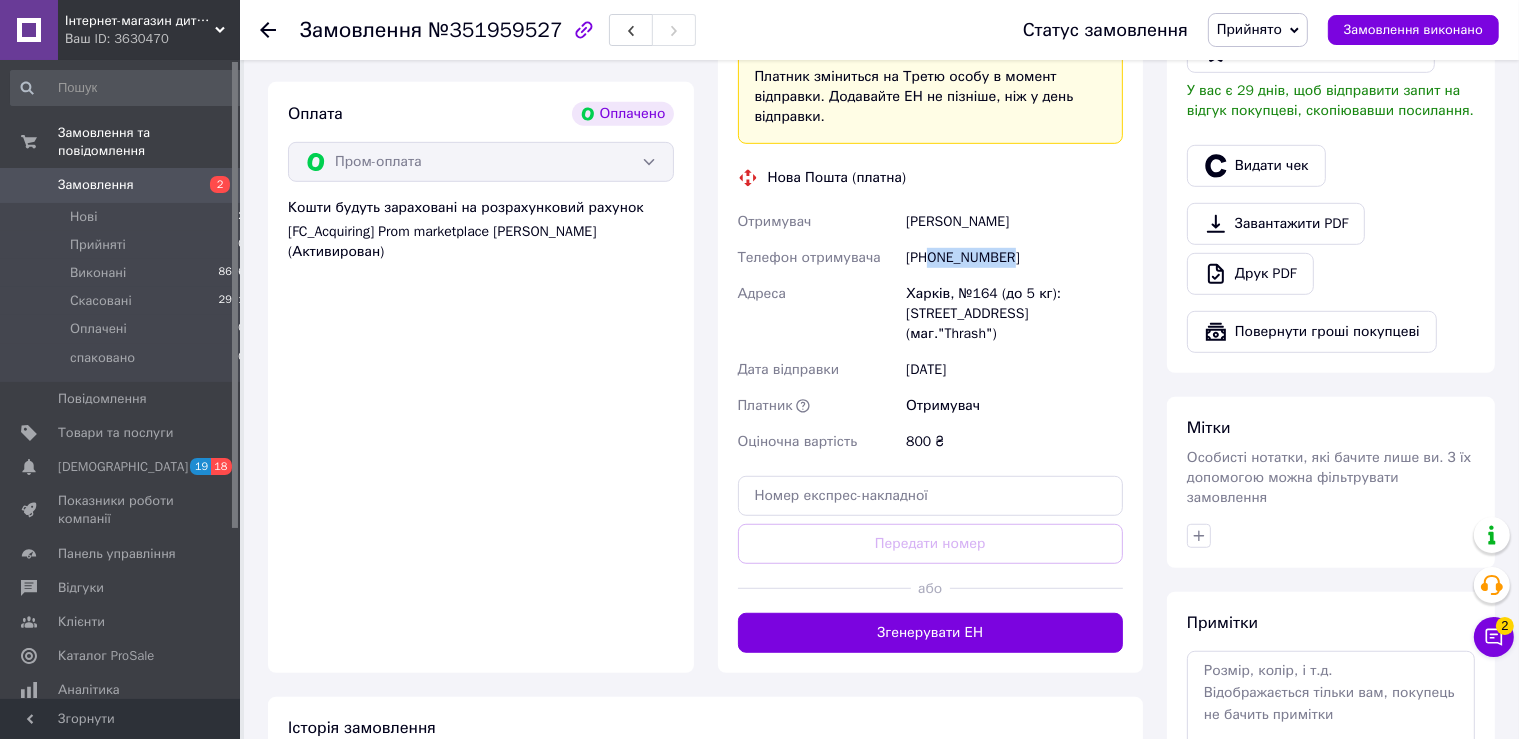 copy on "0963350875" 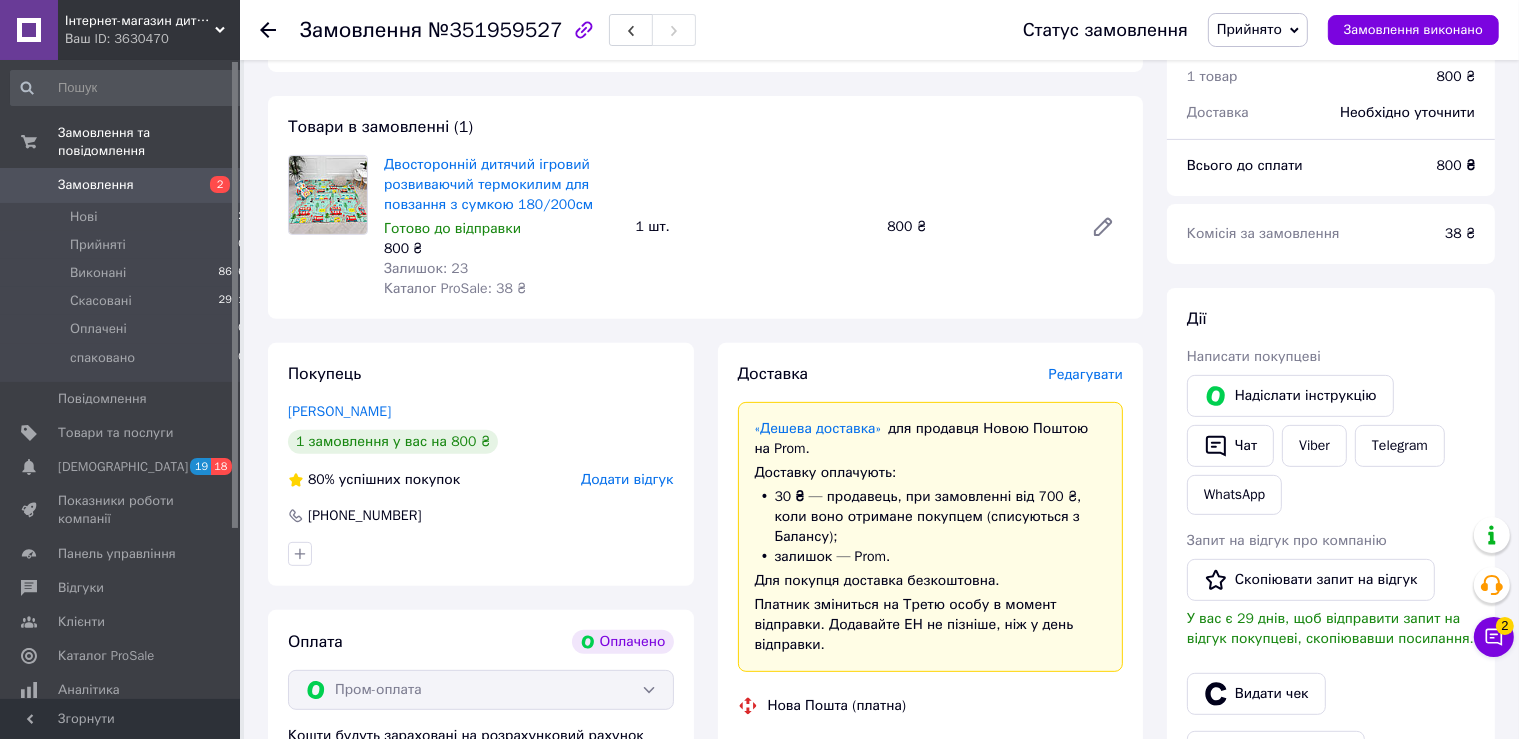 scroll, scrollTop: 528, scrollLeft: 0, axis: vertical 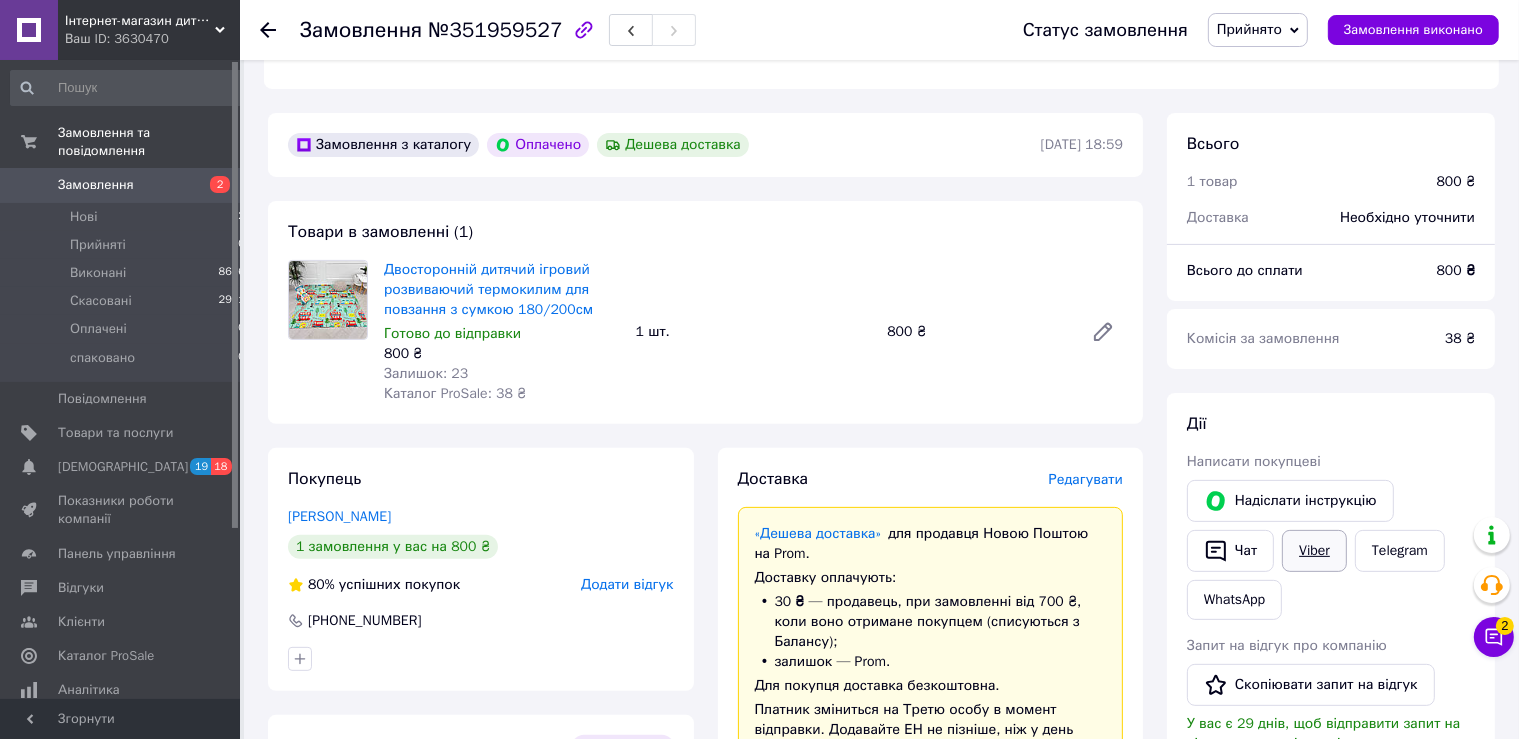 click on "Viber" at bounding box center (1314, 551) 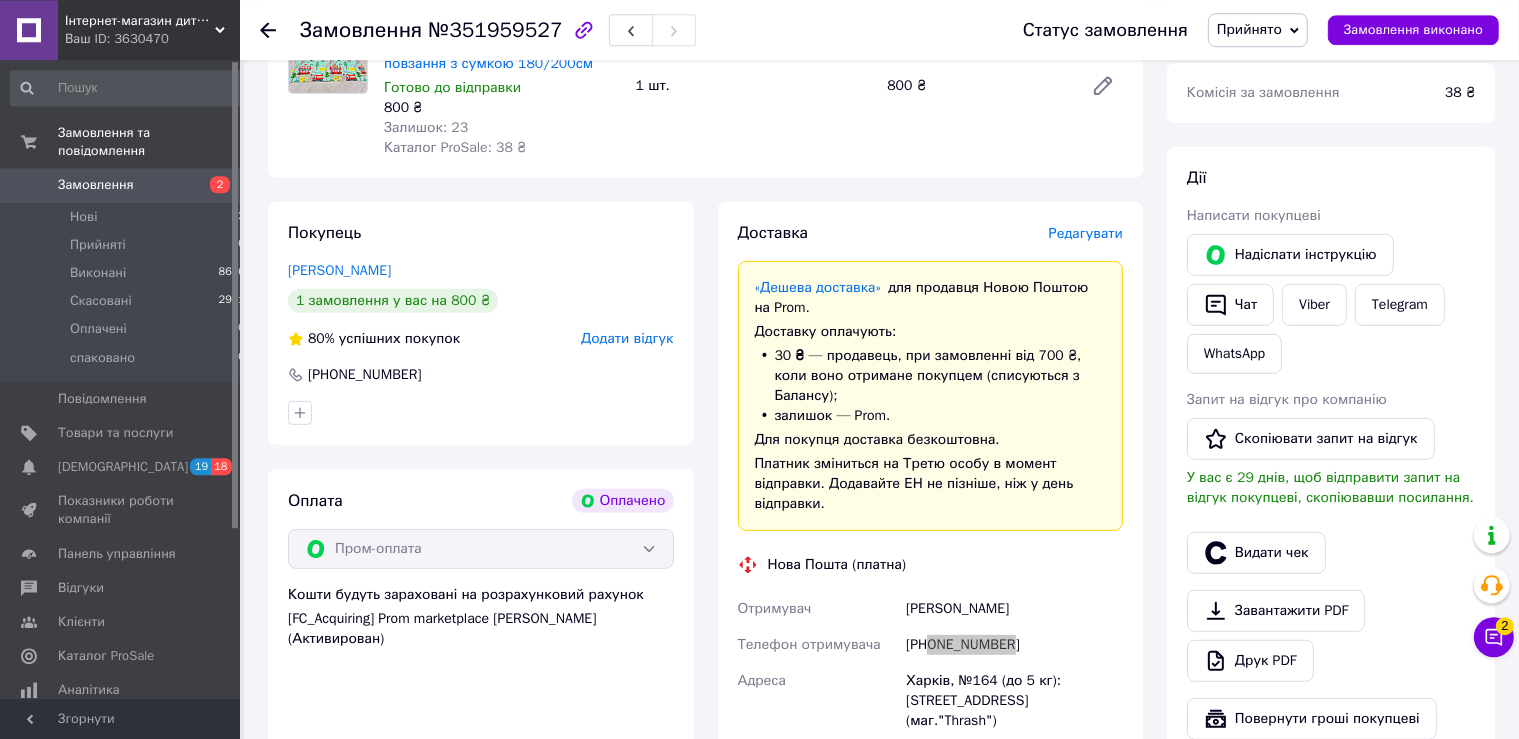 scroll, scrollTop: 739, scrollLeft: 0, axis: vertical 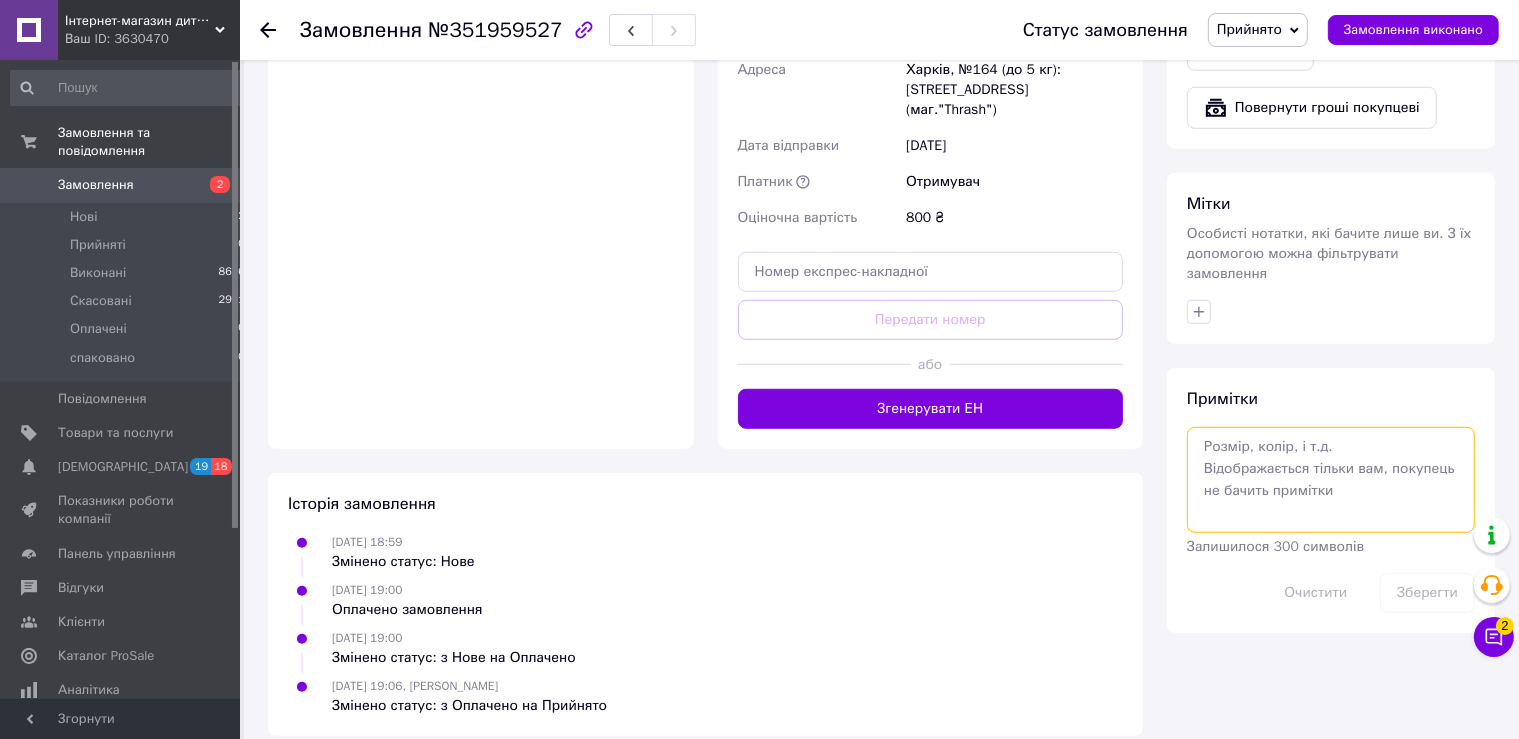 click at bounding box center [1331, 480] 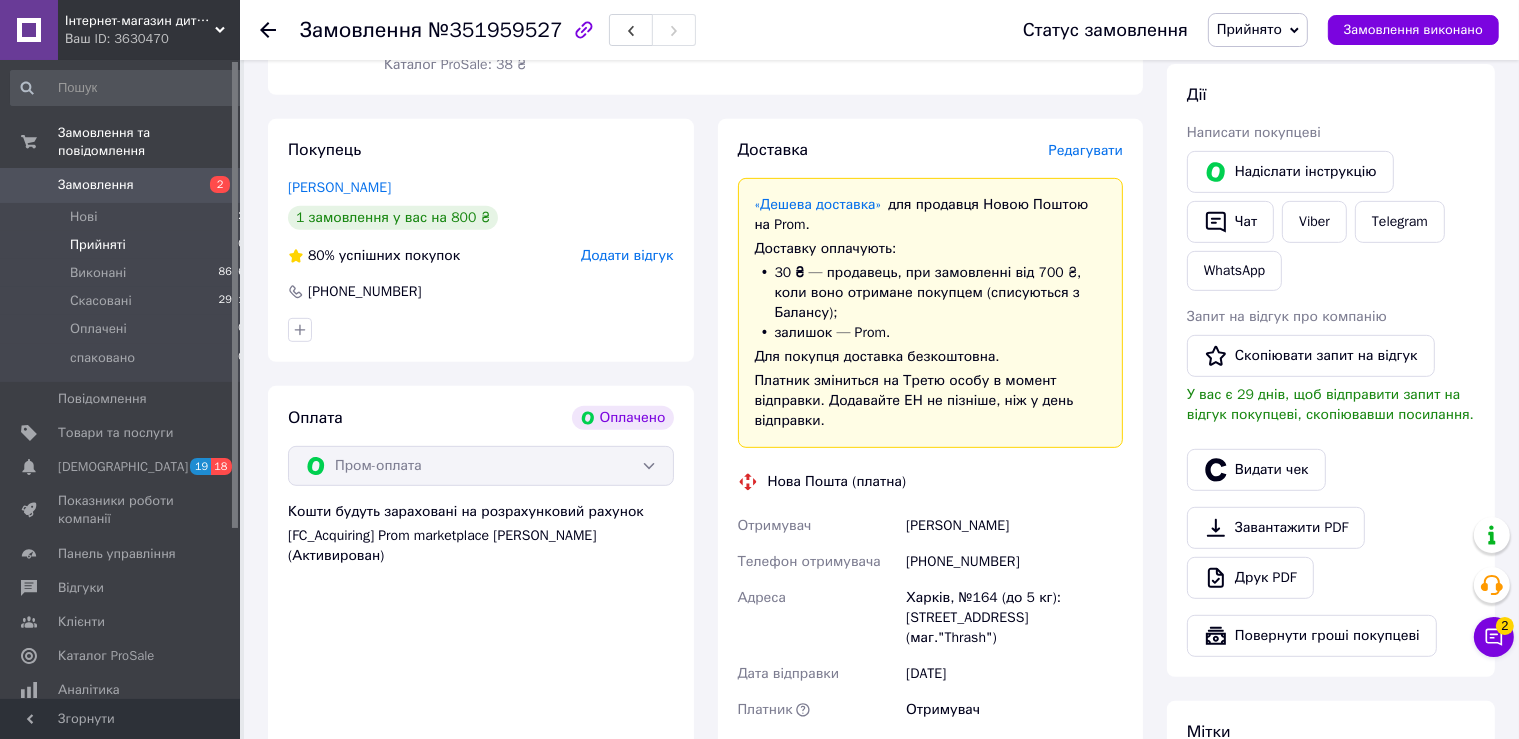click on "Прийняті 10" at bounding box center [128, 245] 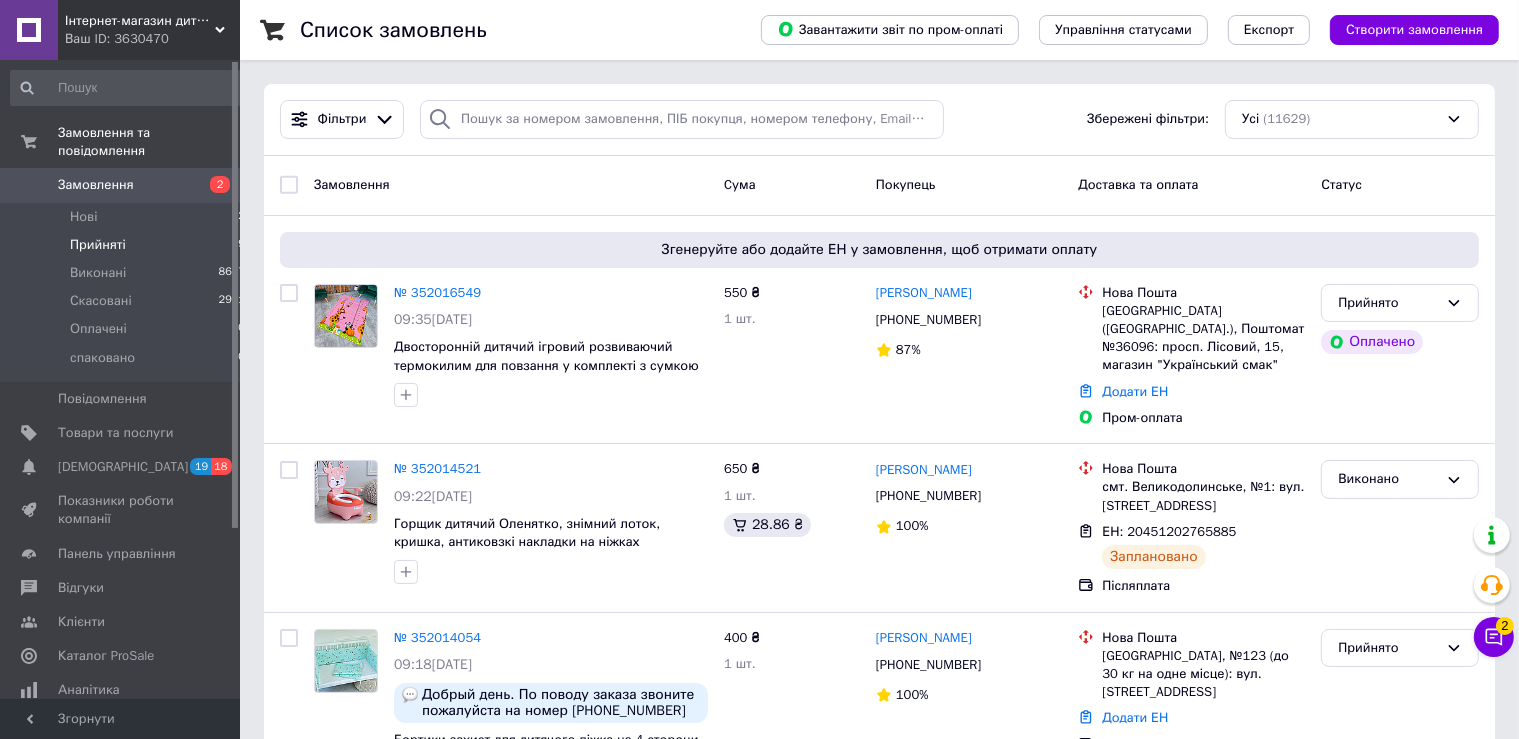 click on "Прийняті 9" at bounding box center (128, 245) 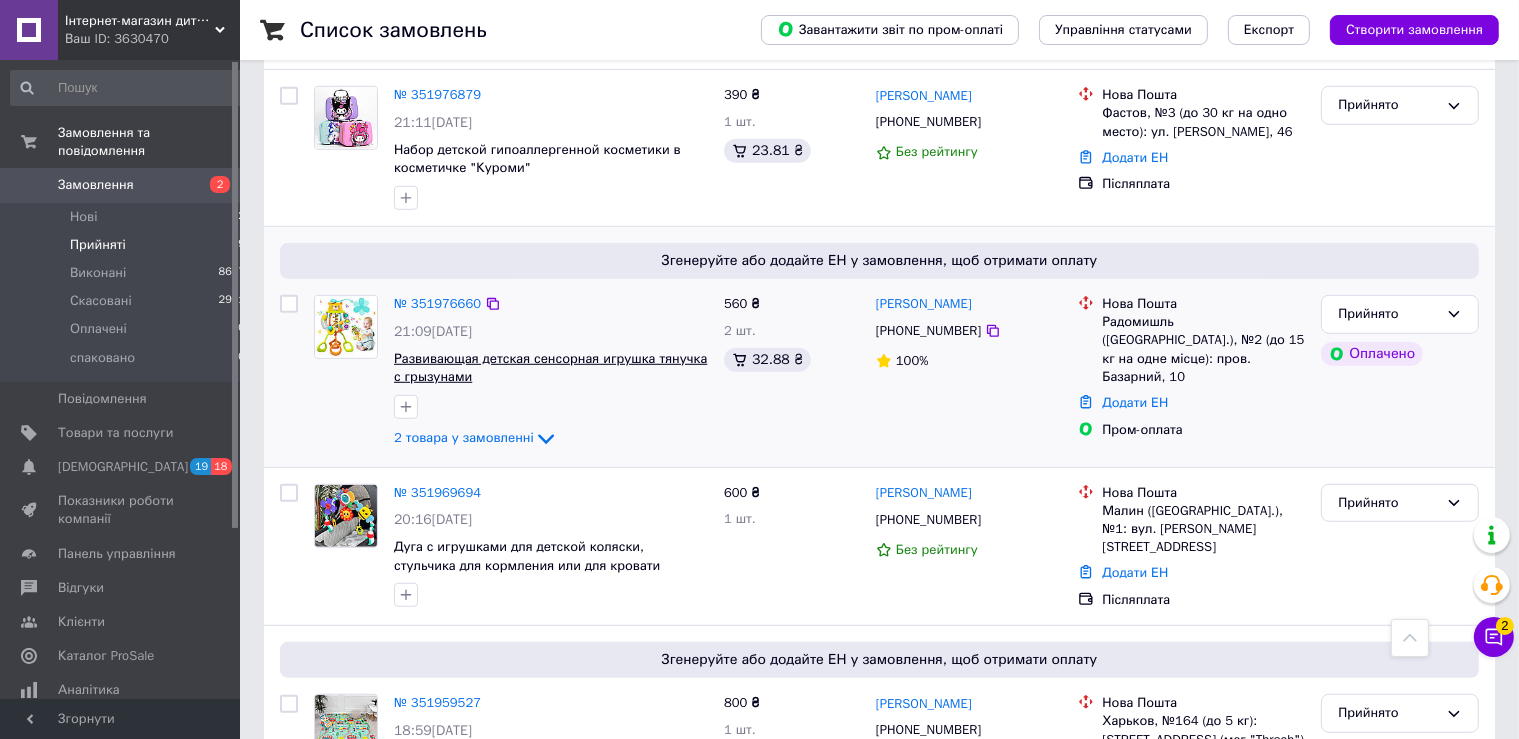 scroll, scrollTop: 1328, scrollLeft: 0, axis: vertical 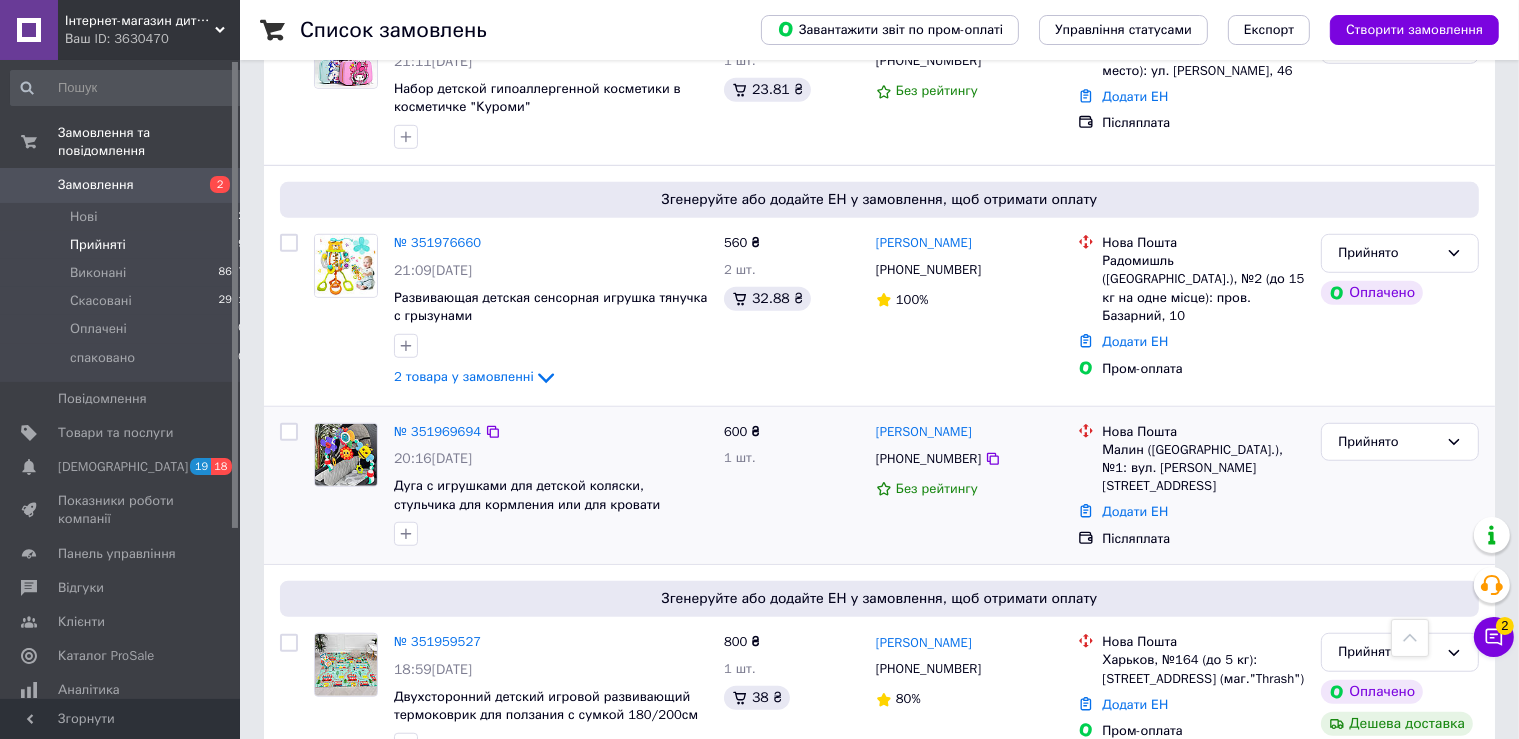 click at bounding box center (346, 455) 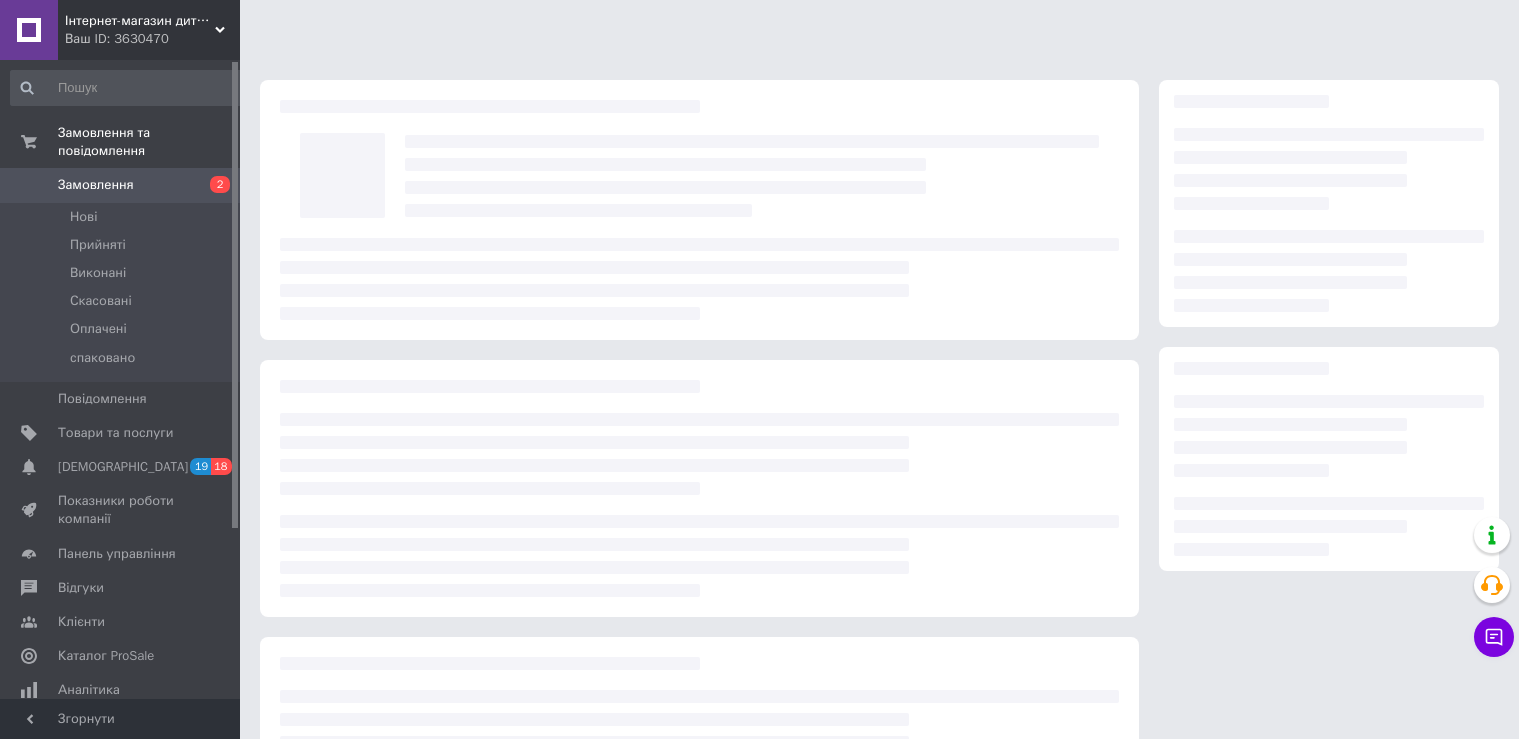 scroll, scrollTop: 0, scrollLeft: 0, axis: both 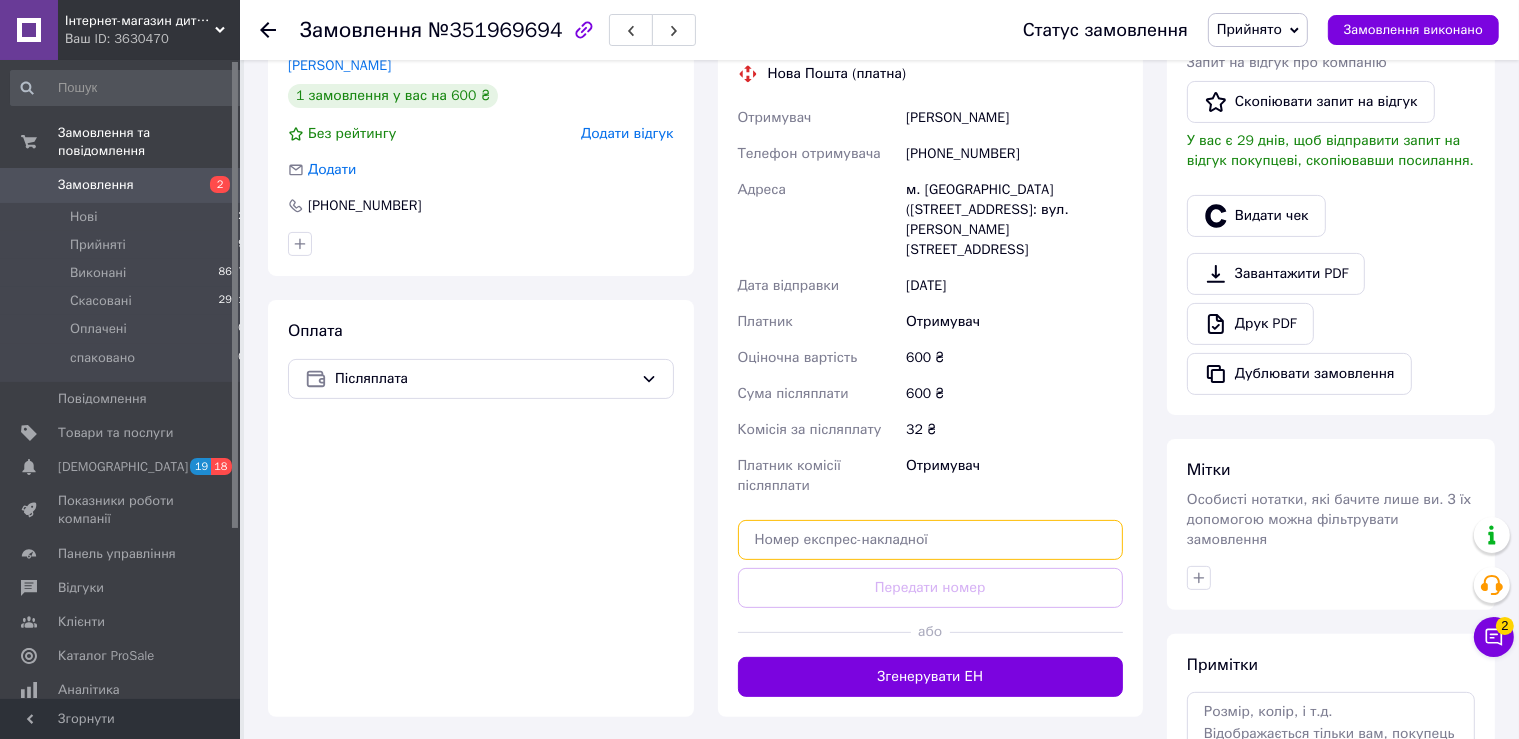 click at bounding box center [931, 540] 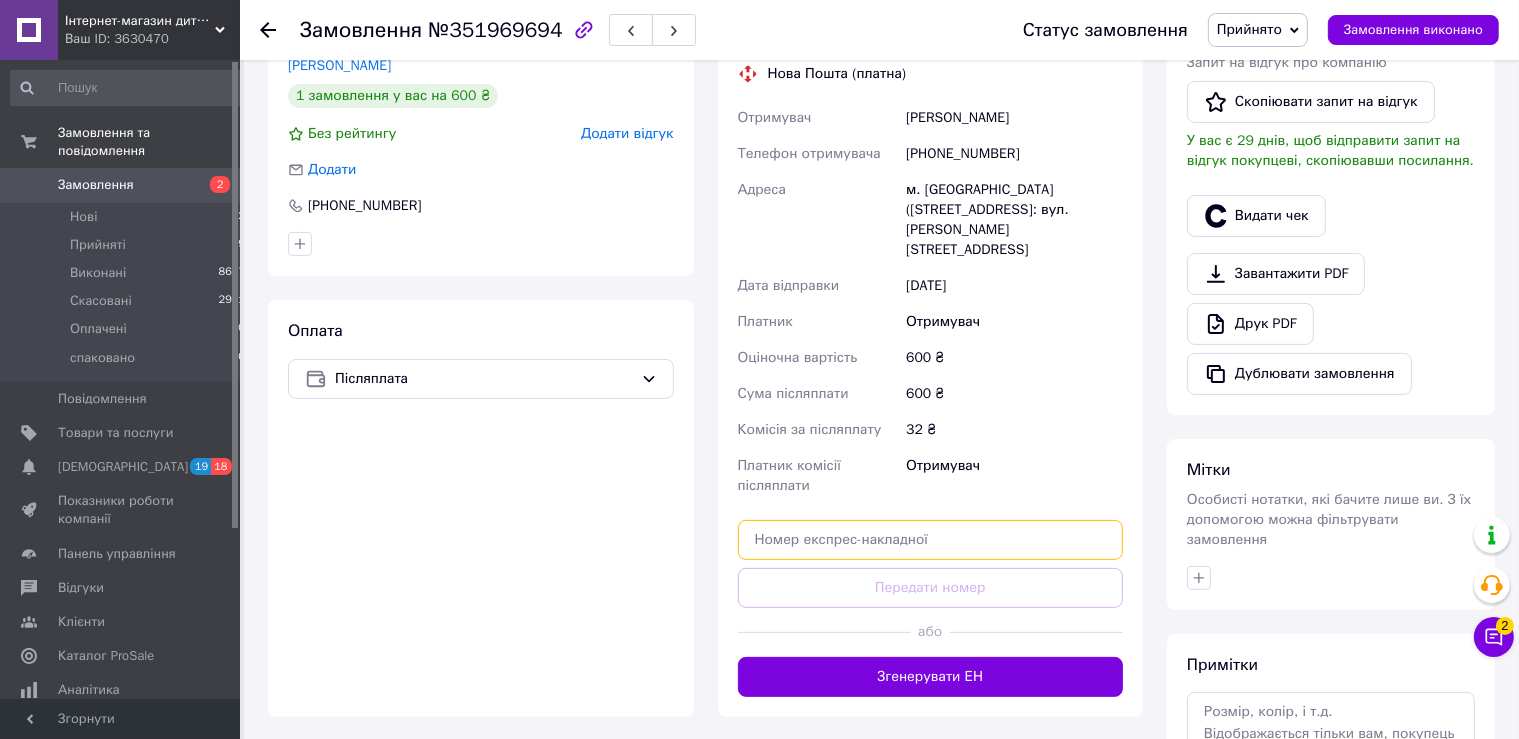 paste on "20451202778363" 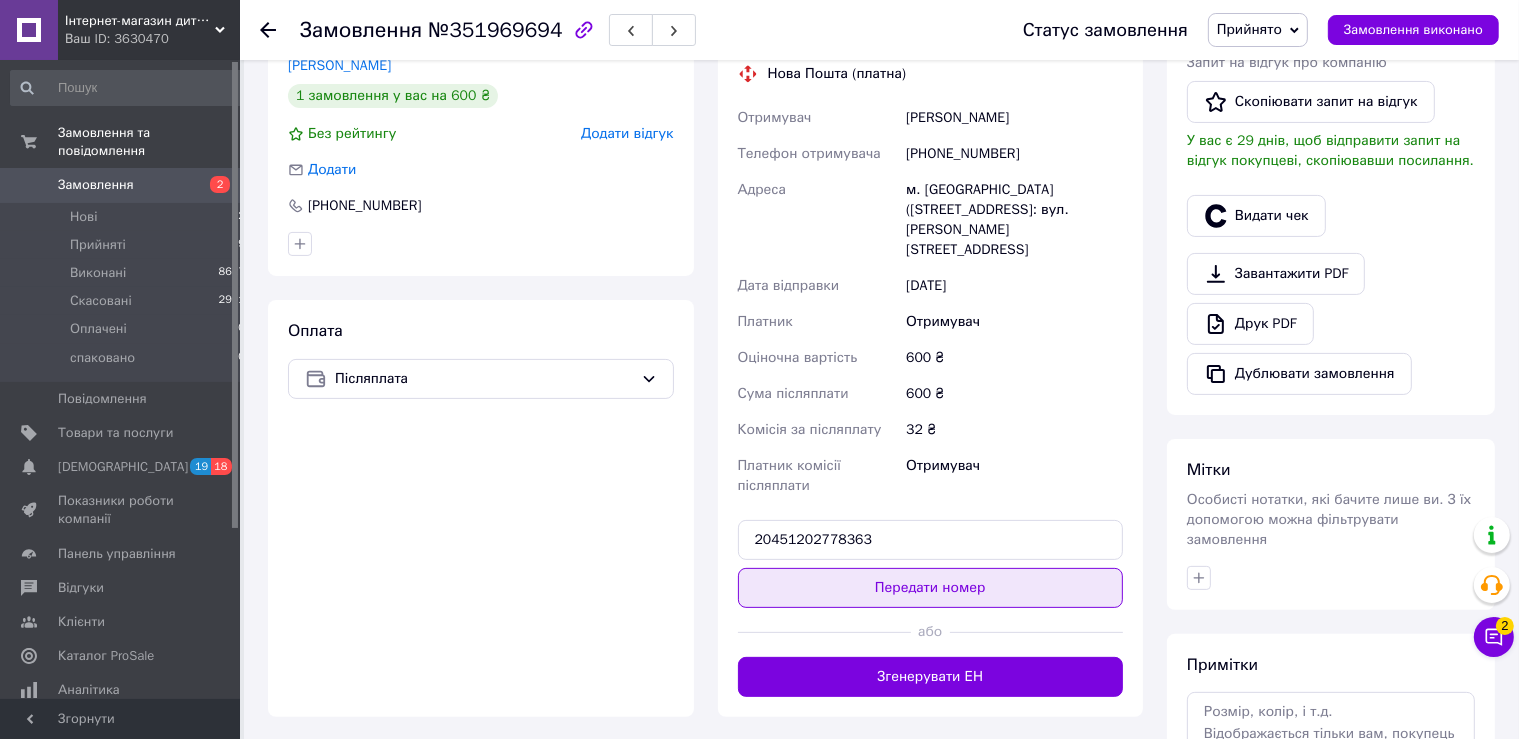 click on "Передати номер" at bounding box center [931, 588] 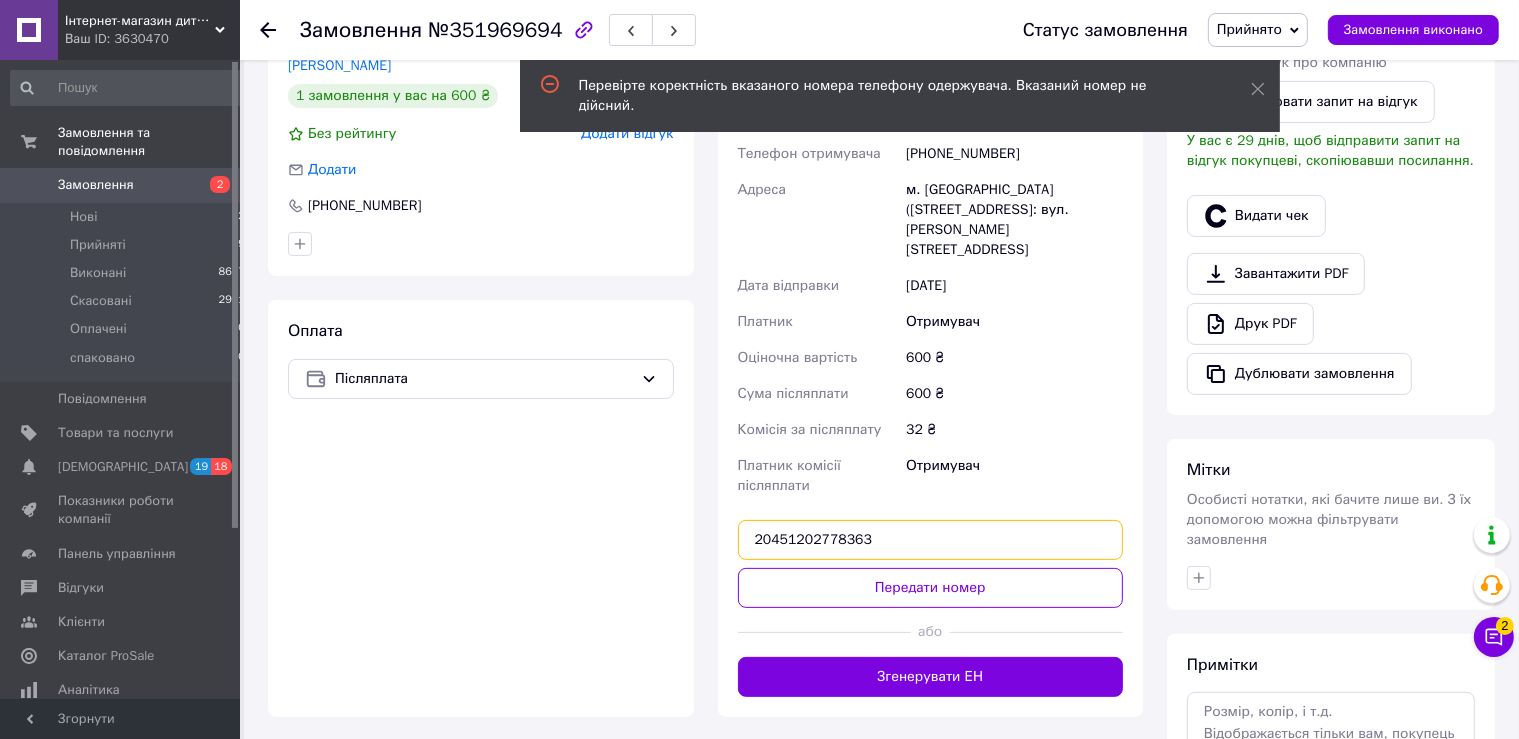 drag, startPoint x: 883, startPoint y: 484, endPoint x: 784, endPoint y: 488, distance: 99.08077 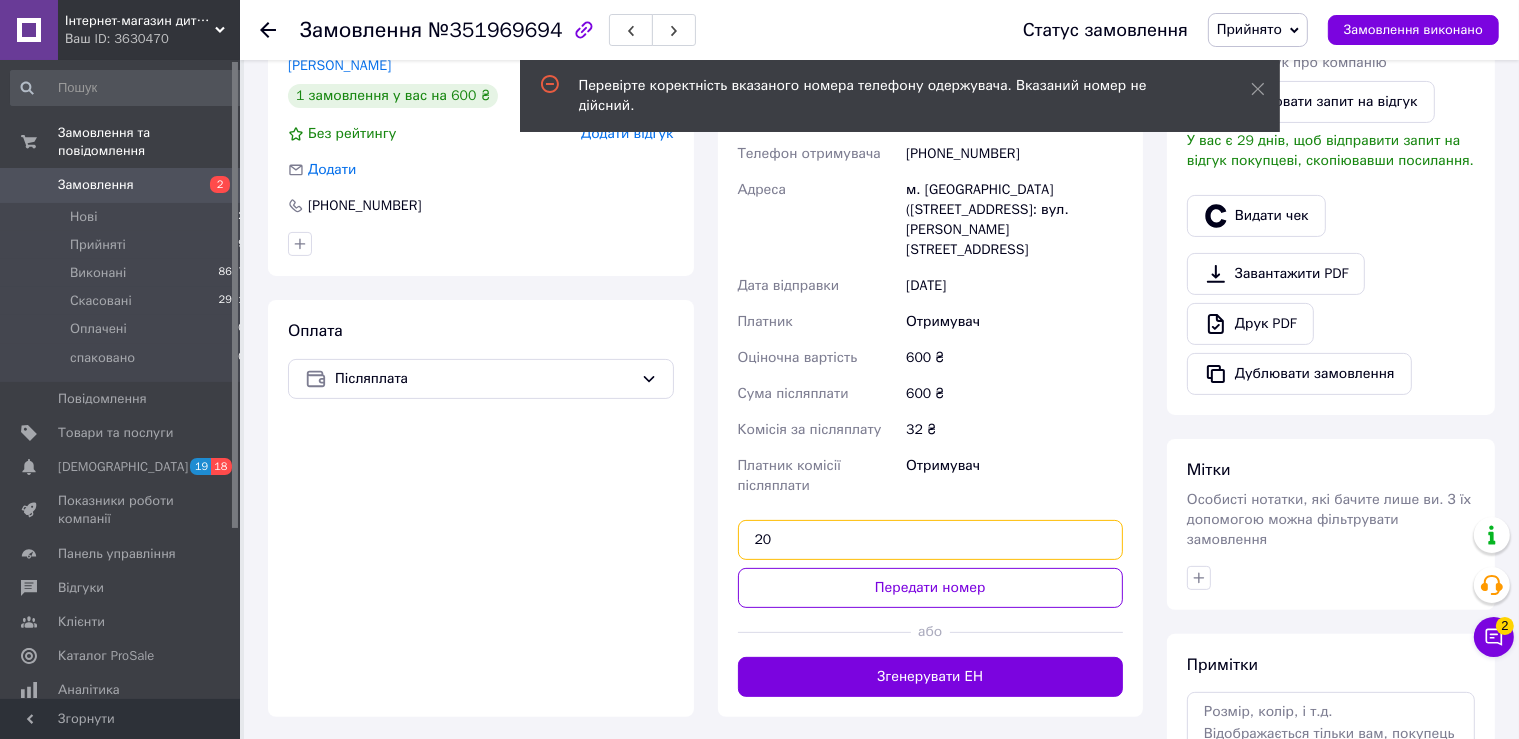 type on "2" 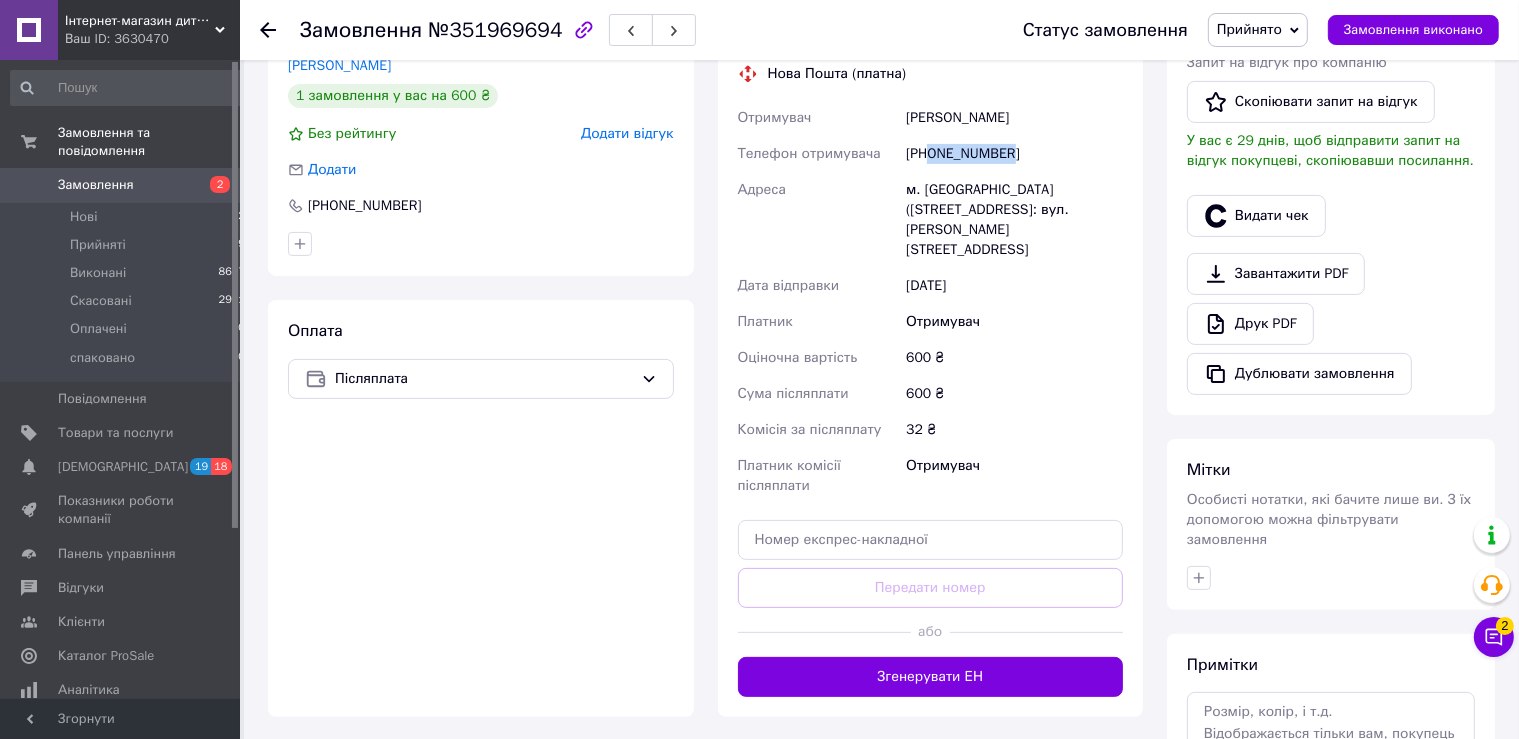 drag, startPoint x: 1016, startPoint y: 145, endPoint x: 934, endPoint y: 153, distance: 82.38932 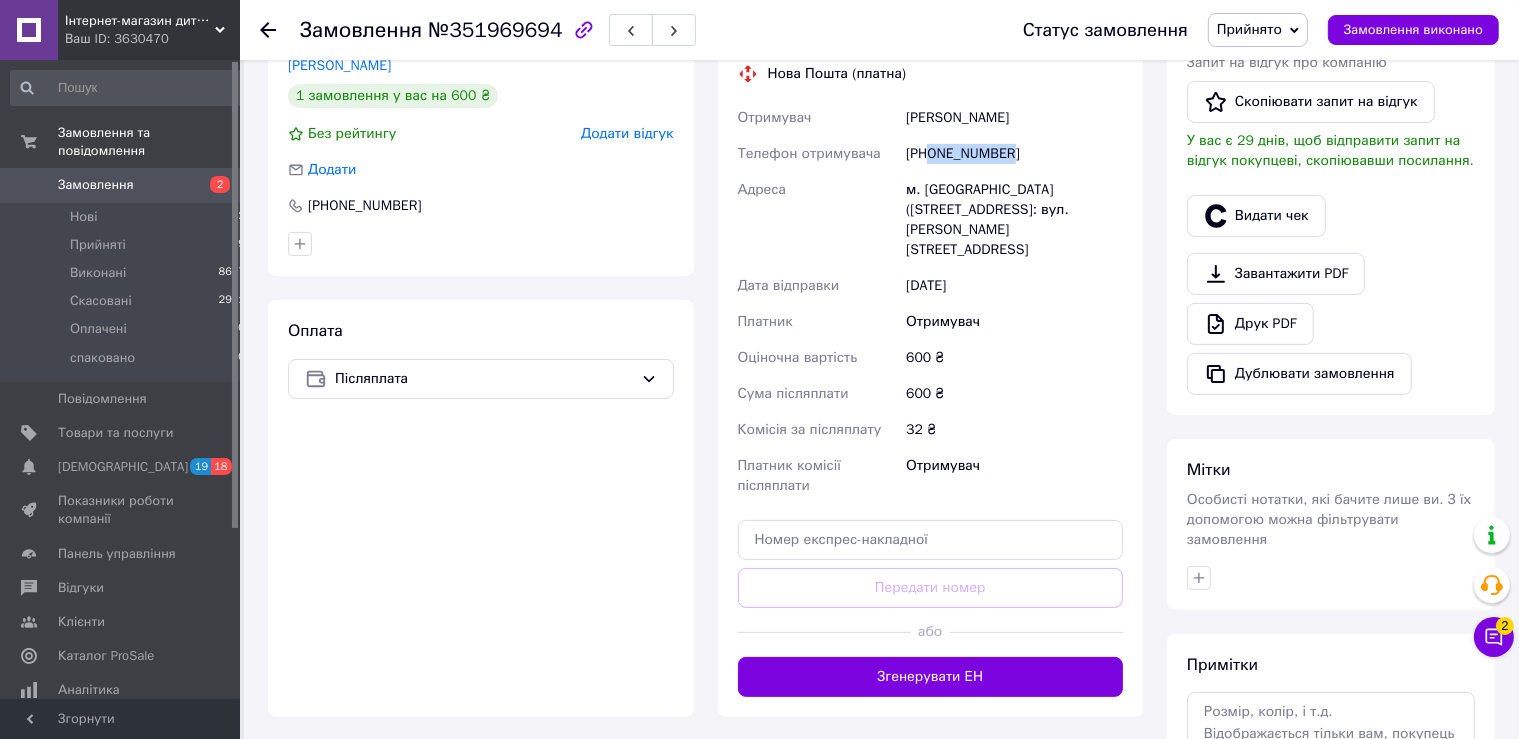 click on "[PHONE_NUMBER]" at bounding box center (1014, 154) 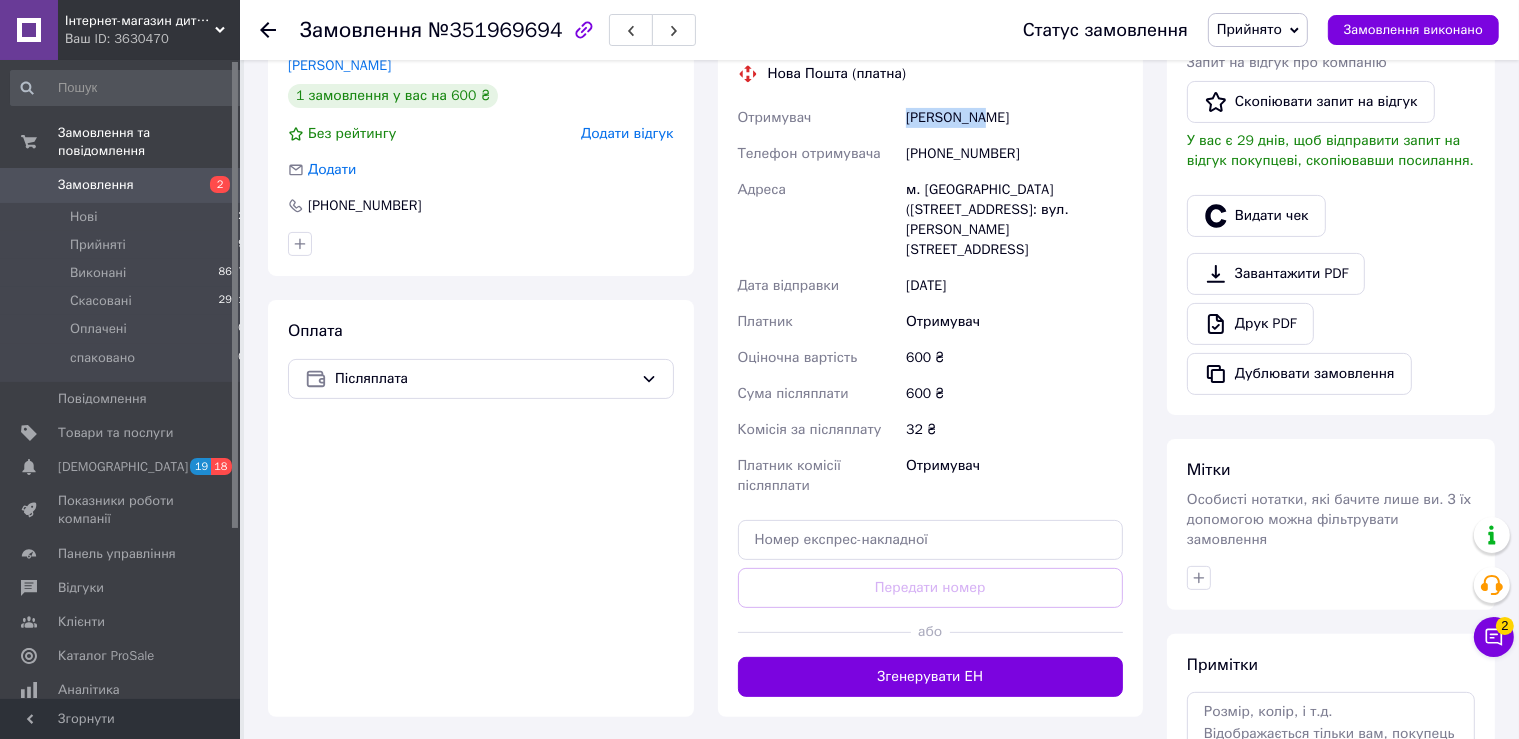 drag, startPoint x: 985, startPoint y: 115, endPoint x: 886, endPoint y: 117, distance: 99.0202 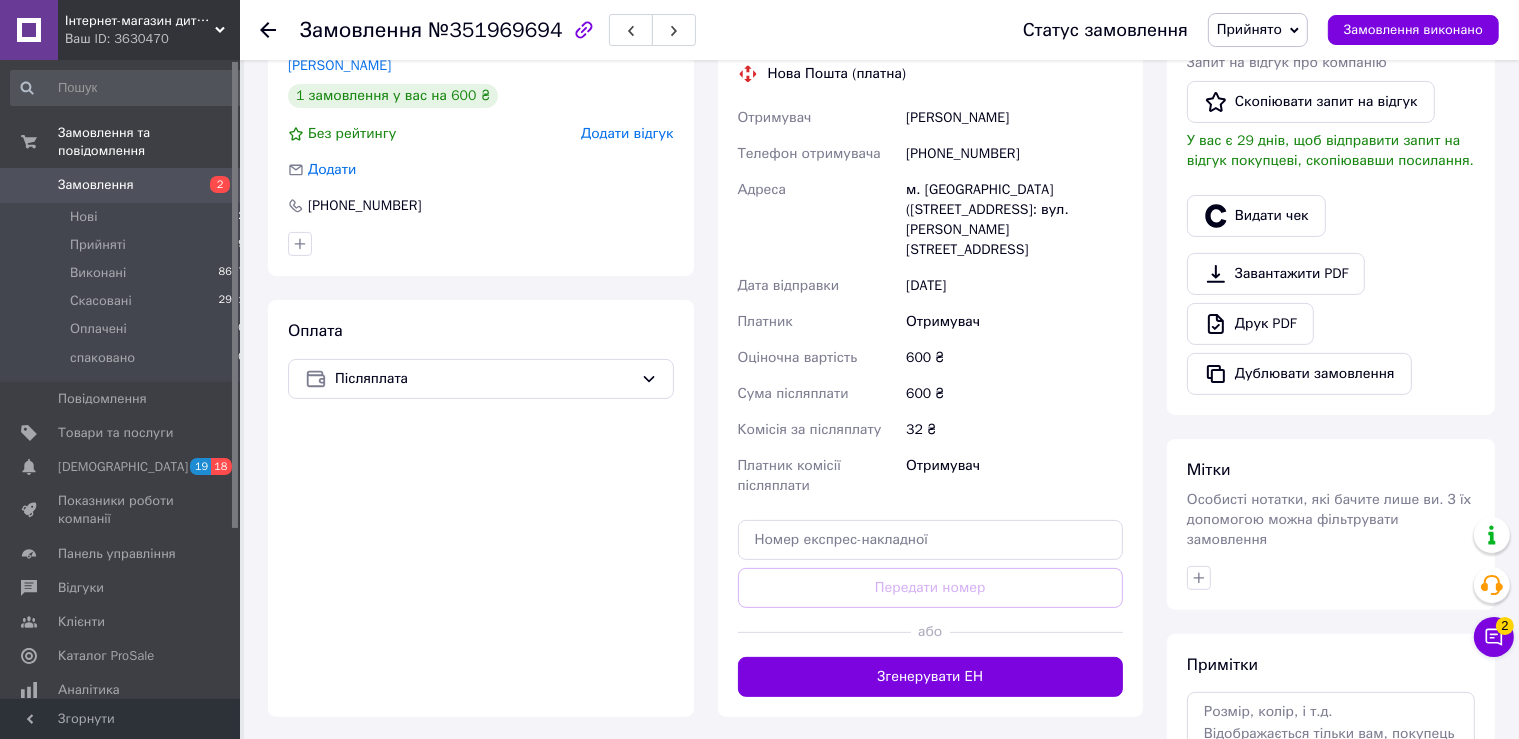click on "Майстренко Віталіна" at bounding box center (1014, 118) 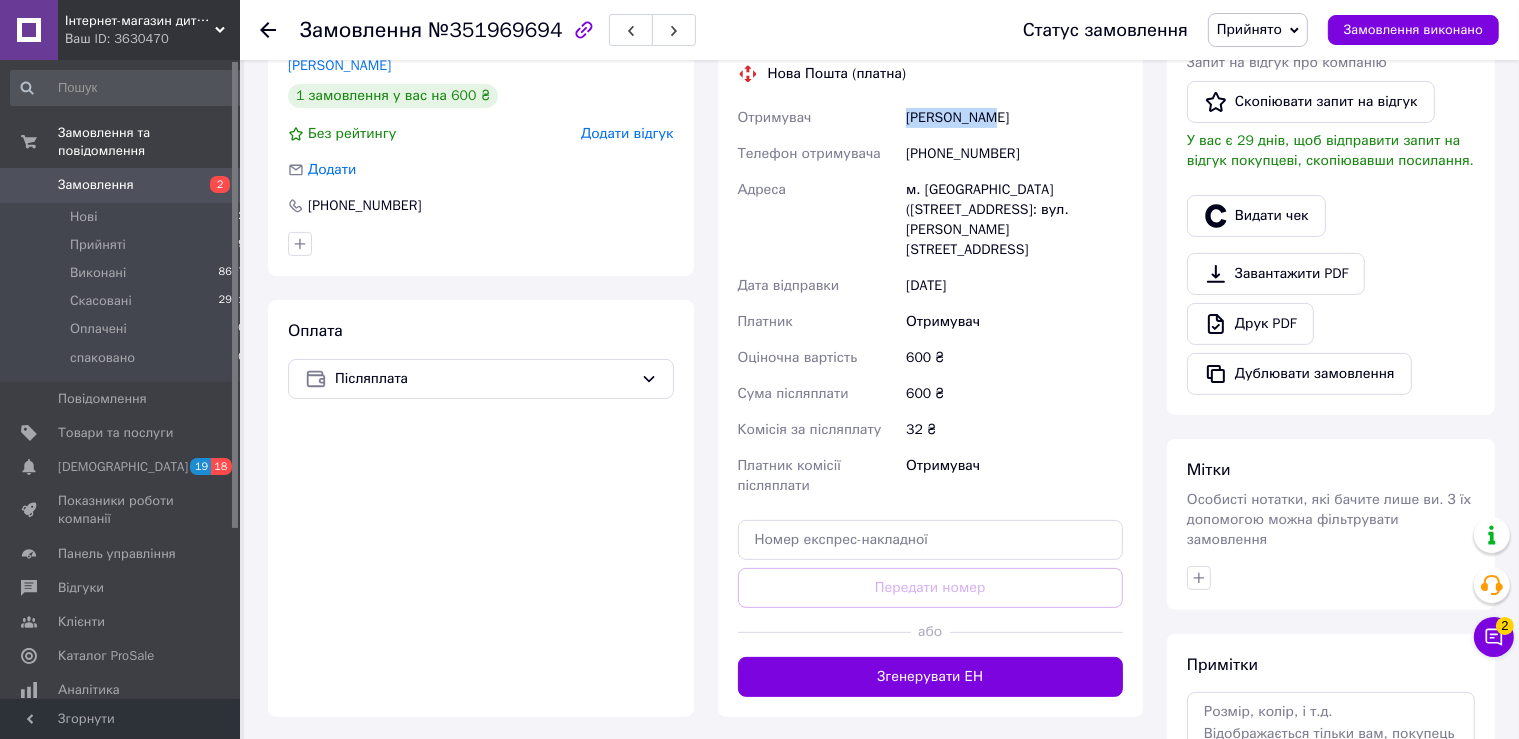 drag, startPoint x: 992, startPoint y: 117, endPoint x: 911, endPoint y: 118, distance: 81.00617 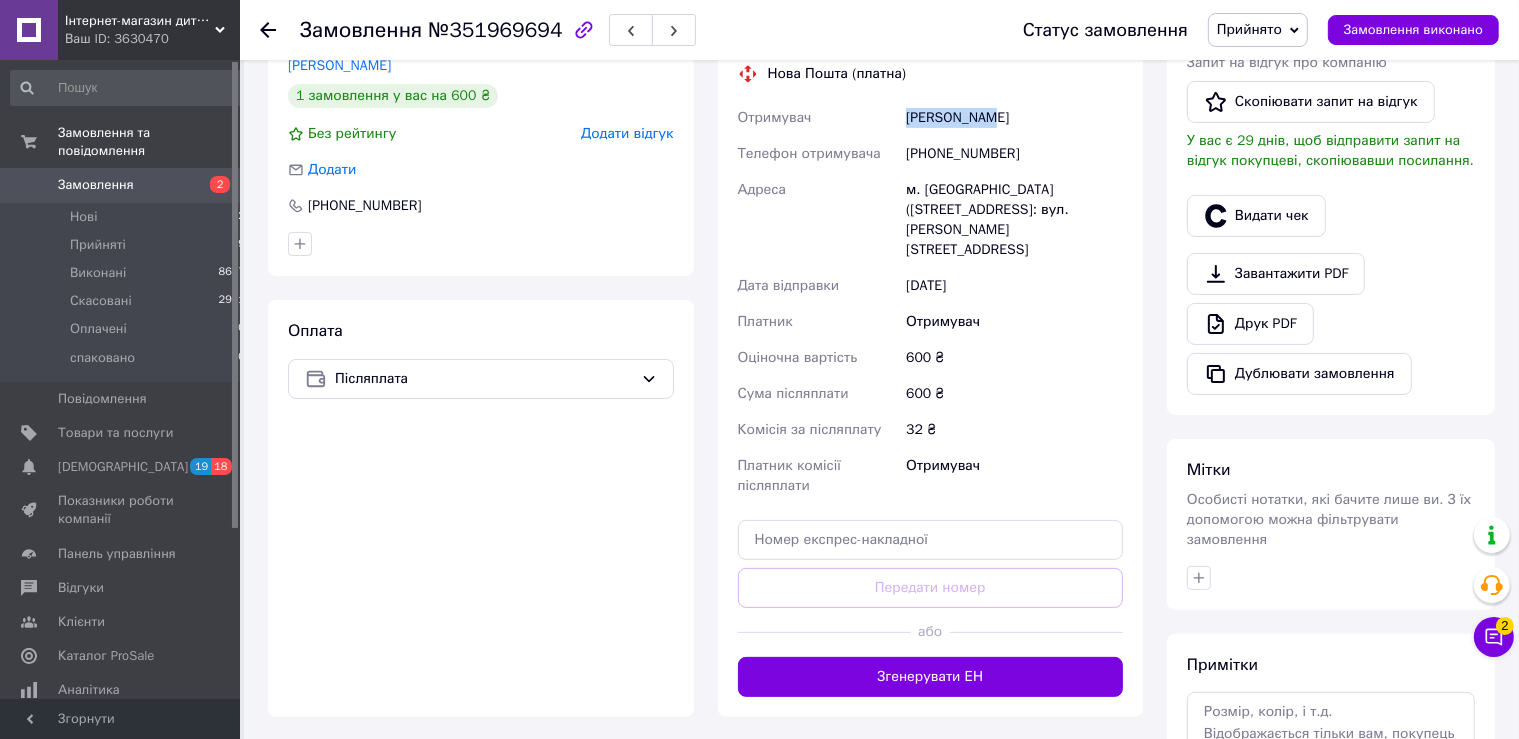 drag, startPoint x: 1040, startPoint y: 119, endPoint x: 990, endPoint y: 119, distance: 50 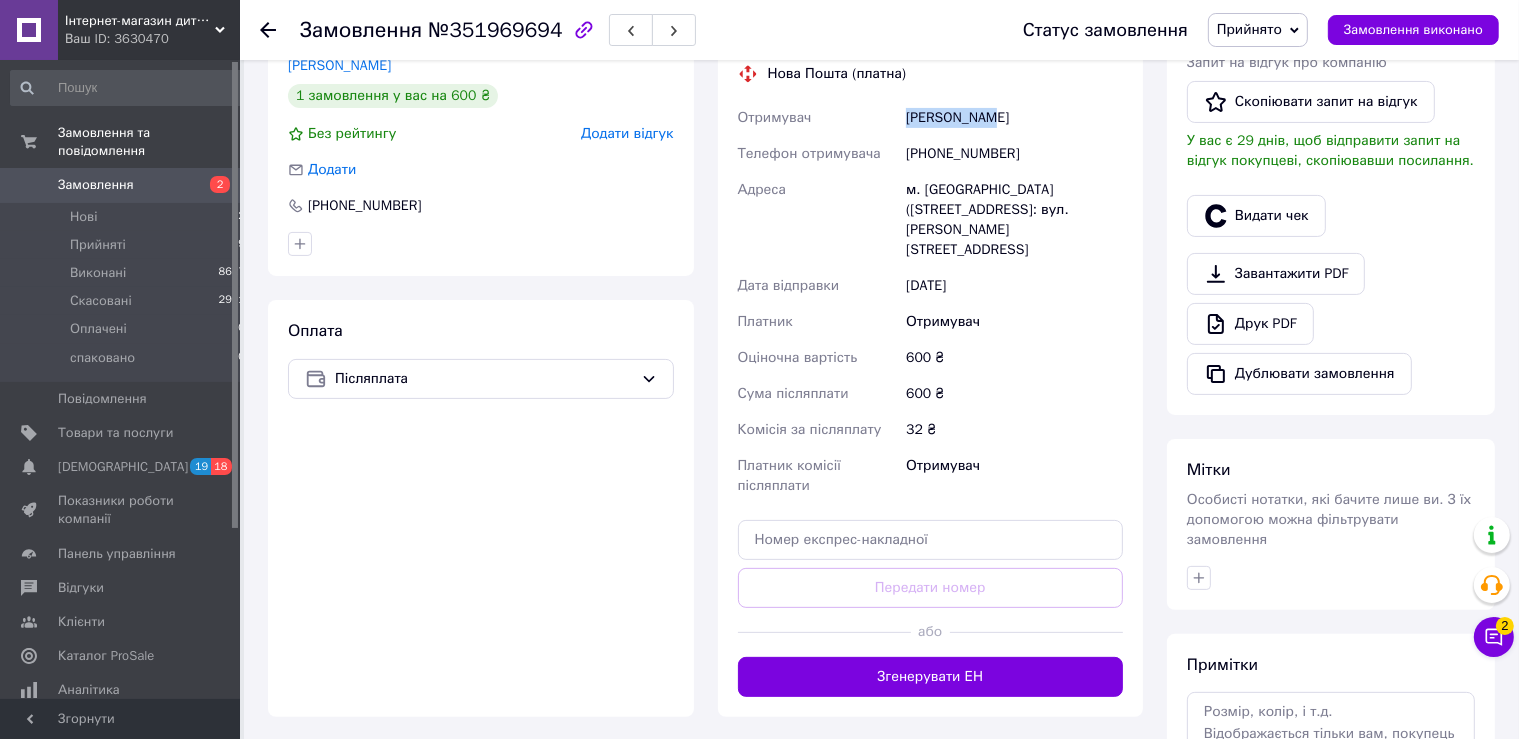 click on "Майстренко Віталіна" at bounding box center (1014, 118) 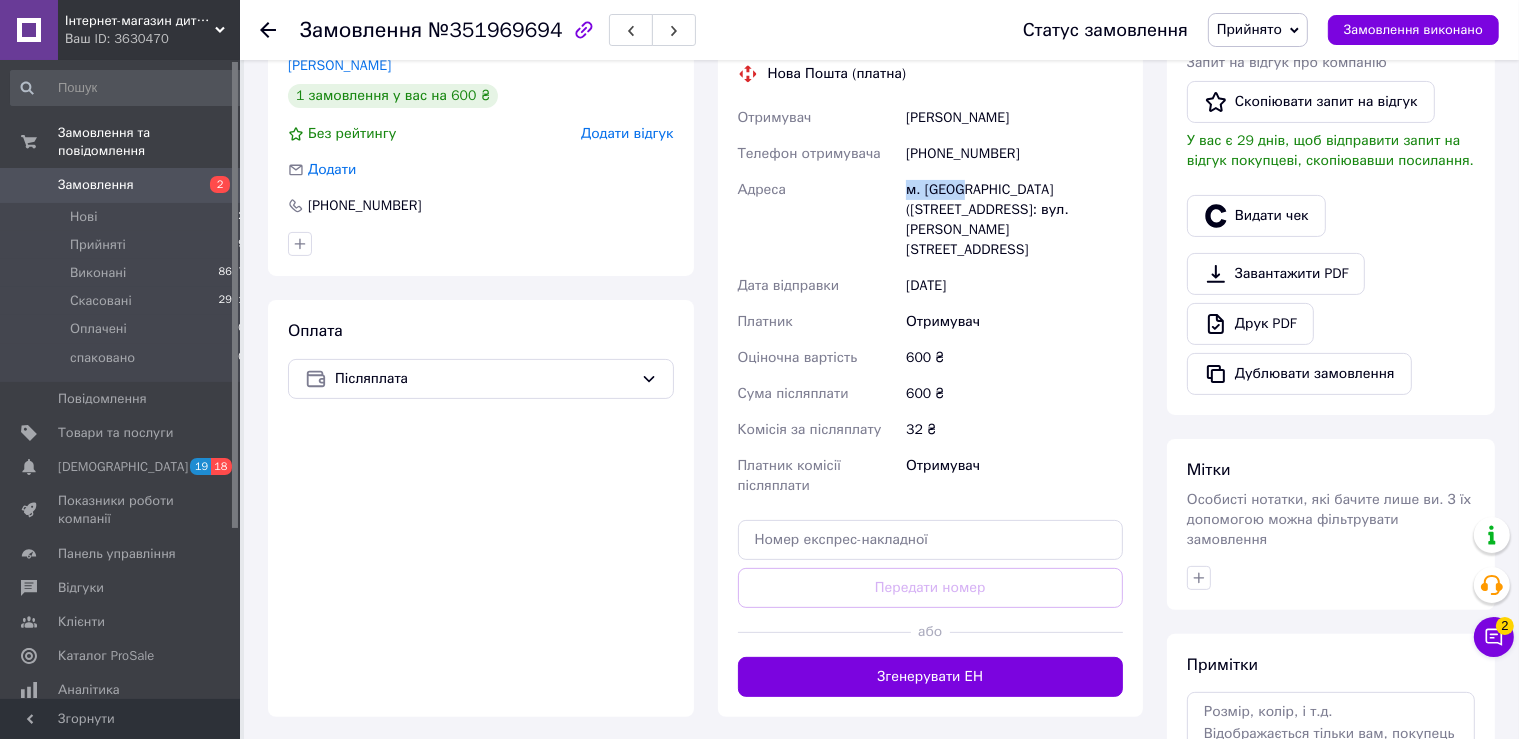 drag, startPoint x: 891, startPoint y: 195, endPoint x: 962, endPoint y: 188, distance: 71.34424 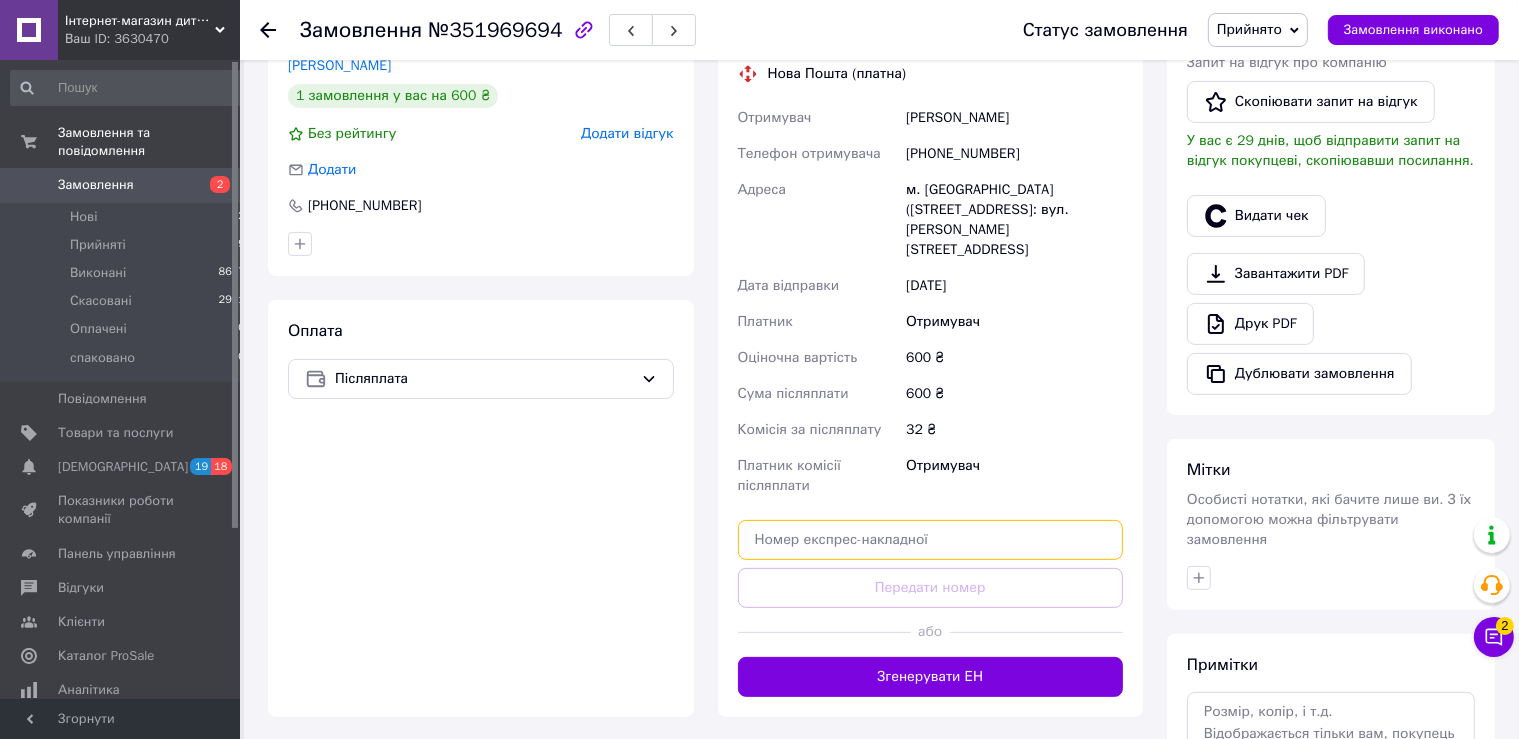 click at bounding box center [931, 540] 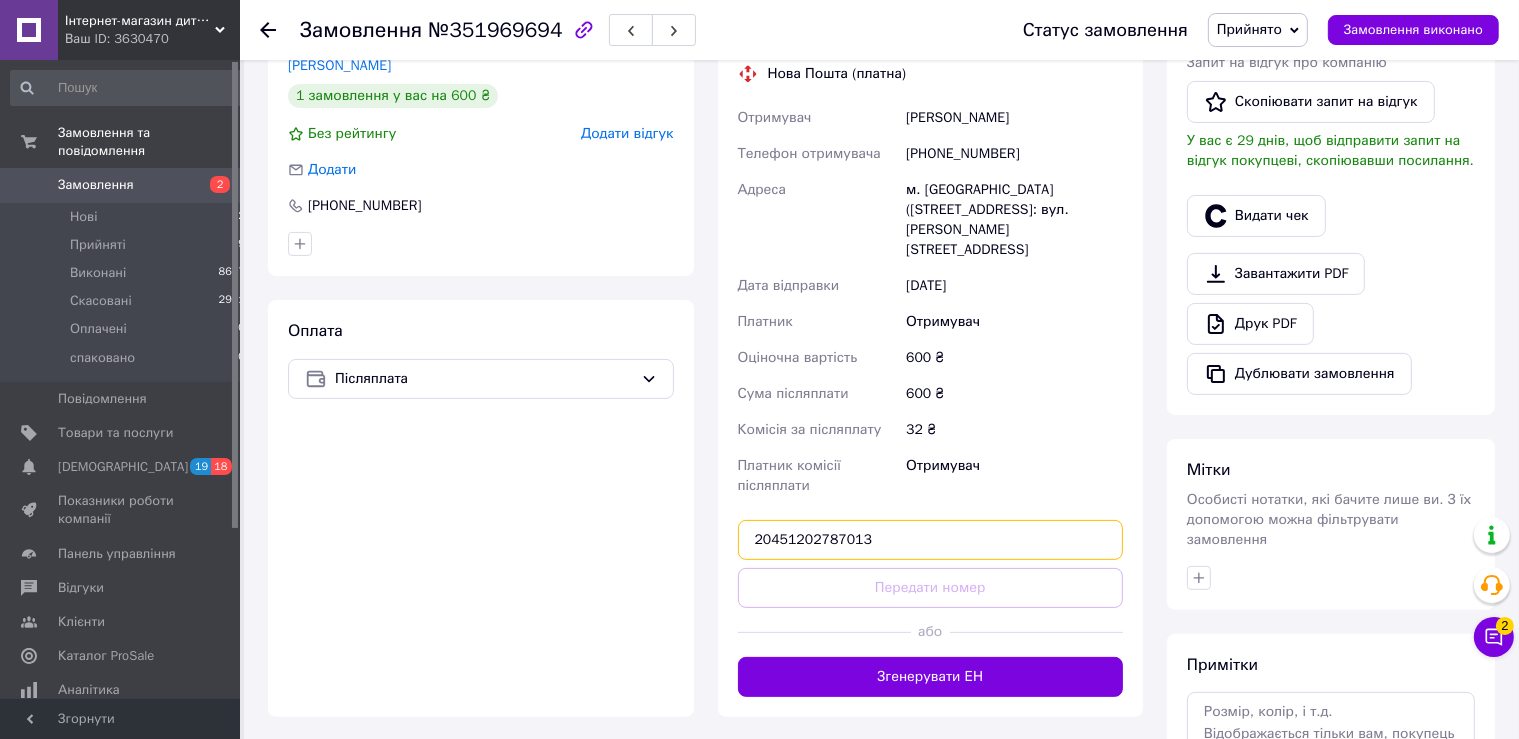 type on "20451202787013" 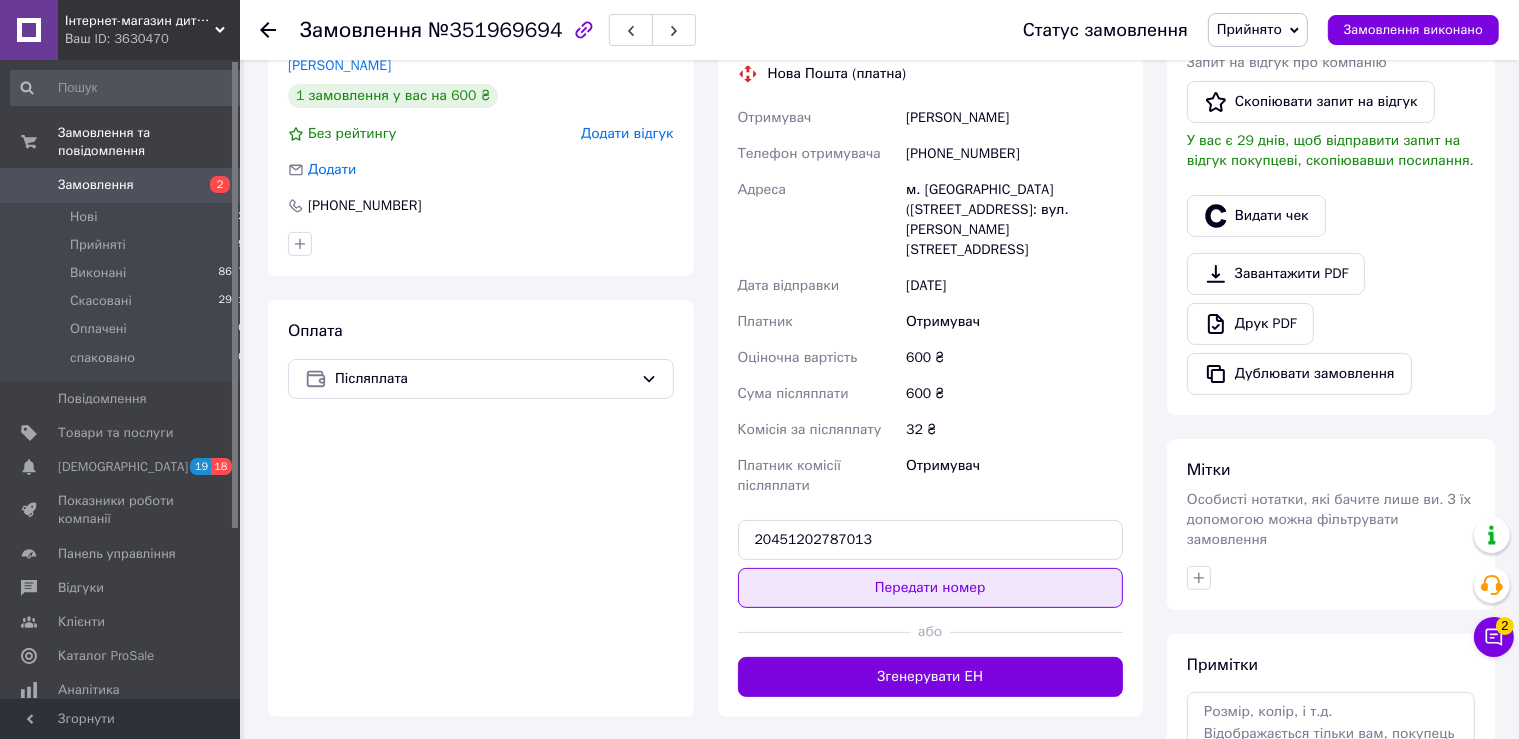 click on "Передати номер" at bounding box center [931, 588] 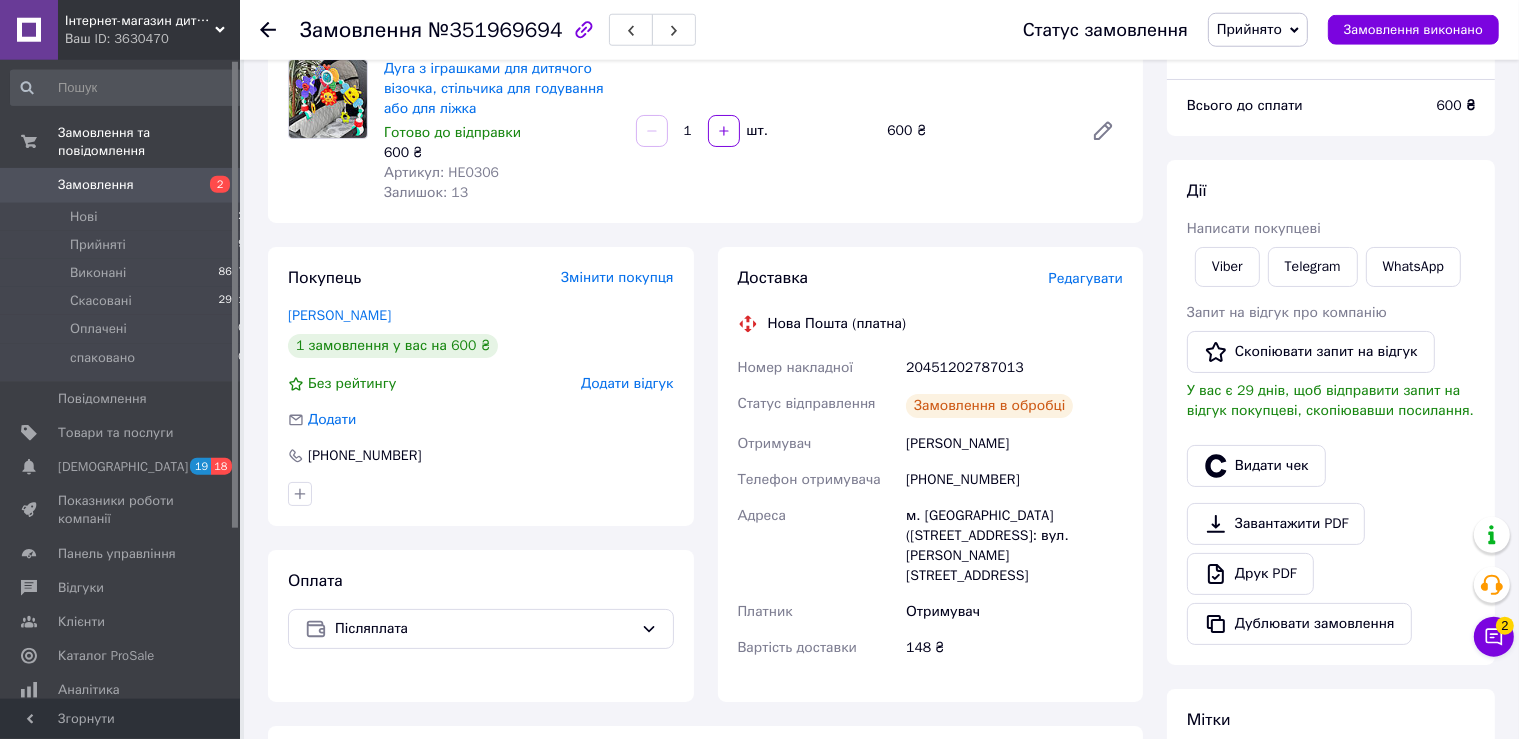 scroll, scrollTop: 0, scrollLeft: 0, axis: both 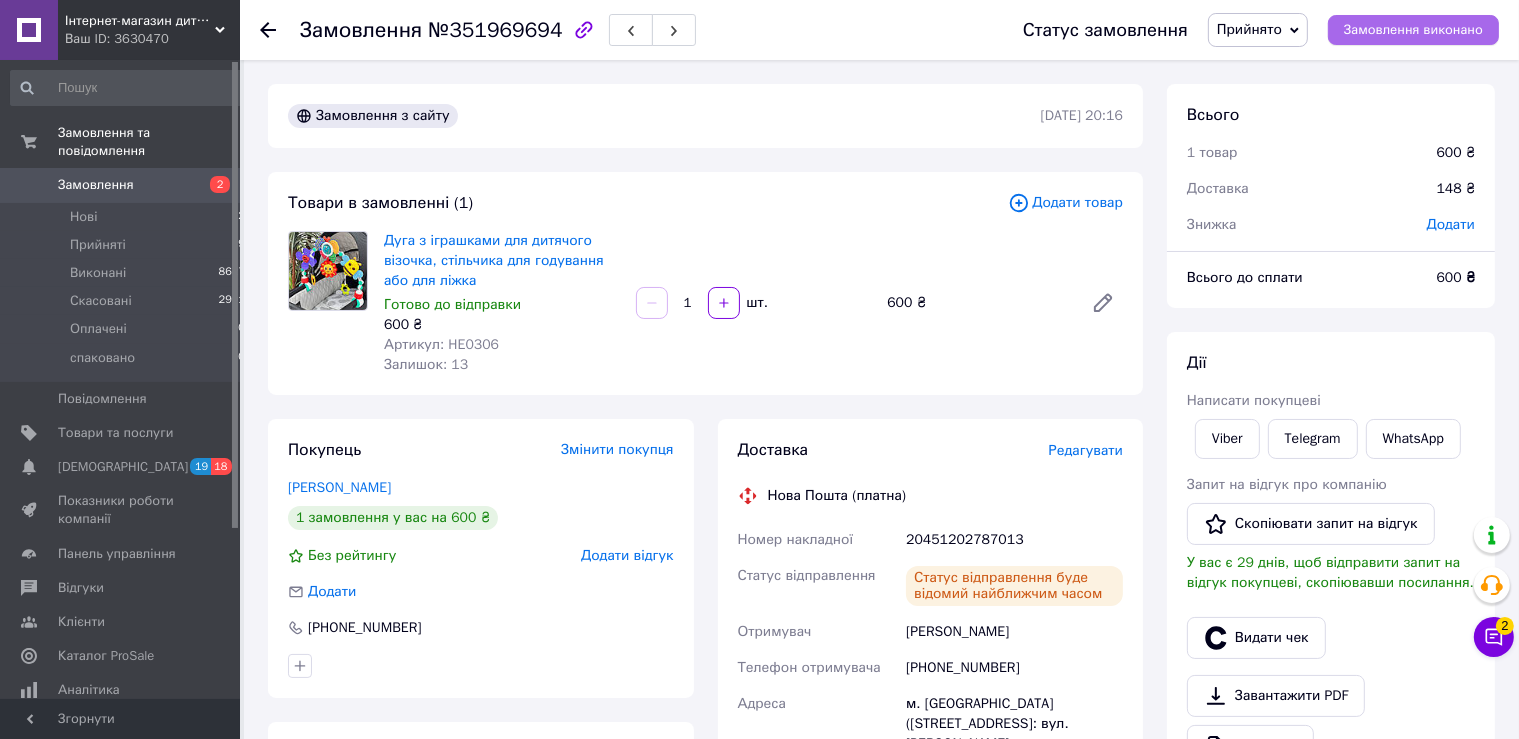 click on "Замовлення виконано" at bounding box center (1413, 30) 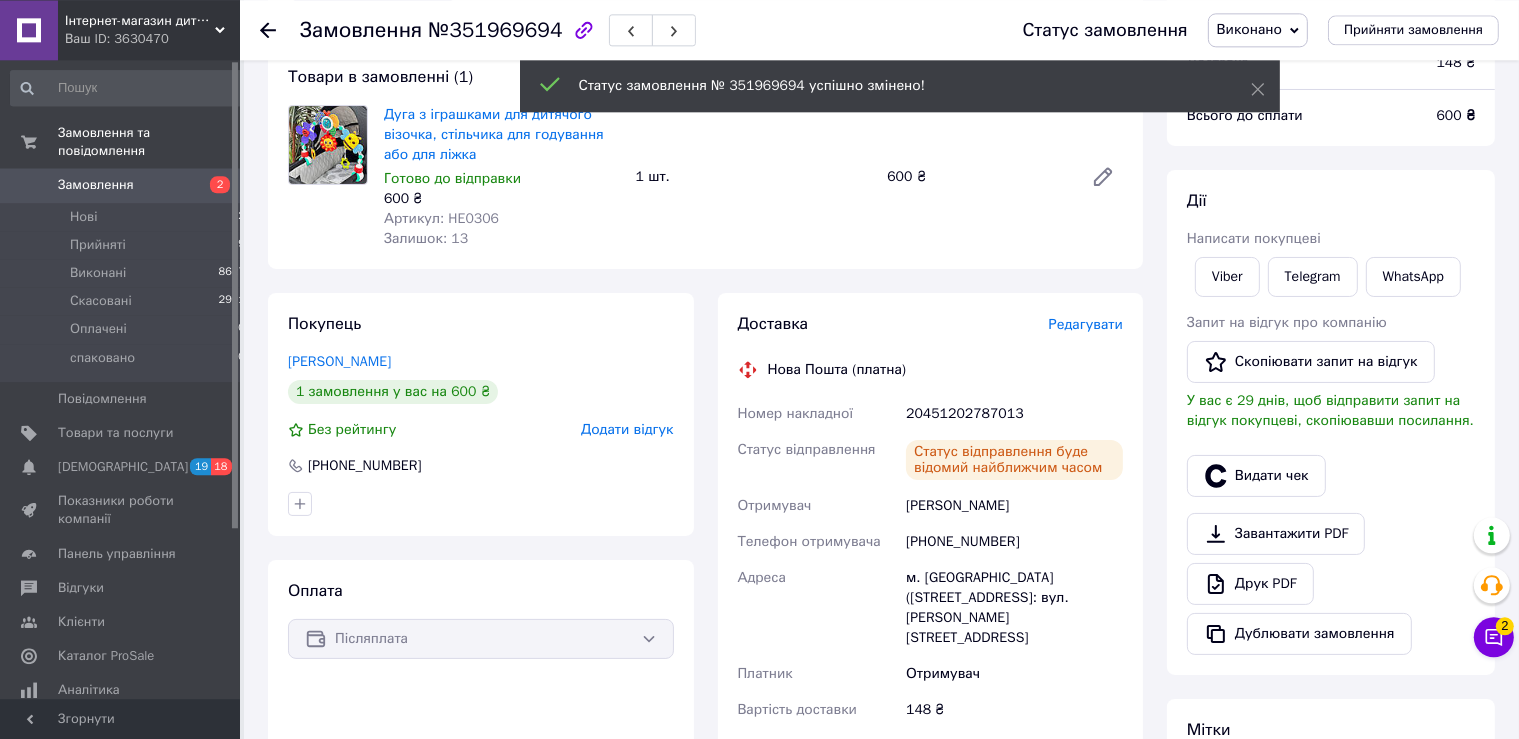 scroll, scrollTop: 316, scrollLeft: 0, axis: vertical 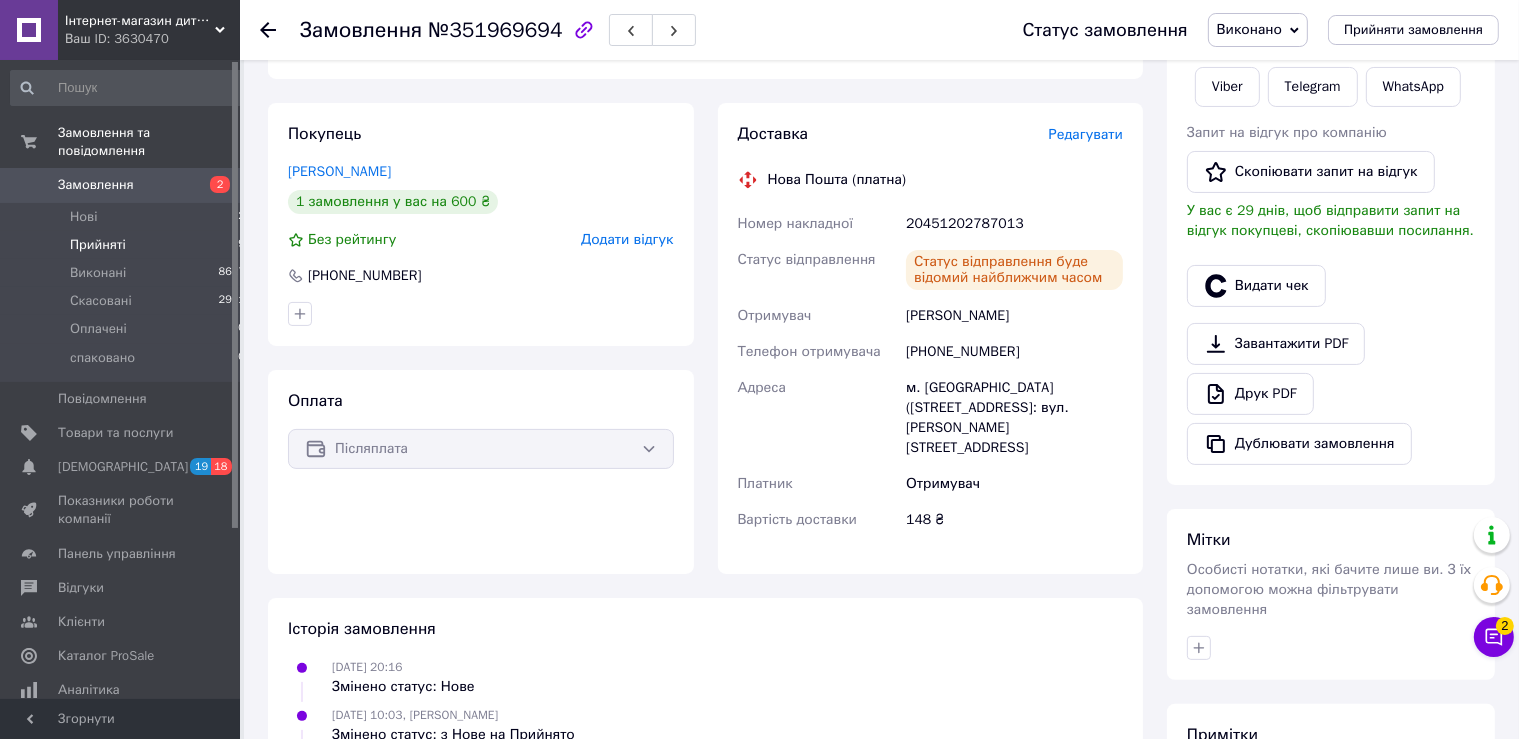click on "Прийняті 9" at bounding box center [128, 245] 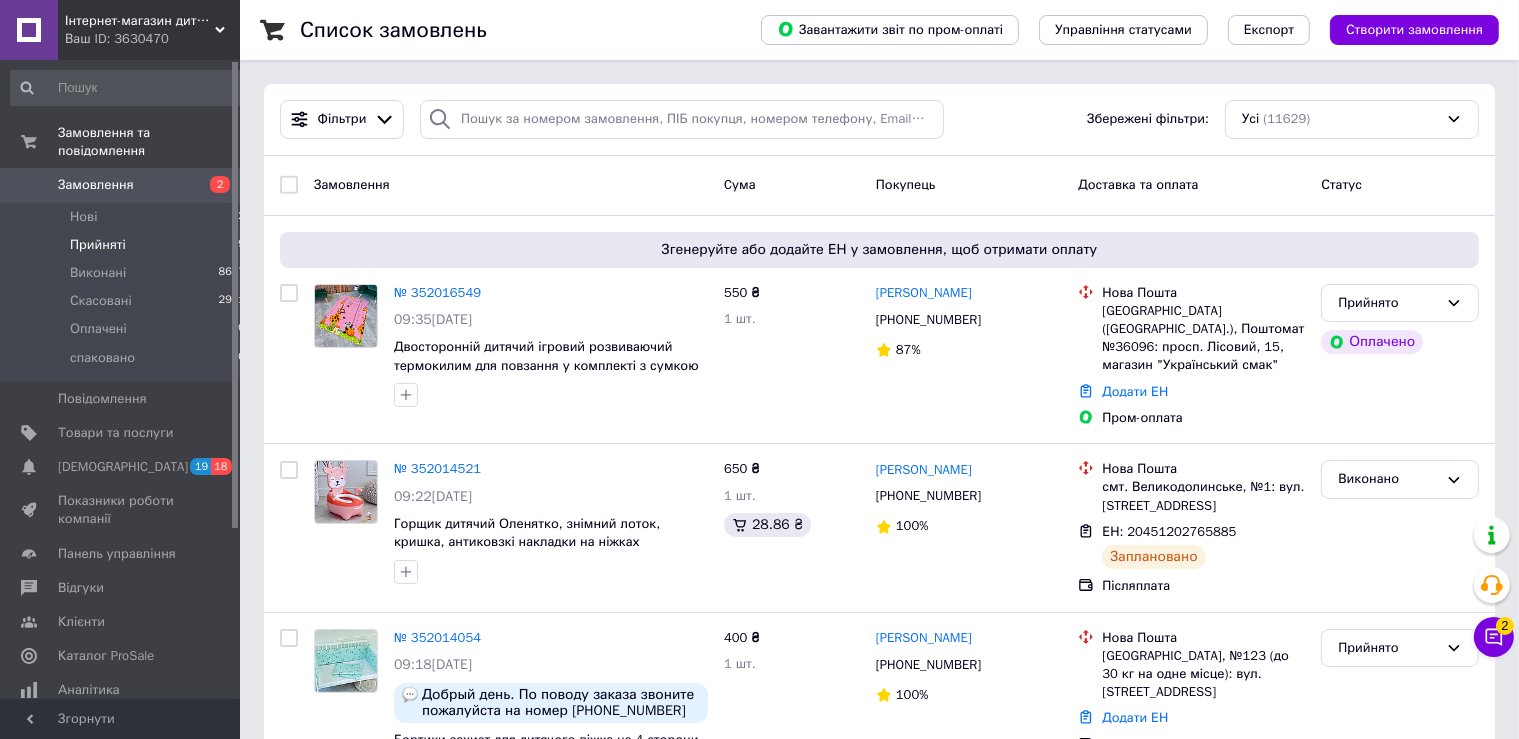 click on "Прийняті 9" at bounding box center (128, 245) 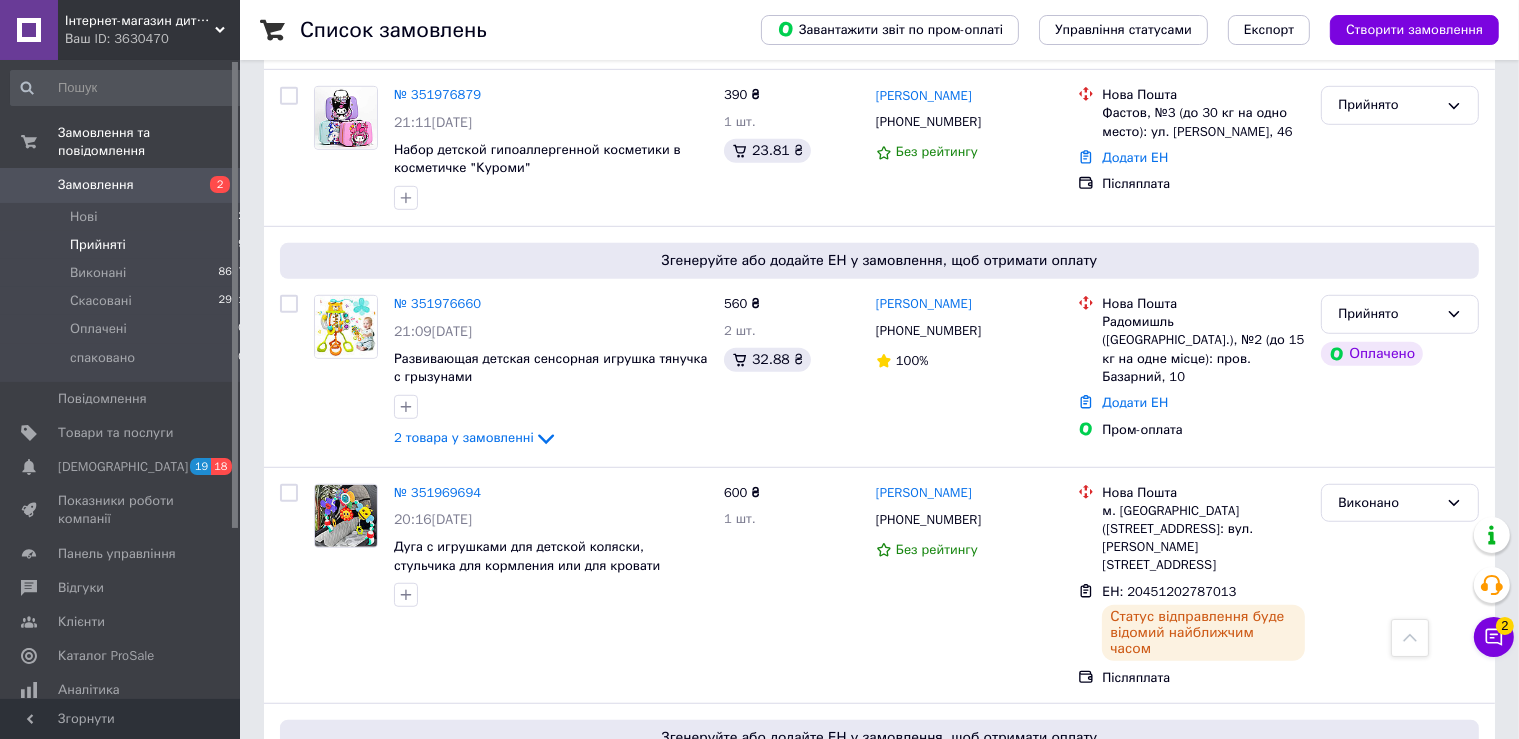 scroll, scrollTop: 1356, scrollLeft: 0, axis: vertical 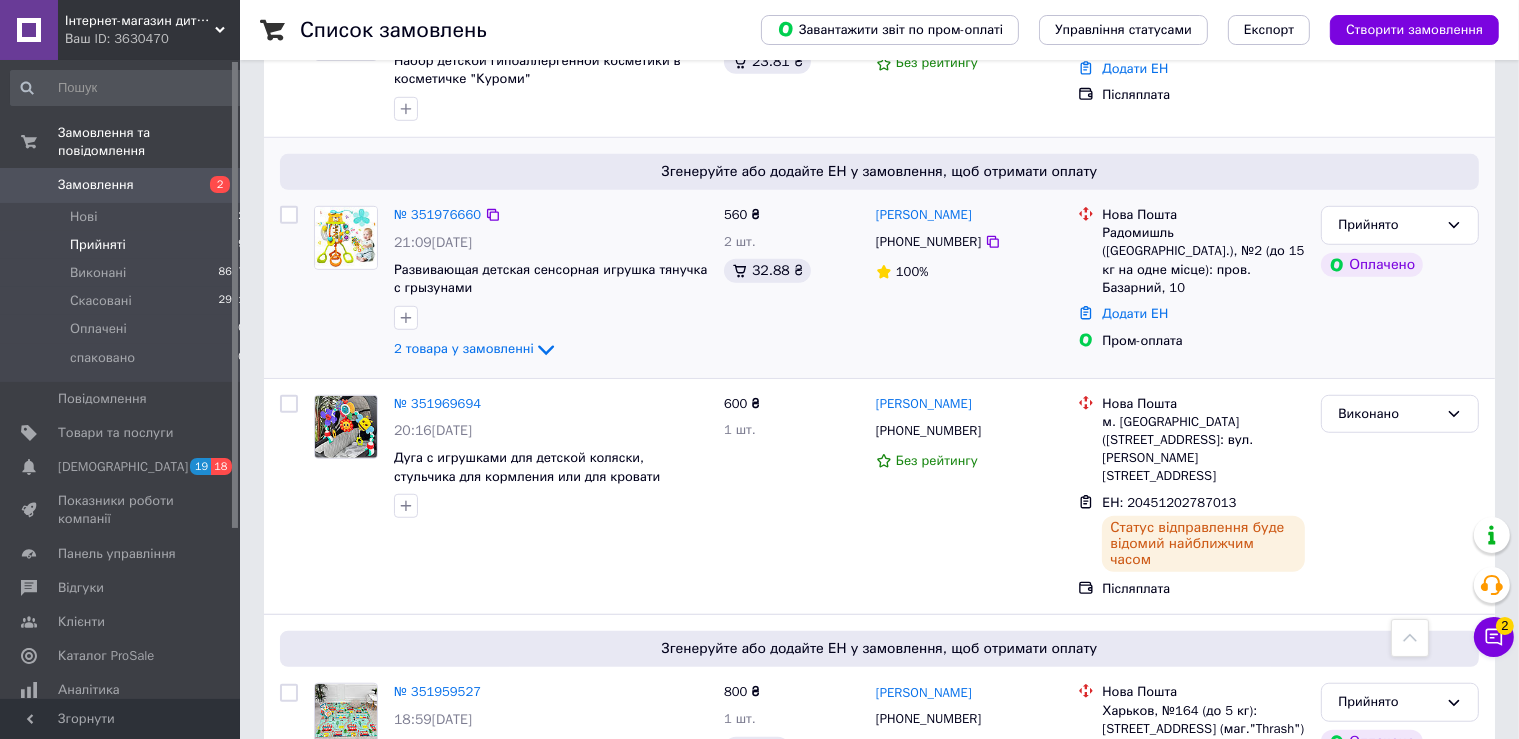 click at bounding box center [346, 238] 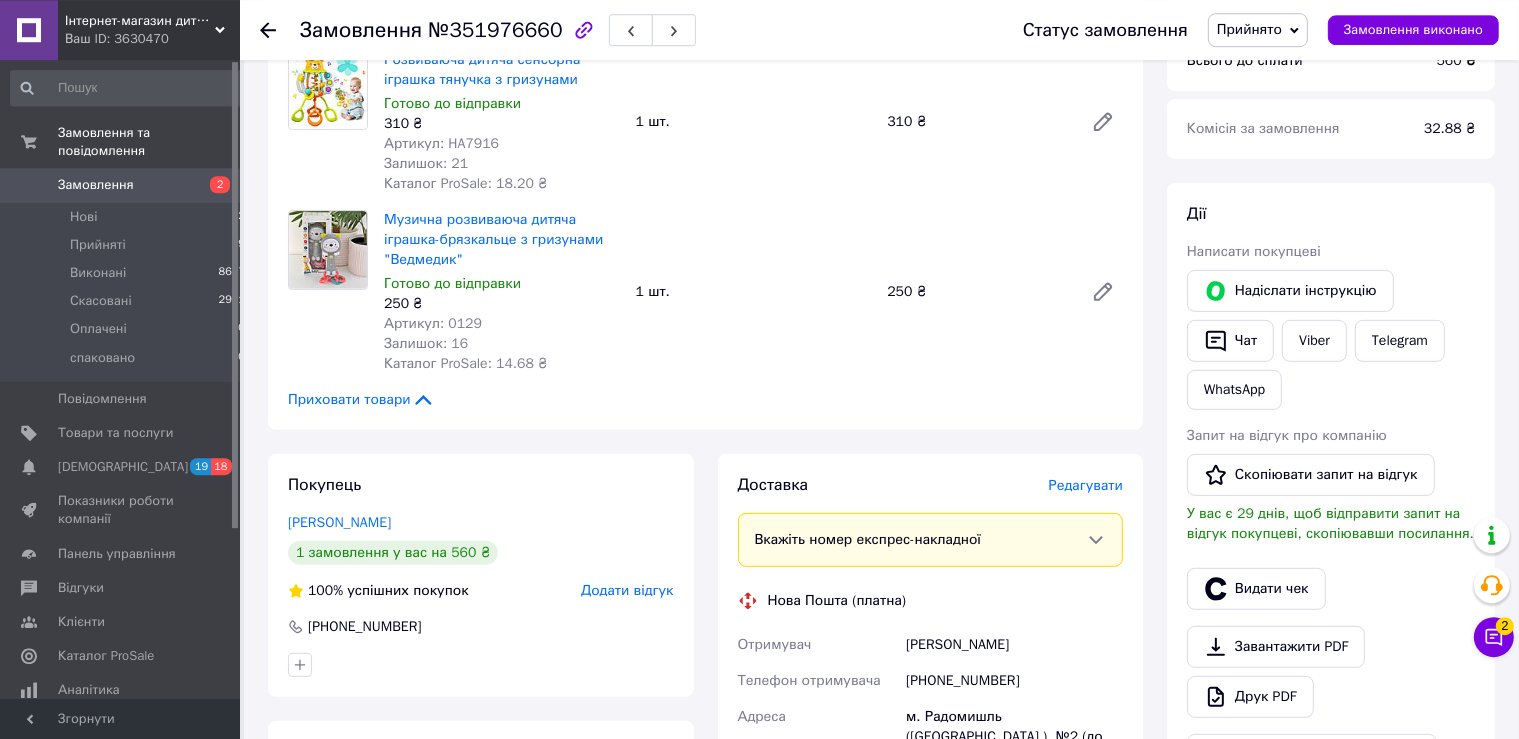 scroll, scrollTop: 739, scrollLeft: 0, axis: vertical 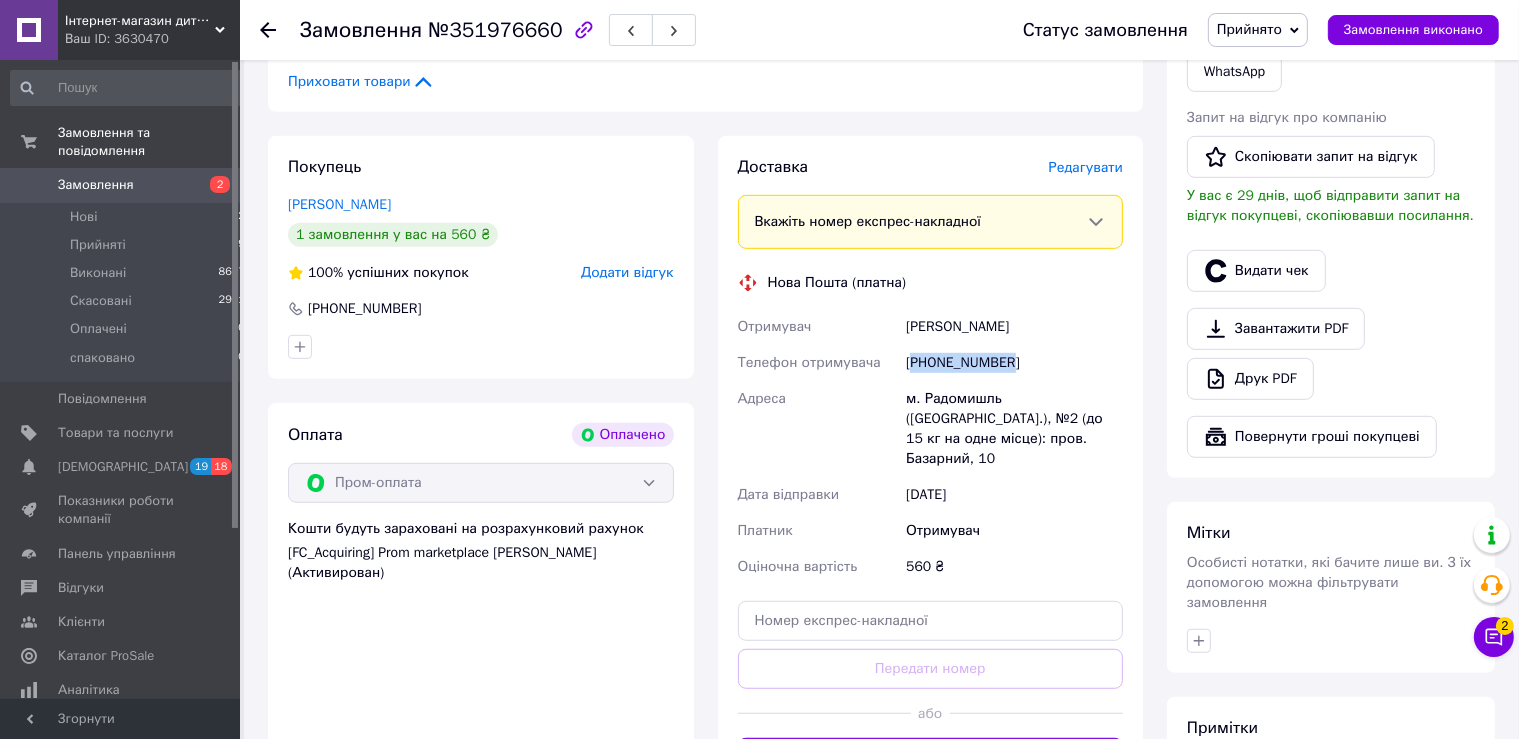 drag, startPoint x: 1027, startPoint y: 362, endPoint x: 918, endPoint y: 362, distance: 109 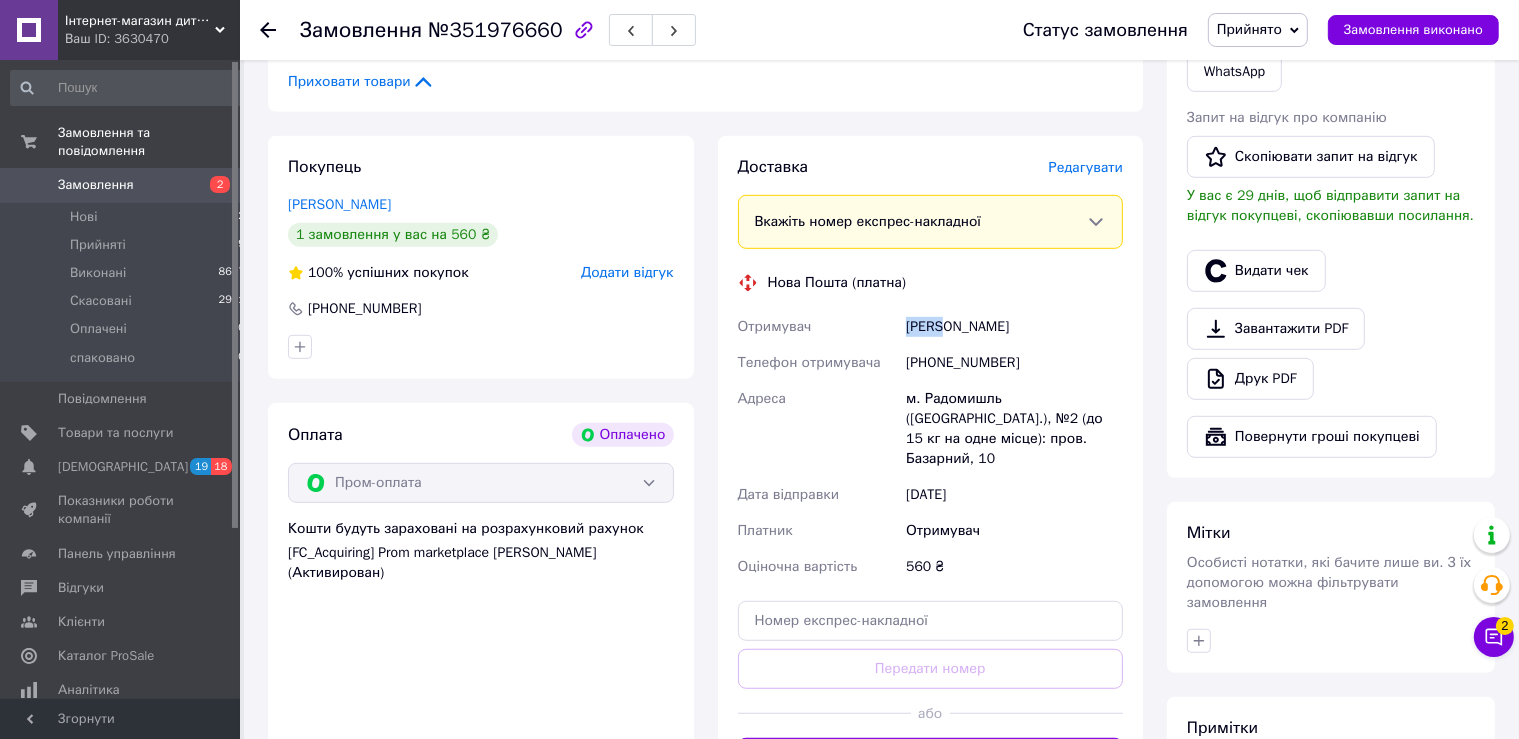drag, startPoint x: 943, startPoint y: 328, endPoint x: 888, endPoint y: 328, distance: 55 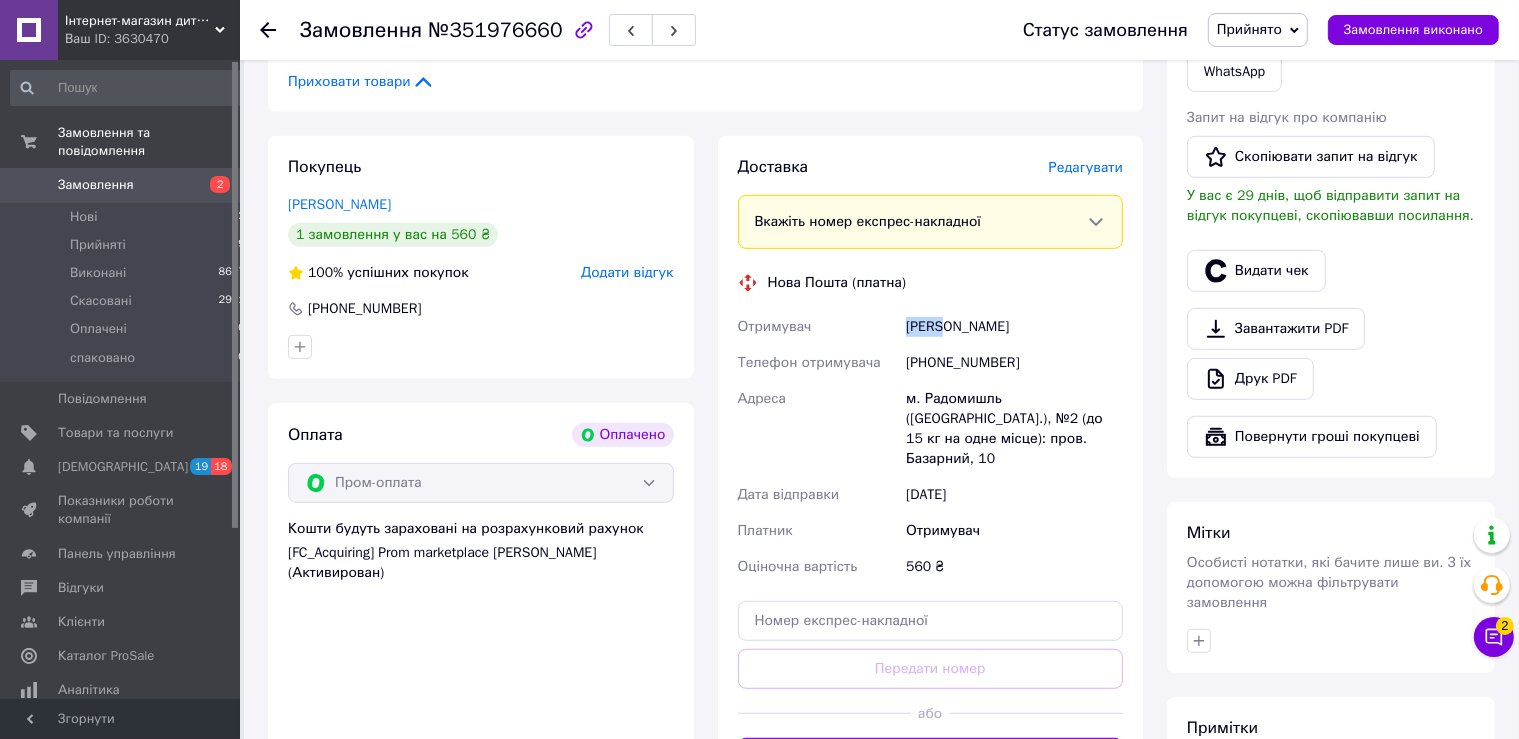 click on "Отримувач [PERSON_NAME] Телефон отримувача [PHONE_NUMBER] [GEOGRAPHIC_DATA] м. Радомишль ([GEOGRAPHIC_DATA].), №2 (до 15 кг на одне місце): пров. Базарний, 10 Дата відправки [DATE] Платник Отримувач Оціночна вартість 560 ₴" at bounding box center [931, 447] 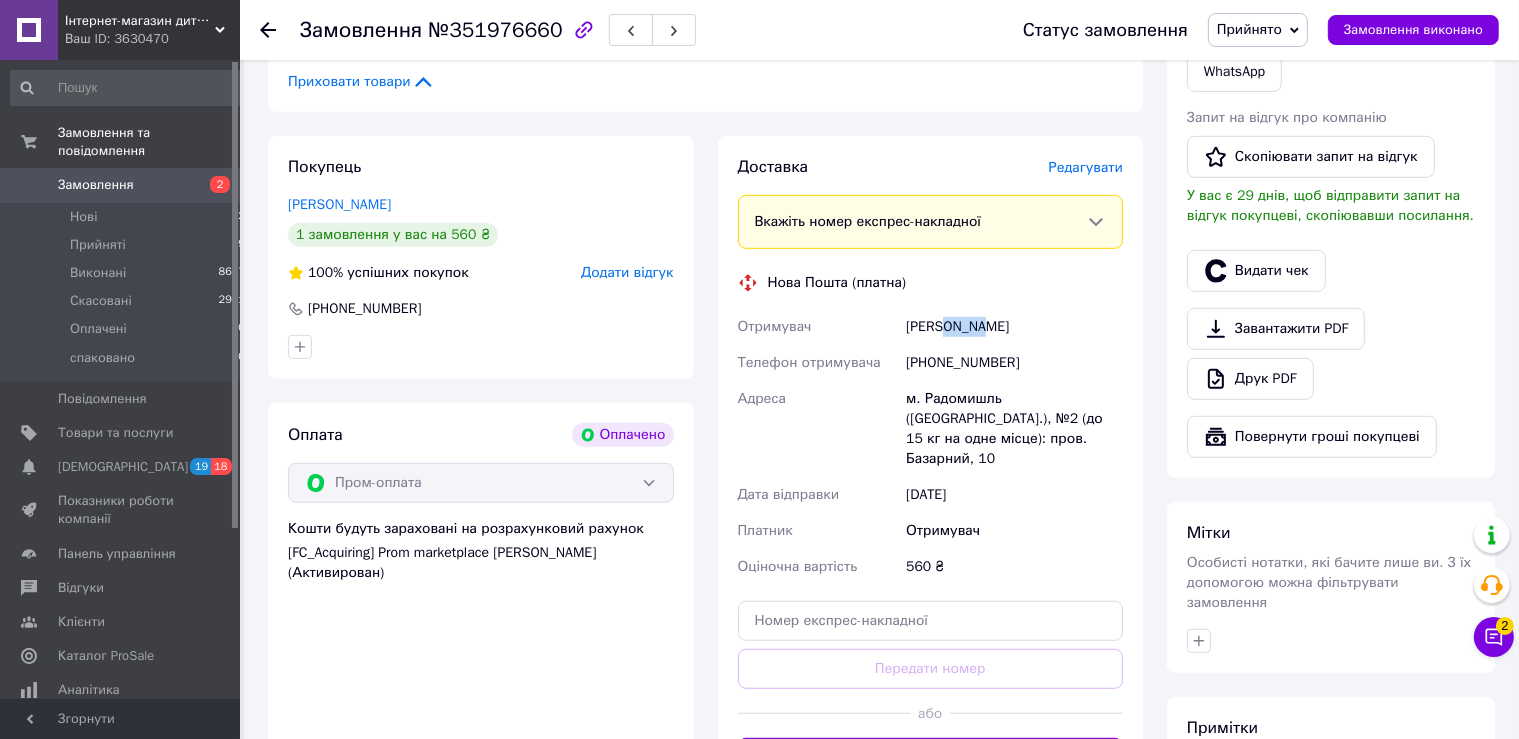drag, startPoint x: 990, startPoint y: 334, endPoint x: 942, endPoint y: 333, distance: 48.010414 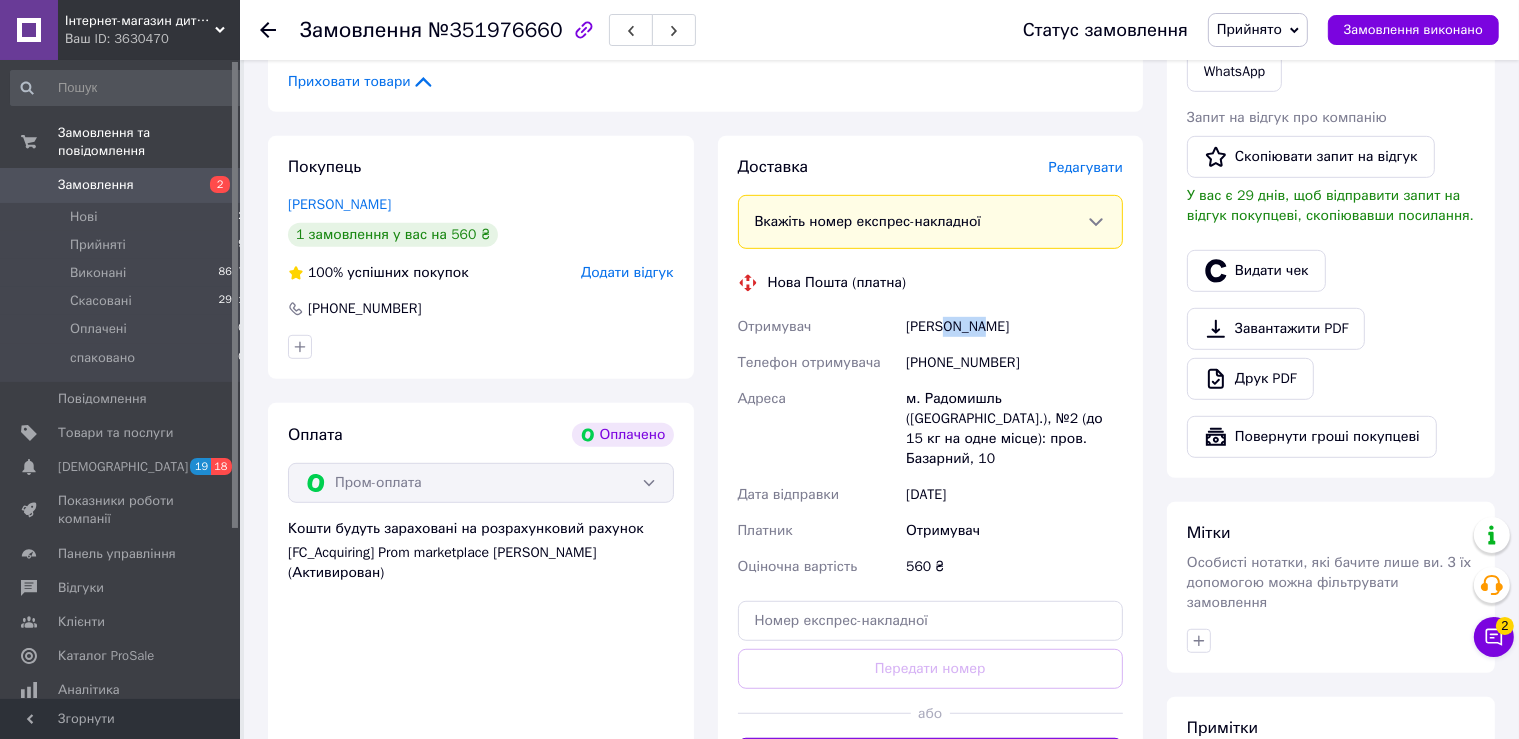copy on "Ірина" 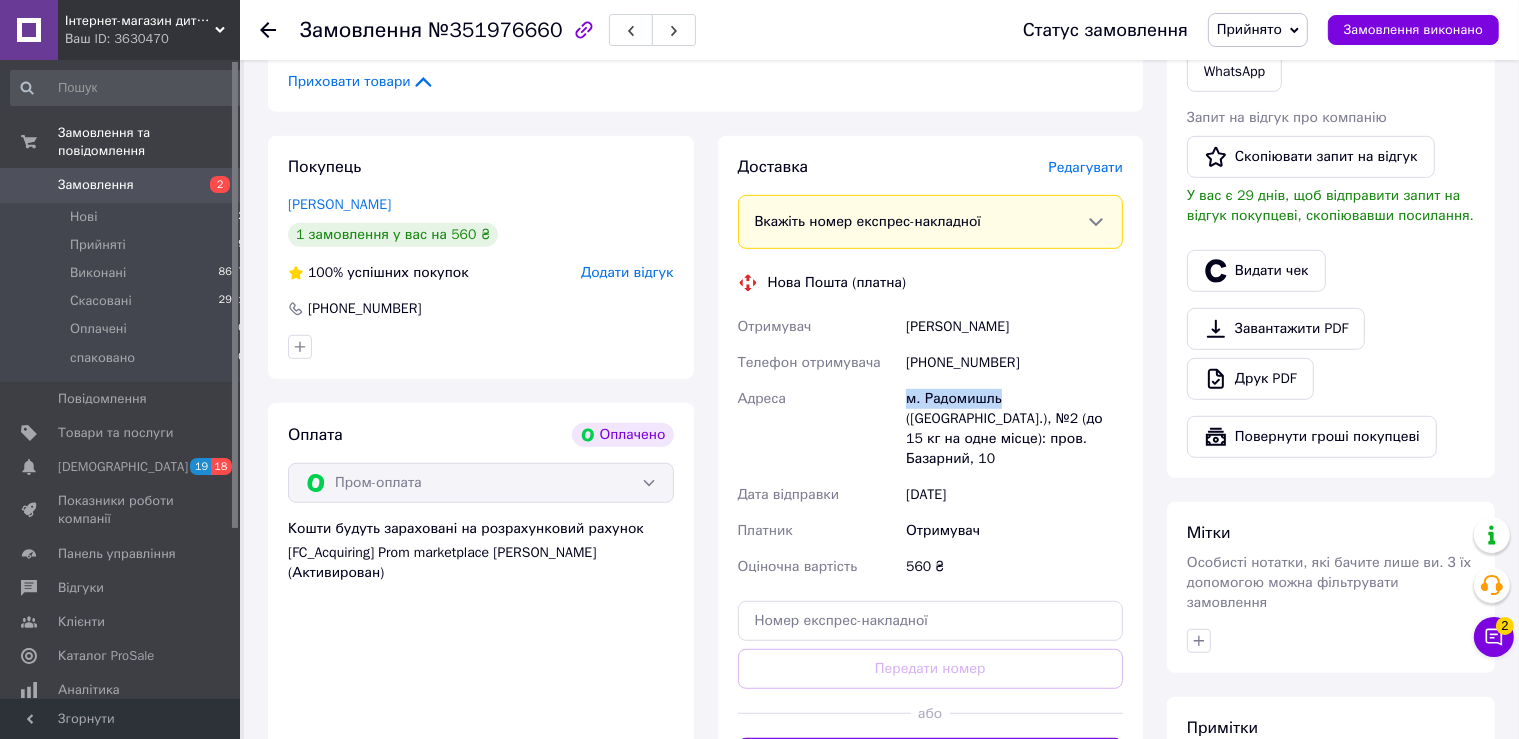 drag, startPoint x: 898, startPoint y: 398, endPoint x: 994, endPoint y: 398, distance: 96 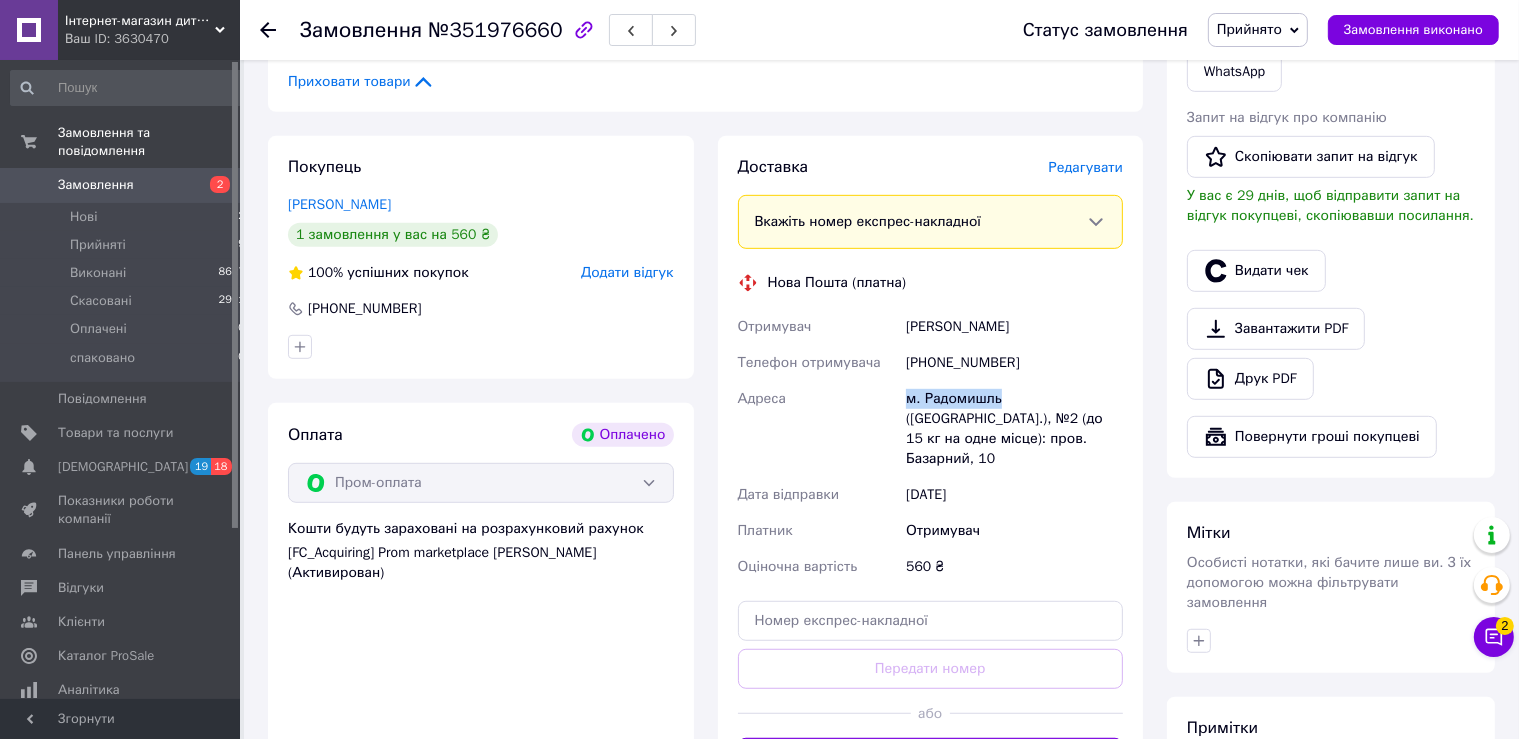 copy on "Адреса м. Радомишль" 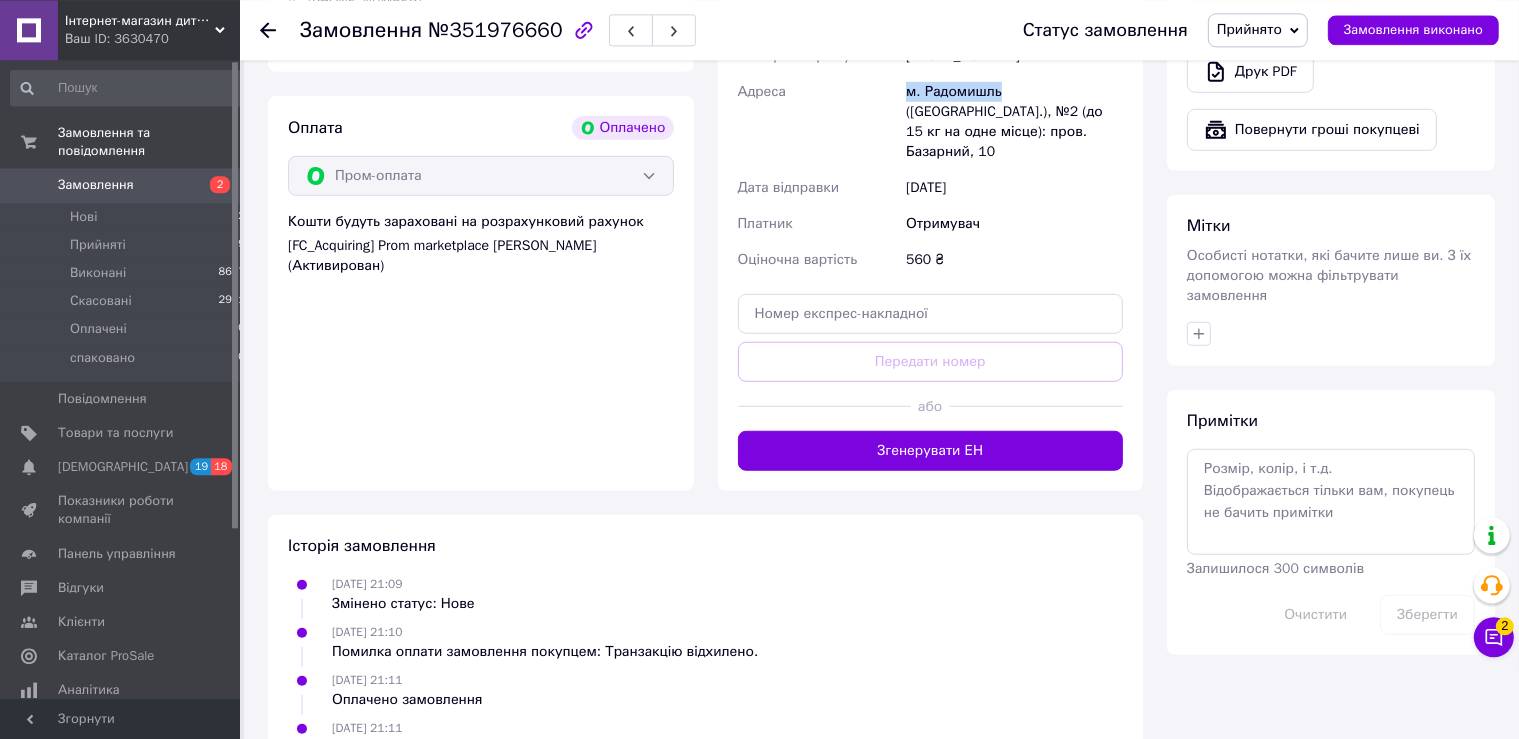 scroll, scrollTop: 1372, scrollLeft: 0, axis: vertical 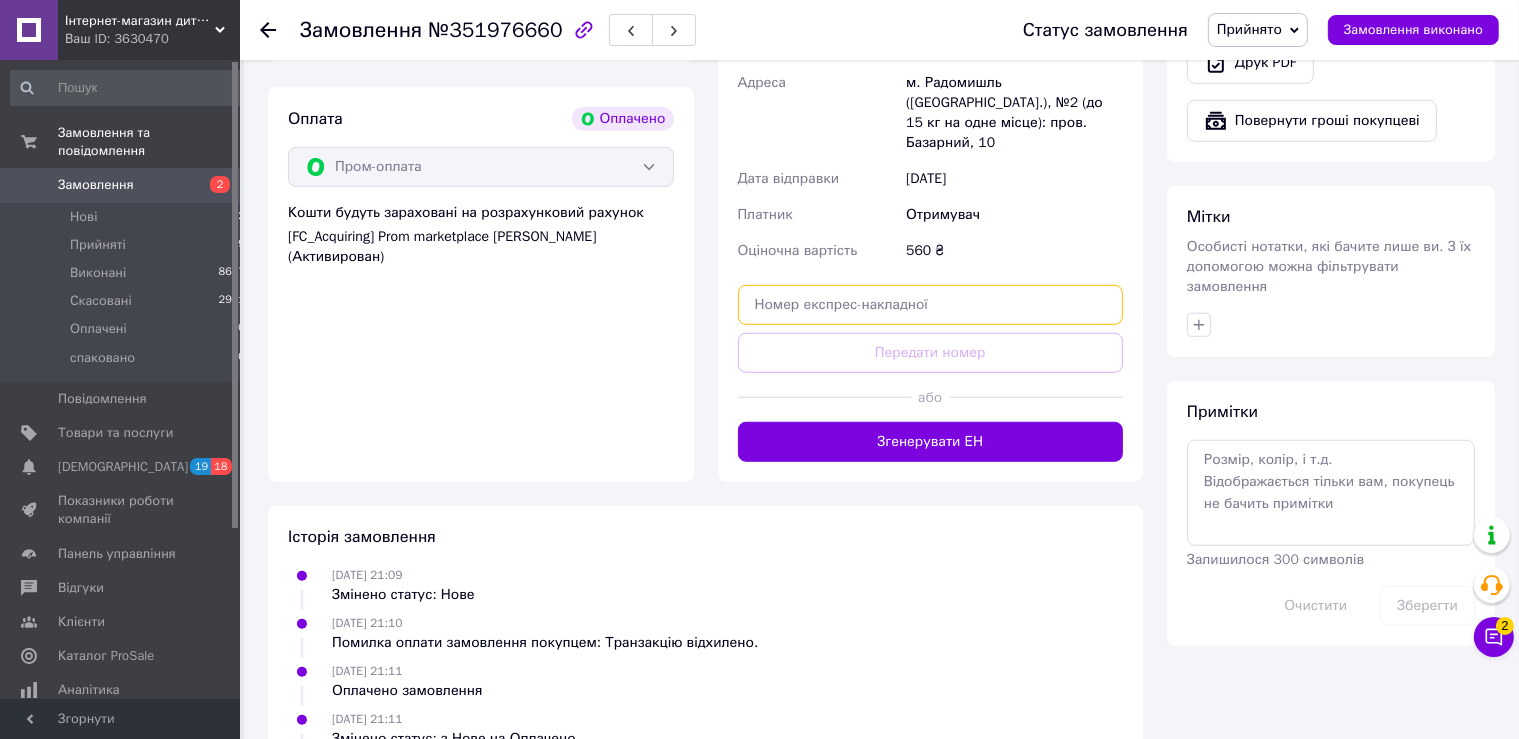 click at bounding box center [931, 305] 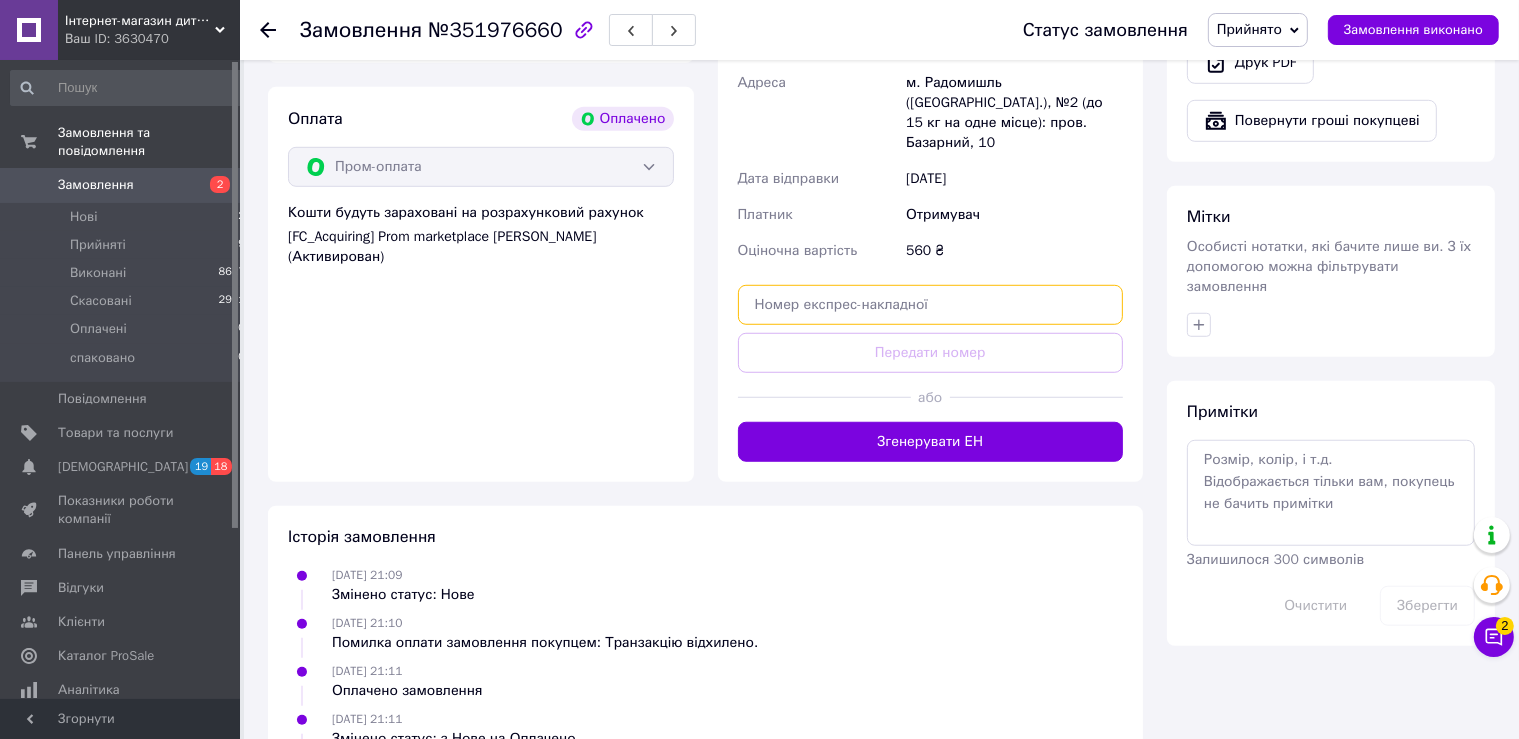 paste on "20451202790482" 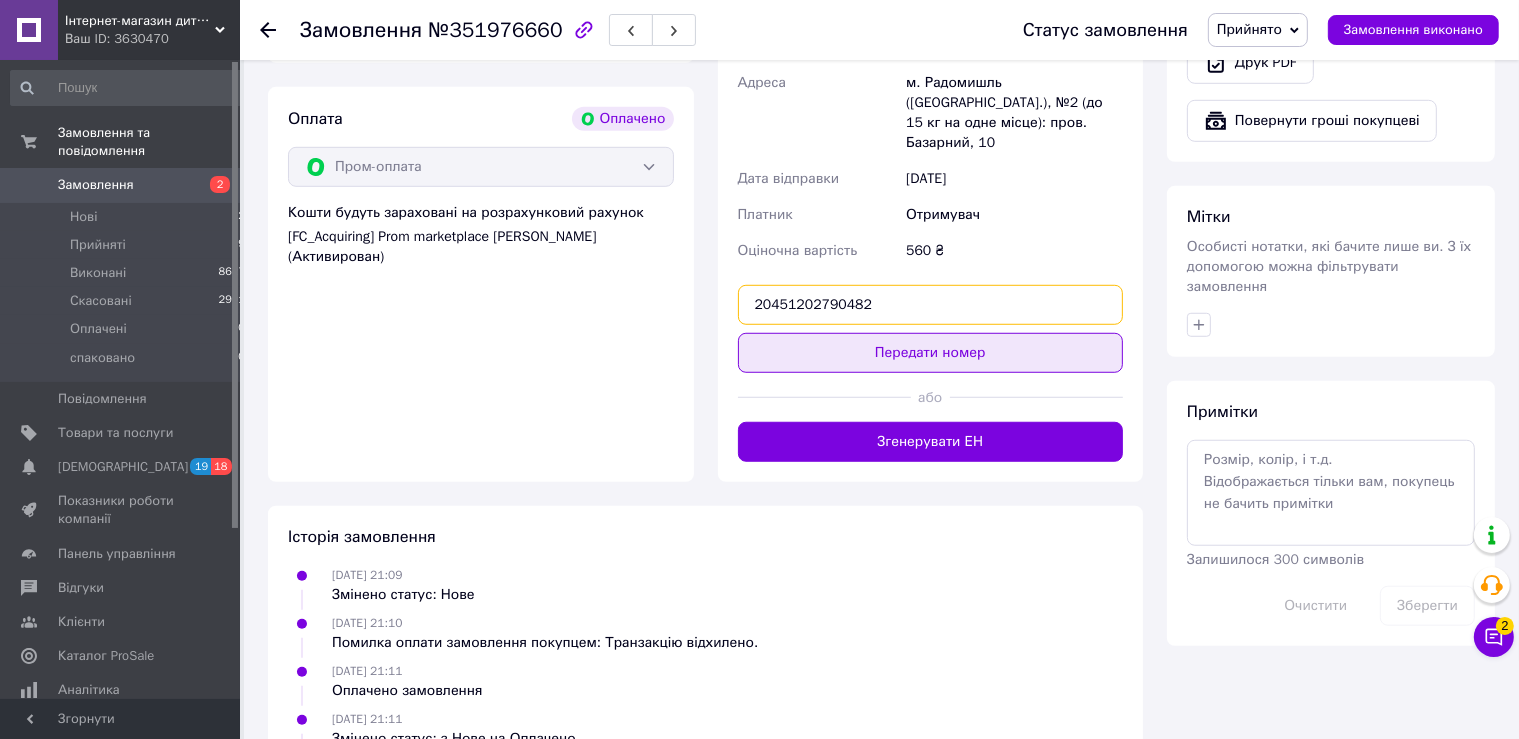 type on "20451202790482" 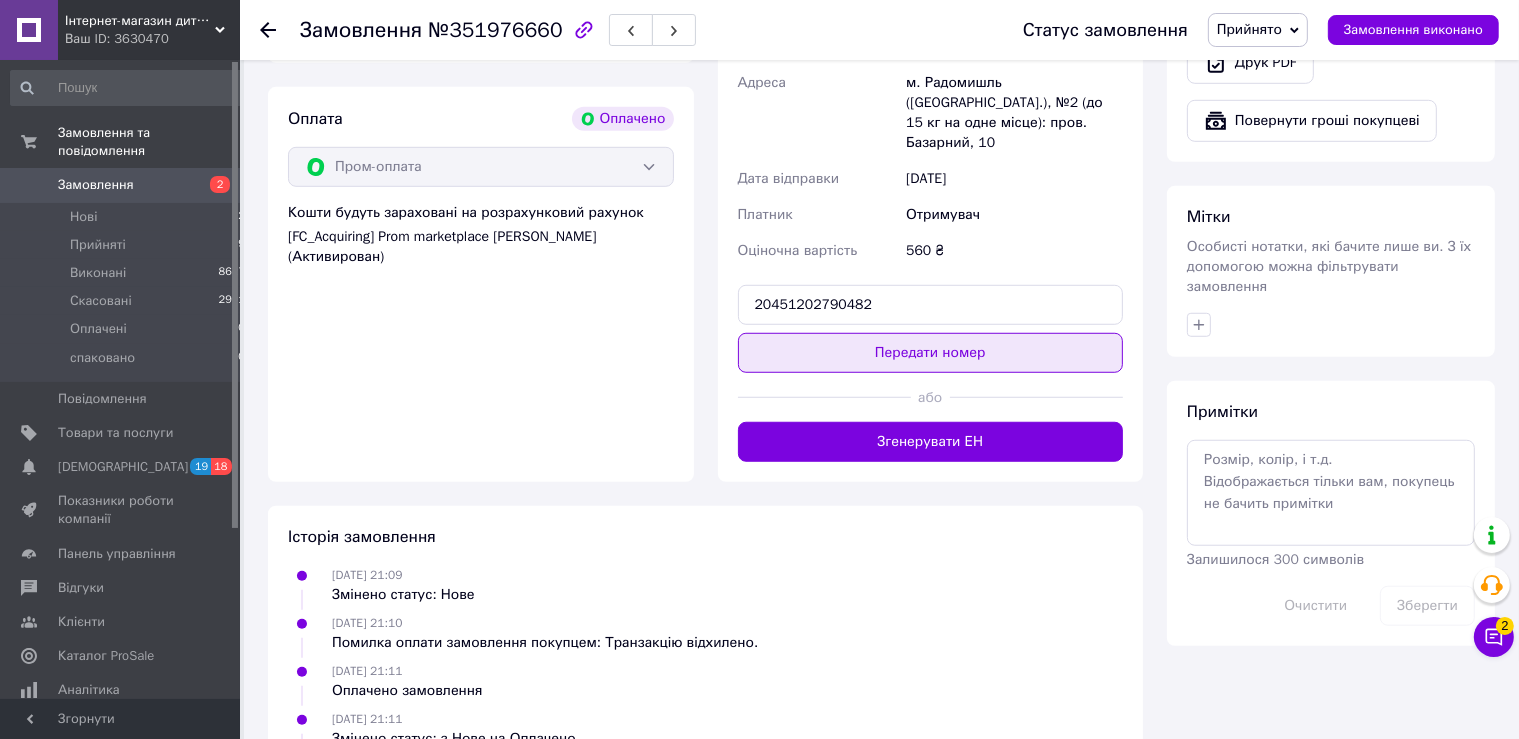 click on "Передати номер" at bounding box center (931, 353) 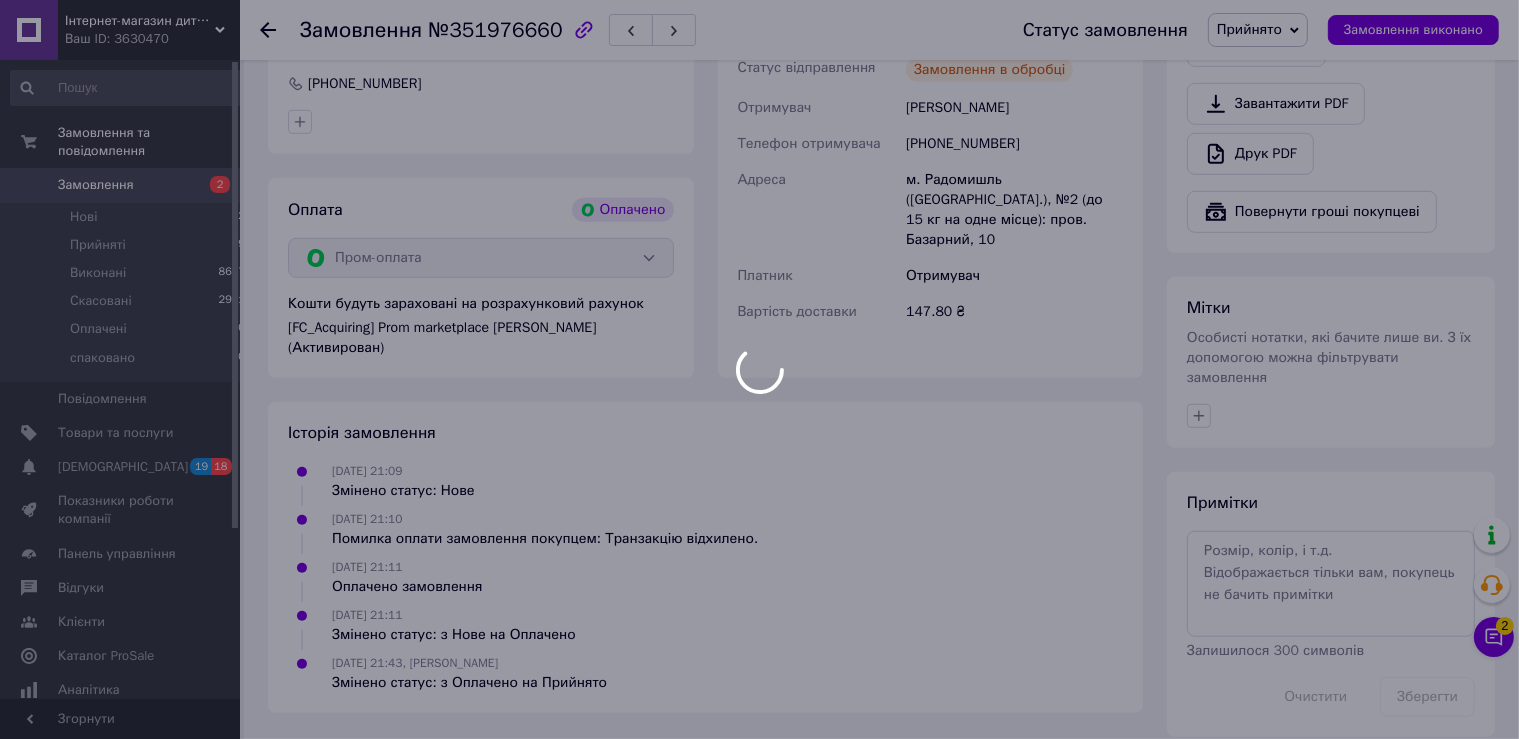 scroll, scrollTop: 964, scrollLeft: 0, axis: vertical 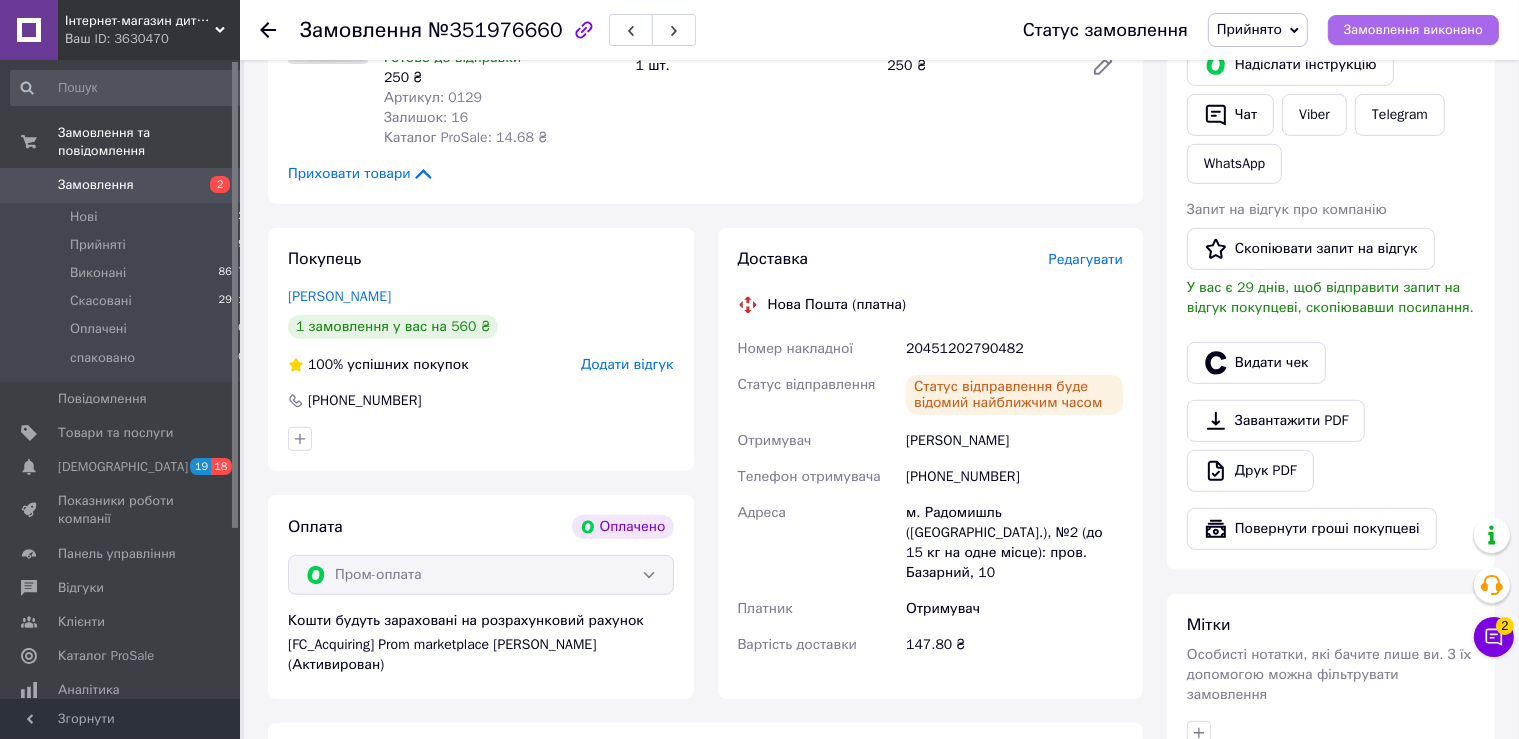 click on "Замовлення виконано" at bounding box center (1413, 30) 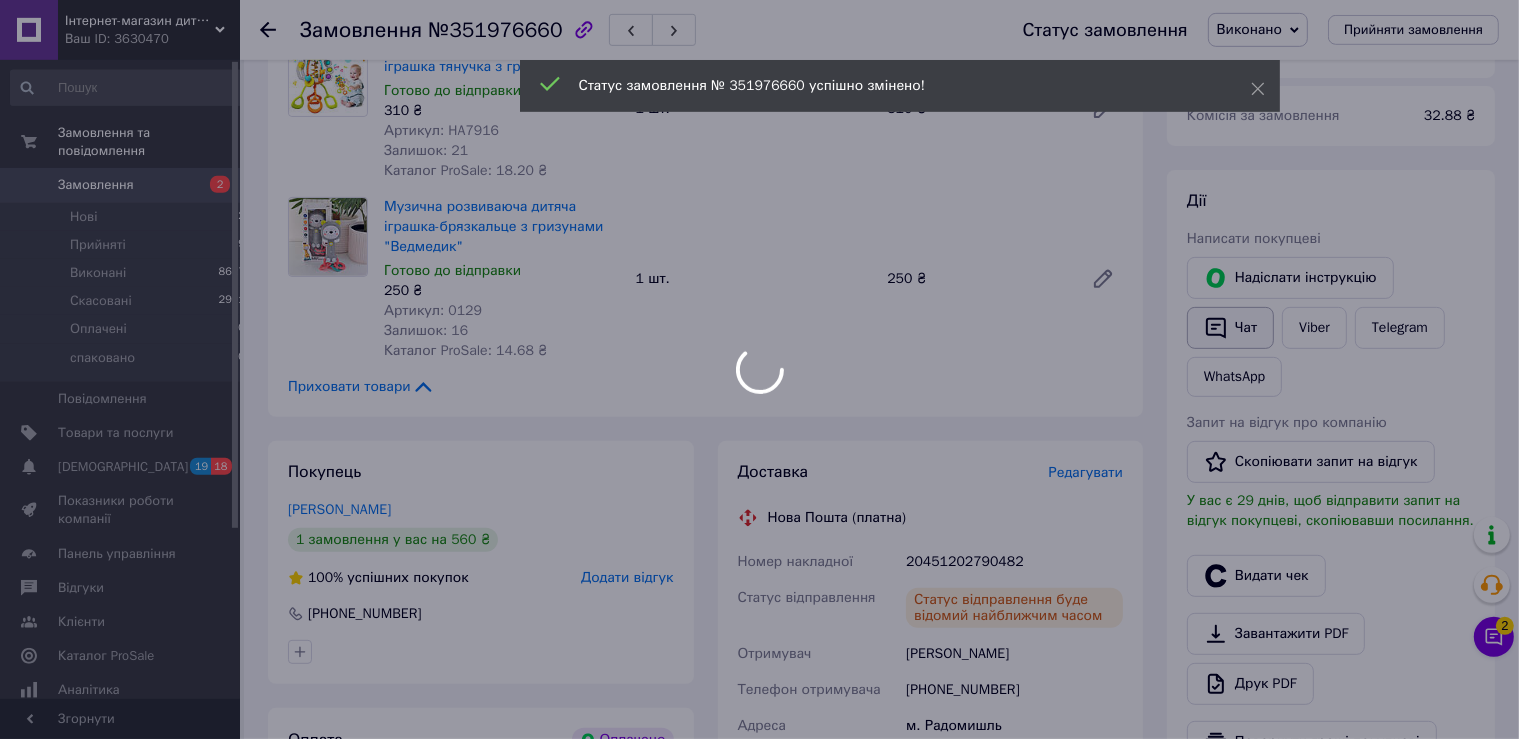 scroll, scrollTop: 753, scrollLeft: 0, axis: vertical 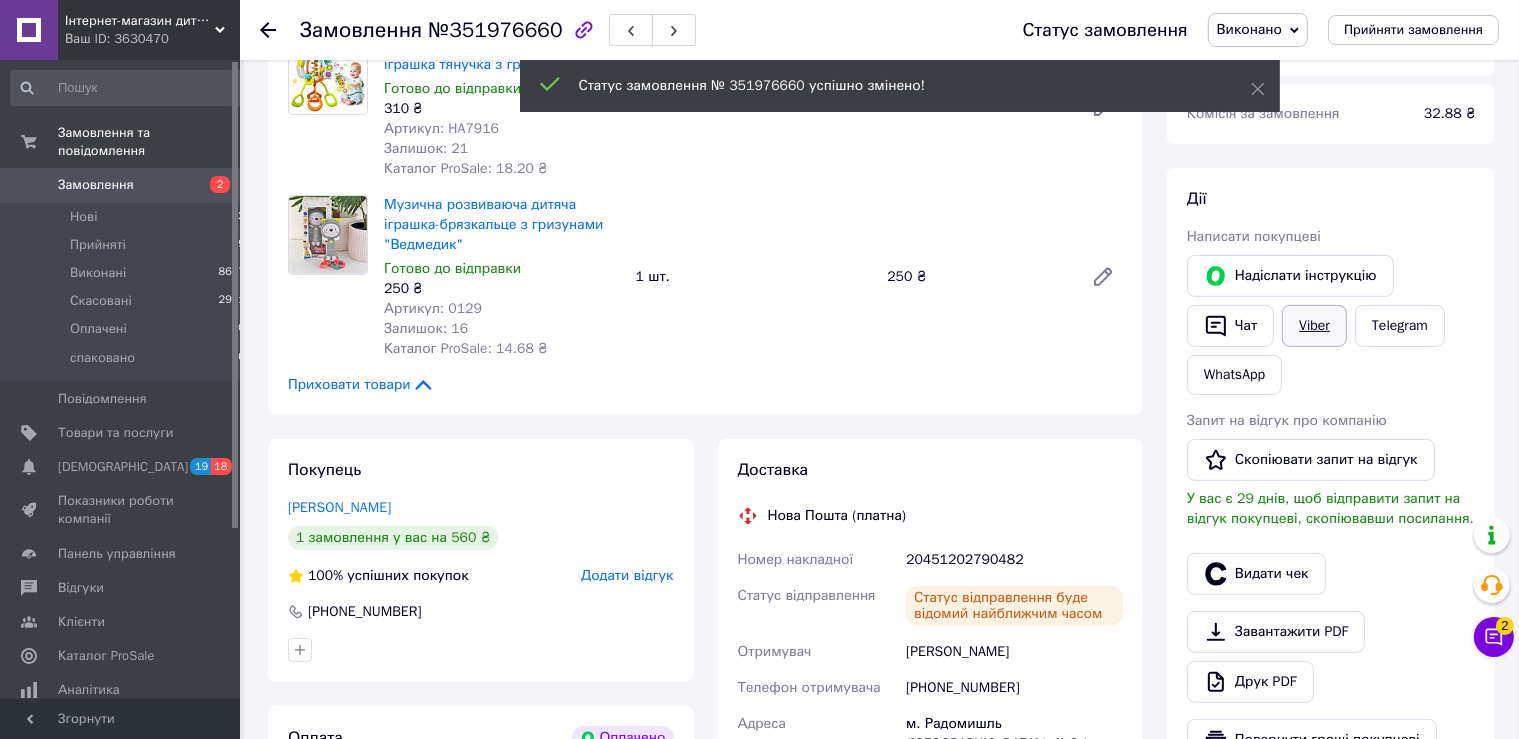 click on "Viber" at bounding box center (1314, 326) 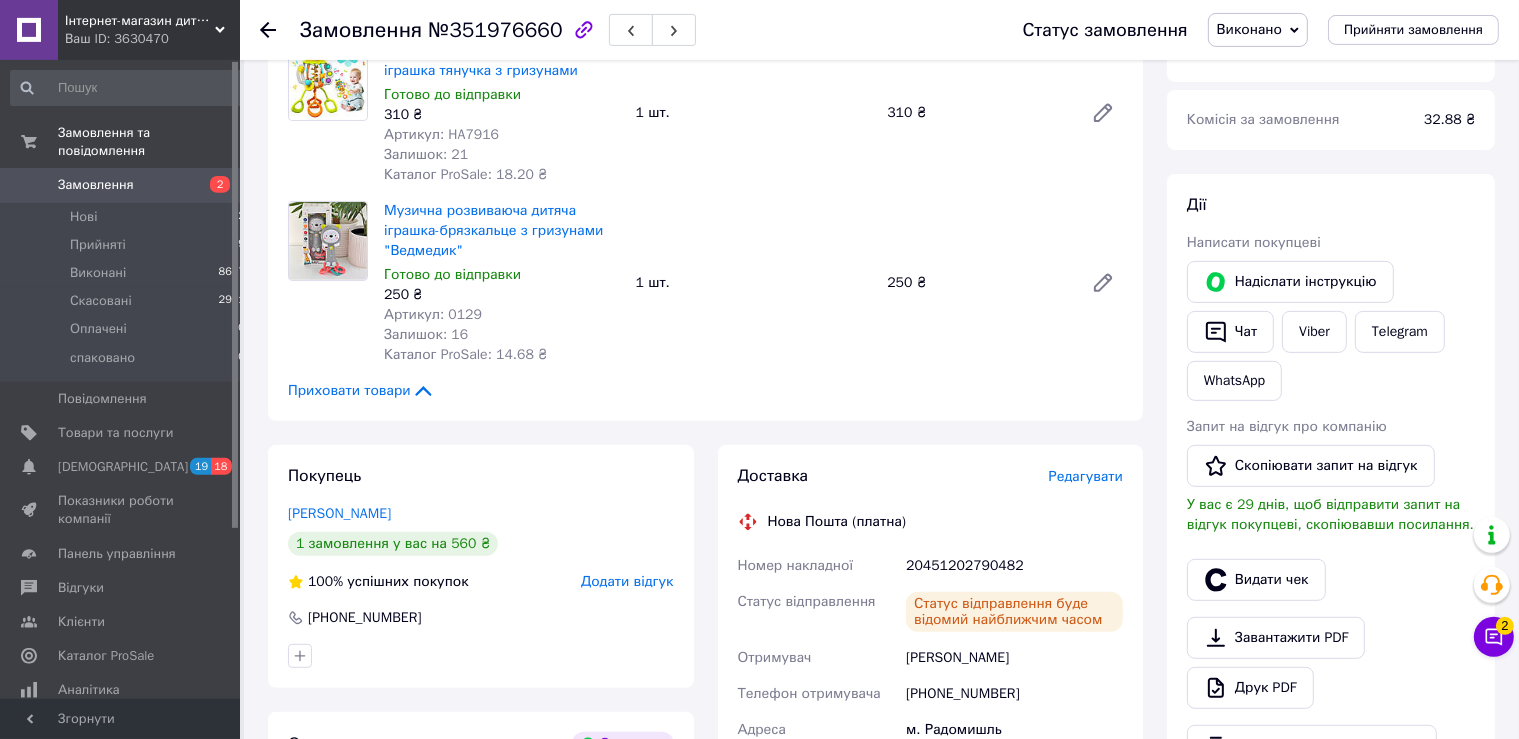 scroll, scrollTop: 648, scrollLeft: 0, axis: vertical 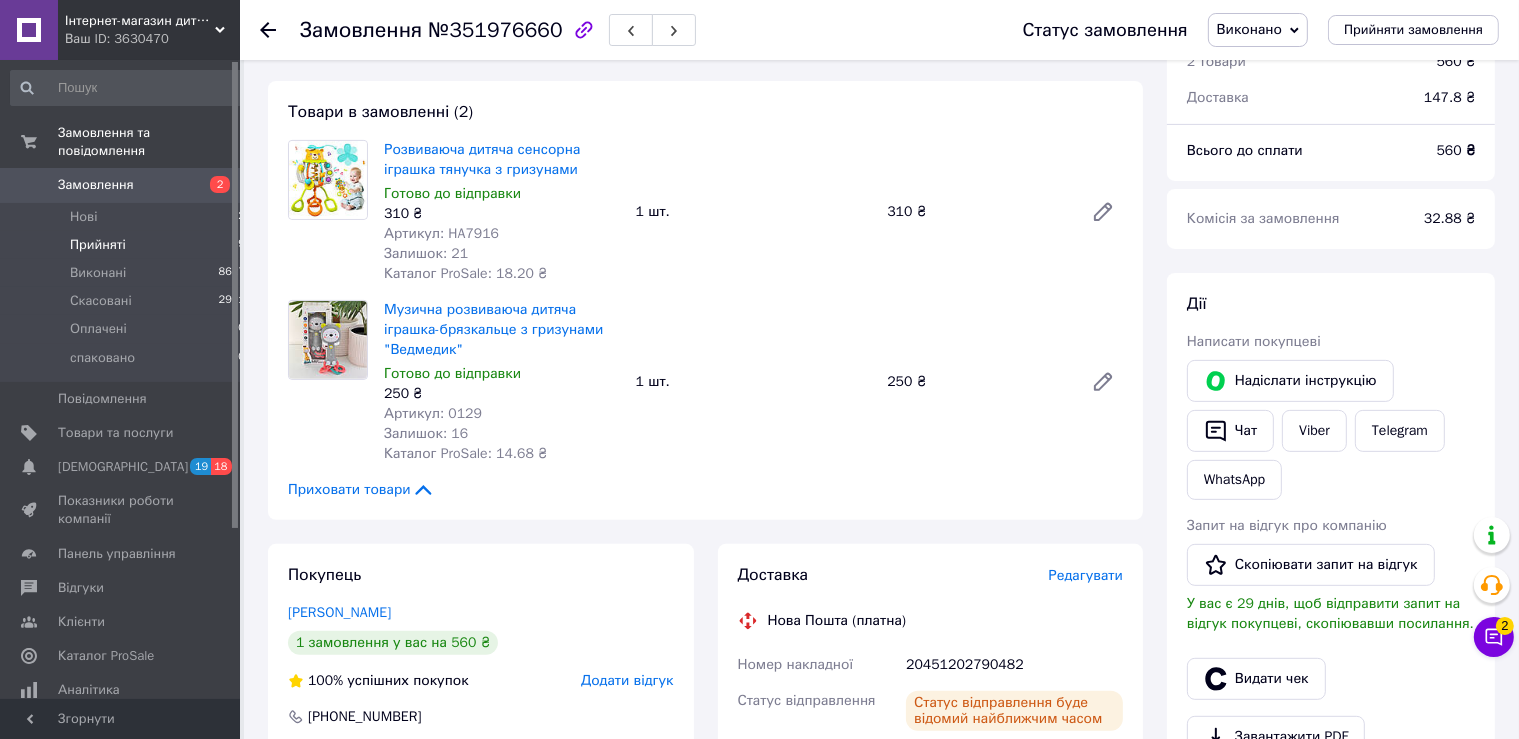 click on "Прийняті 9" at bounding box center [128, 245] 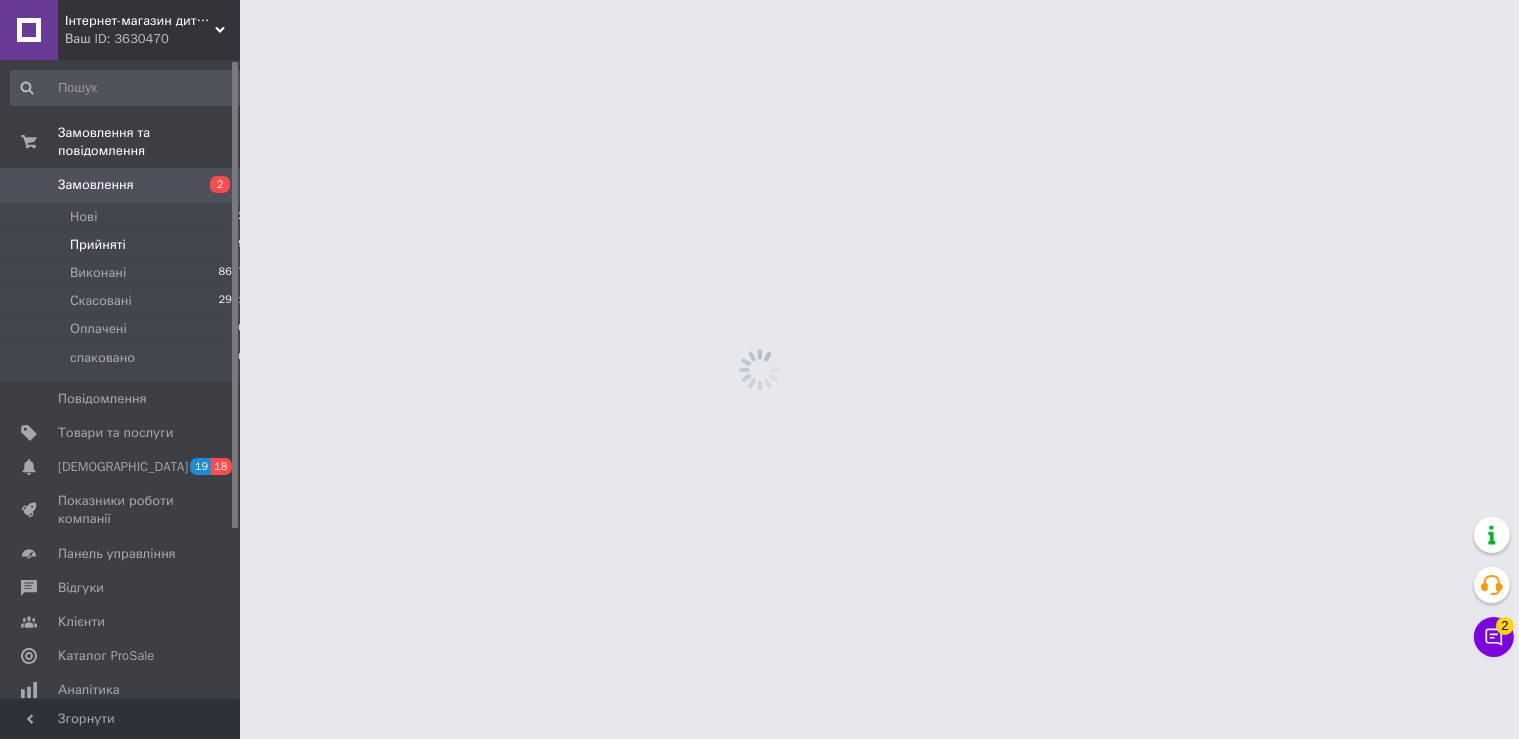 scroll, scrollTop: 0, scrollLeft: 0, axis: both 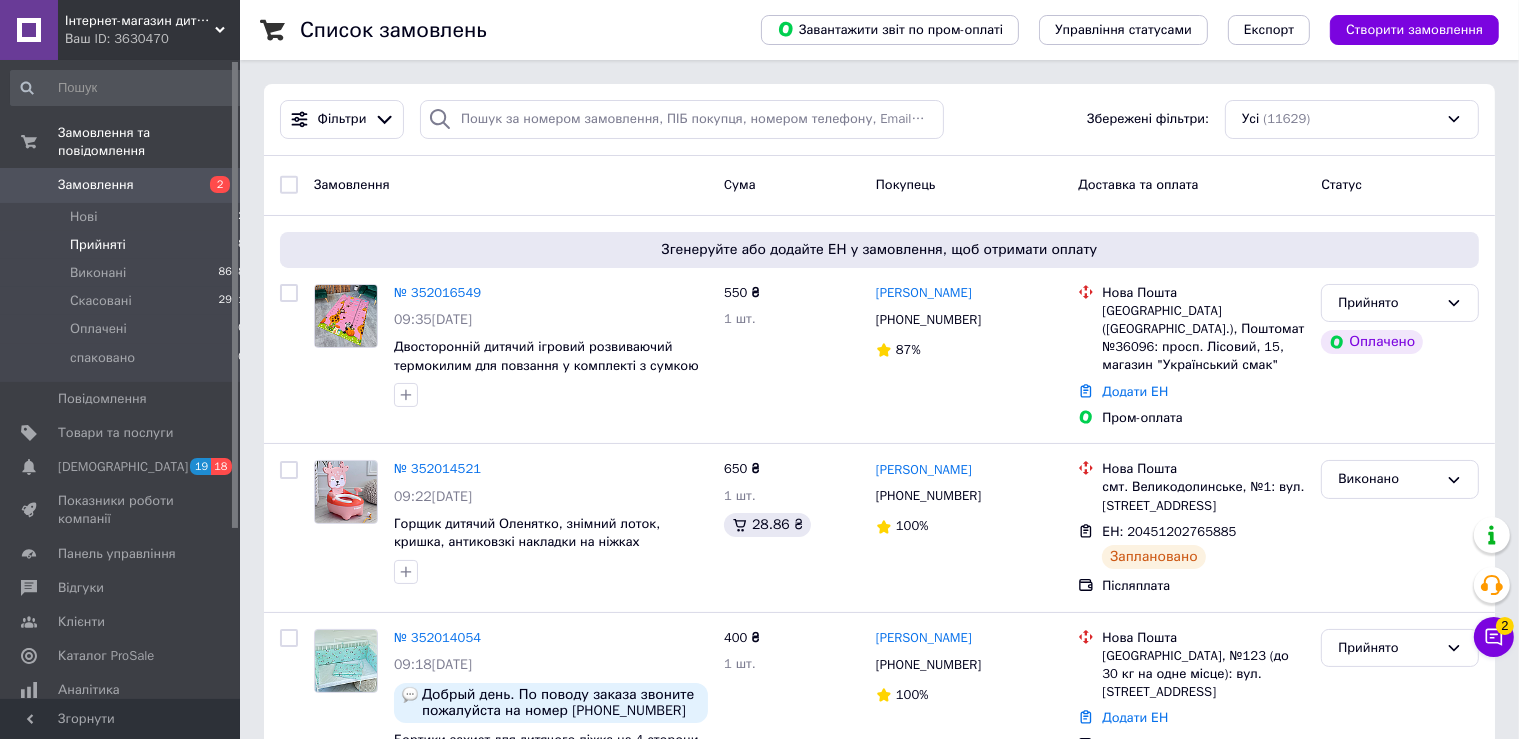 click on "Прийняті 8" at bounding box center [128, 245] 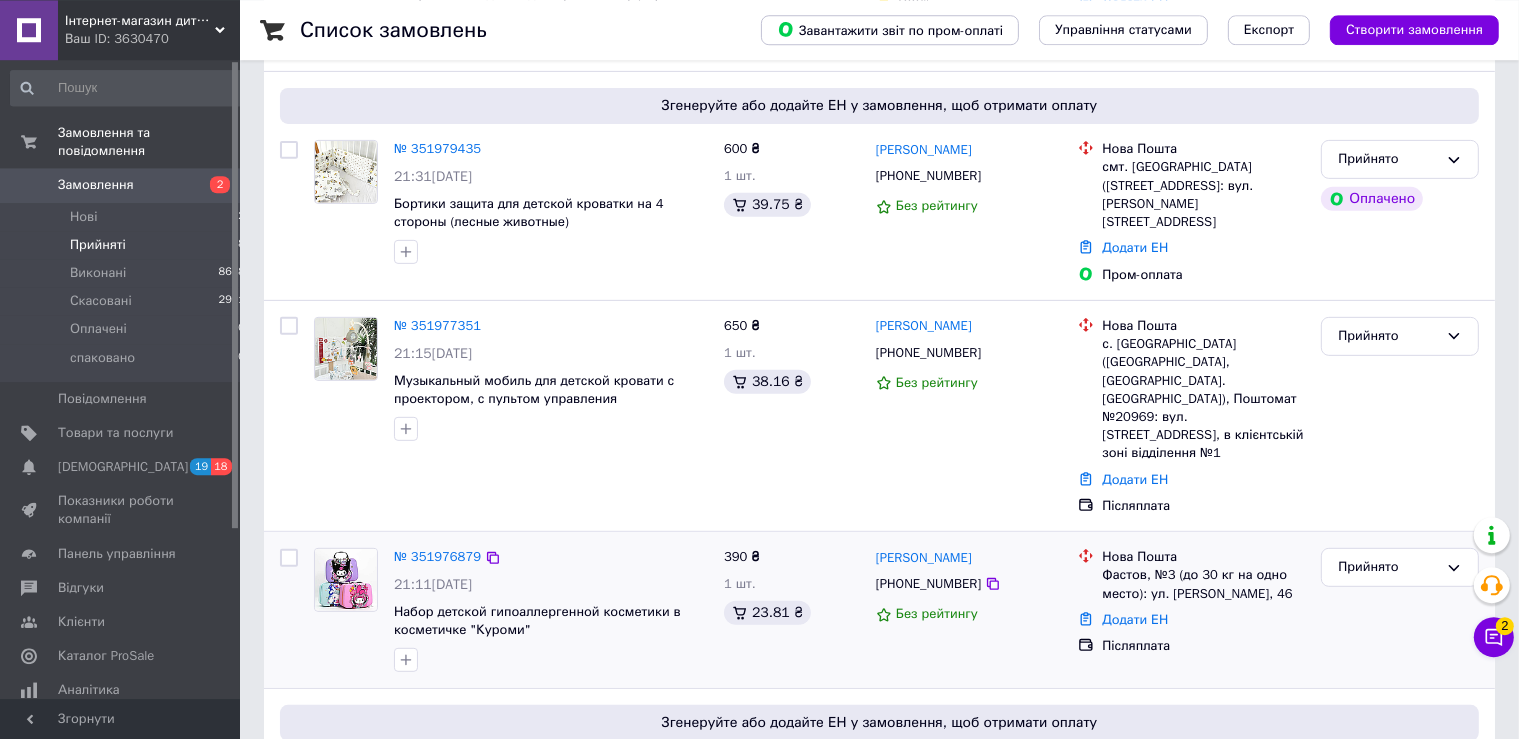 scroll, scrollTop: 932, scrollLeft: 0, axis: vertical 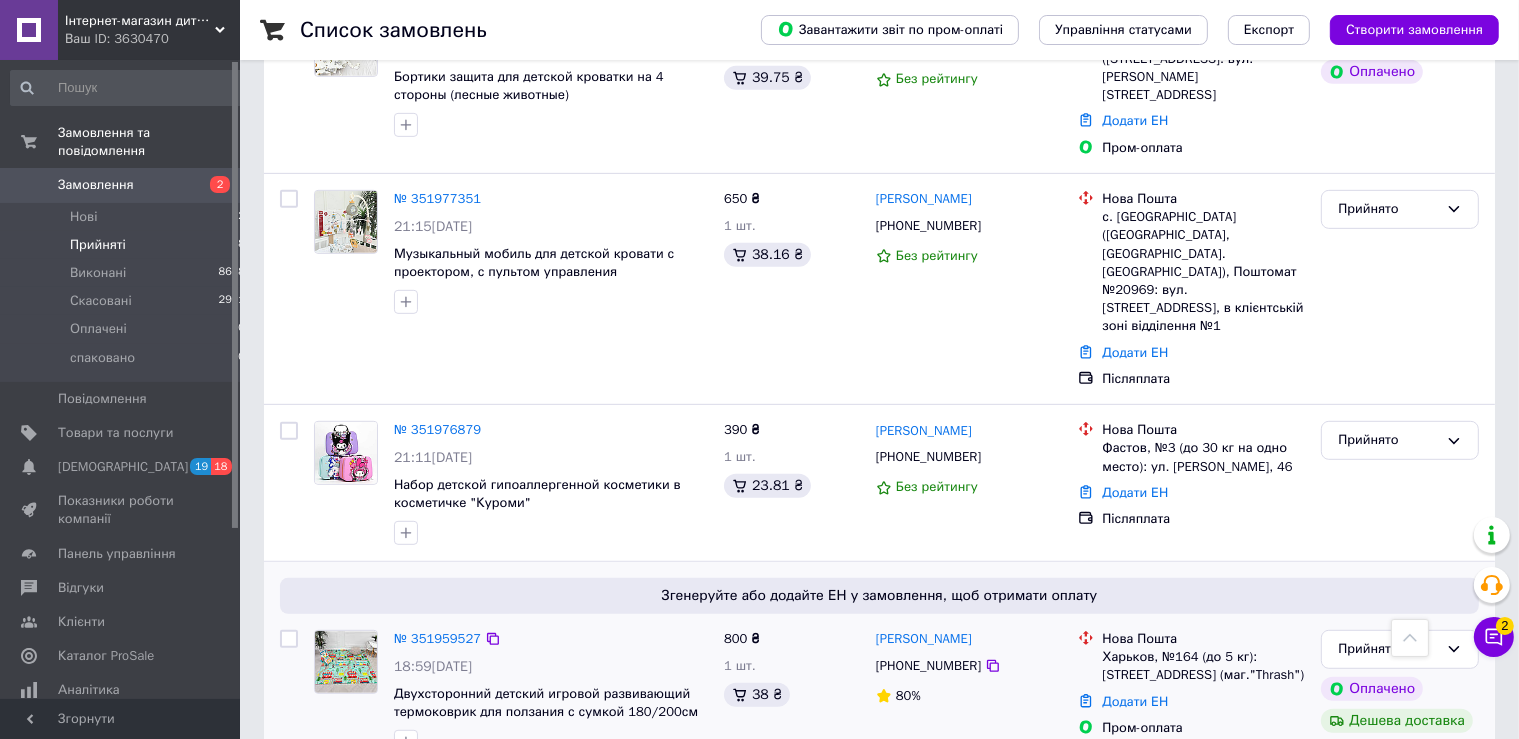 click at bounding box center [346, 662] 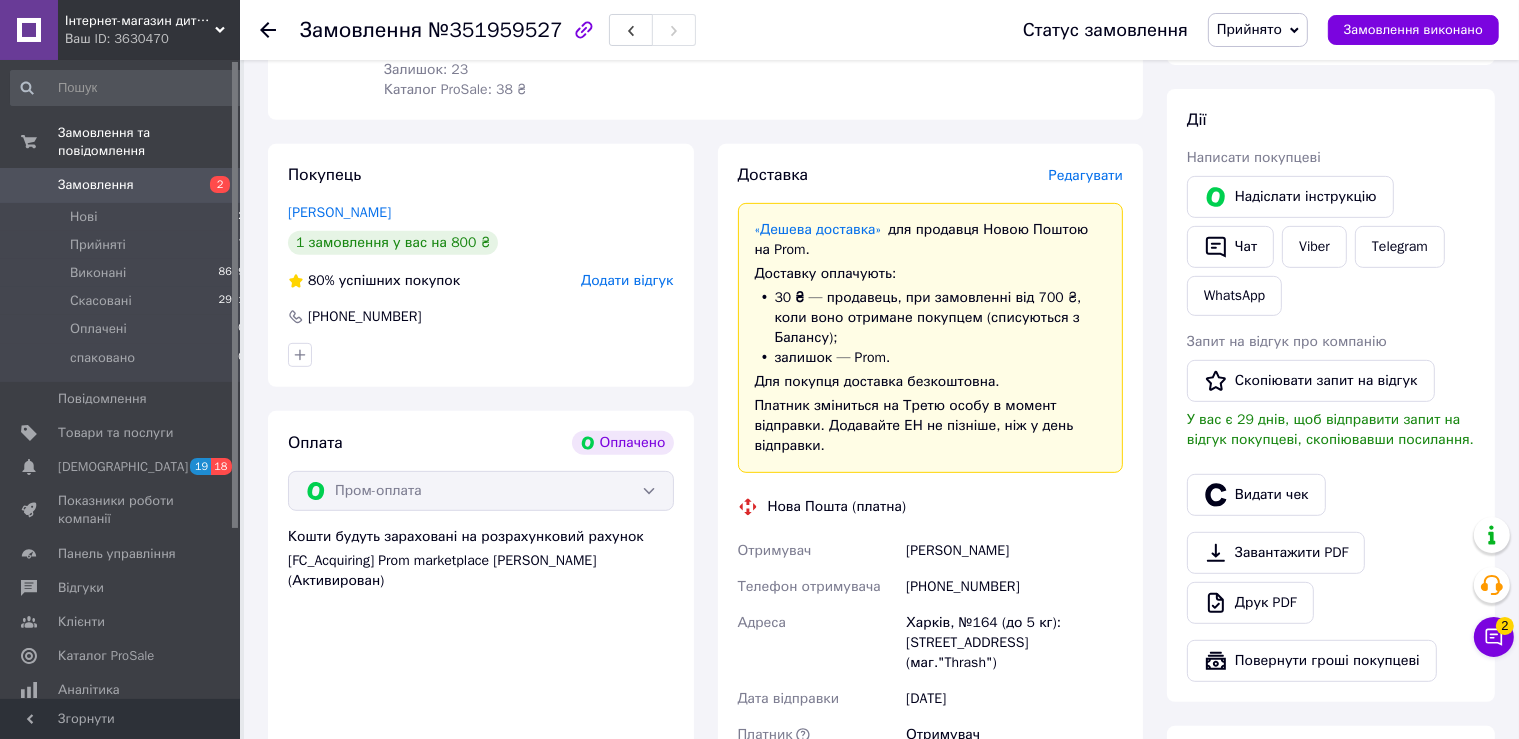 scroll, scrollTop: 844, scrollLeft: 0, axis: vertical 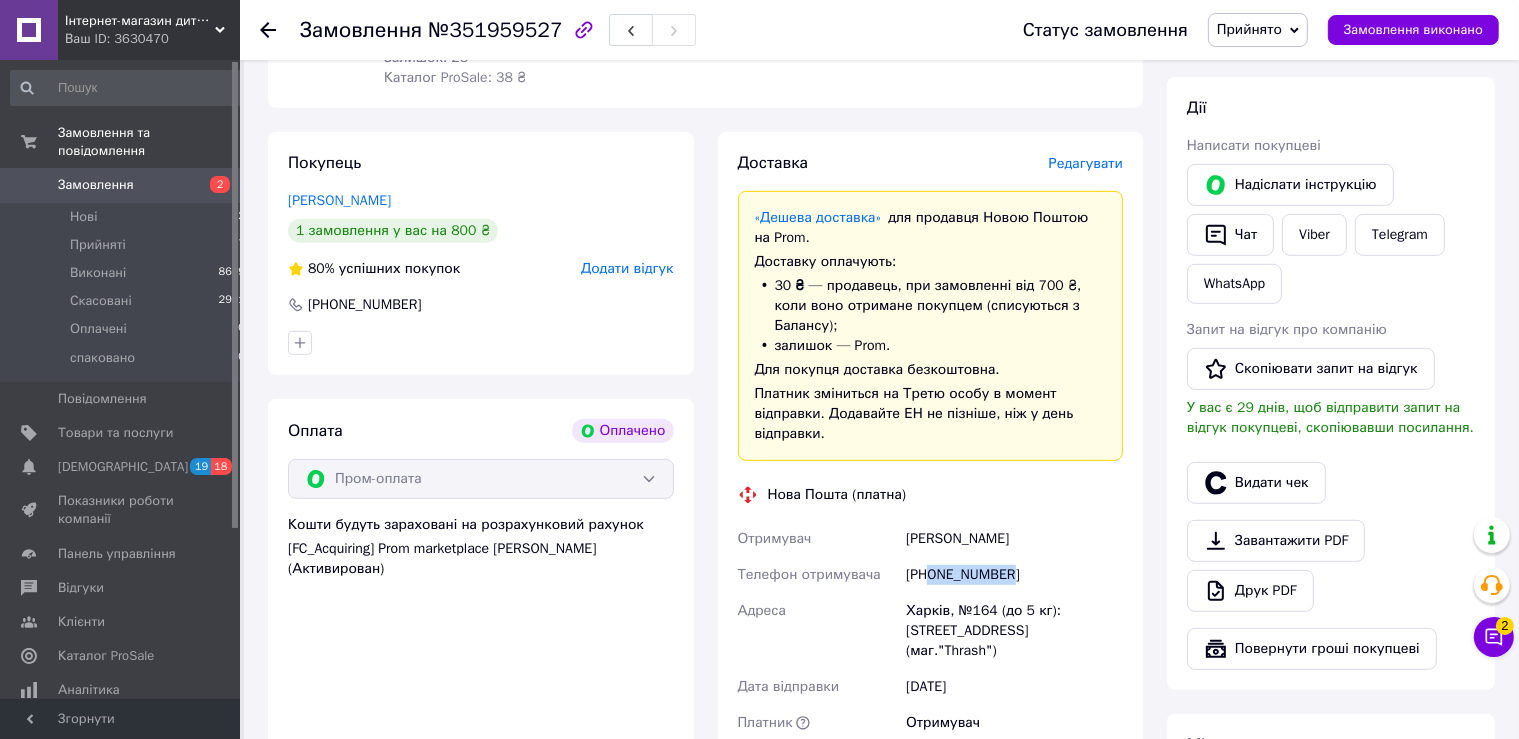 drag, startPoint x: 1025, startPoint y: 555, endPoint x: 931, endPoint y: 555, distance: 94 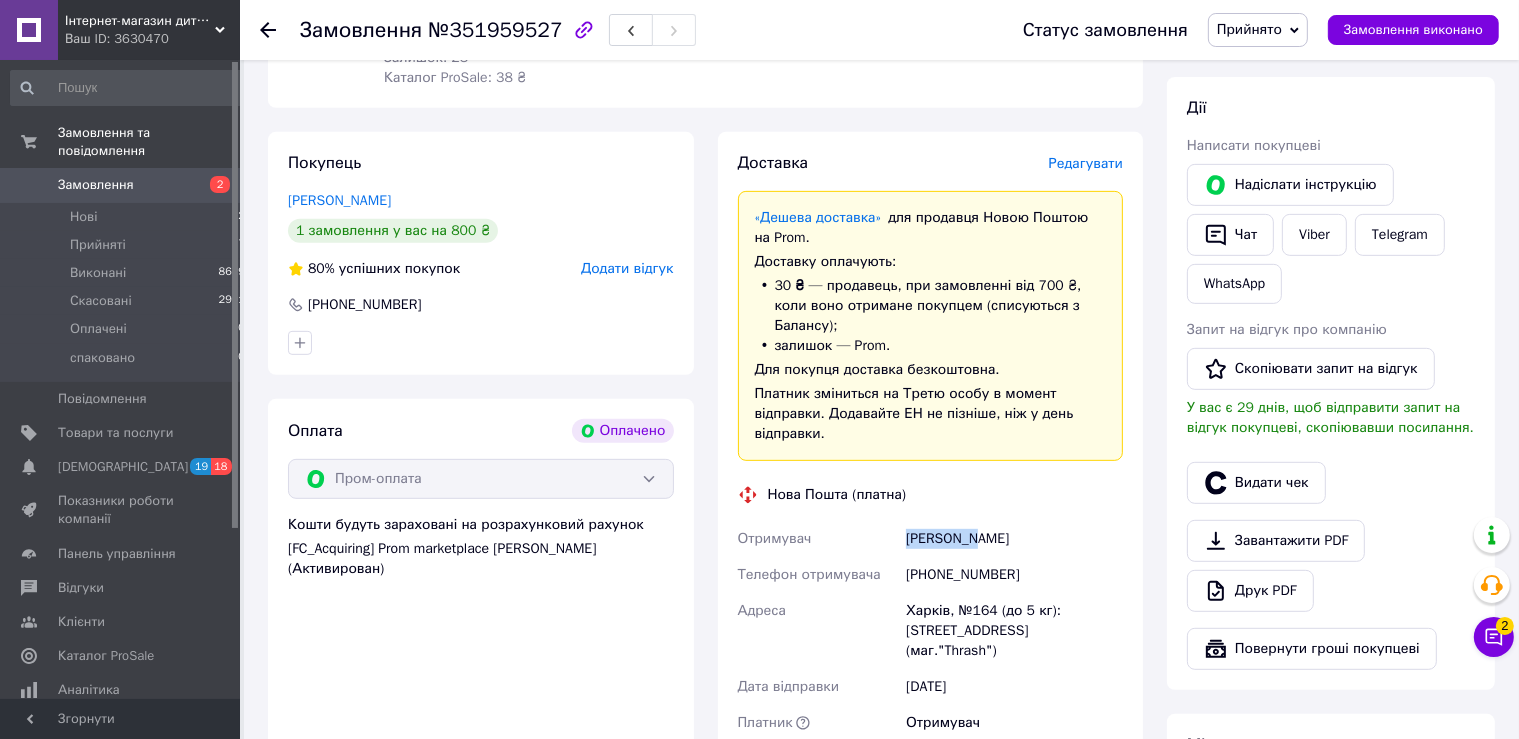 drag, startPoint x: 970, startPoint y: 519, endPoint x: 896, endPoint y: 520, distance: 74.00676 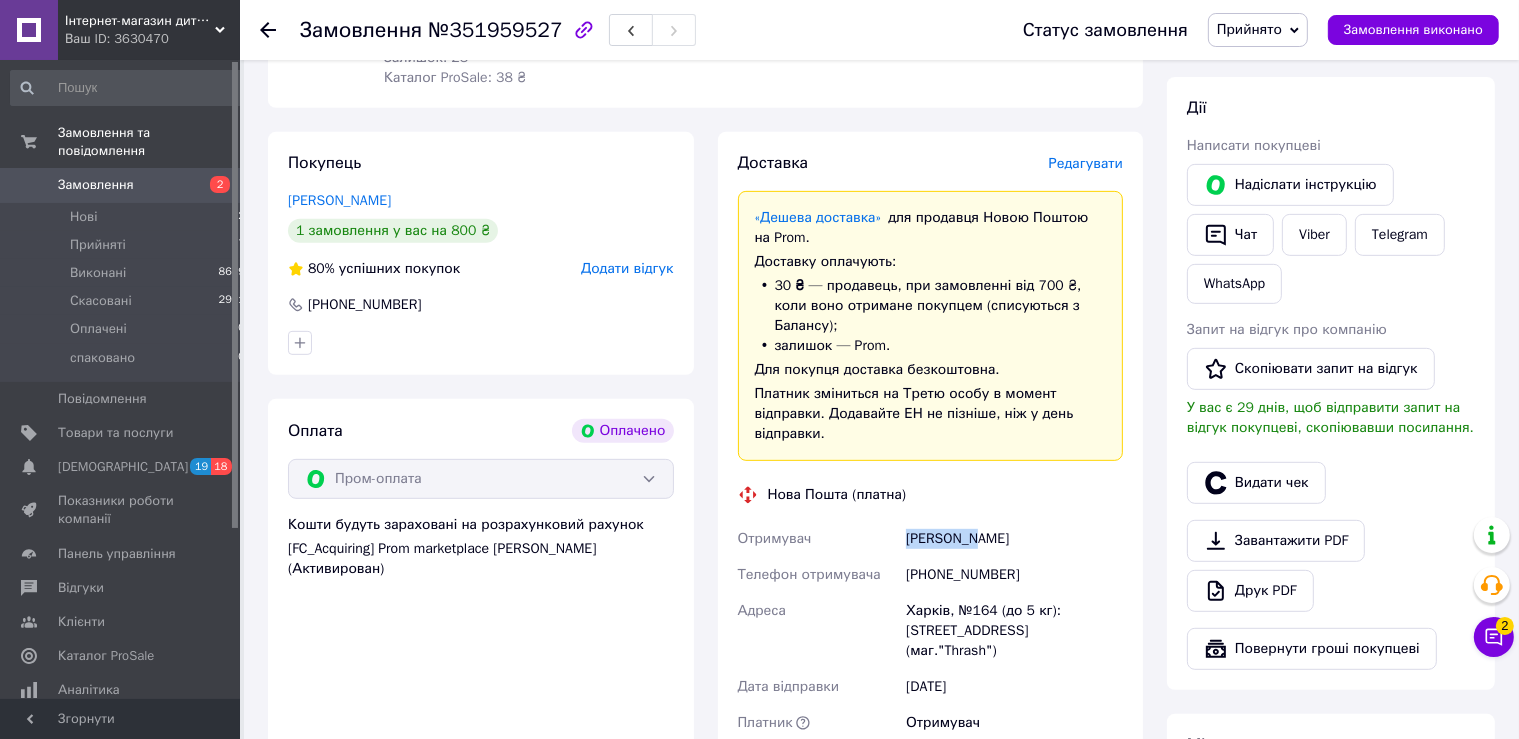 click on "Отримувач [PERSON_NAME] Телефон отримувача [PHONE_NUMBER] [GEOGRAPHIC_DATA], №164 (до 5 кг): [STREET_ADDRESS] (маг."Thrash") Дата відправки [DATE] Платник   Отримувач Оціночна вартість 800 ₴" at bounding box center (931, 649) 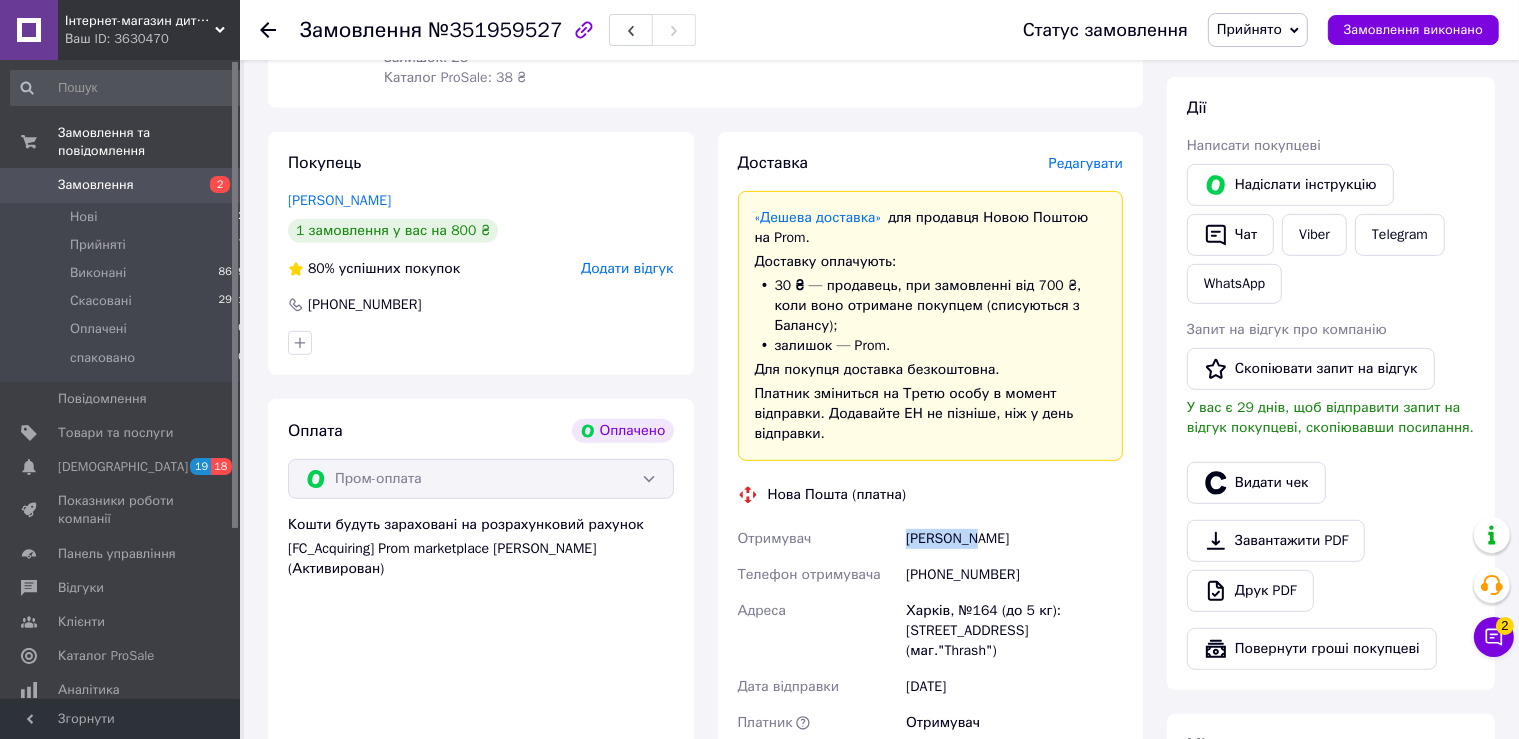 drag, startPoint x: 1010, startPoint y: 518, endPoint x: 972, endPoint y: 521, distance: 38.118237 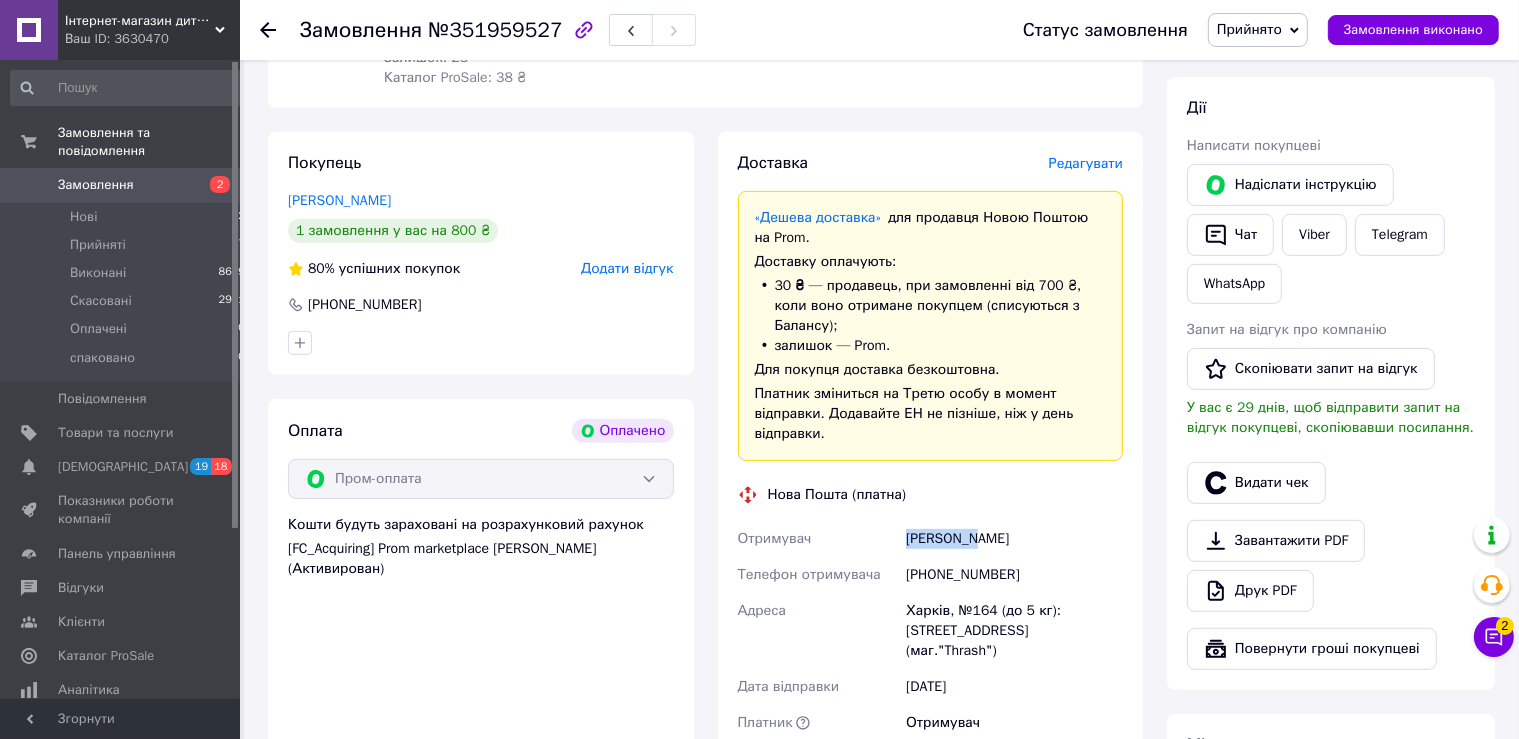 click on "[PERSON_NAME]" at bounding box center (1014, 539) 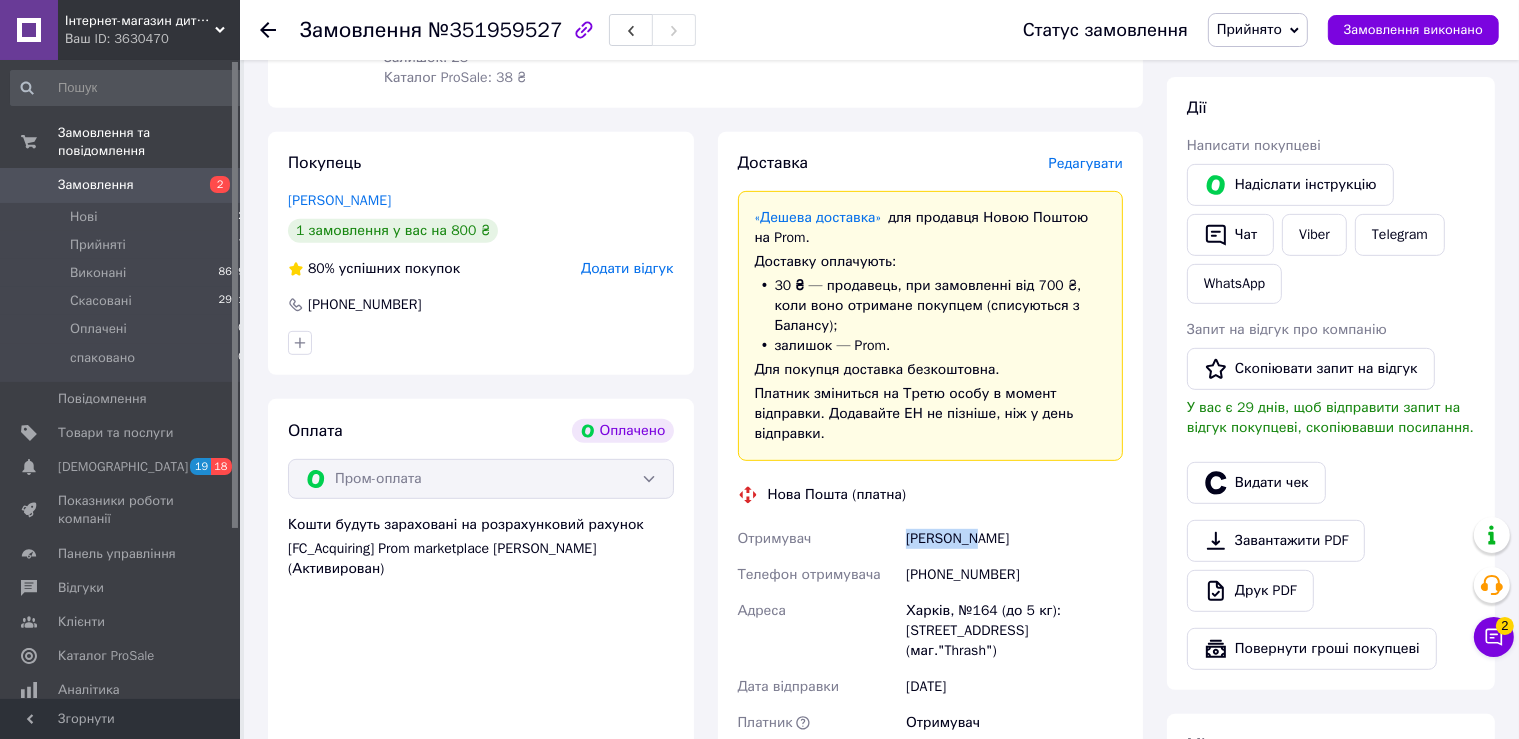 copy on "[PERSON_NAME]" 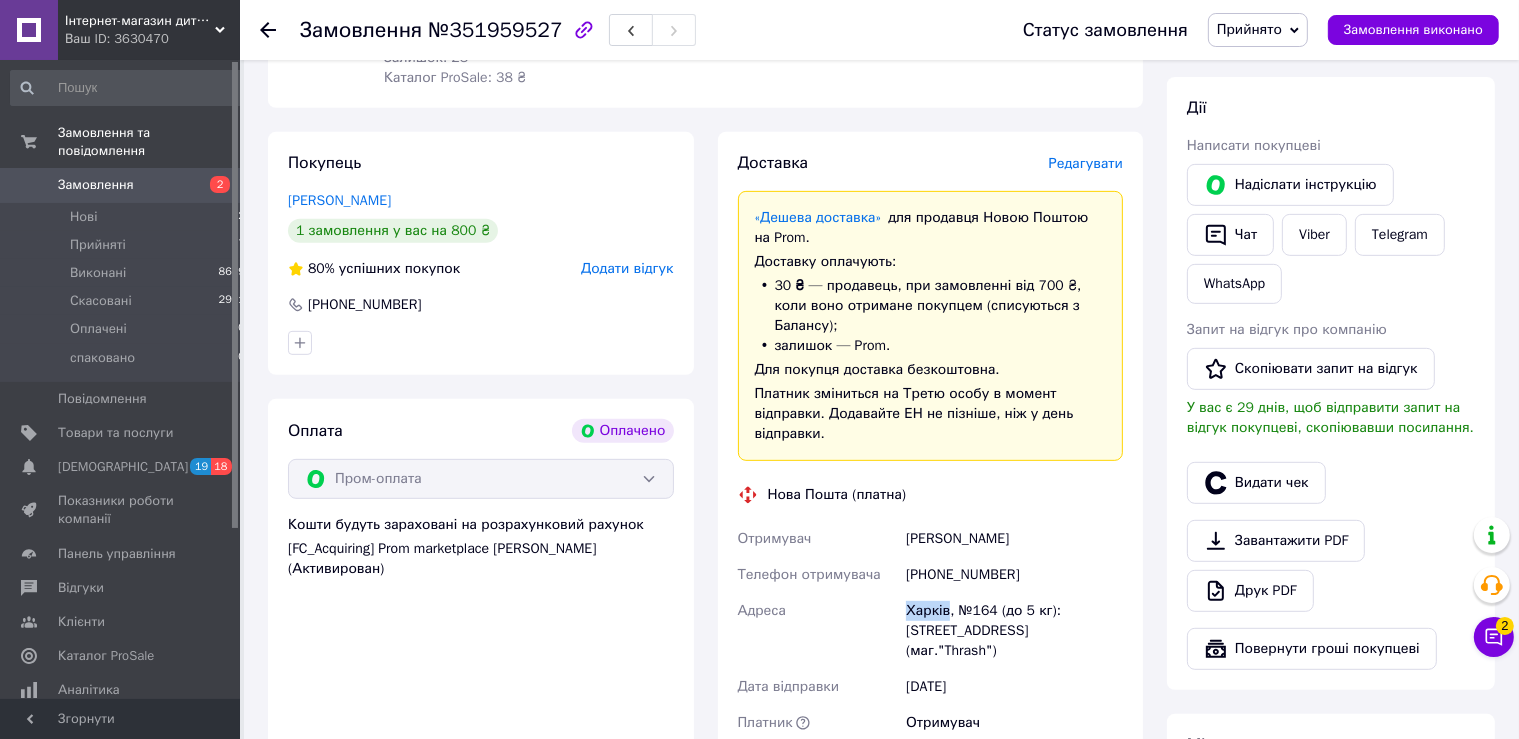 drag, startPoint x: 898, startPoint y: 587, endPoint x: 947, endPoint y: 586, distance: 49.010204 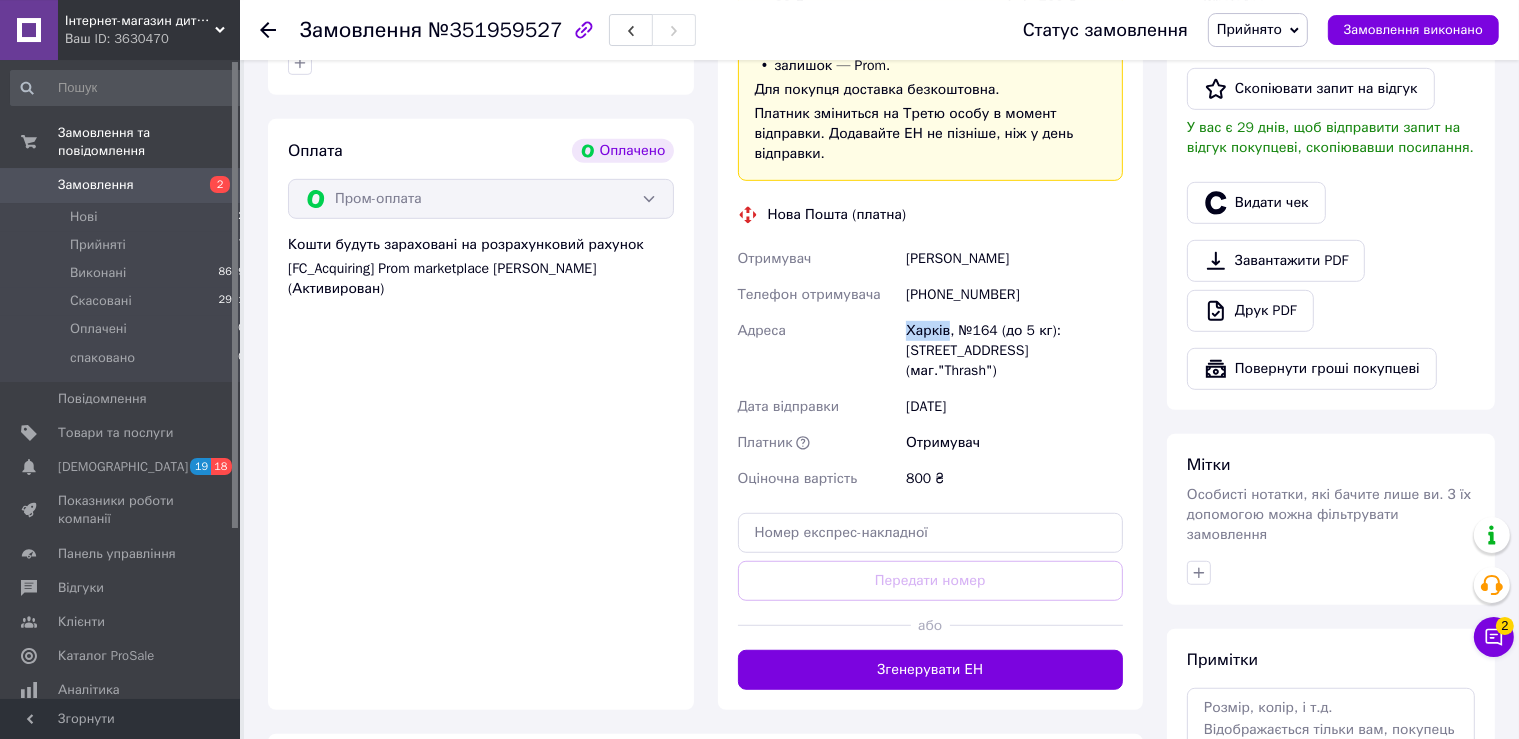 scroll, scrollTop: 1161, scrollLeft: 0, axis: vertical 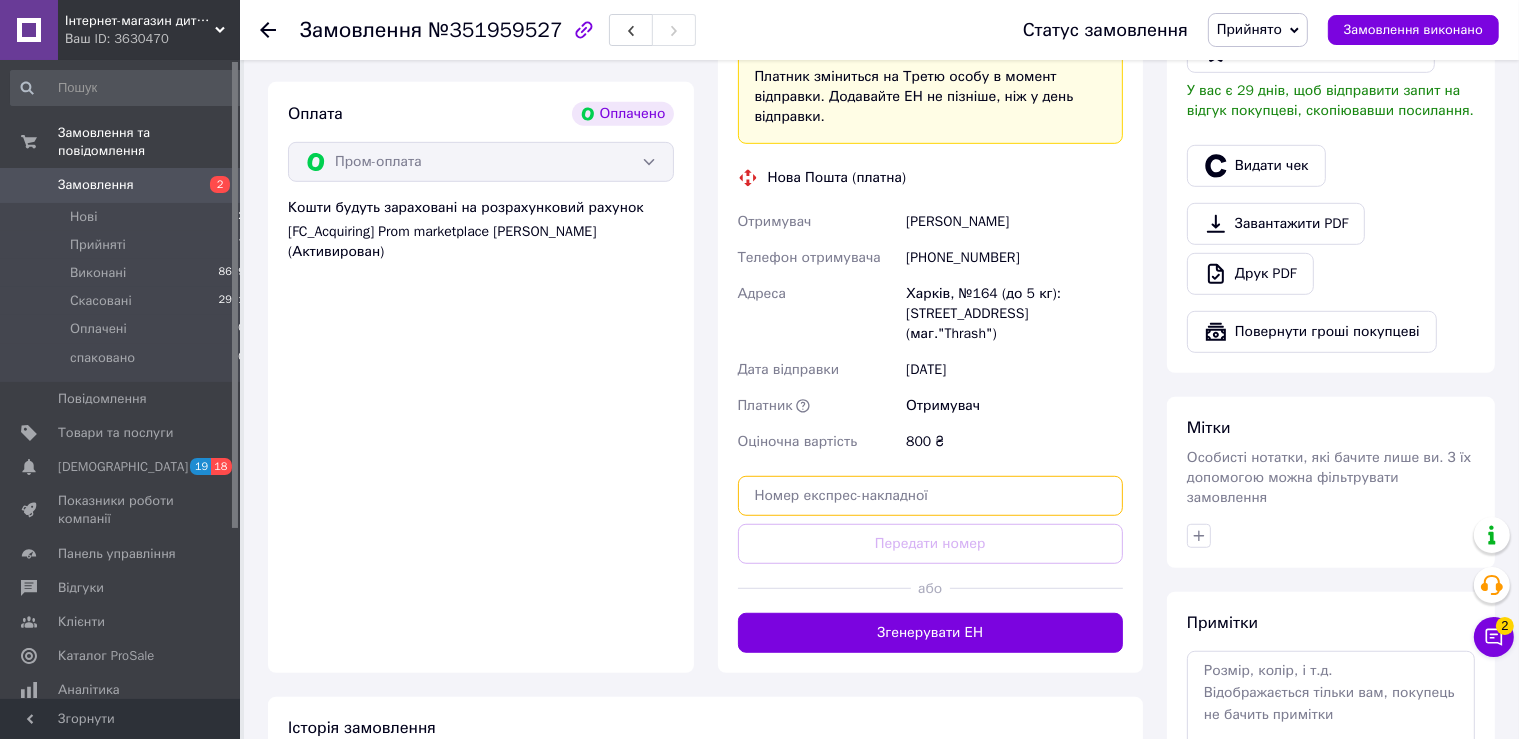 click at bounding box center [931, 496] 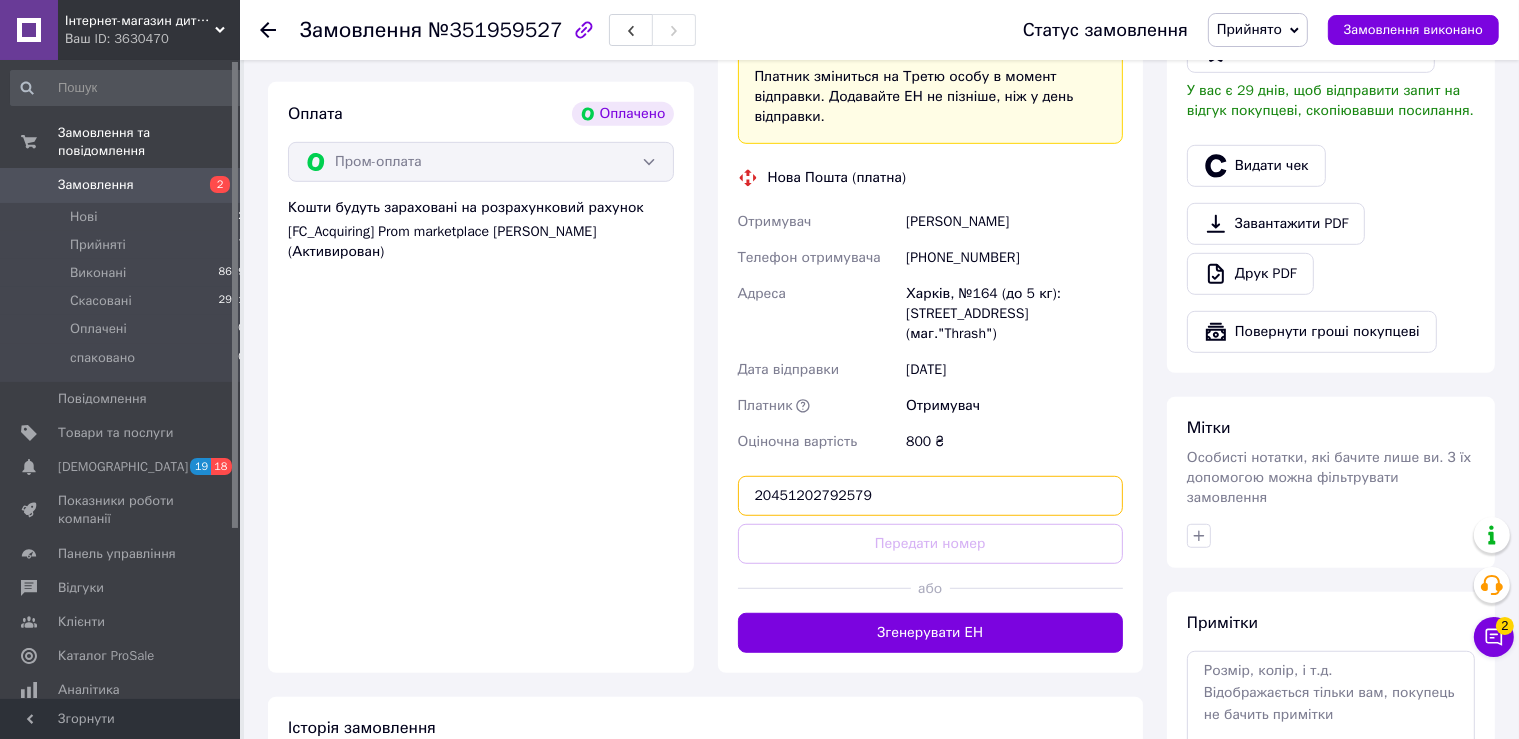 type on "20451202792579" 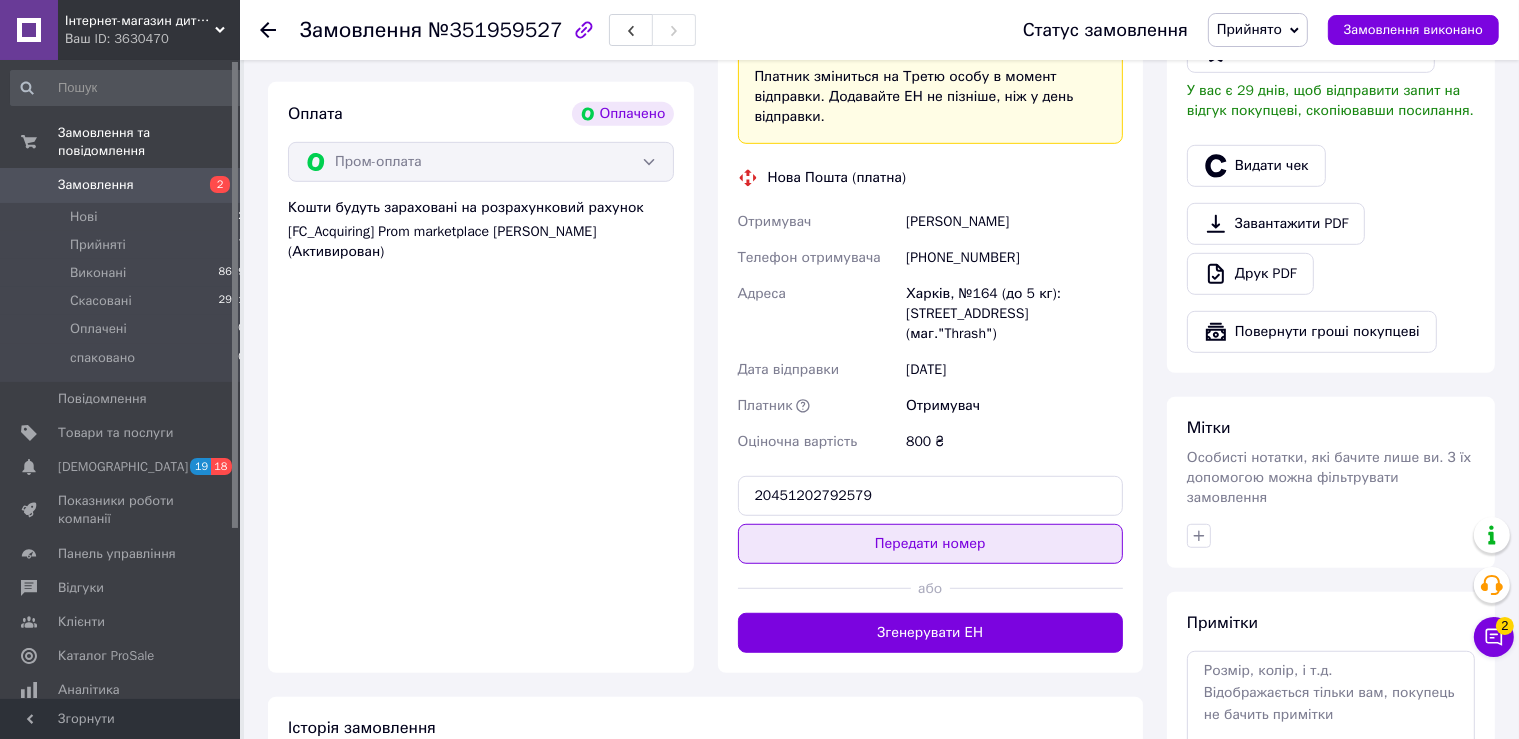 click on "Передати номер" at bounding box center [931, 544] 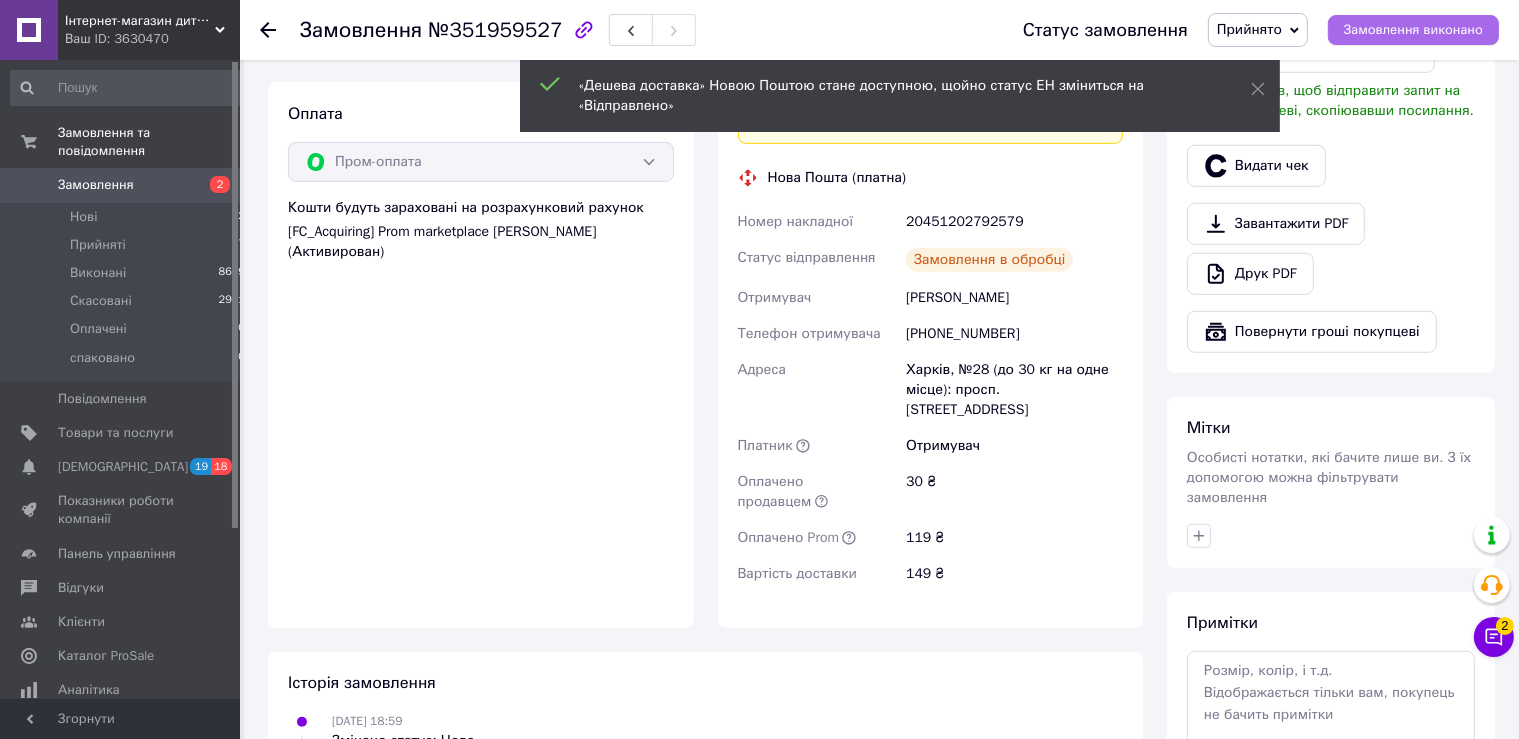 click on "Замовлення виконано" at bounding box center (1413, 30) 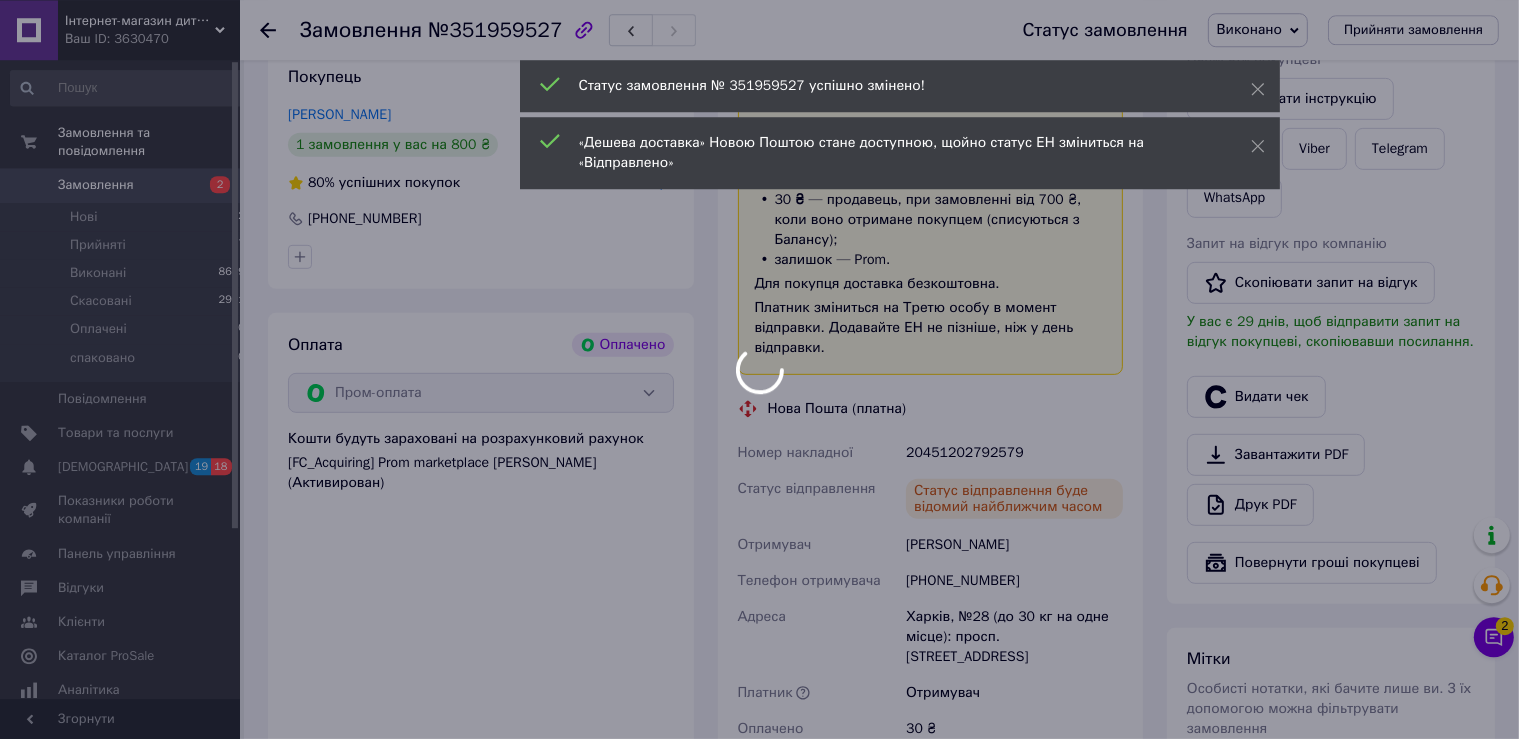 scroll, scrollTop: 739, scrollLeft: 0, axis: vertical 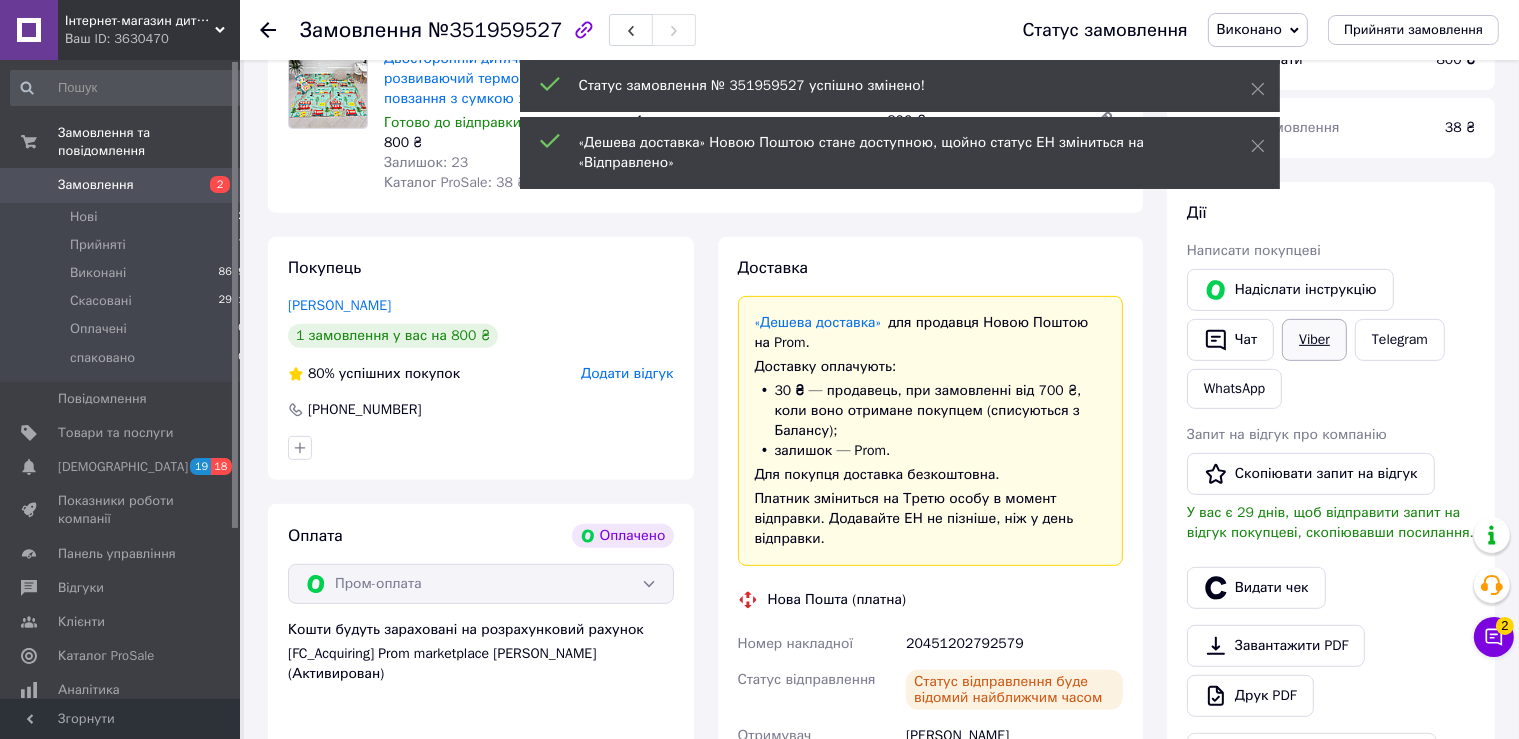 click on "Viber" at bounding box center [1314, 340] 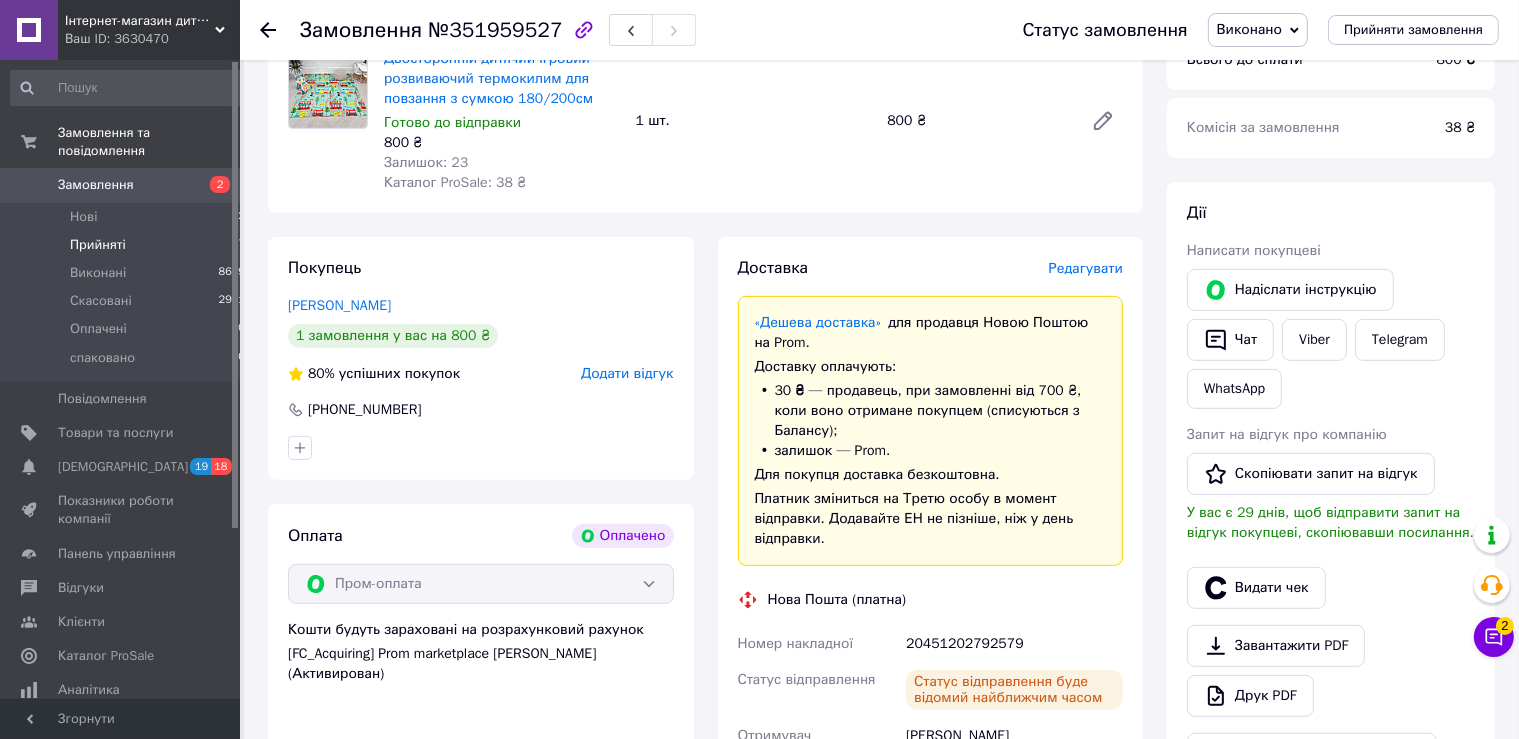 click on "Прийняті 7" at bounding box center (128, 245) 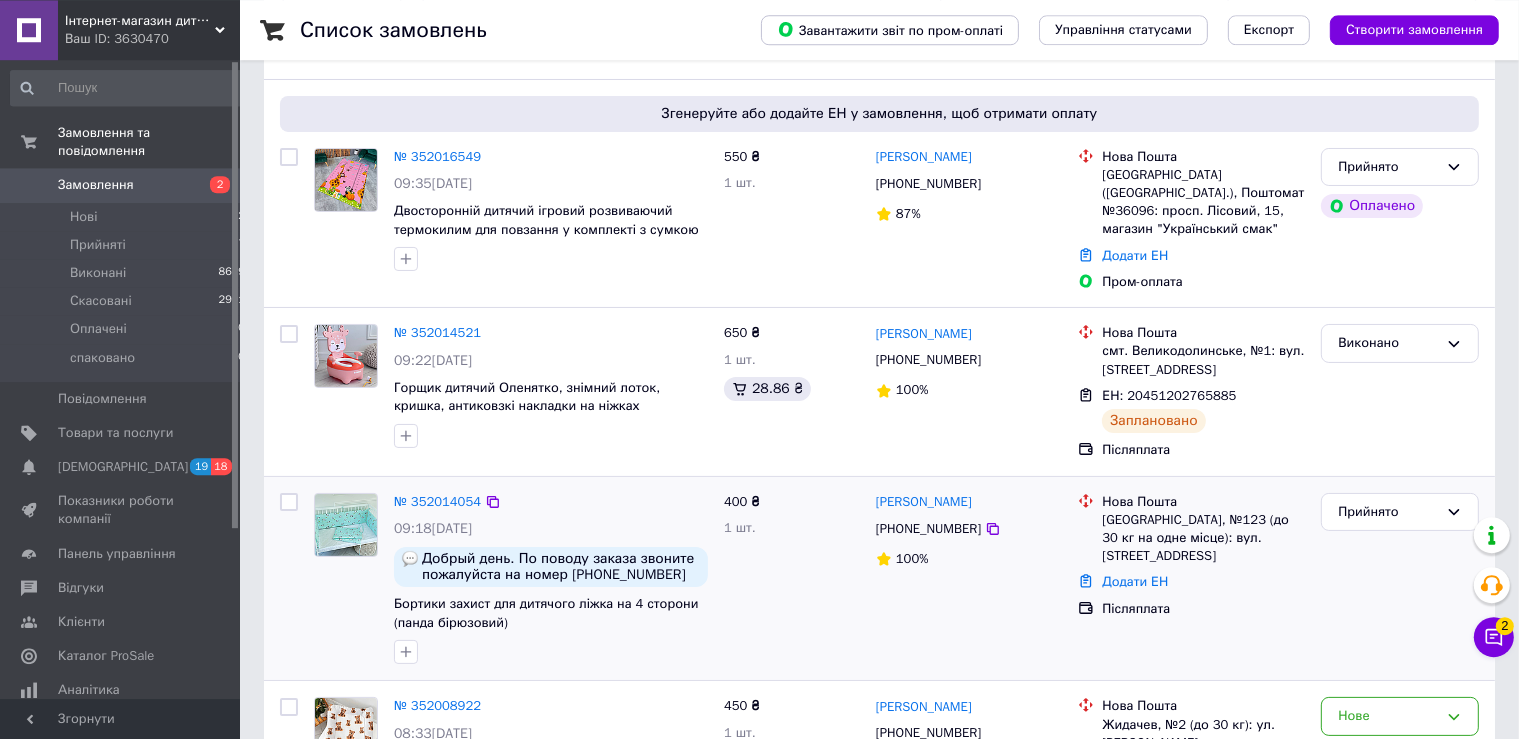scroll, scrollTop: 211, scrollLeft: 0, axis: vertical 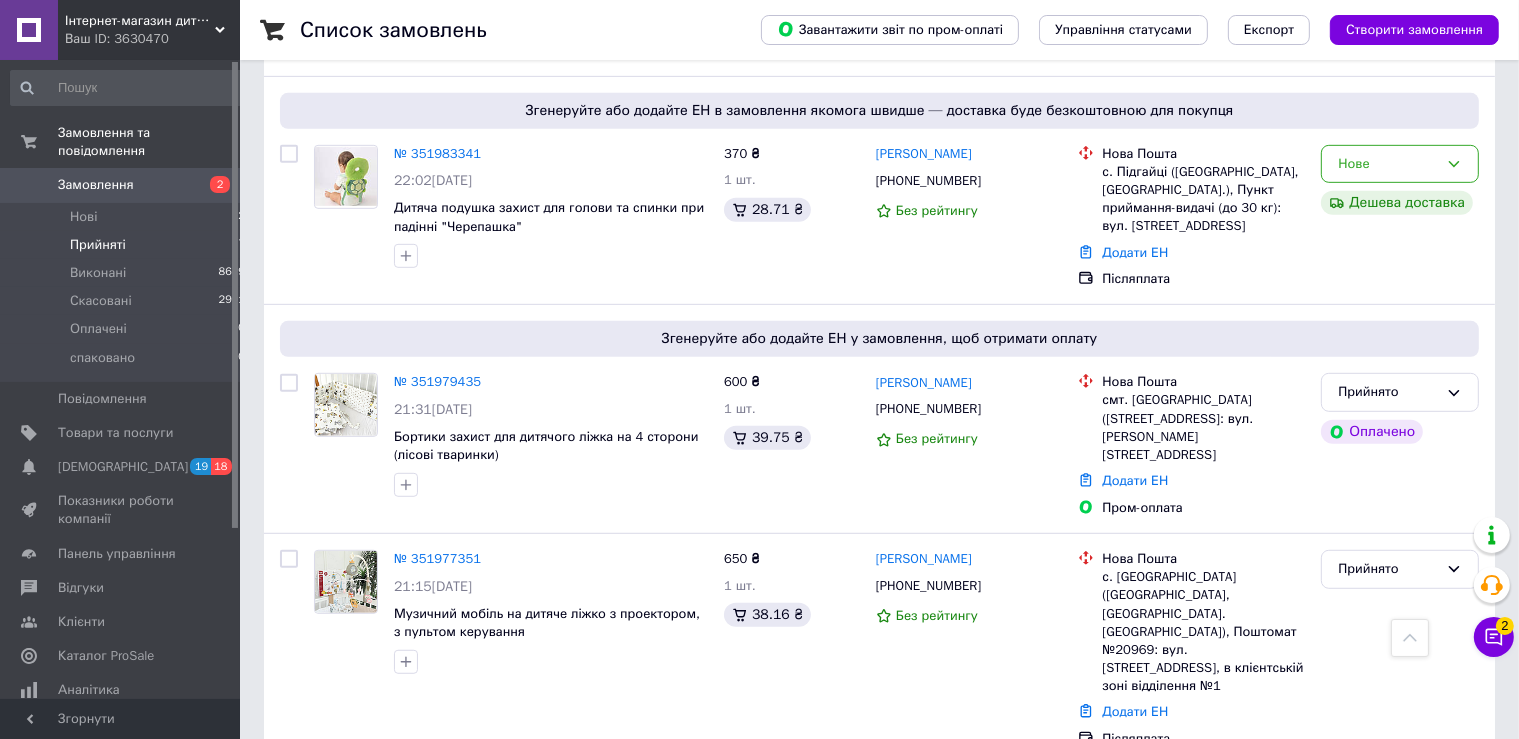 click on "Прийняті 7" at bounding box center (128, 245) 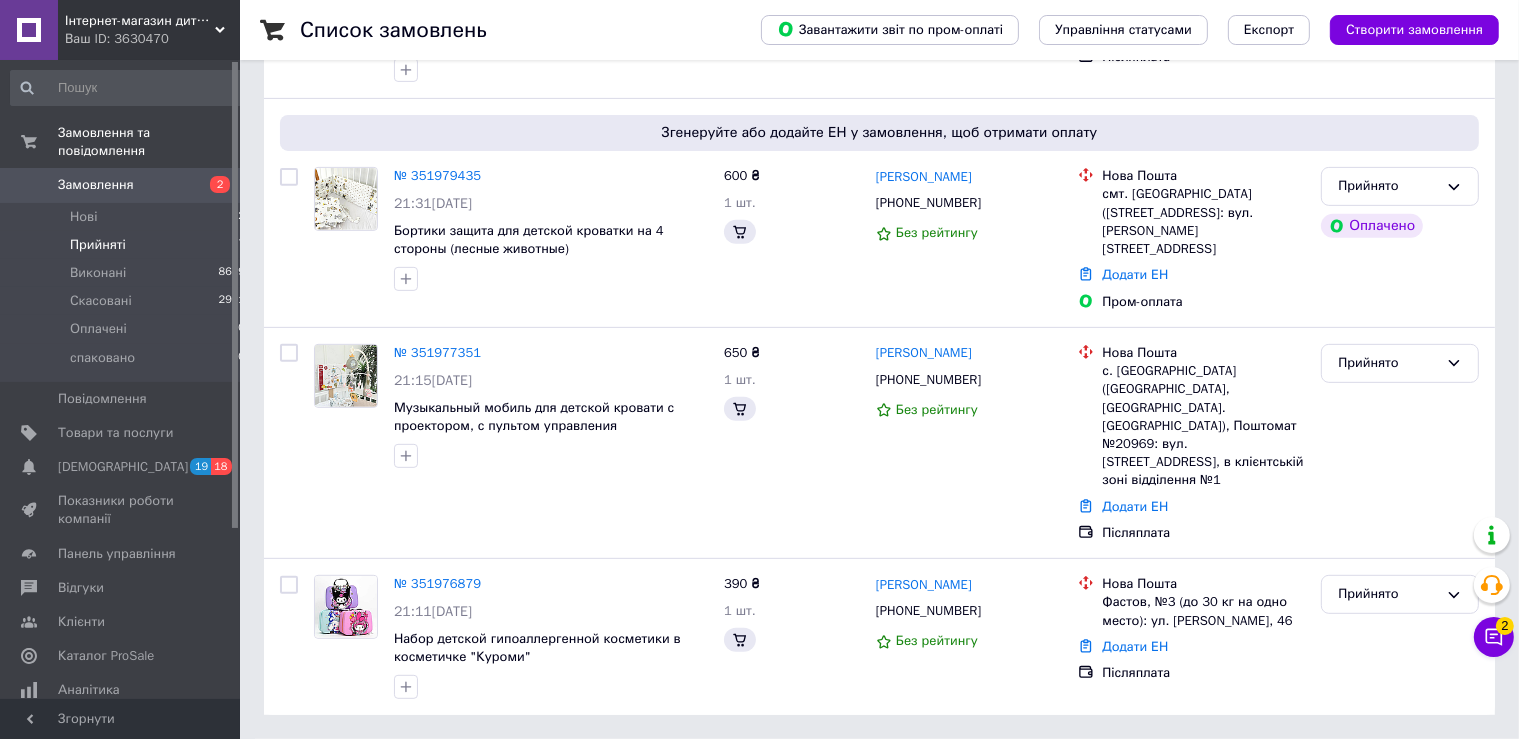 scroll, scrollTop: 0, scrollLeft: 0, axis: both 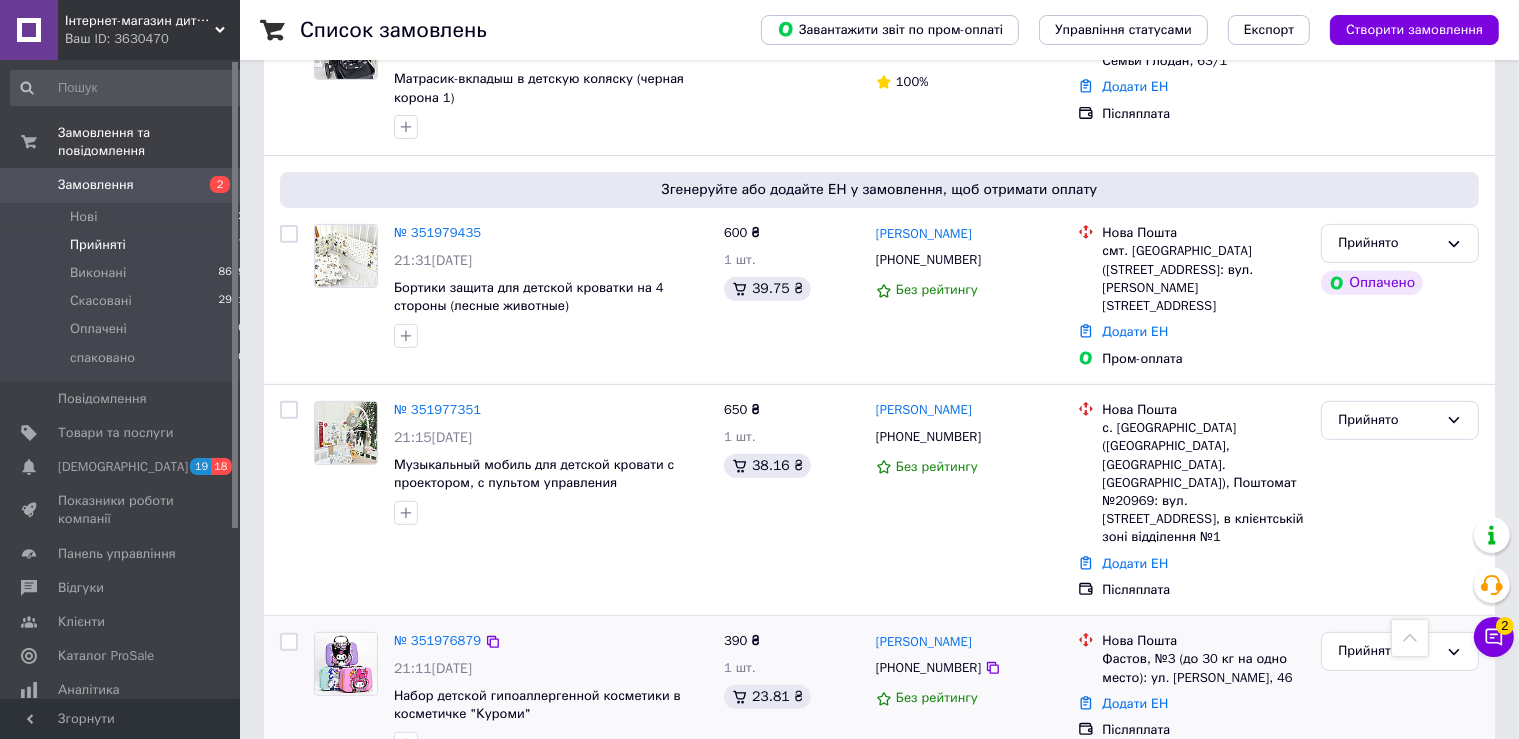 click at bounding box center [346, 664] 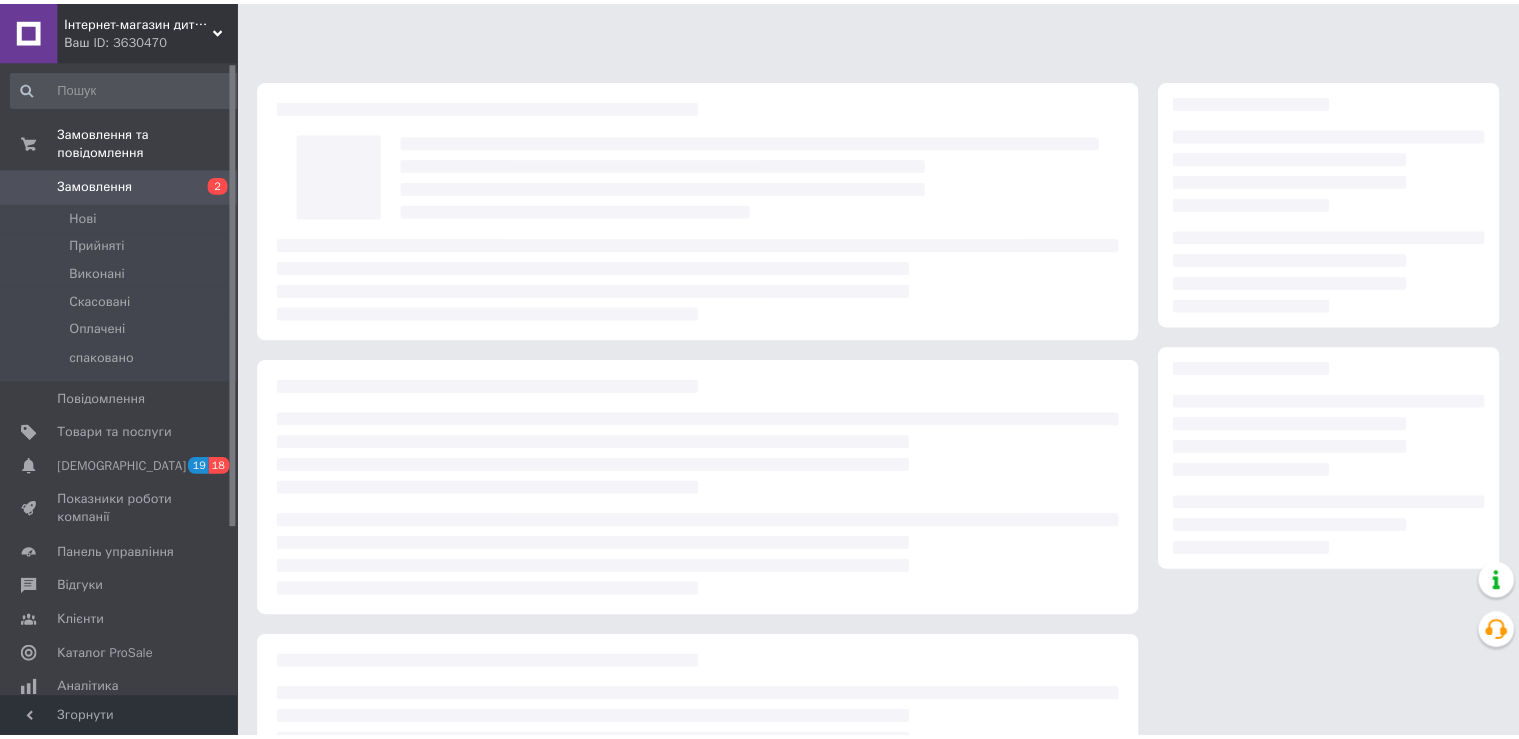 scroll, scrollTop: 0, scrollLeft: 0, axis: both 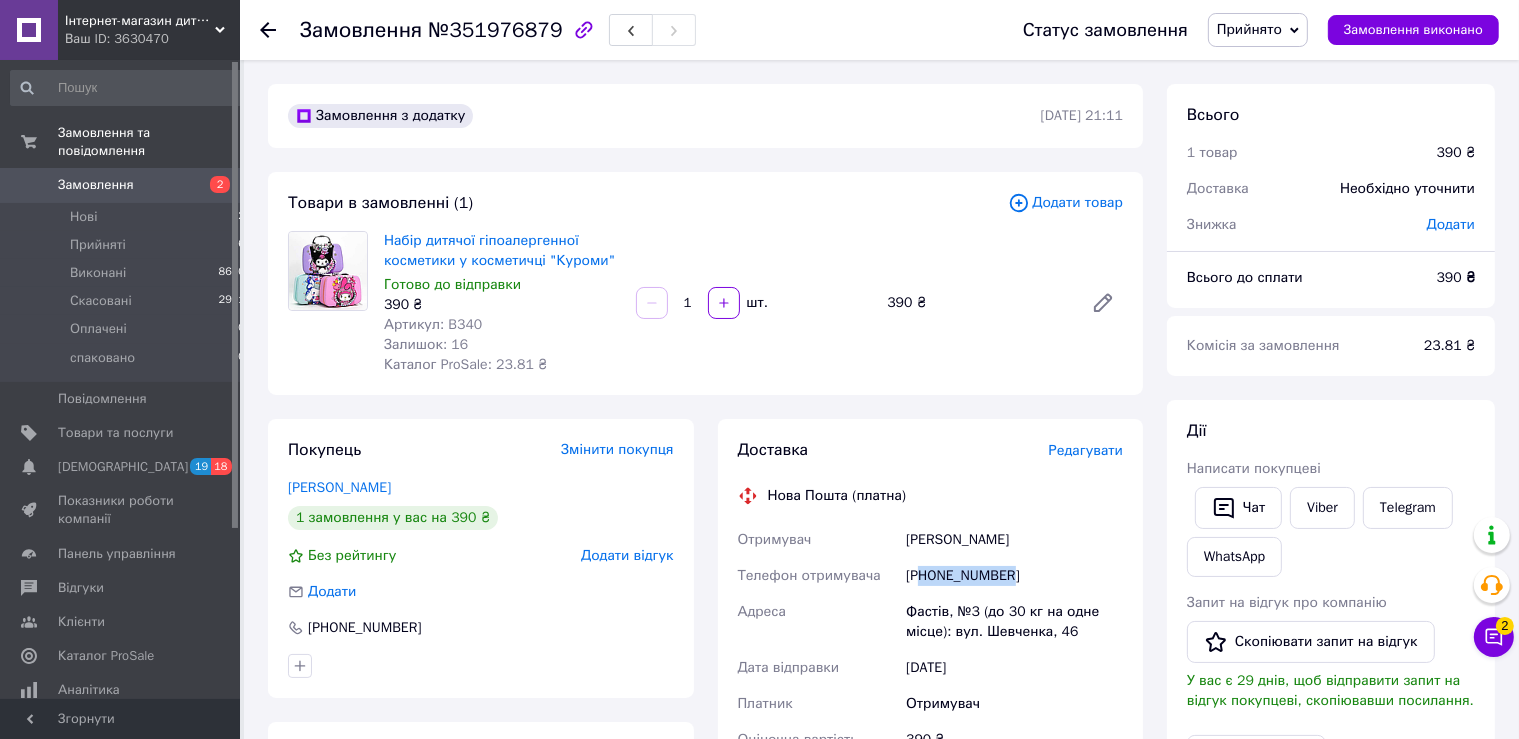 drag, startPoint x: 1056, startPoint y: 576, endPoint x: 926, endPoint y: 574, distance: 130.01538 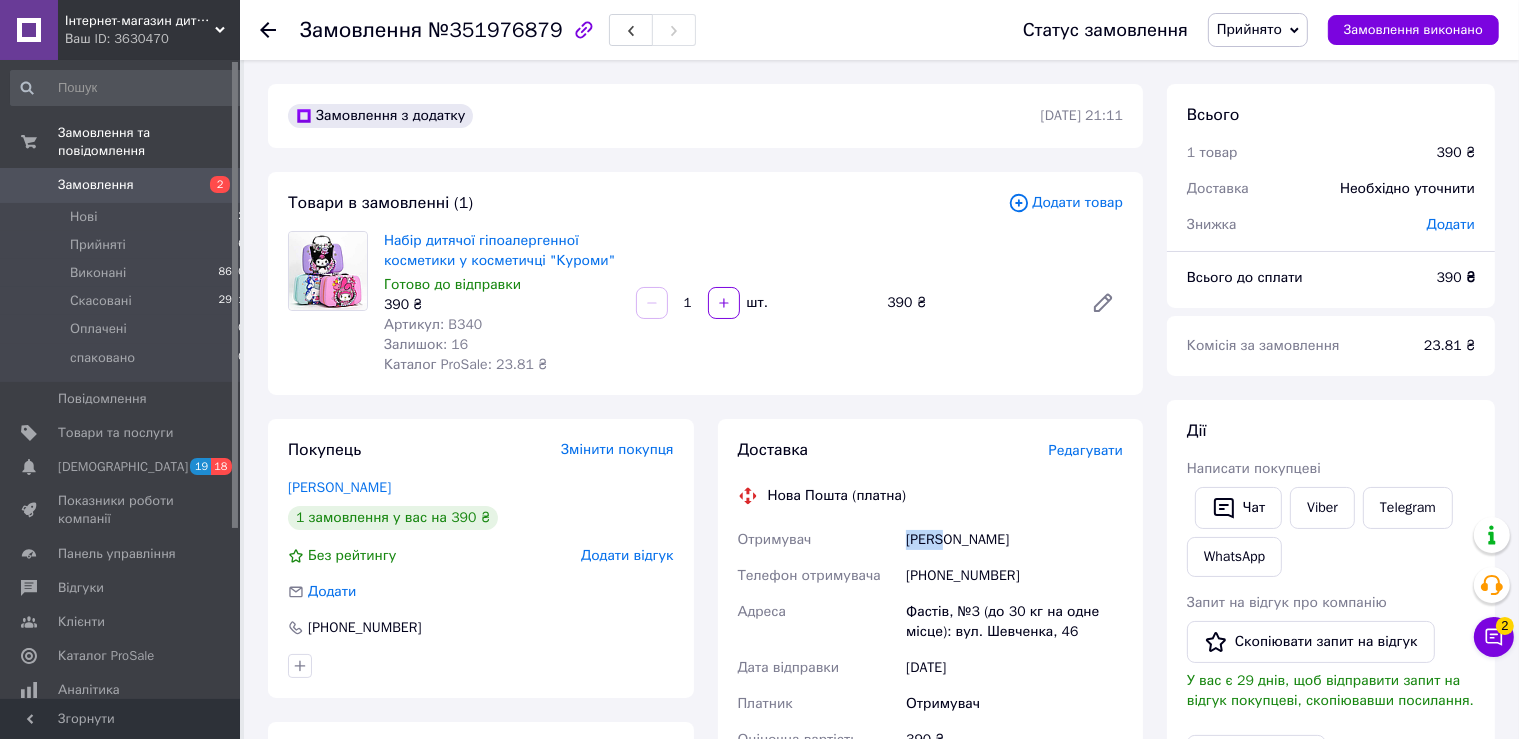 drag, startPoint x: 952, startPoint y: 535, endPoint x: 905, endPoint y: 537, distance: 47.042534 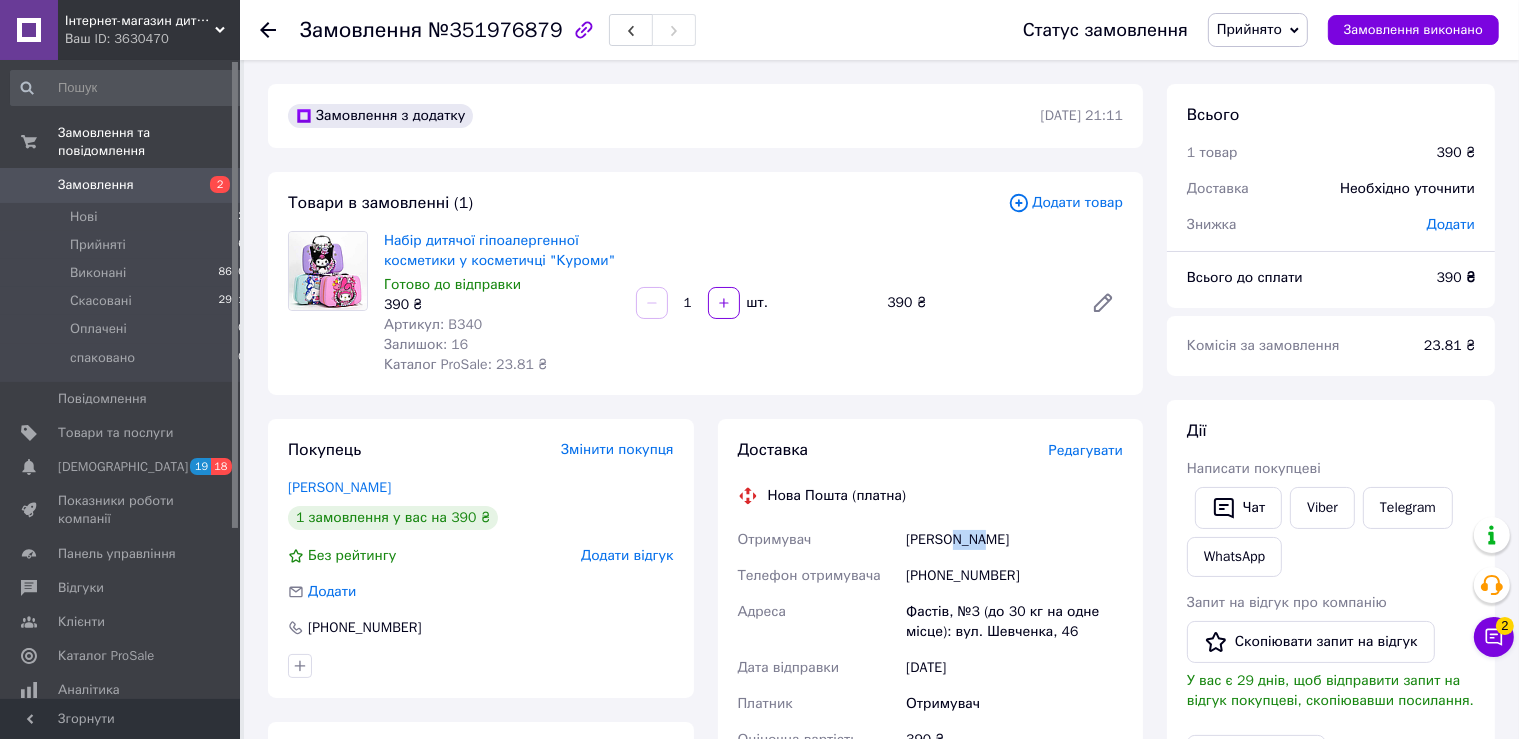 drag, startPoint x: 1002, startPoint y: 534, endPoint x: 955, endPoint y: 538, distance: 47.169907 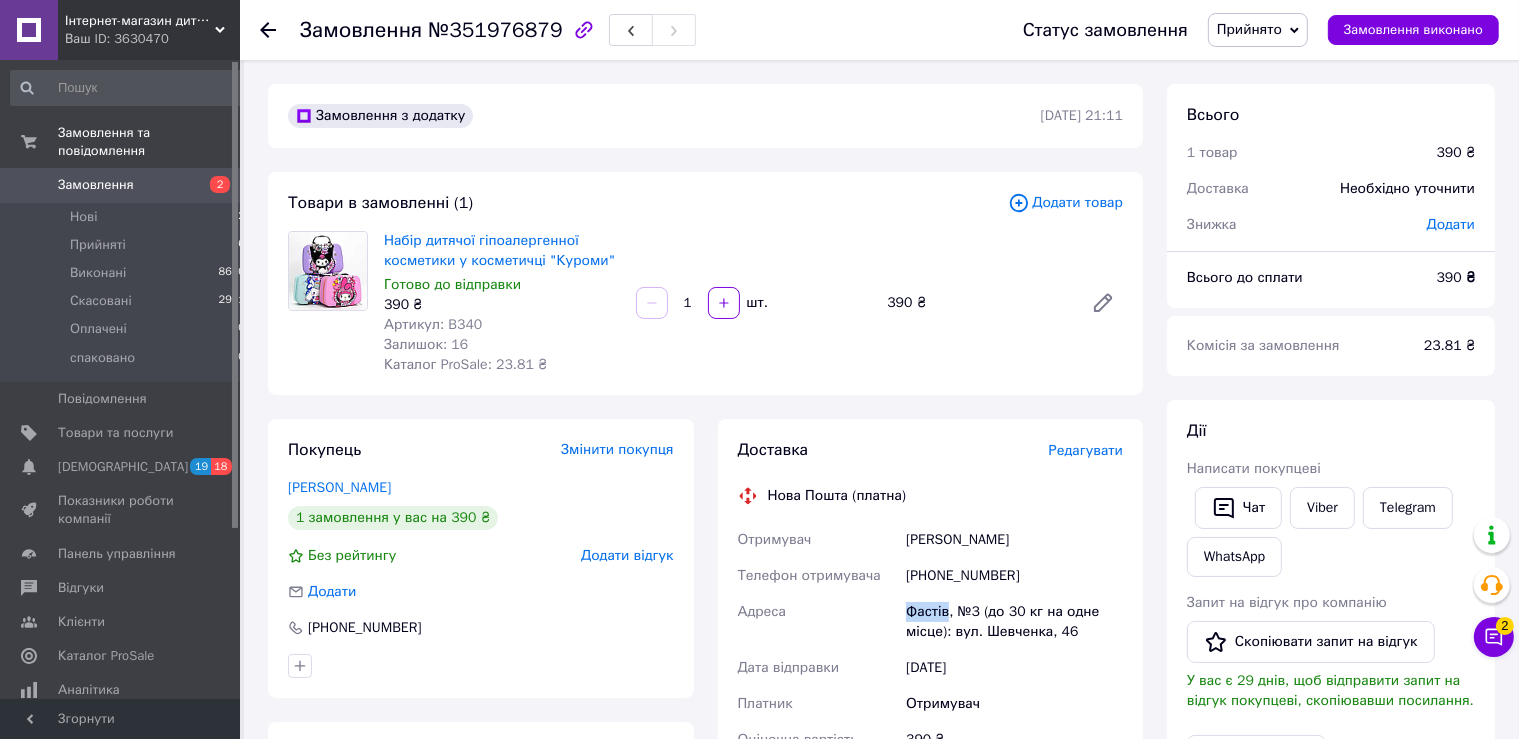 drag, startPoint x: 897, startPoint y: 609, endPoint x: 945, endPoint y: 612, distance: 48.09366 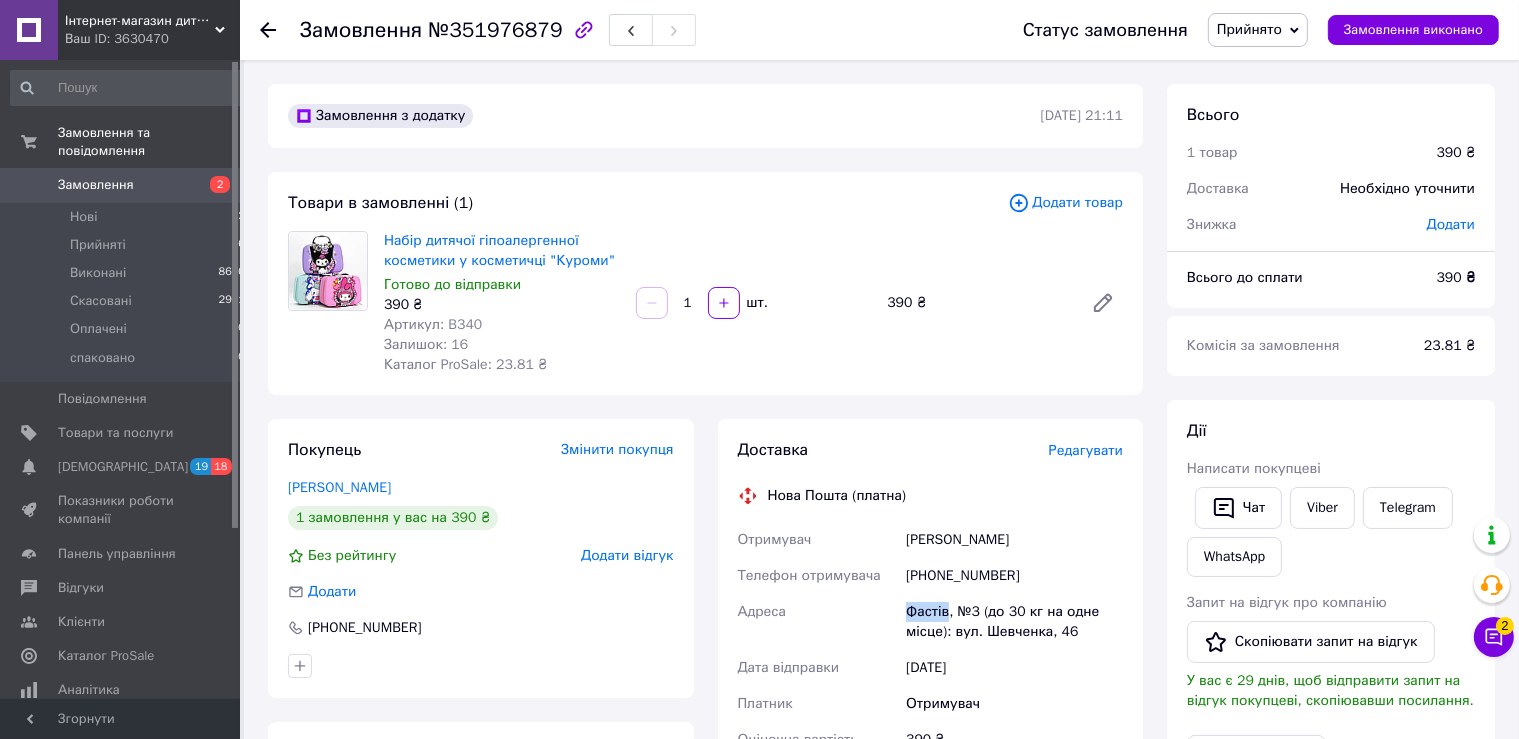 copy on "Адреса Фастів" 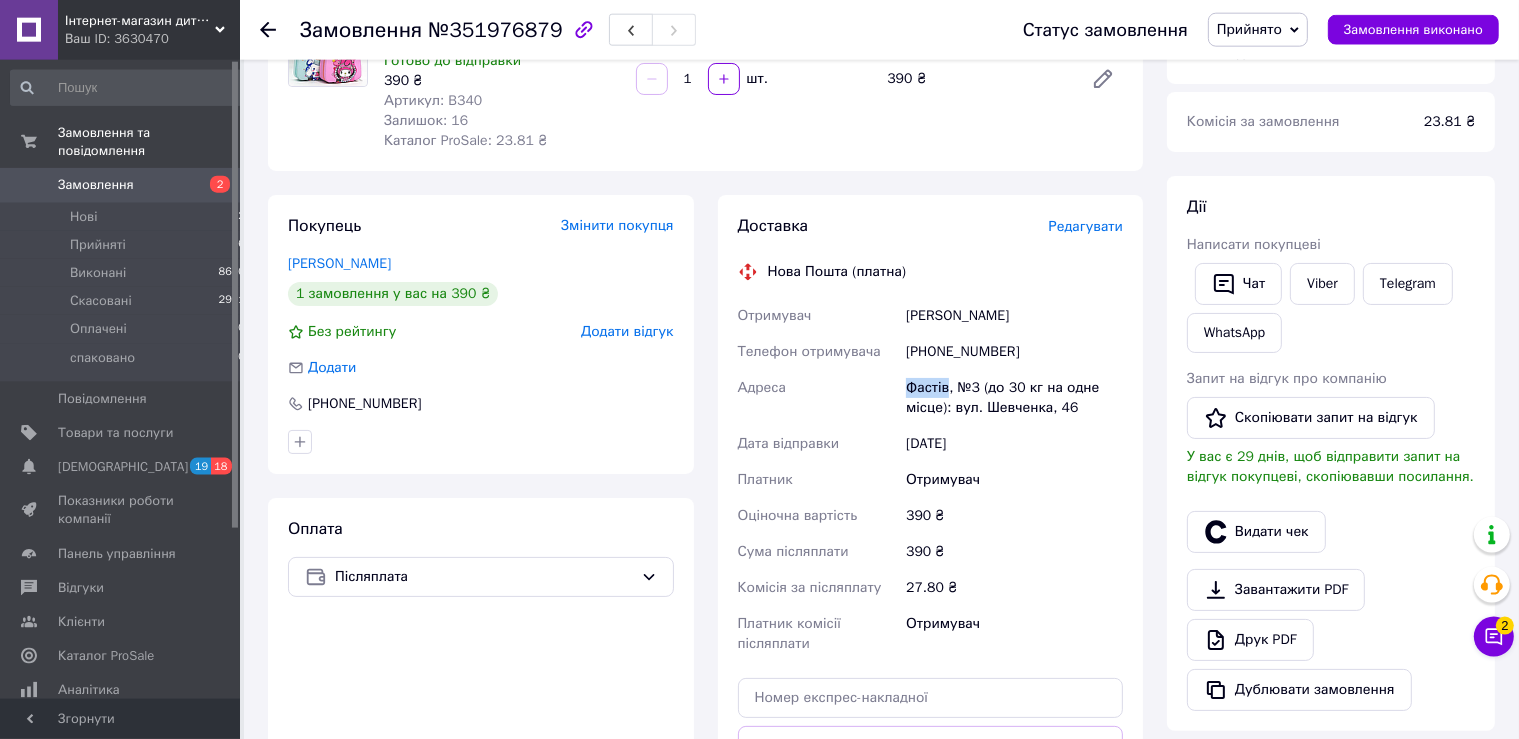 scroll, scrollTop: 316, scrollLeft: 0, axis: vertical 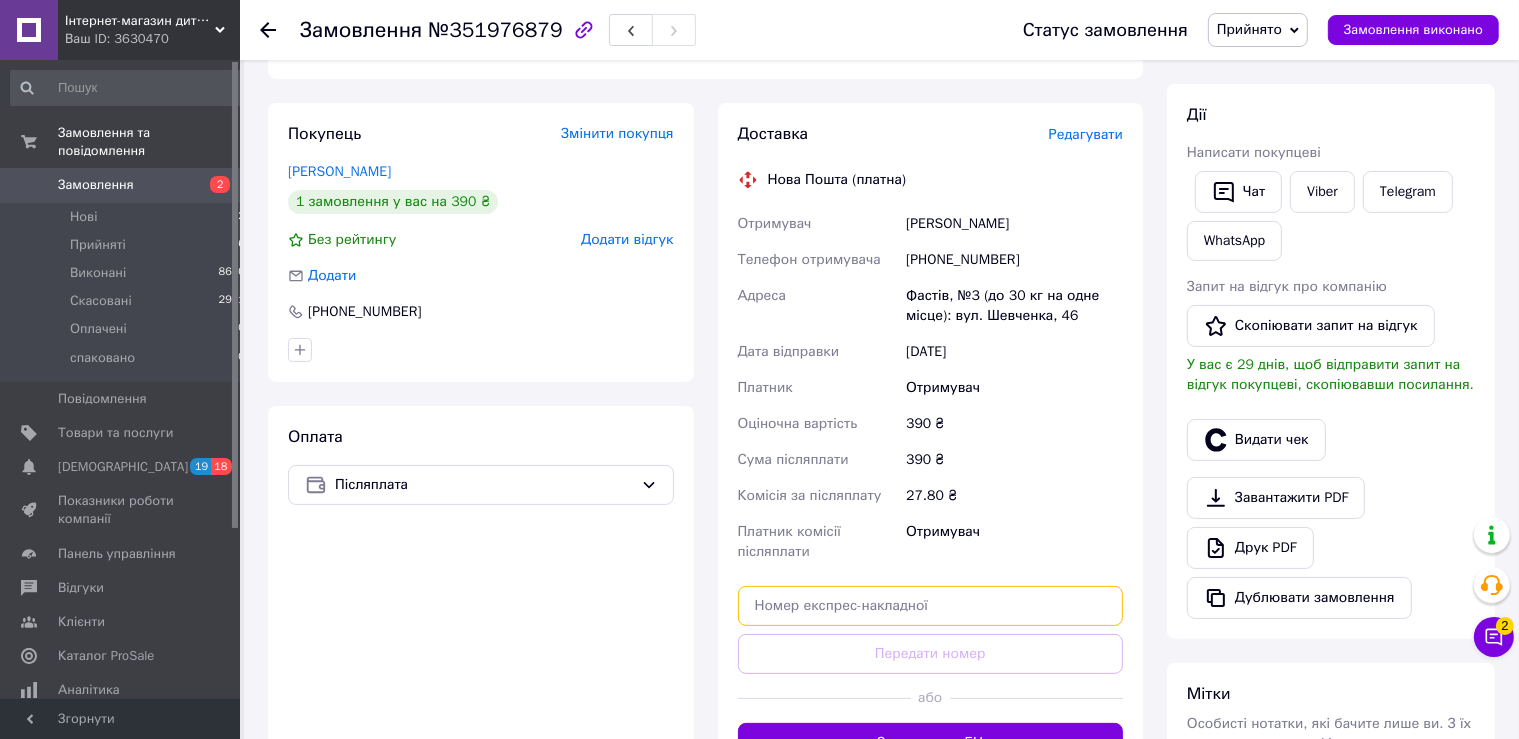 click at bounding box center [931, 606] 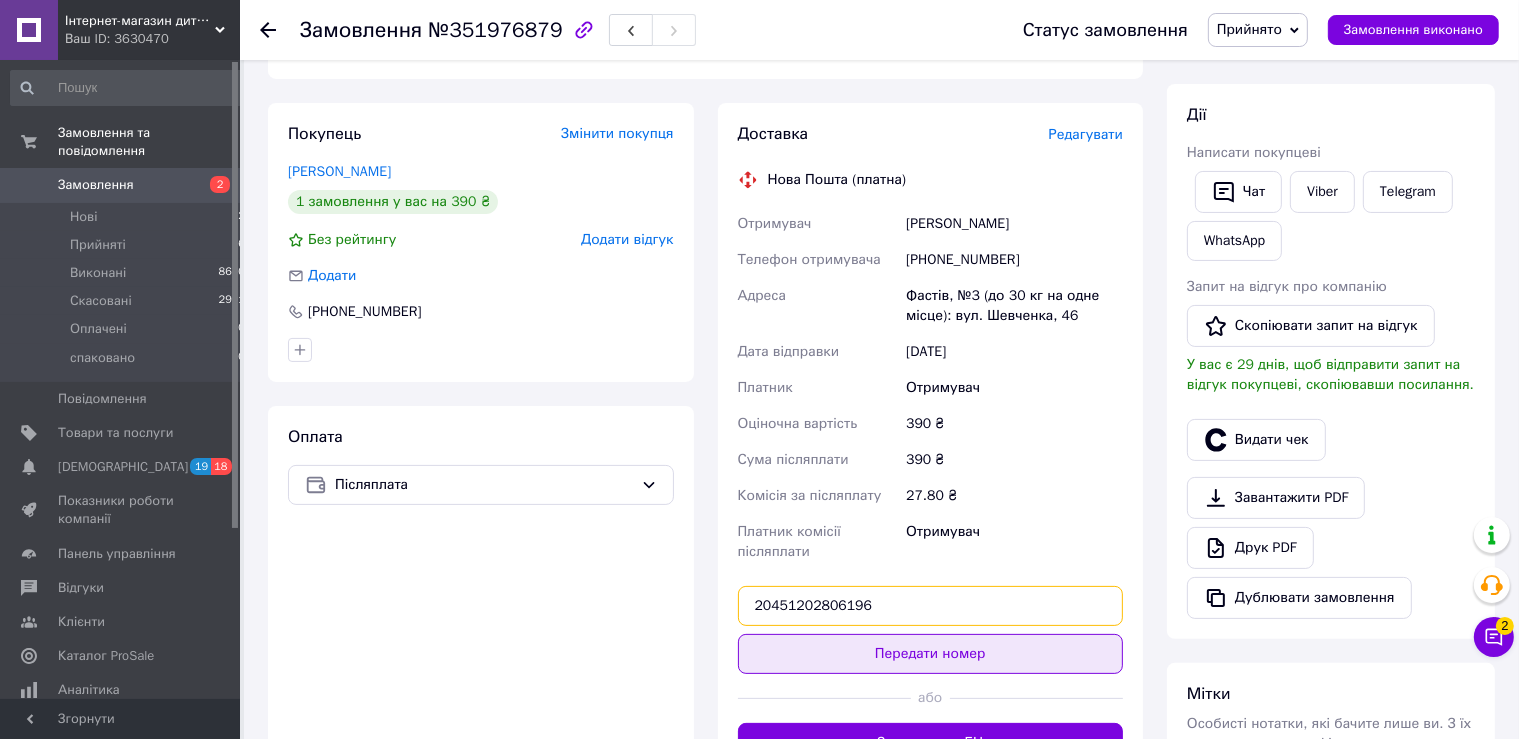 type on "20451202806196" 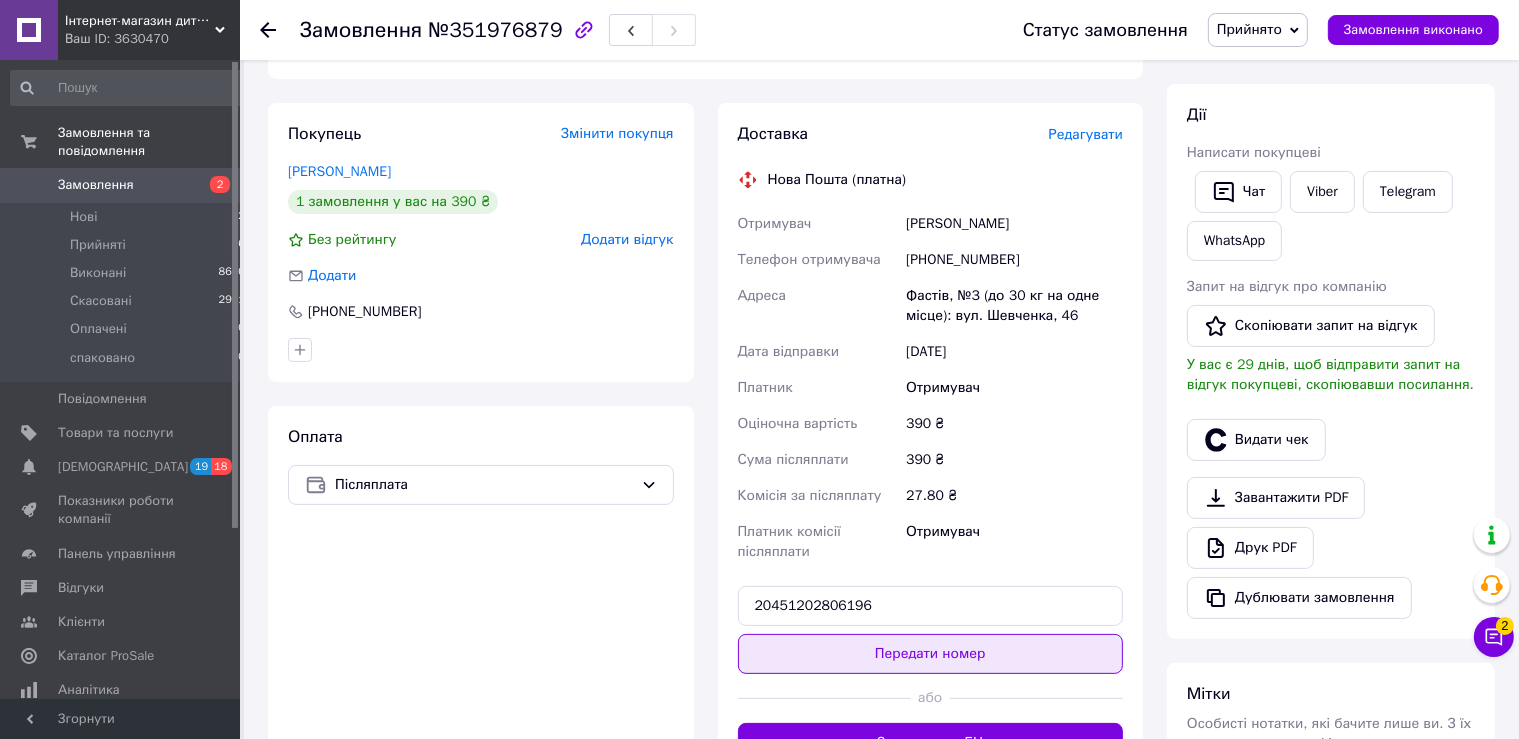 click on "Передати номер" at bounding box center [931, 654] 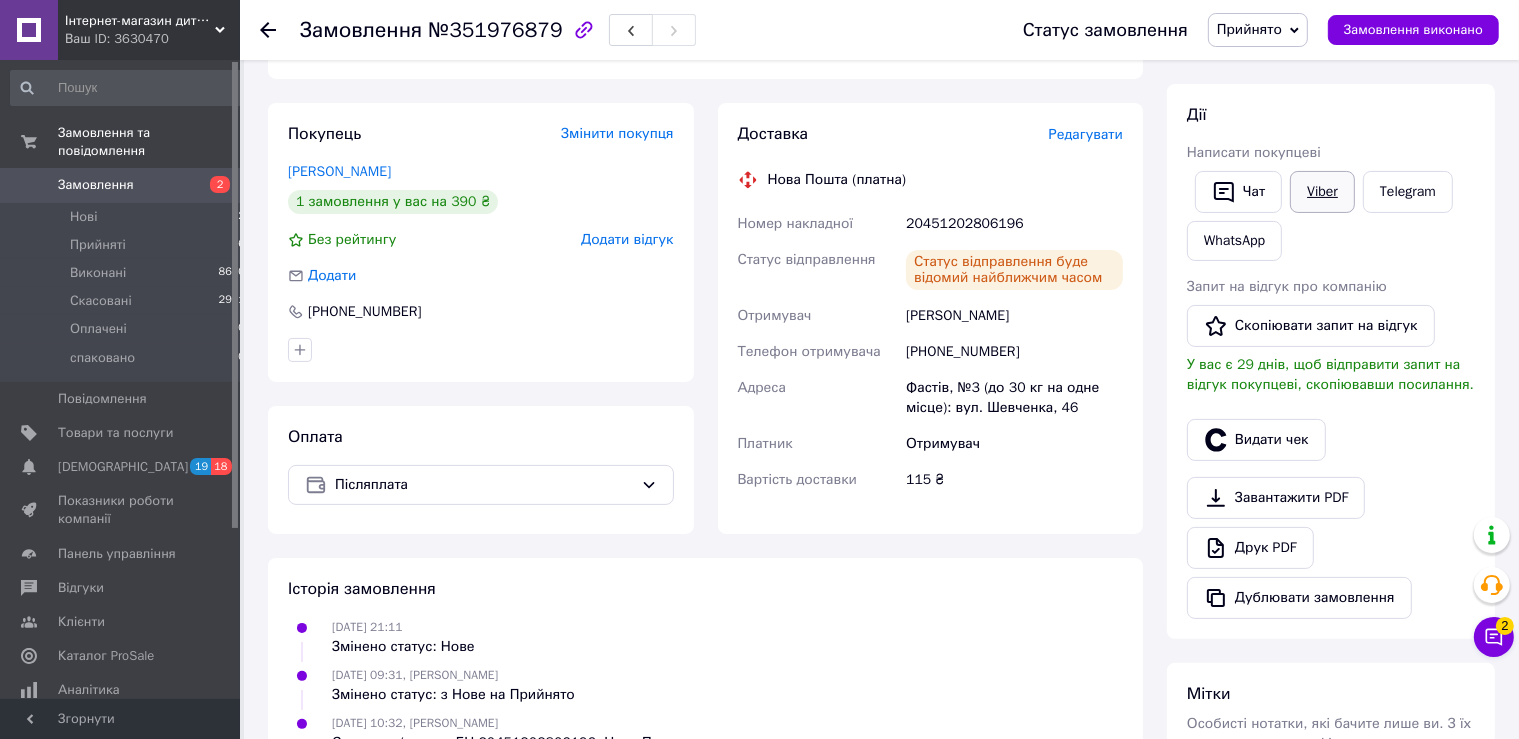 click on "Viber" at bounding box center [1322, 192] 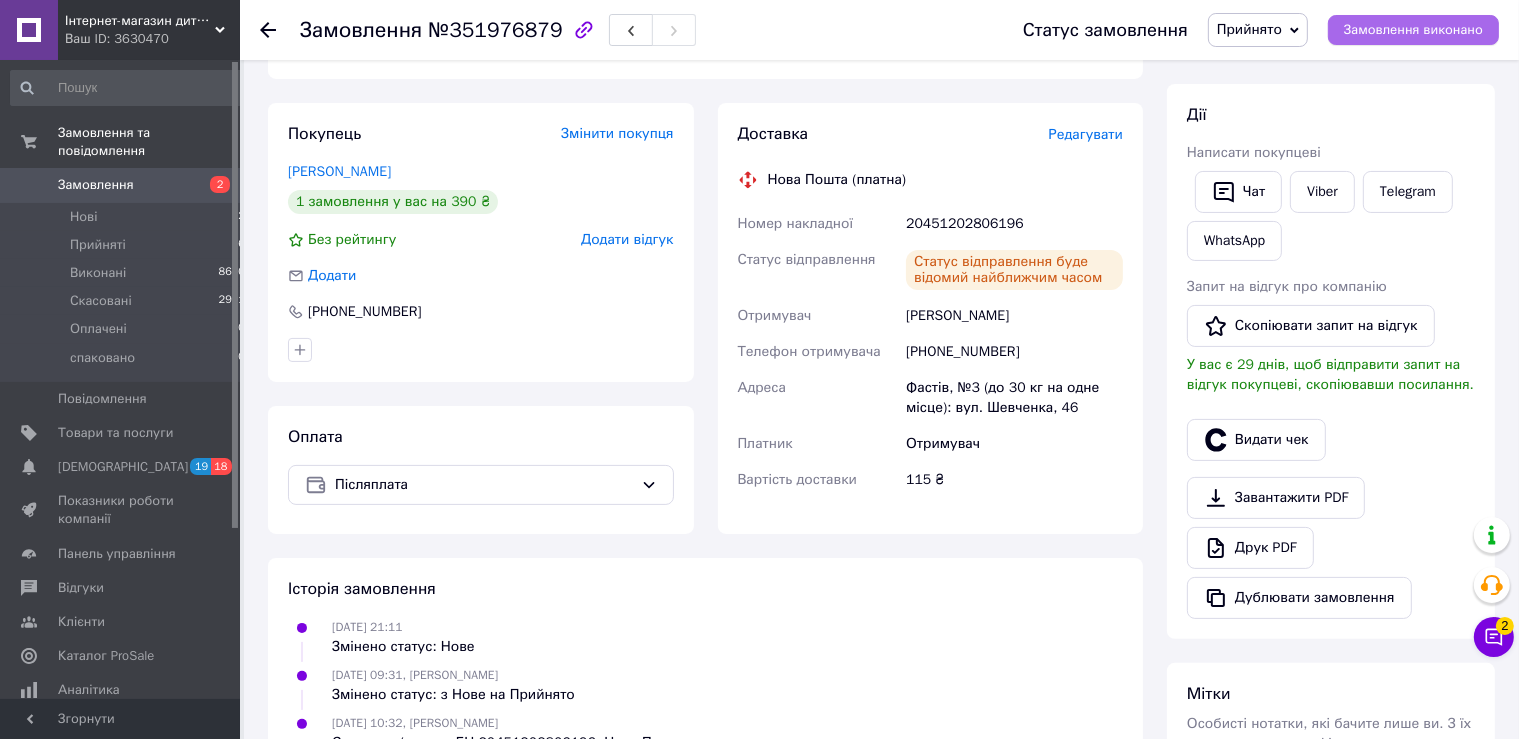 click on "Замовлення виконано" at bounding box center [1413, 30] 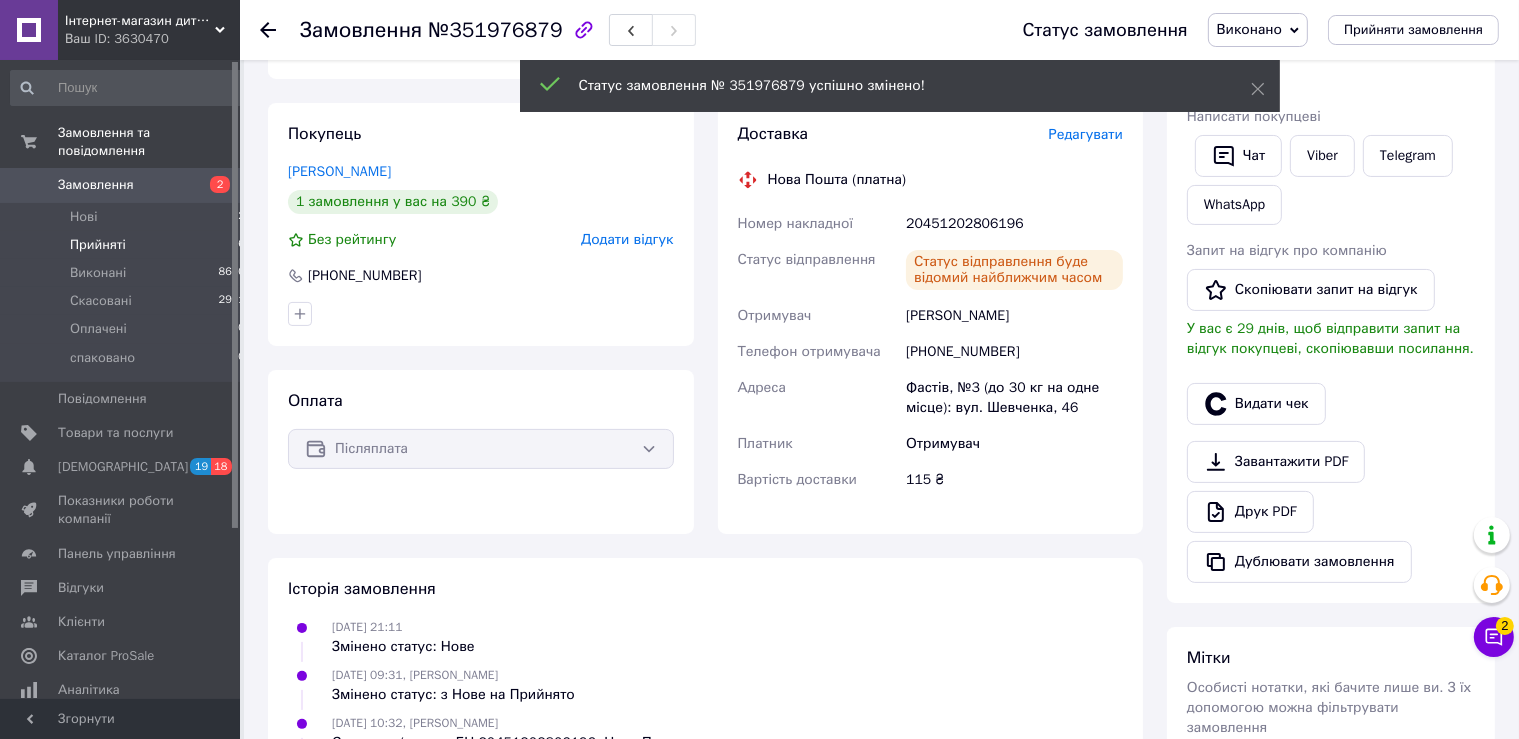 click on "Прийняті 6" at bounding box center [128, 245] 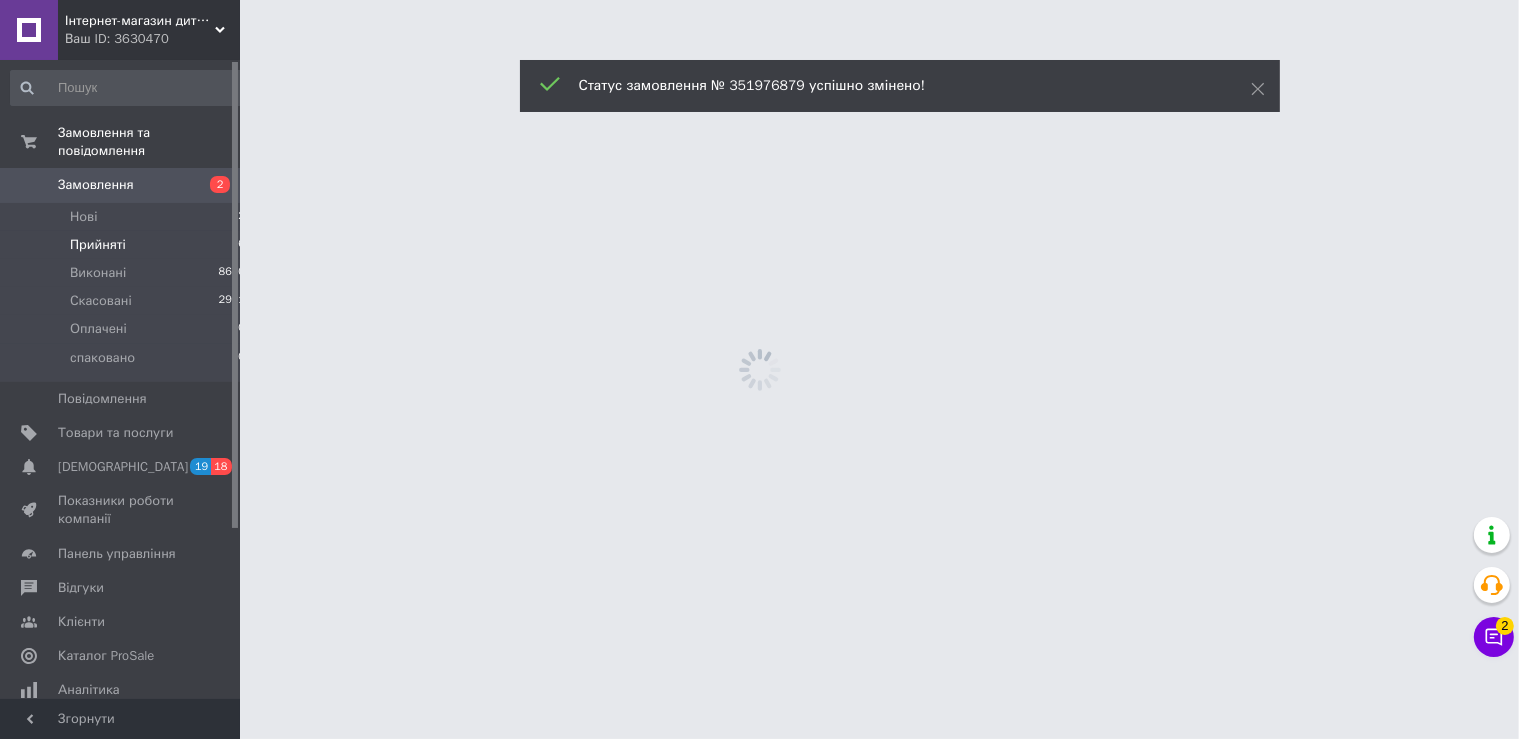 scroll, scrollTop: 0, scrollLeft: 0, axis: both 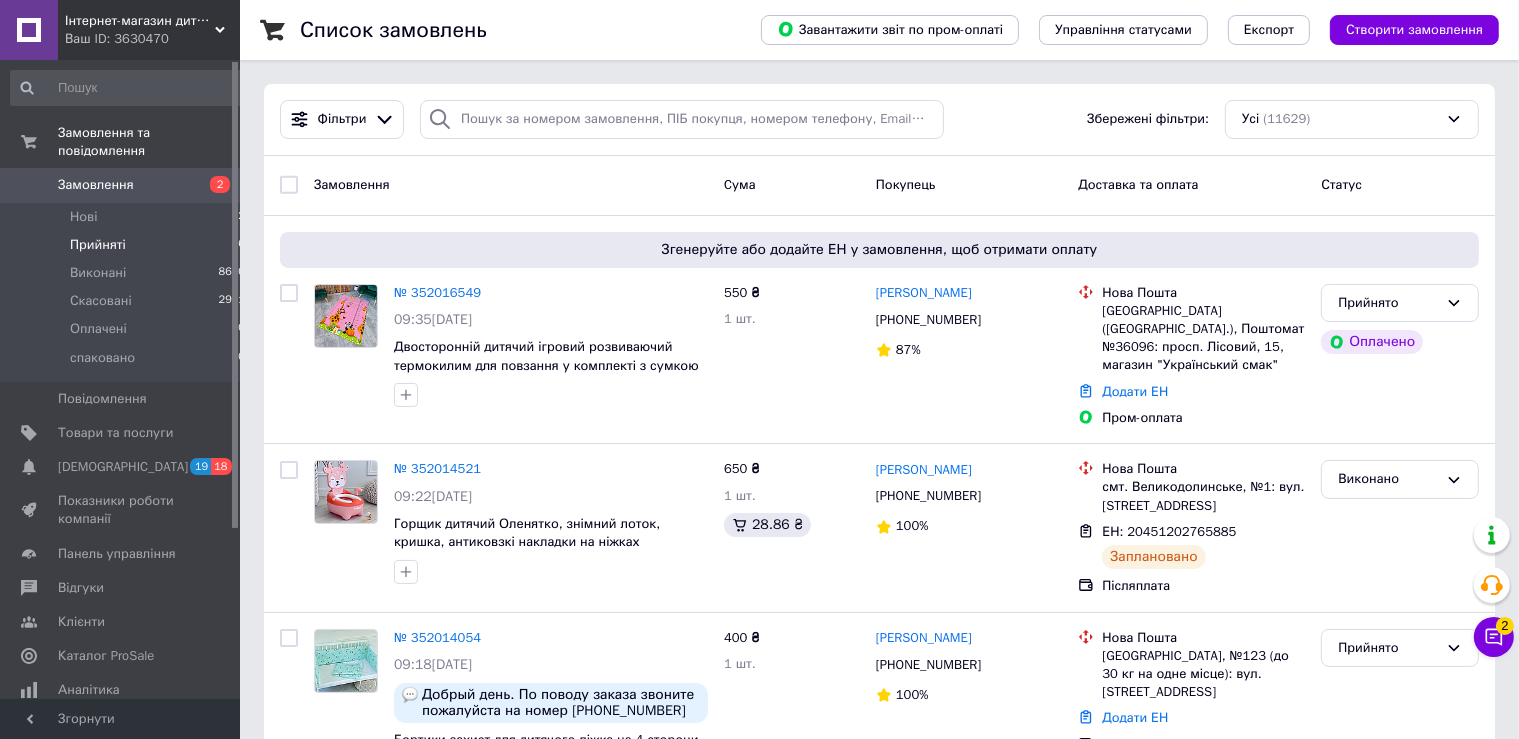 click on "Прийняті 6" at bounding box center [128, 245] 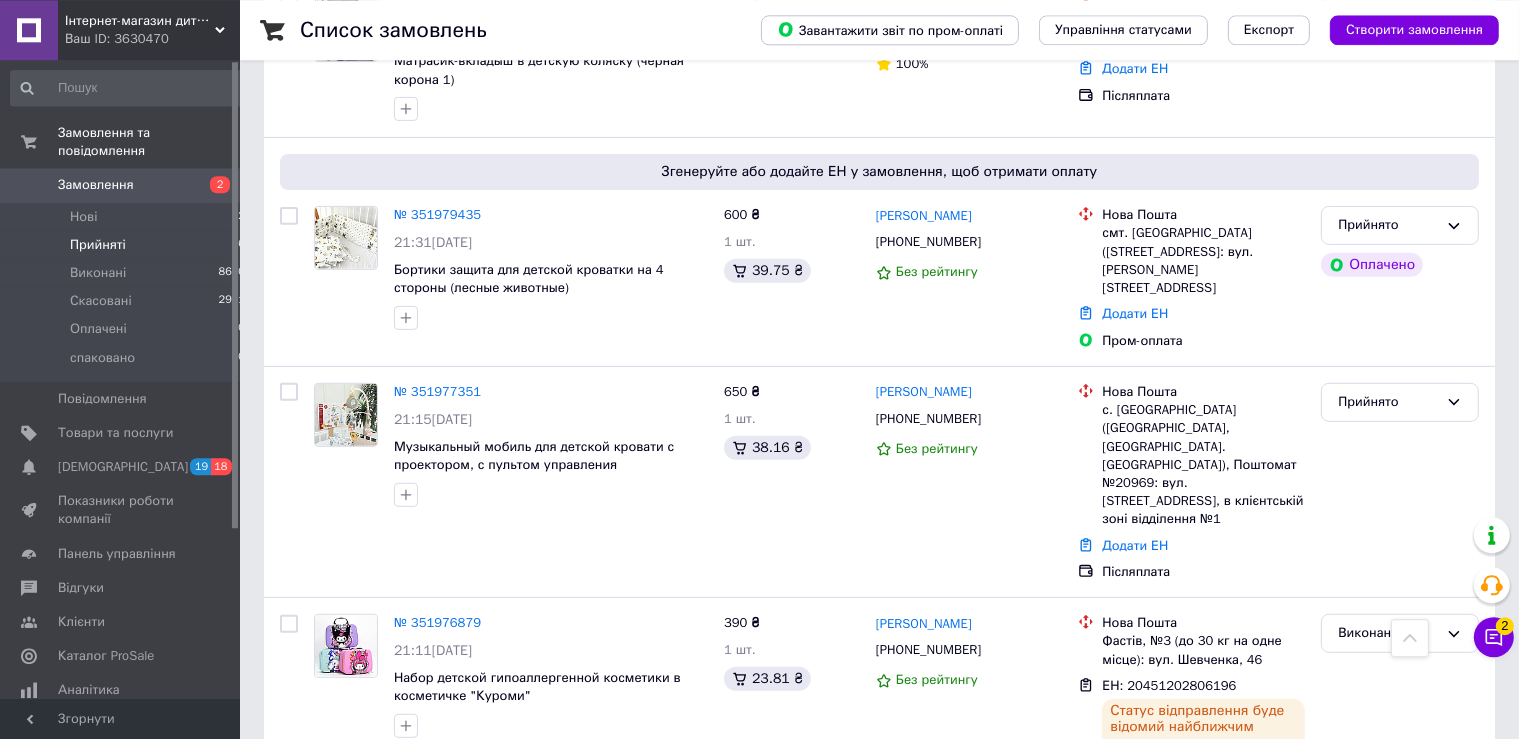 scroll, scrollTop: 748, scrollLeft: 0, axis: vertical 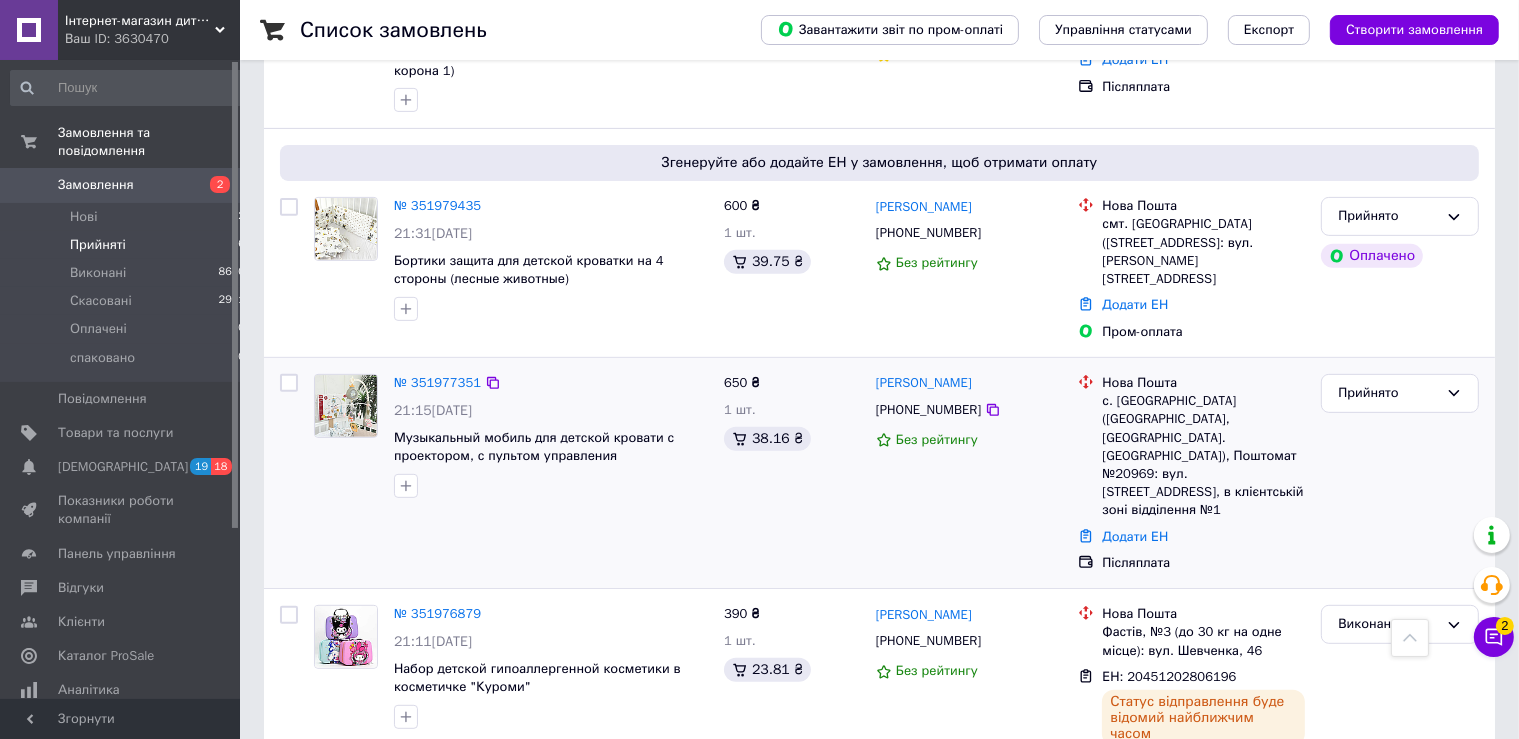 click at bounding box center (346, 406) 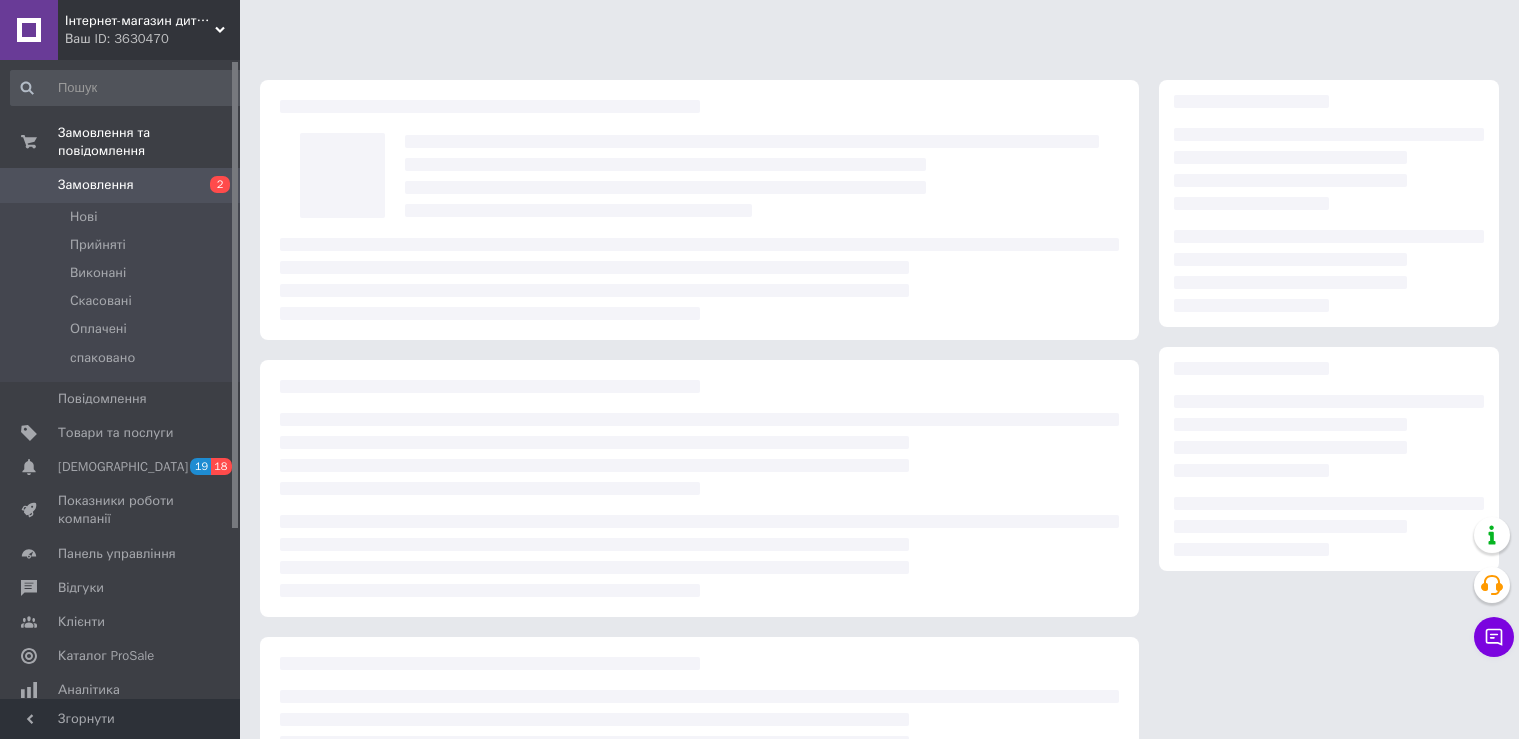 scroll, scrollTop: 0, scrollLeft: 0, axis: both 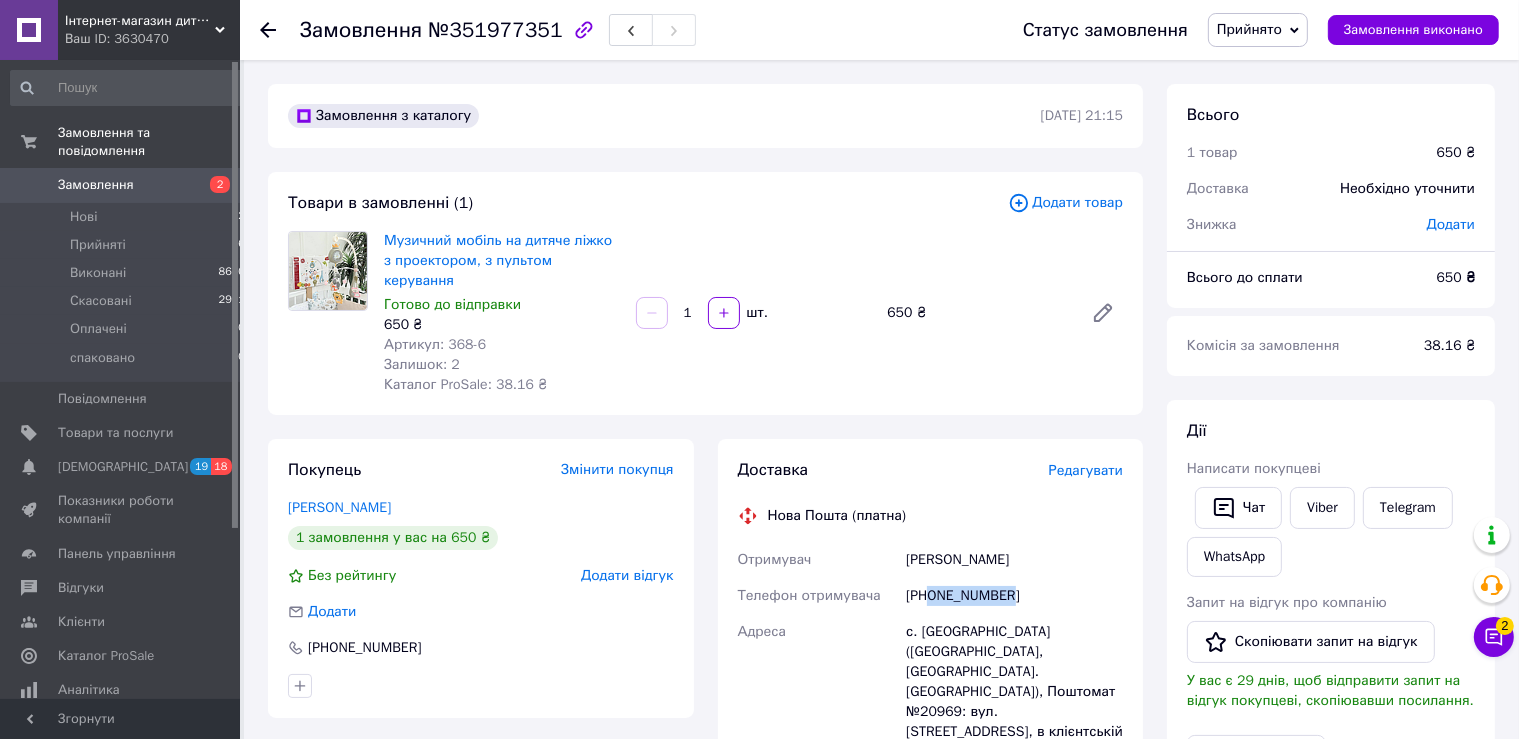 drag, startPoint x: 1019, startPoint y: 593, endPoint x: 927, endPoint y: 580, distance: 92.91394 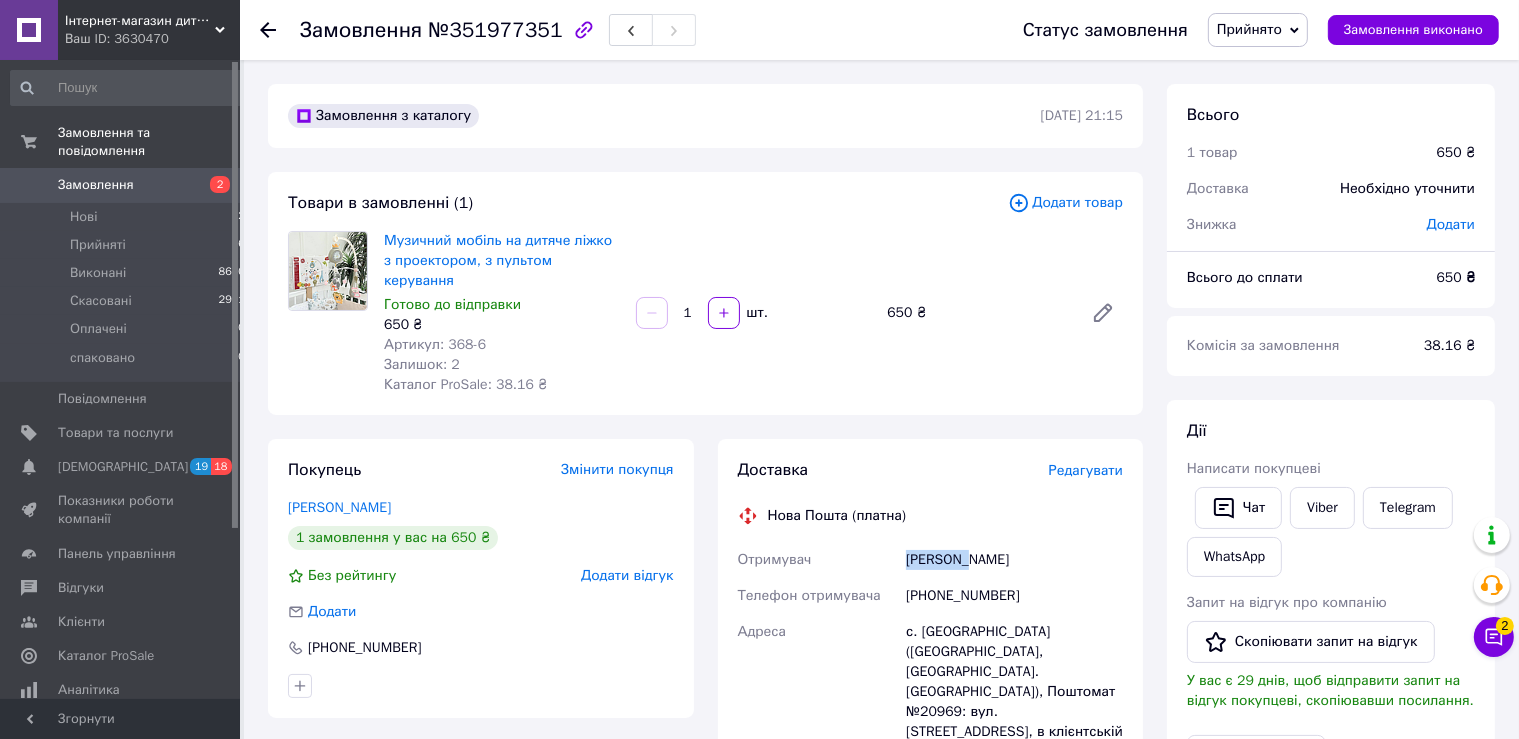 drag, startPoint x: 966, startPoint y: 542, endPoint x: 906, endPoint y: 542, distance: 60 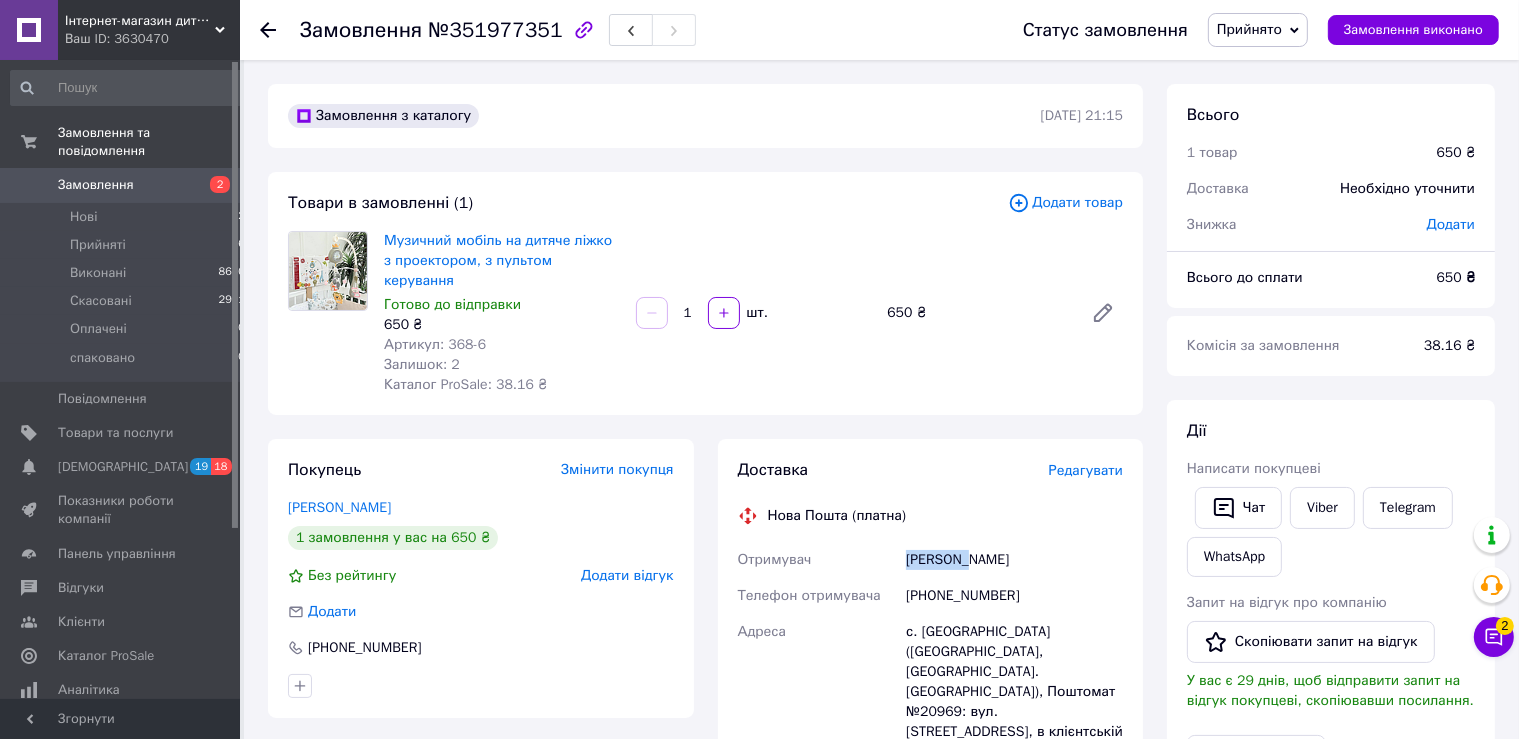 drag, startPoint x: 1014, startPoint y: 539, endPoint x: 973, endPoint y: 538, distance: 41.01219 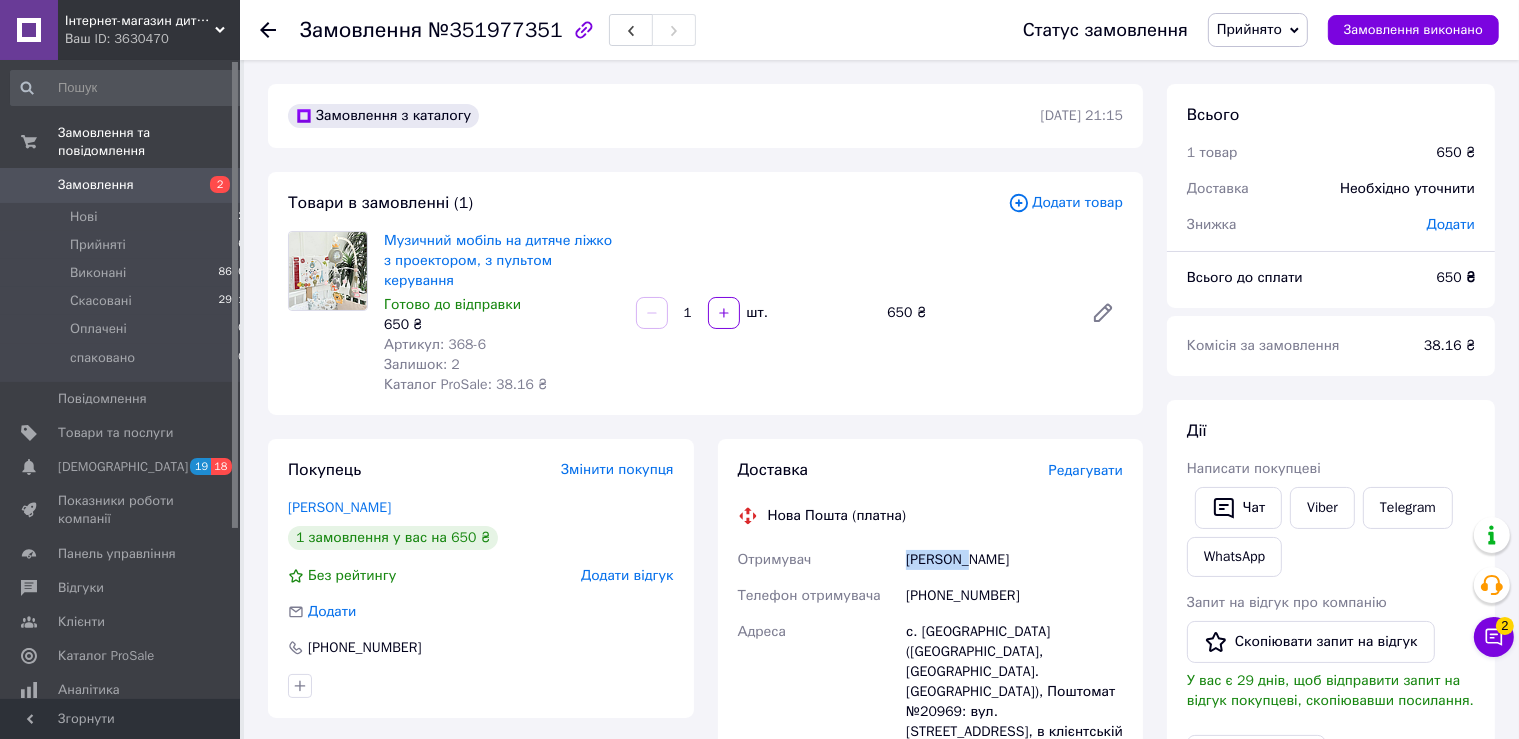 click on "[PERSON_NAME]" at bounding box center [1014, 560] 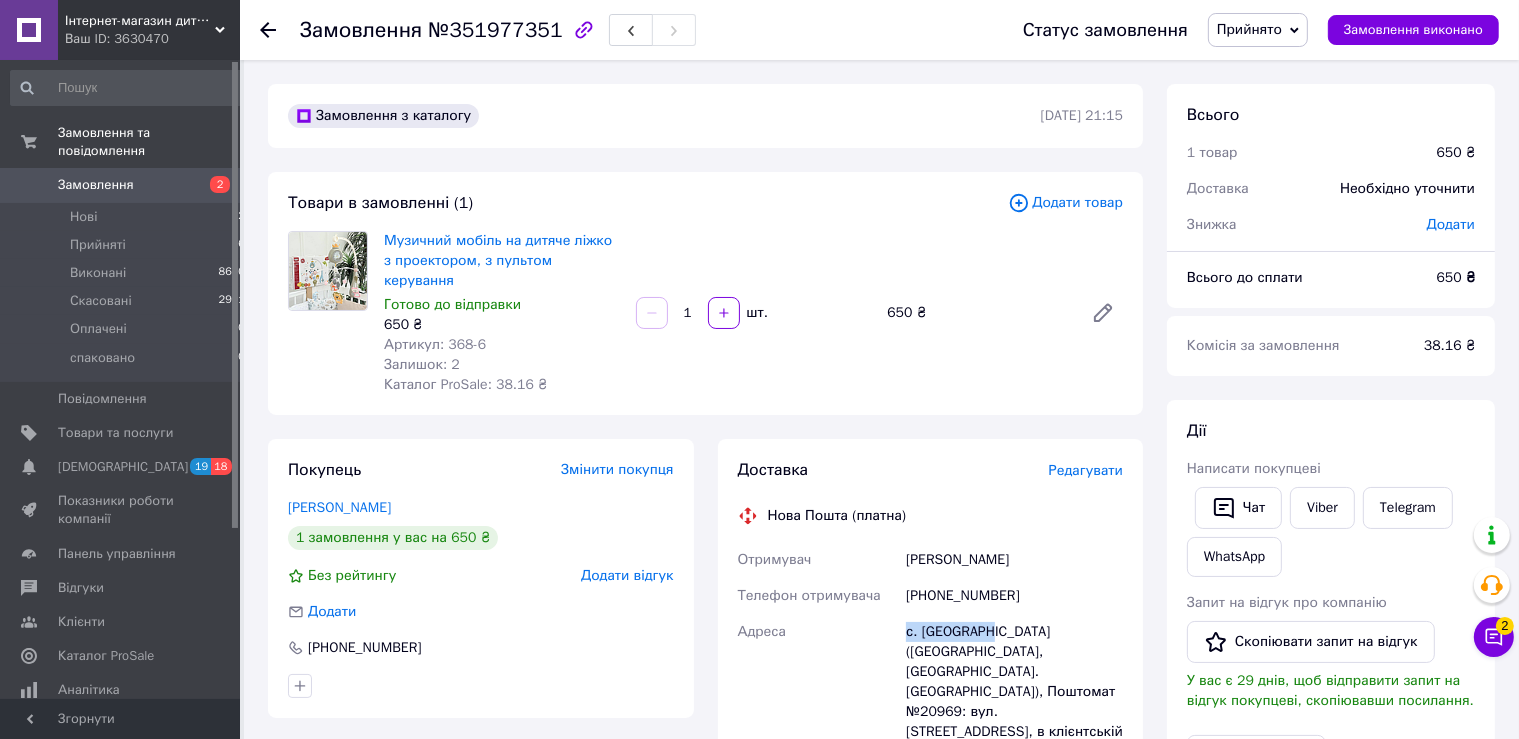 drag, startPoint x: 903, startPoint y: 607, endPoint x: 993, endPoint y: 612, distance: 90.13878 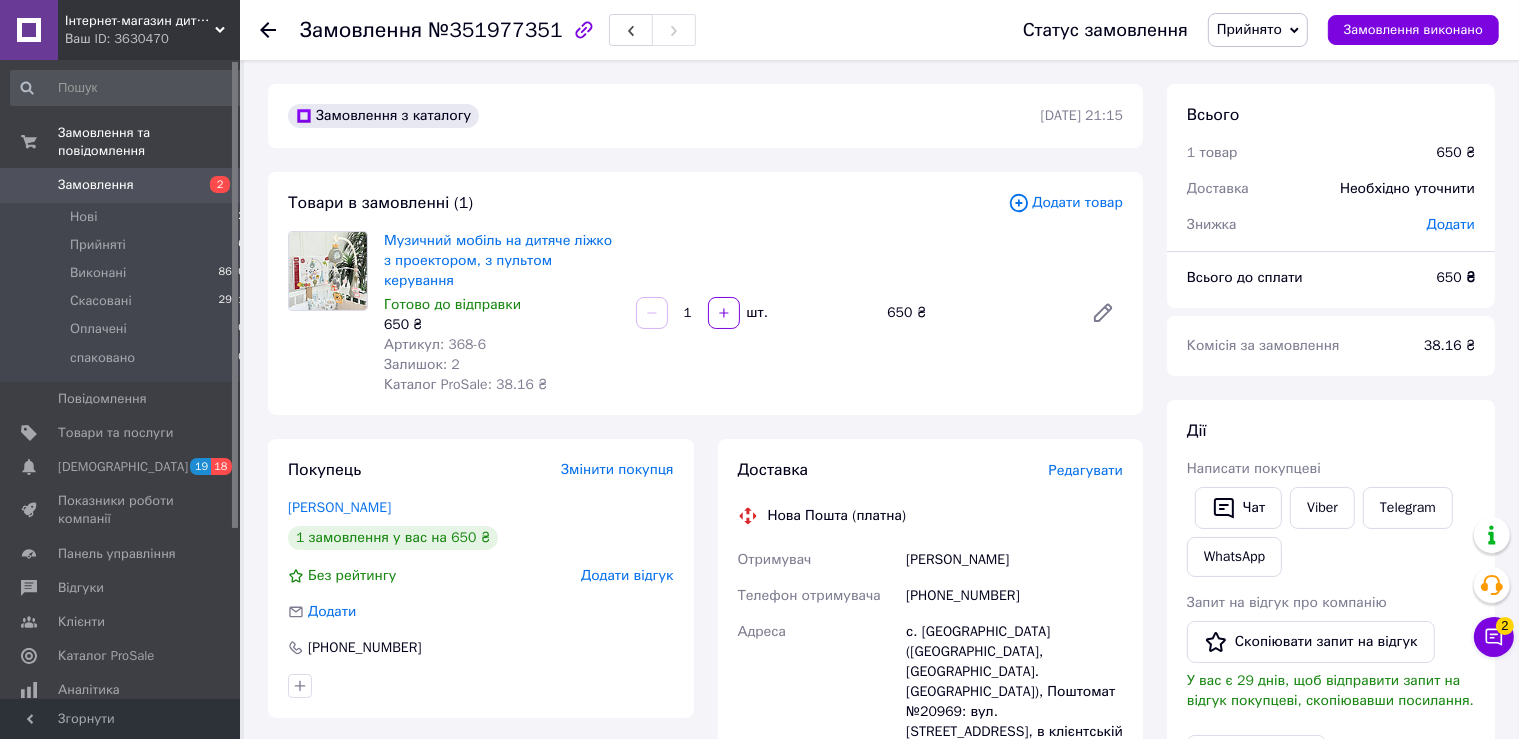 click on "650 ₴" at bounding box center (977, 313) 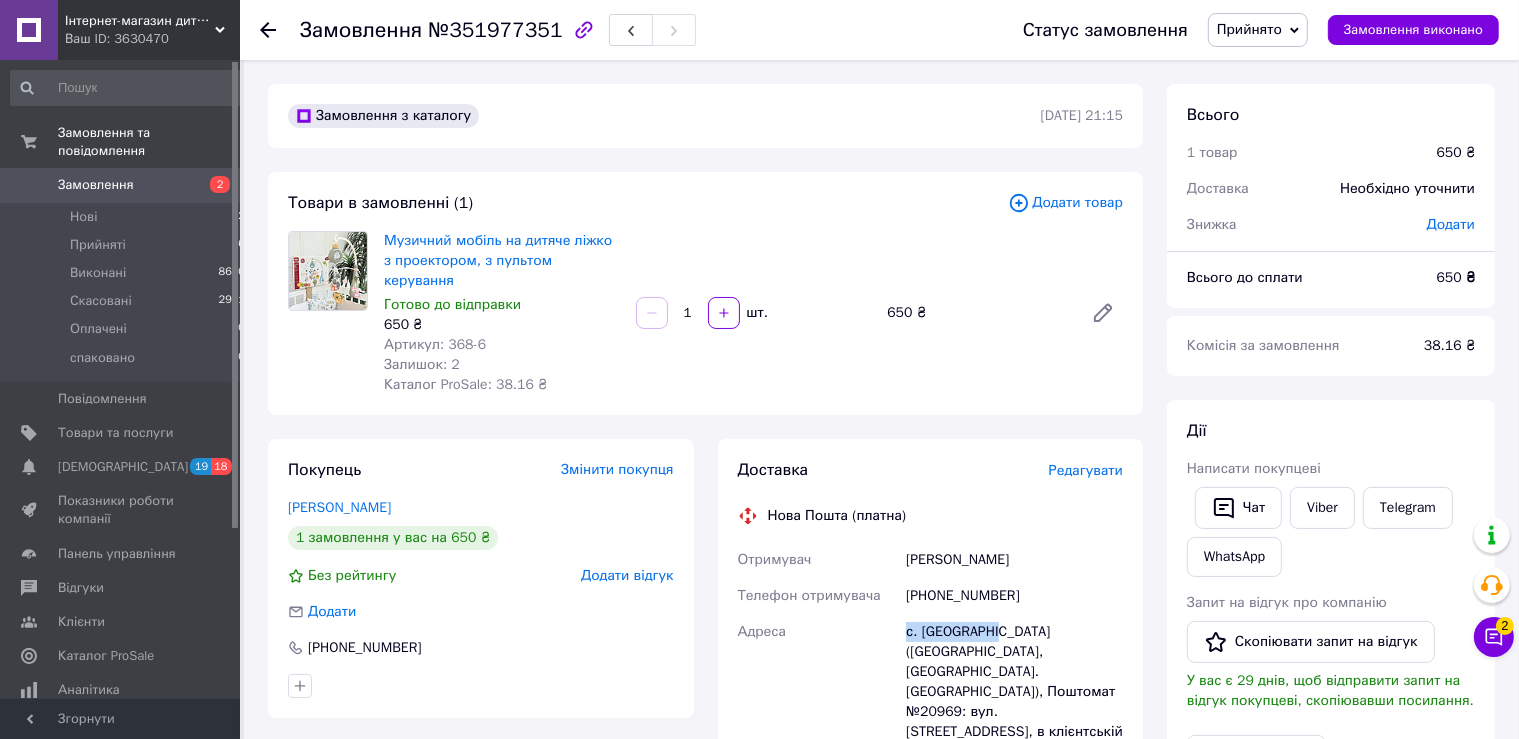 drag, startPoint x: 902, startPoint y: 605, endPoint x: 985, endPoint y: 619, distance: 84.17244 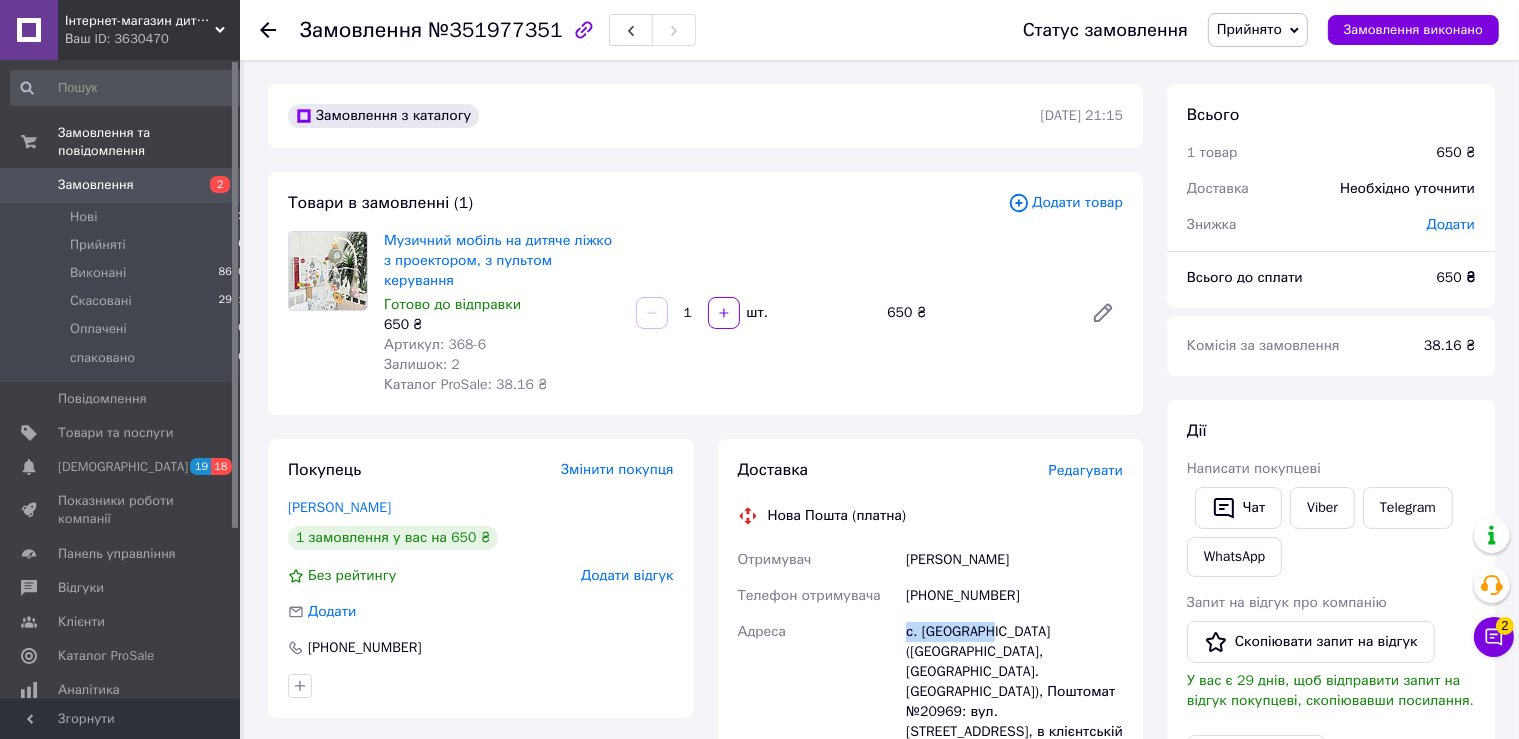copy on "с. [GEOGRAPHIC_DATA]" 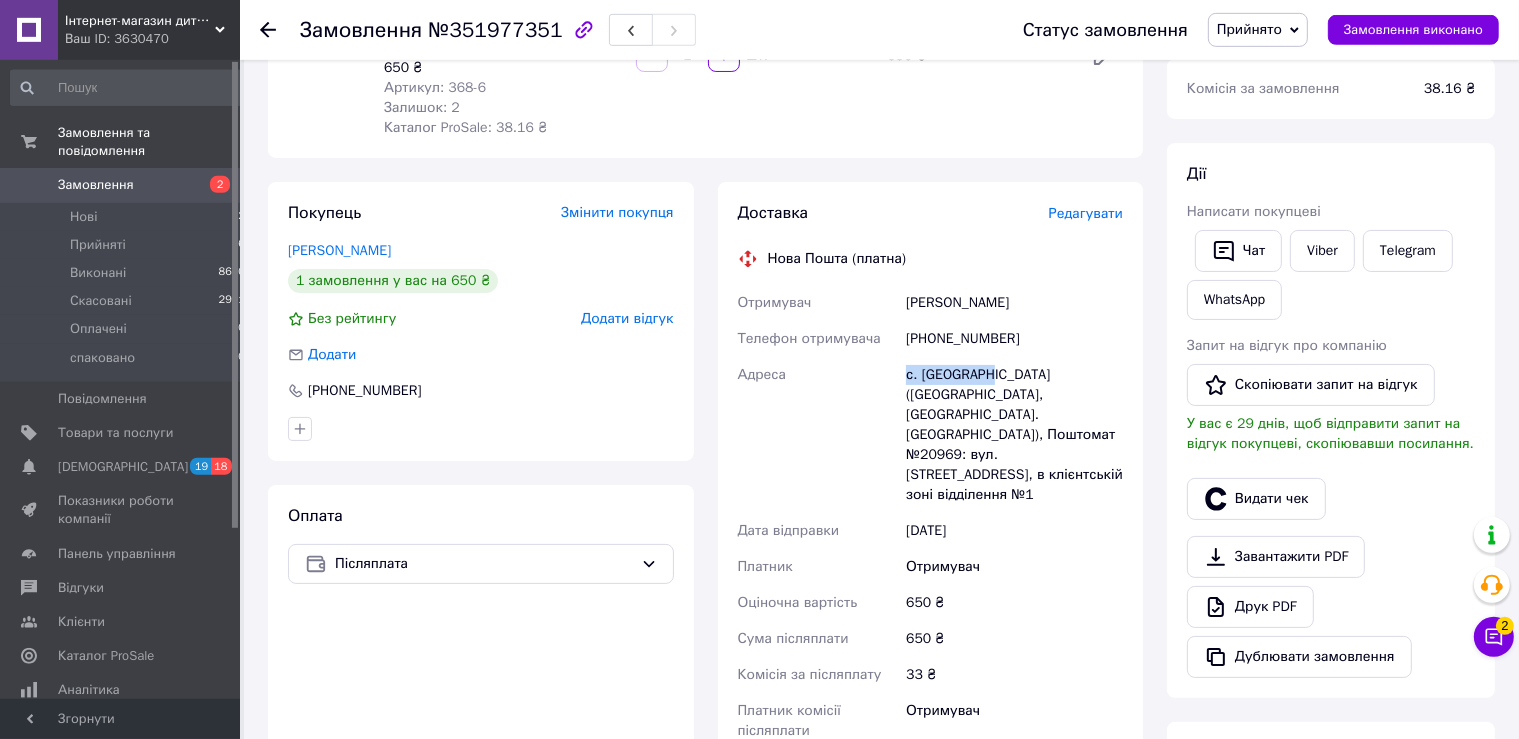 scroll, scrollTop: 422, scrollLeft: 0, axis: vertical 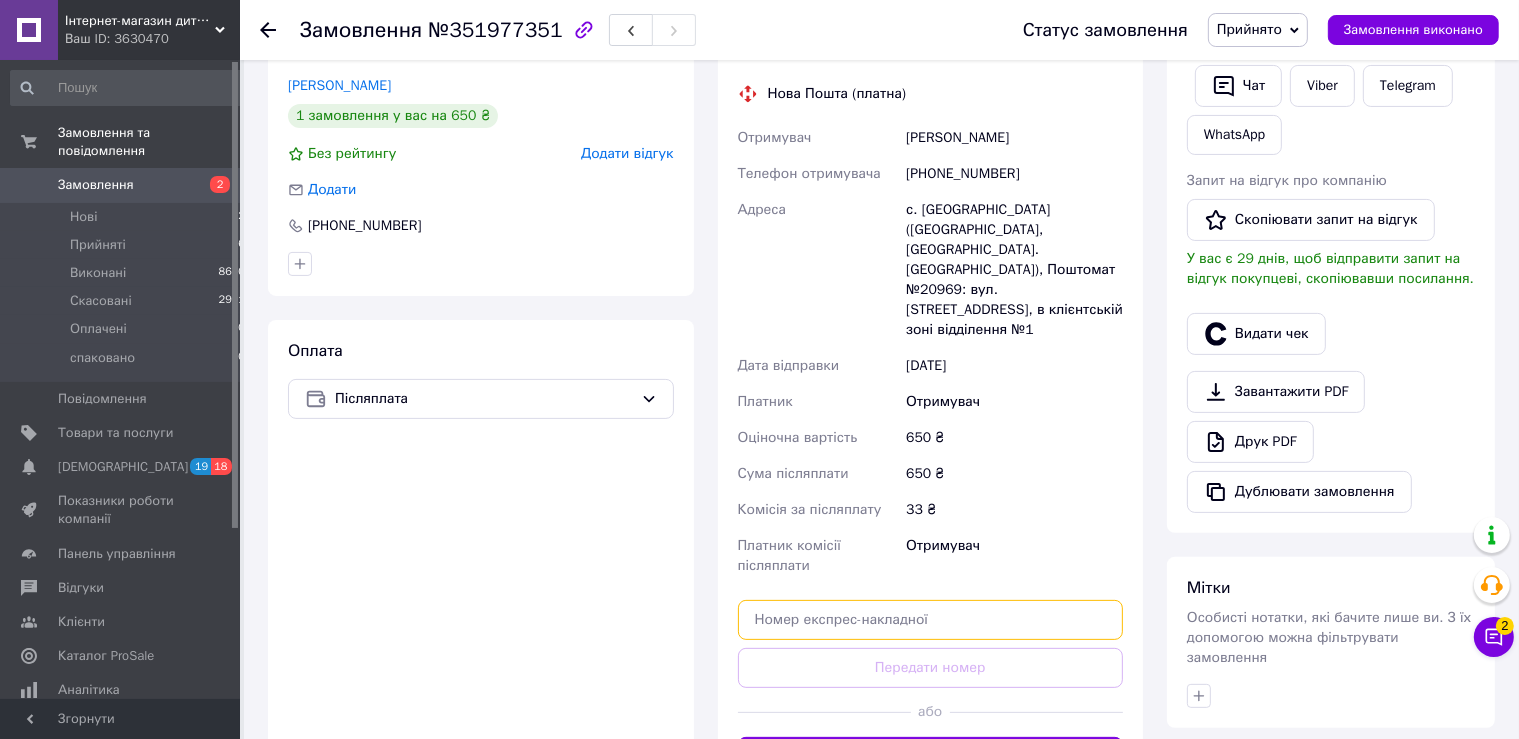 click at bounding box center (931, 620) 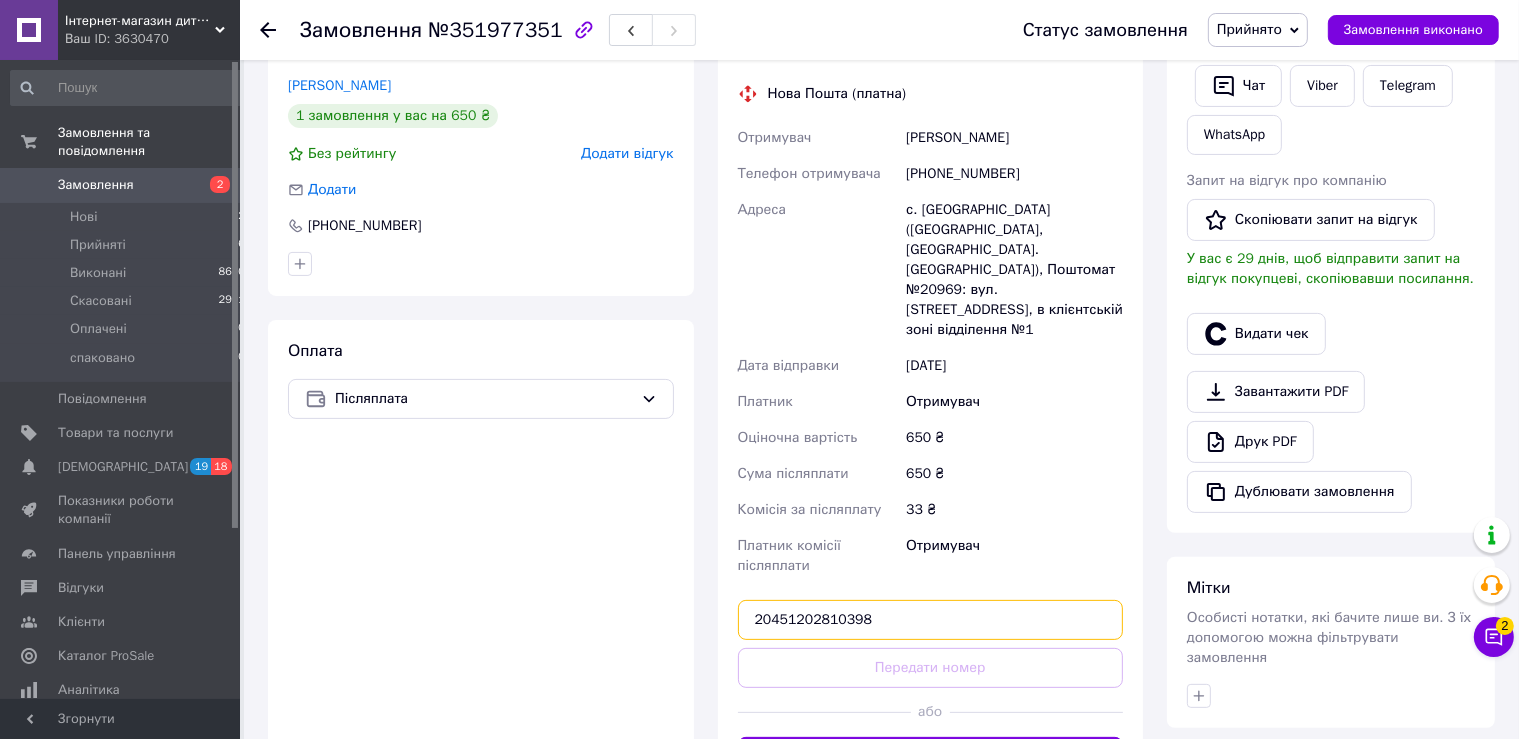 type on "20451202810398" 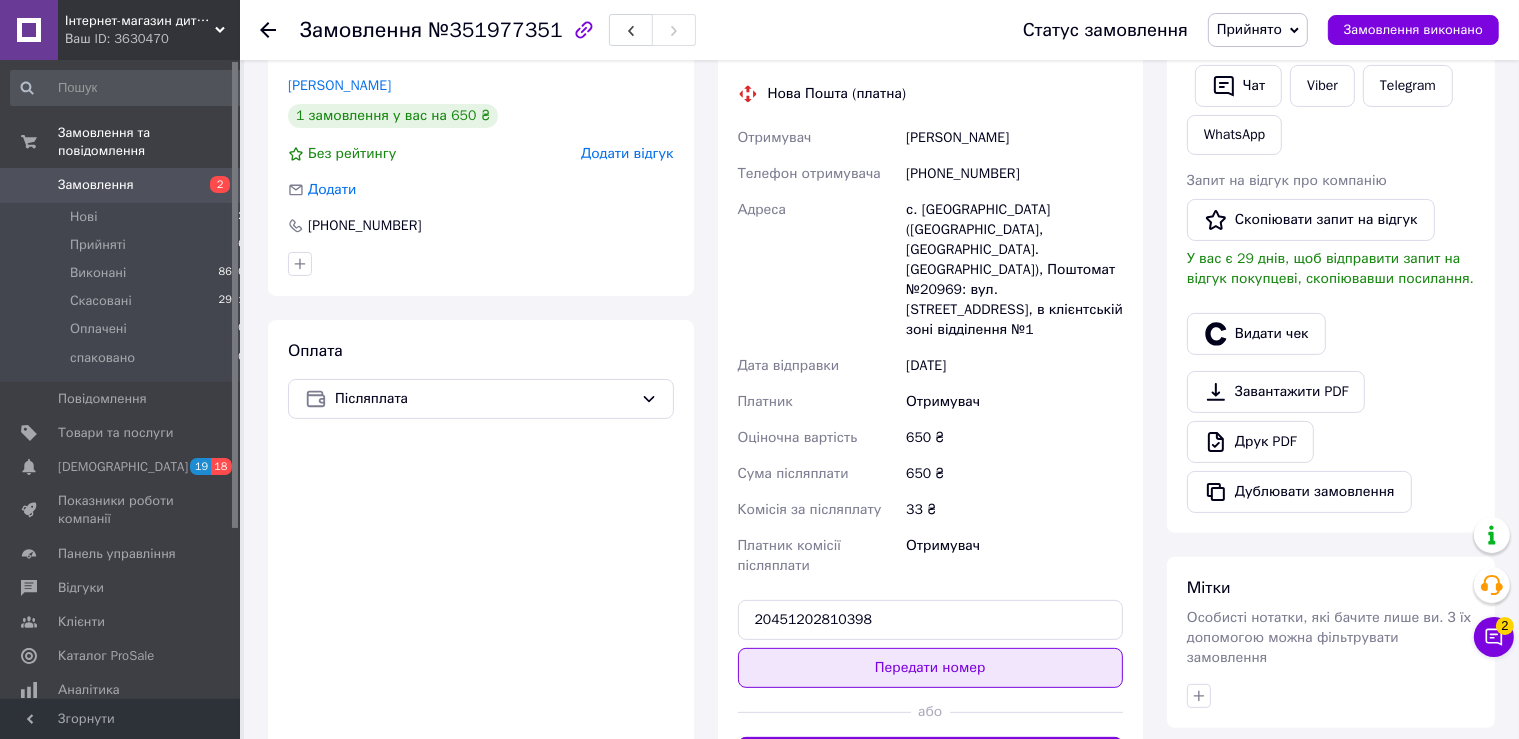 click on "Передати номер" at bounding box center [931, 668] 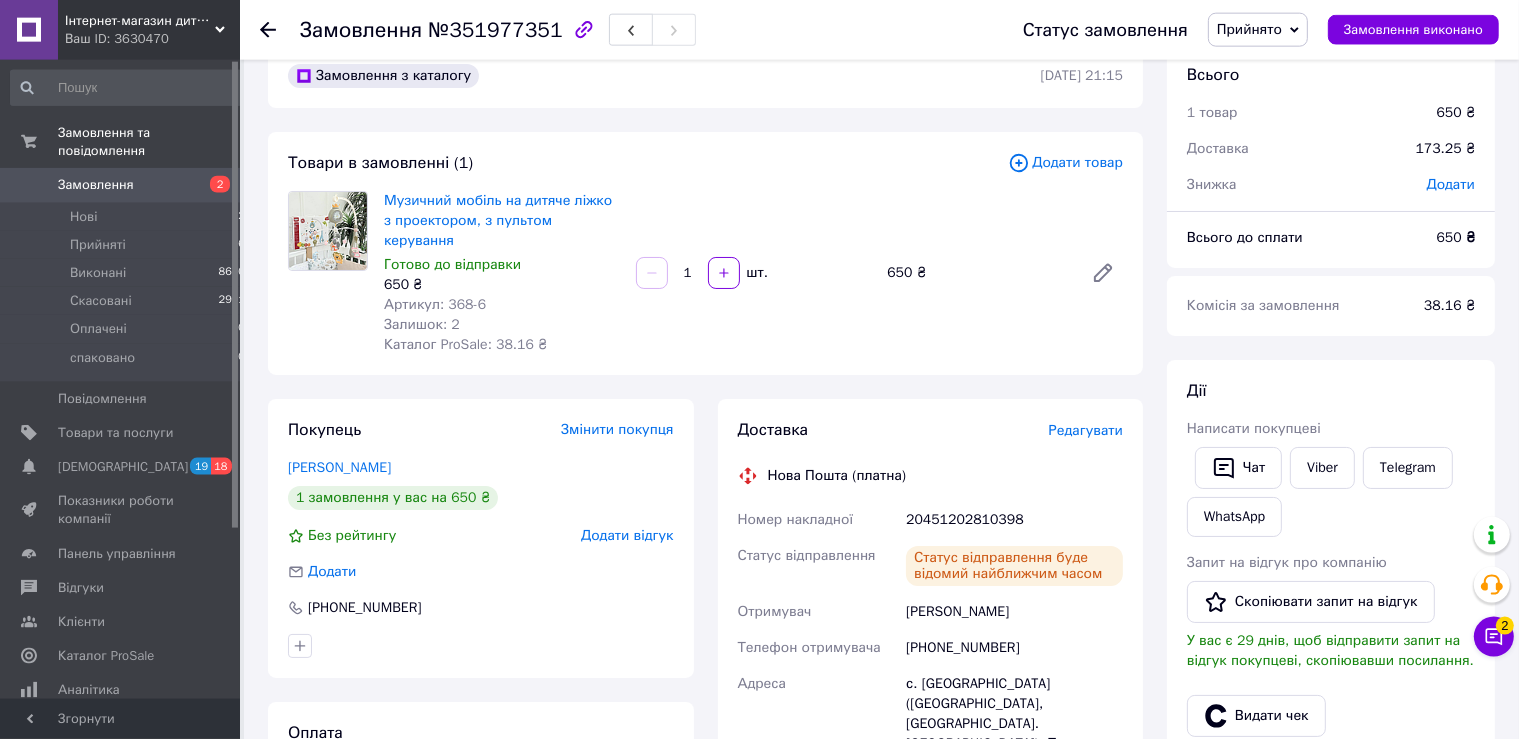 scroll, scrollTop: 0, scrollLeft: 0, axis: both 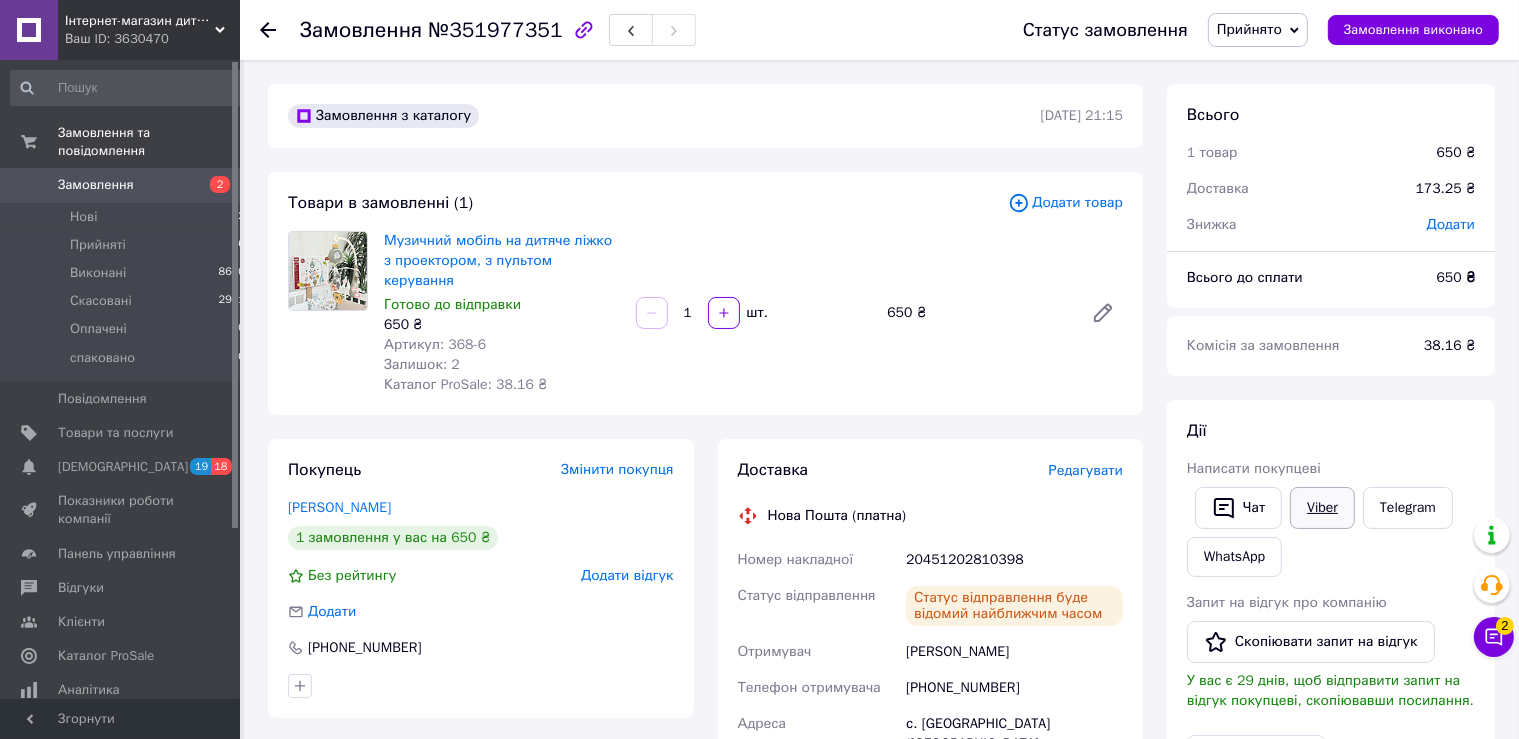 click on "Viber" at bounding box center [1322, 508] 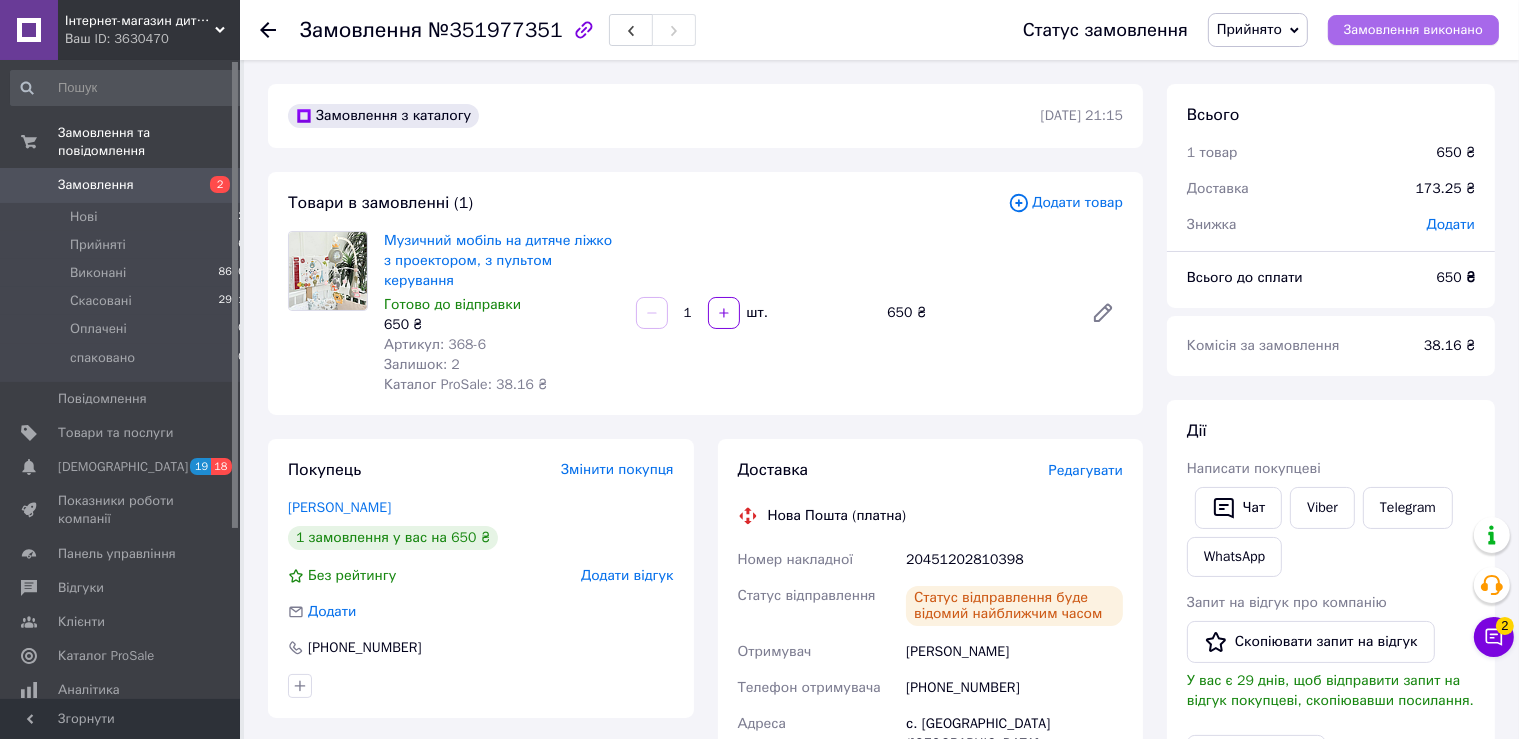 click on "Замовлення виконано" at bounding box center (1413, 30) 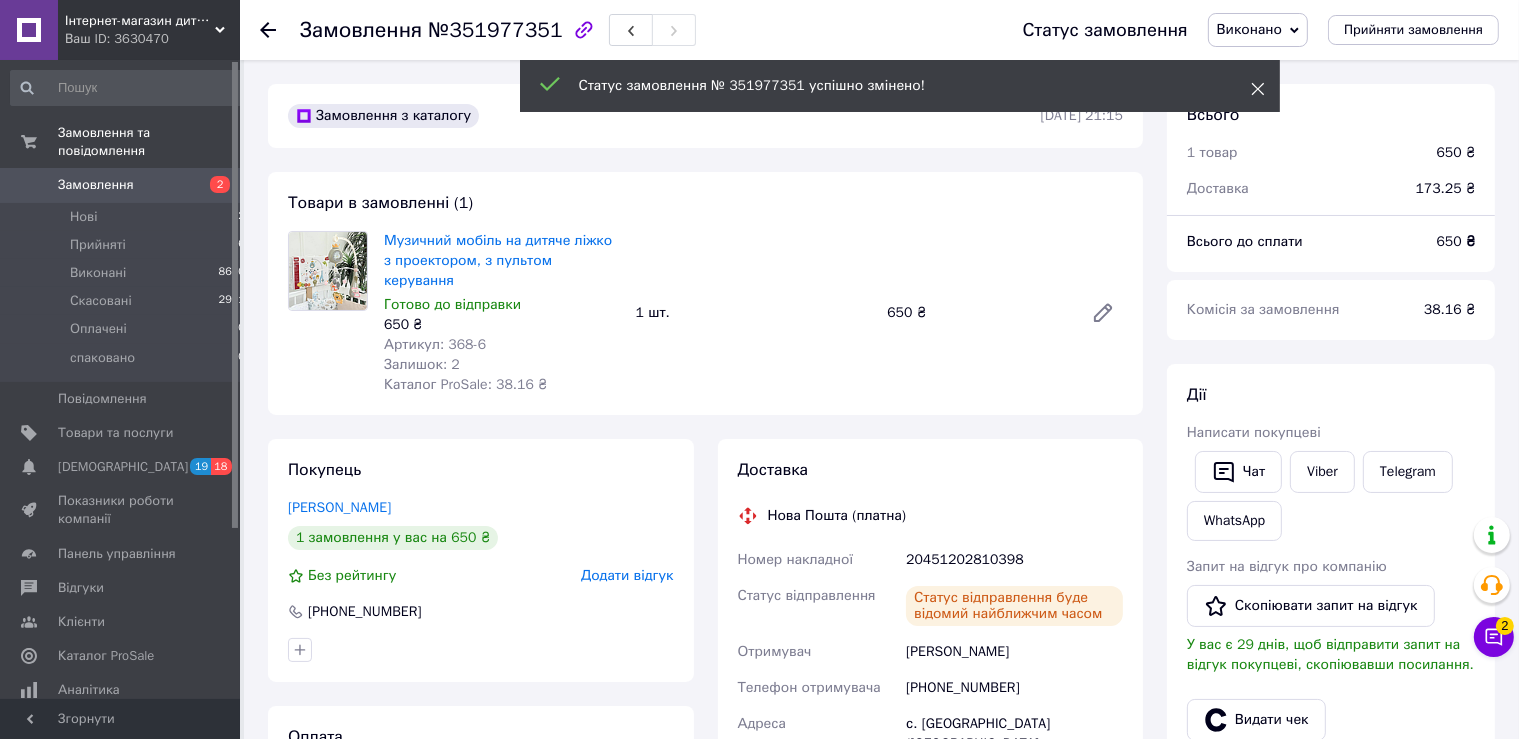 click 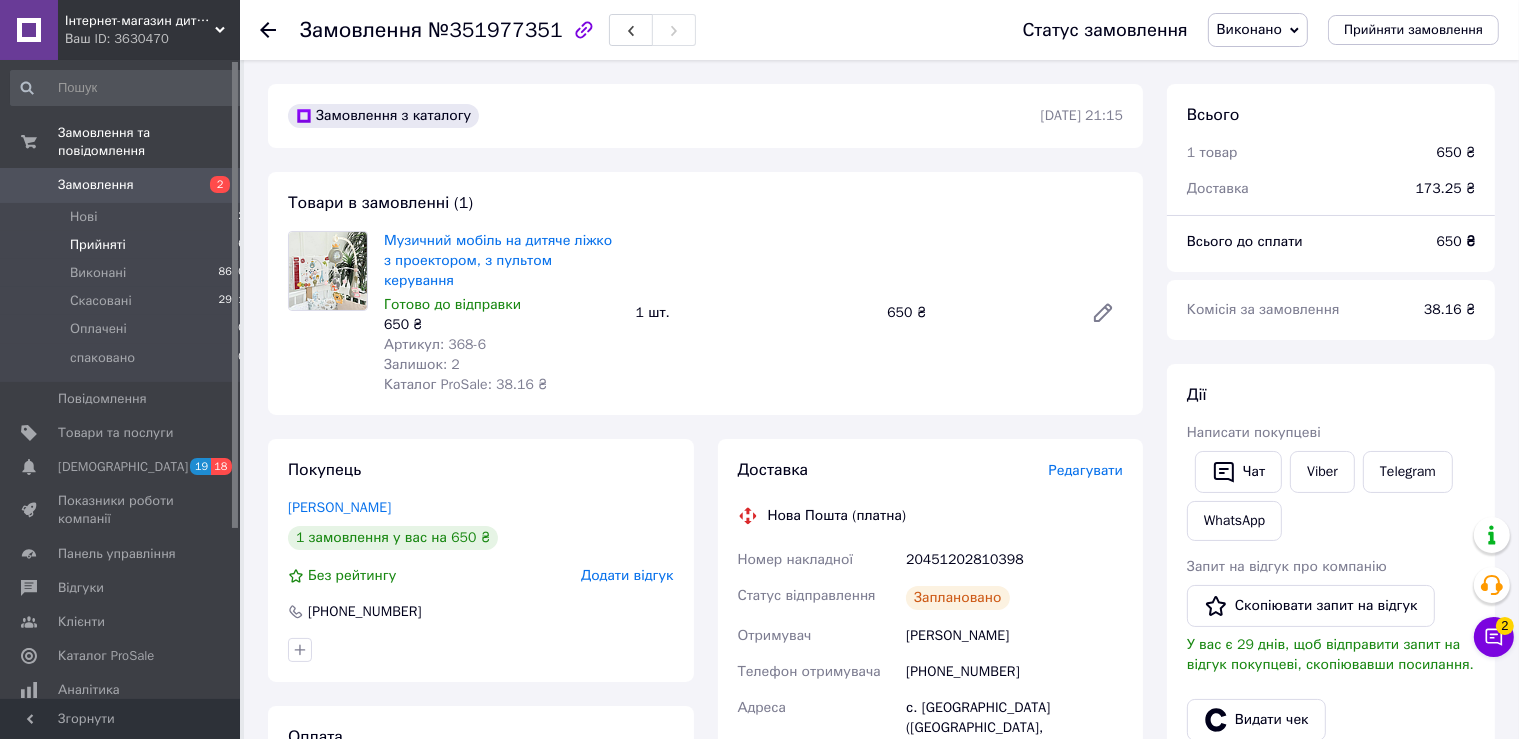 click on "Прийняті 6" at bounding box center (128, 245) 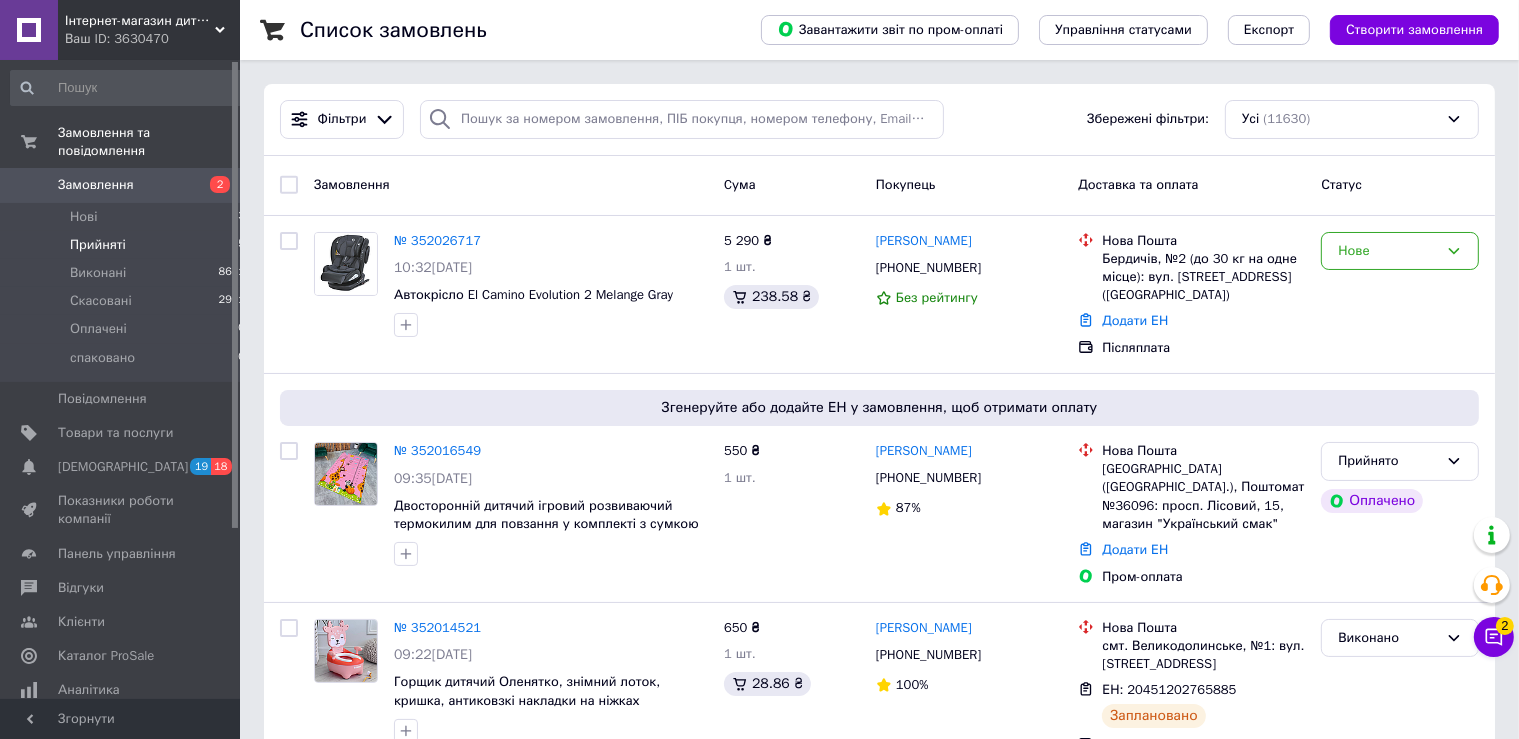 click on "Прийняті 5" at bounding box center [128, 245] 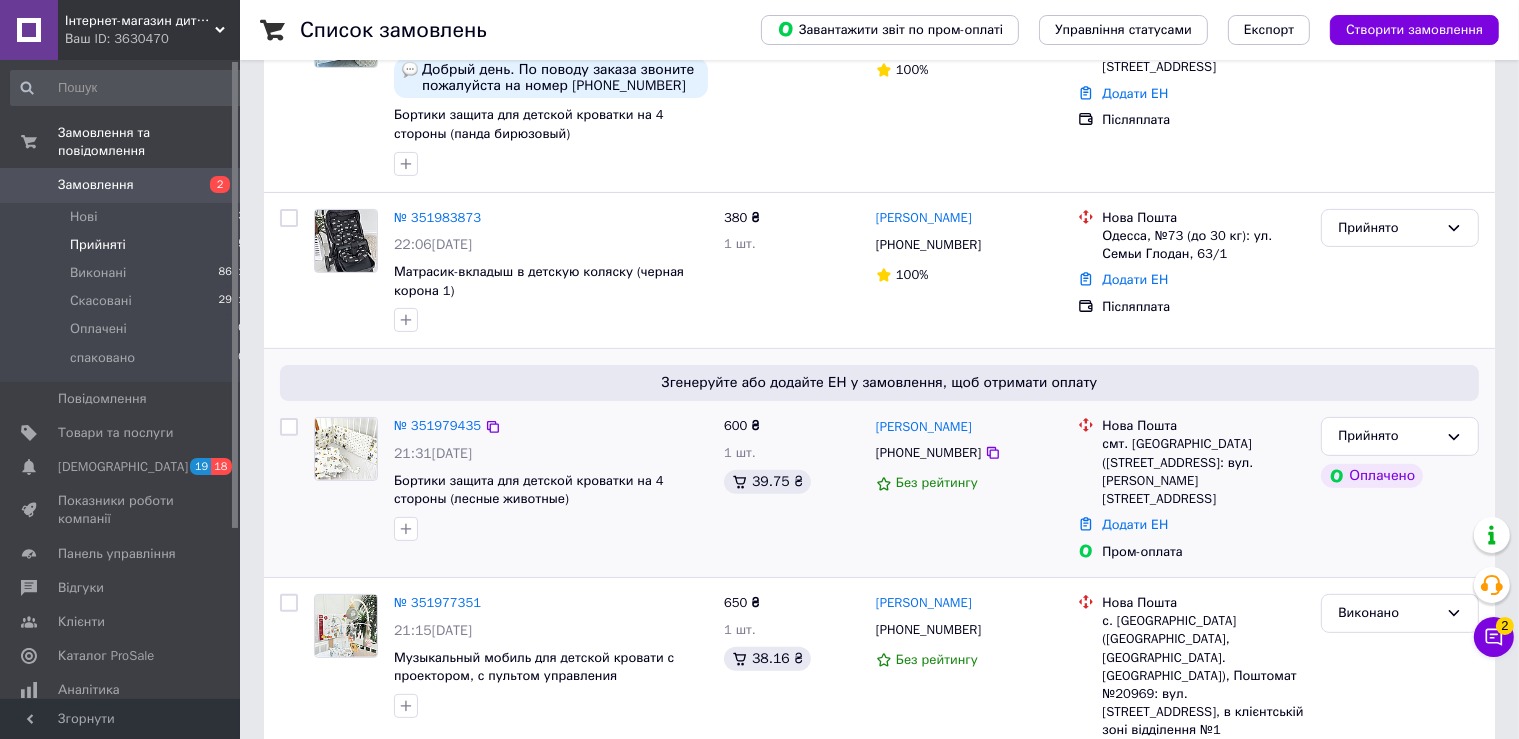scroll, scrollTop: 592, scrollLeft: 0, axis: vertical 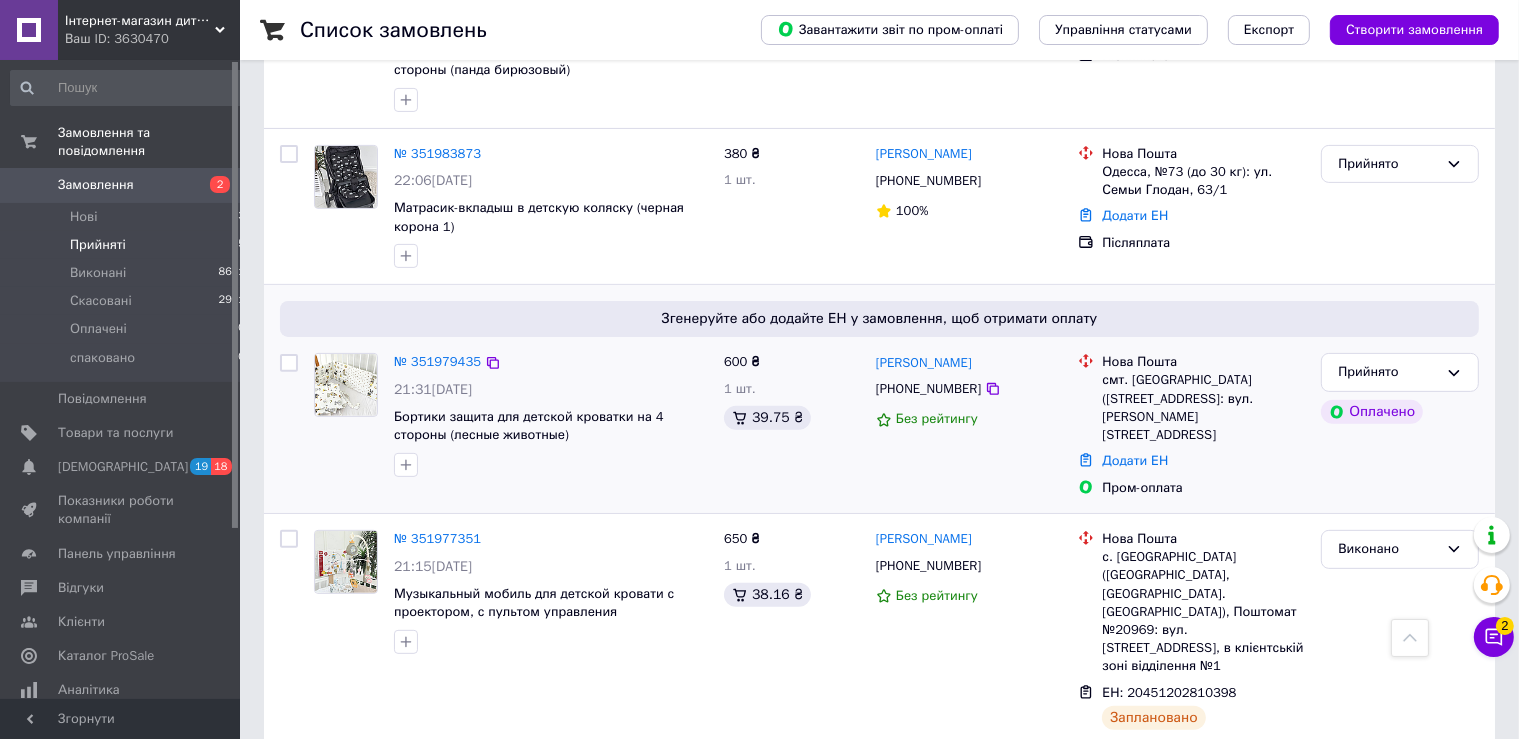 click at bounding box center [346, 385] 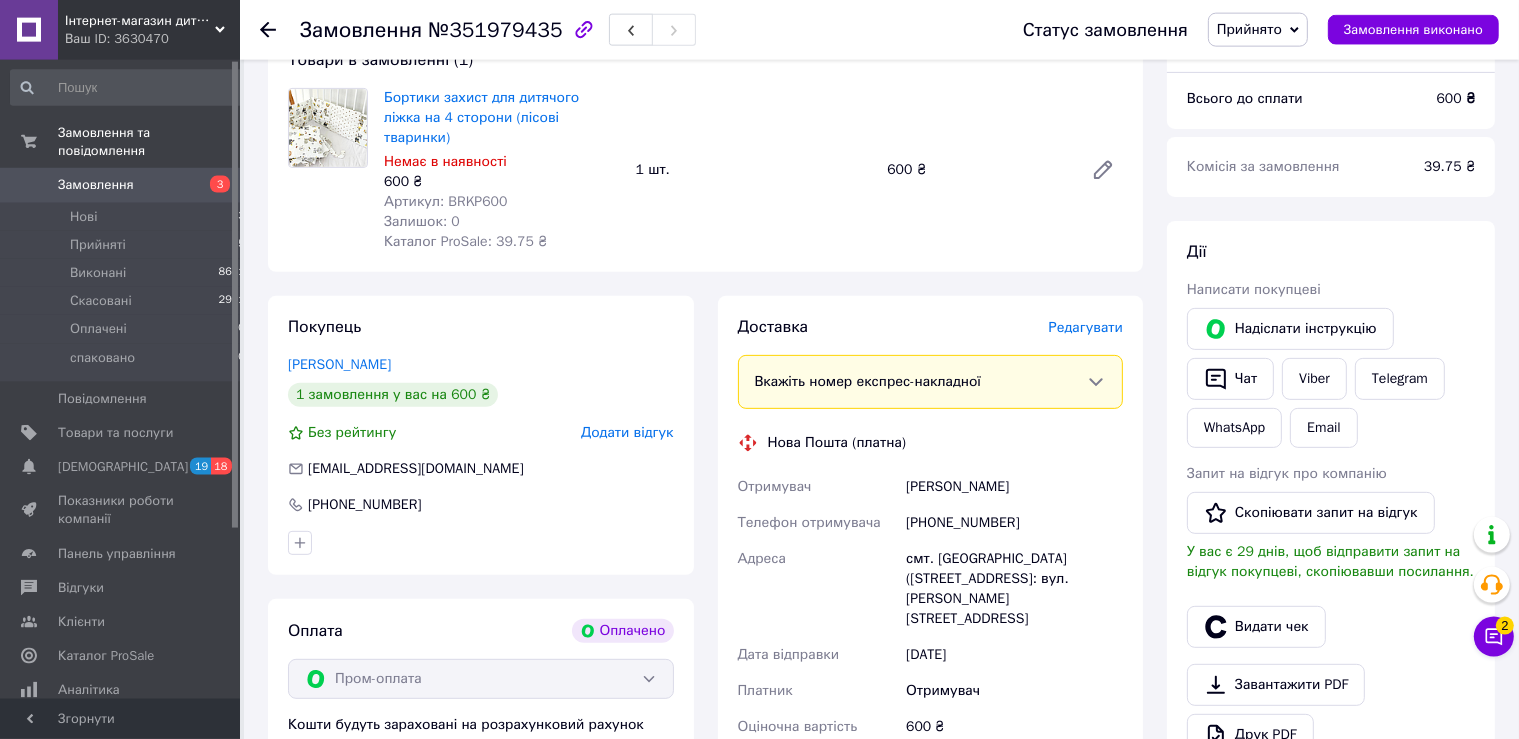 scroll, scrollTop: 739, scrollLeft: 0, axis: vertical 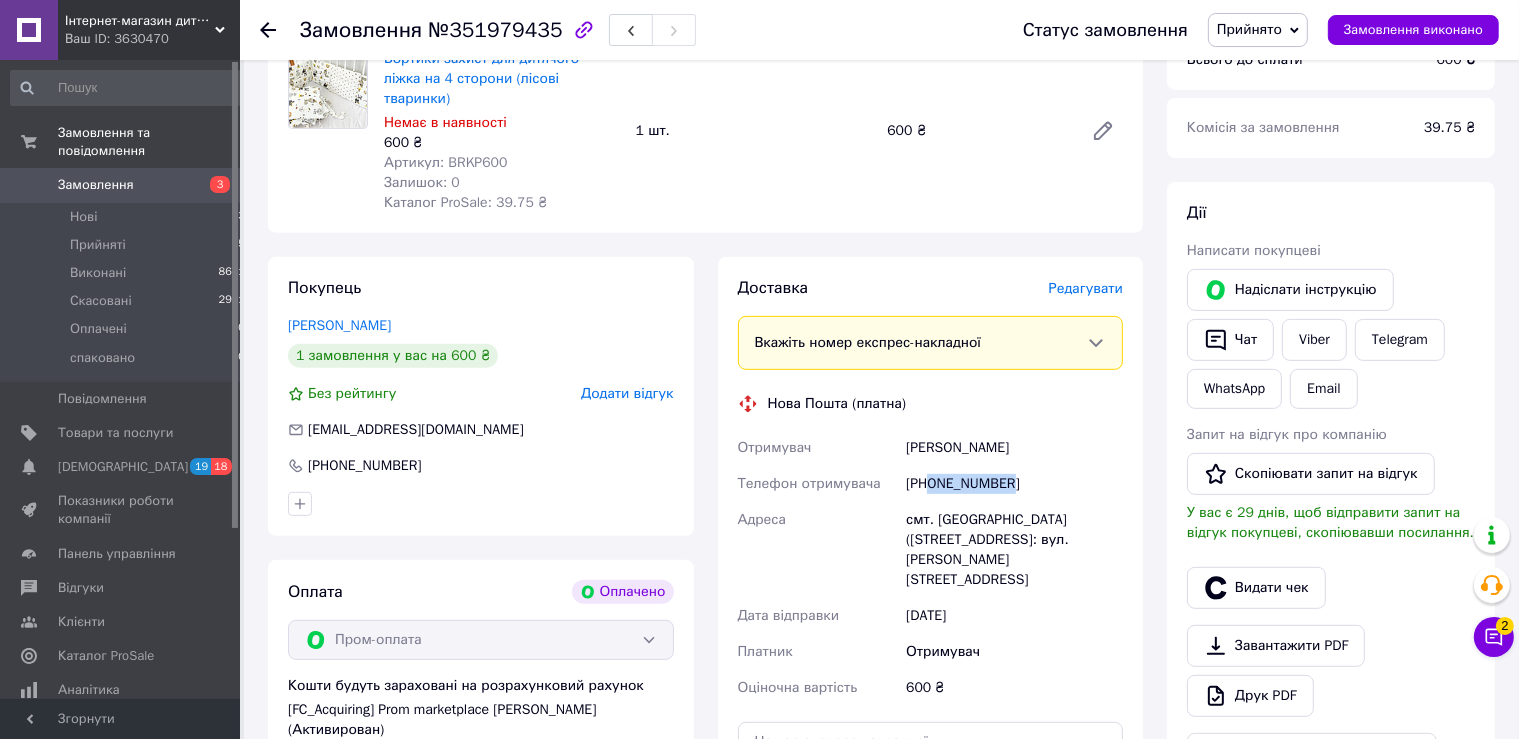 drag, startPoint x: 1028, startPoint y: 461, endPoint x: 928, endPoint y: 466, distance: 100.12492 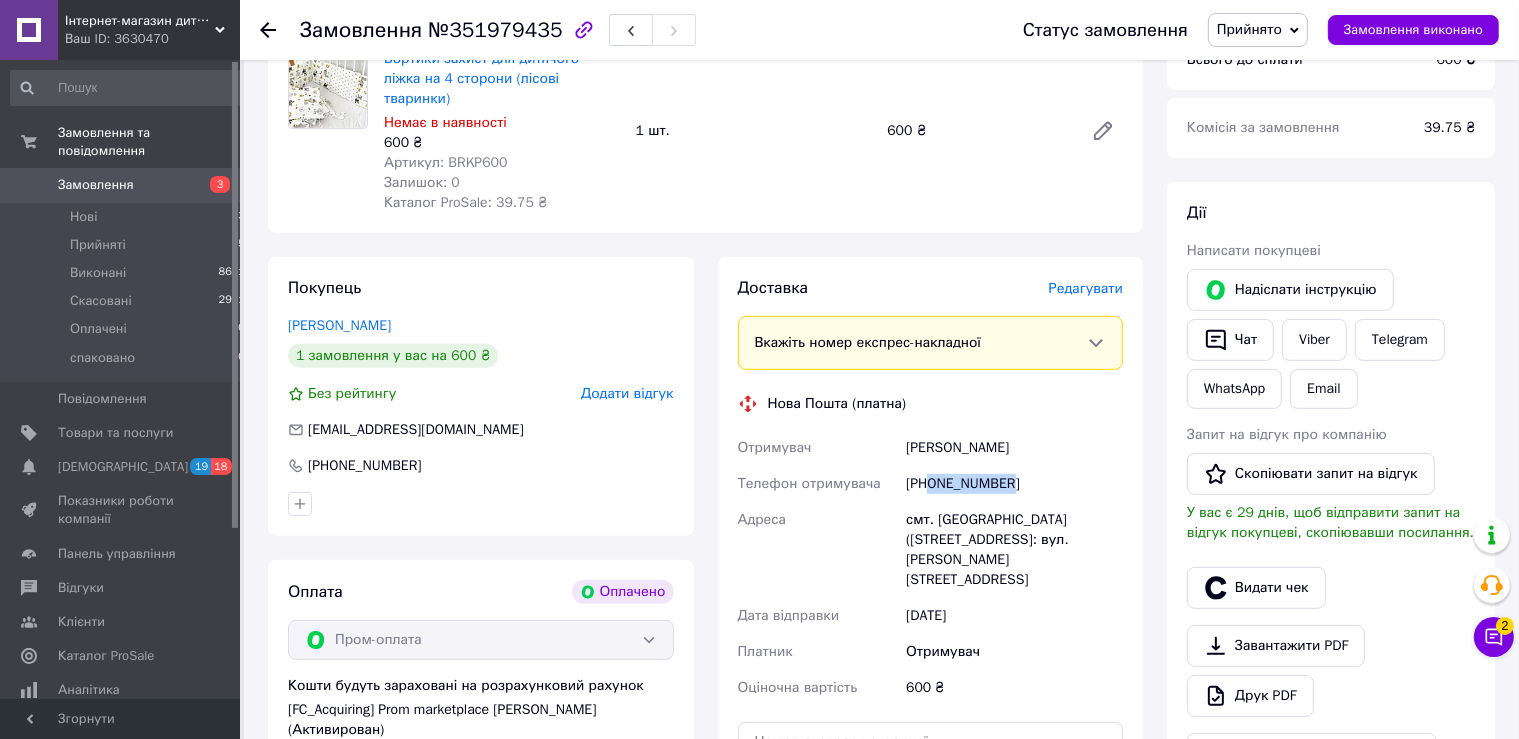 copy on "0996673106" 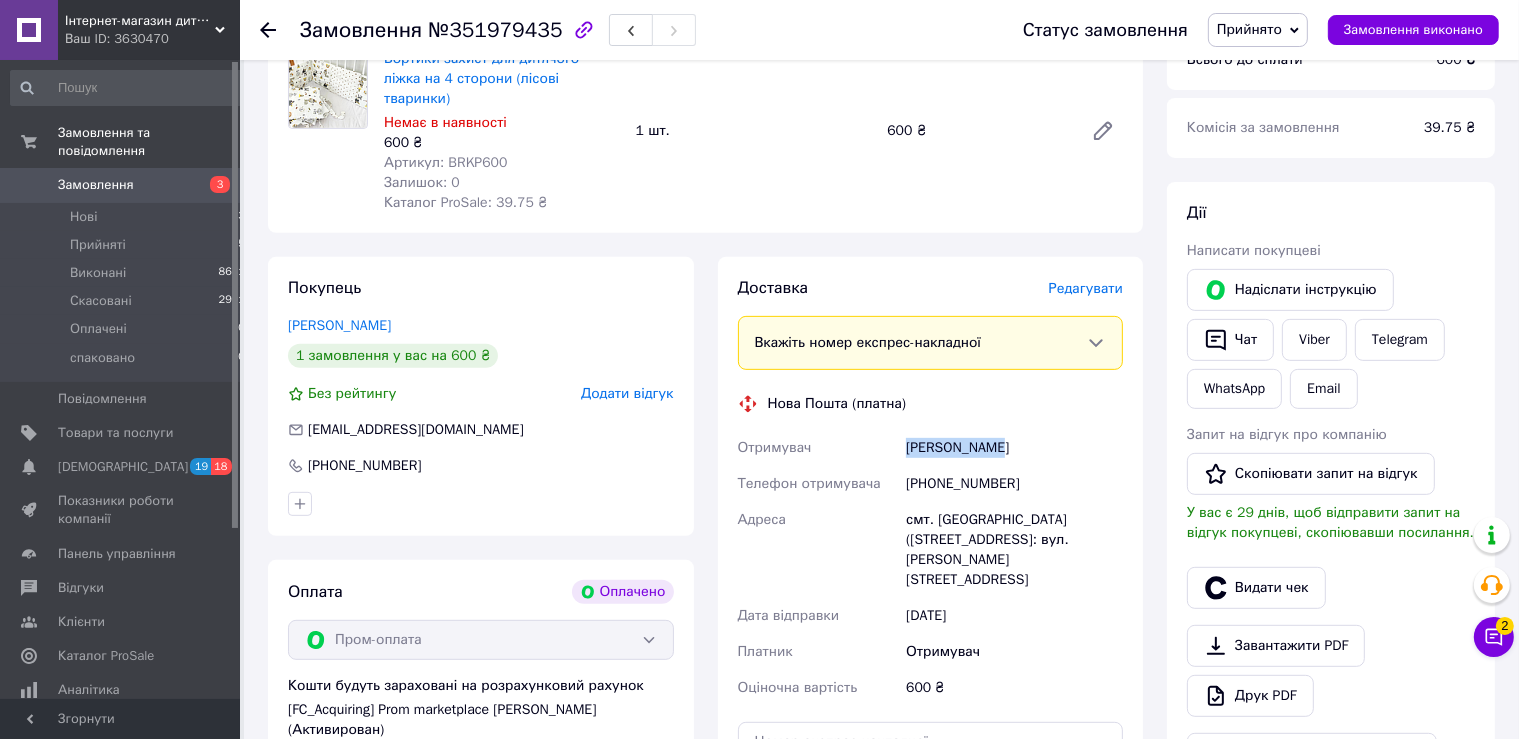 drag, startPoint x: 995, startPoint y: 425, endPoint x: 908, endPoint y: 434, distance: 87.46428 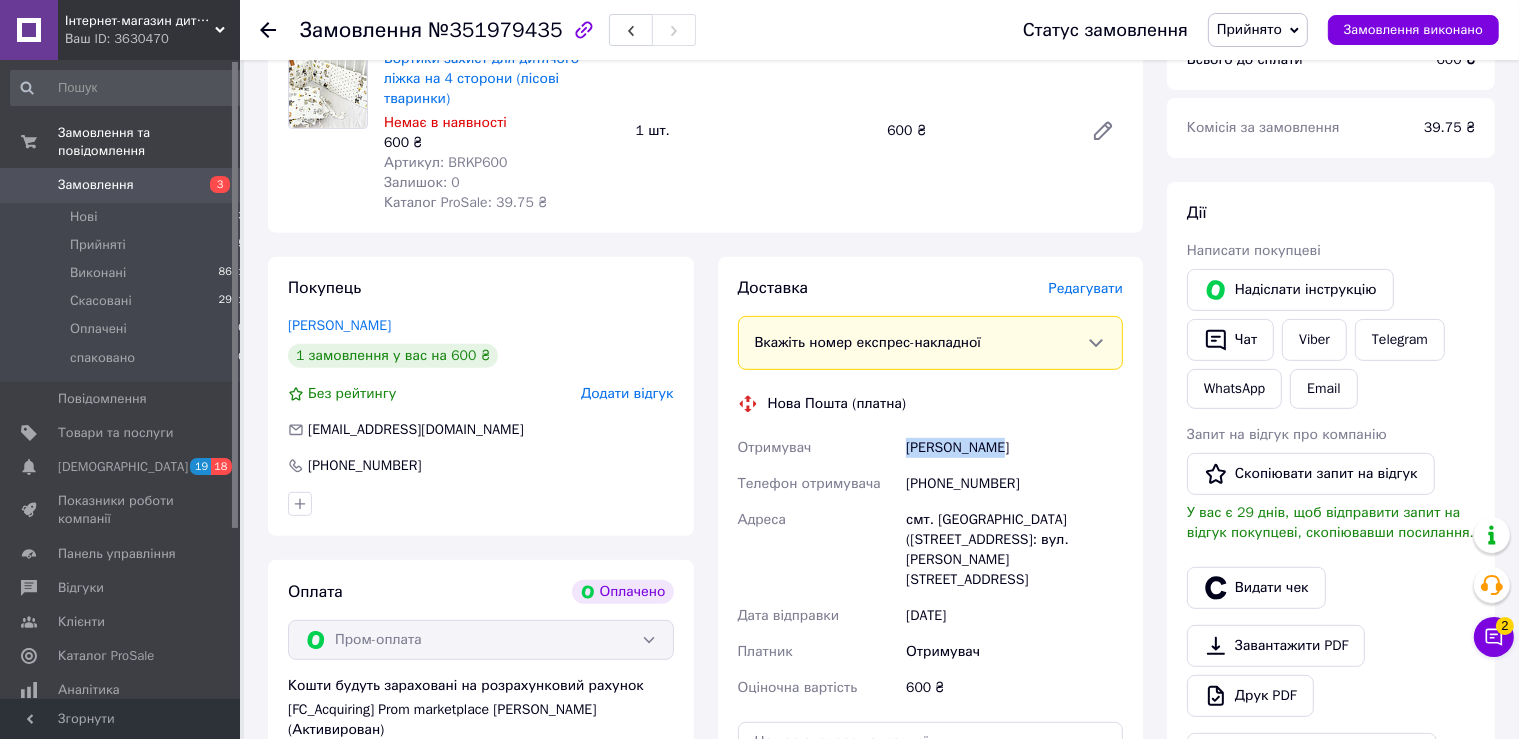 drag, startPoint x: 1030, startPoint y: 432, endPoint x: 992, endPoint y: 431, distance: 38.013157 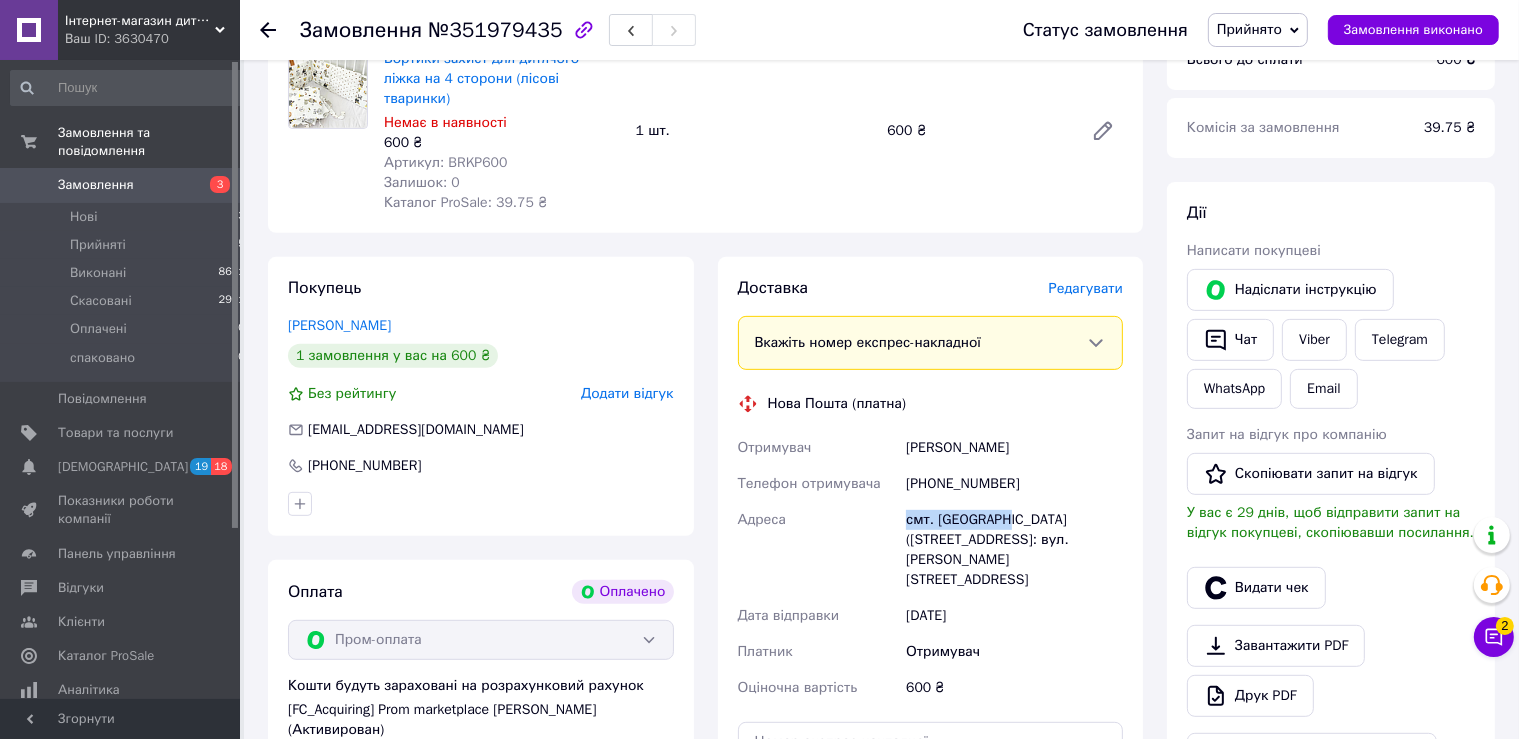 drag, startPoint x: 907, startPoint y: 496, endPoint x: 1002, endPoint y: 502, distance: 95.189285 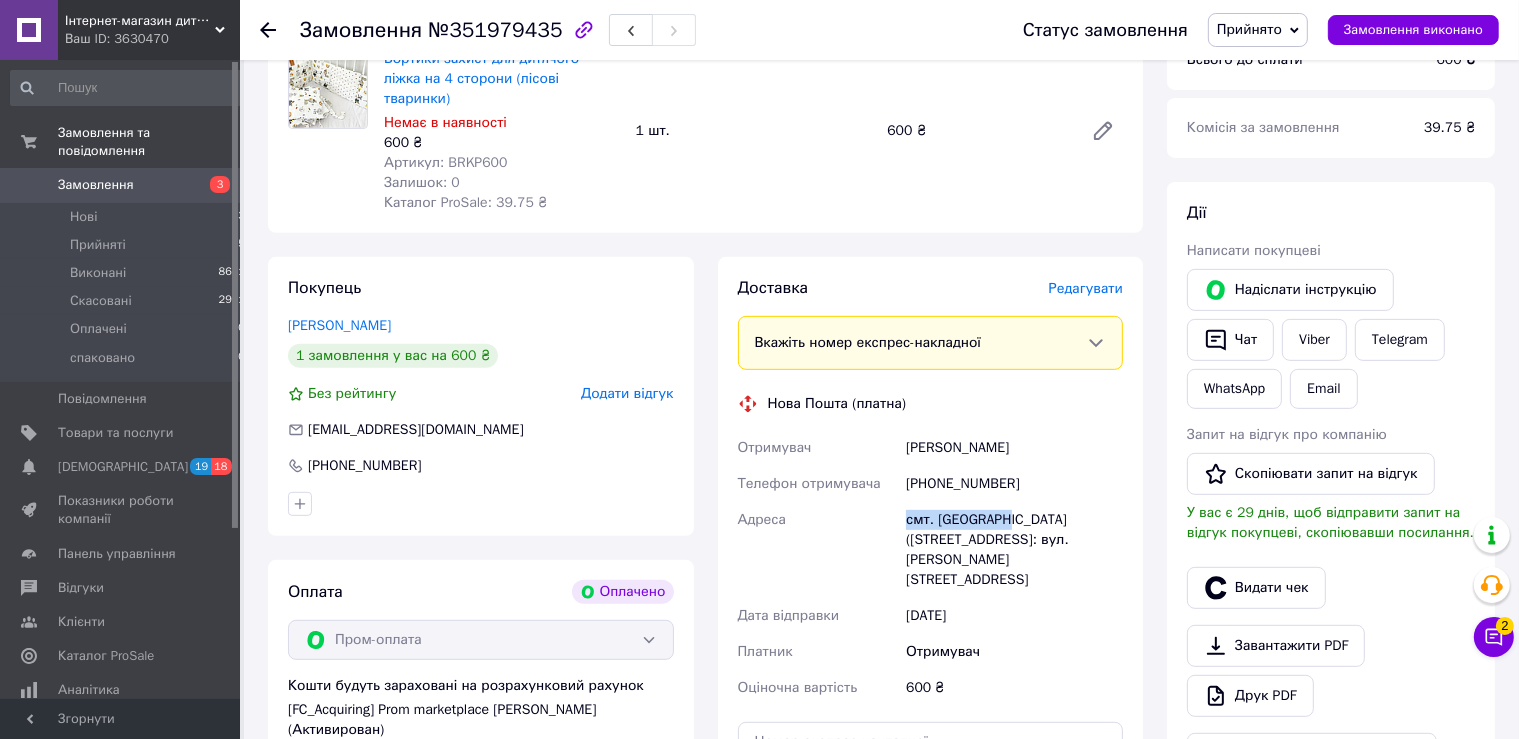 click on "Отримувач [PERSON_NAME] Телефон отримувача [PHONE_NUMBER] [GEOGRAPHIC_DATA] смт. [GEOGRAPHIC_DATA] ([STREET_ADDRESS]: вул. [PERSON_NAME][STREET_ADDRESS] Дата відправки [DATE] Платник Отримувач Оціночна вартість 600 ₴" at bounding box center [931, 568] 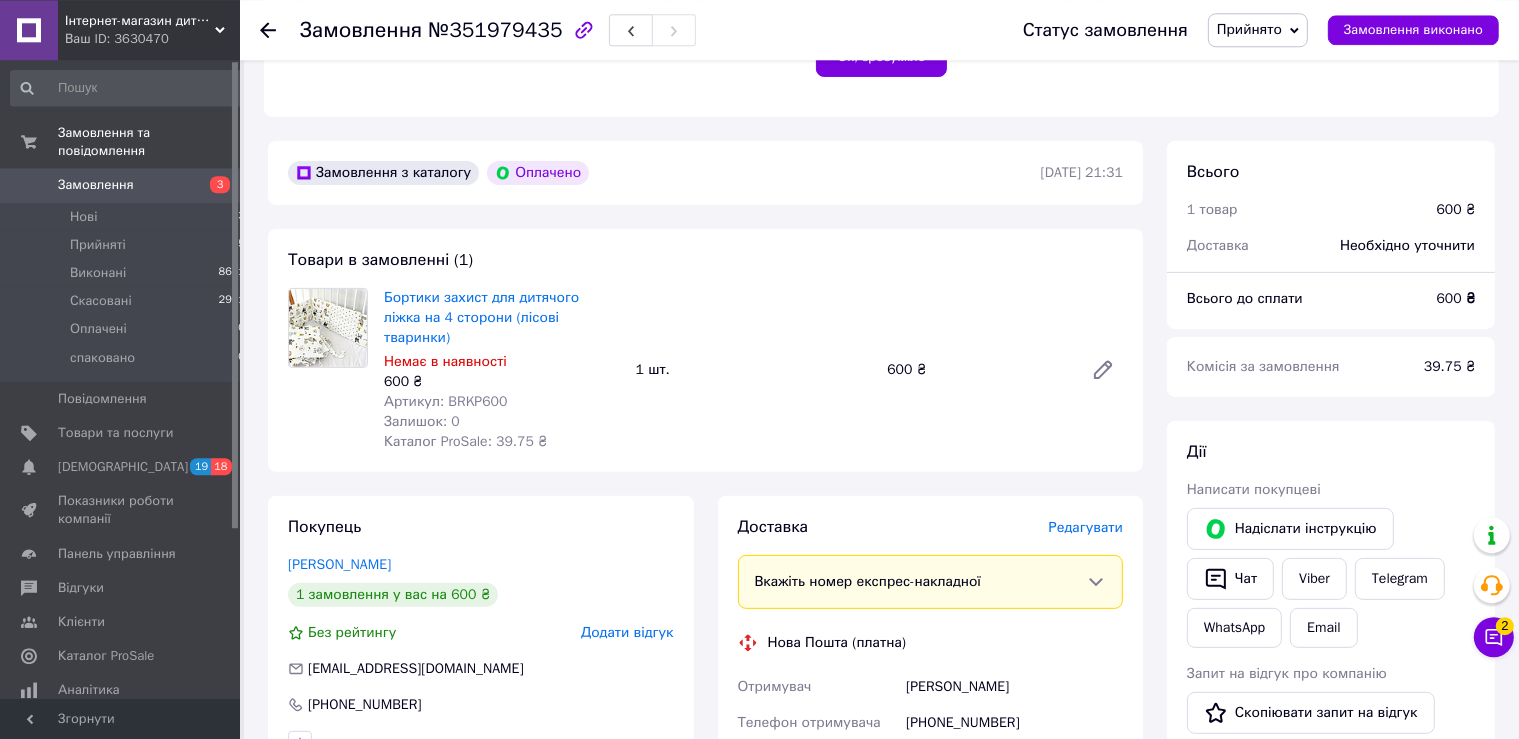 scroll, scrollTop: 422, scrollLeft: 0, axis: vertical 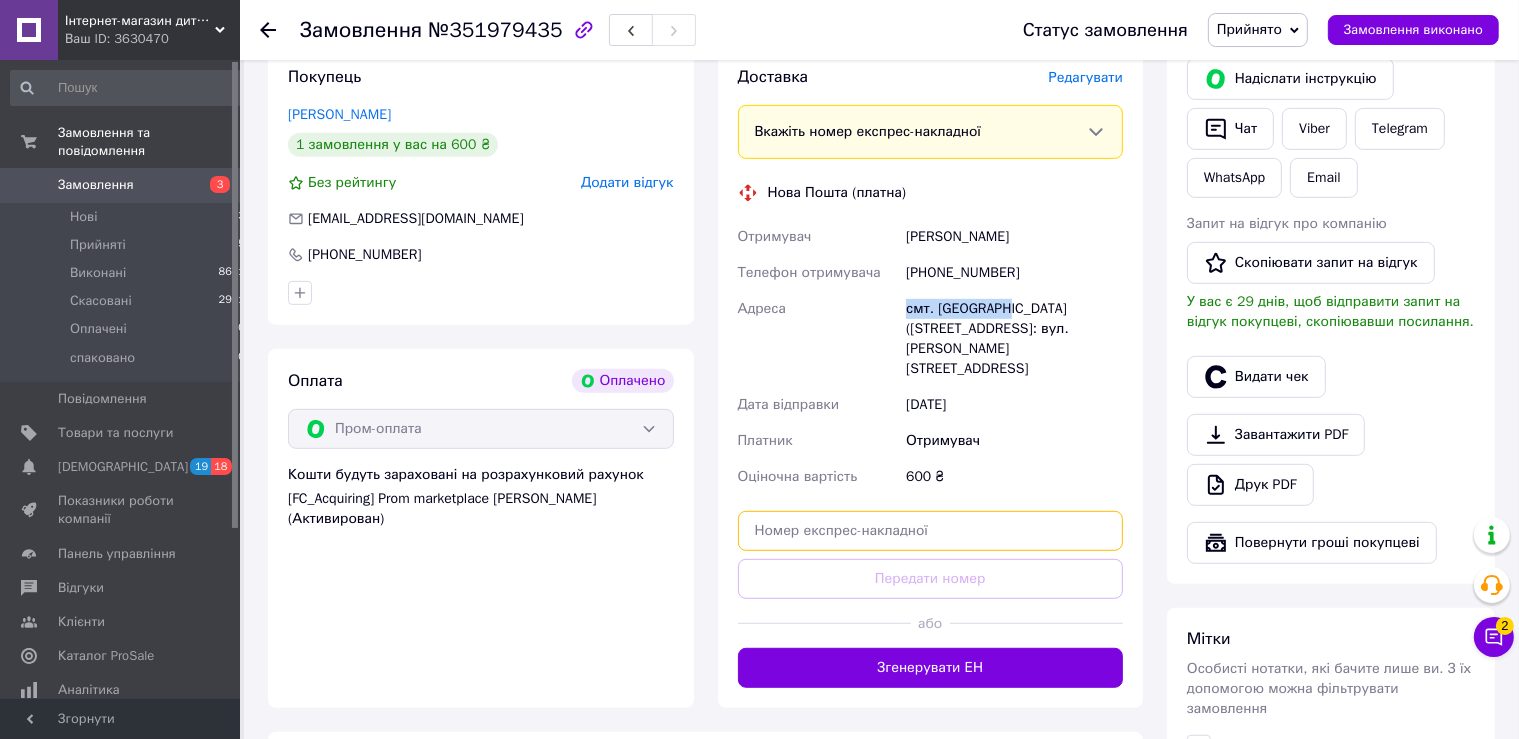 click at bounding box center (931, 531) 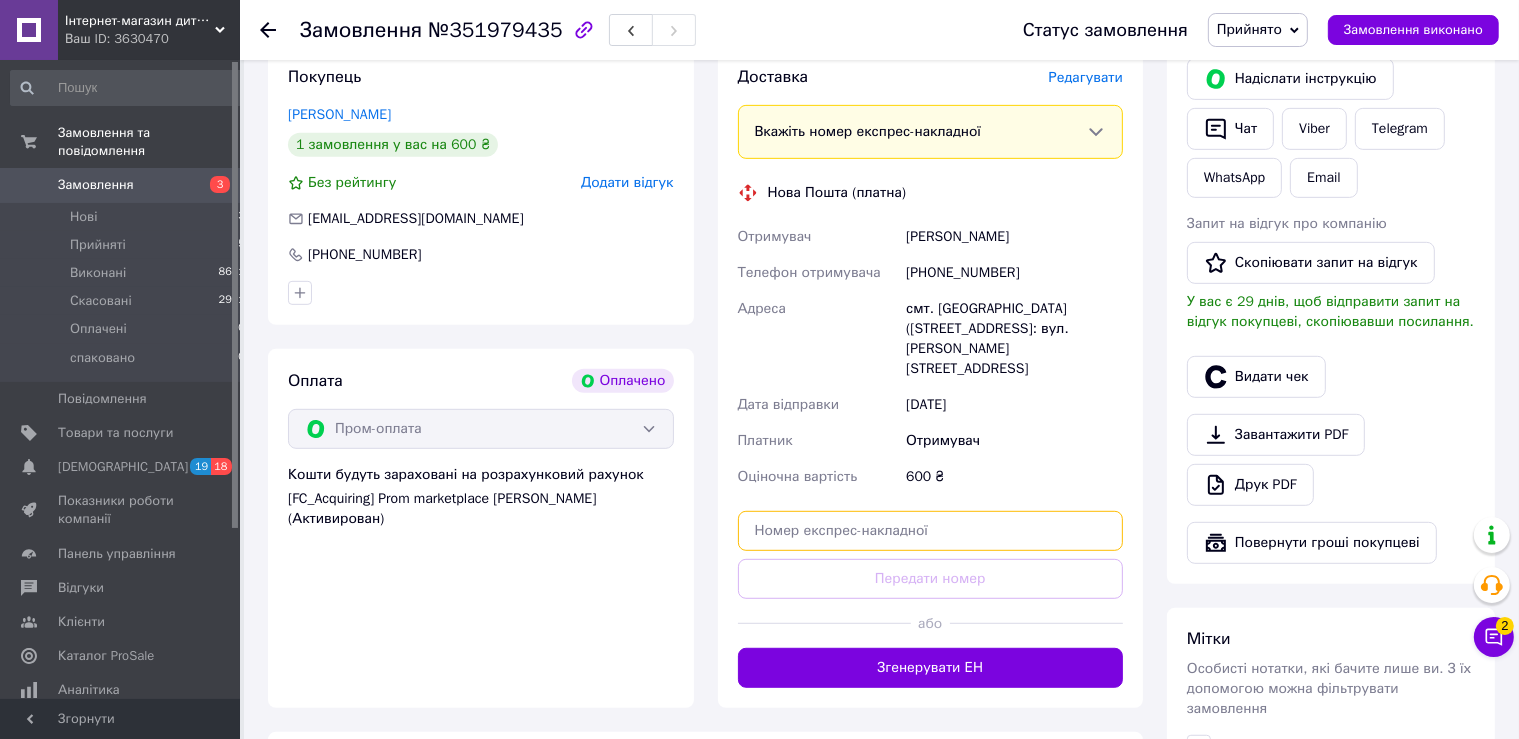 paste on "20451202823754" 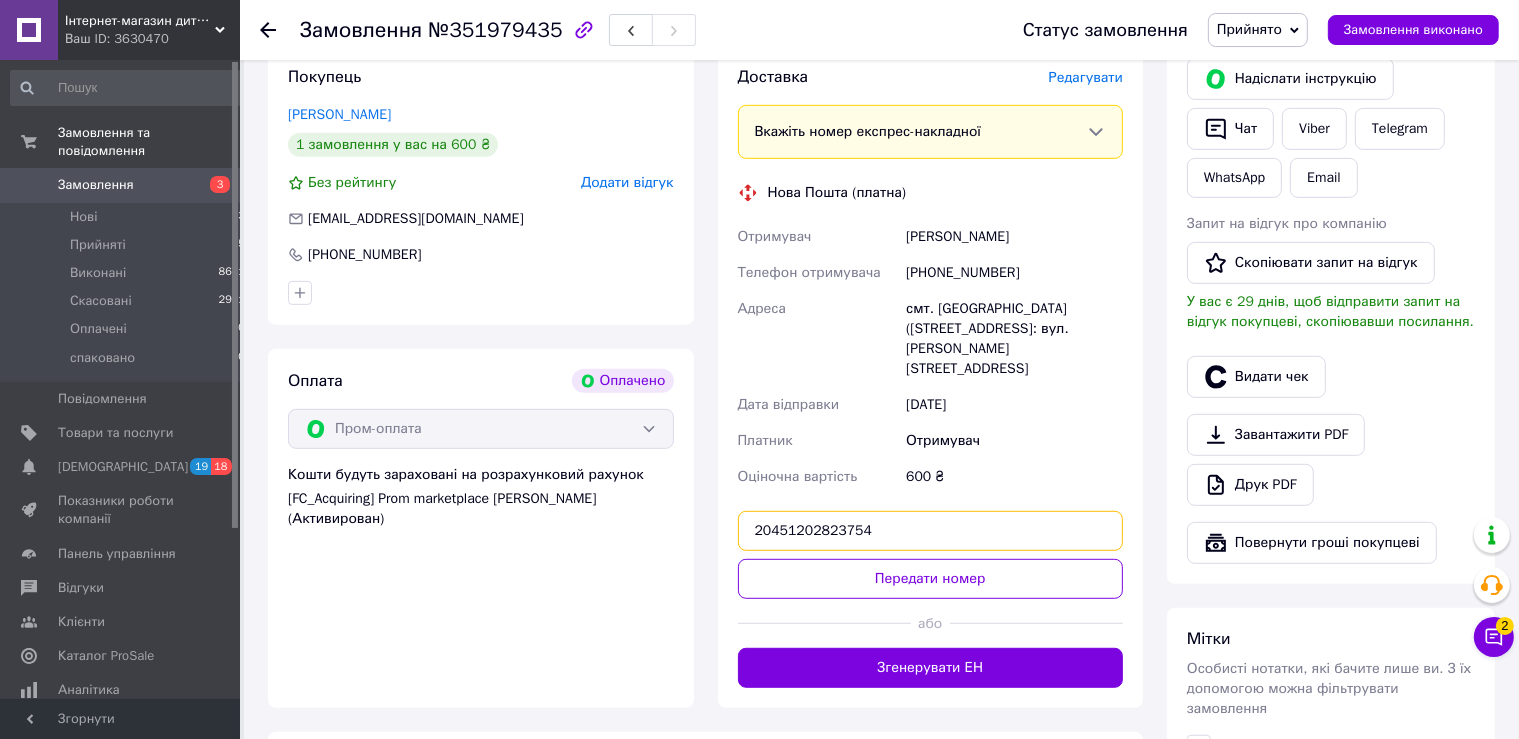 type on "20451202823754" 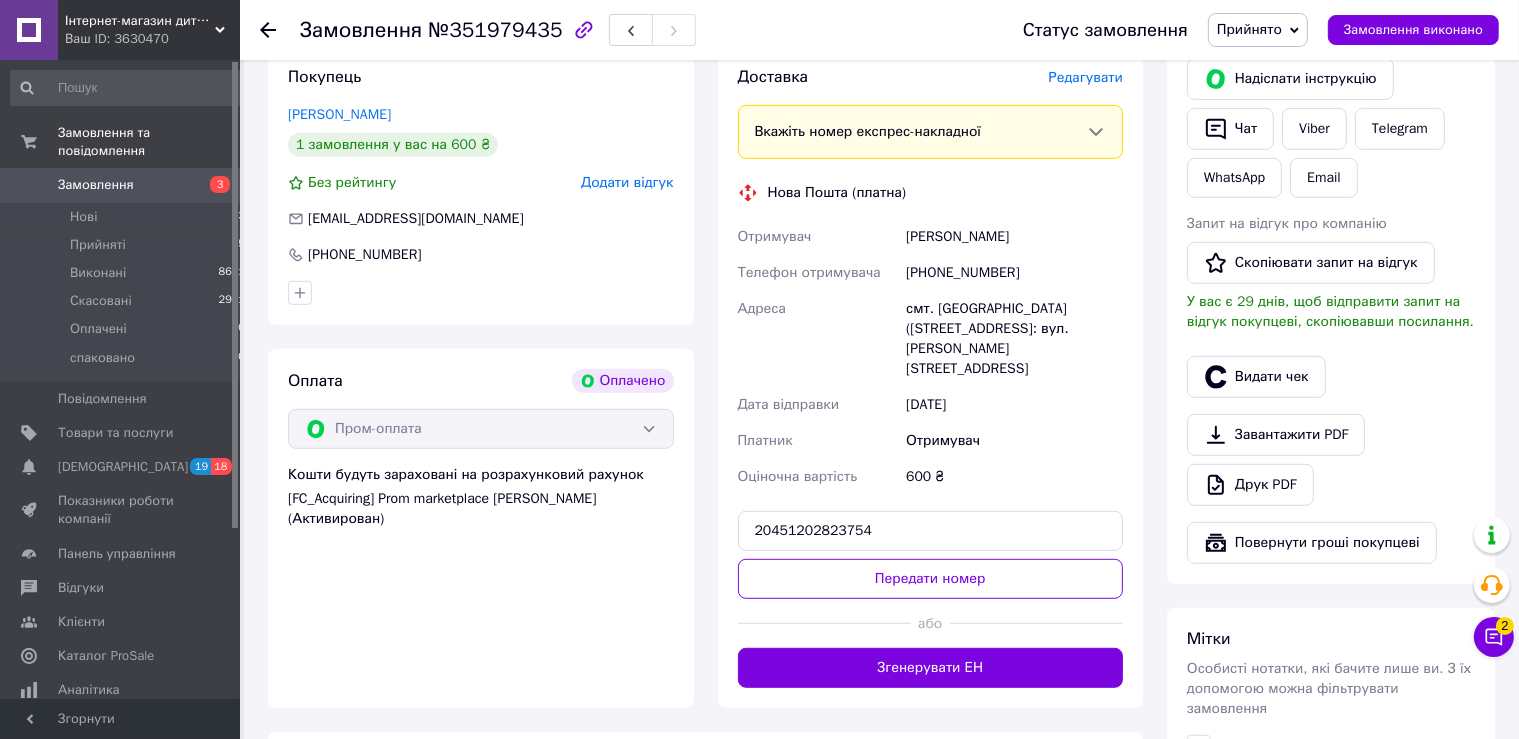 click on "Передати номер" at bounding box center [931, 579] 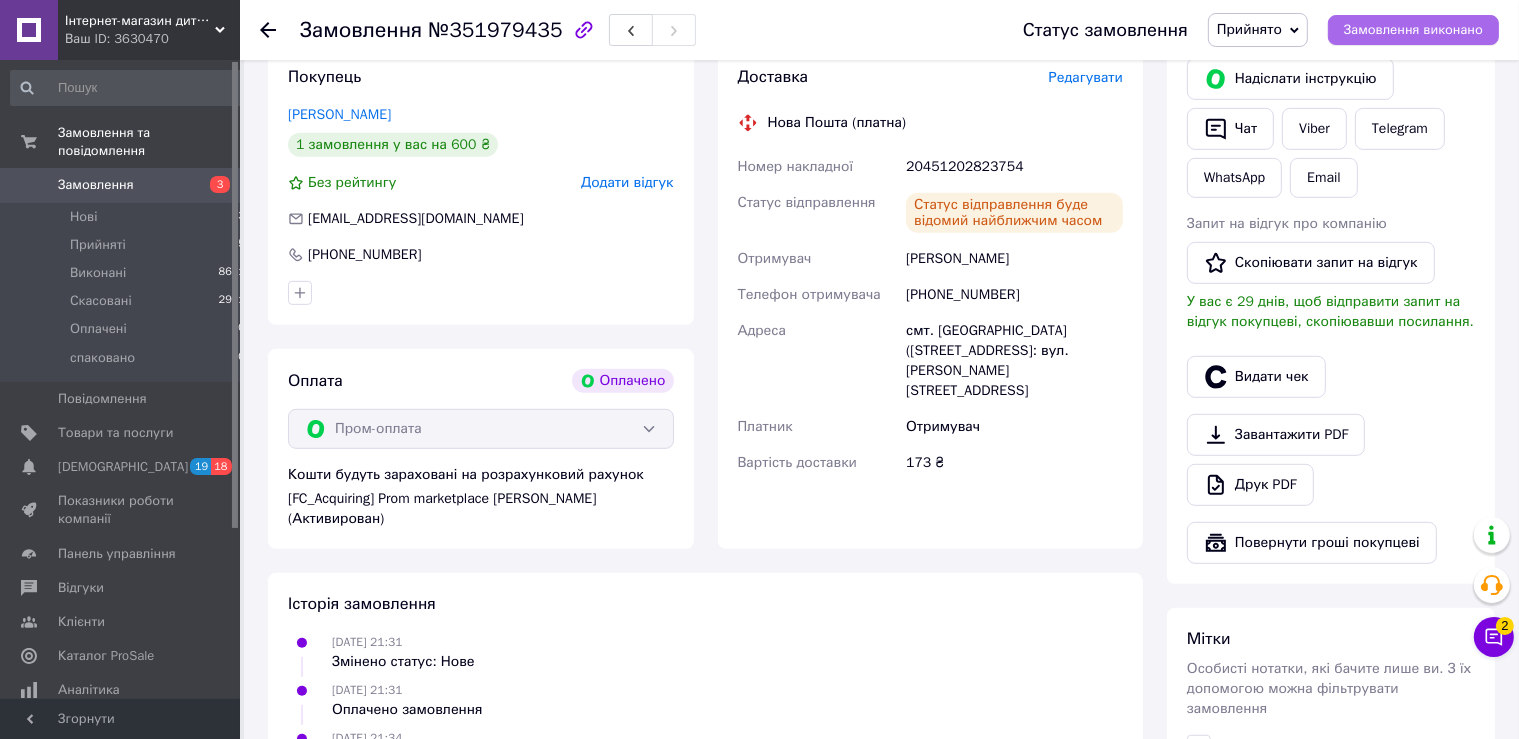 click on "Замовлення виконано" at bounding box center (1413, 30) 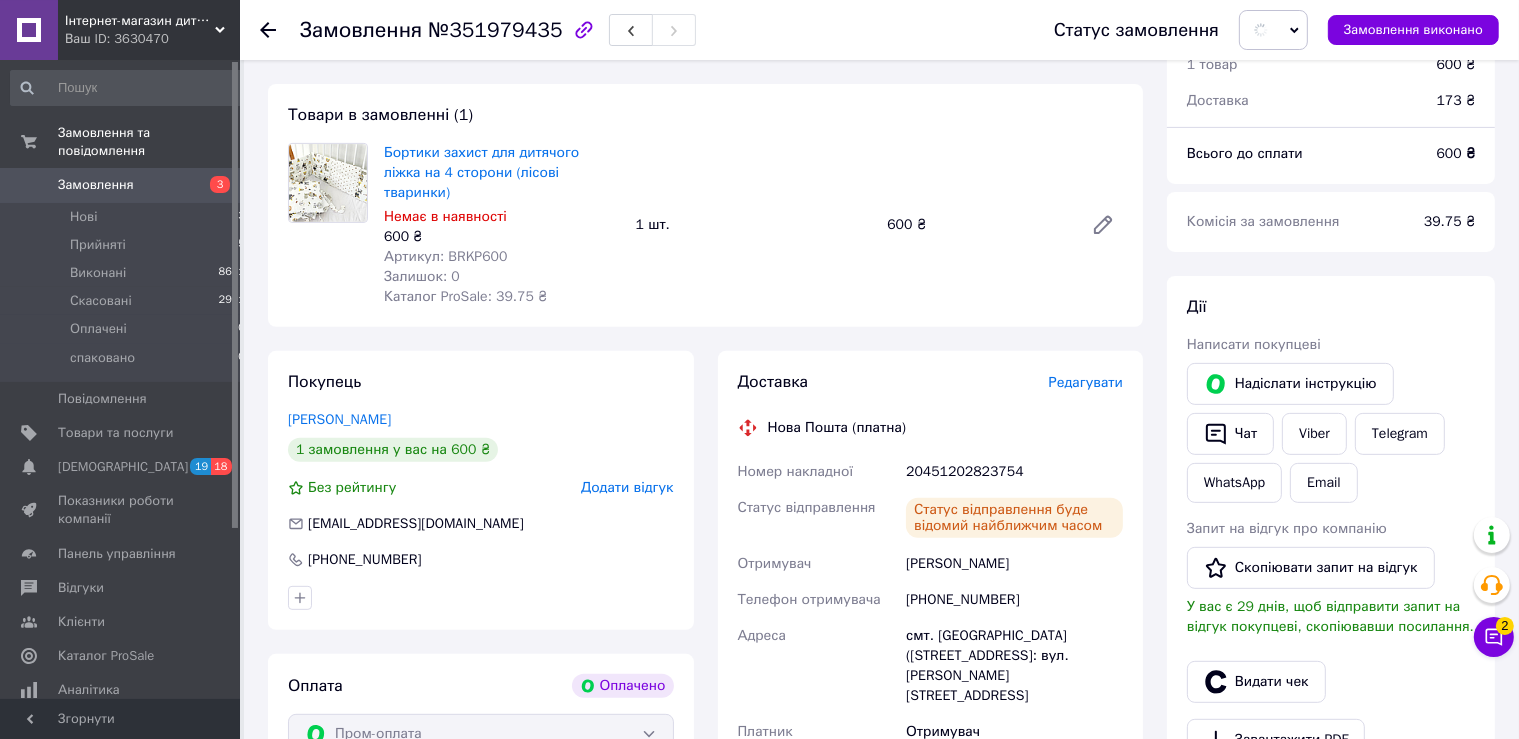 scroll, scrollTop: 633, scrollLeft: 0, axis: vertical 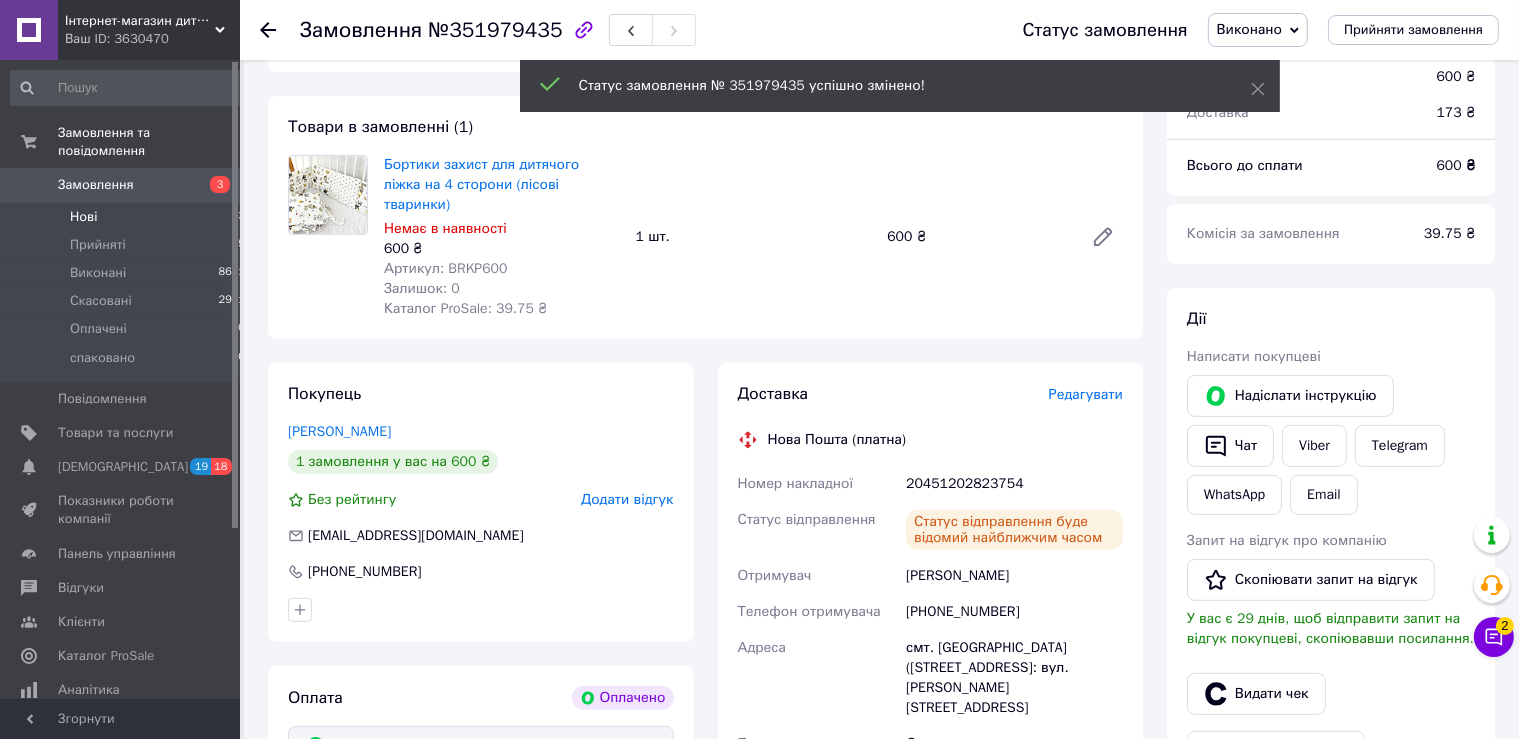click on "Нові 3" at bounding box center [128, 217] 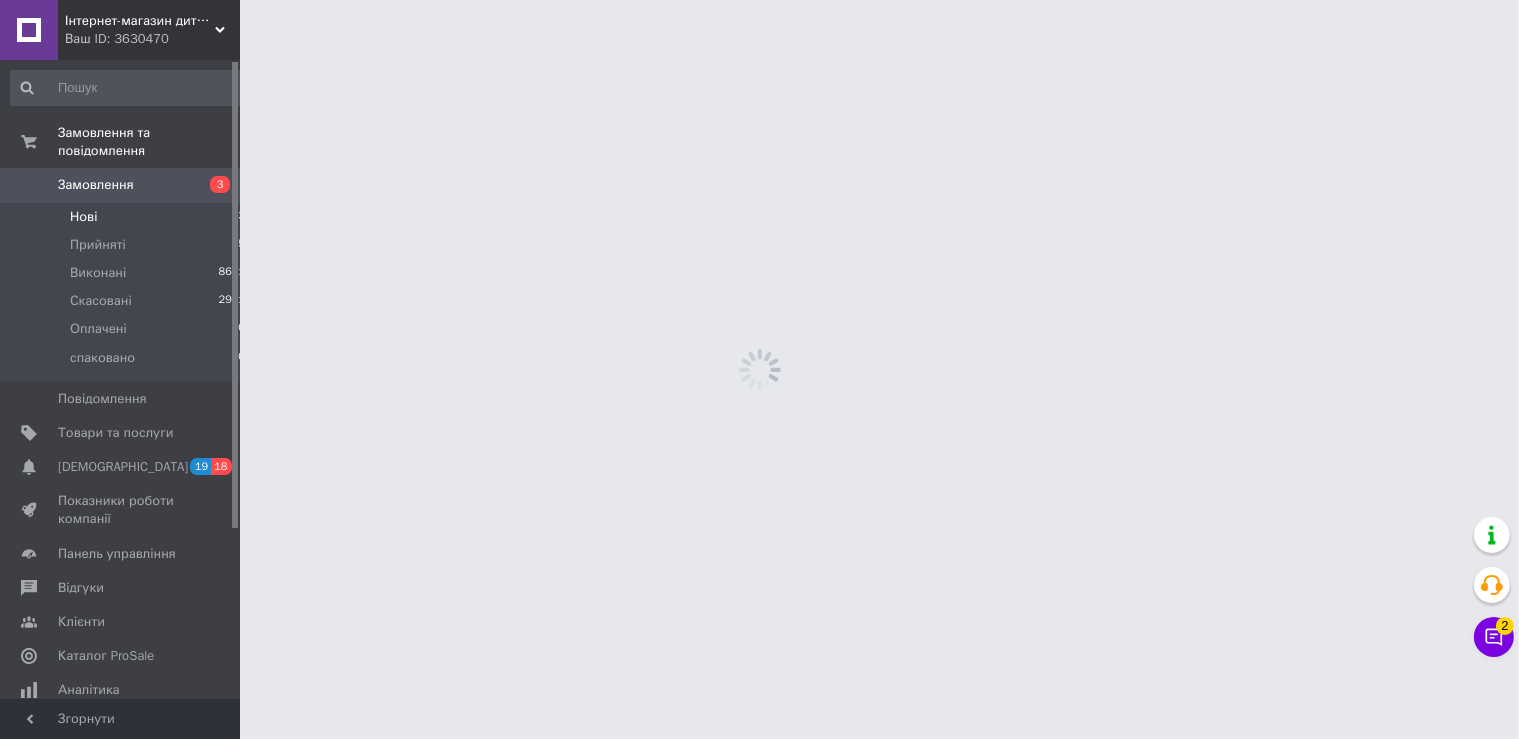 scroll, scrollTop: 0, scrollLeft: 0, axis: both 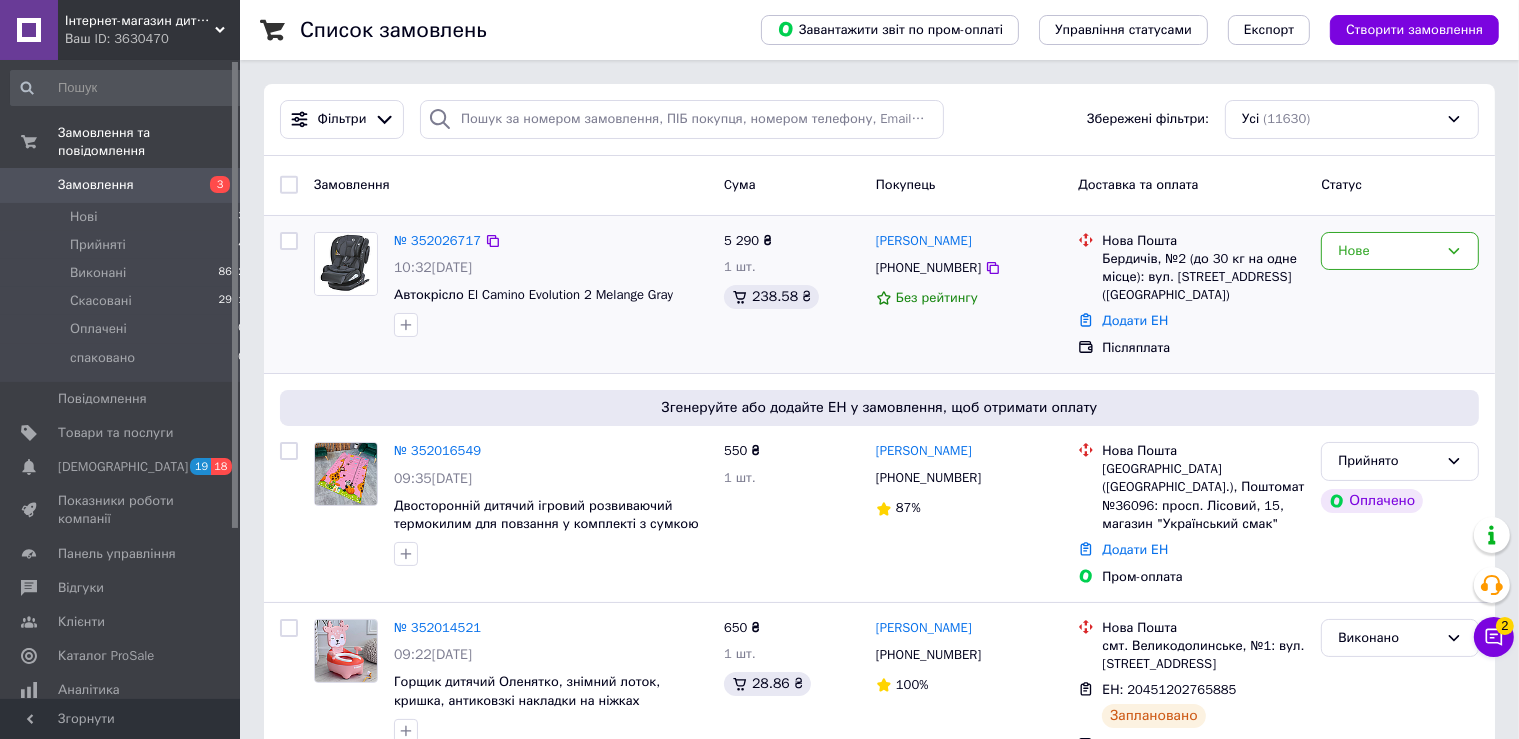 click at bounding box center [346, 264] 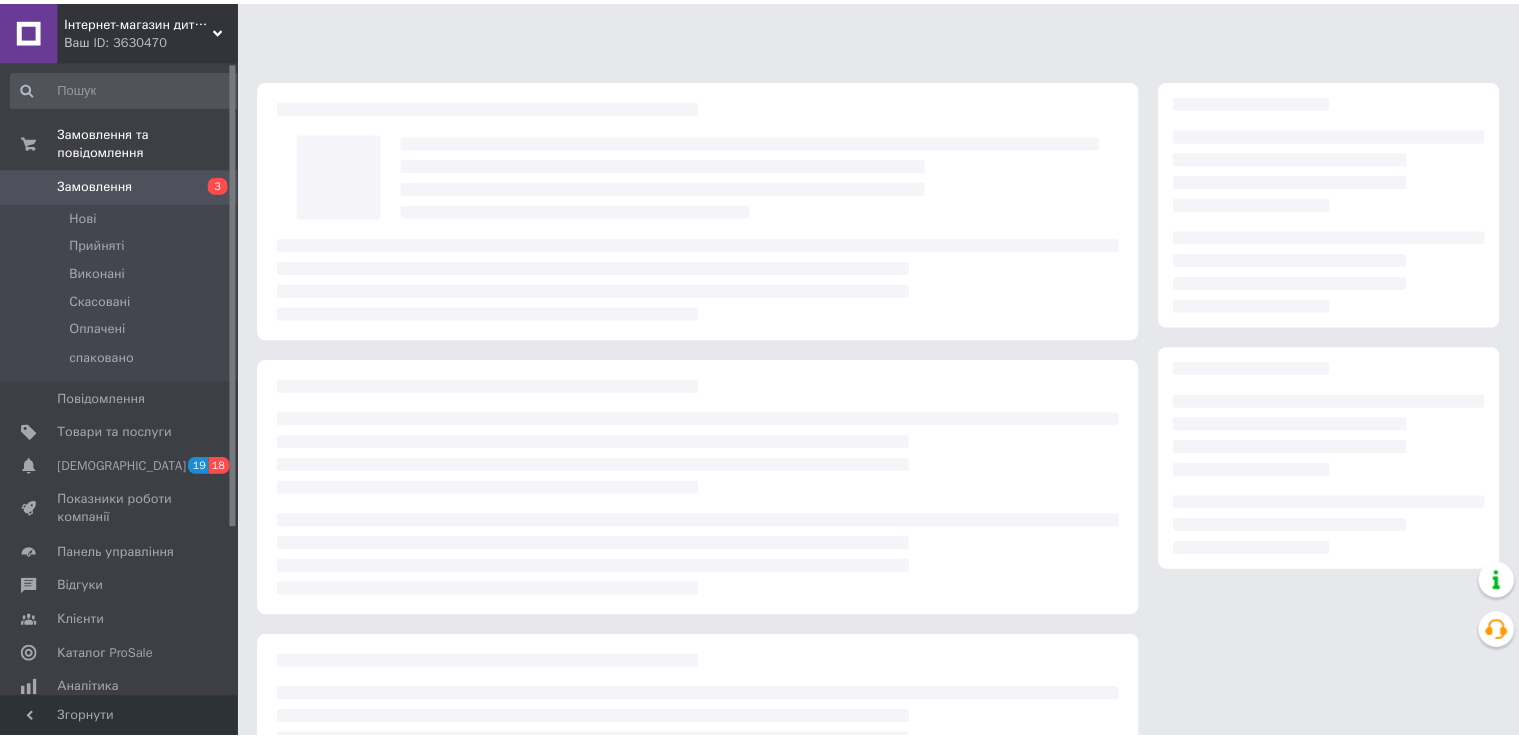 scroll, scrollTop: 0, scrollLeft: 0, axis: both 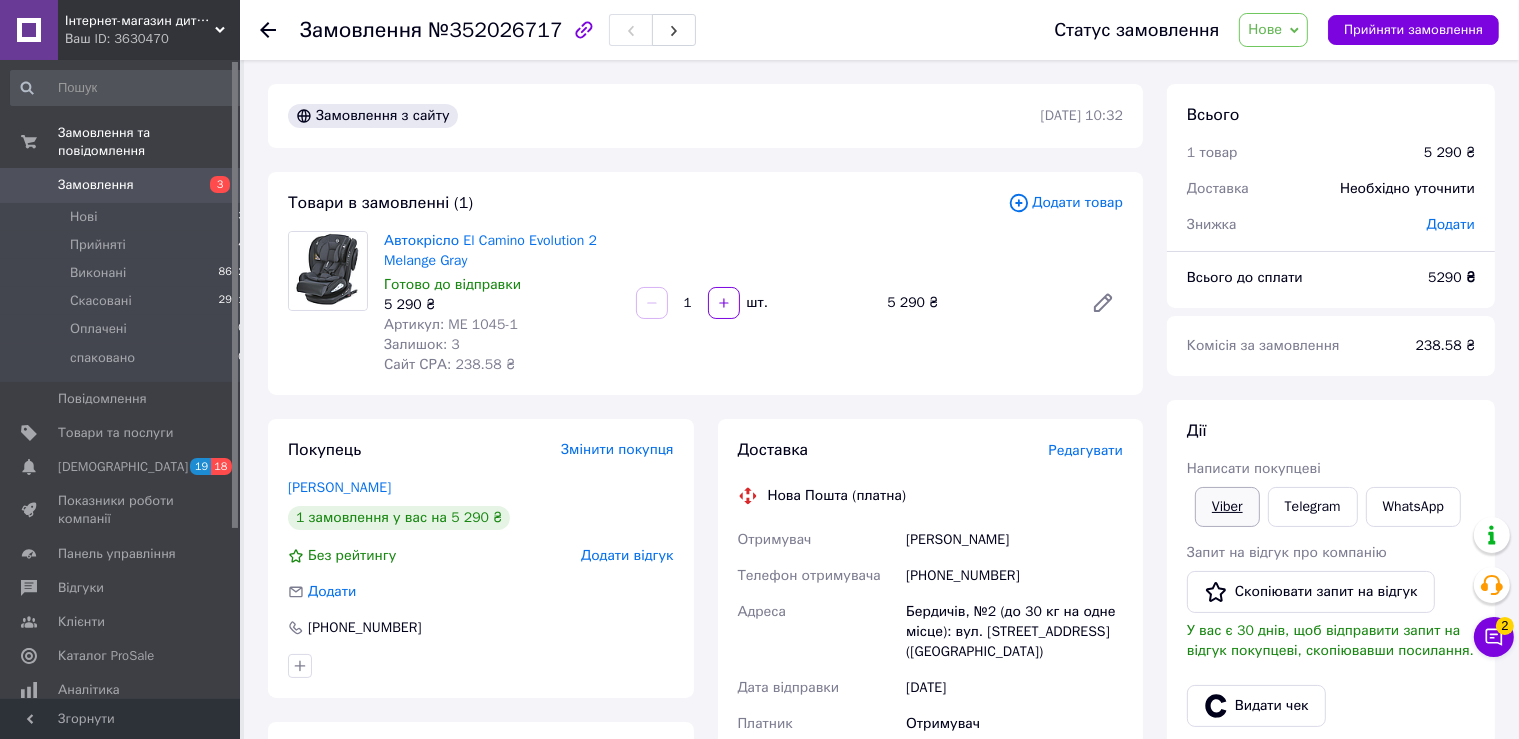 click on "Viber" at bounding box center (1227, 507) 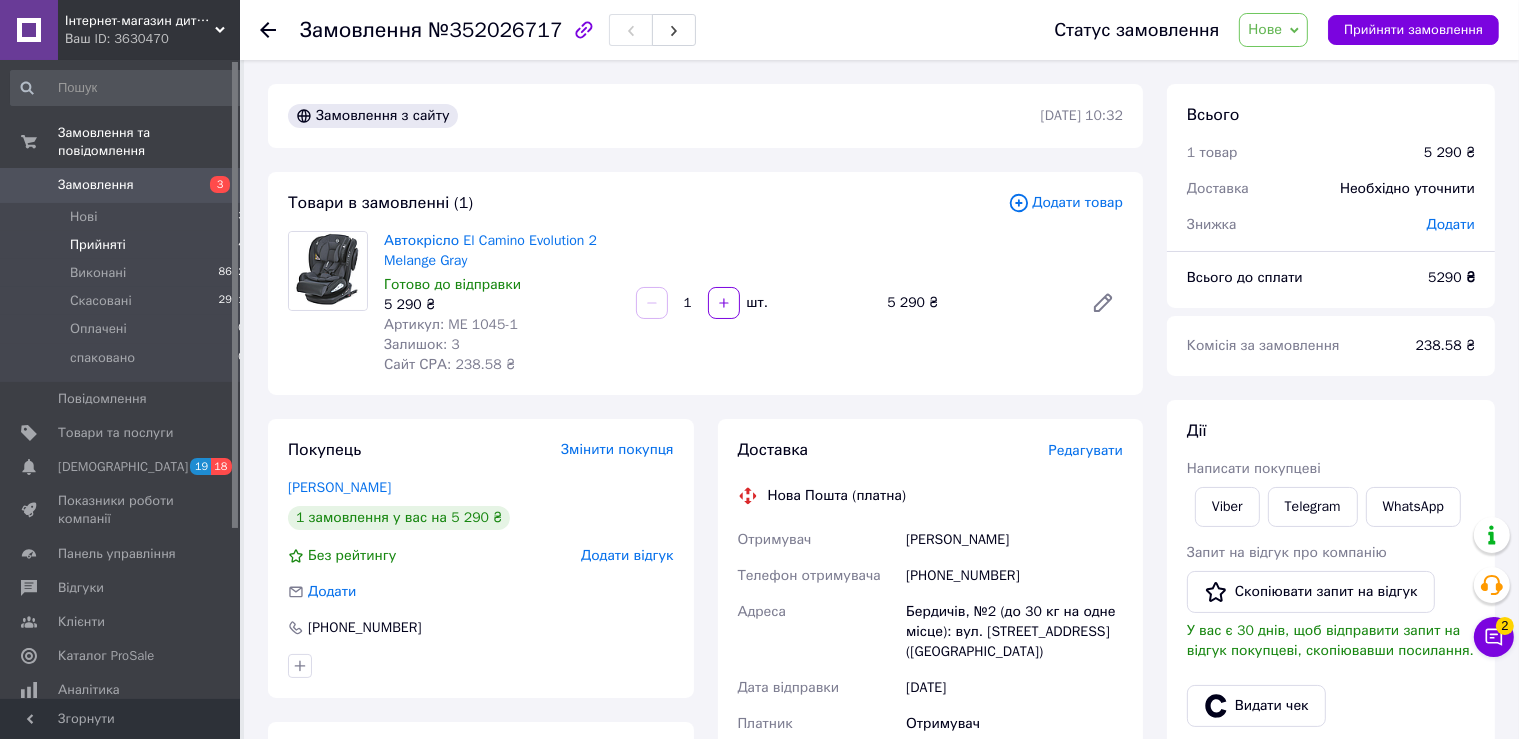 click on "Прийняті 4" at bounding box center (128, 245) 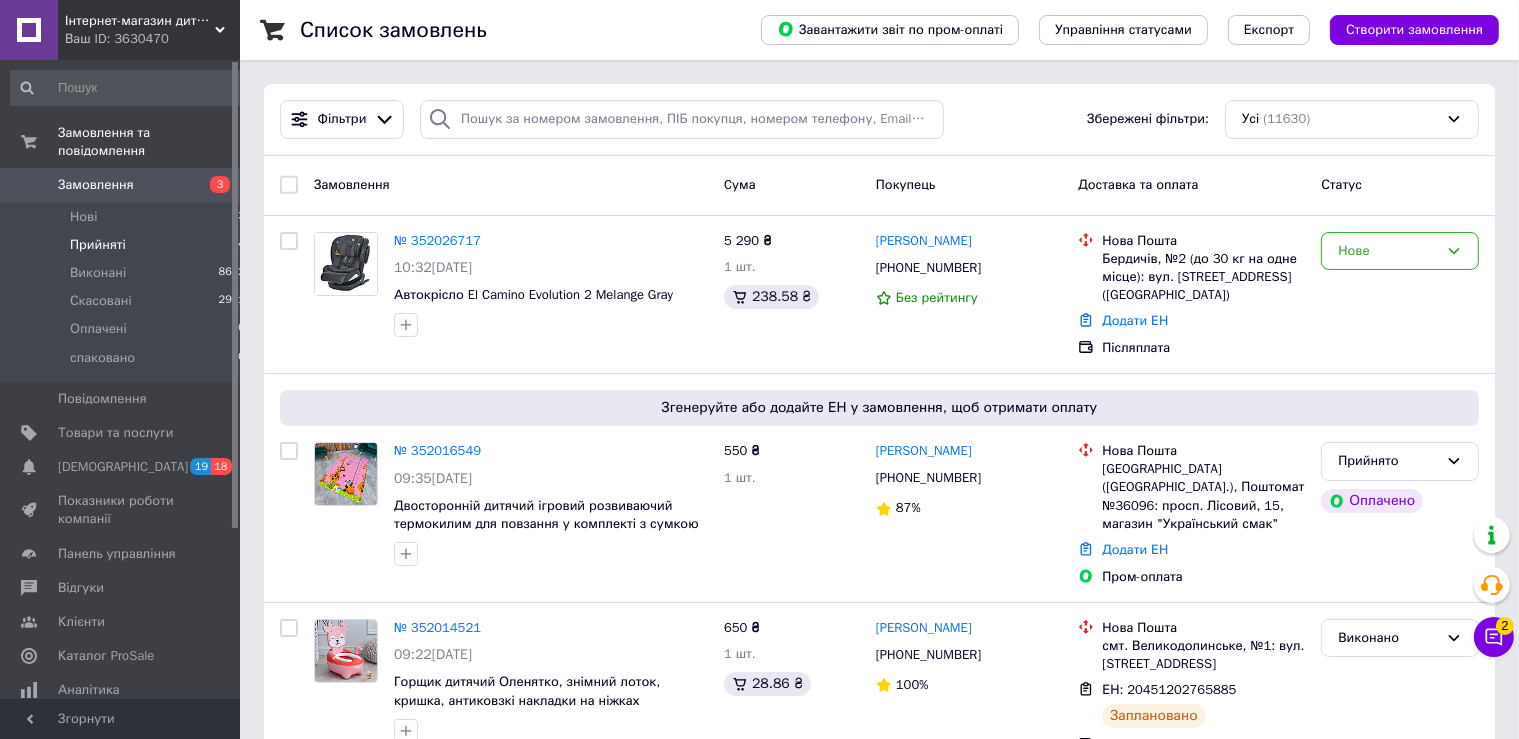 click on "Прийняті 4" at bounding box center (128, 245) 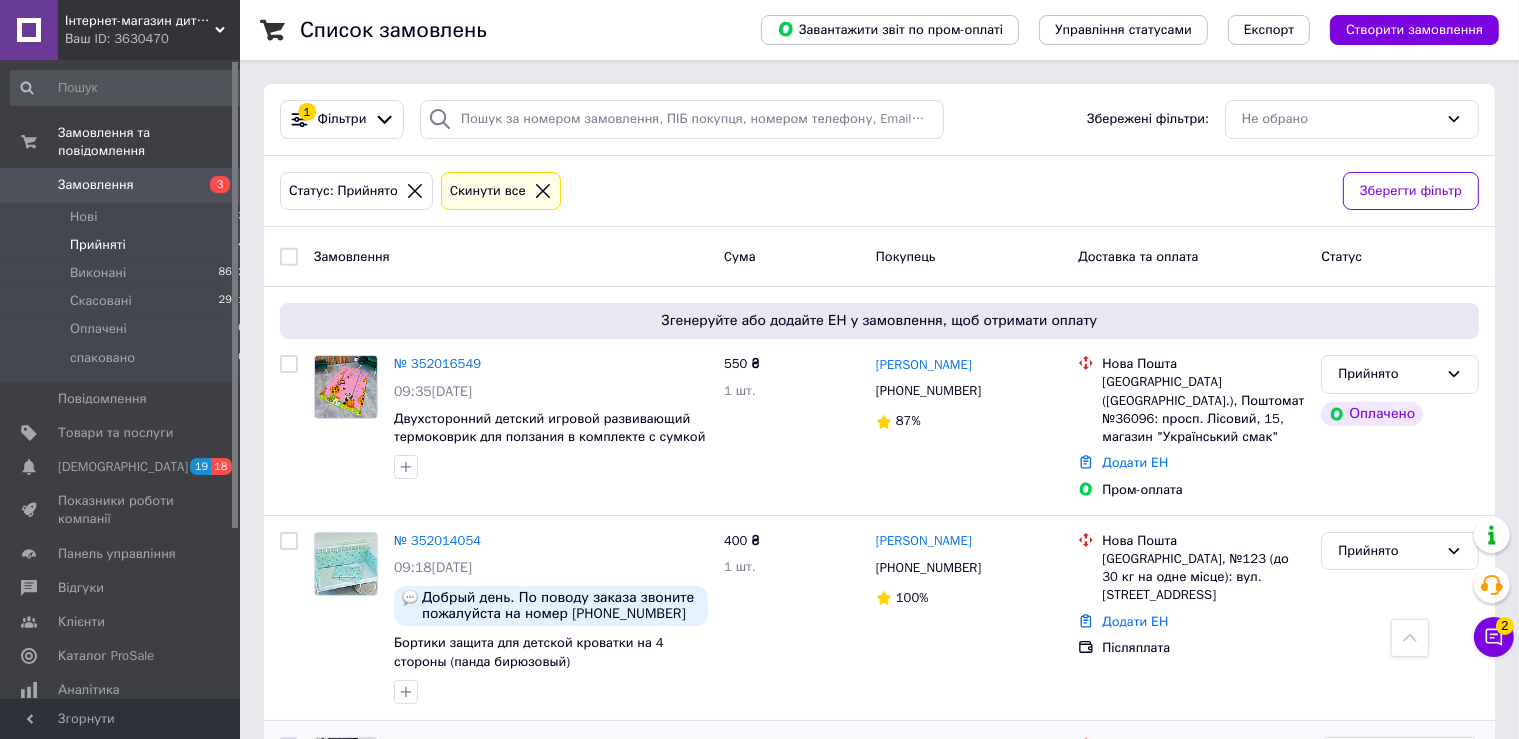 scroll, scrollTop: 380, scrollLeft: 0, axis: vertical 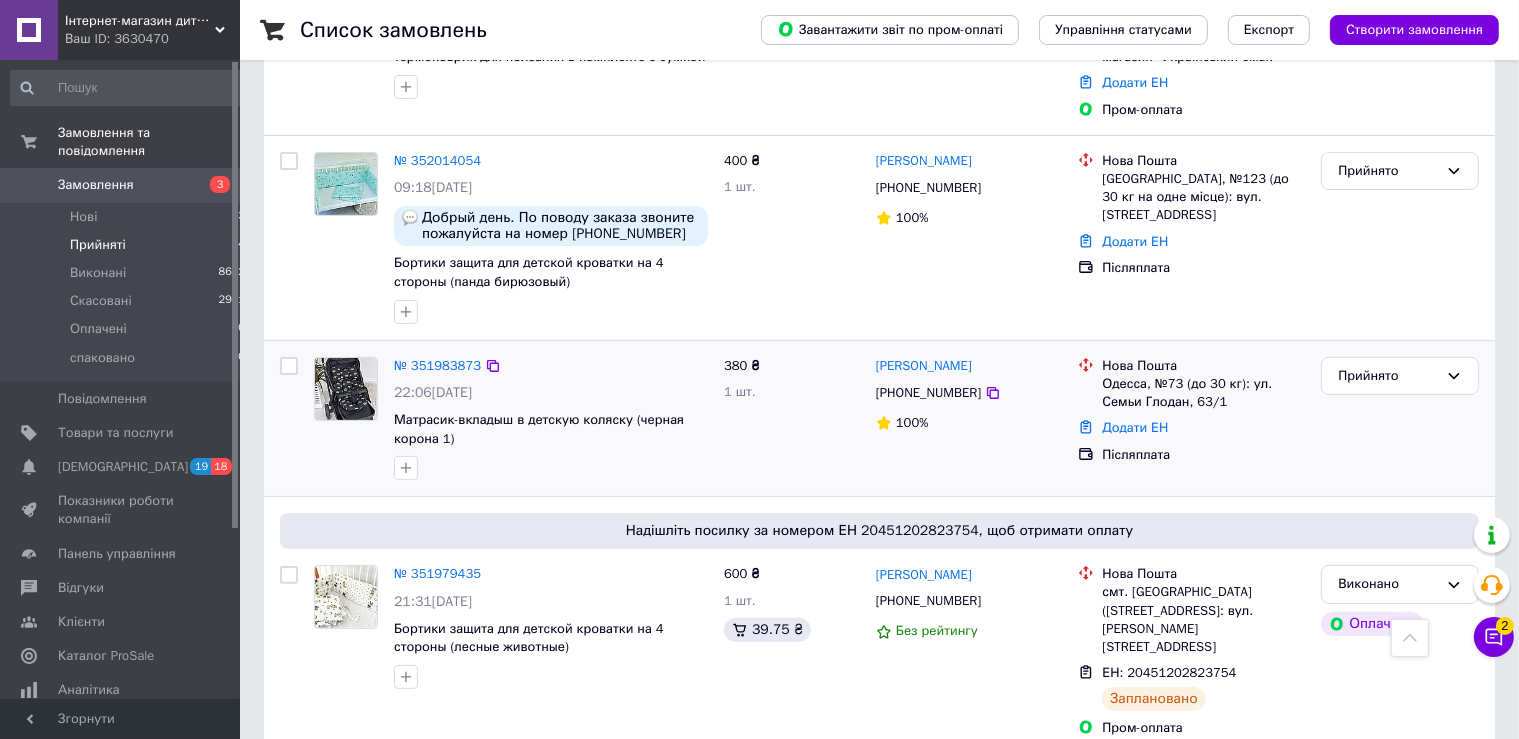 click at bounding box center (346, 389) 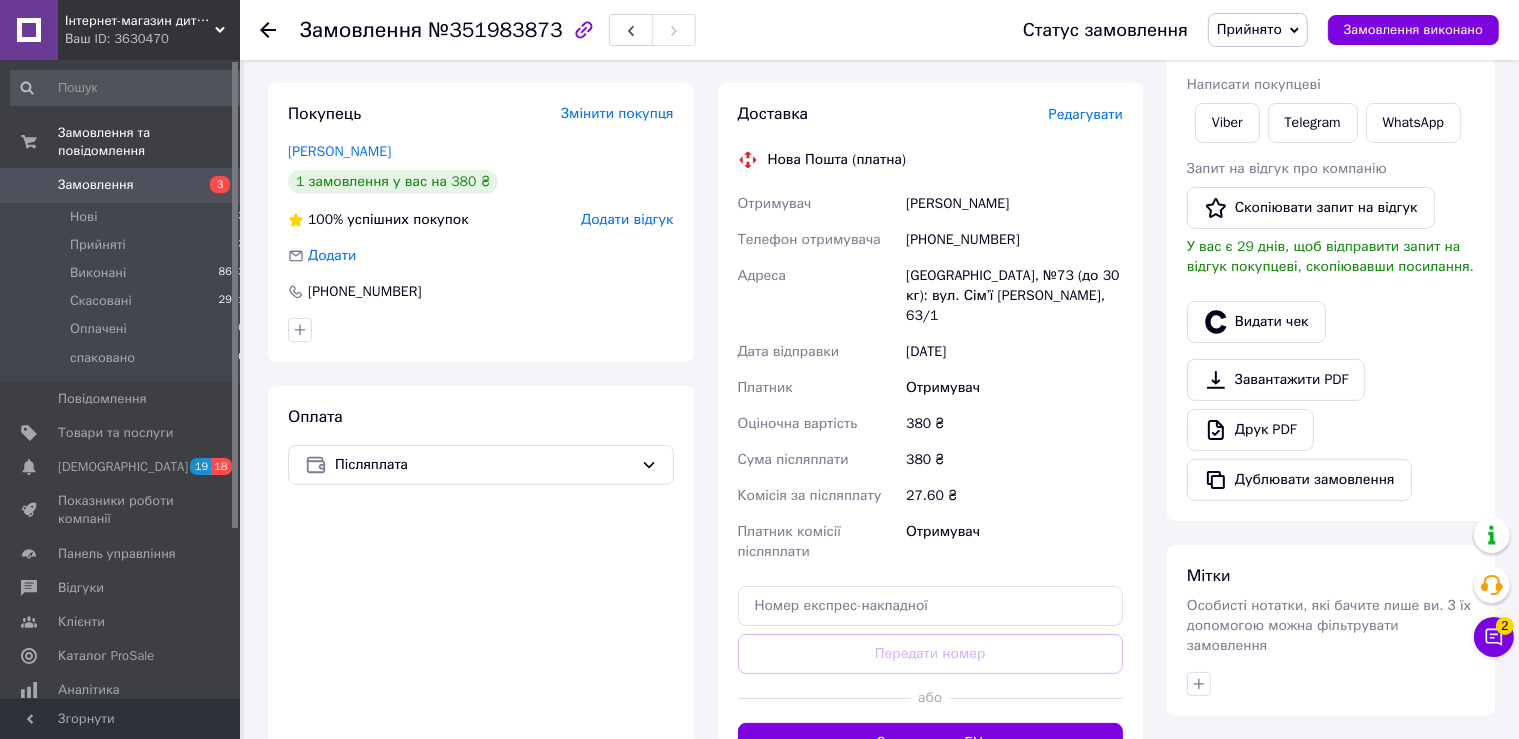 scroll, scrollTop: 0, scrollLeft: 0, axis: both 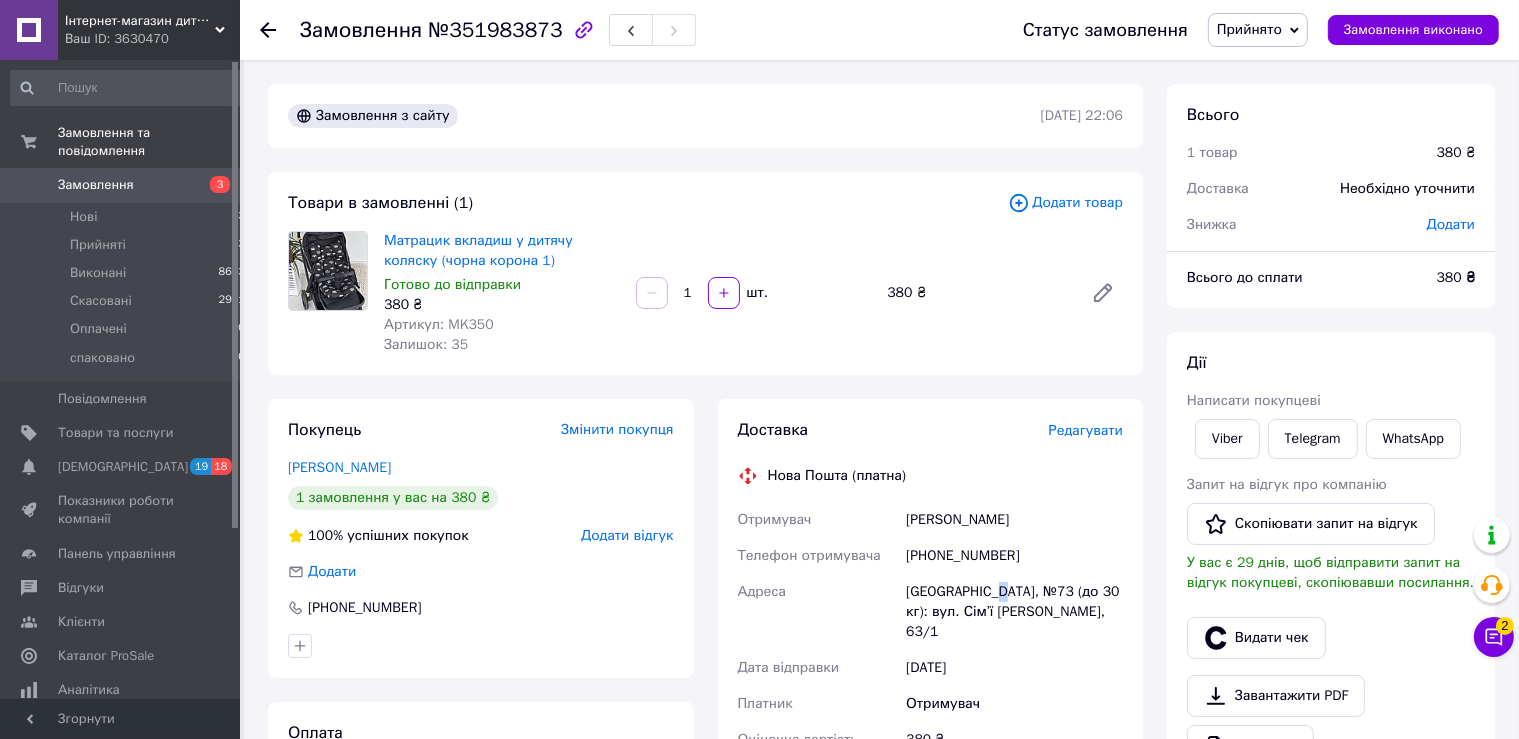 click on "[GEOGRAPHIC_DATA], №73 (до 30 кг): вул. Сім’ї [PERSON_NAME], 63/1" at bounding box center (1014, 612) 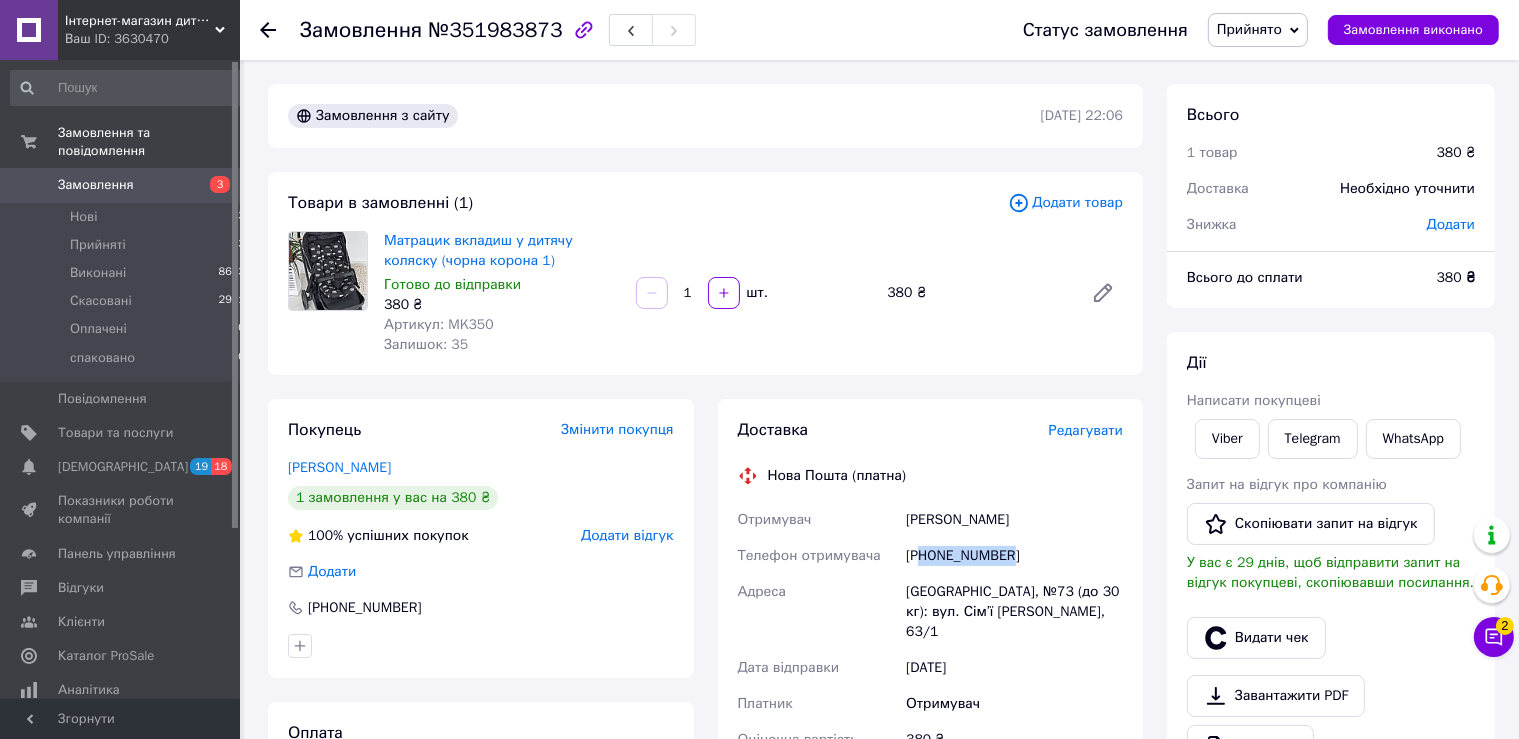 drag, startPoint x: 1010, startPoint y: 554, endPoint x: 926, endPoint y: 553, distance: 84.00595 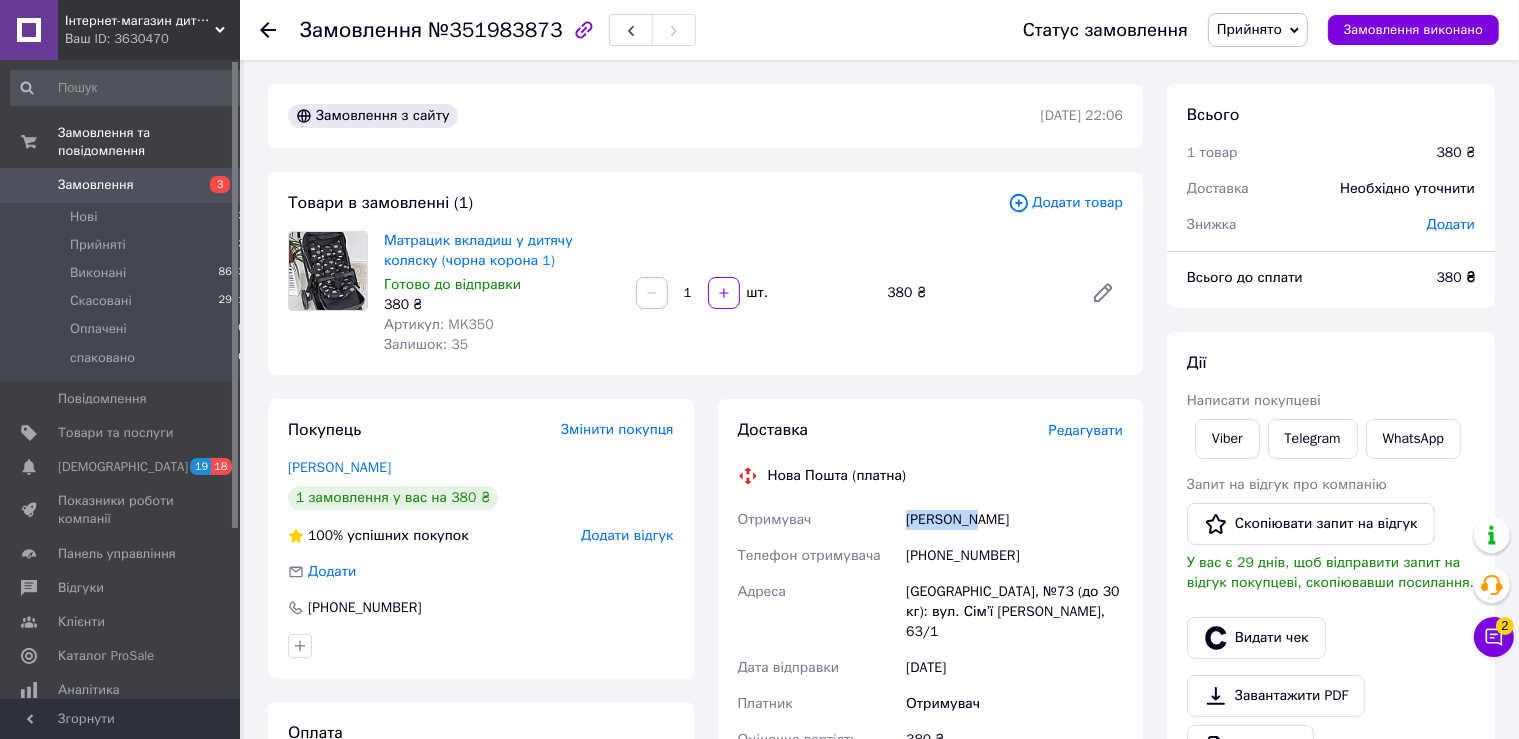 drag, startPoint x: 972, startPoint y: 519, endPoint x: 898, endPoint y: 519, distance: 74 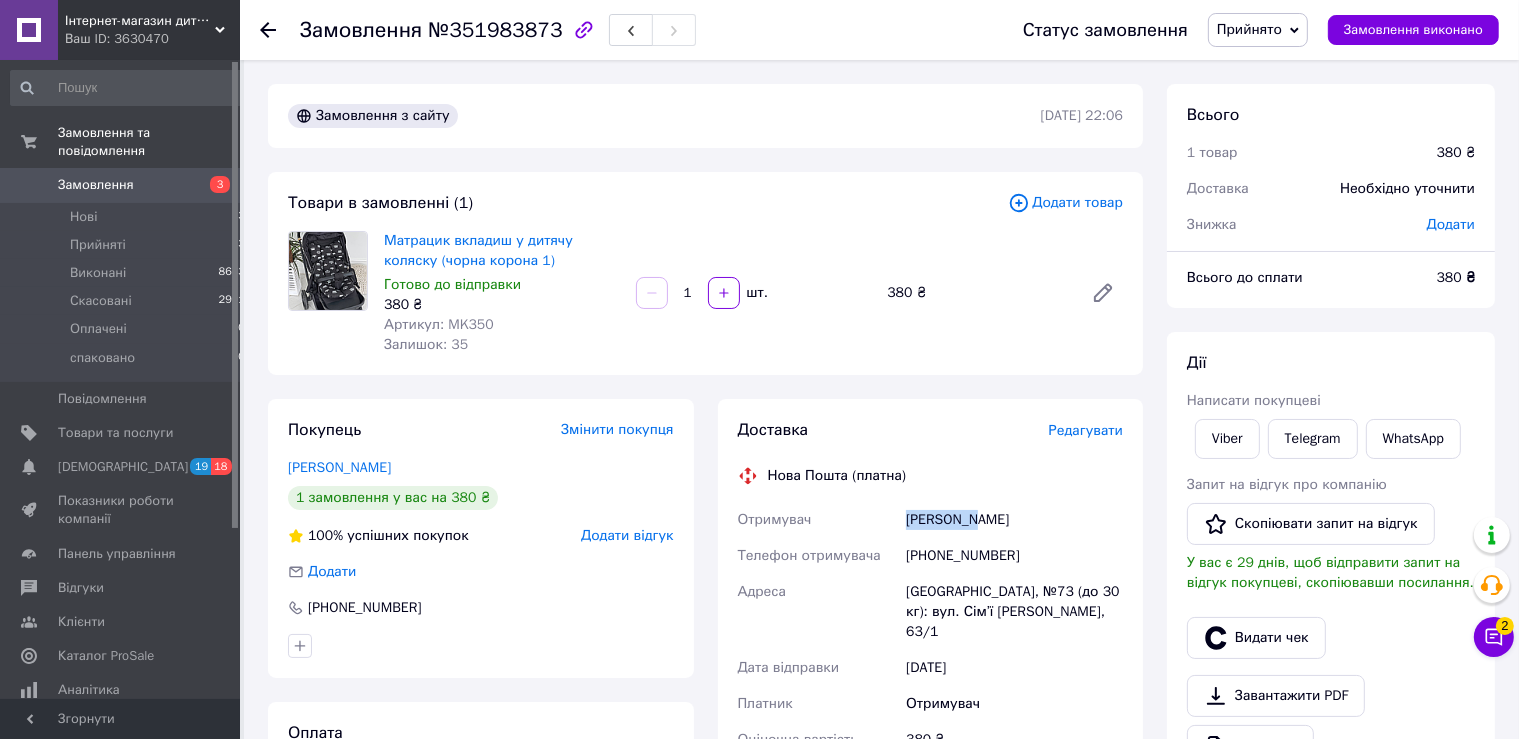 drag, startPoint x: 1038, startPoint y: 522, endPoint x: 979, endPoint y: 523, distance: 59.008472 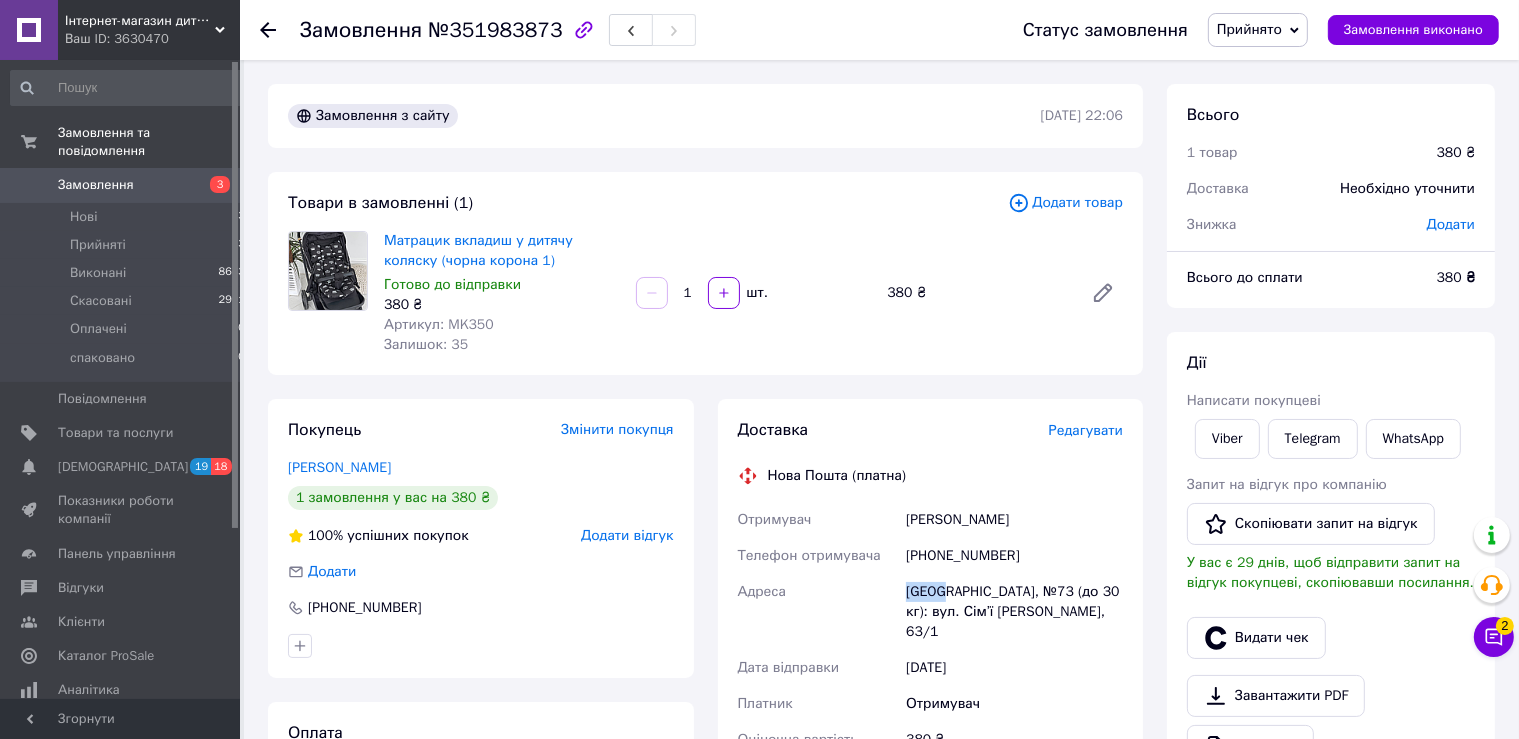 drag, startPoint x: 898, startPoint y: 593, endPoint x: 946, endPoint y: 587, distance: 48.373547 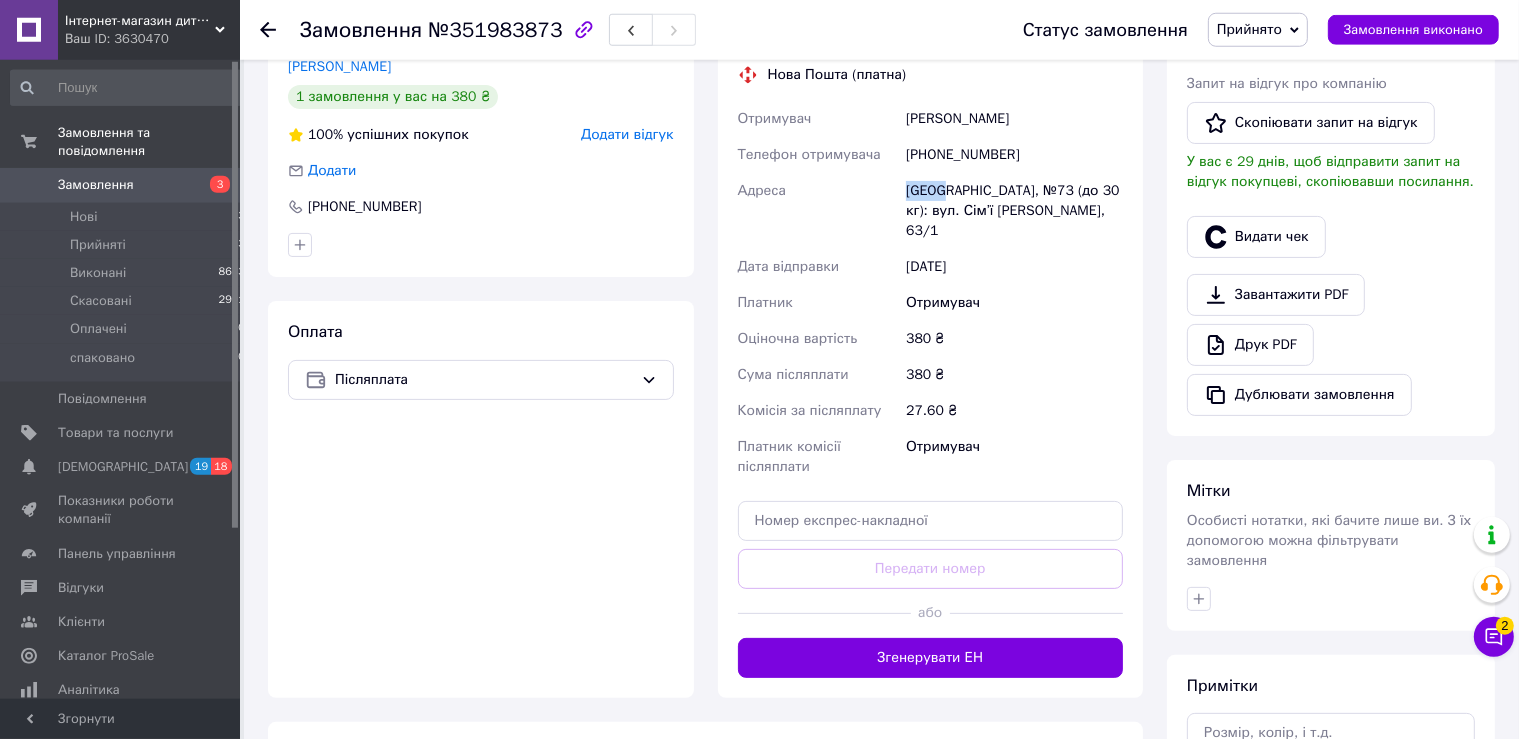 scroll, scrollTop: 422, scrollLeft: 0, axis: vertical 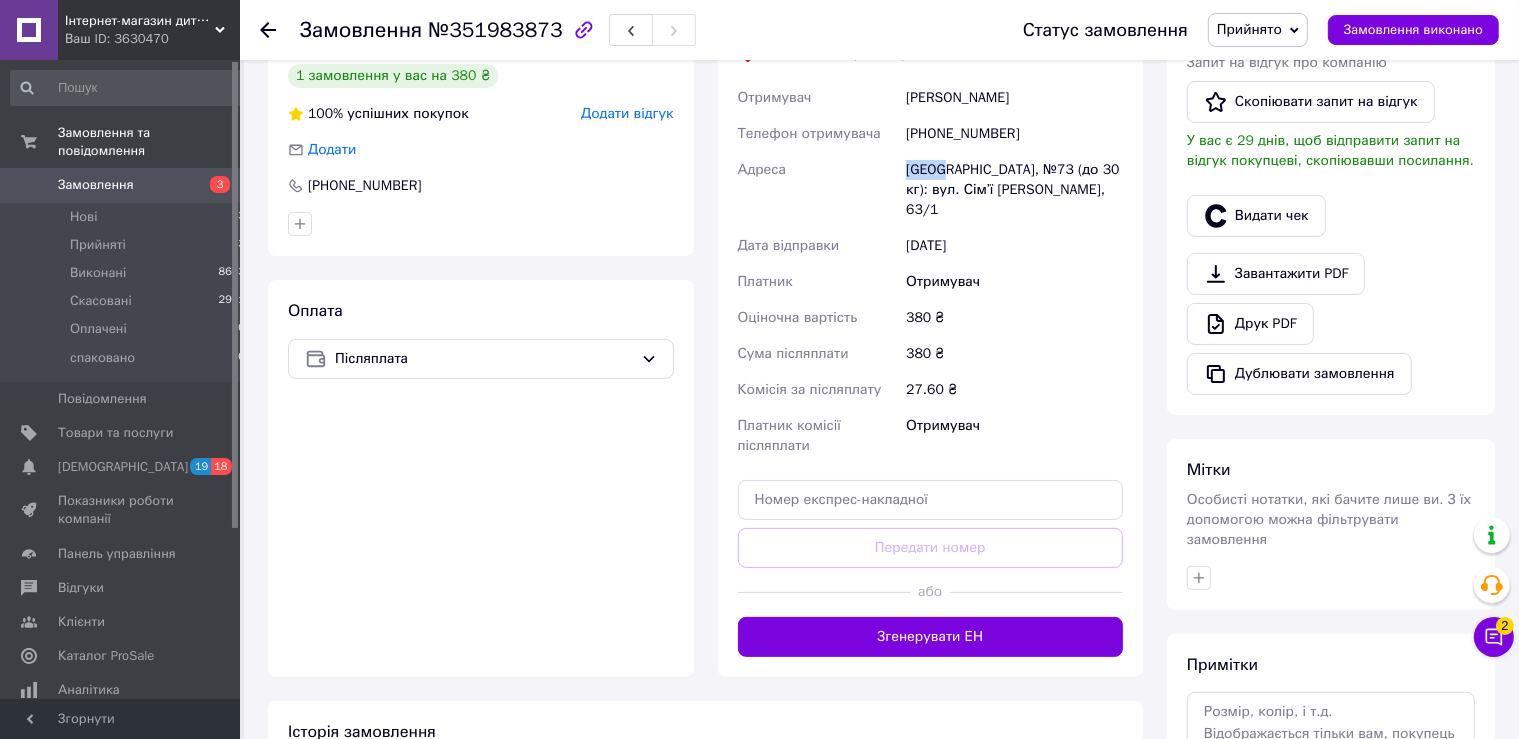 click on "Доставка Редагувати Нова Пошта (платна) Отримувач Султанова Наталия Телефон отримувача +380667754651 Адреса Одеса, №73 (до 30 кг): вул. Сім’ї Глодан, 63/1 Дата відправки 10.07.2025 Платник Отримувач Оціночна вартість 380 ₴ Сума післяплати 380 ₴ Комісія за післяплату 27.60 ₴ Платник комісії післяплати Отримувач Передати номер або Згенерувати ЕН" at bounding box center (931, 327) 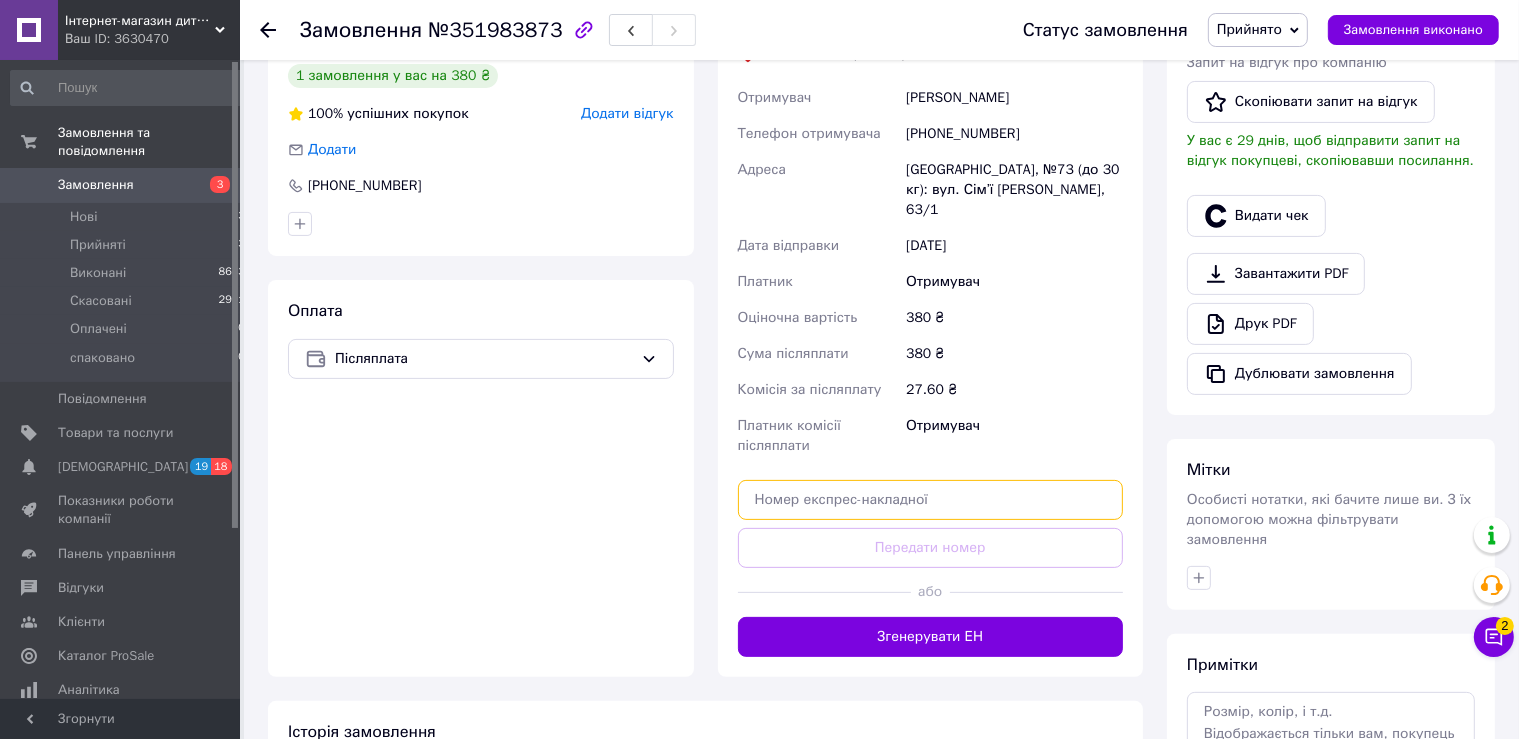 click at bounding box center [931, 500] 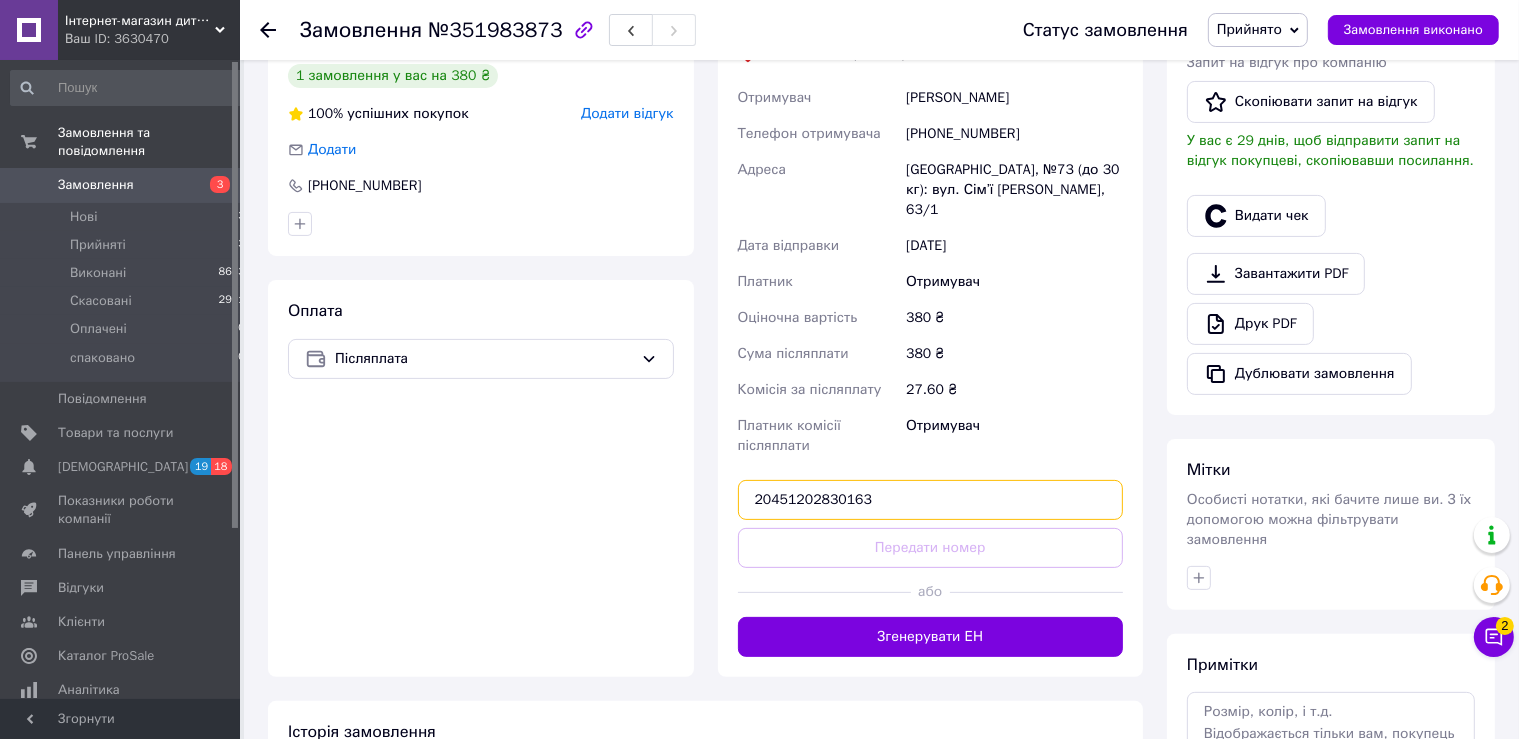 type on "20451202830163" 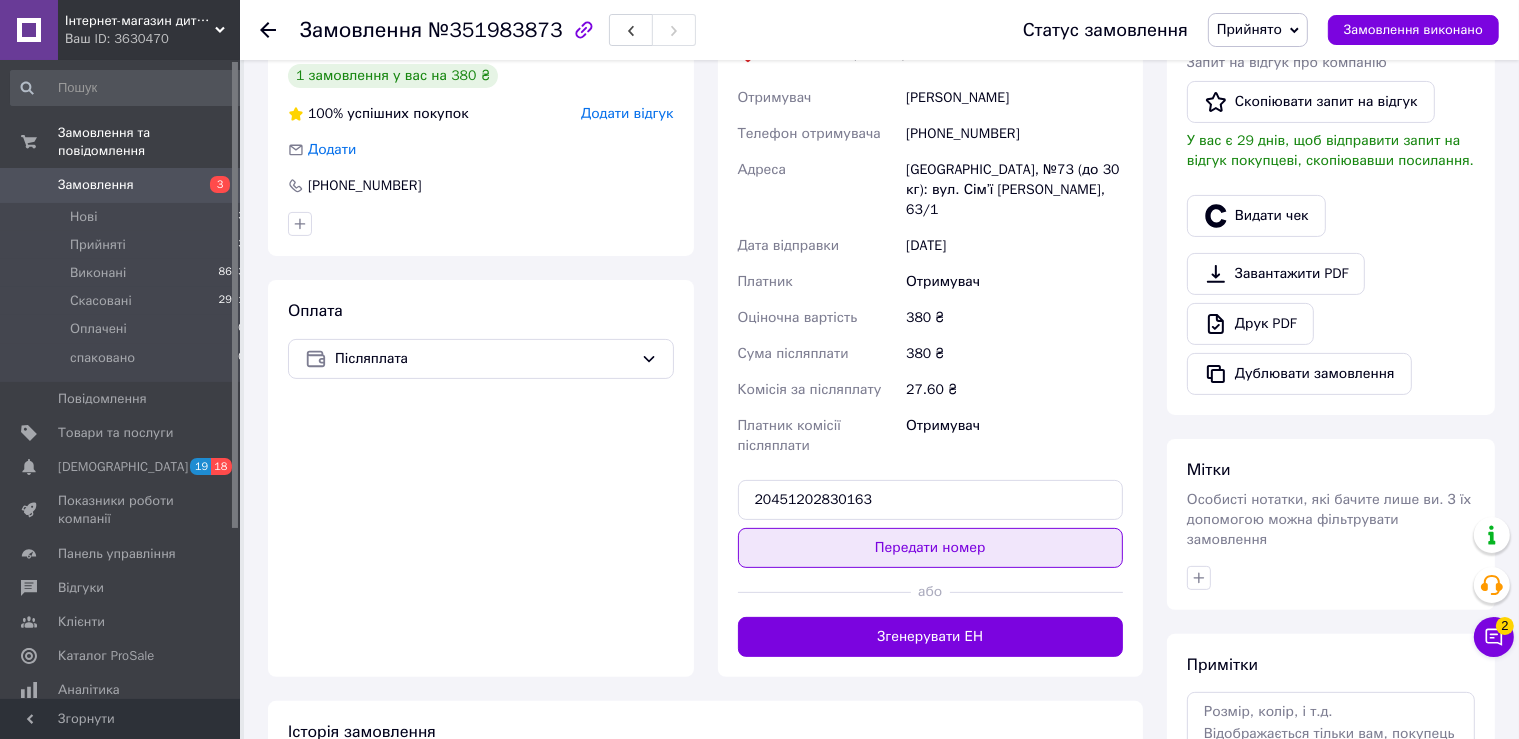click on "Передати номер" at bounding box center (931, 548) 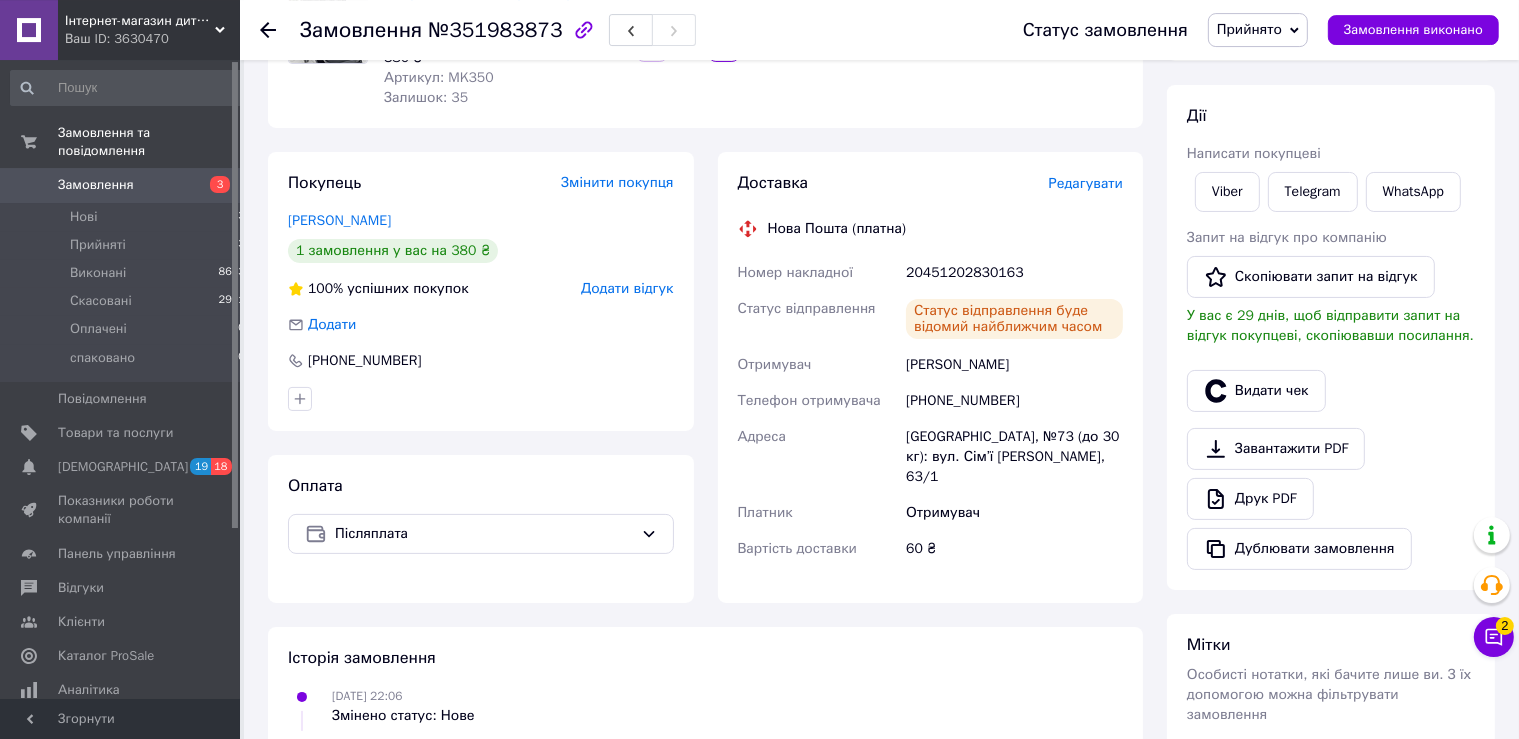 scroll, scrollTop: 0, scrollLeft: 0, axis: both 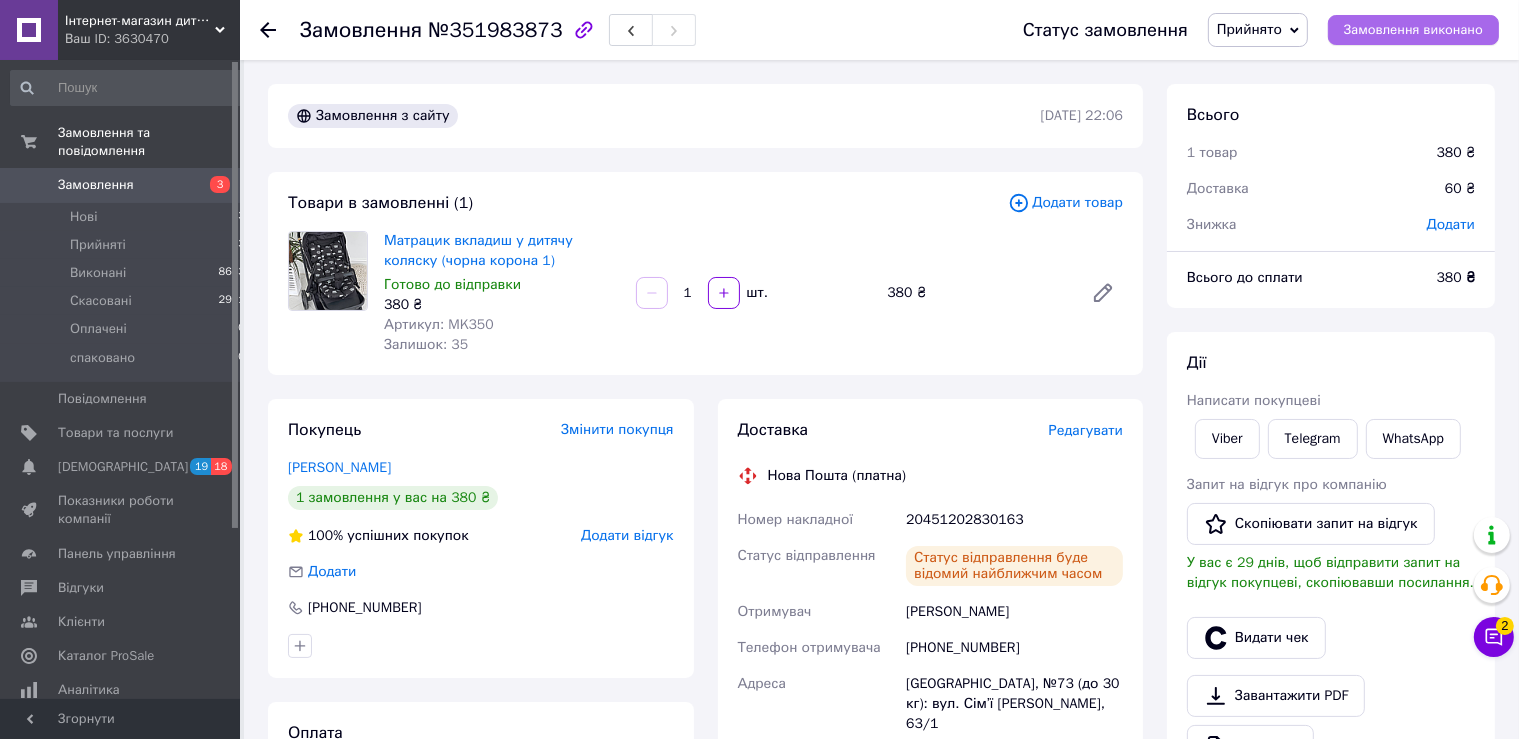 click on "Замовлення виконано" at bounding box center (1413, 30) 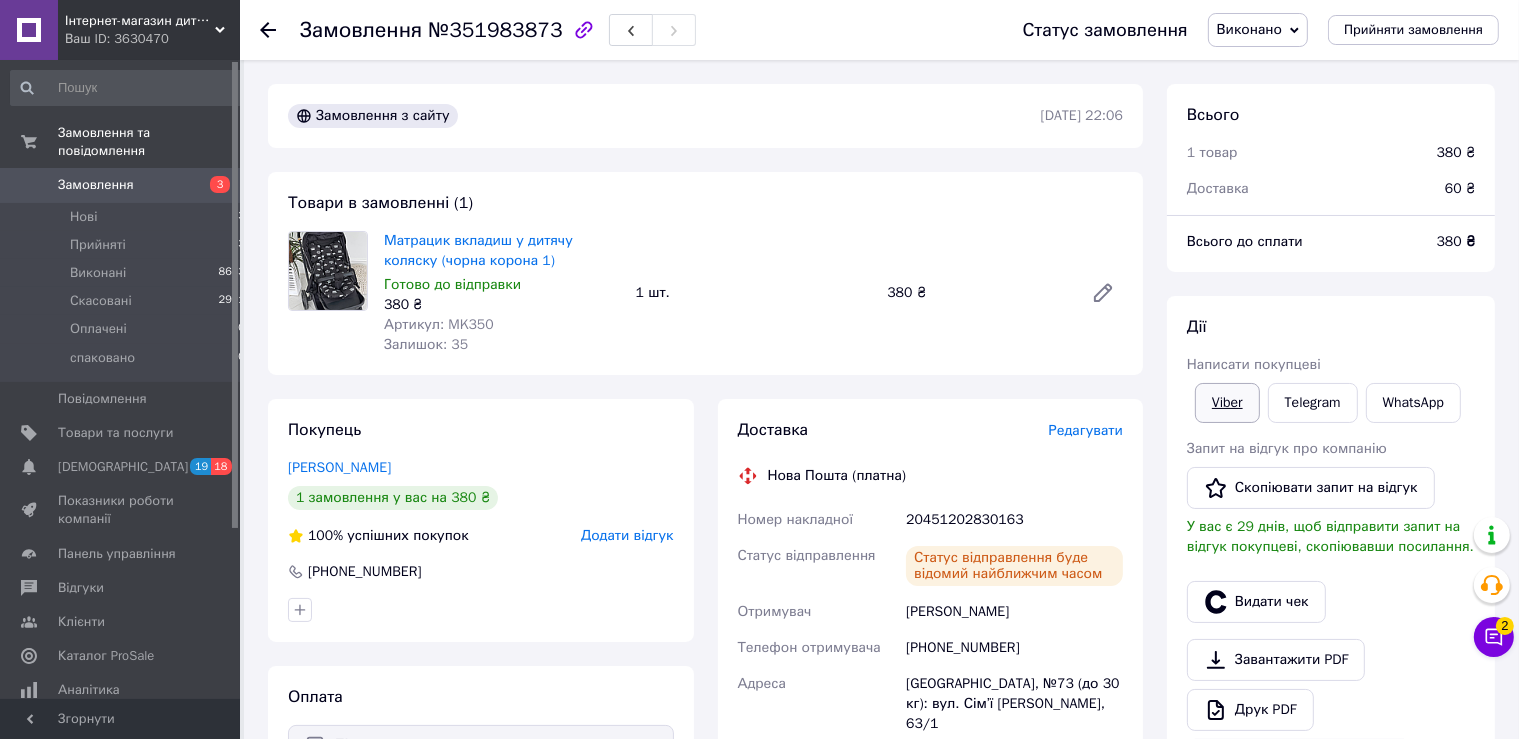 click on "Viber" at bounding box center [1227, 403] 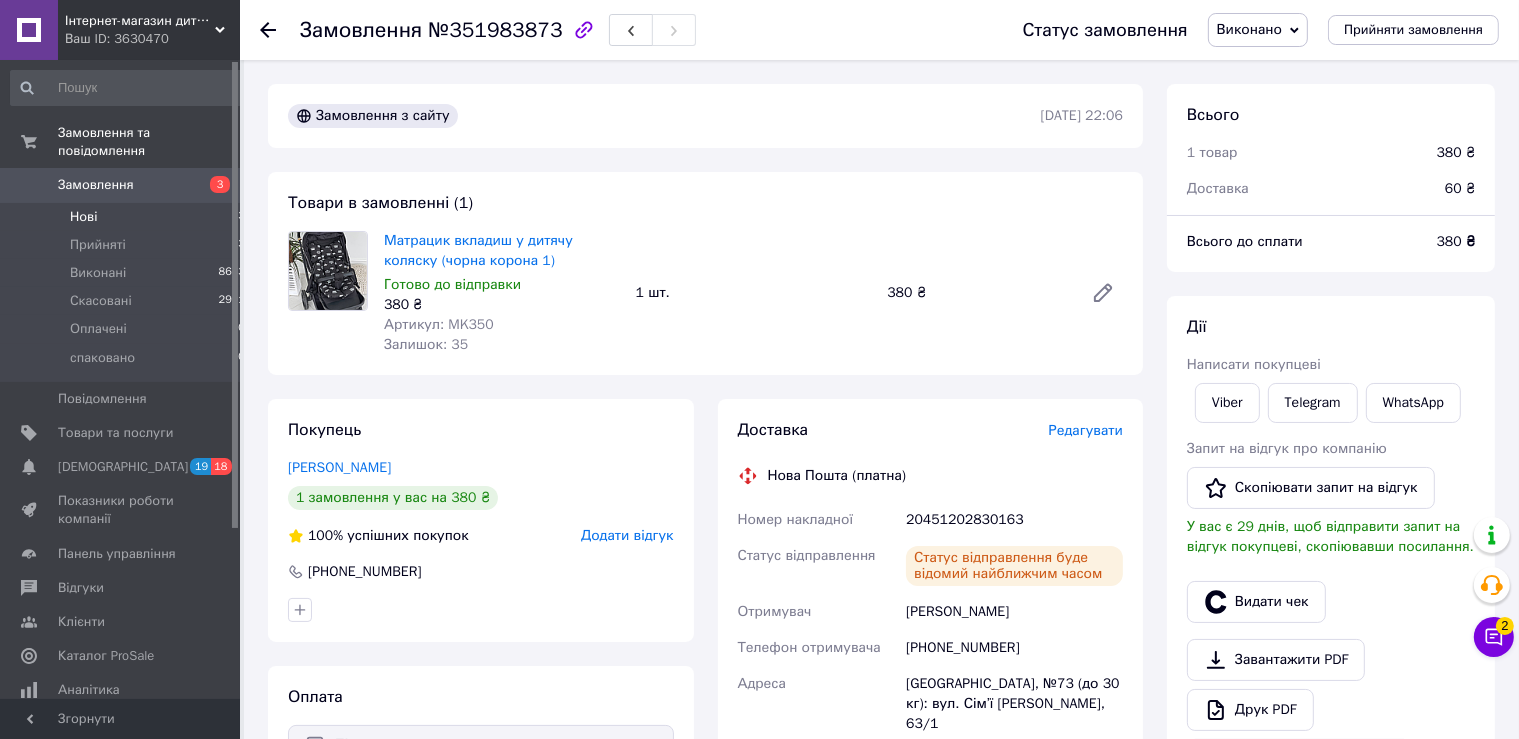 click on "Нові 3" at bounding box center [128, 217] 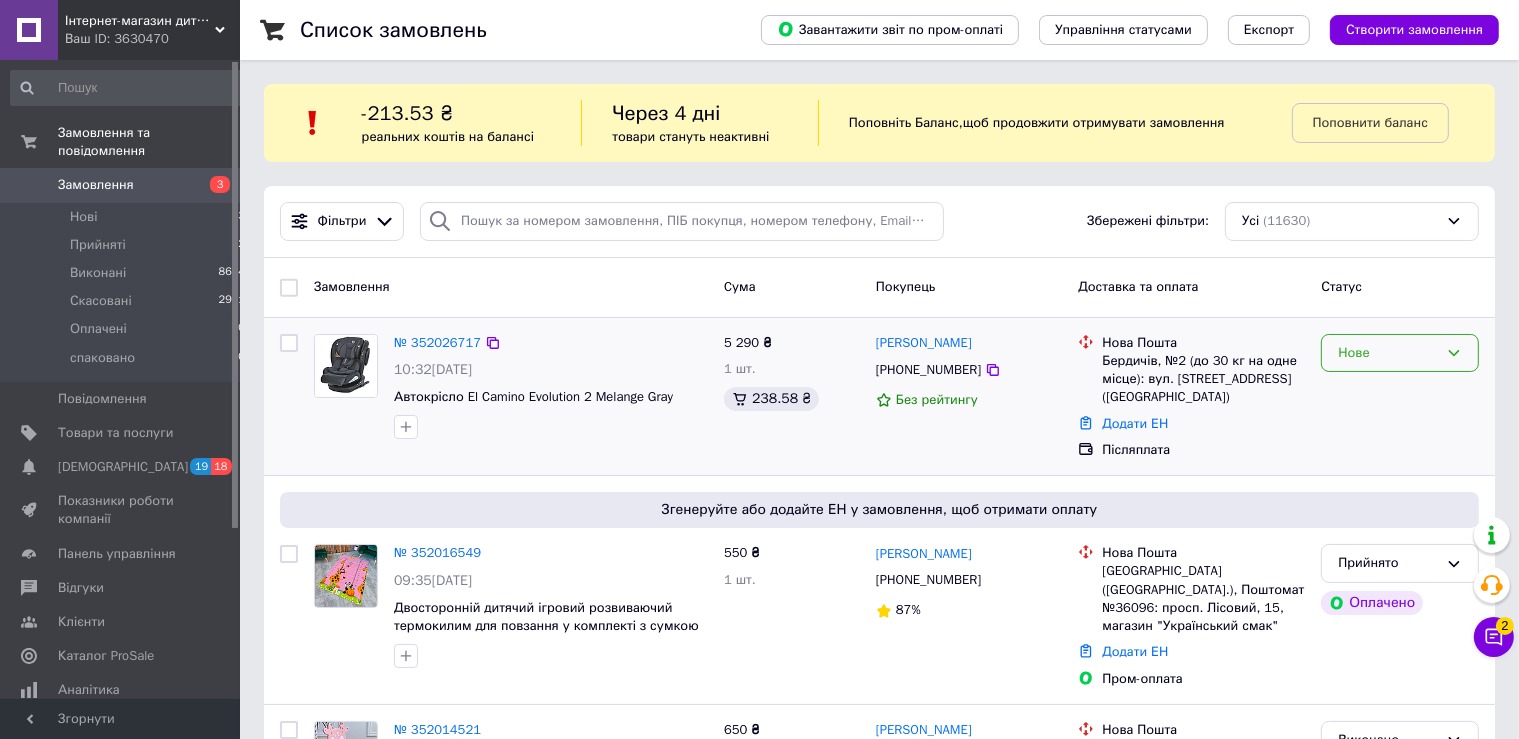 click on "Нове" at bounding box center [1388, 353] 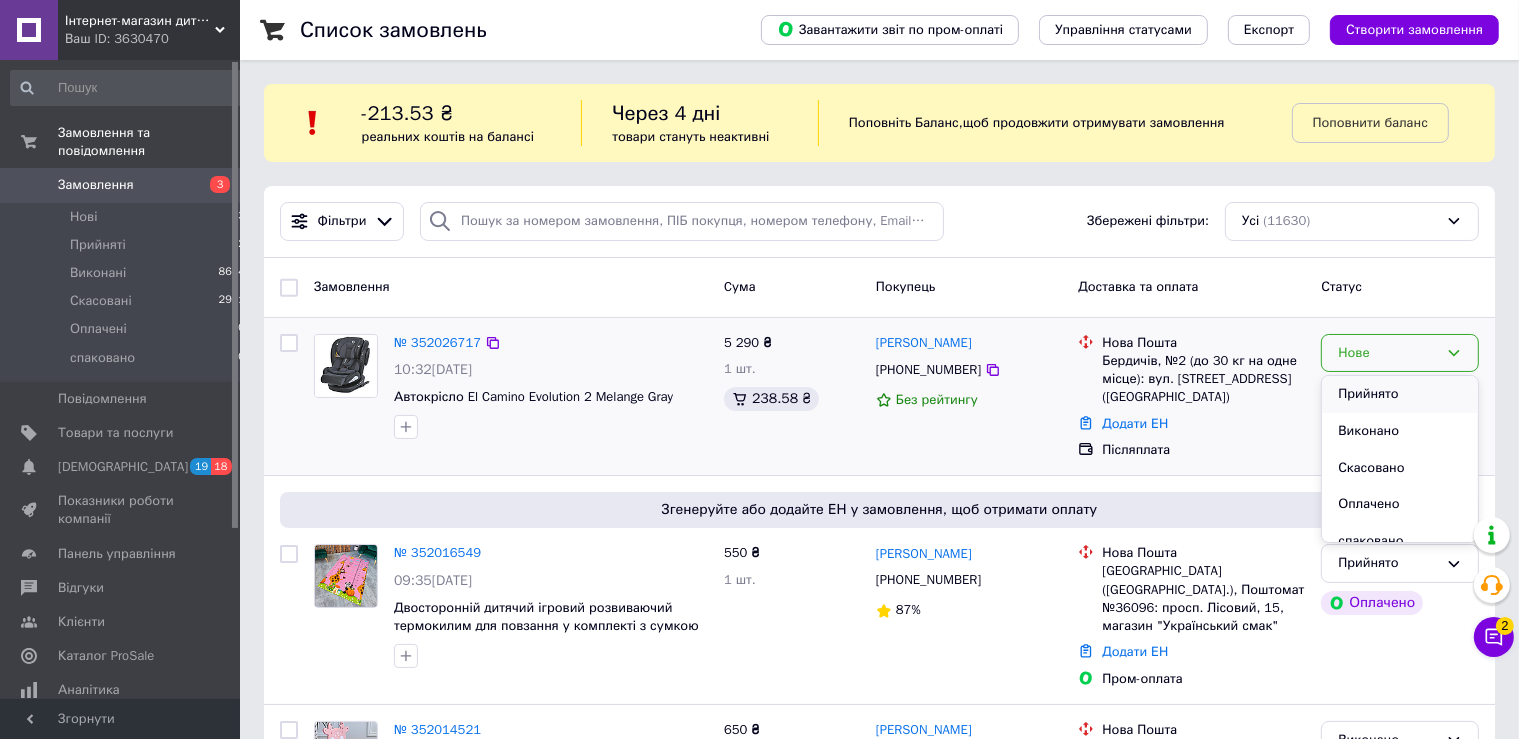 click on "Прийнято" at bounding box center (1400, 394) 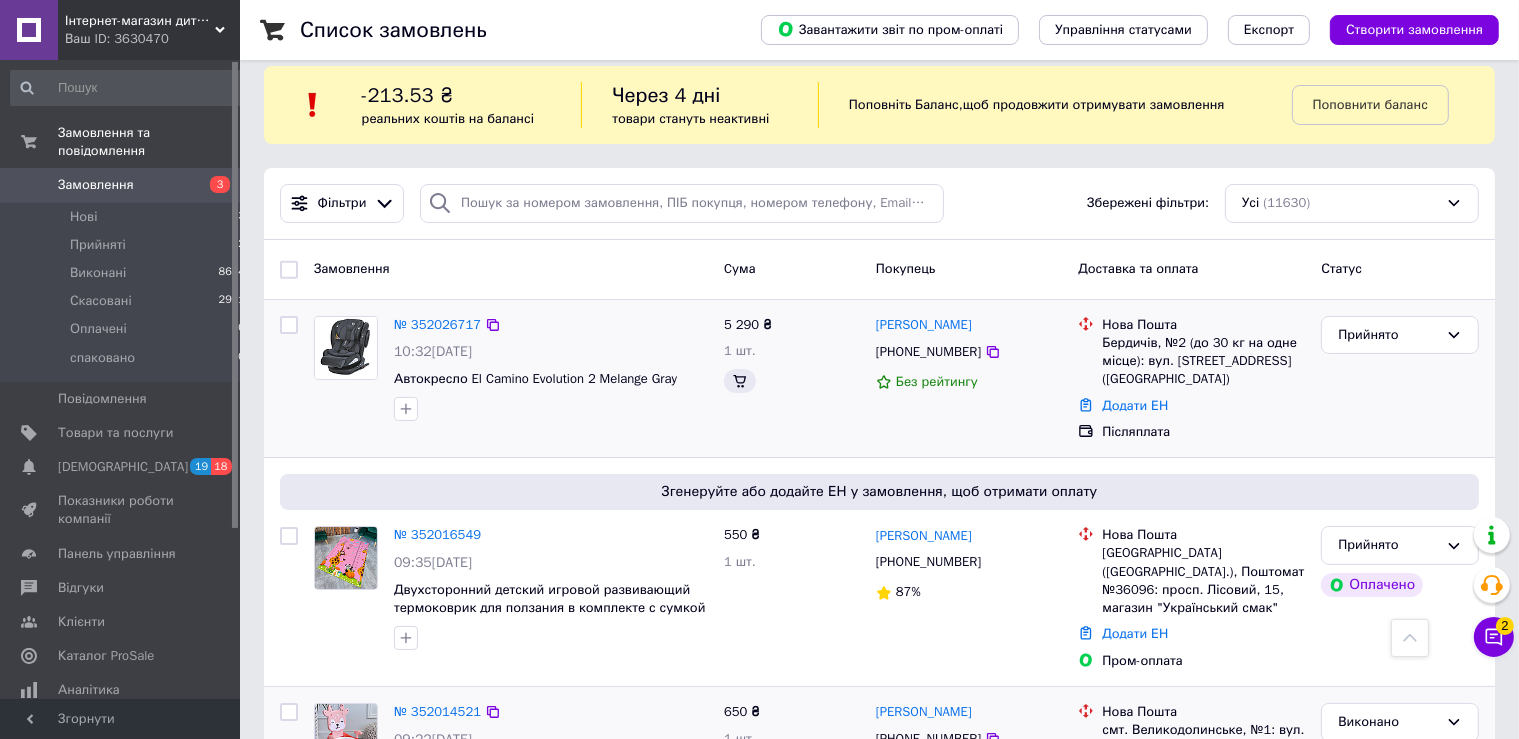 scroll, scrollTop: 0, scrollLeft: 0, axis: both 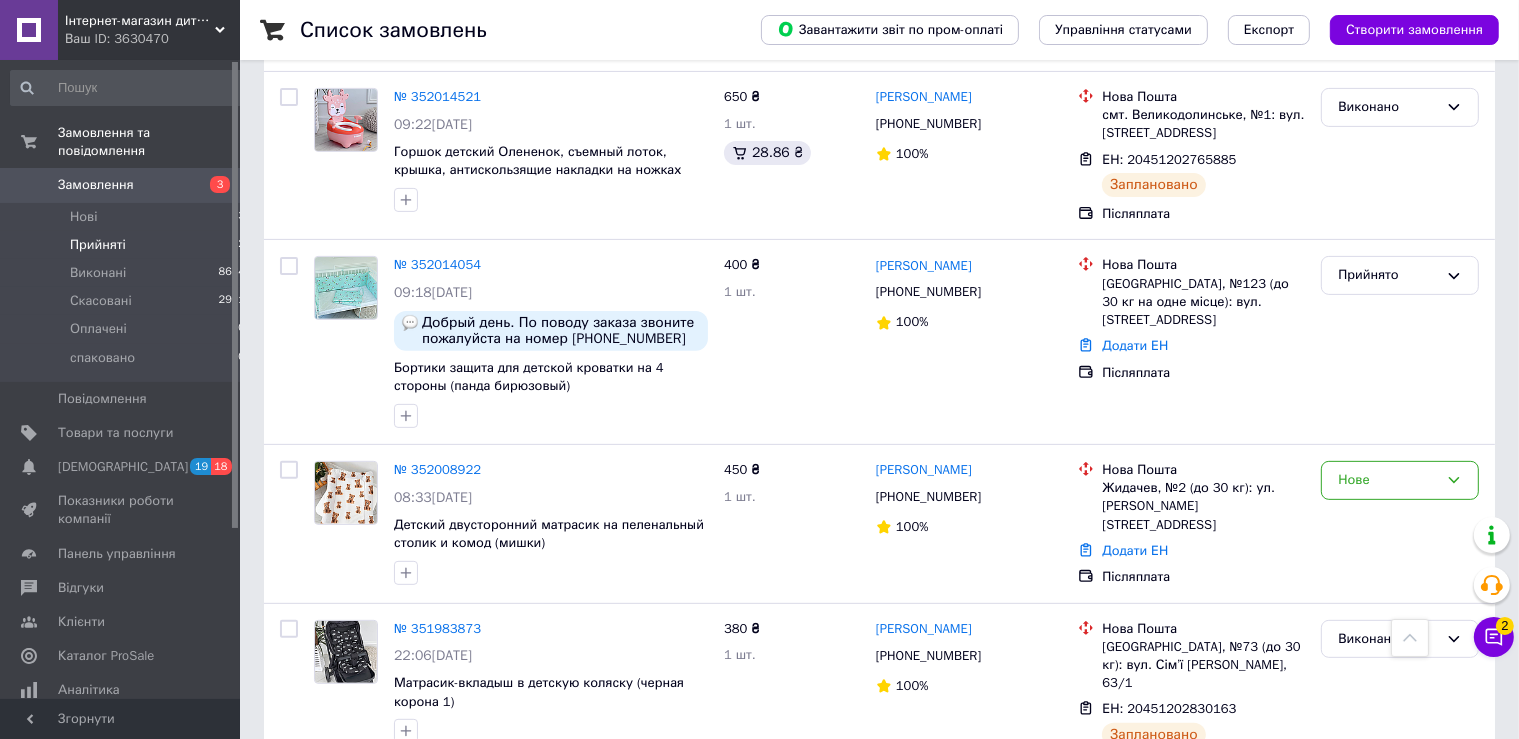 click on "Прийняті 2" at bounding box center (128, 245) 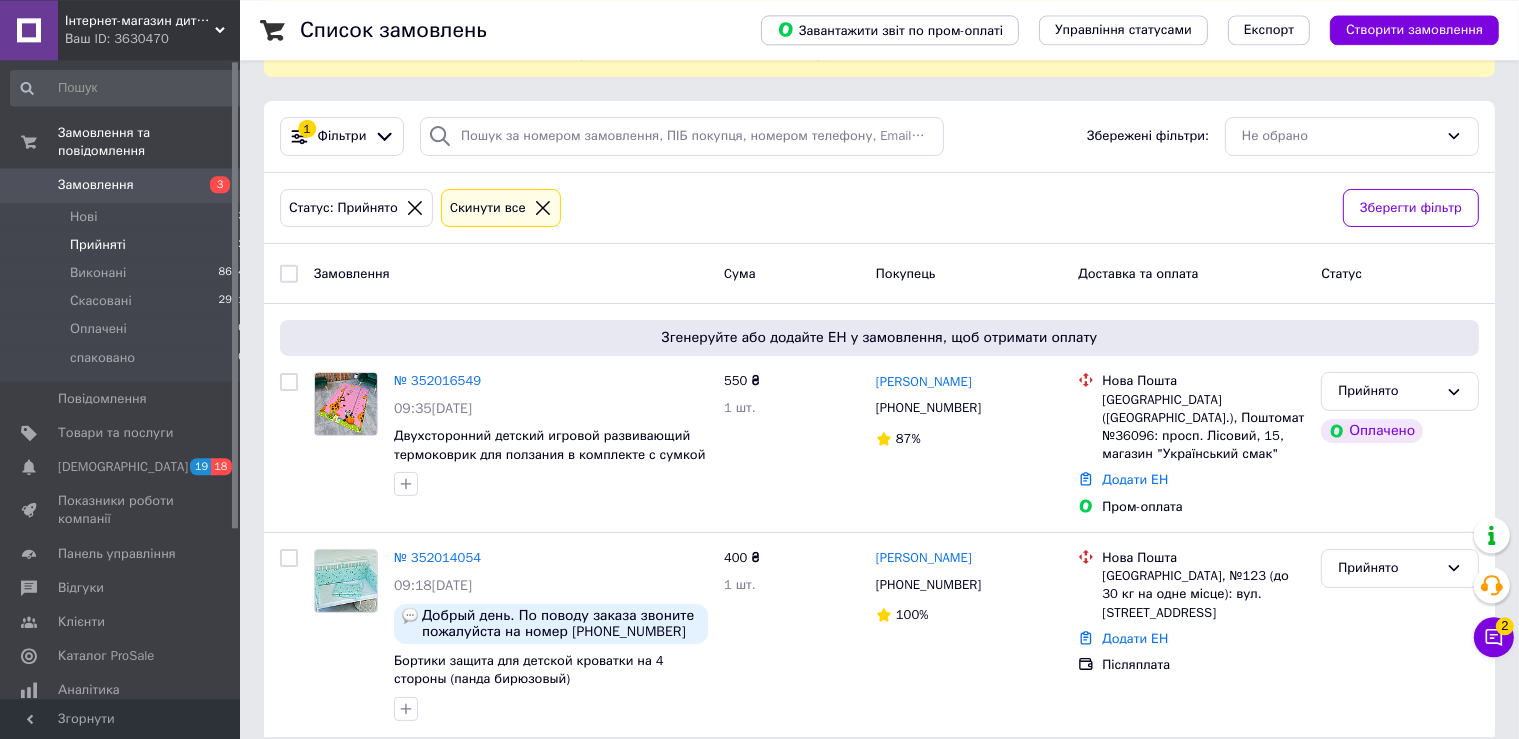 scroll, scrollTop: 87, scrollLeft: 0, axis: vertical 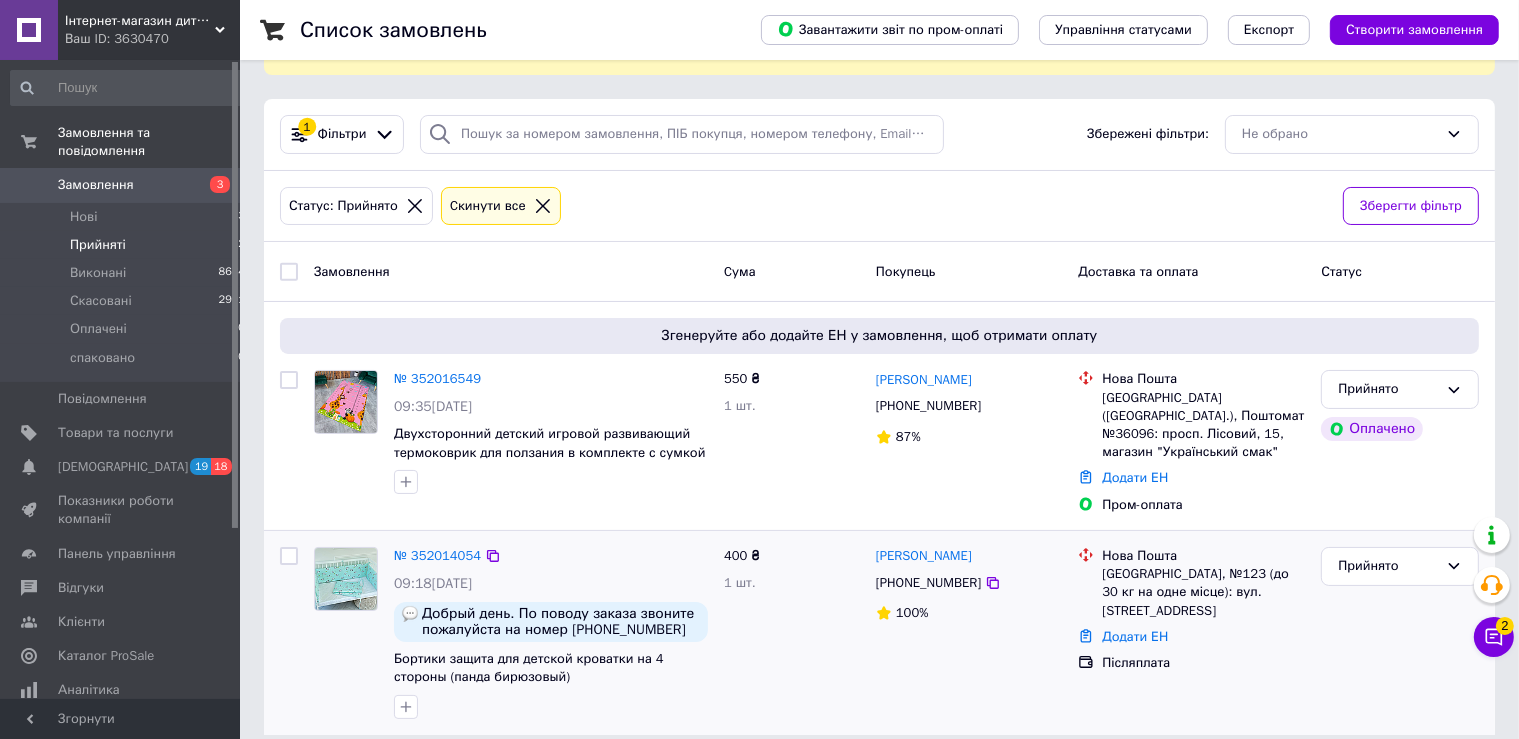 click at bounding box center [346, 579] 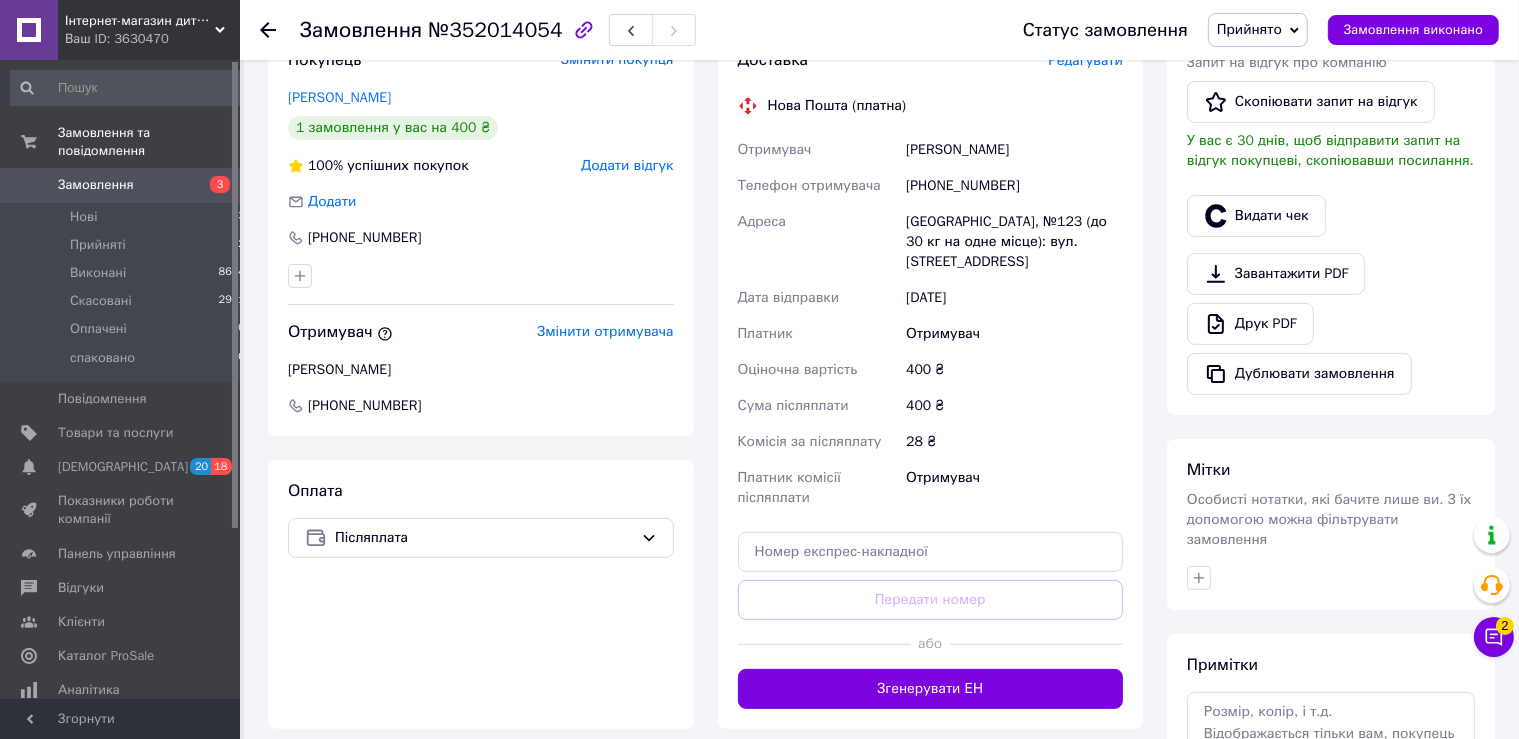 scroll, scrollTop: 0, scrollLeft: 0, axis: both 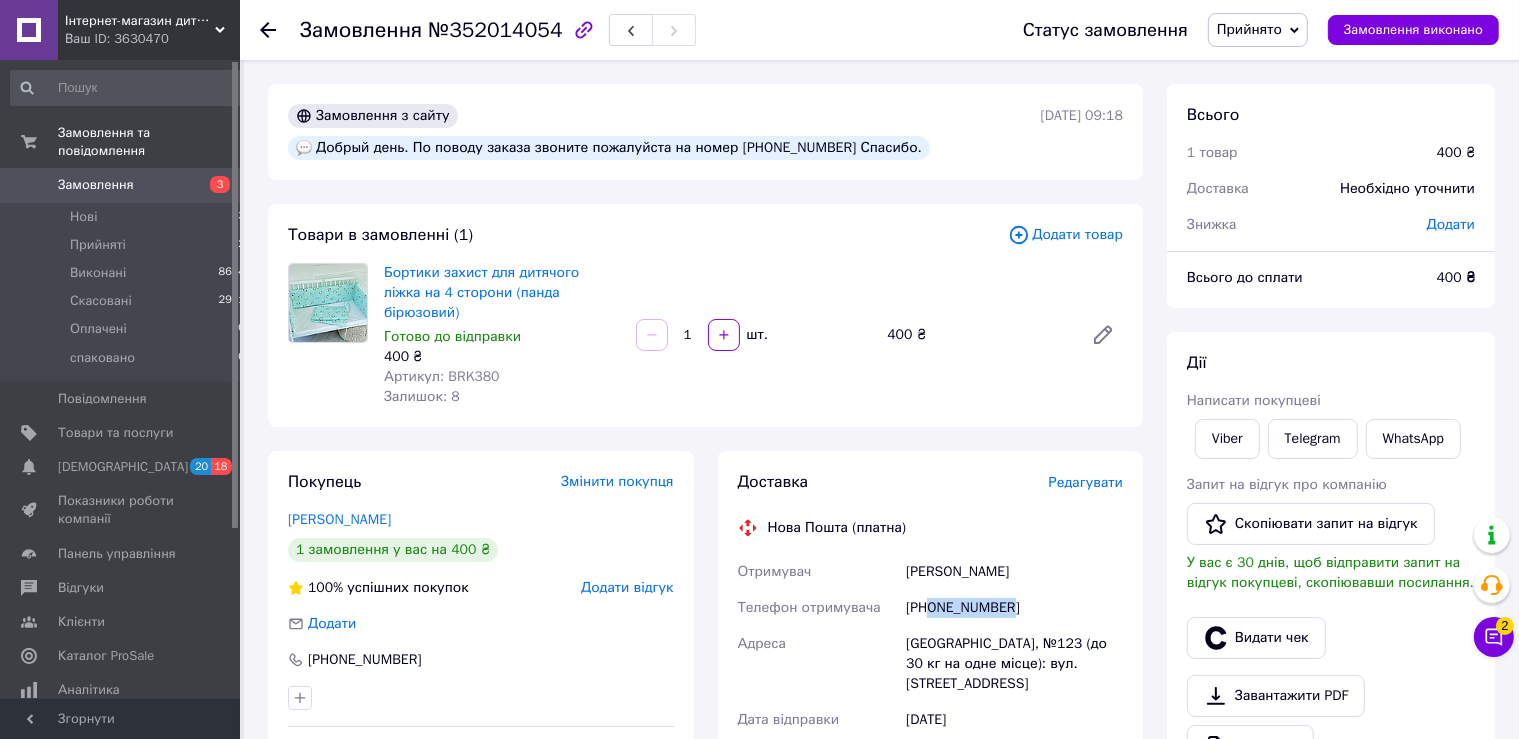 drag, startPoint x: 1013, startPoint y: 578, endPoint x: 934, endPoint y: 586, distance: 79.40403 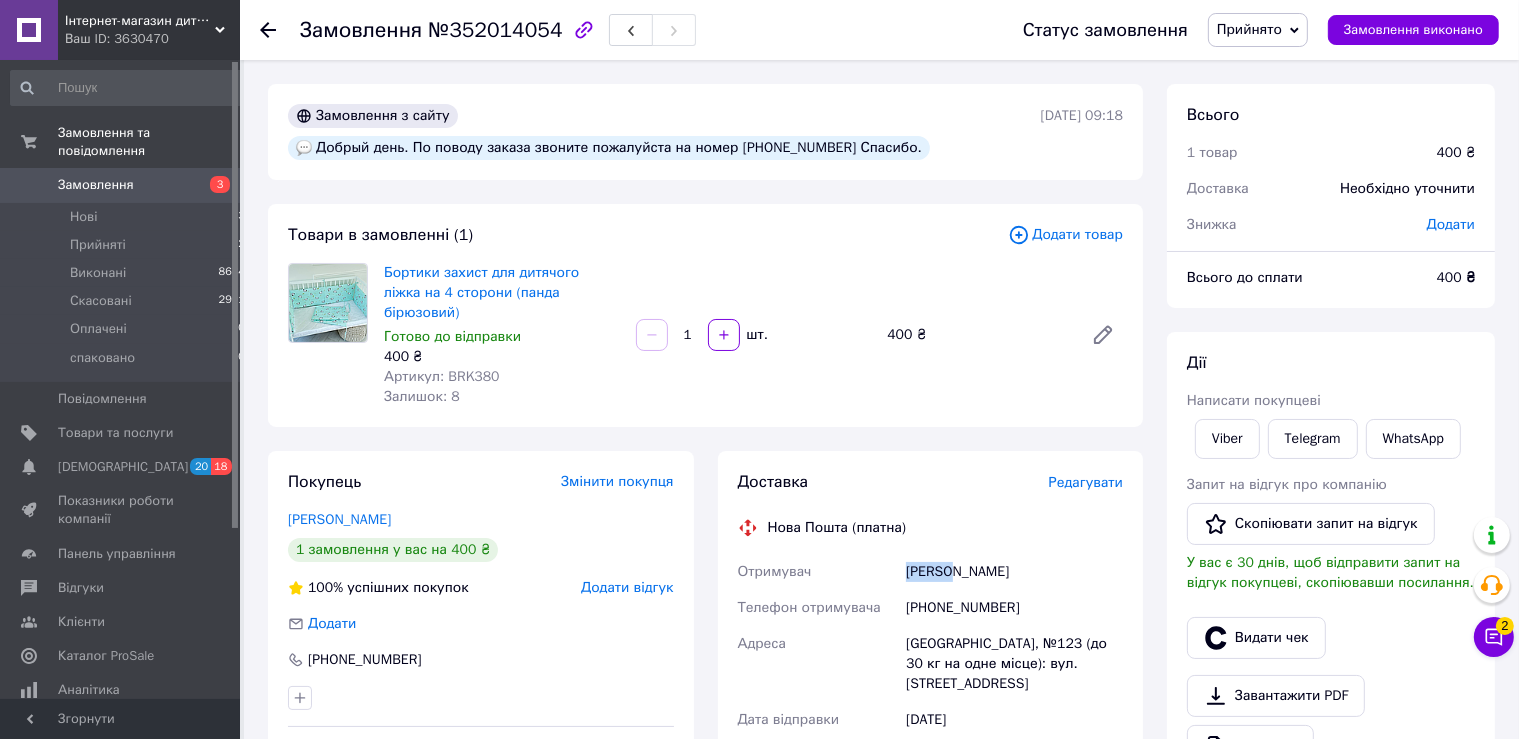 drag, startPoint x: 956, startPoint y: 546, endPoint x: 910, endPoint y: 550, distance: 46.173584 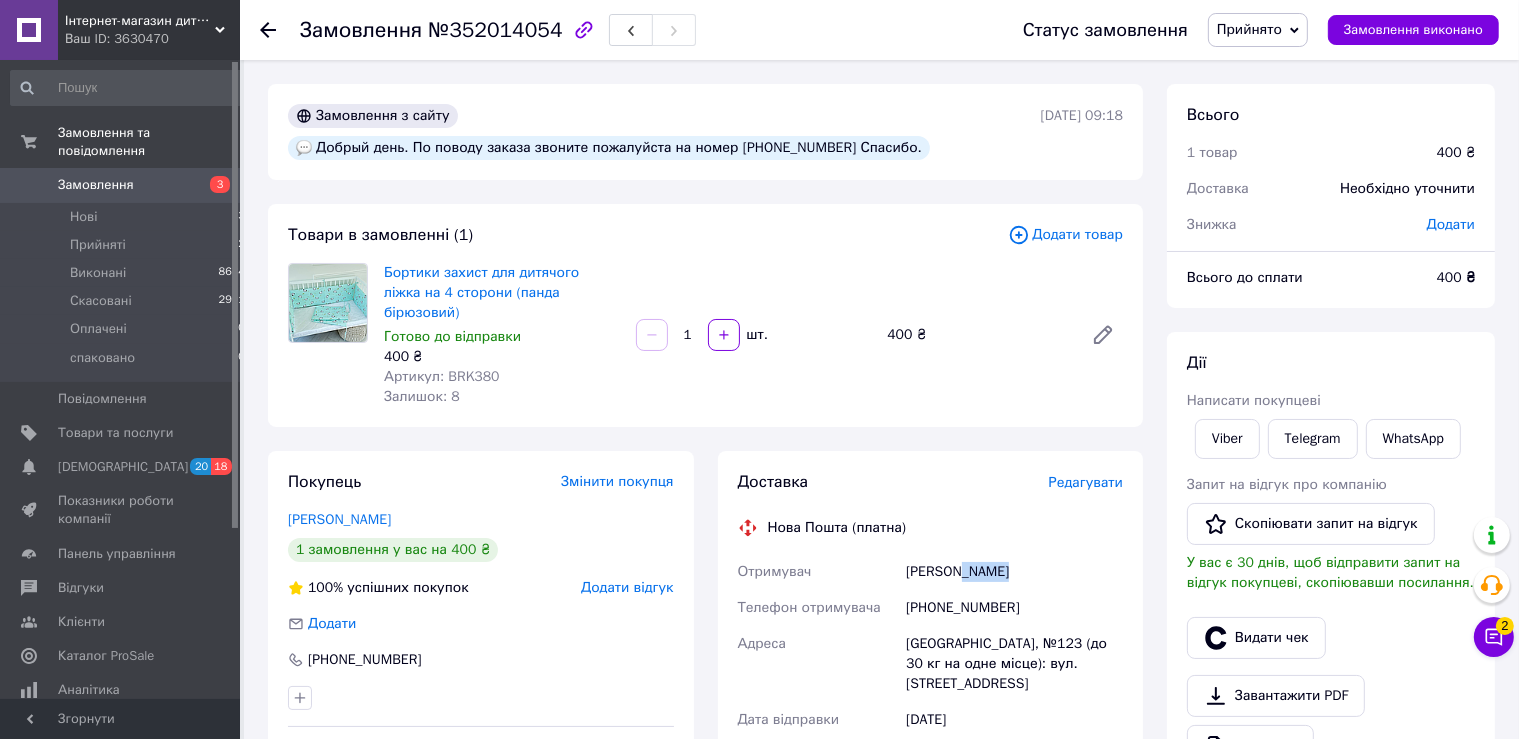 drag, startPoint x: 1025, startPoint y: 544, endPoint x: 961, endPoint y: 546, distance: 64.03124 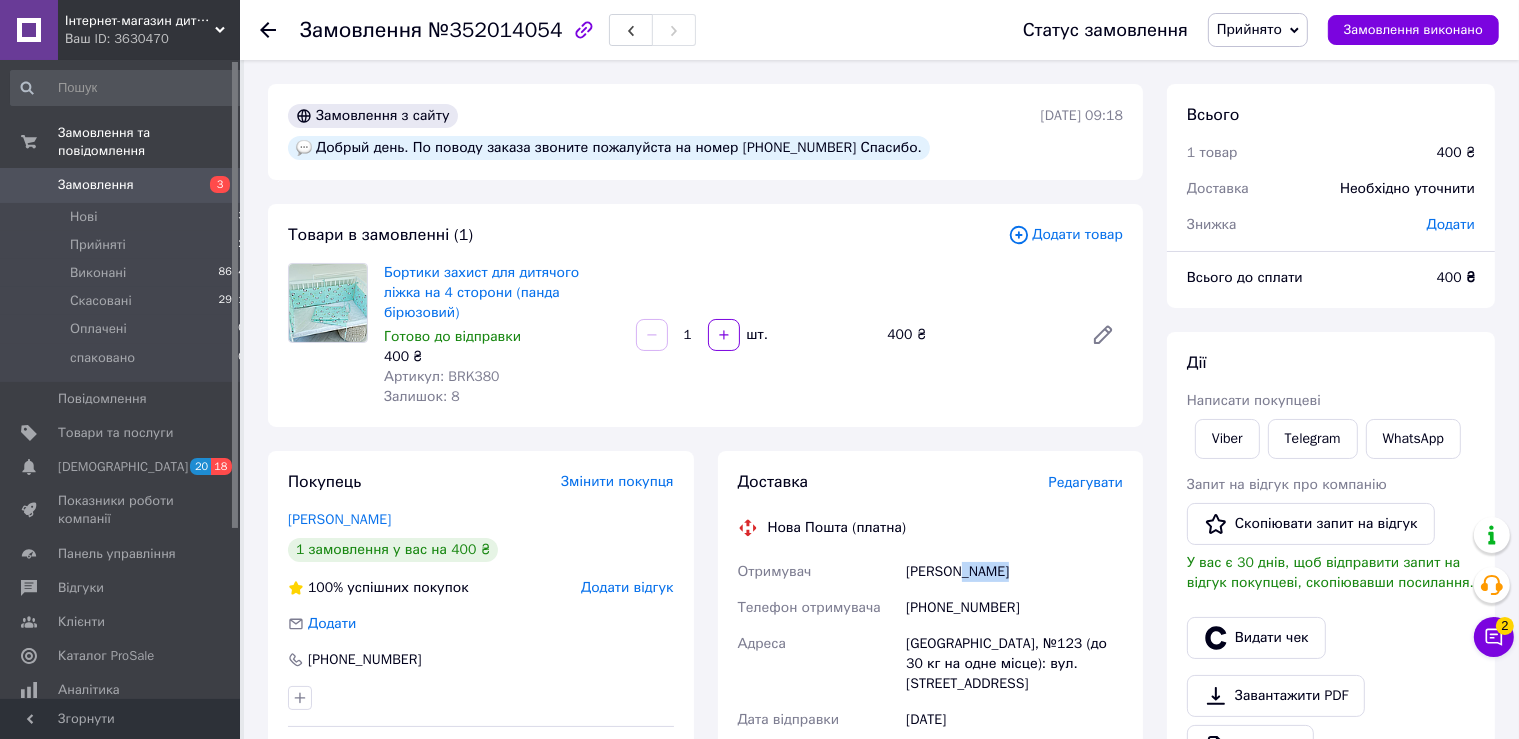 click on "[PERSON_NAME]" at bounding box center (1014, 572) 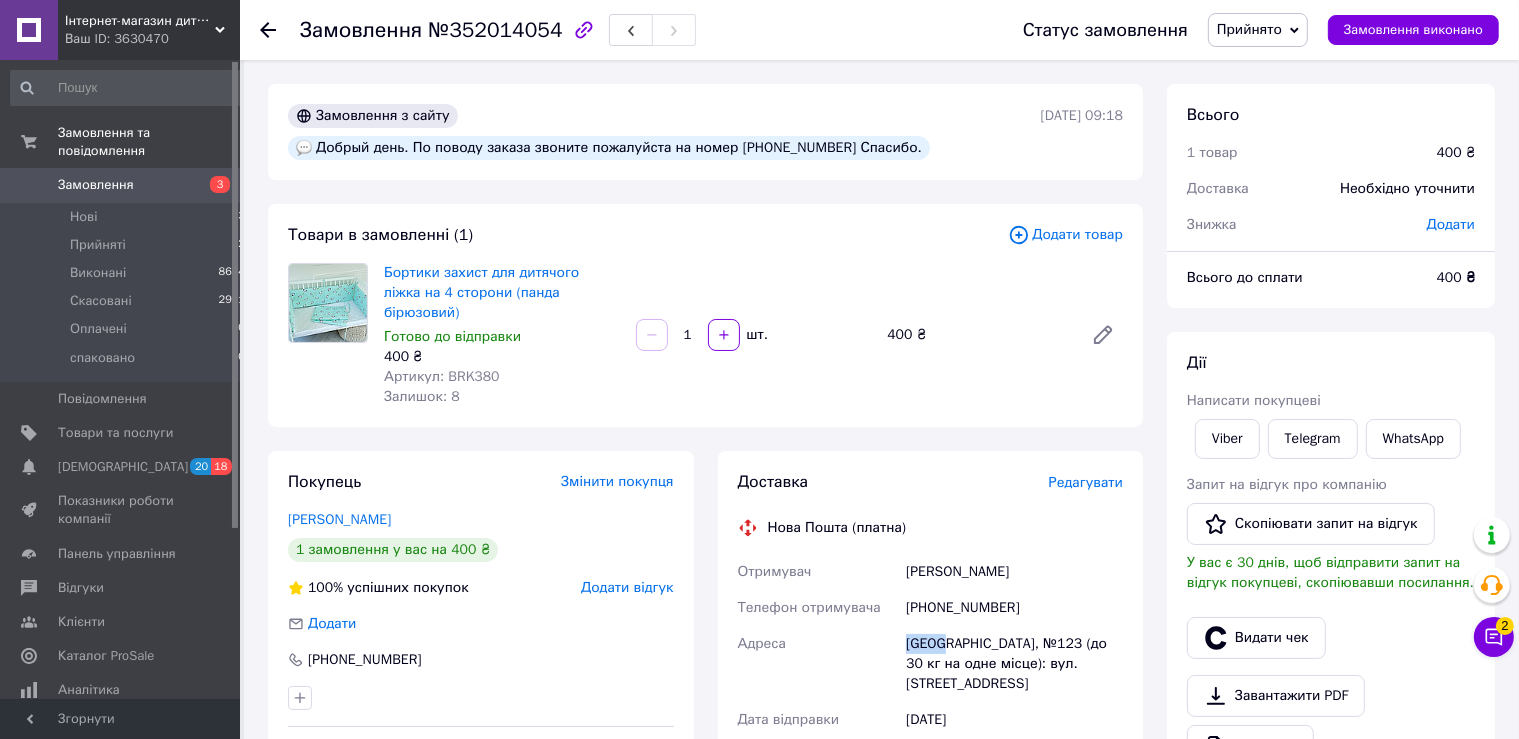 click on "Отримувач [PERSON_NAME] Телефон отримувача [PHONE_NUMBER] Адреса Одеса, №123 (до 30 кг на одне місце): вул. Миколаївська дорога, 128 Дата відправки [DATE] Платник Отримувач Оціночна вартість 400 ₴ Сума післяплати 400 ₴ Комісія за післяплату 28 ₴ Платник комісії післяплати Отримувач" at bounding box center (931, 746) 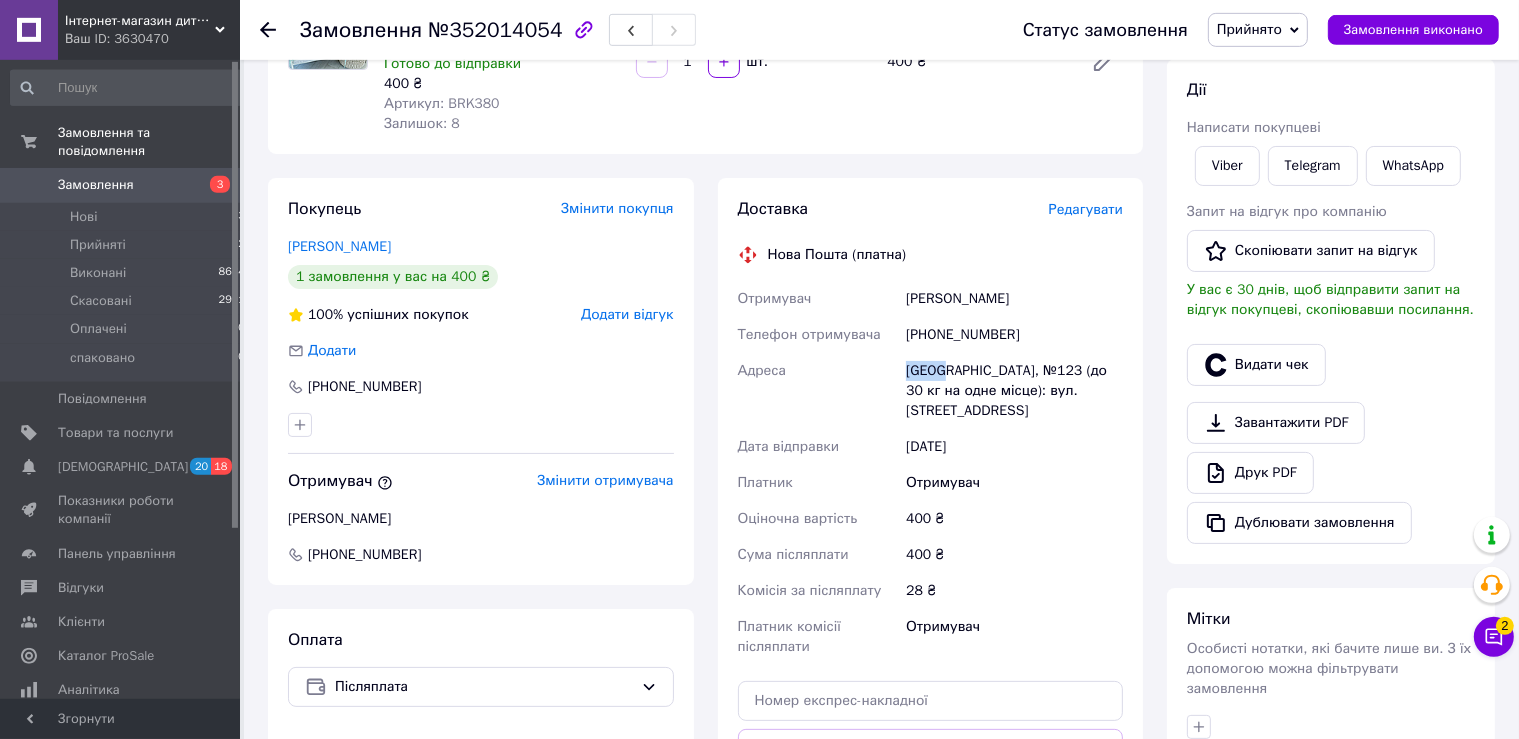 scroll, scrollTop: 316, scrollLeft: 0, axis: vertical 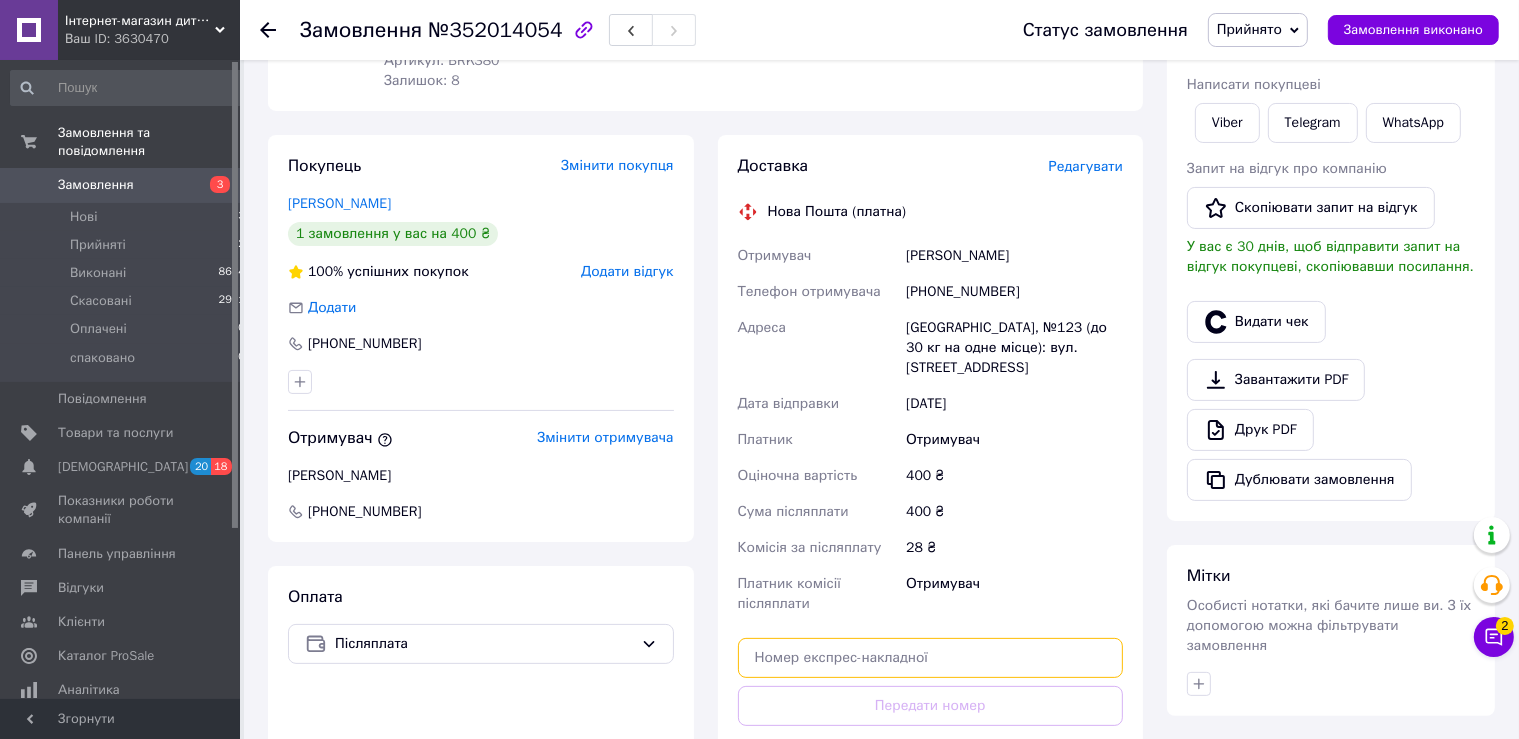 click at bounding box center [931, 658] 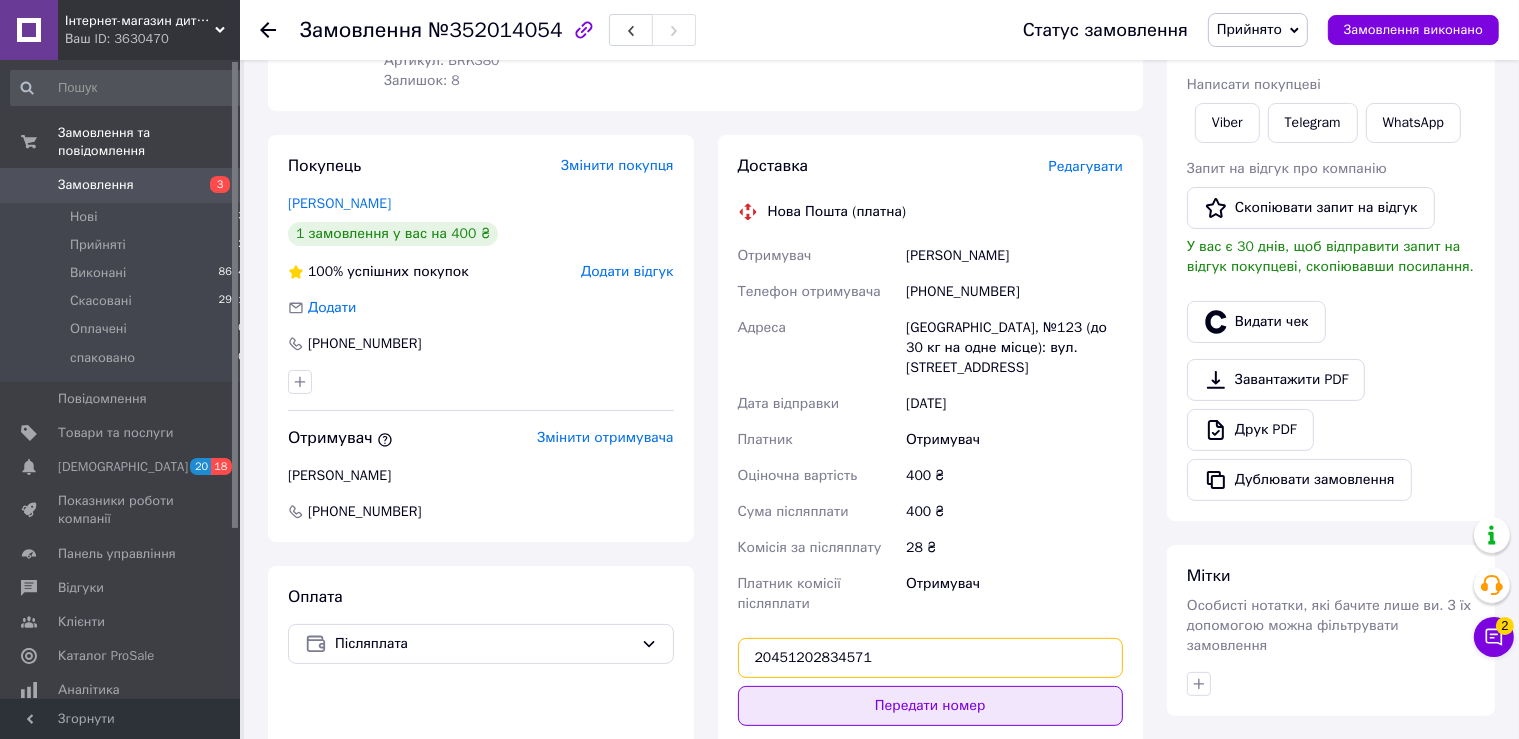 type on "20451202834571" 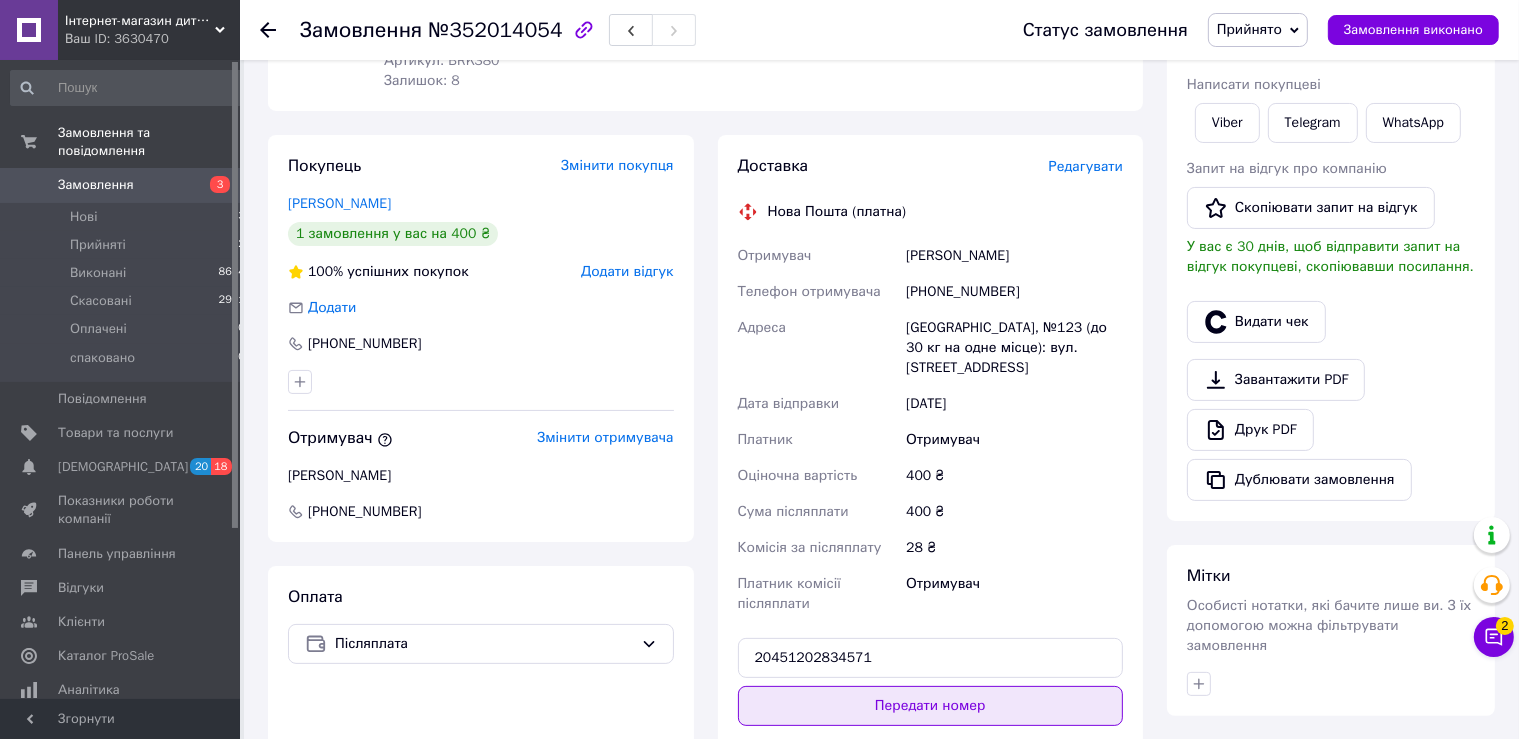 click on "Передати номер" at bounding box center [931, 706] 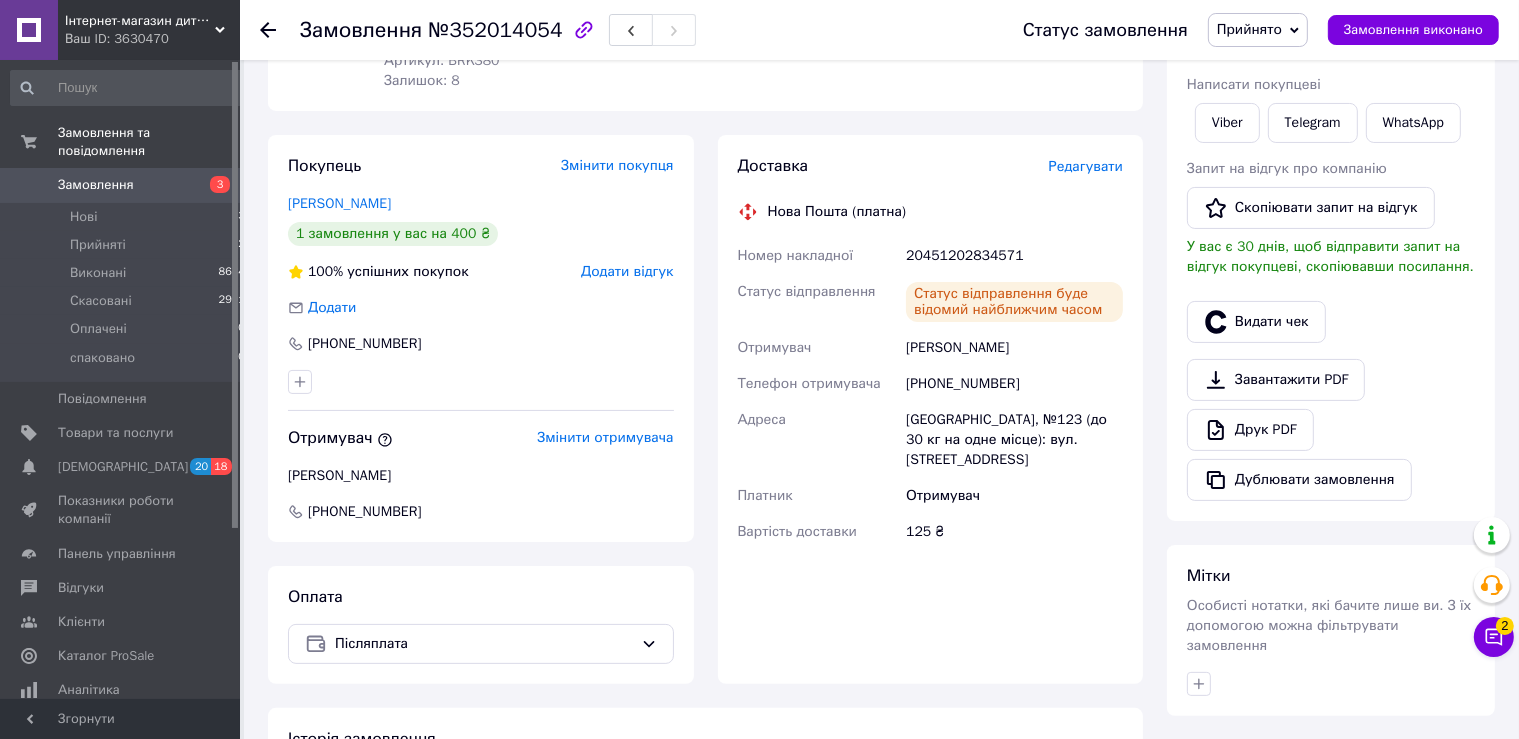 scroll, scrollTop: 0, scrollLeft: 0, axis: both 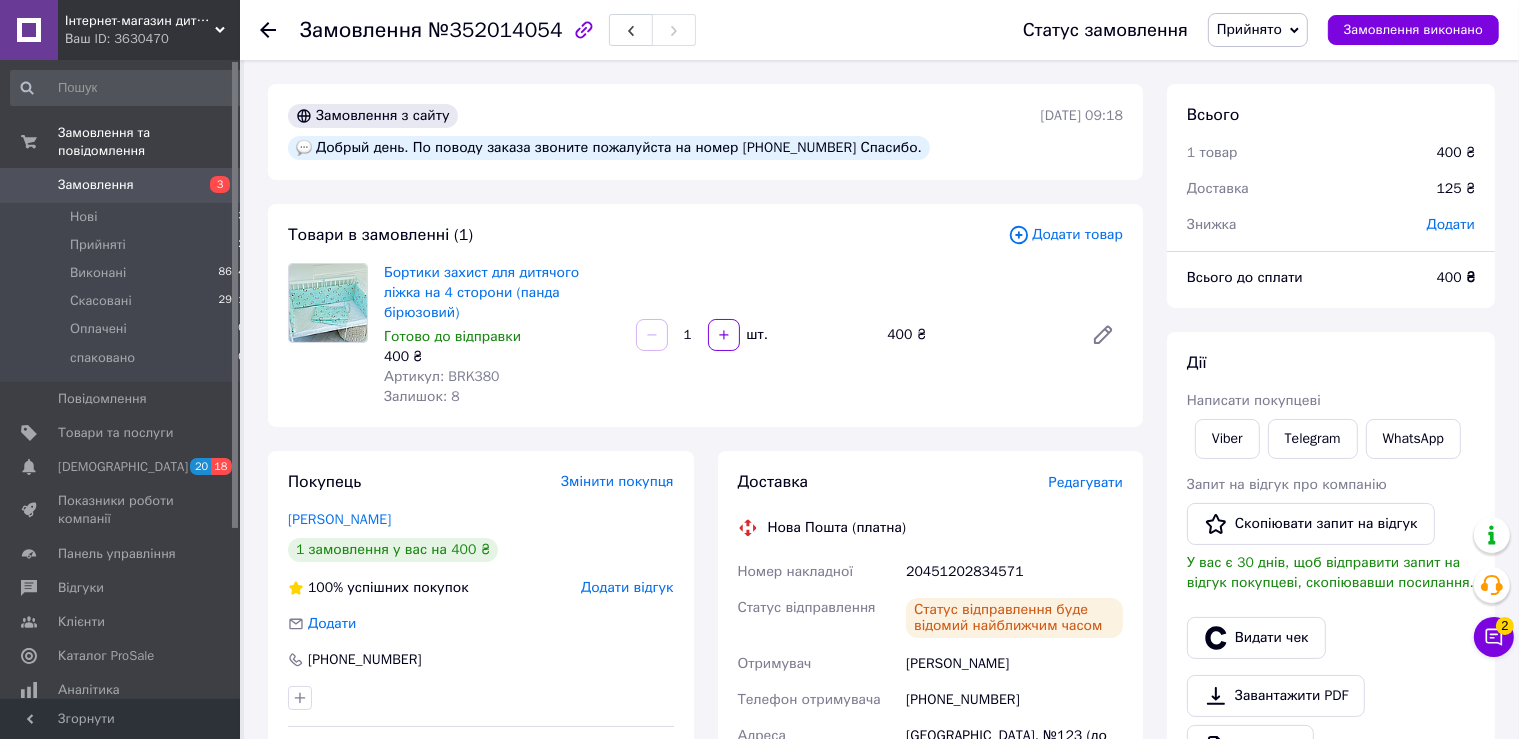 click on "Статус замовлення Прийнято Виконано Скасовано Оплачено спаковано Замовлення виконано" at bounding box center [1241, 30] 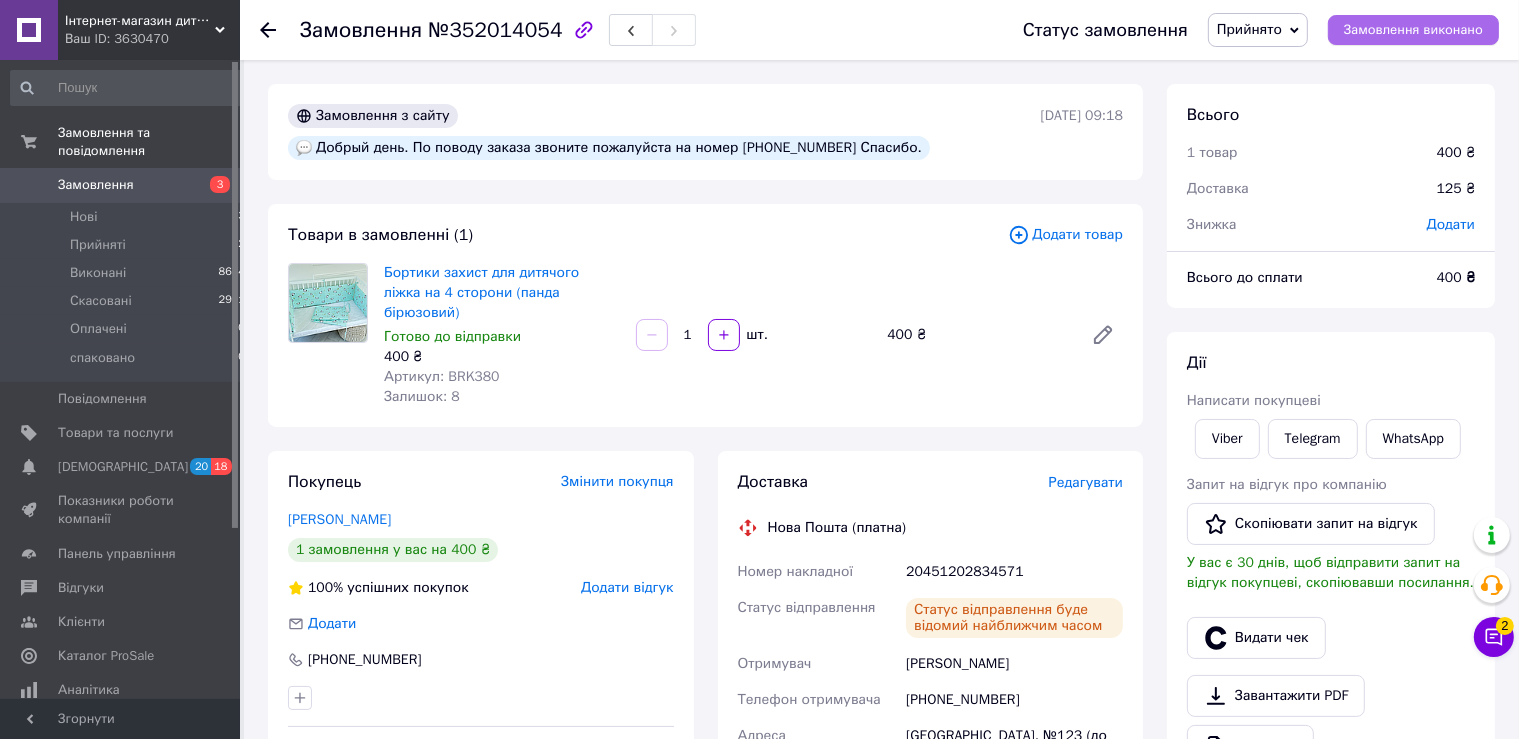 click on "Замовлення виконано" at bounding box center (1413, 30) 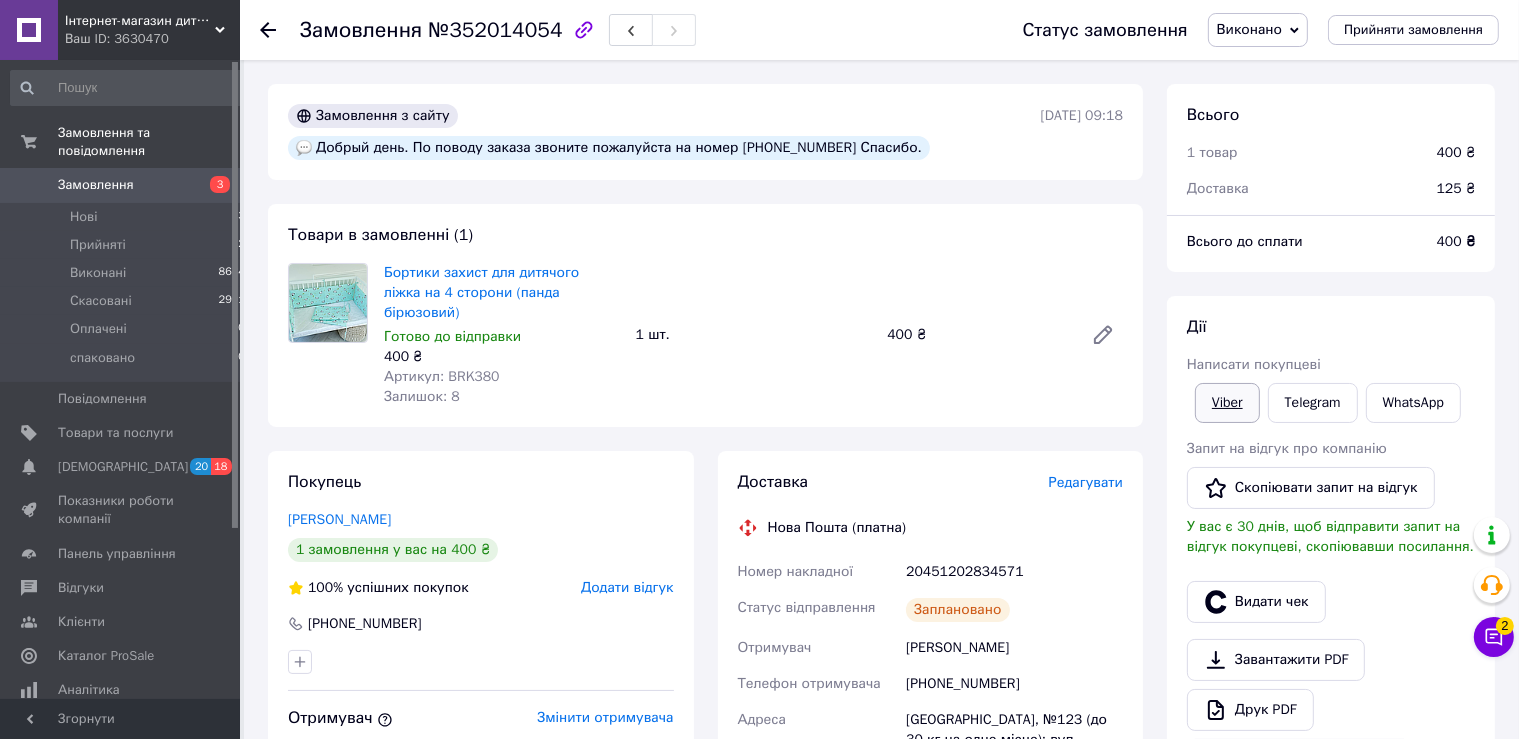 click on "Viber" at bounding box center [1227, 403] 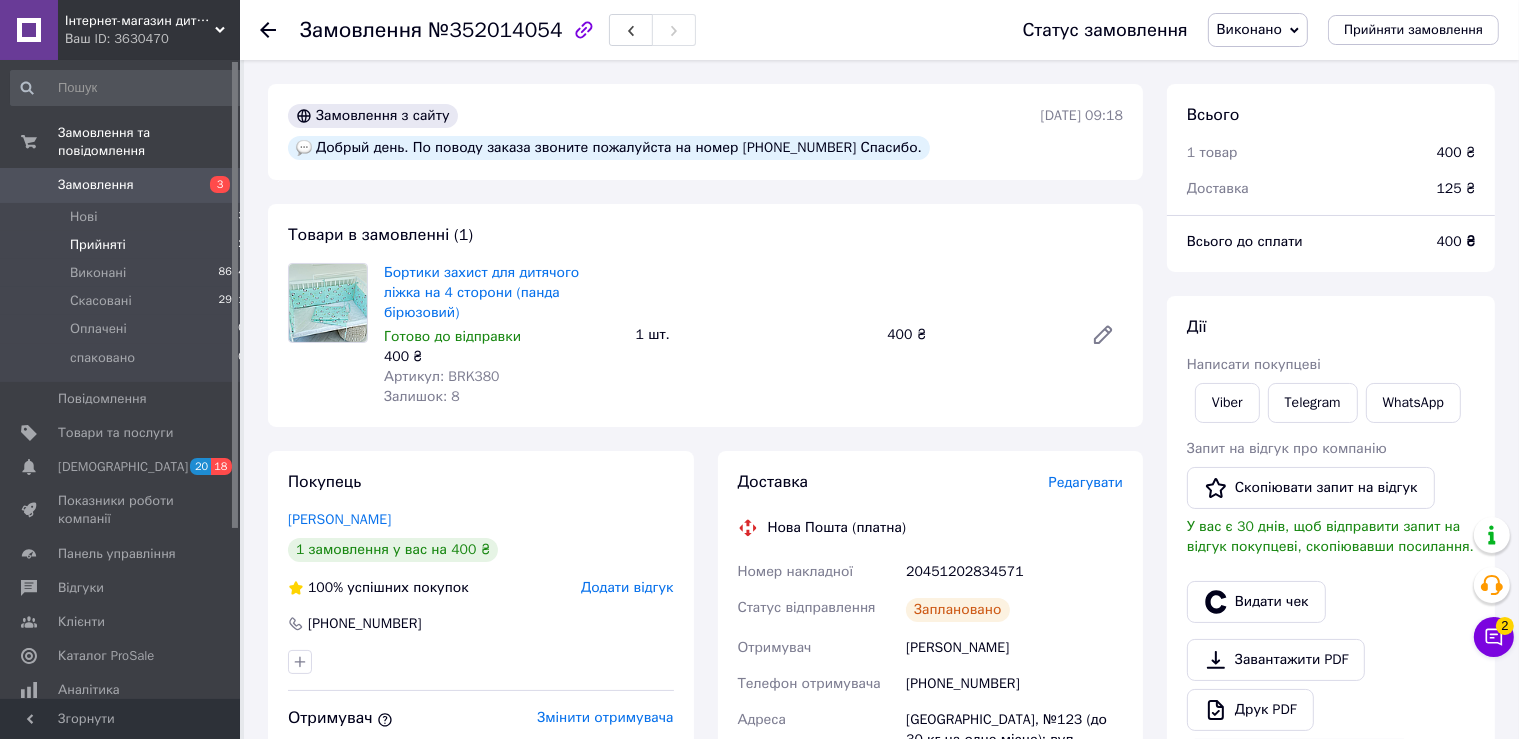 click on "Прийняті 2" at bounding box center [128, 245] 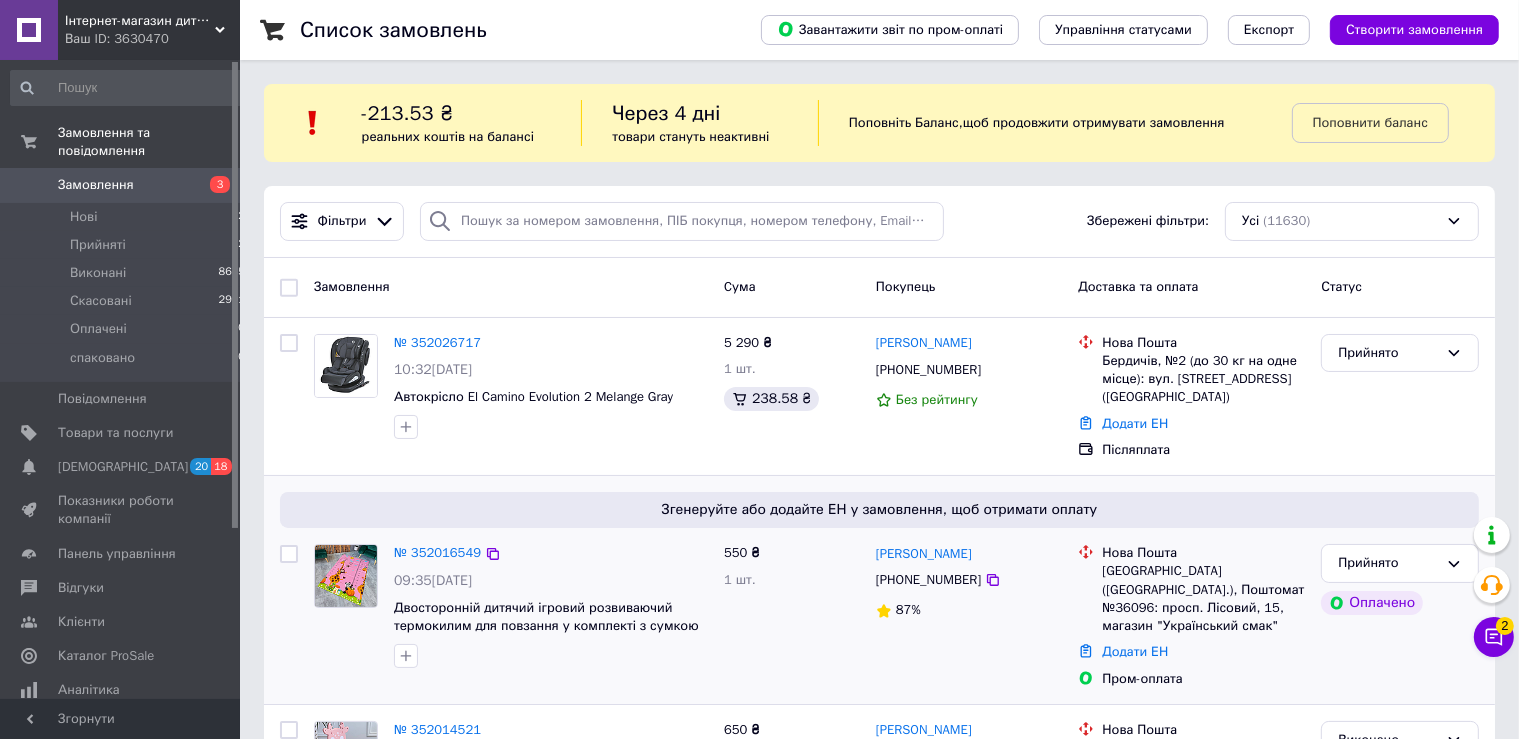 click at bounding box center [346, 576] 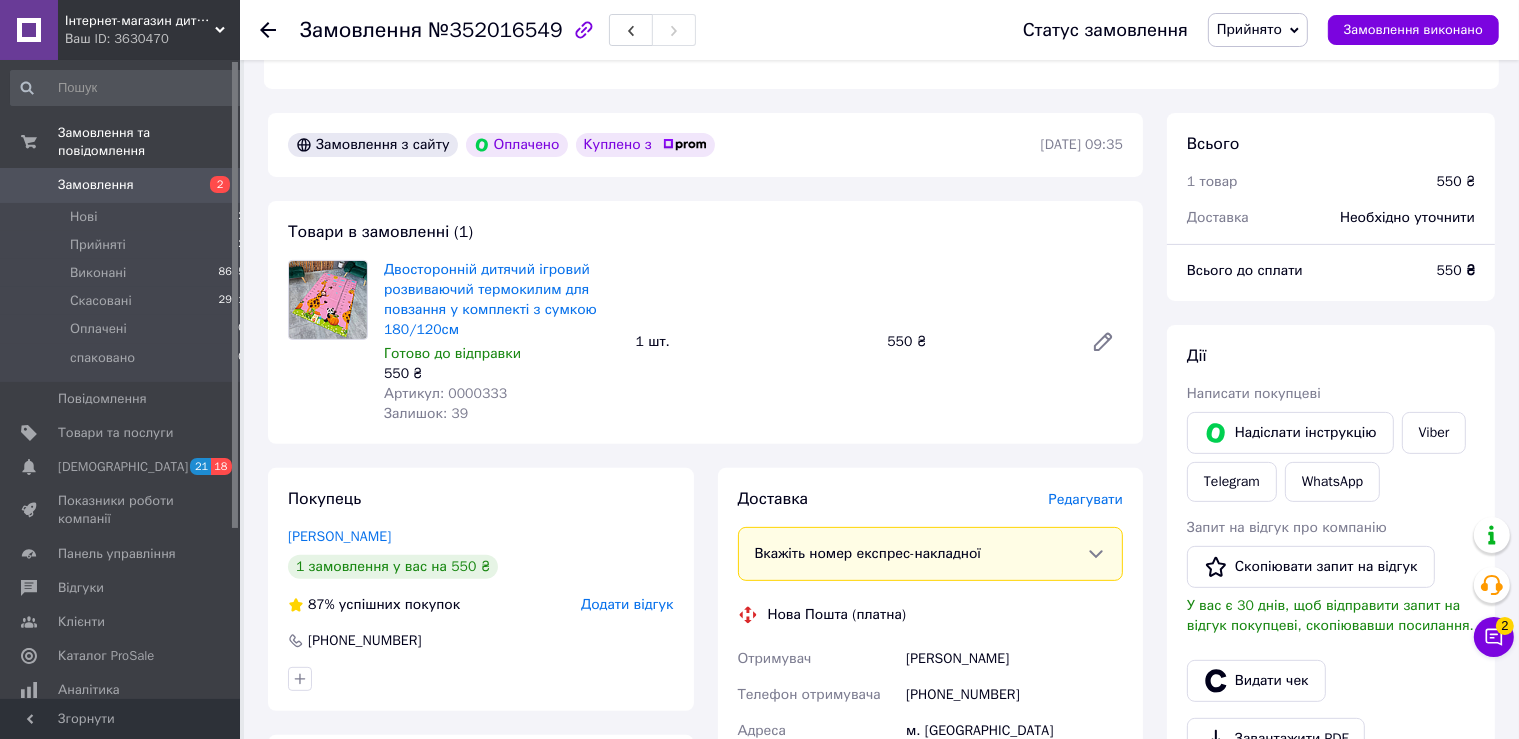 scroll, scrollTop: 739, scrollLeft: 0, axis: vertical 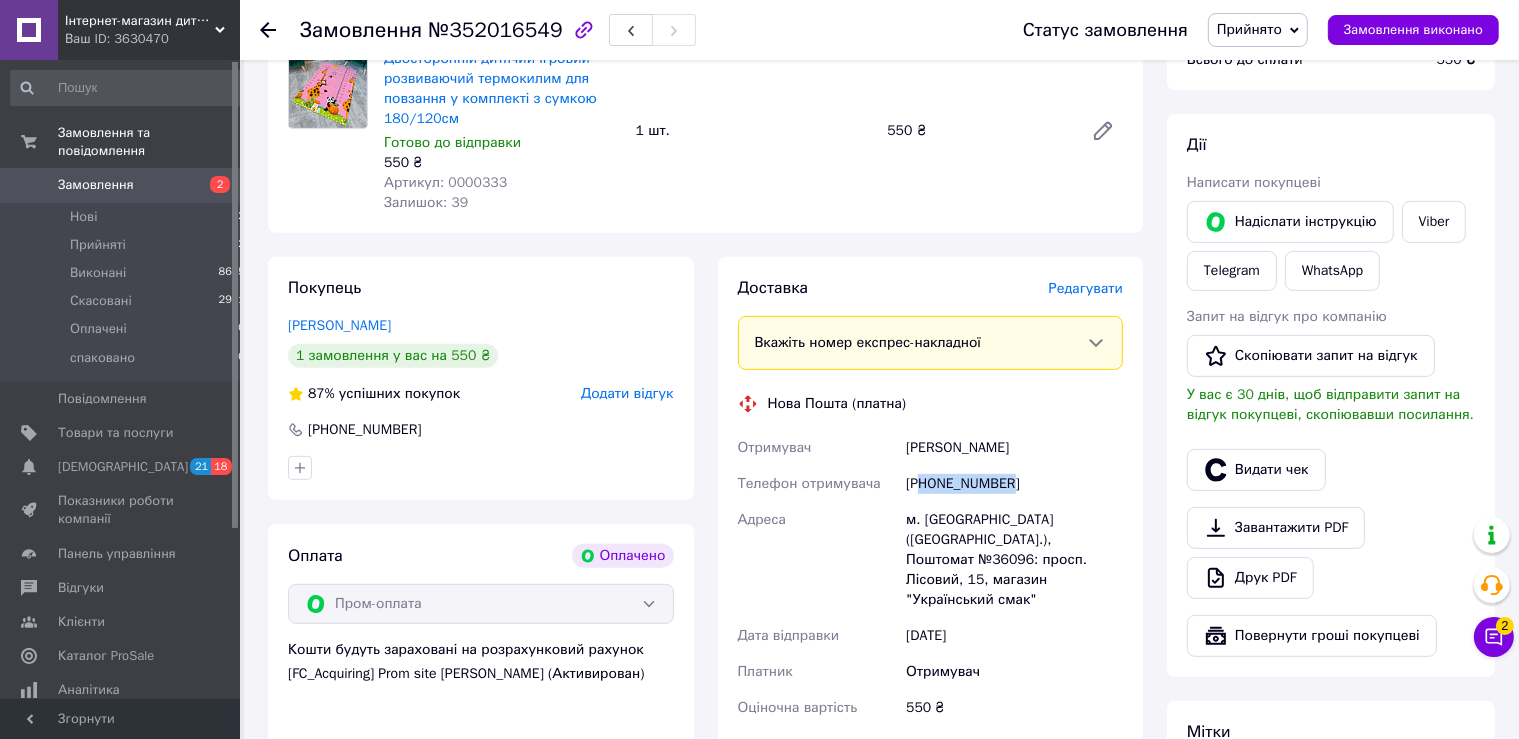 drag, startPoint x: 1034, startPoint y: 493, endPoint x: 926, endPoint y: 489, distance: 108.07405 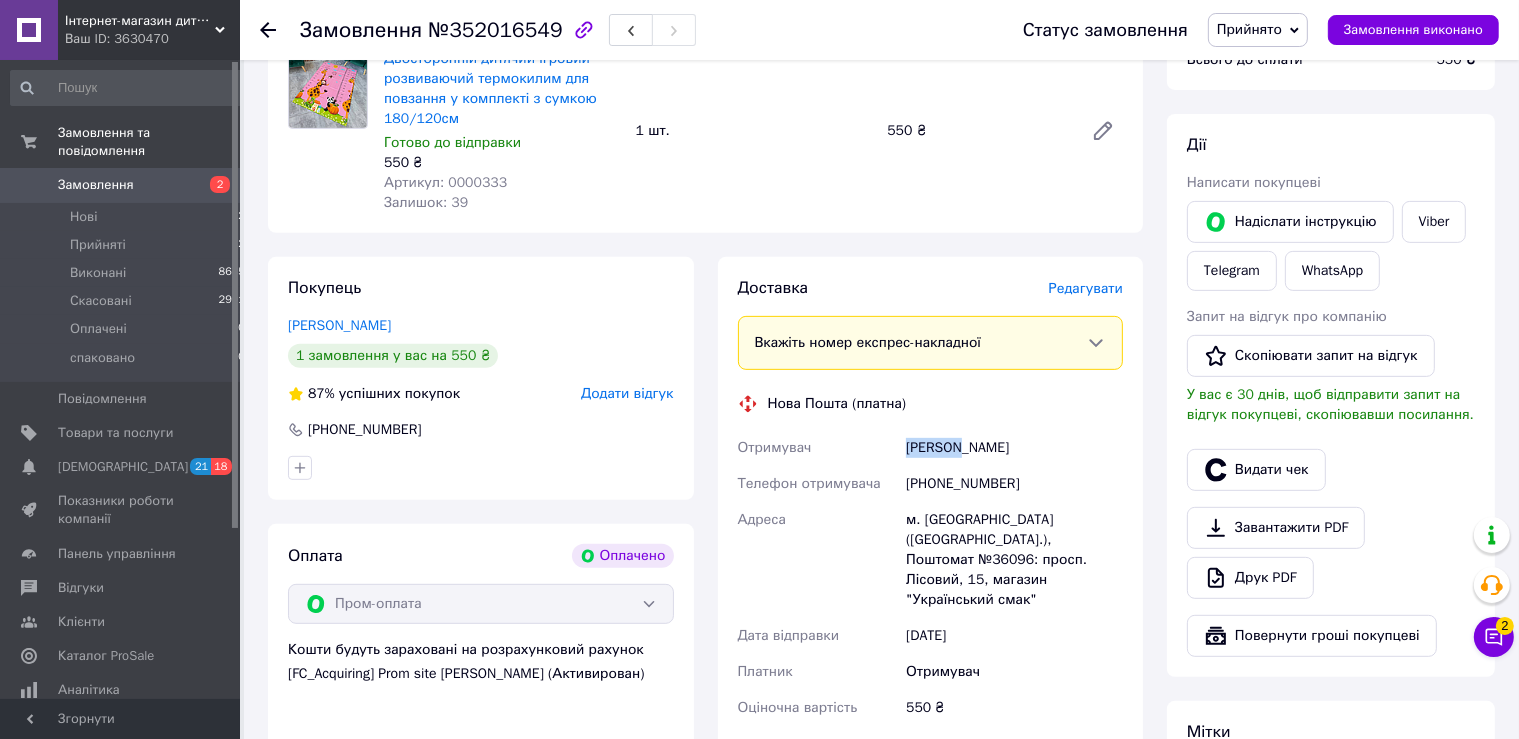 drag, startPoint x: 962, startPoint y: 452, endPoint x: 910, endPoint y: 452, distance: 52 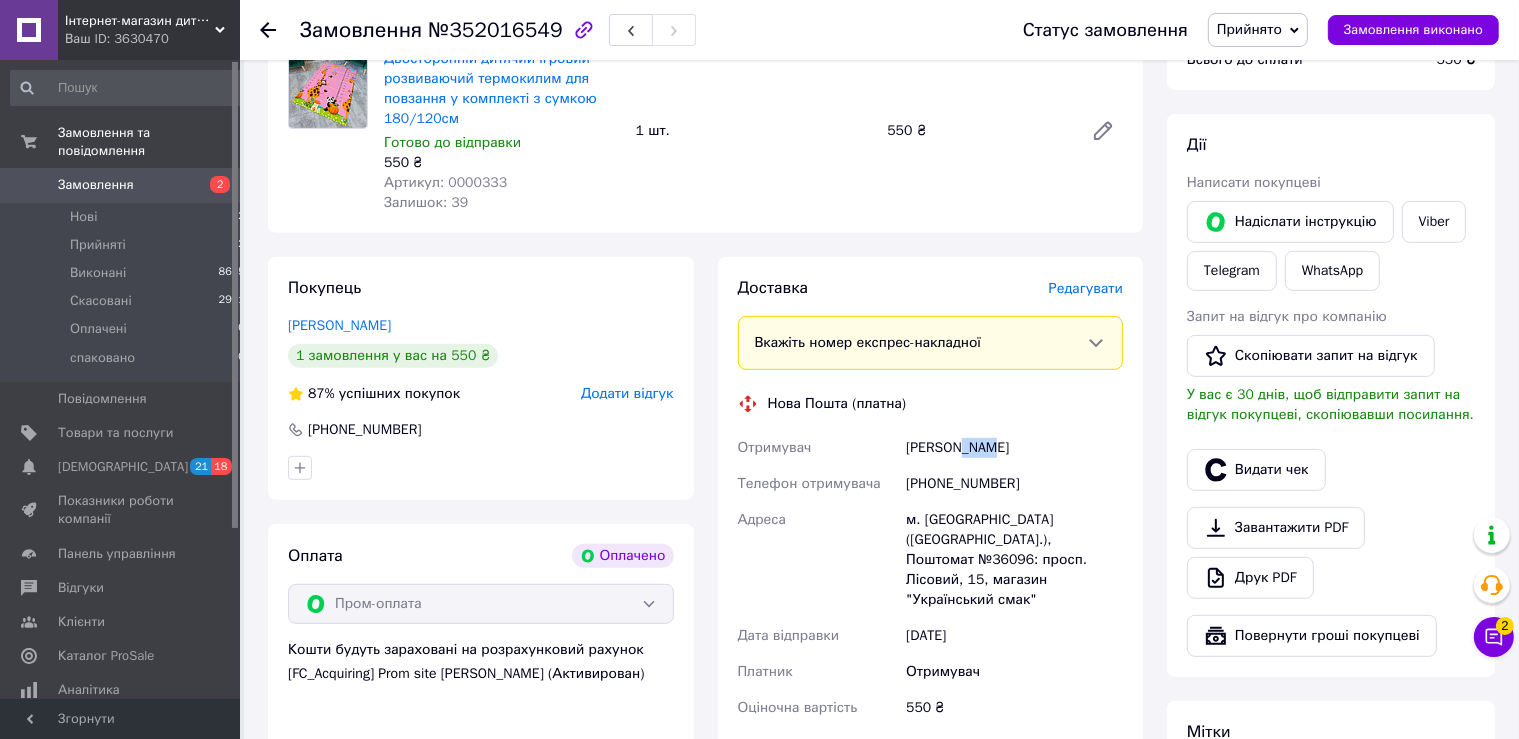 drag, startPoint x: 1049, startPoint y: 439, endPoint x: 966, endPoint y: 444, distance: 83.15047 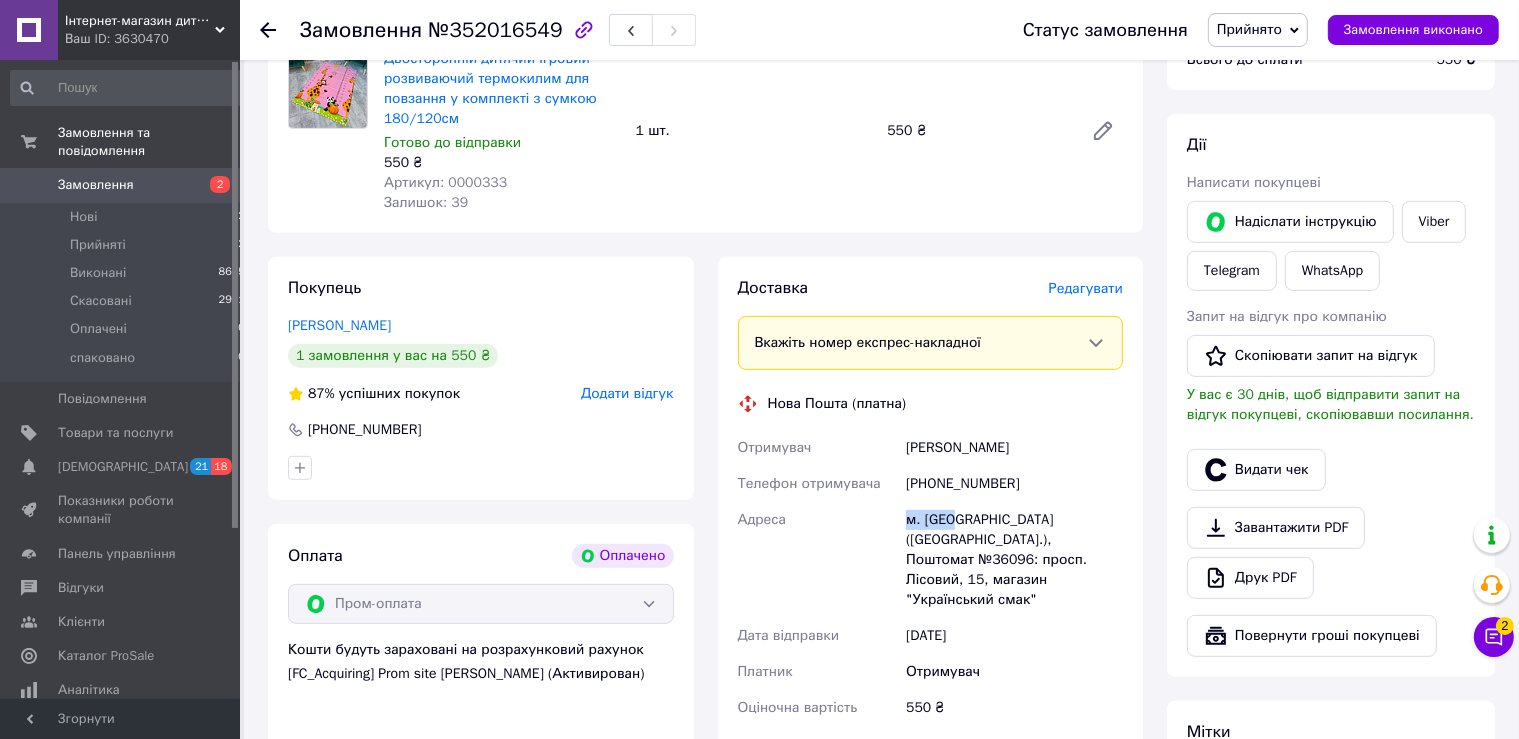 drag, startPoint x: 900, startPoint y: 513, endPoint x: 947, endPoint y: 513, distance: 47 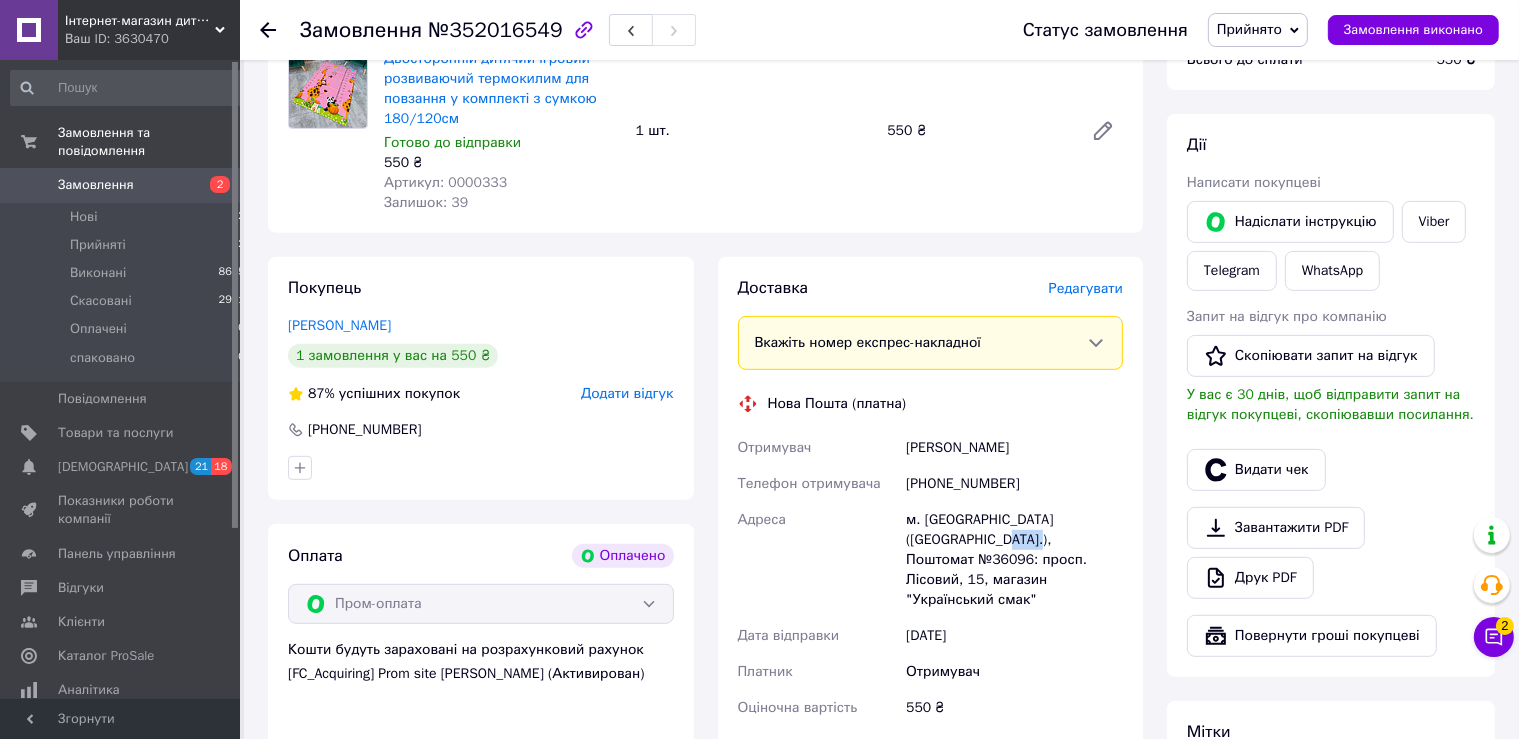 drag, startPoint x: 923, startPoint y: 542, endPoint x: 958, endPoint y: 542, distance: 35 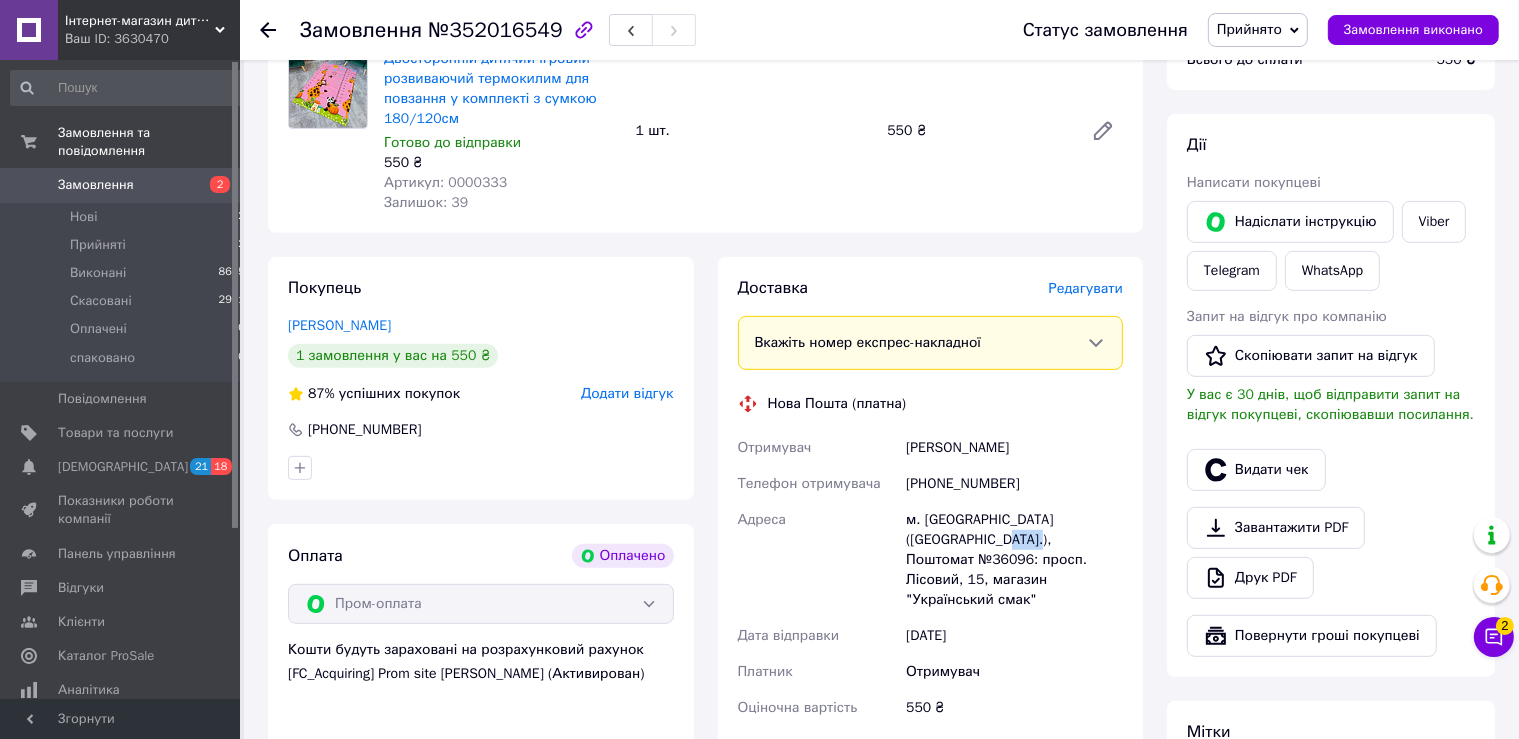 click on "м. [GEOGRAPHIC_DATA] ([GEOGRAPHIC_DATA].), Поштомат №36096: просп. Лісовий, 15, магазин "Український смак"" at bounding box center (1014, 560) 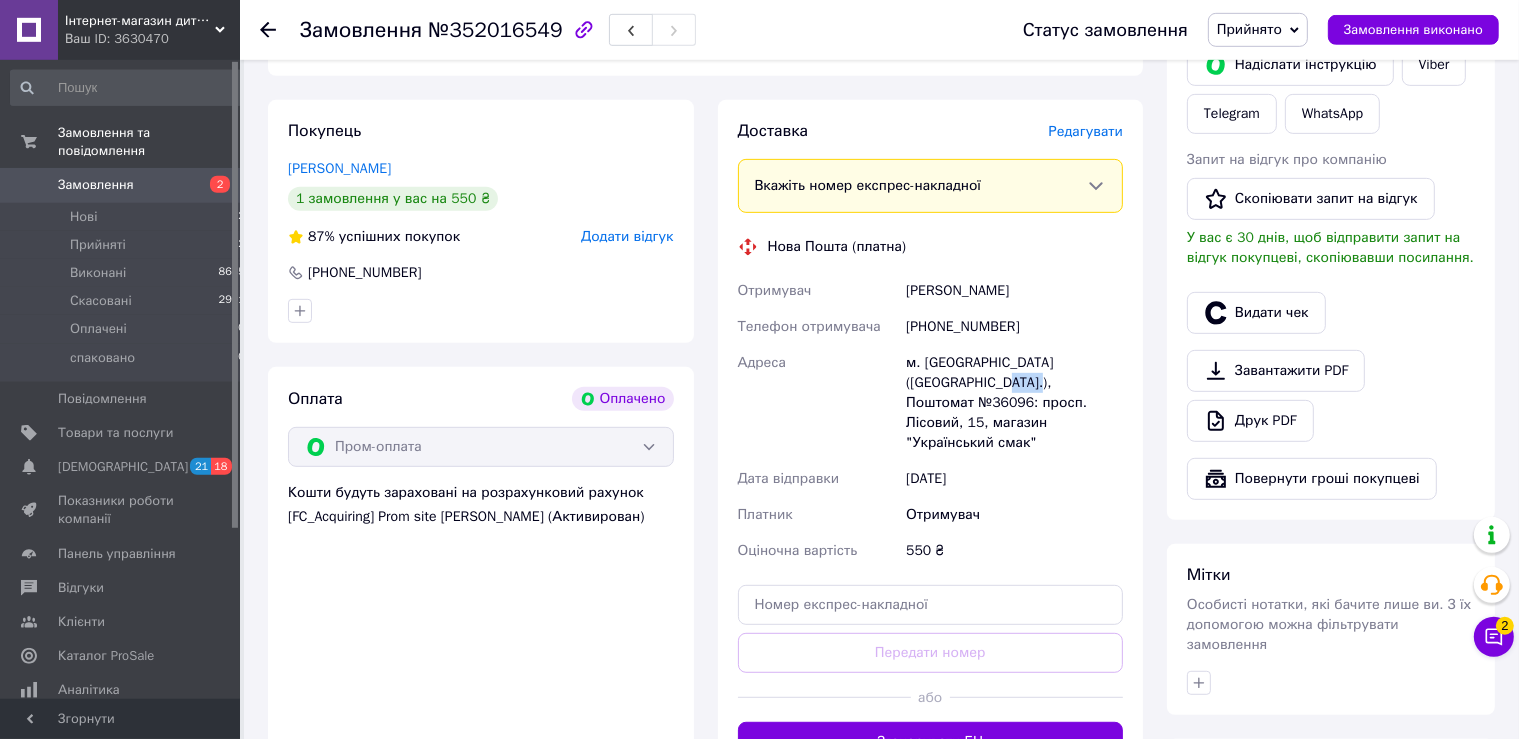 scroll, scrollTop: 1056, scrollLeft: 0, axis: vertical 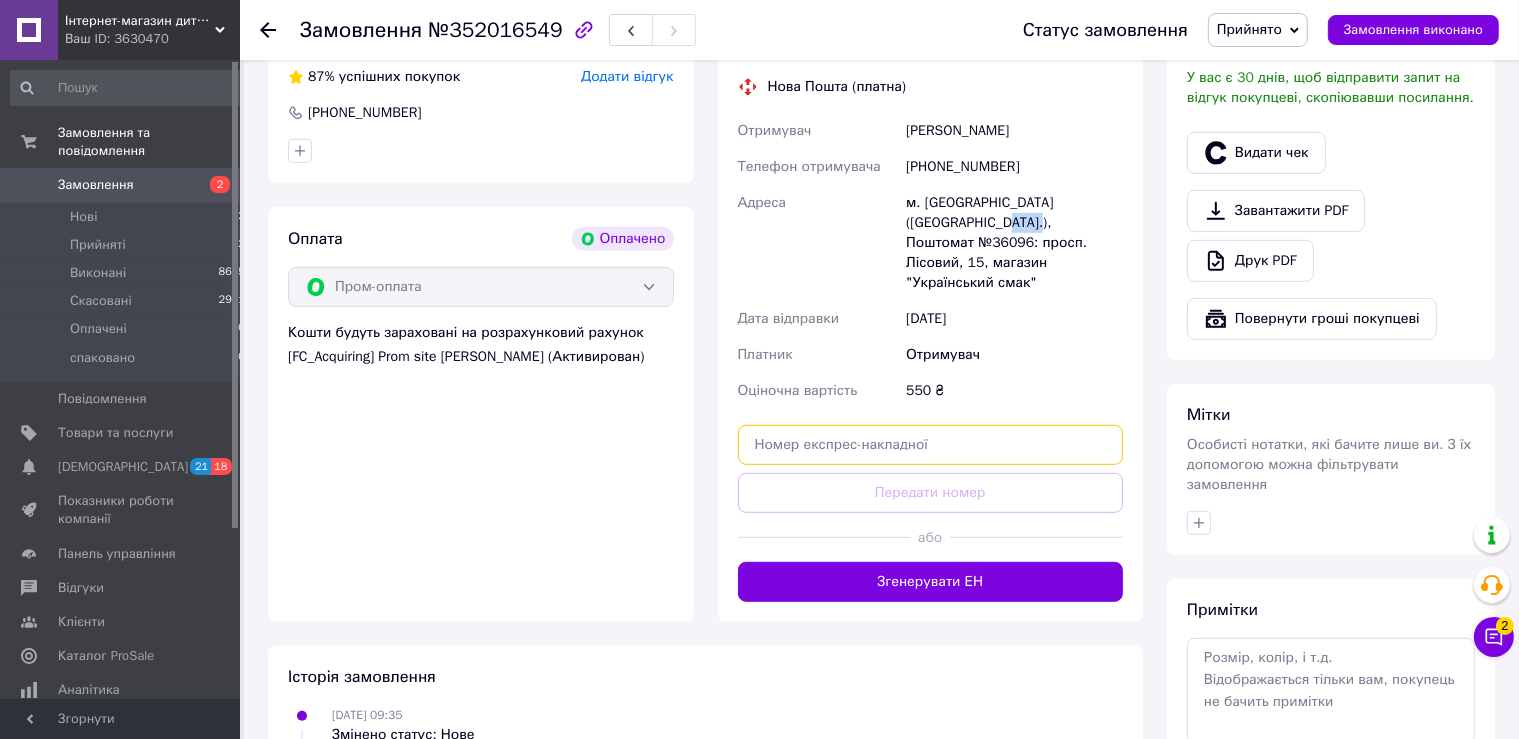 click at bounding box center [931, 445] 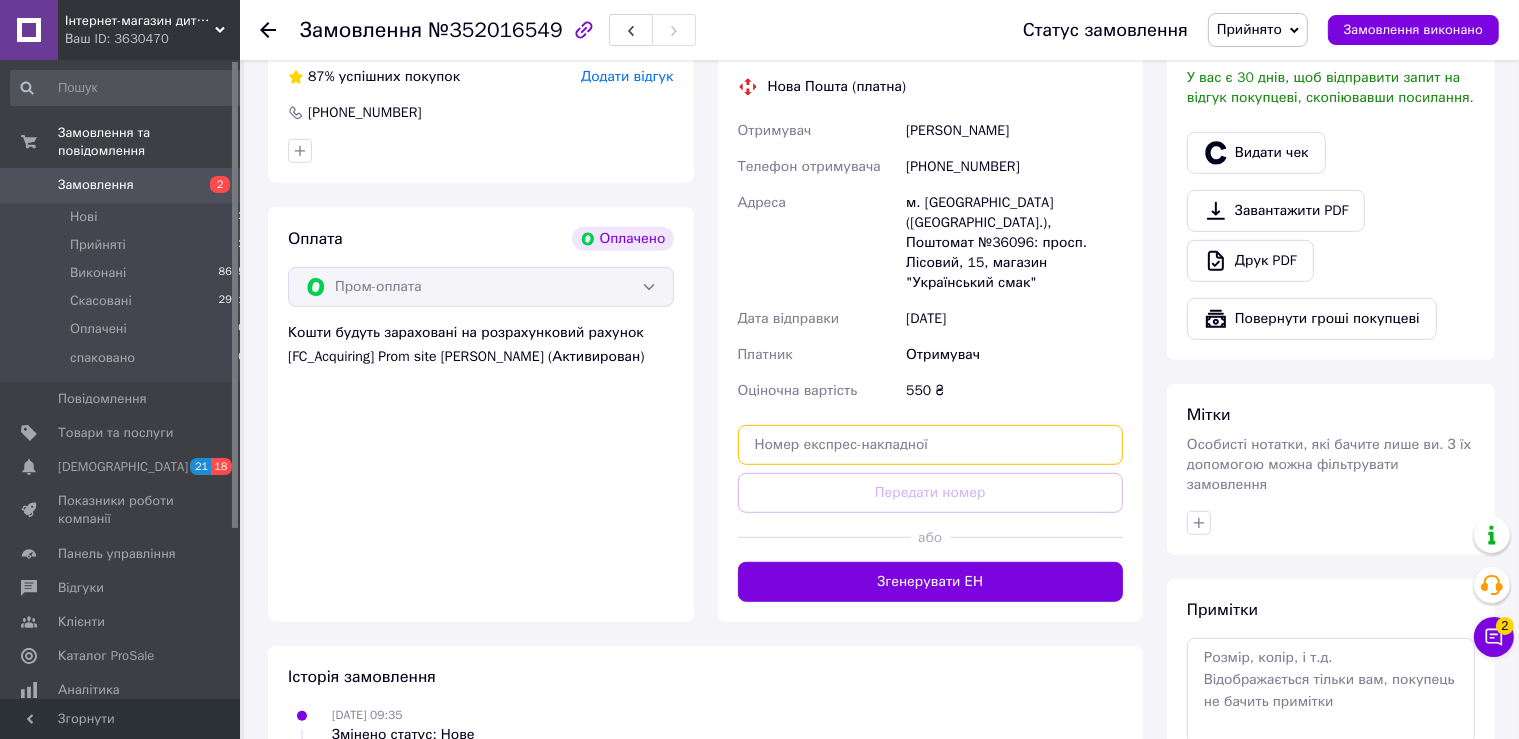paste on "20451202842840" 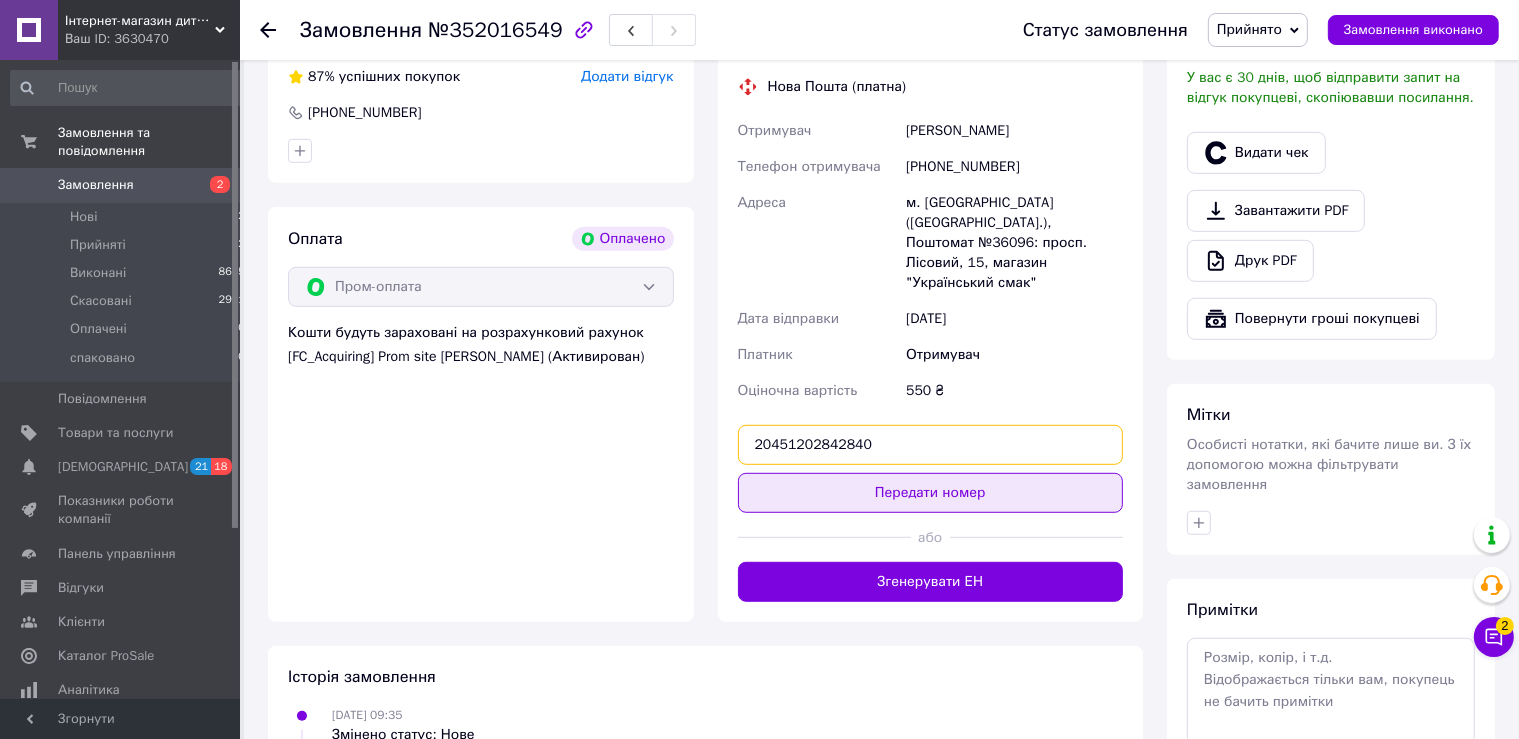 type on "20451202842840" 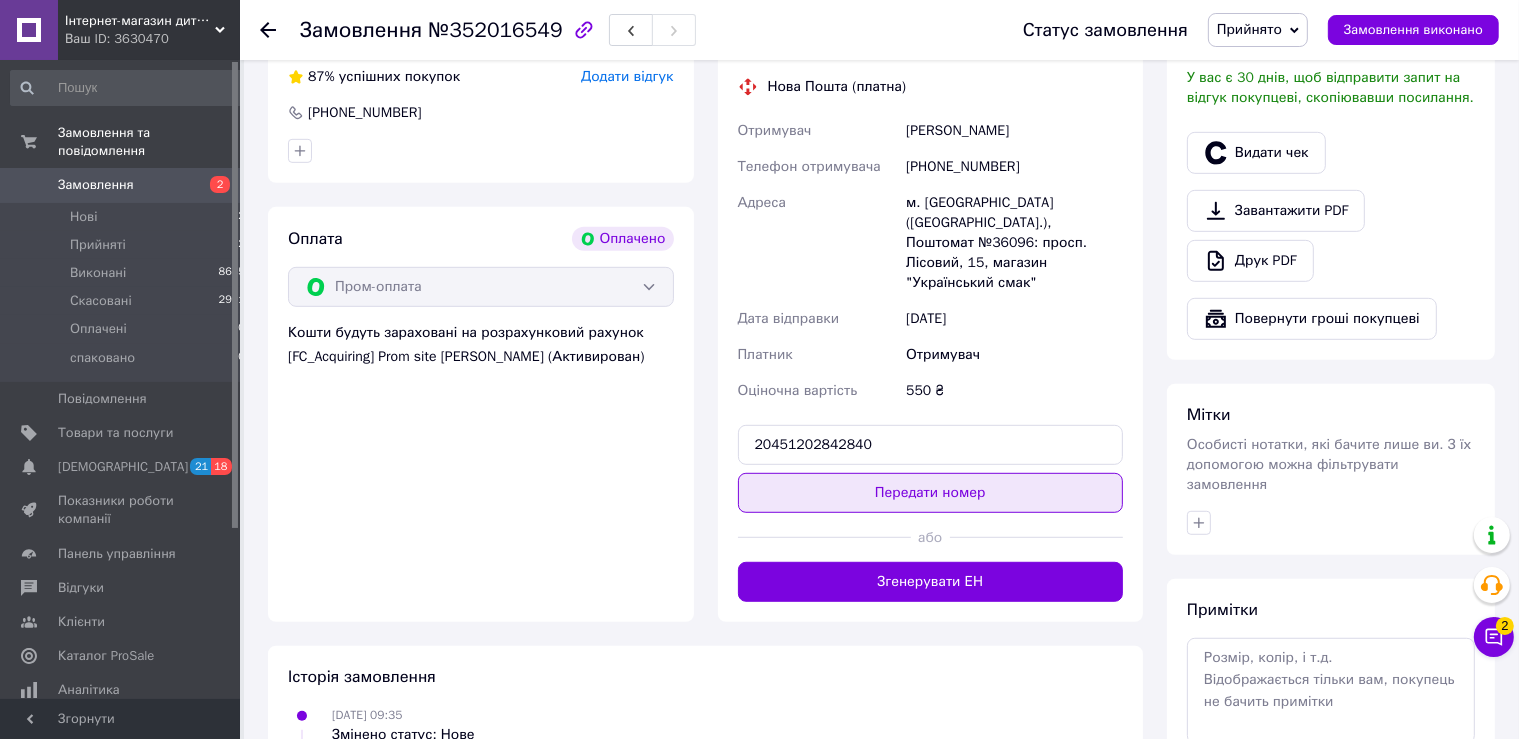 click on "Передати номер" at bounding box center (931, 493) 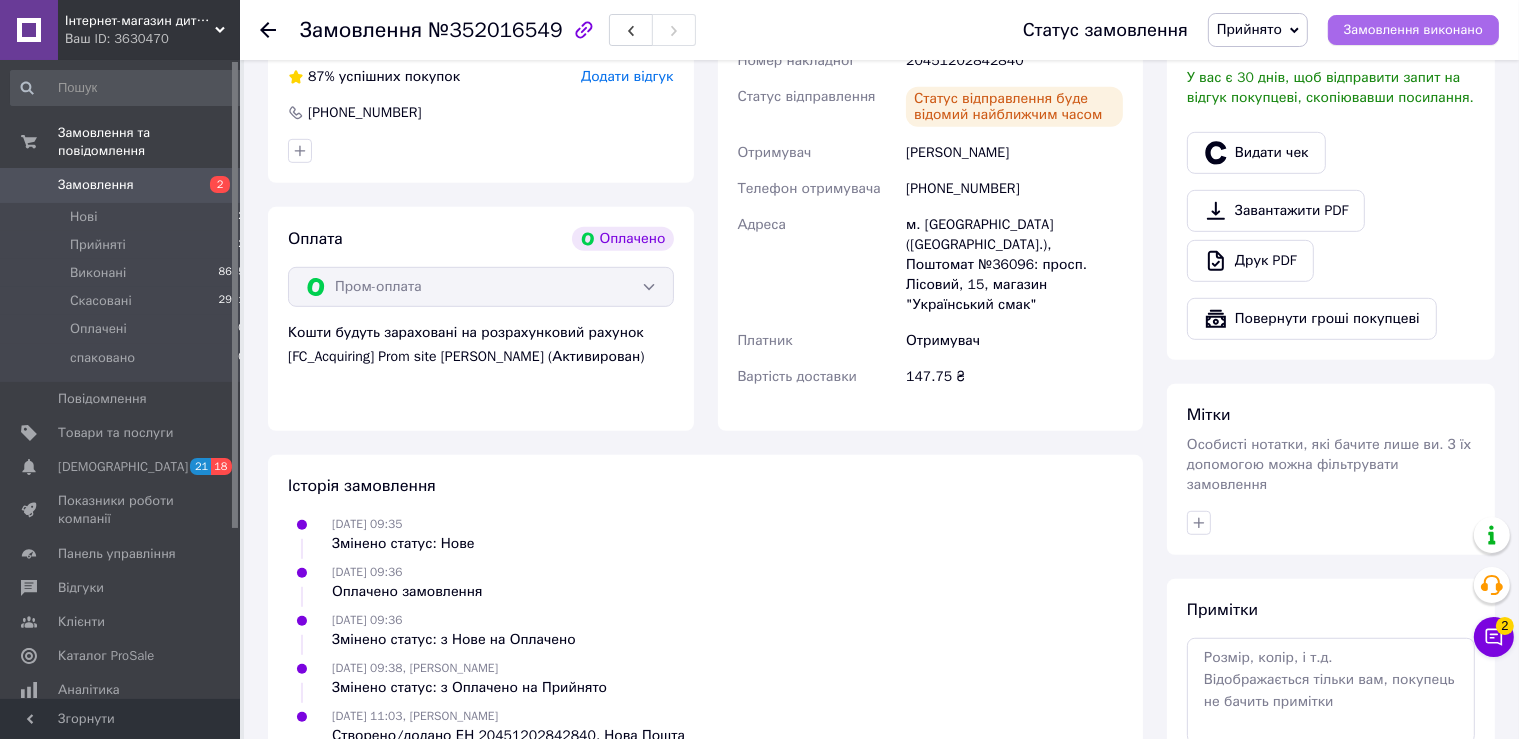 click on "Замовлення виконано" at bounding box center [1413, 30] 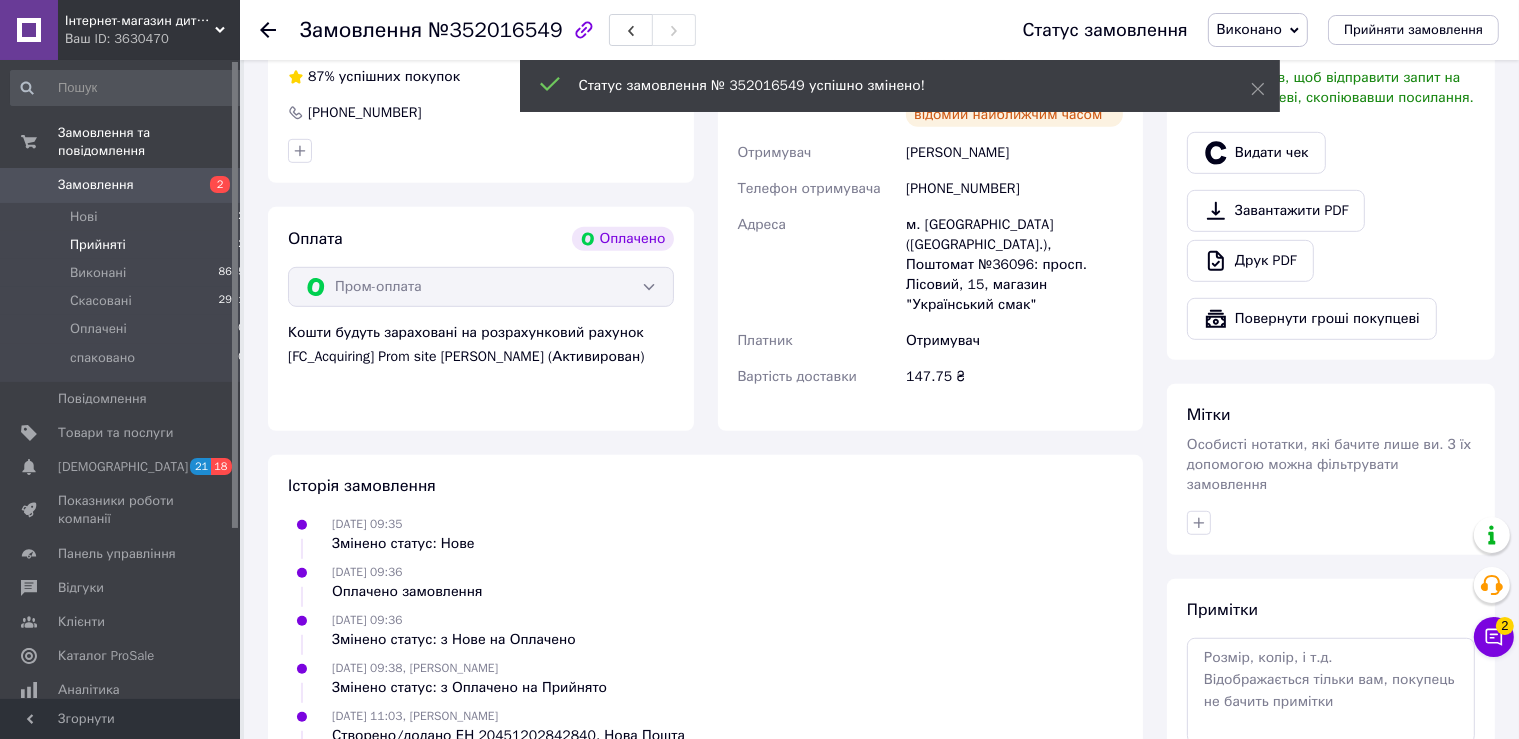click on "Прийняті 2" at bounding box center [128, 245] 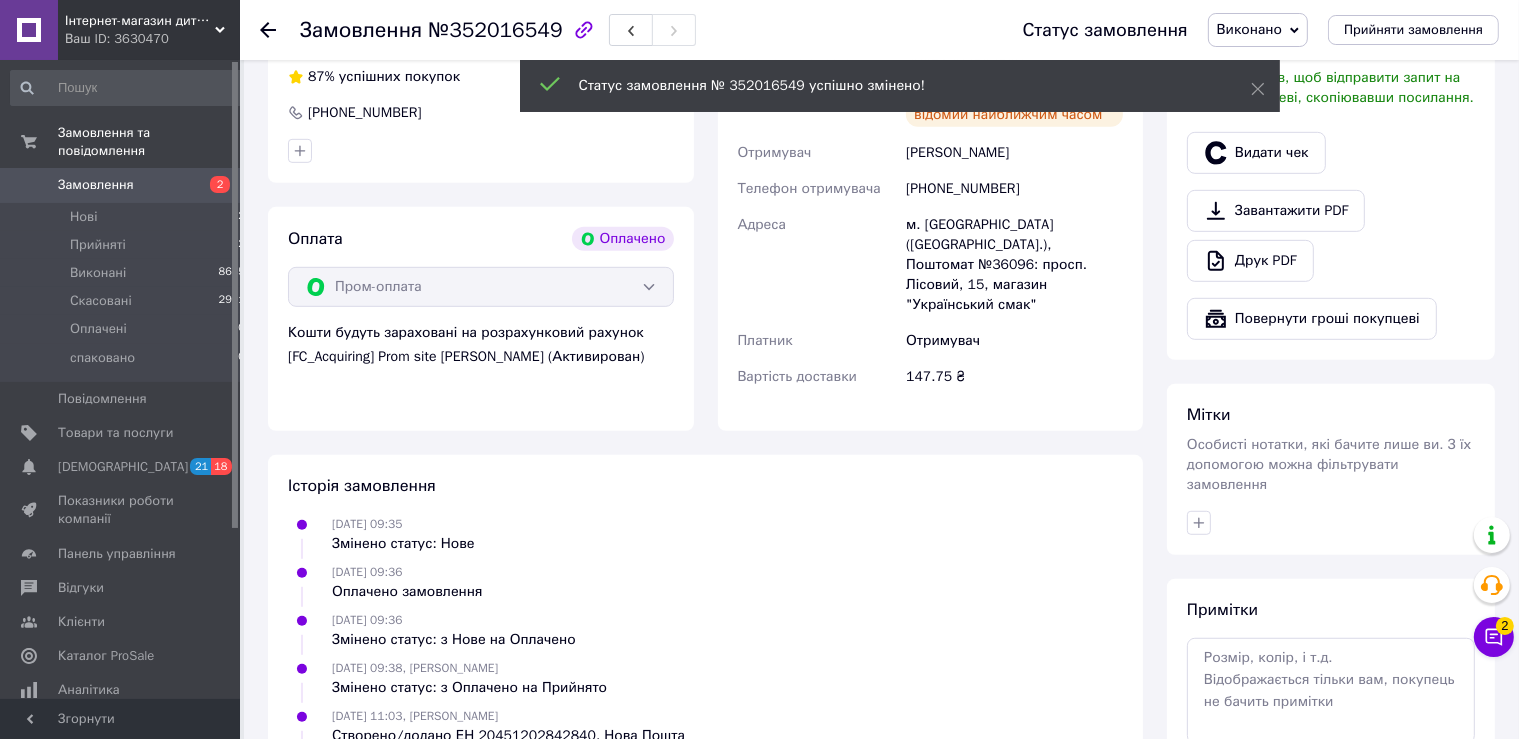 scroll, scrollTop: 0, scrollLeft: 0, axis: both 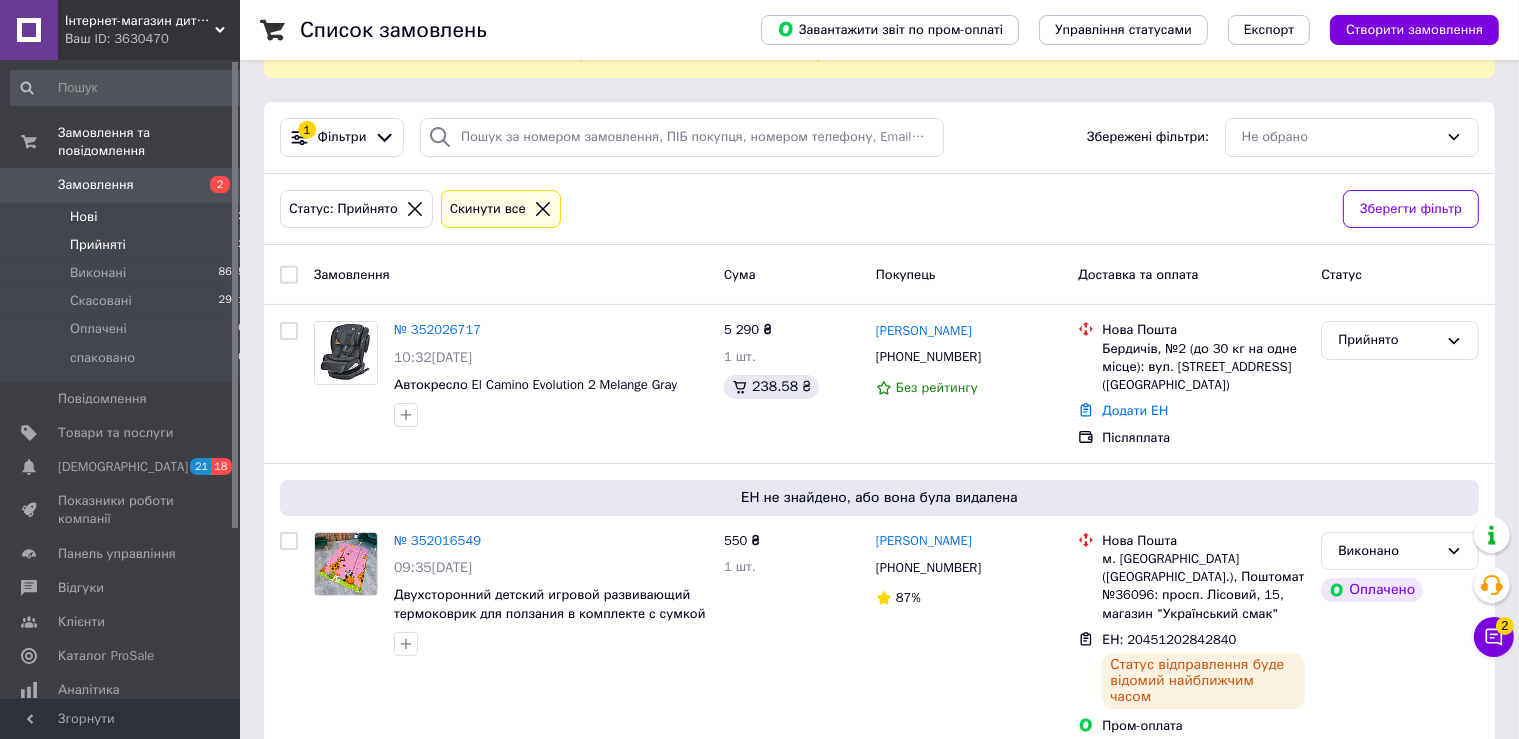 click on "Нові 2" at bounding box center (128, 217) 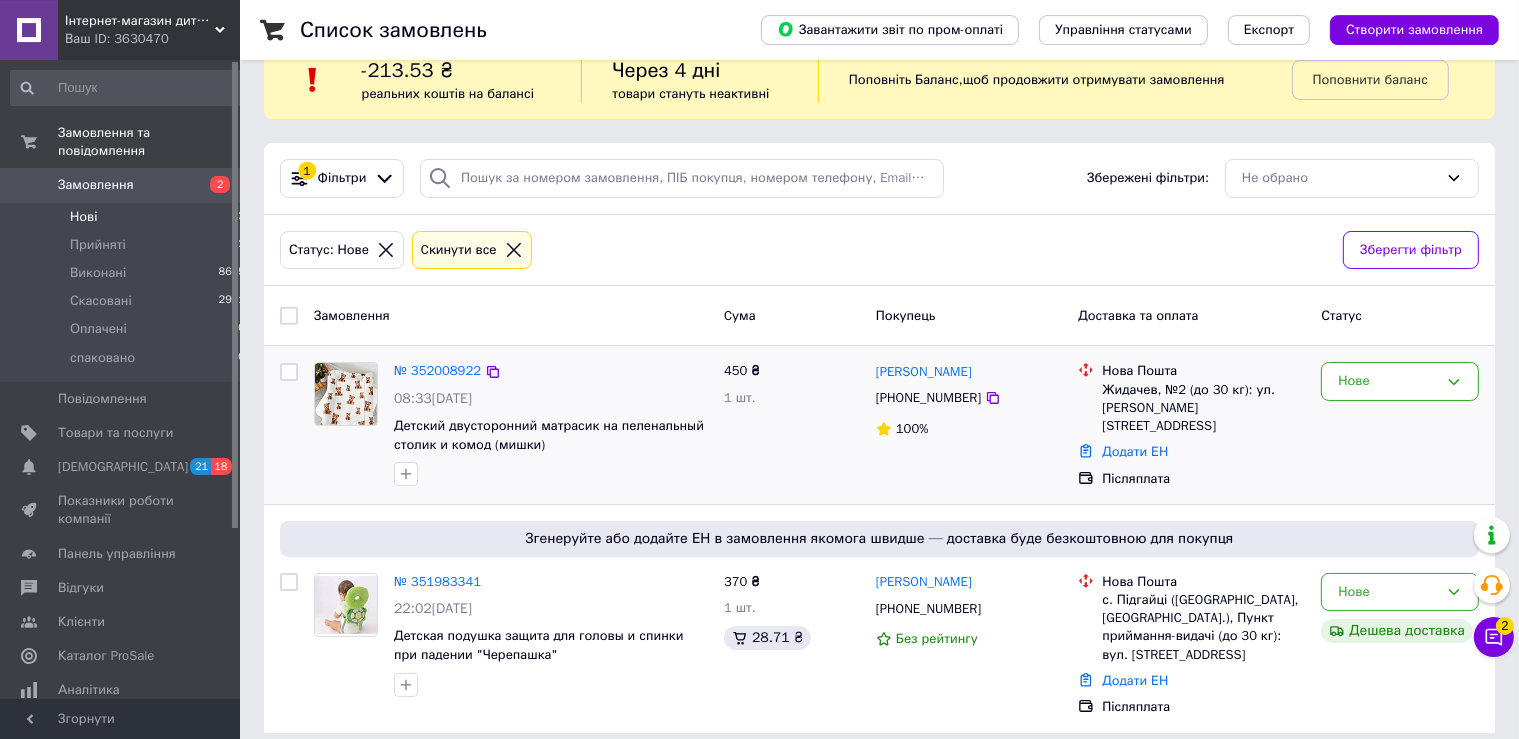 scroll, scrollTop: 57, scrollLeft: 0, axis: vertical 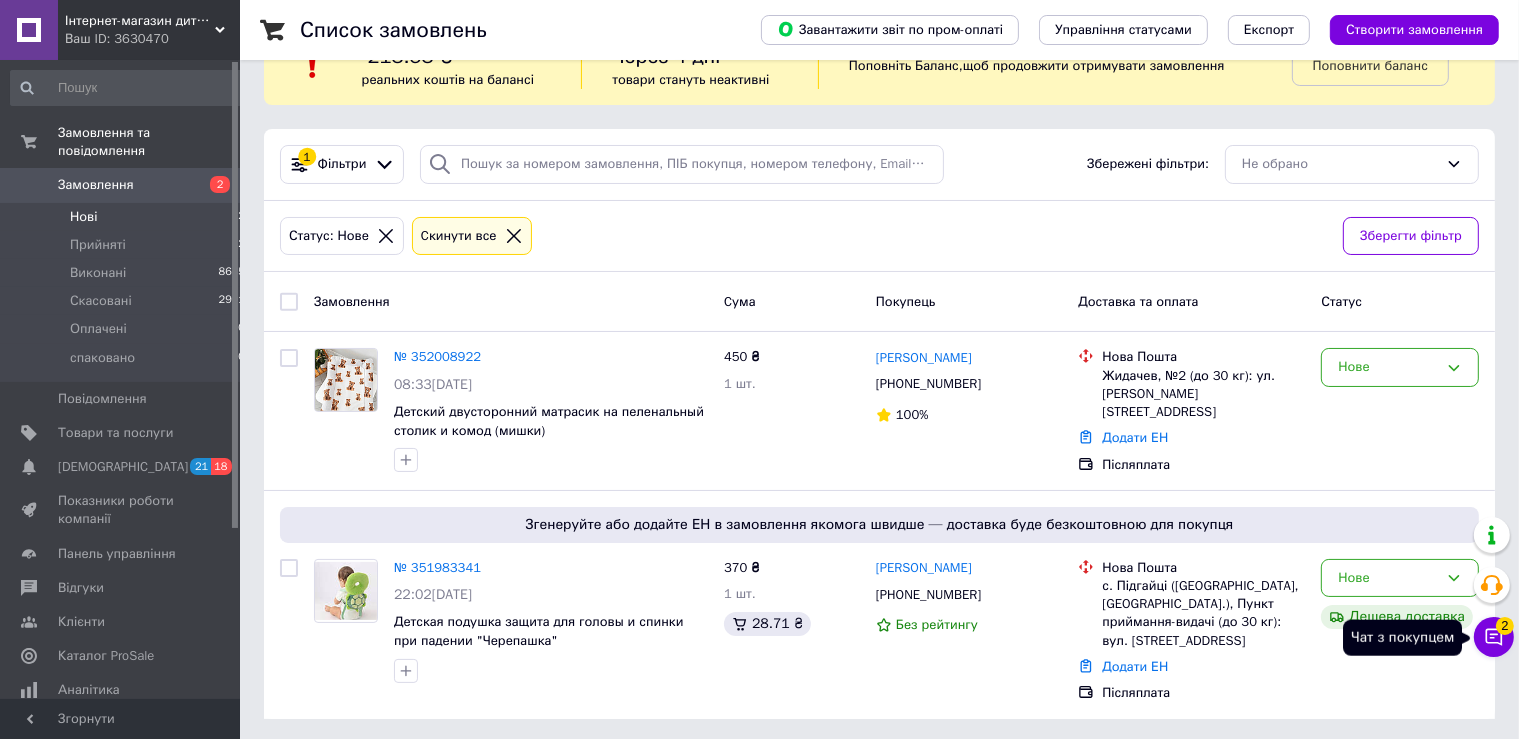 click 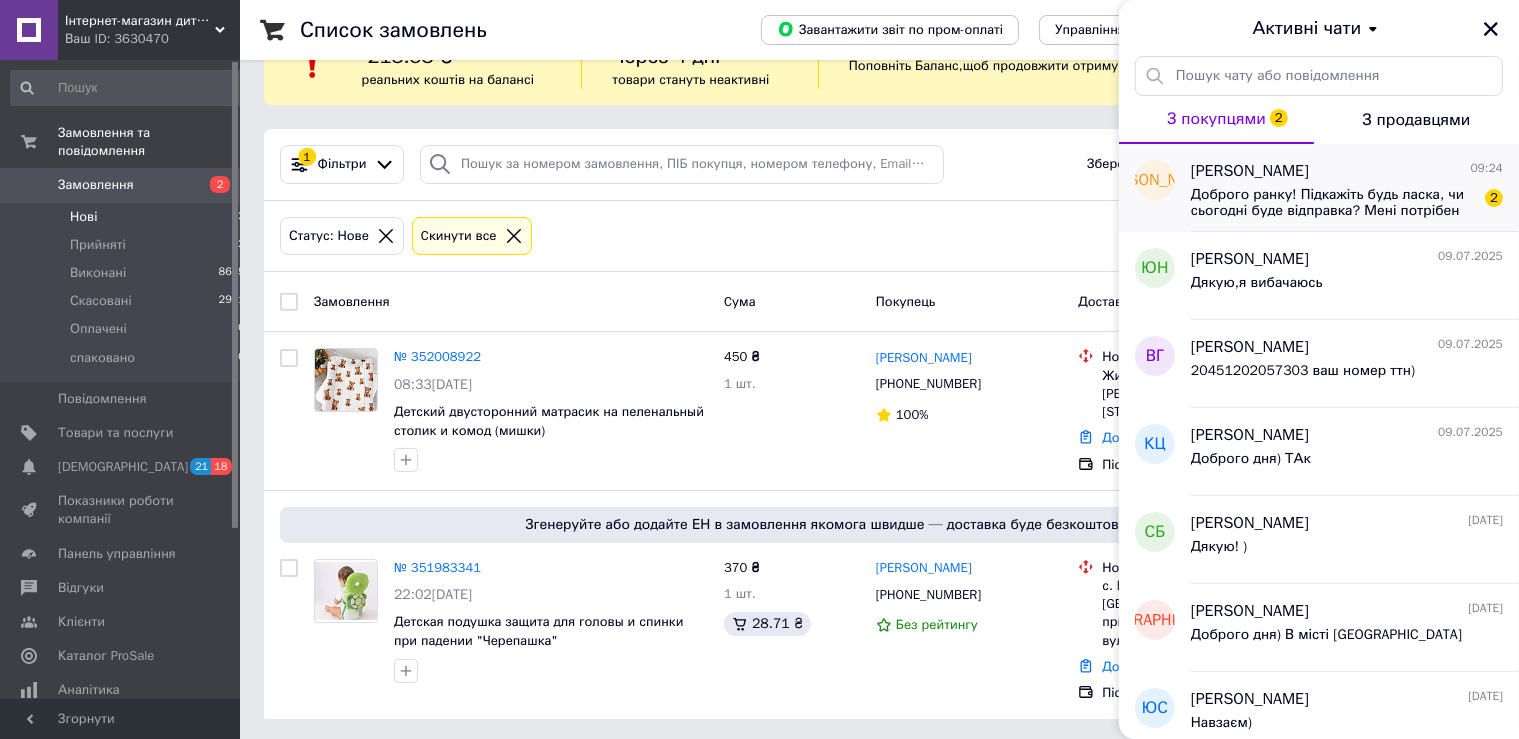 click on "Доброго ранку! Підкажіть будь ласка, чи сьогодні буде відправка? Мені потрібен горщик на суботу" at bounding box center (1333, 203) 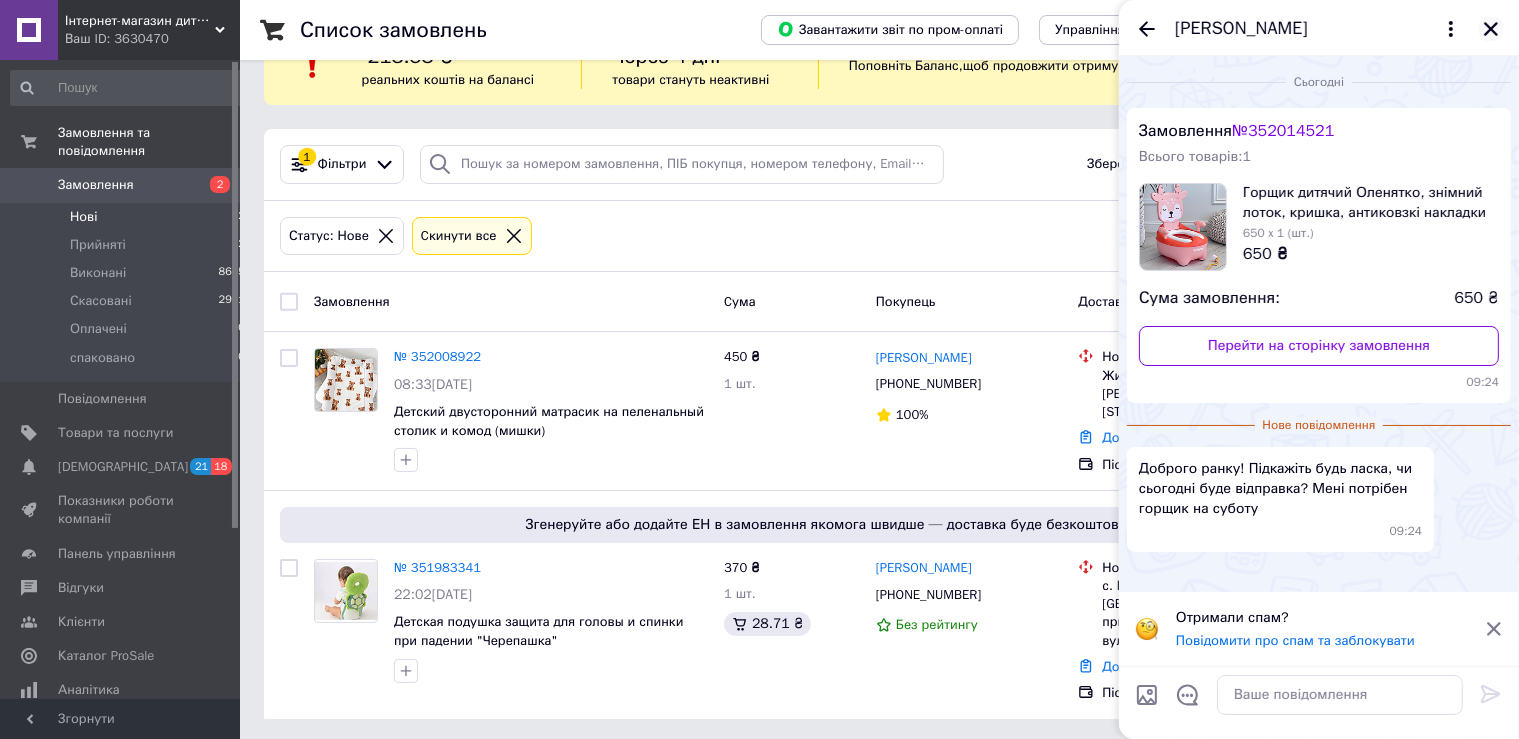click 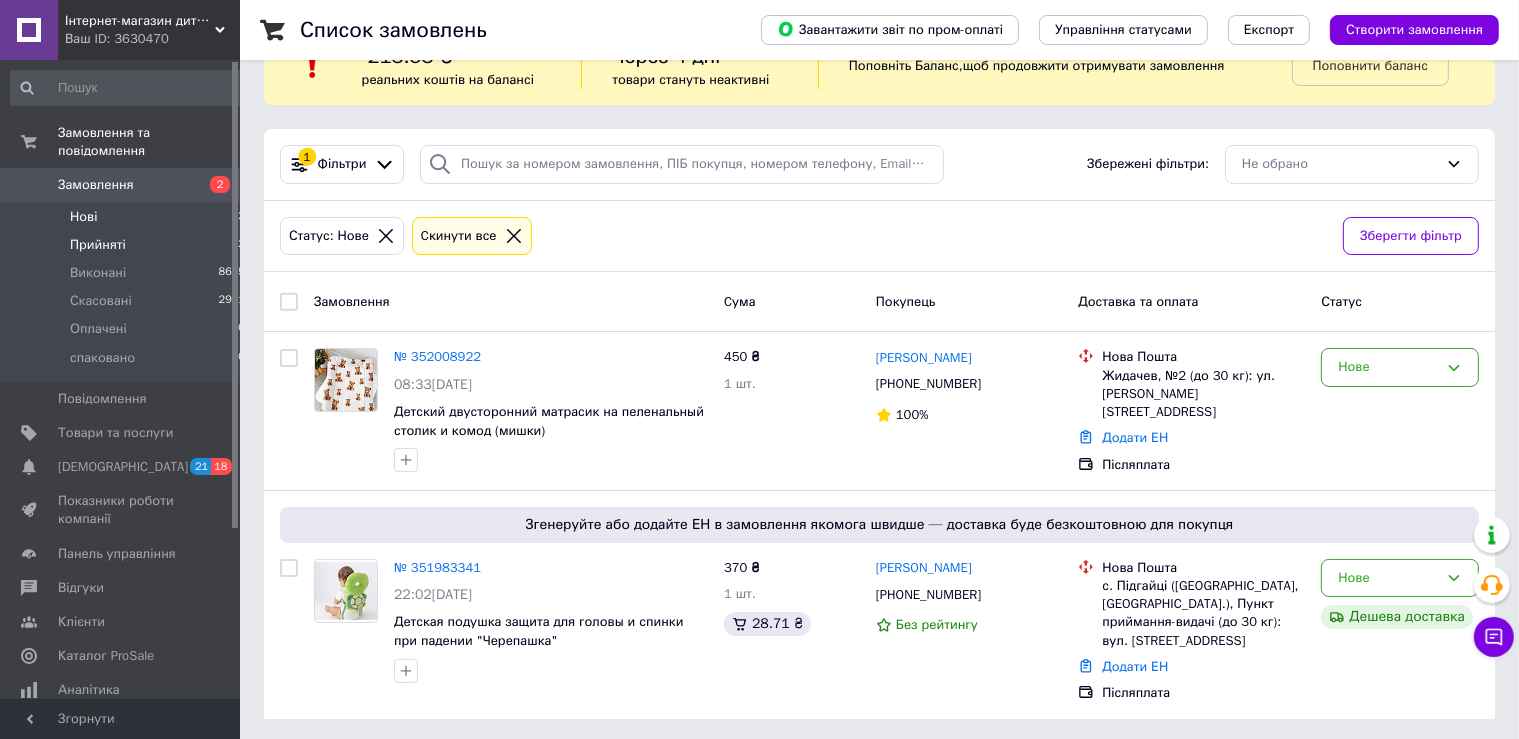 click on "Прийняті 2" at bounding box center (128, 245) 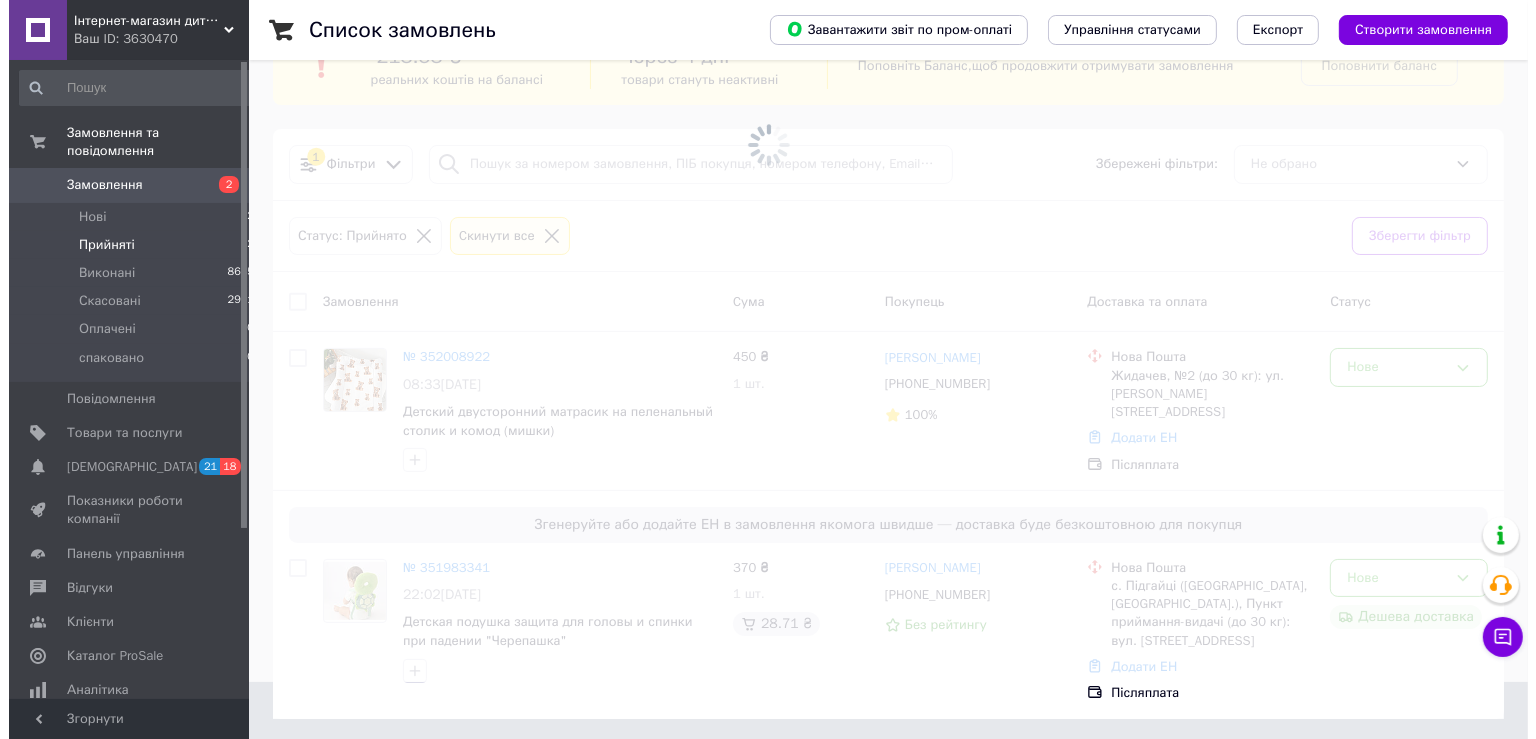 scroll, scrollTop: 0, scrollLeft: 0, axis: both 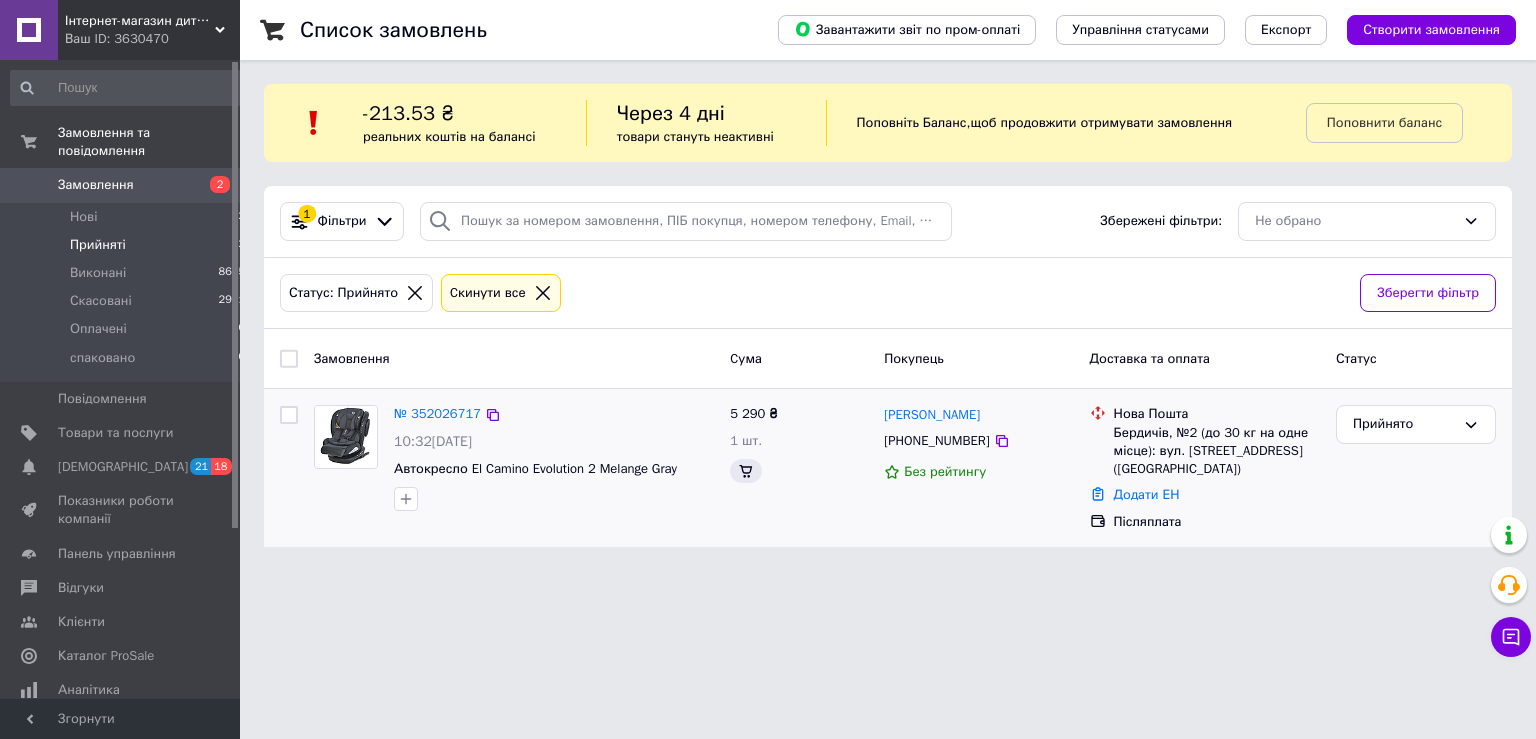 click at bounding box center (346, 437) 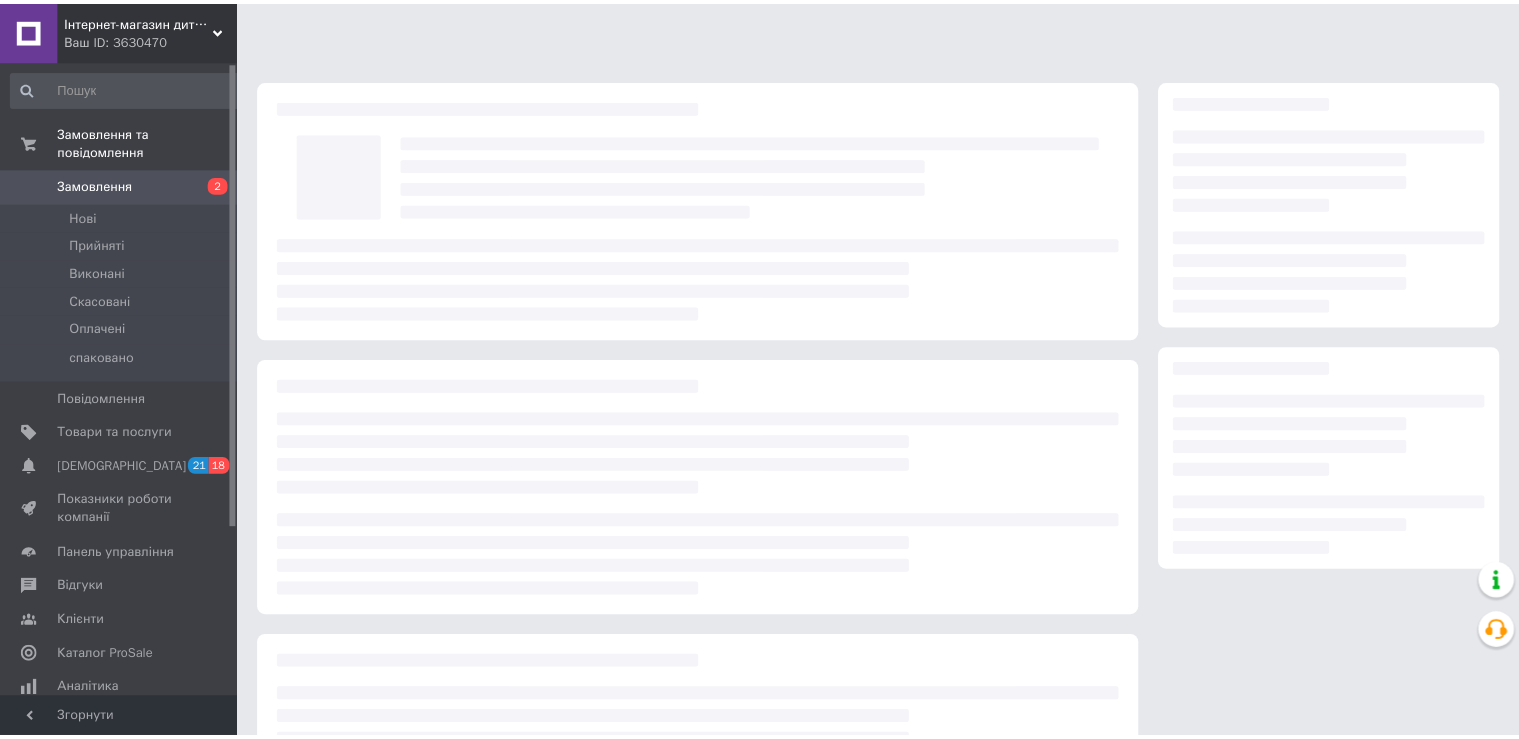 scroll, scrollTop: 0, scrollLeft: 0, axis: both 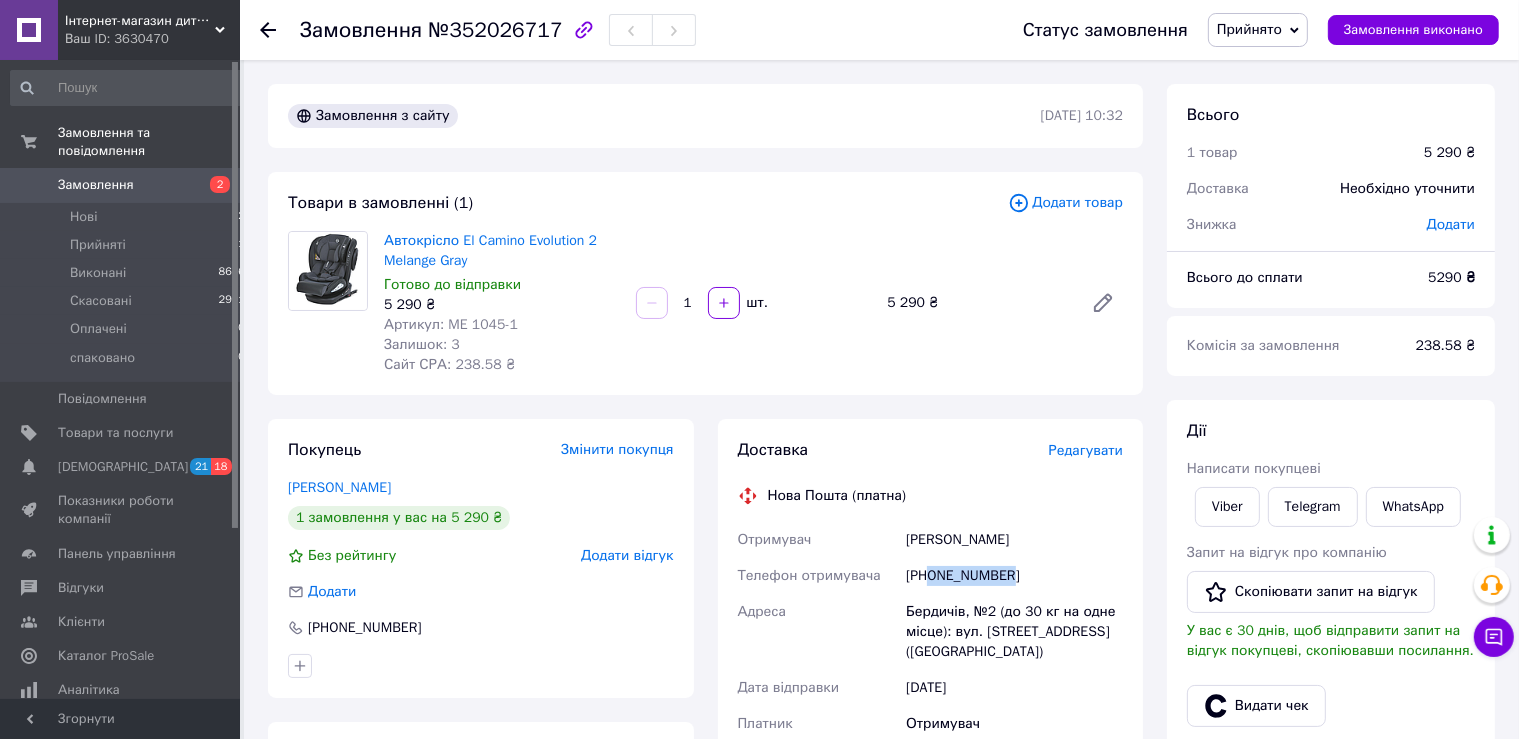 drag, startPoint x: 1016, startPoint y: 570, endPoint x: 931, endPoint y: 576, distance: 85.2115 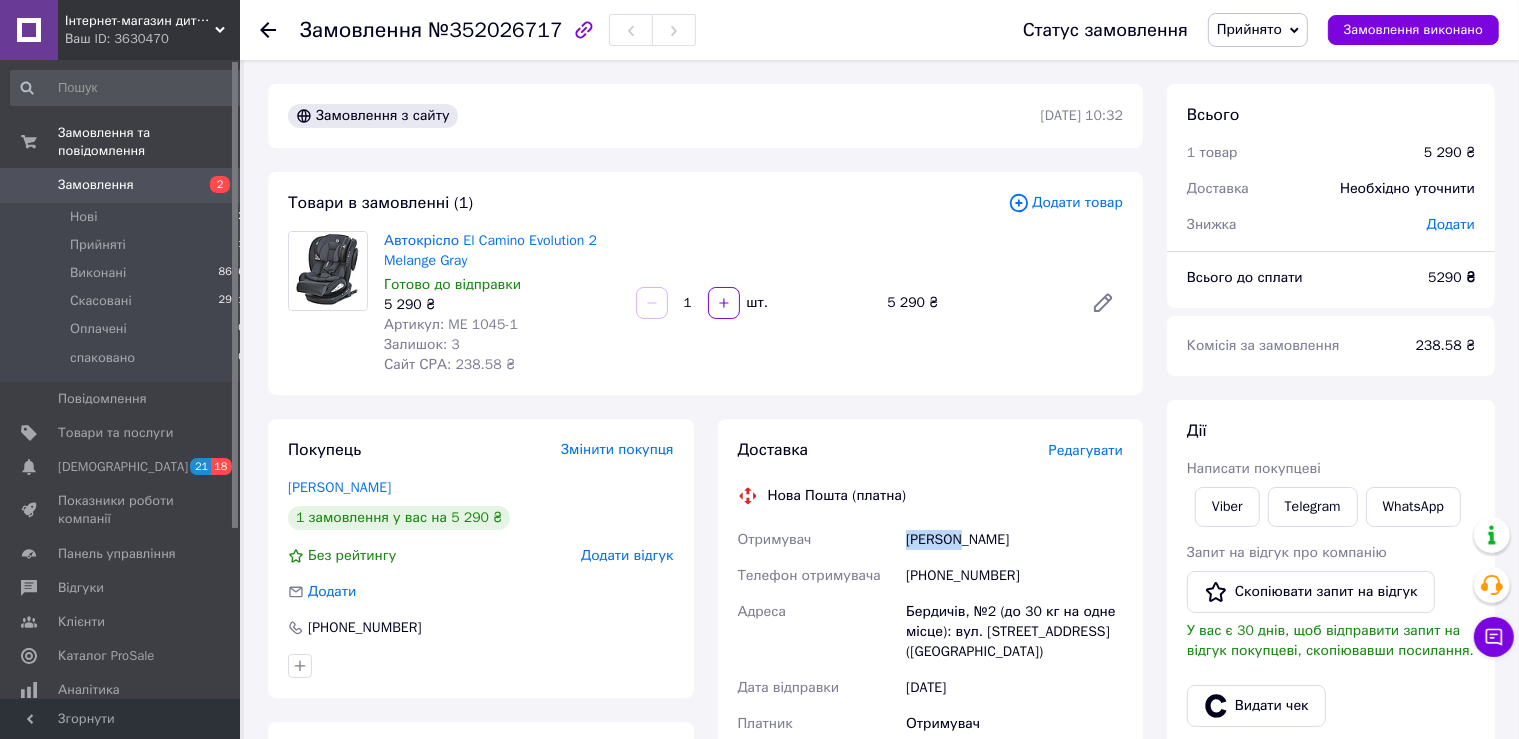drag, startPoint x: 963, startPoint y: 534, endPoint x: 908, endPoint y: 534, distance: 55 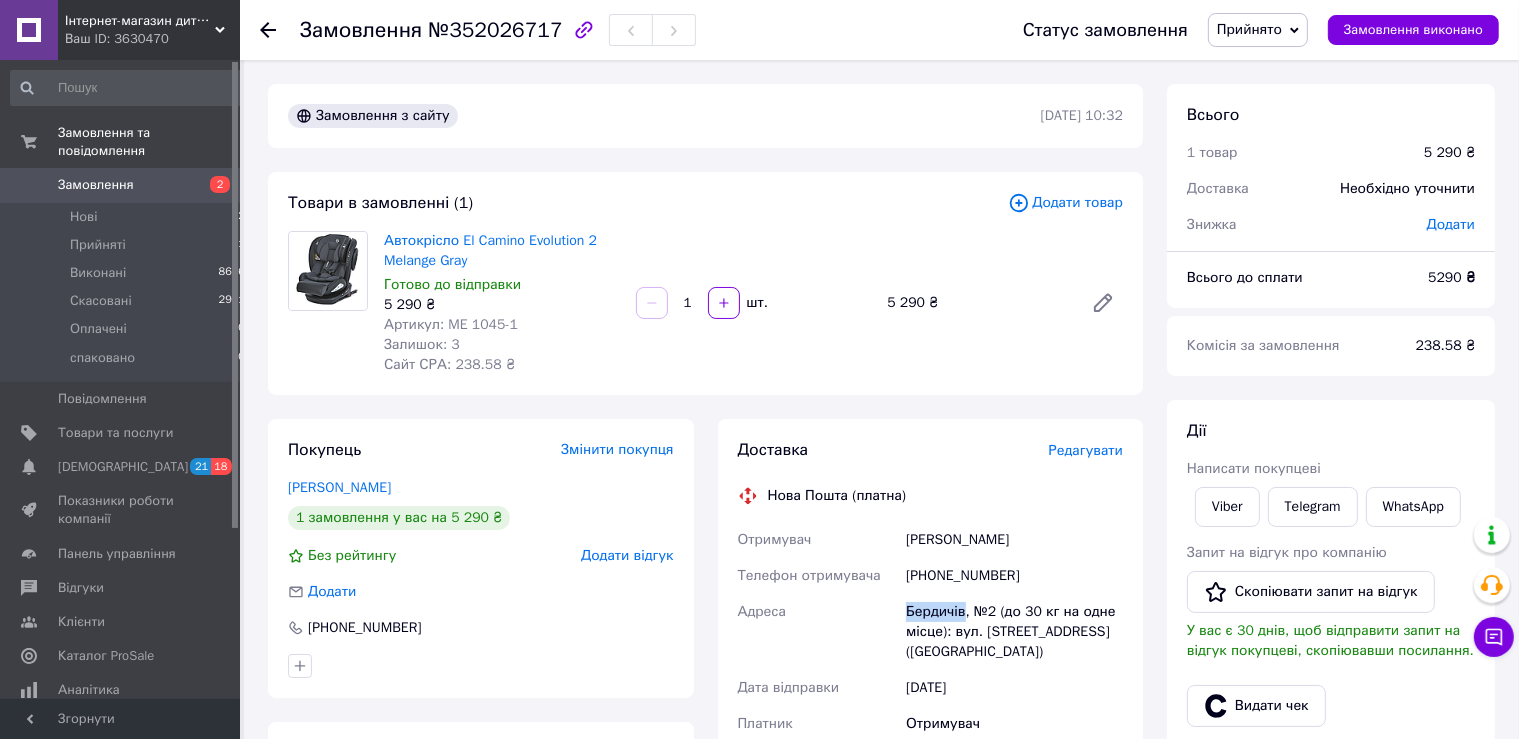 drag, startPoint x: 902, startPoint y: 610, endPoint x: 963, endPoint y: 612, distance: 61.03278 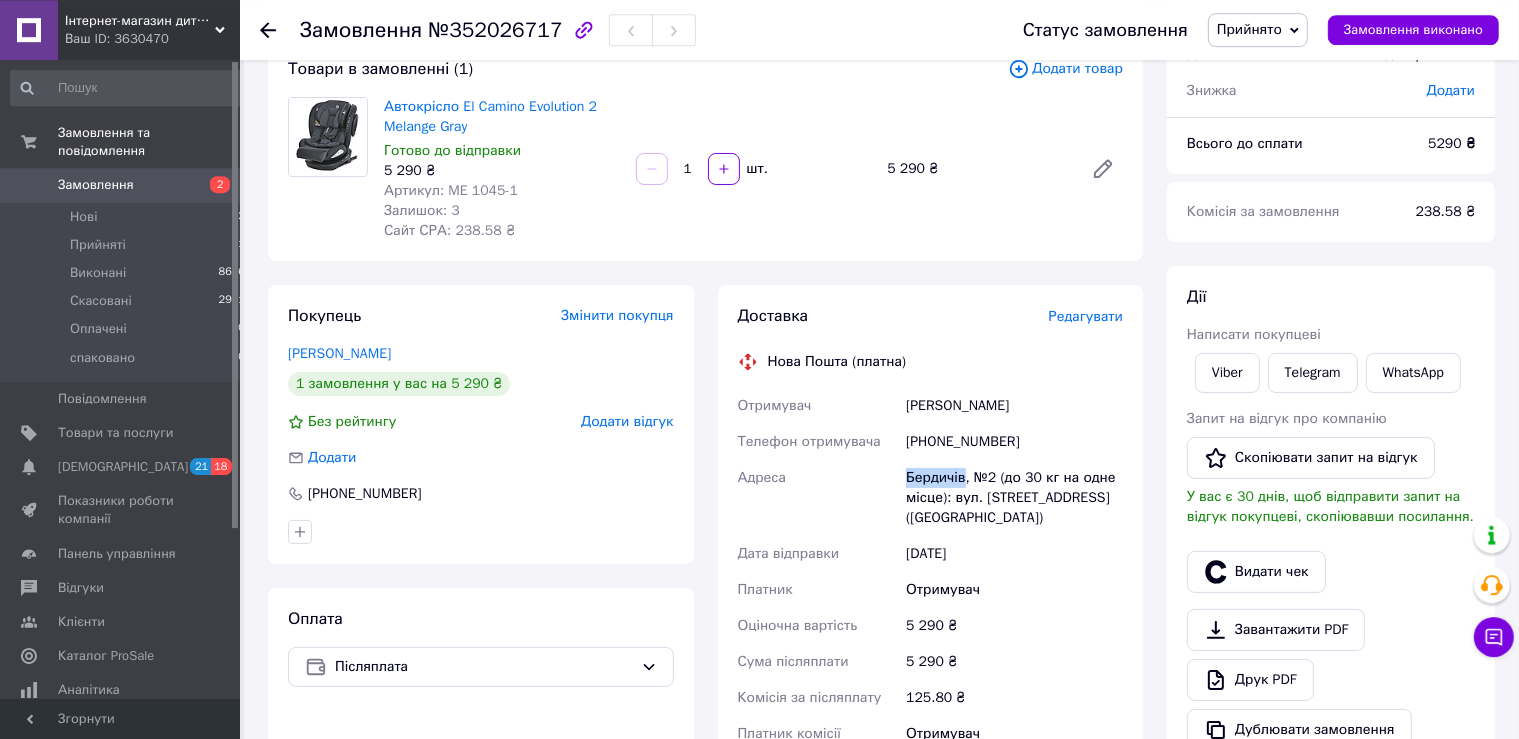 scroll, scrollTop: 316, scrollLeft: 0, axis: vertical 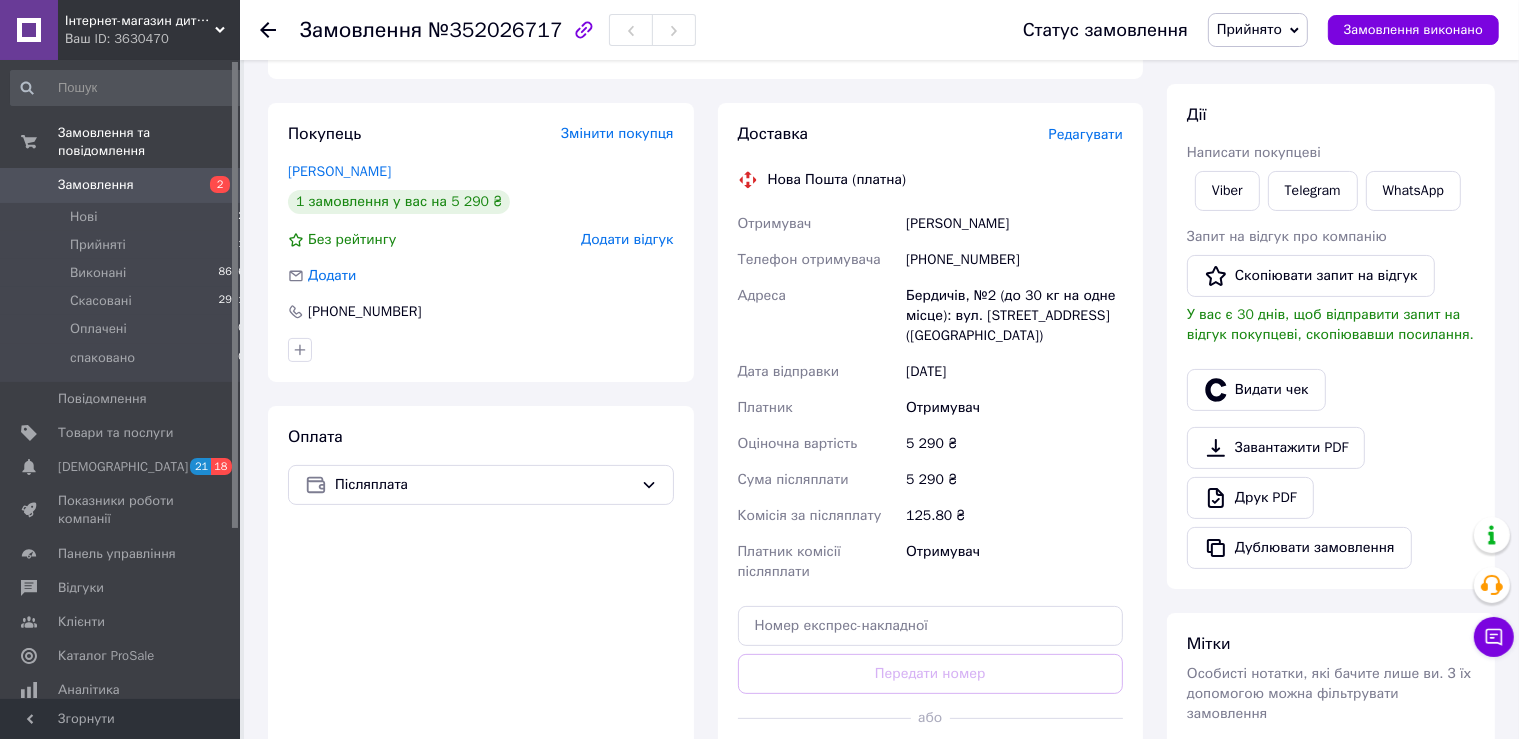 click on "Доставка Редагувати Нова Пошта (платна) Отримувач [PERSON_NAME] Телефон отримувача [PHONE_NUMBER] Адреса Бердичів, №2 (до 30 кг на одне місце): вул. Одеська, 49 ([GEOGRAPHIC_DATA]) Дата відправки [DATE] Платник Отримувач Оціночна вартість 5 290 ₴ Сума післяплати 5 290 ₴ Комісія за післяплату 125.80 ₴ Платник комісії післяплати Отримувач Передати номер або Згенерувати ЕН" at bounding box center [931, 453] 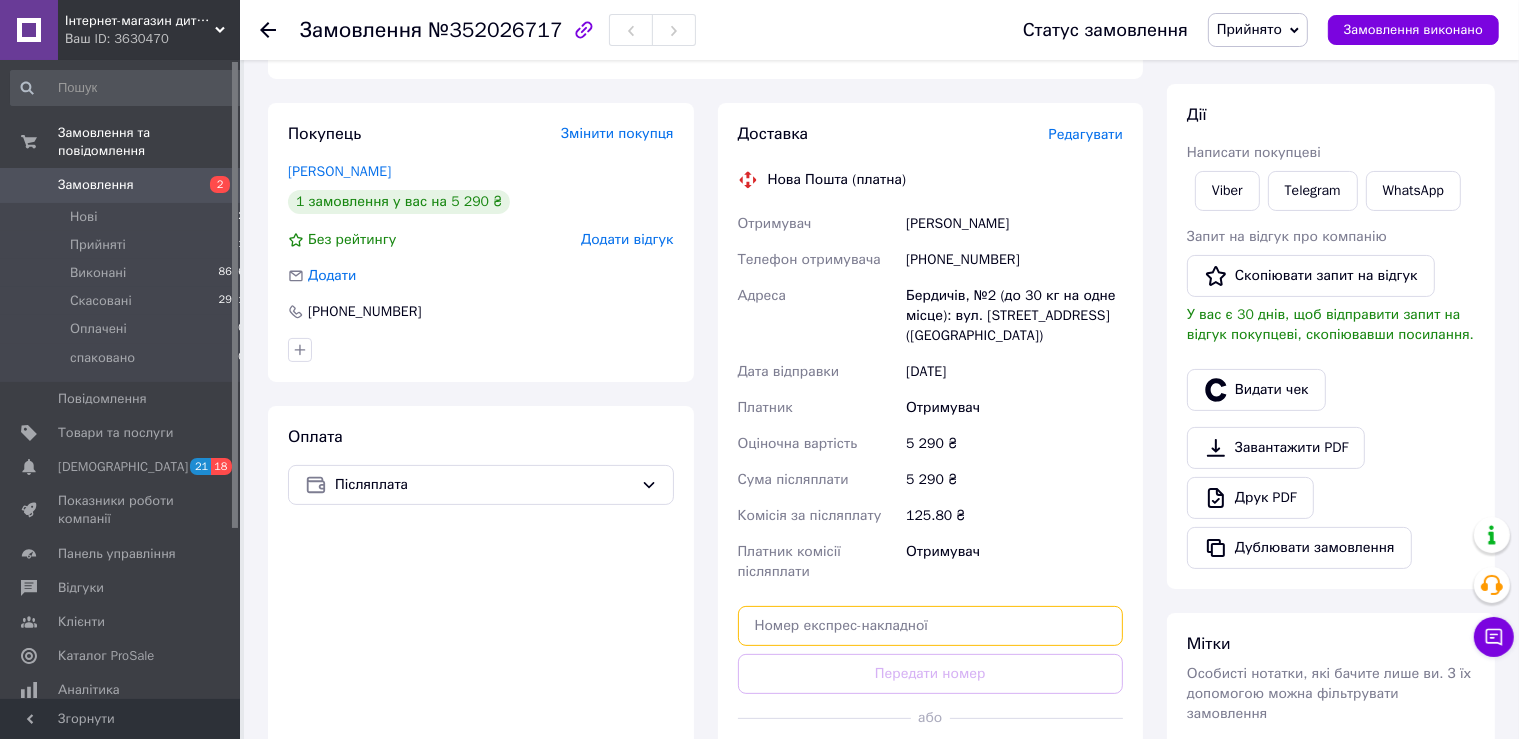 click at bounding box center [931, 626] 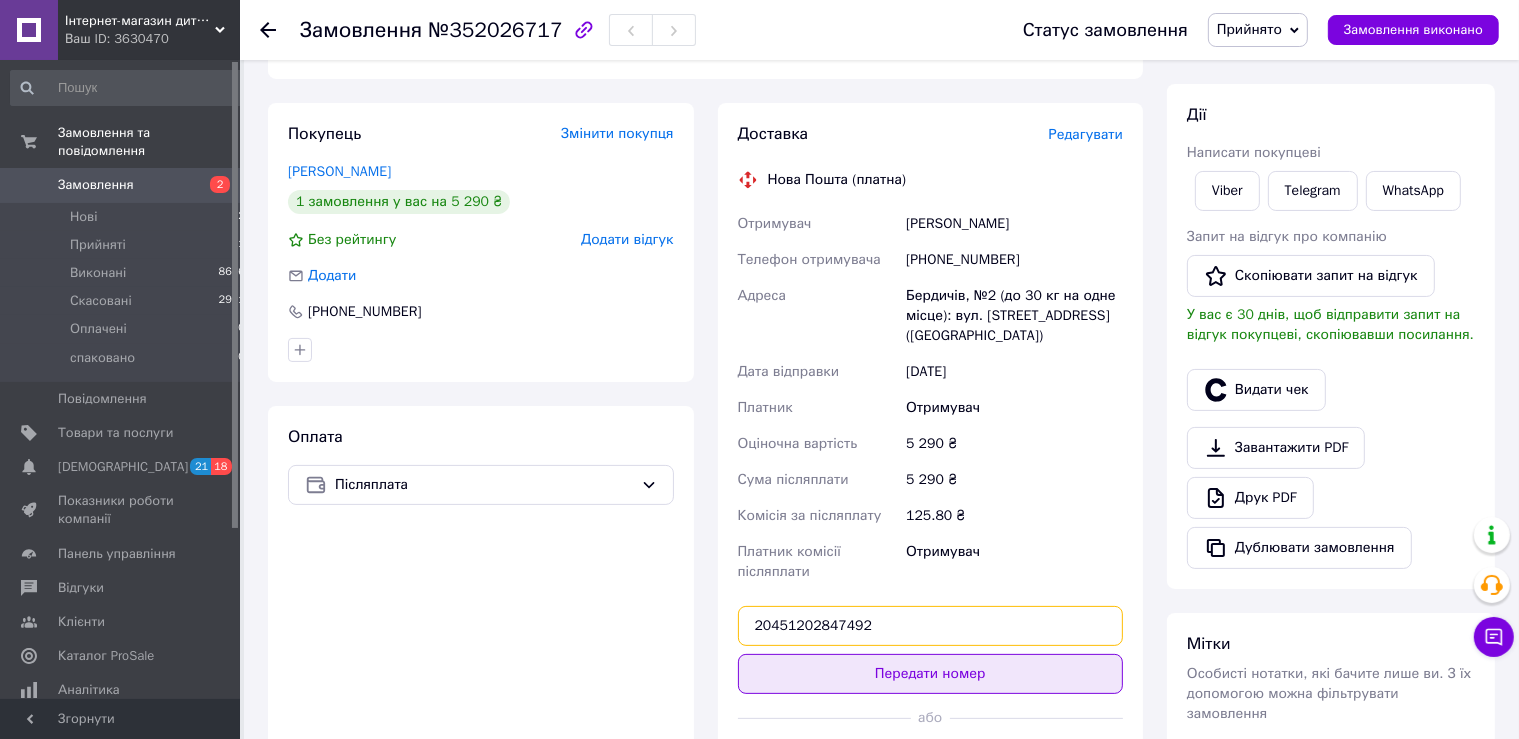 type on "20451202847492" 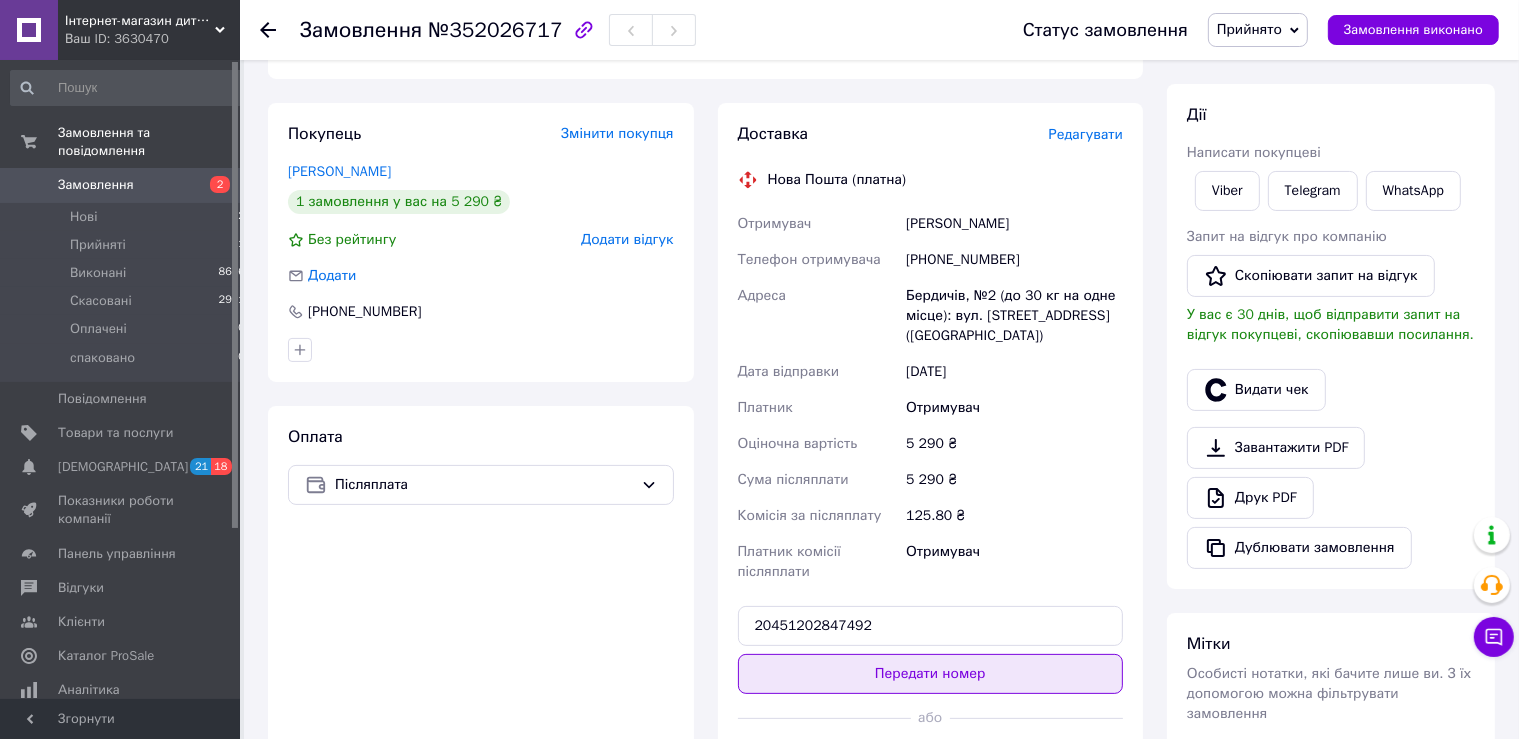 click on "Передати номер" at bounding box center (931, 674) 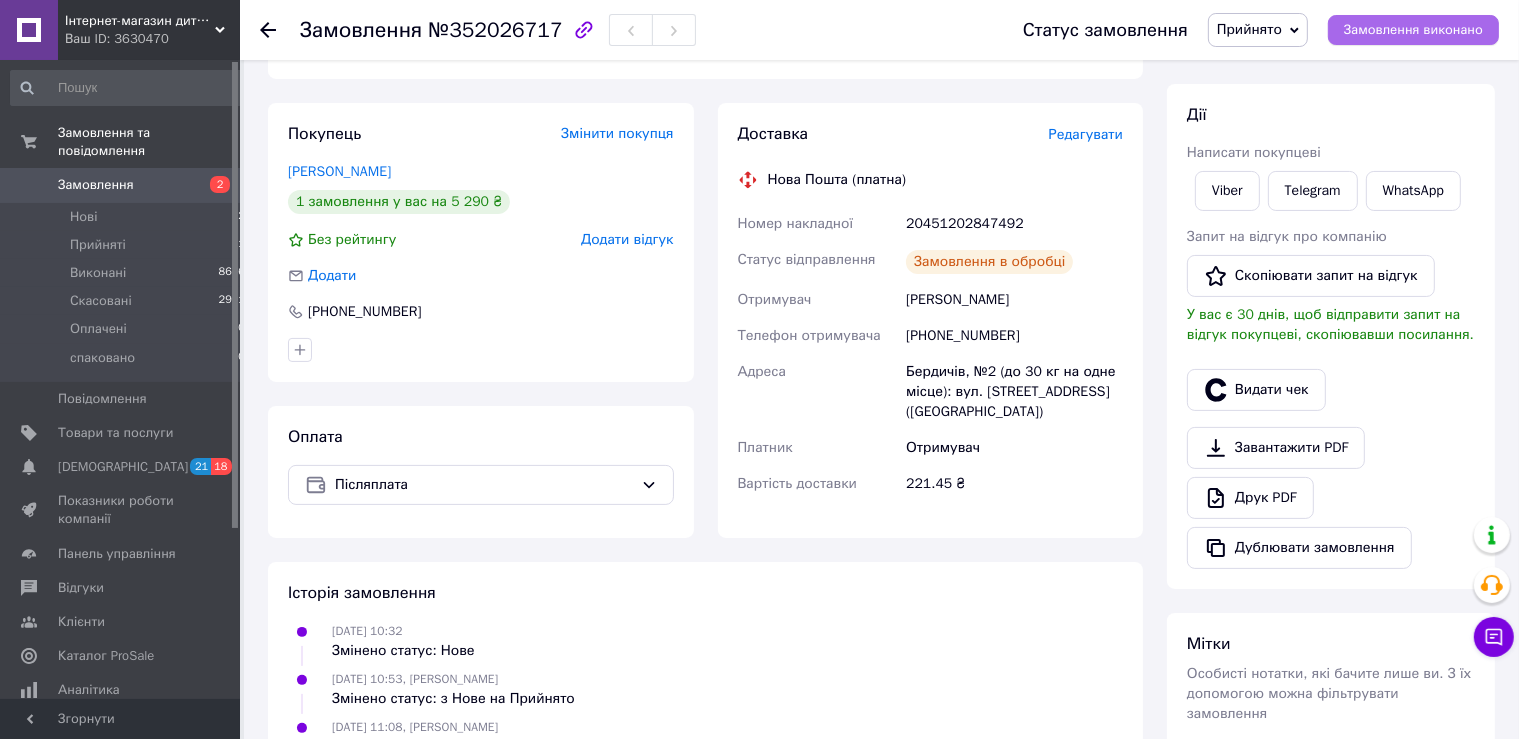 click on "Замовлення виконано" at bounding box center (1413, 30) 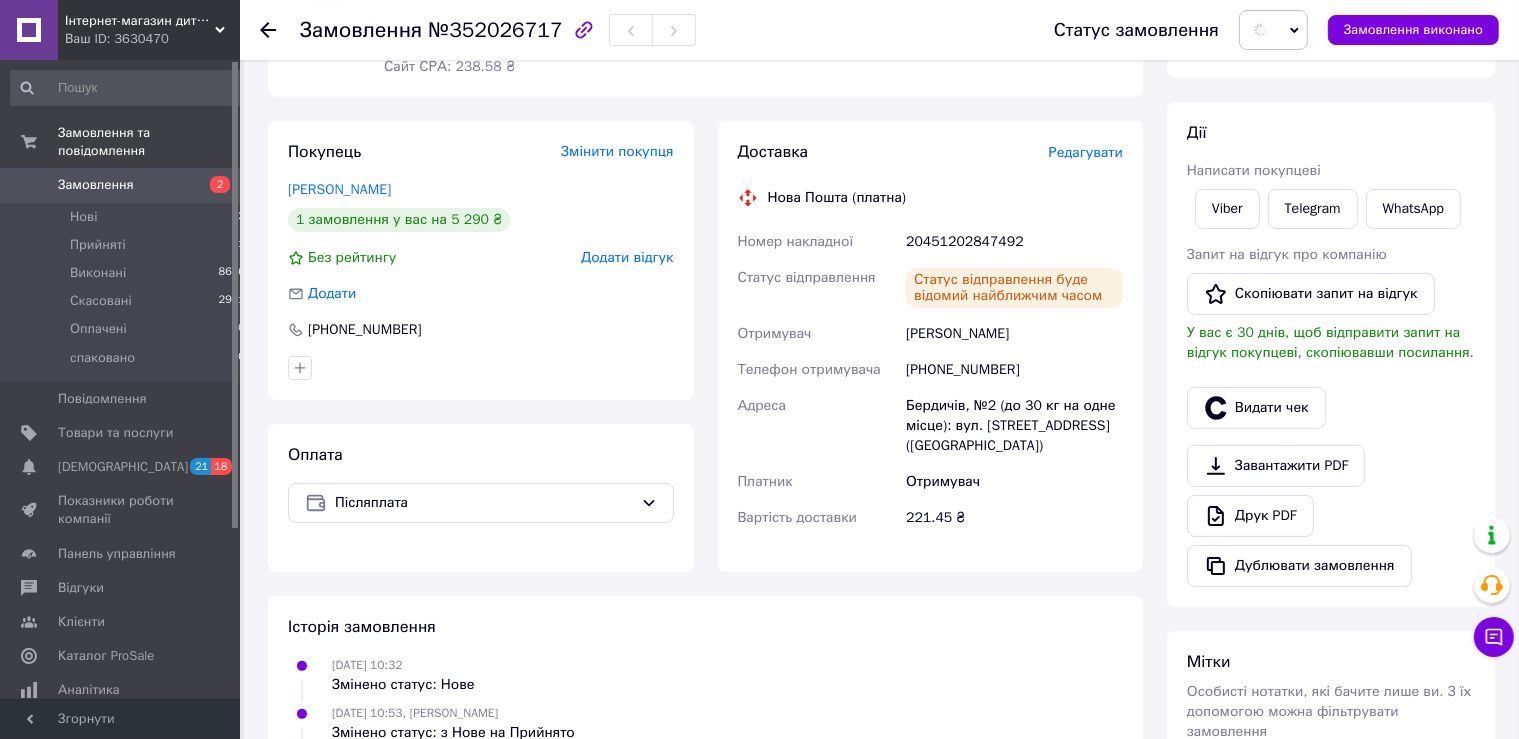 scroll, scrollTop: 105, scrollLeft: 0, axis: vertical 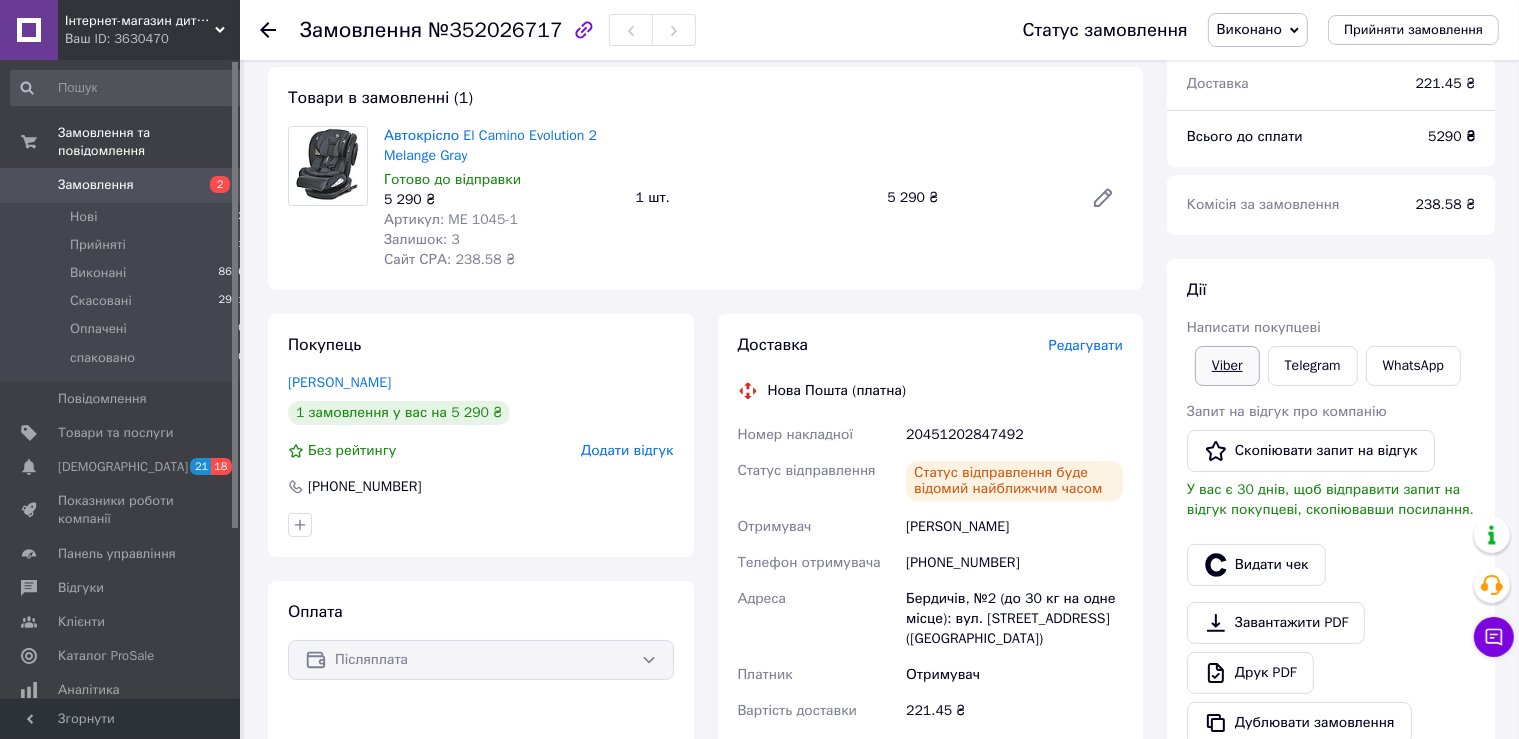 click on "Viber" at bounding box center [1227, 366] 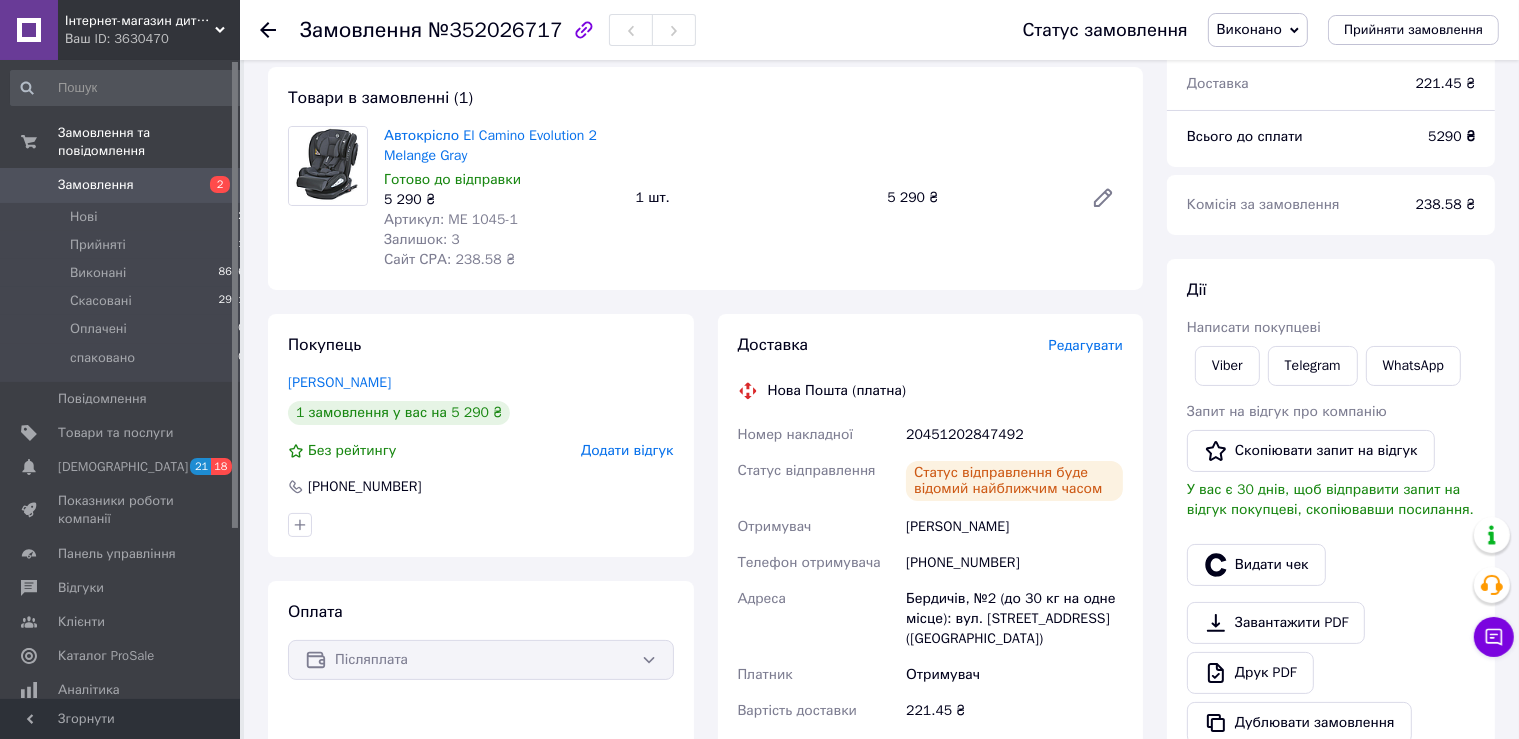 scroll, scrollTop: 0, scrollLeft: 0, axis: both 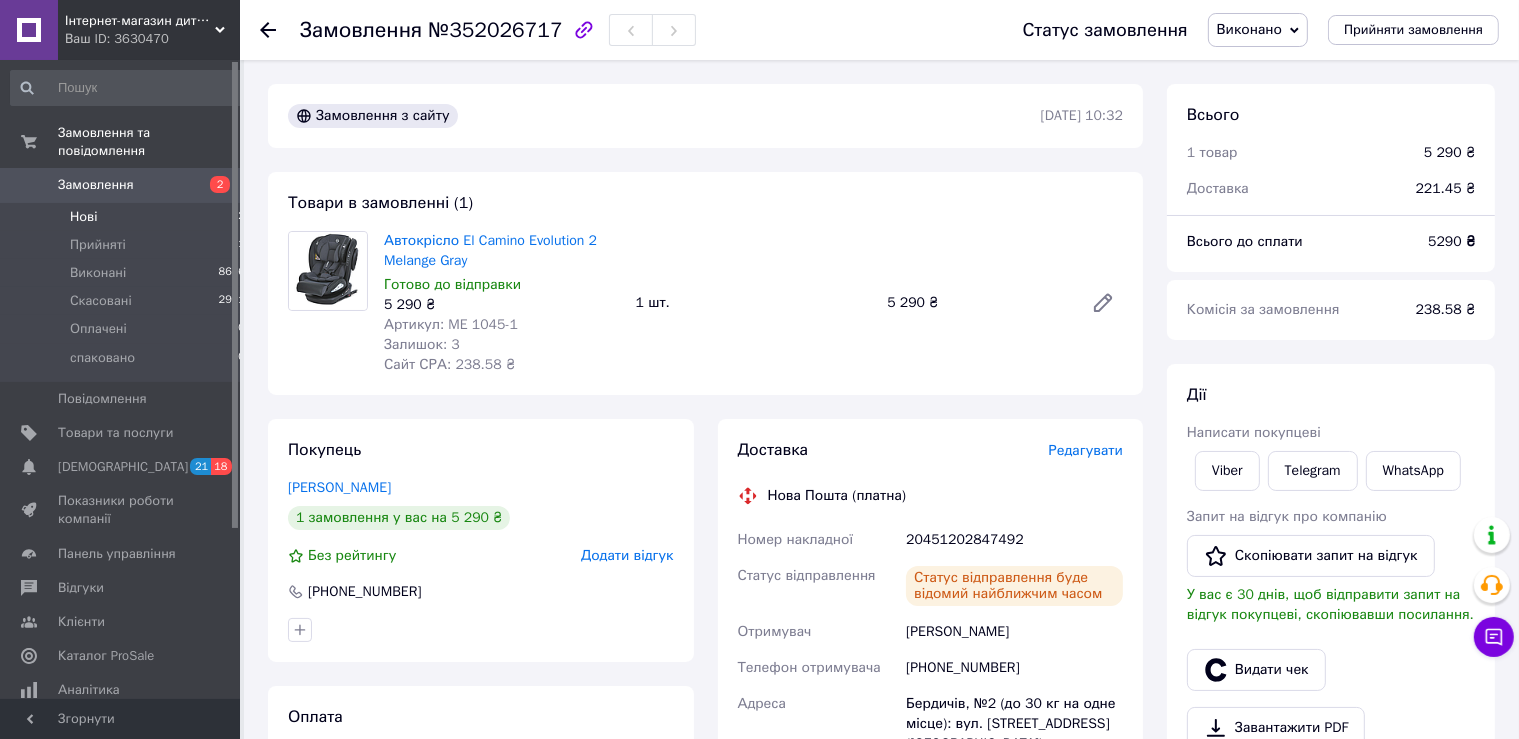 click on "Нові 2" at bounding box center (128, 217) 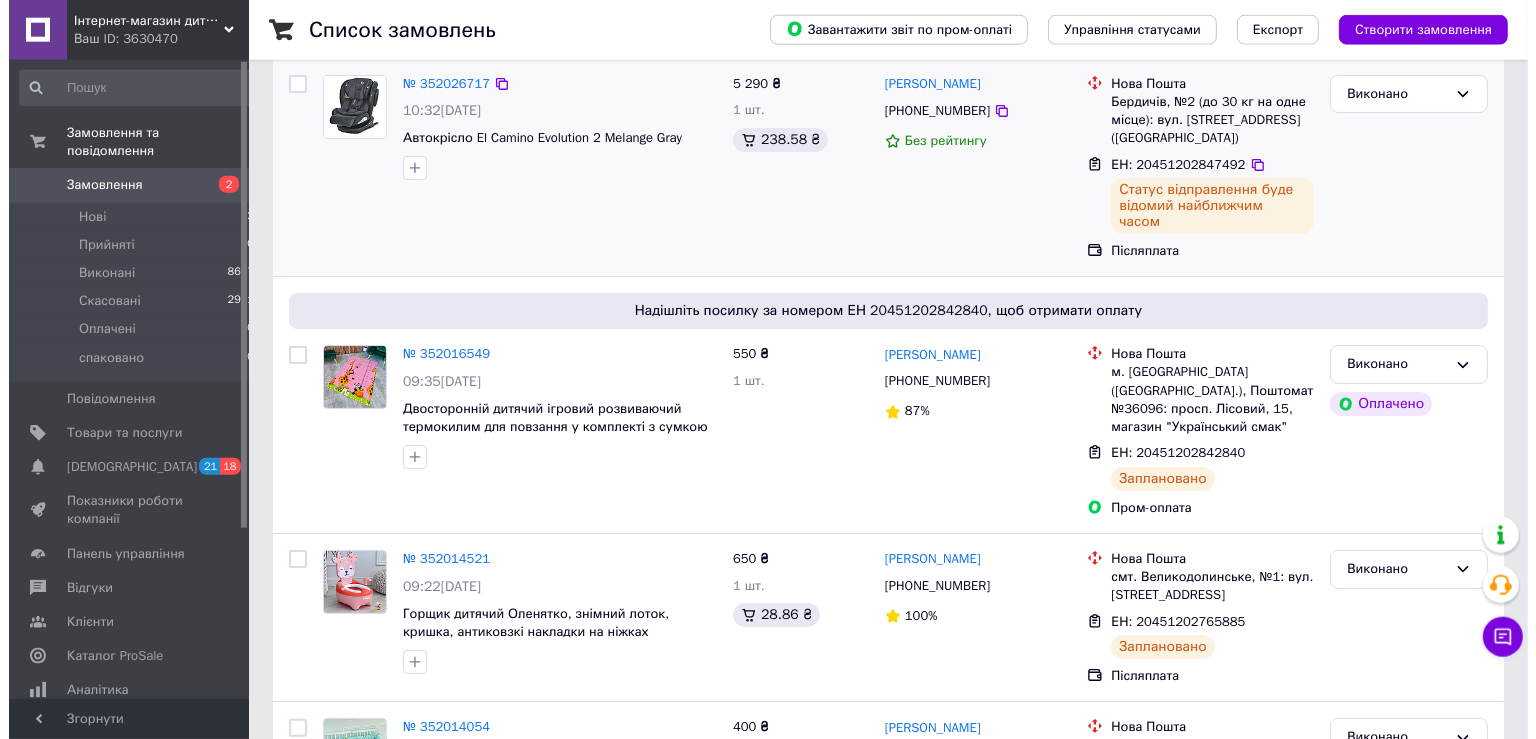 scroll, scrollTop: 0, scrollLeft: 0, axis: both 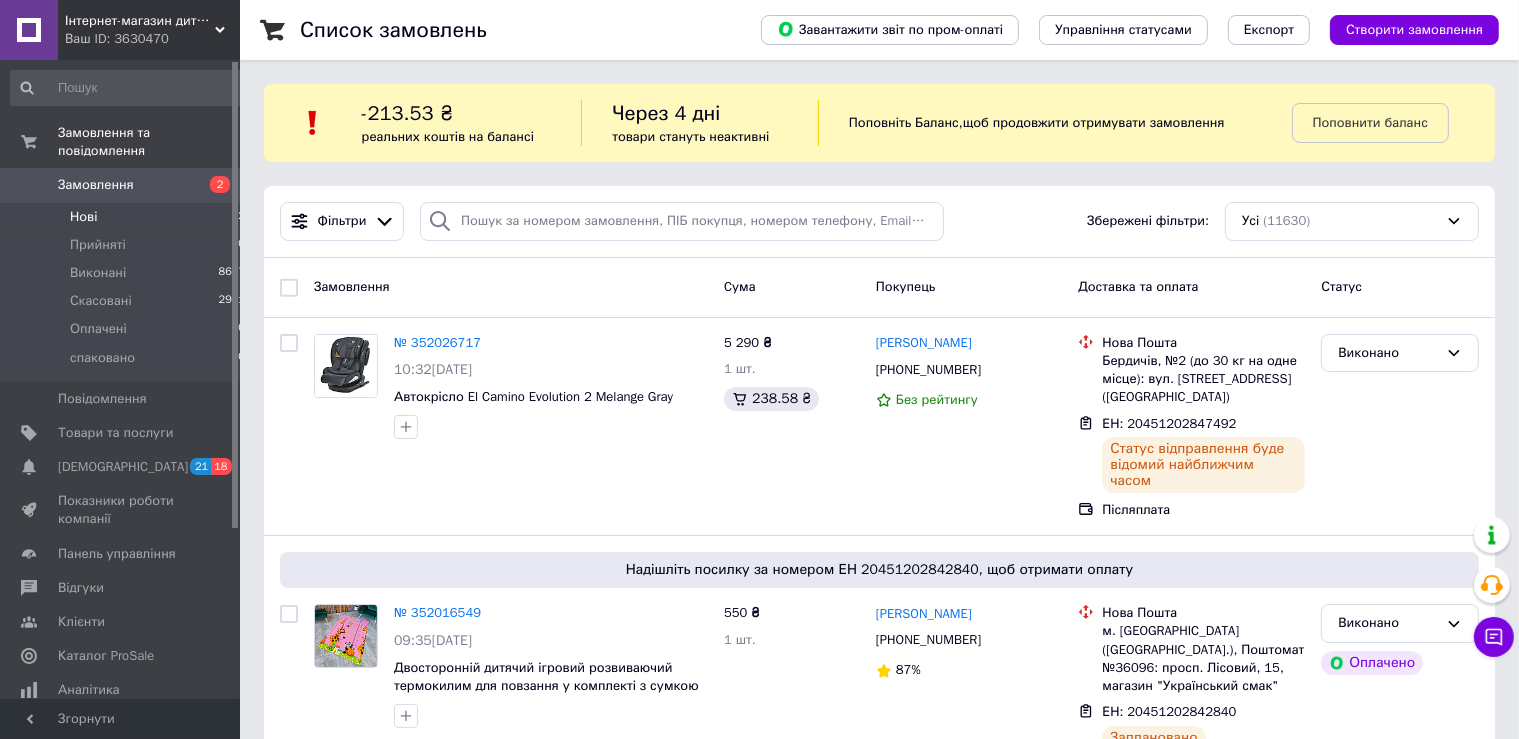 click on "Нові 2" at bounding box center (128, 217) 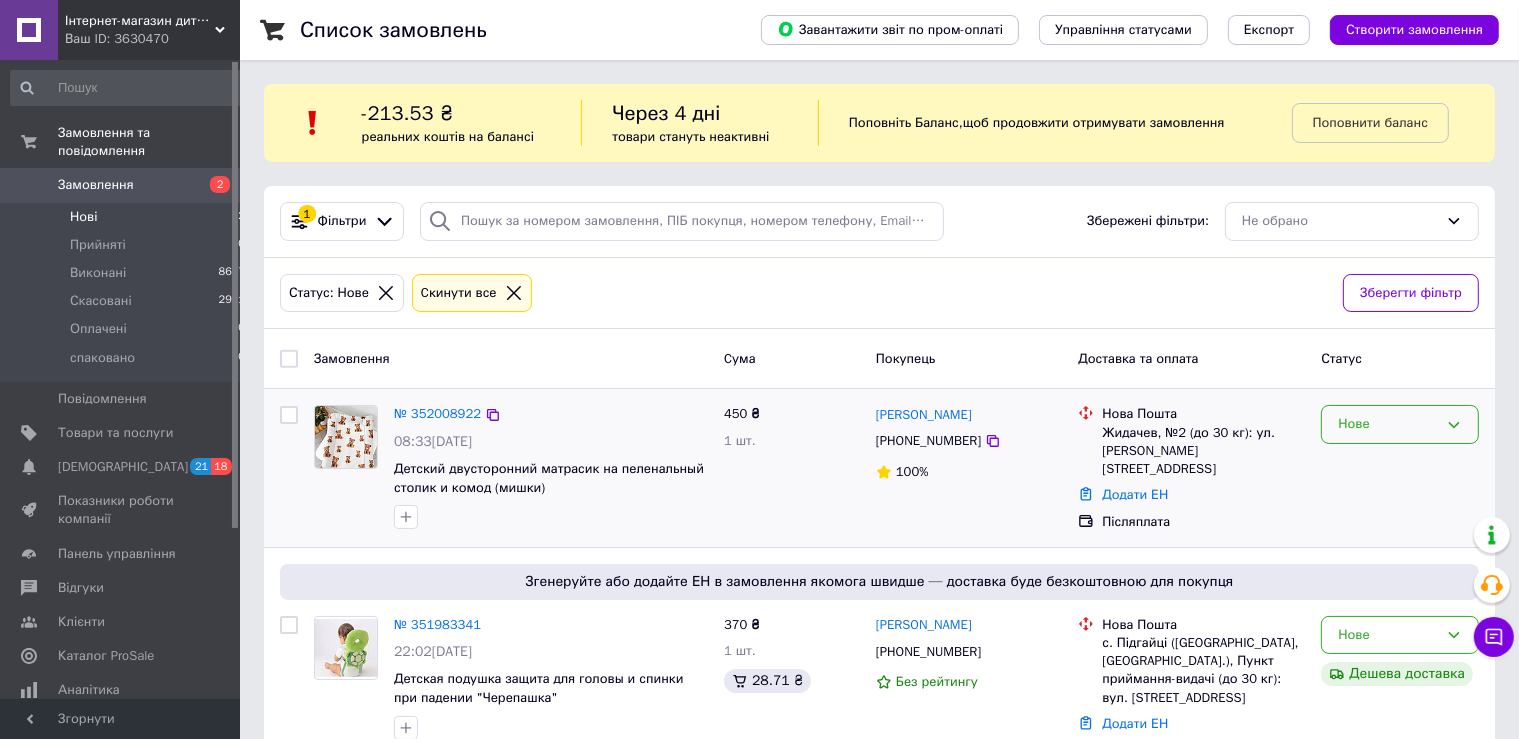 click on "Нове" at bounding box center (1400, 424) 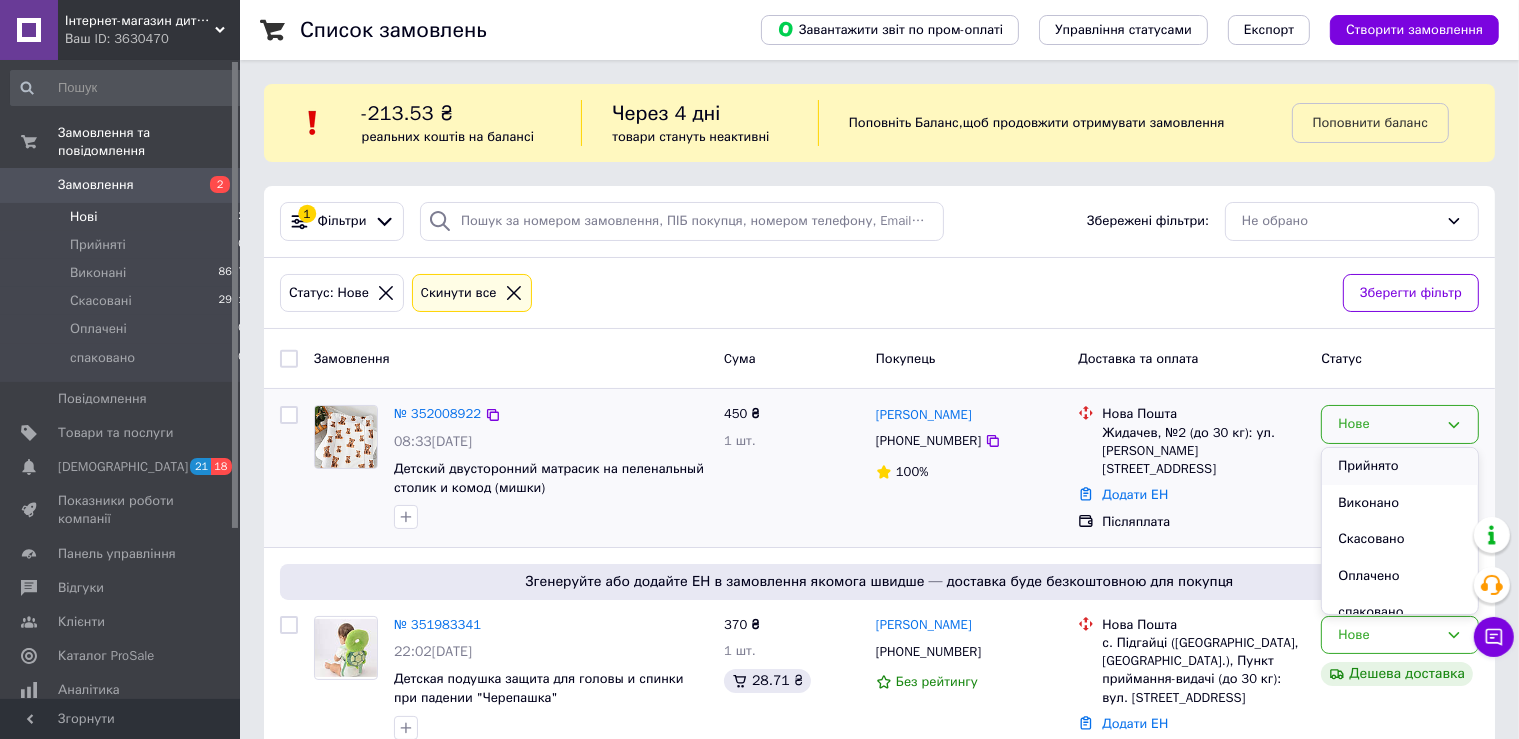 click on "Прийнято" at bounding box center [1400, 466] 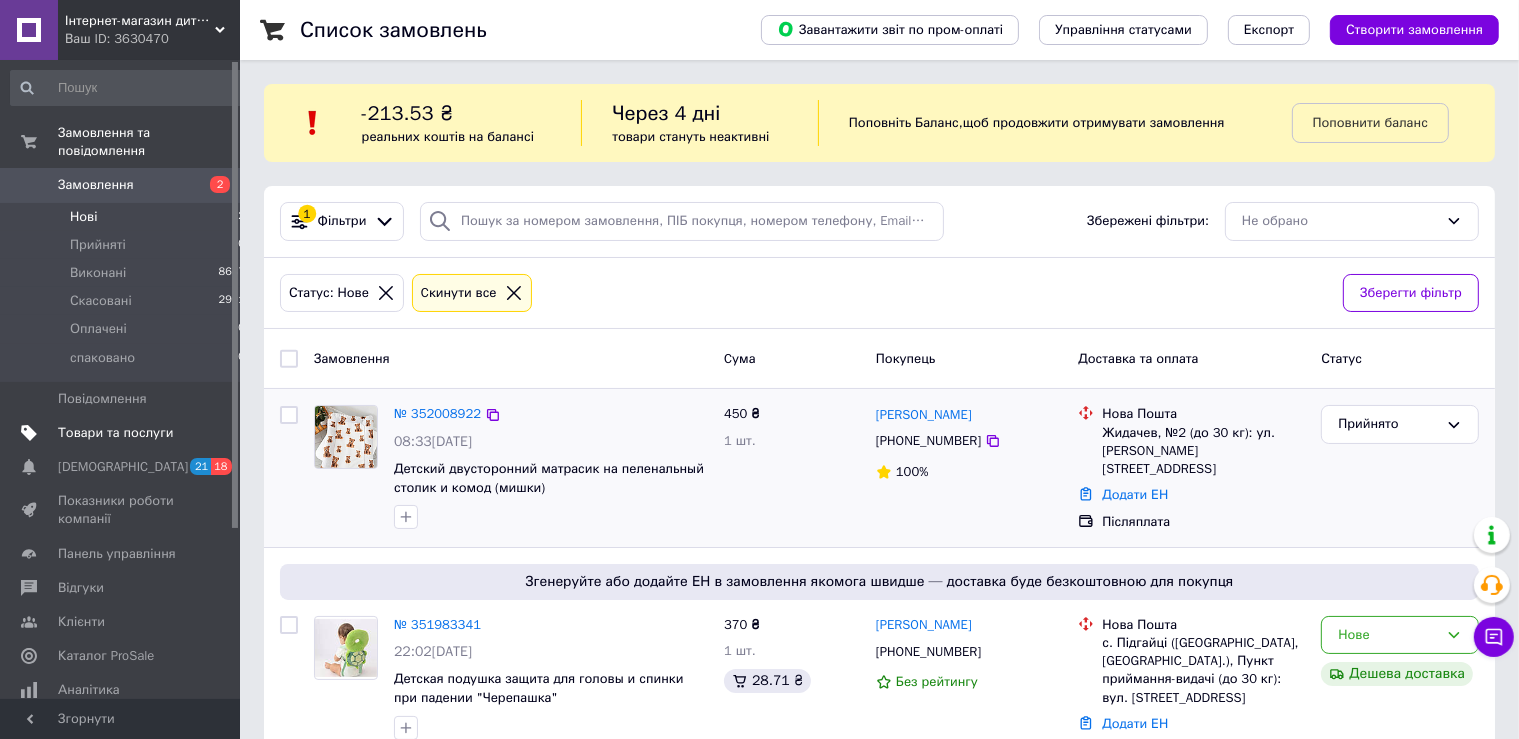 click on "Товари та послуги" at bounding box center (128, 433) 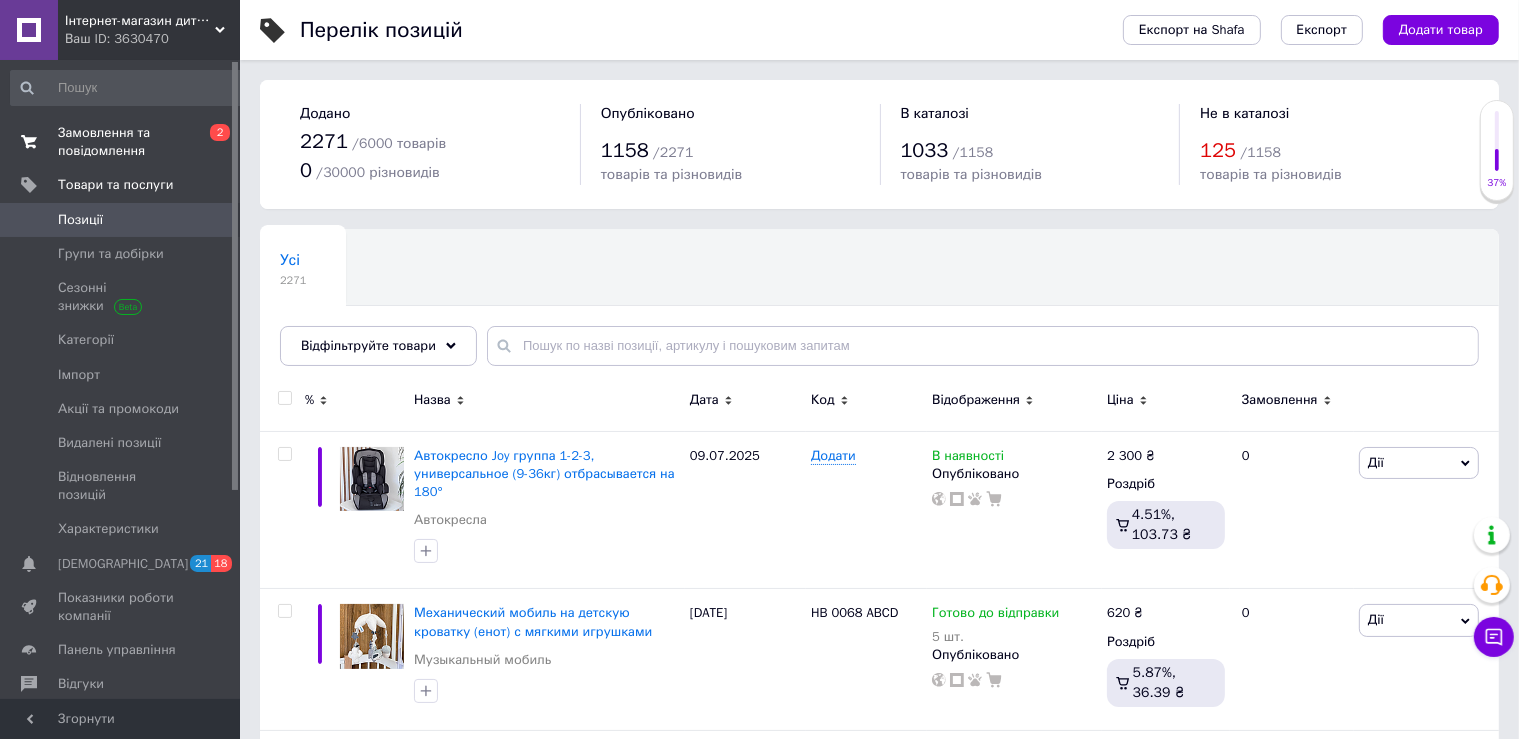 click on "Замовлення та повідомлення" at bounding box center (121, 142) 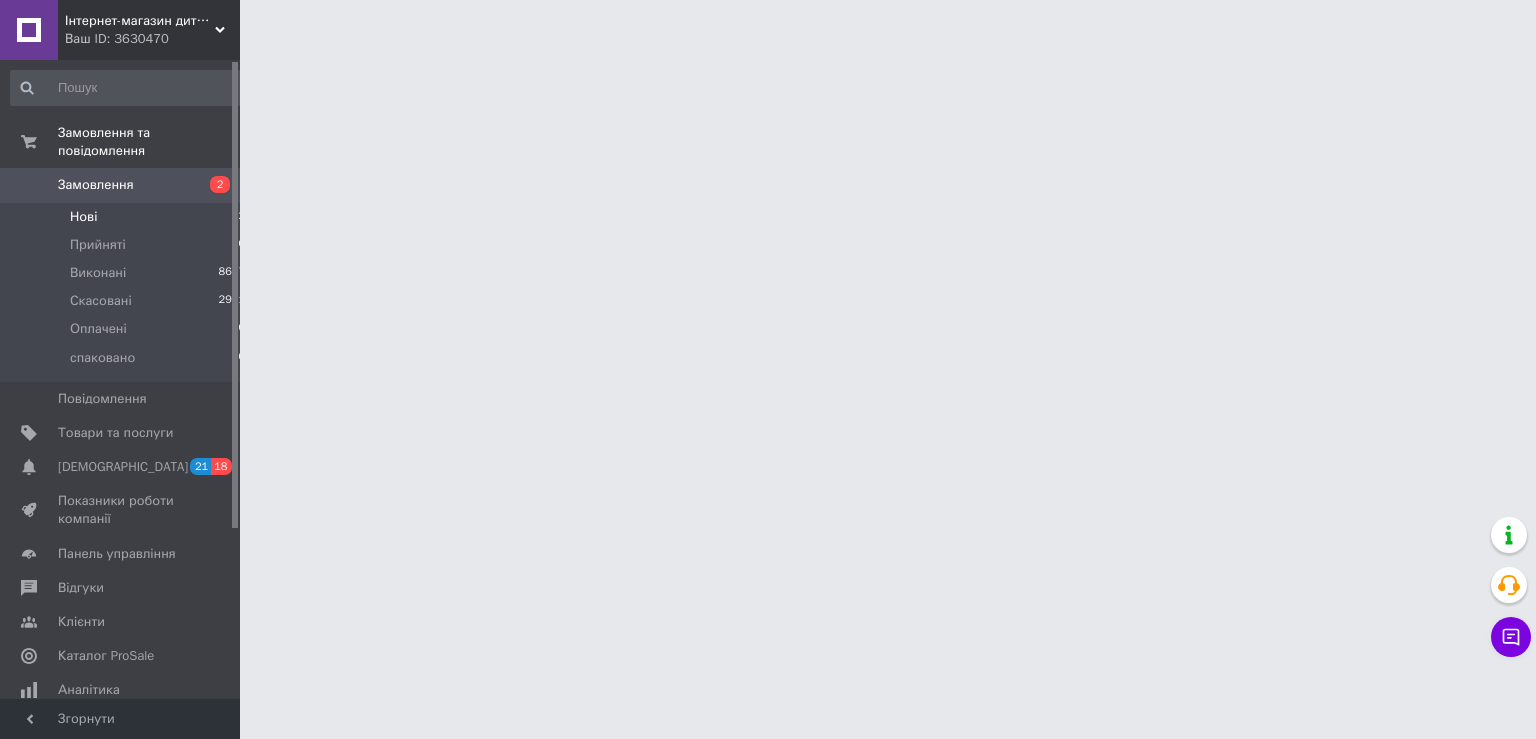 click on "Нові 2" at bounding box center (128, 217) 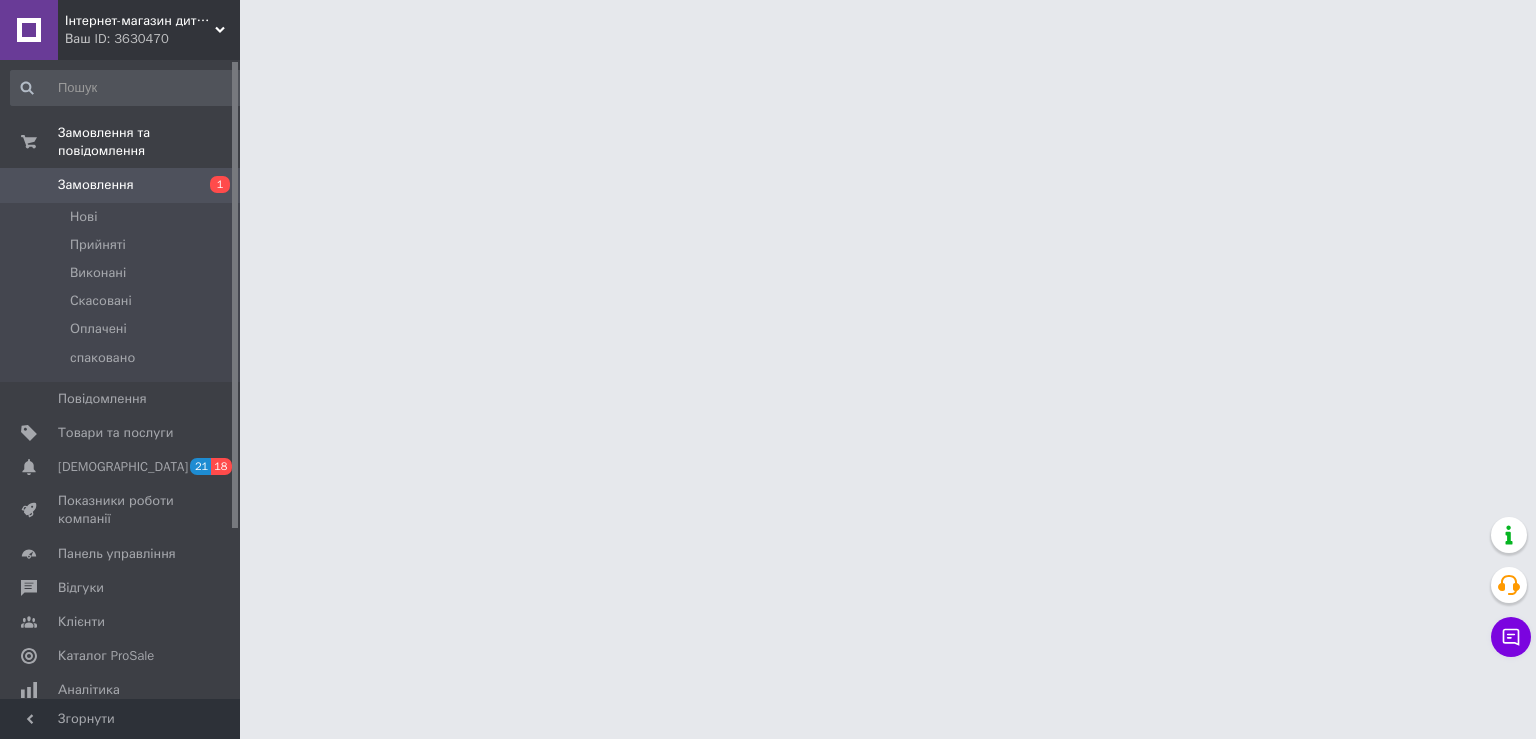 scroll, scrollTop: 0, scrollLeft: 0, axis: both 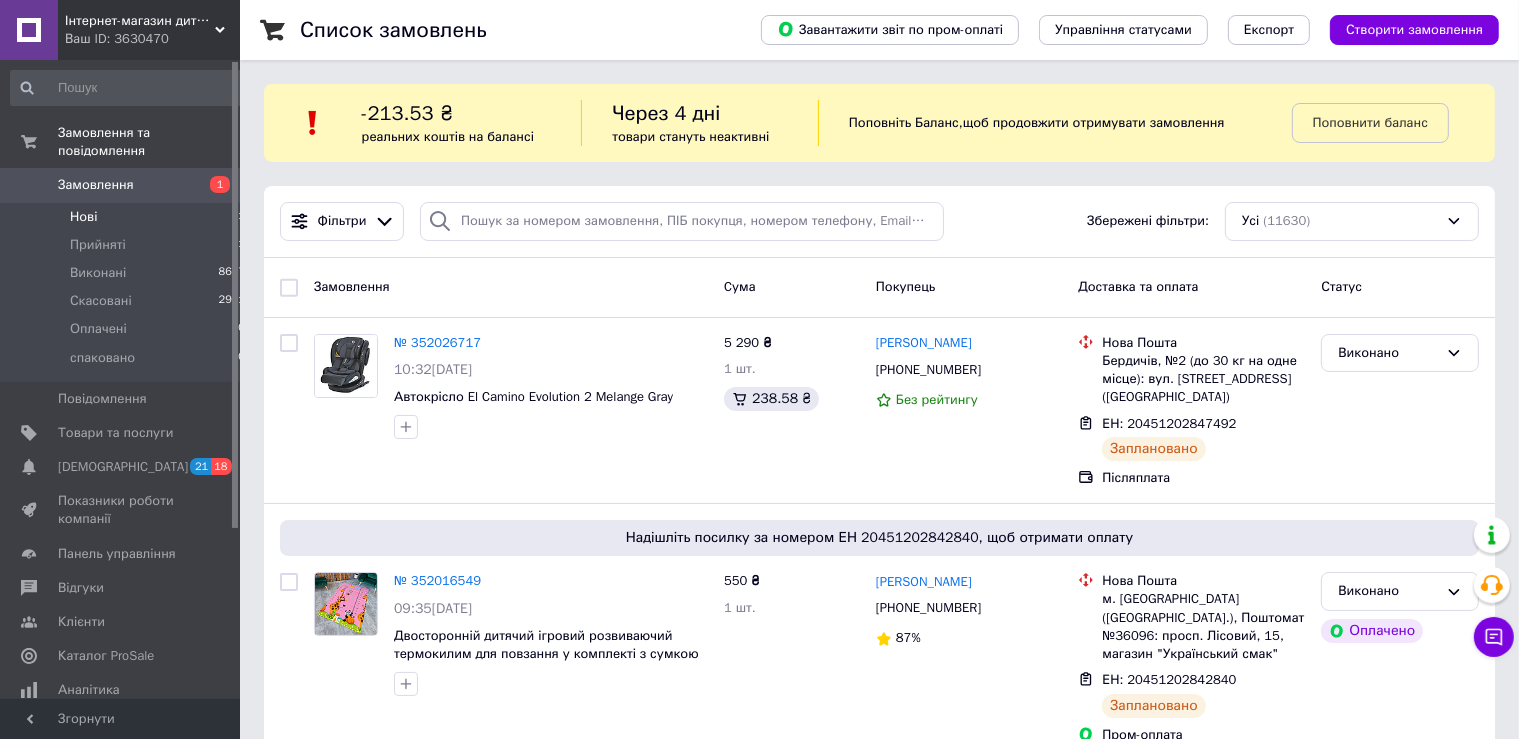 click on "Нові 1" at bounding box center [128, 217] 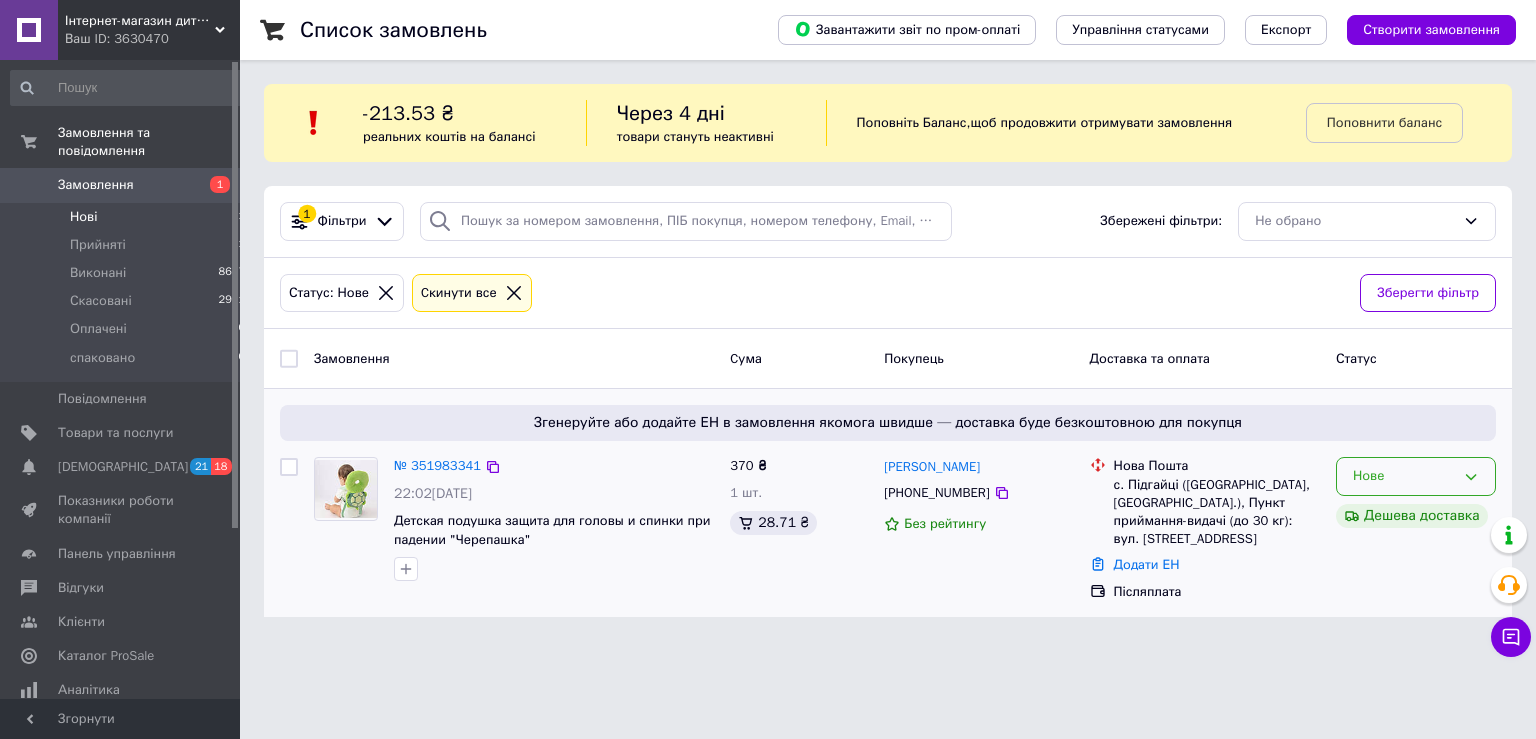 click on "Нове" at bounding box center [1404, 476] 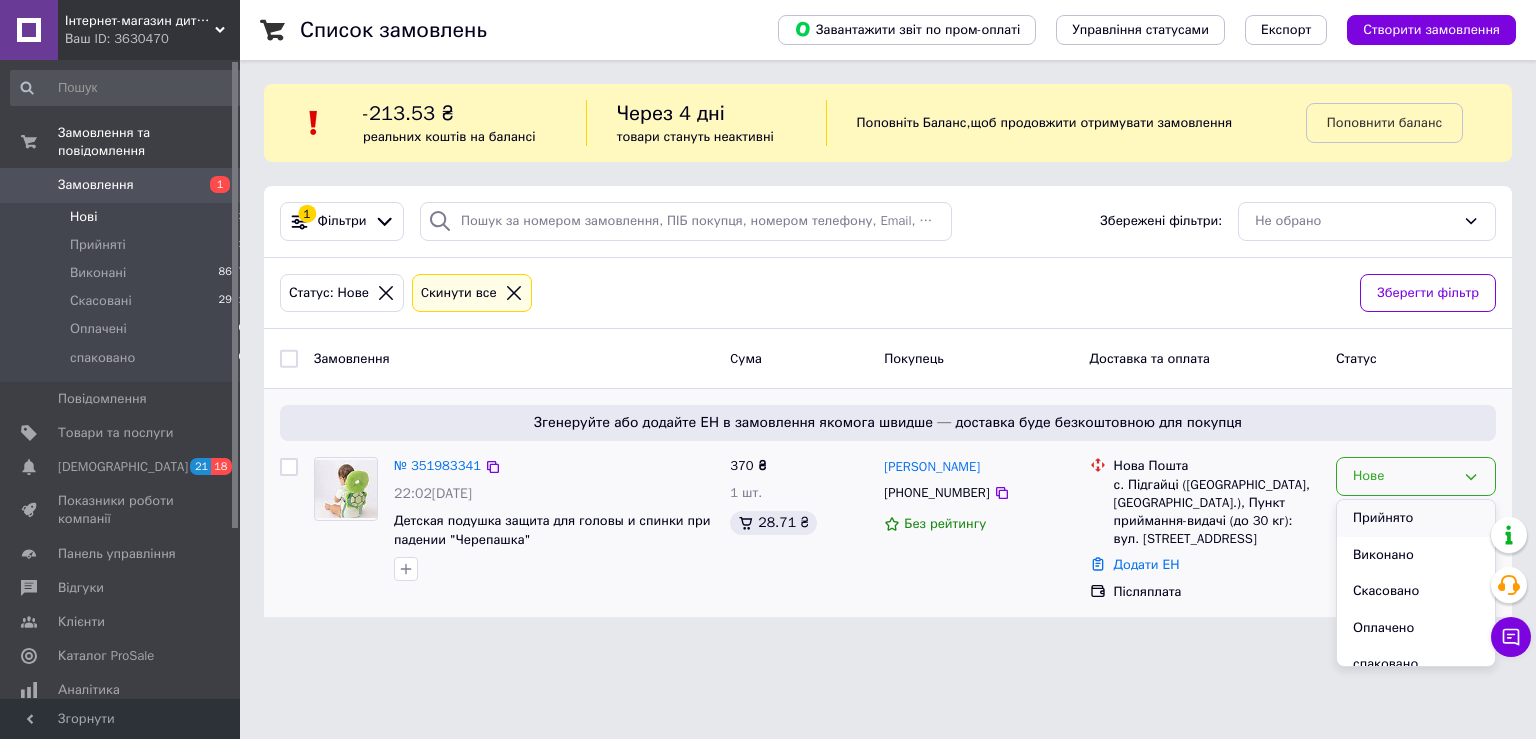 click on "Прийнято" at bounding box center (1416, 518) 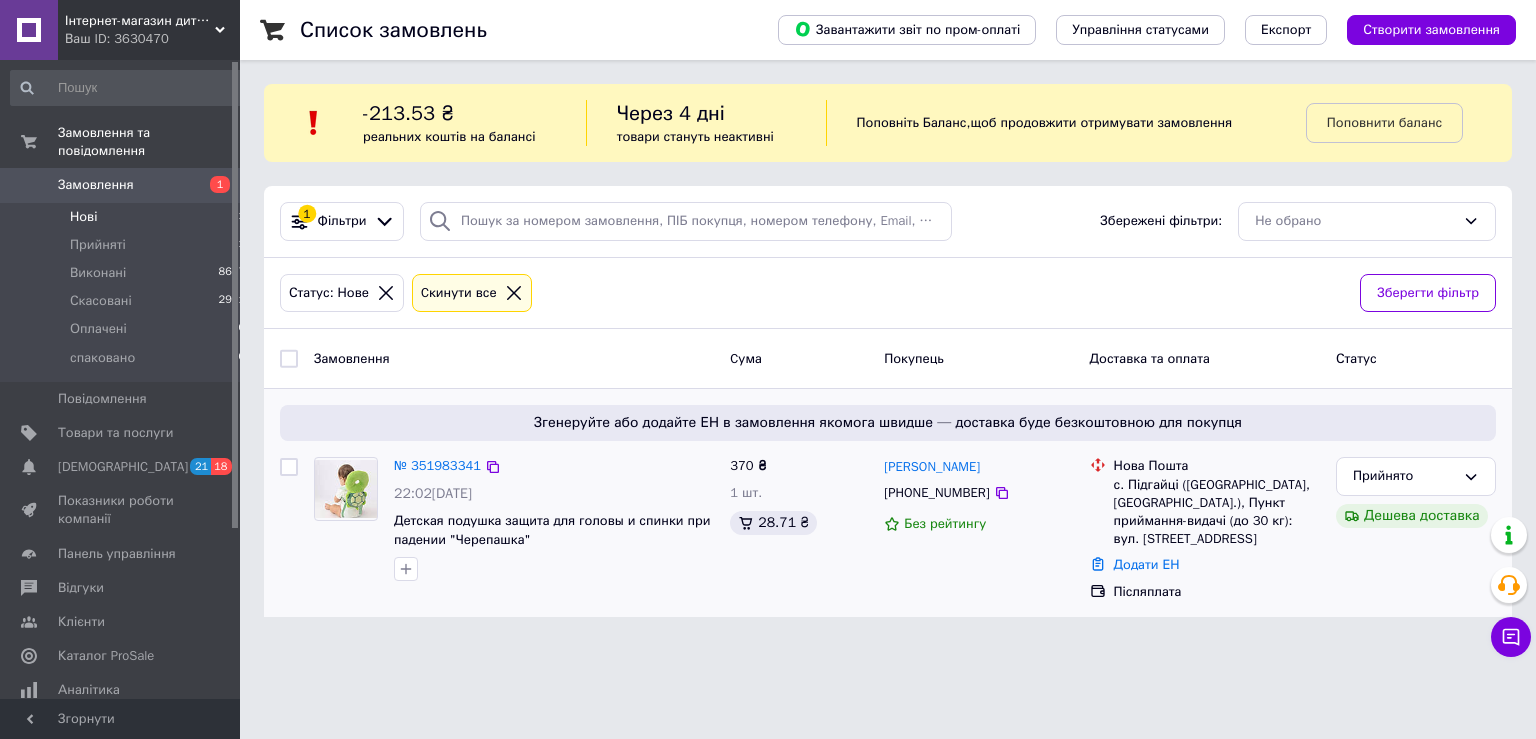 click on "Замовлення" at bounding box center (121, 185) 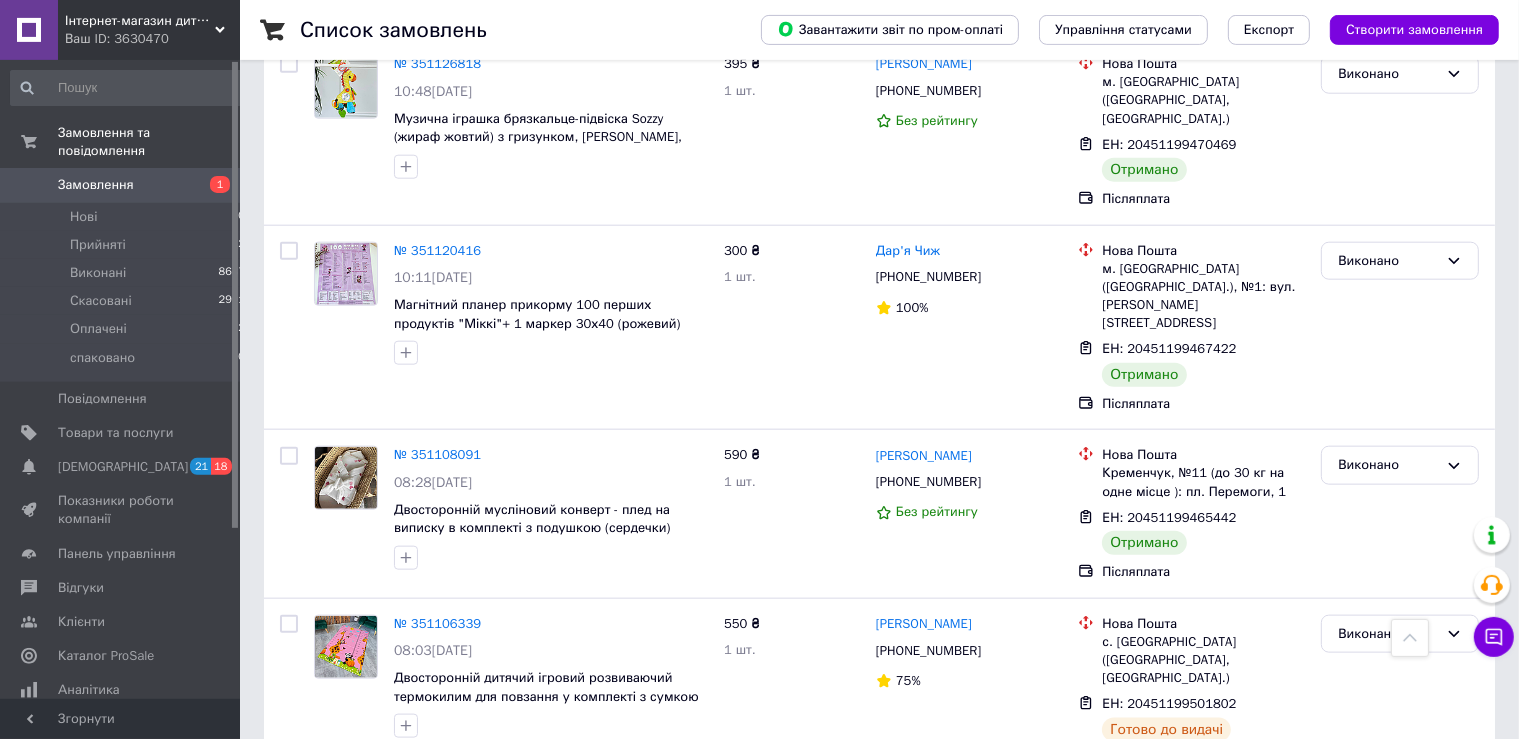scroll, scrollTop: 17372, scrollLeft: 0, axis: vertical 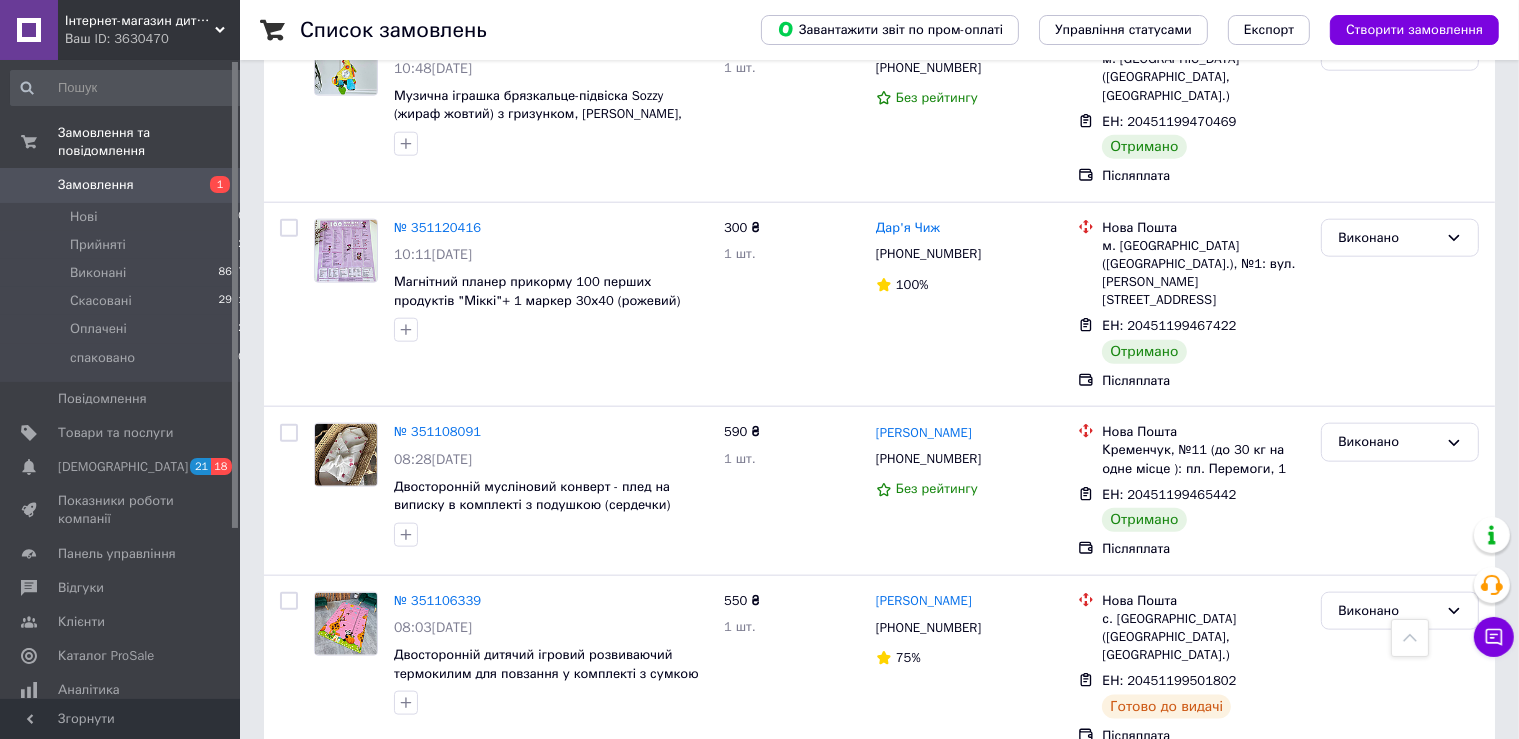 click on "2" at bounding box center [327, 1540] 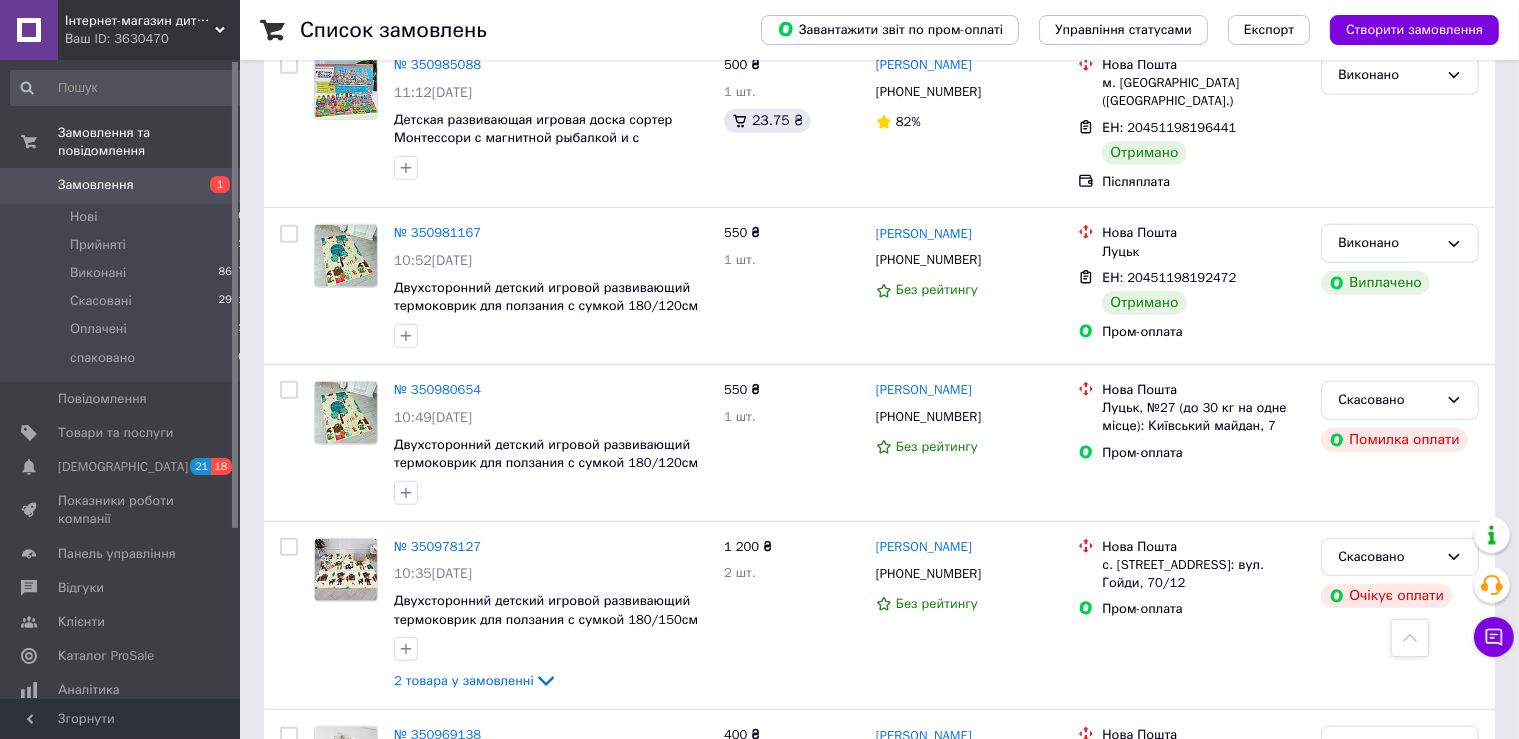 scroll, scrollTop: 2428, scrollLeft: 0, axis: vertical 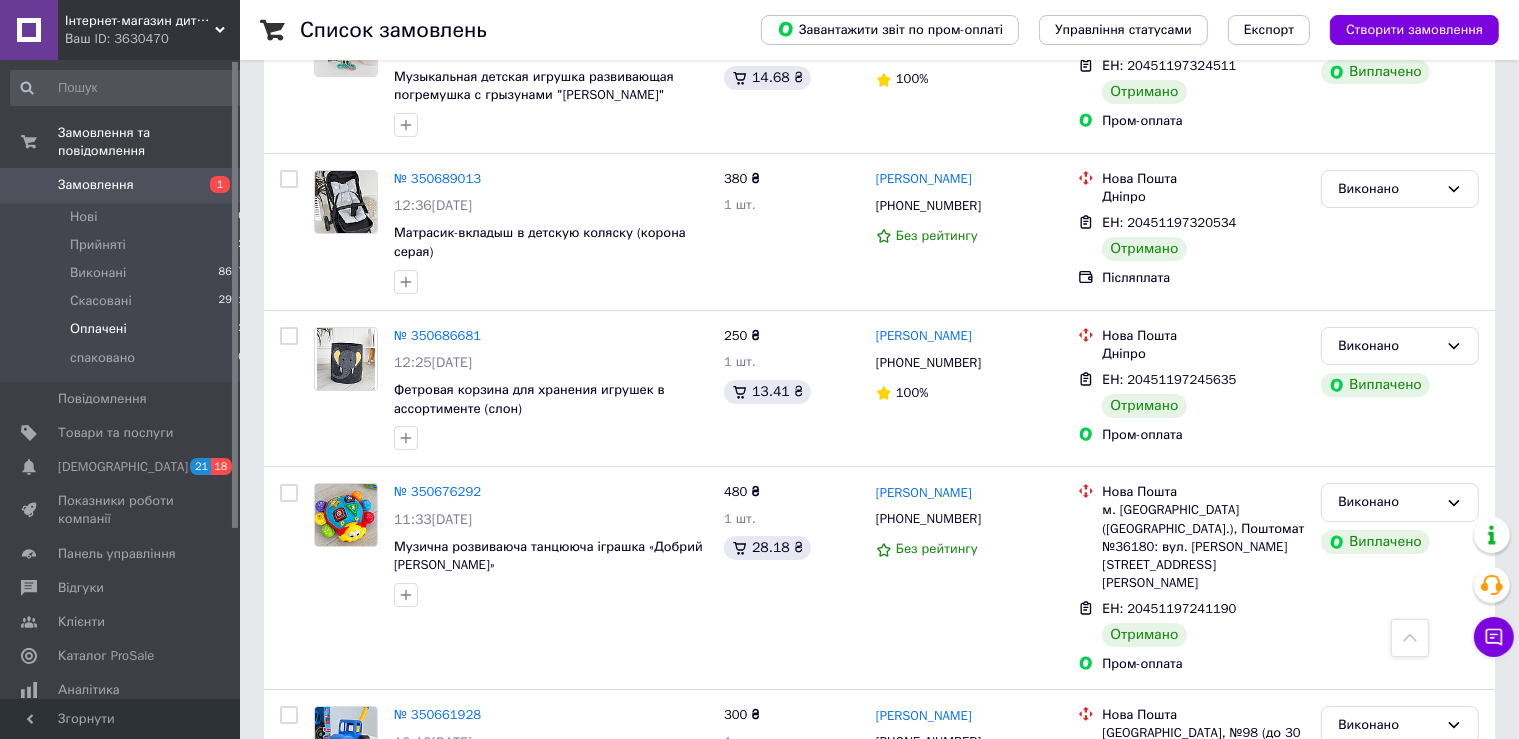 click on "Оплачені 2" at bounding box center [128, 329] 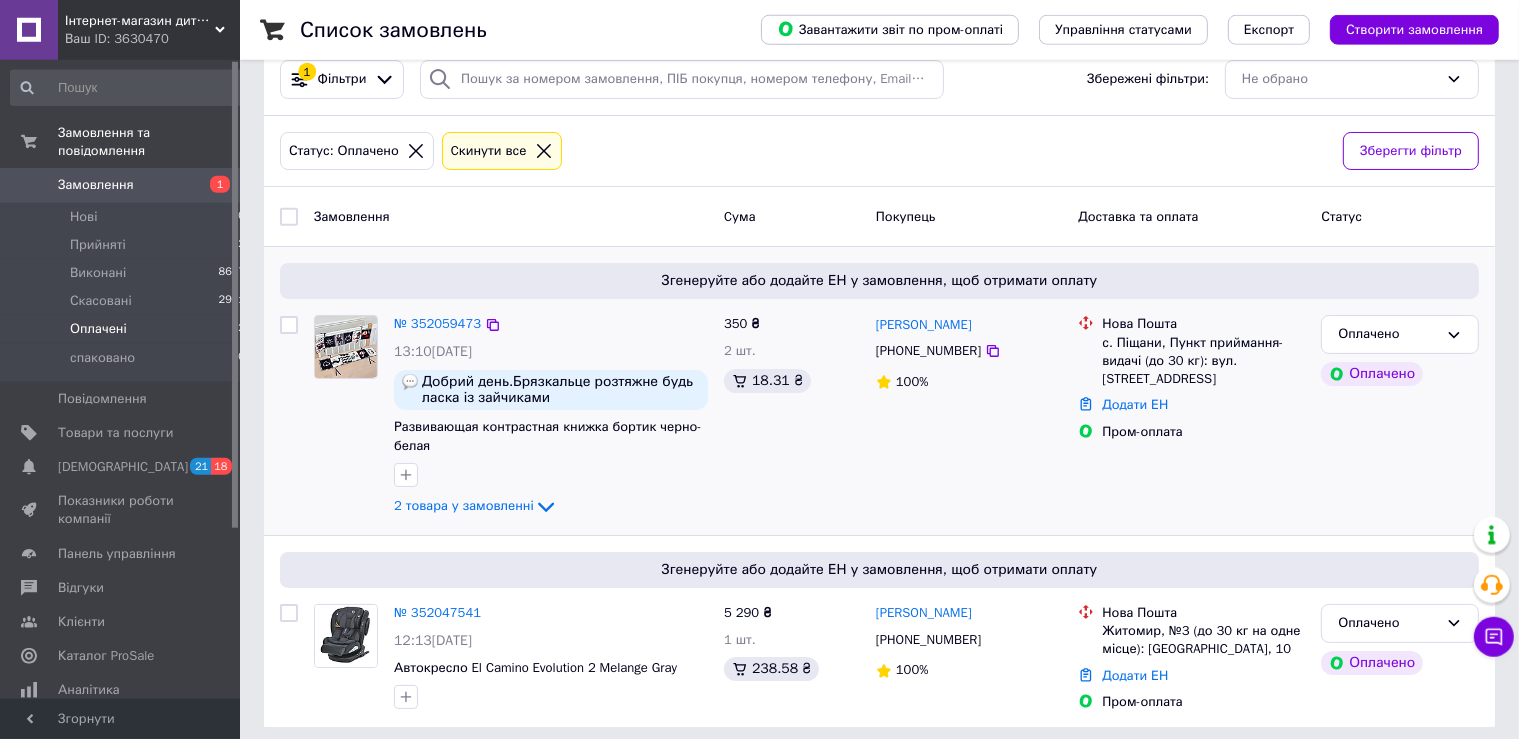 scroll, scrollTop: 152, scrollLeft: 0, axis: vertical 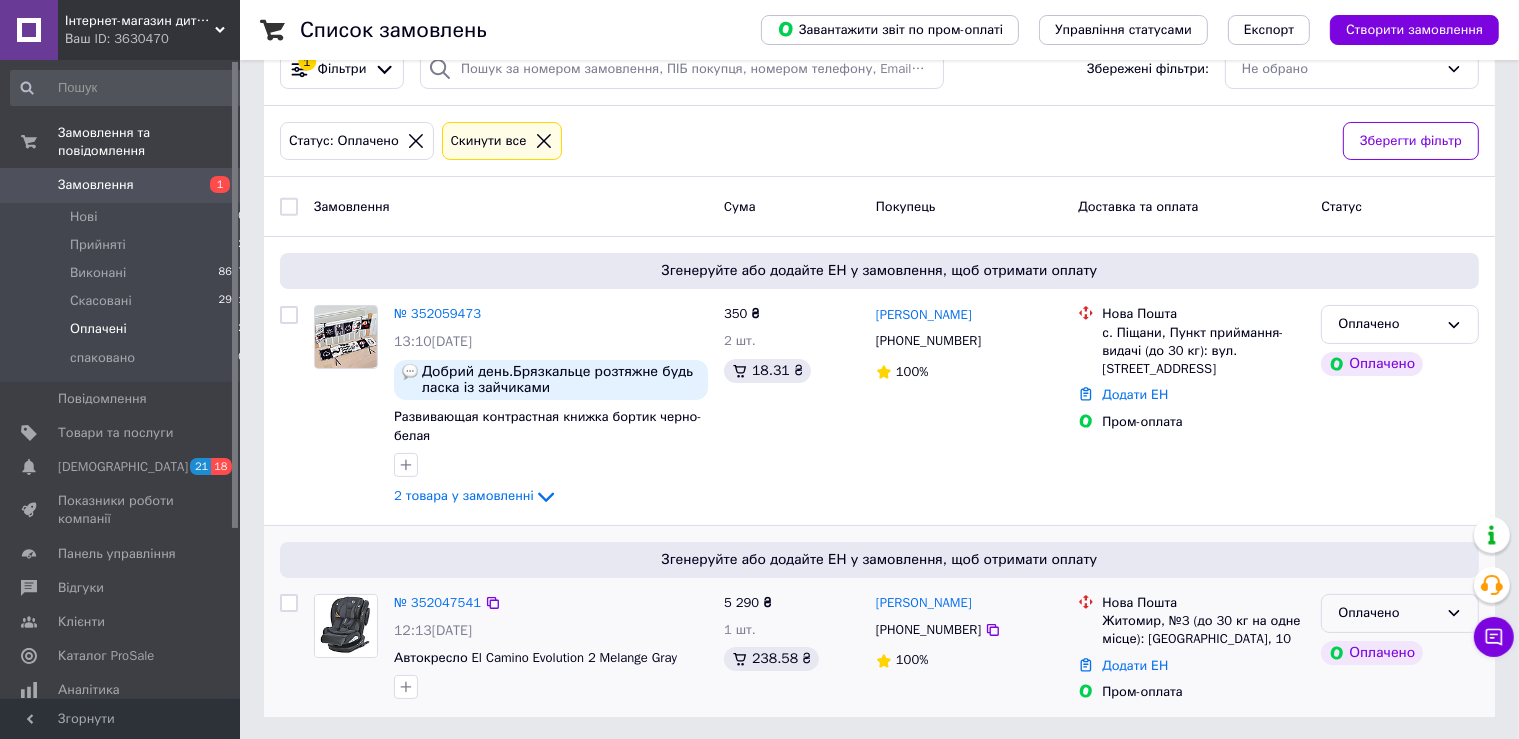 click on "Оплачено" at bounding box center [1388, 613] 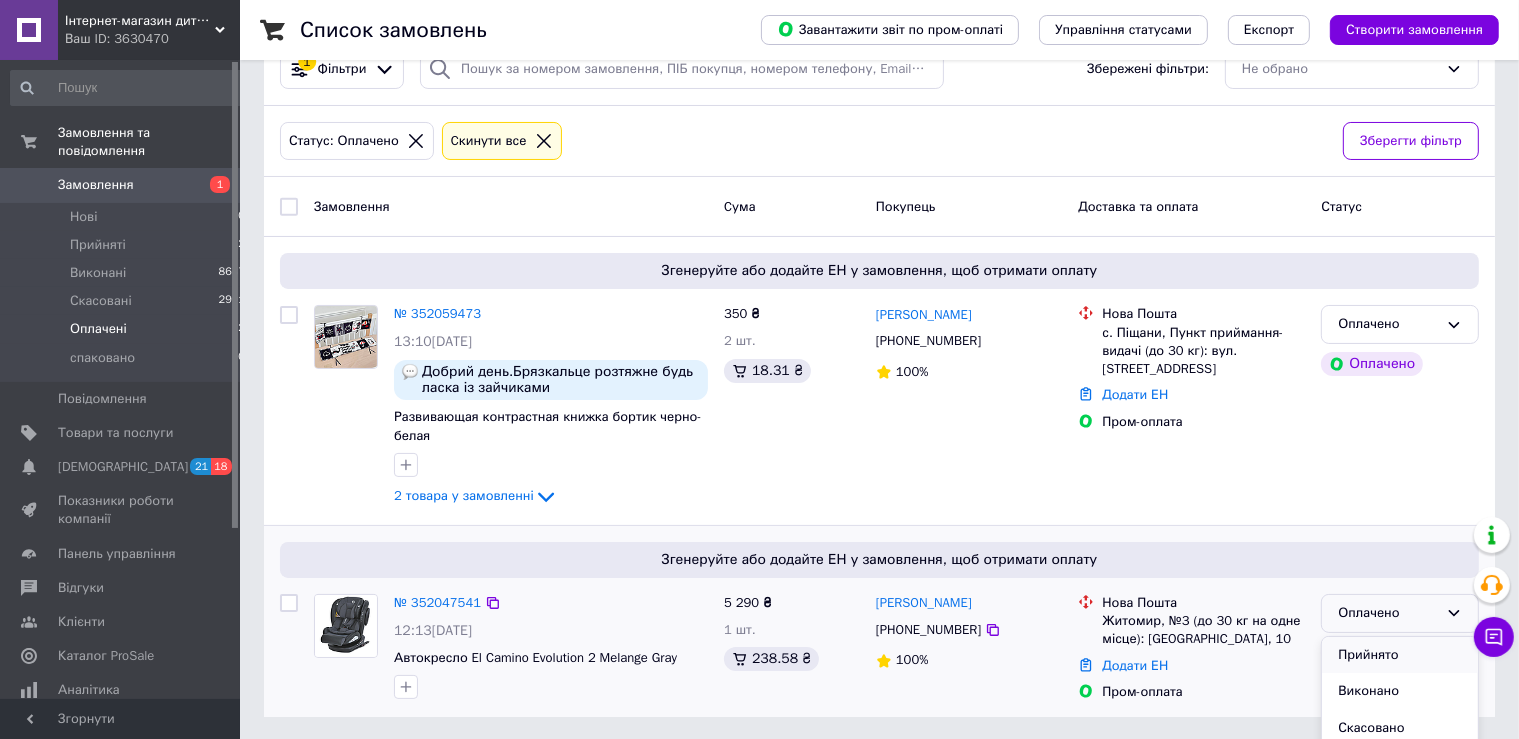 click on "Прийнято" at bounding box center (1400, 655) 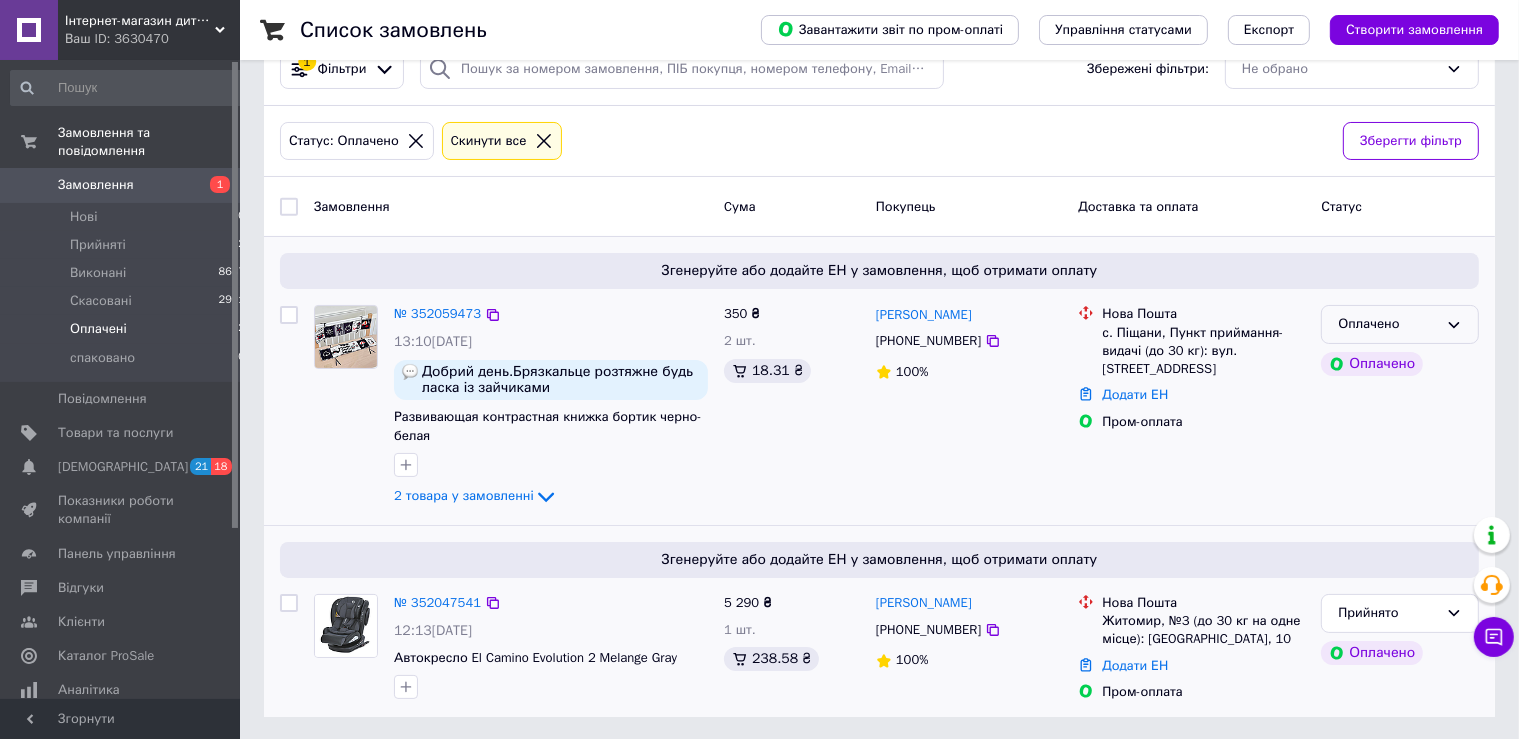 click on "Оплачено" at bounding box center [1388, 324] 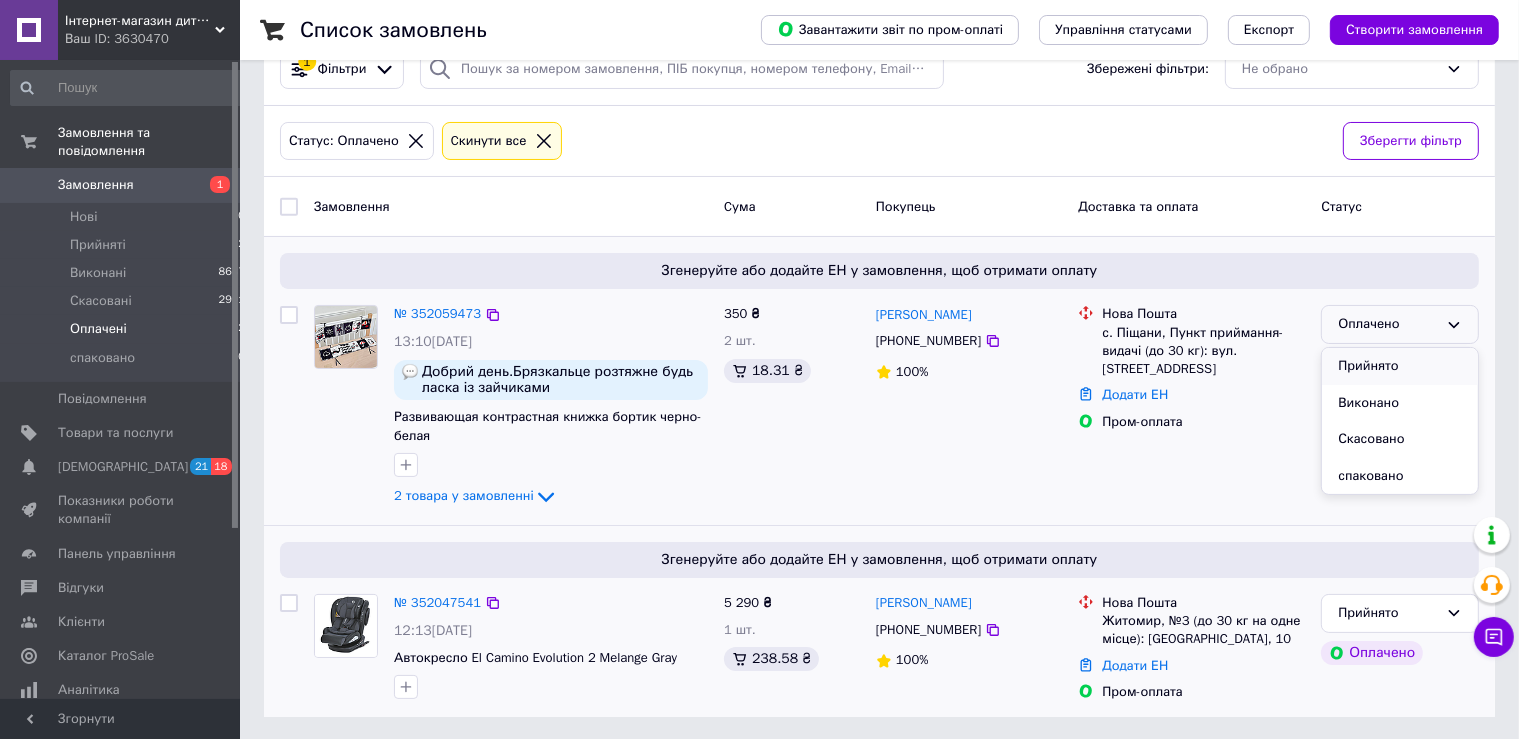 click on "Прийнято" at bounding box center [1400, 366] 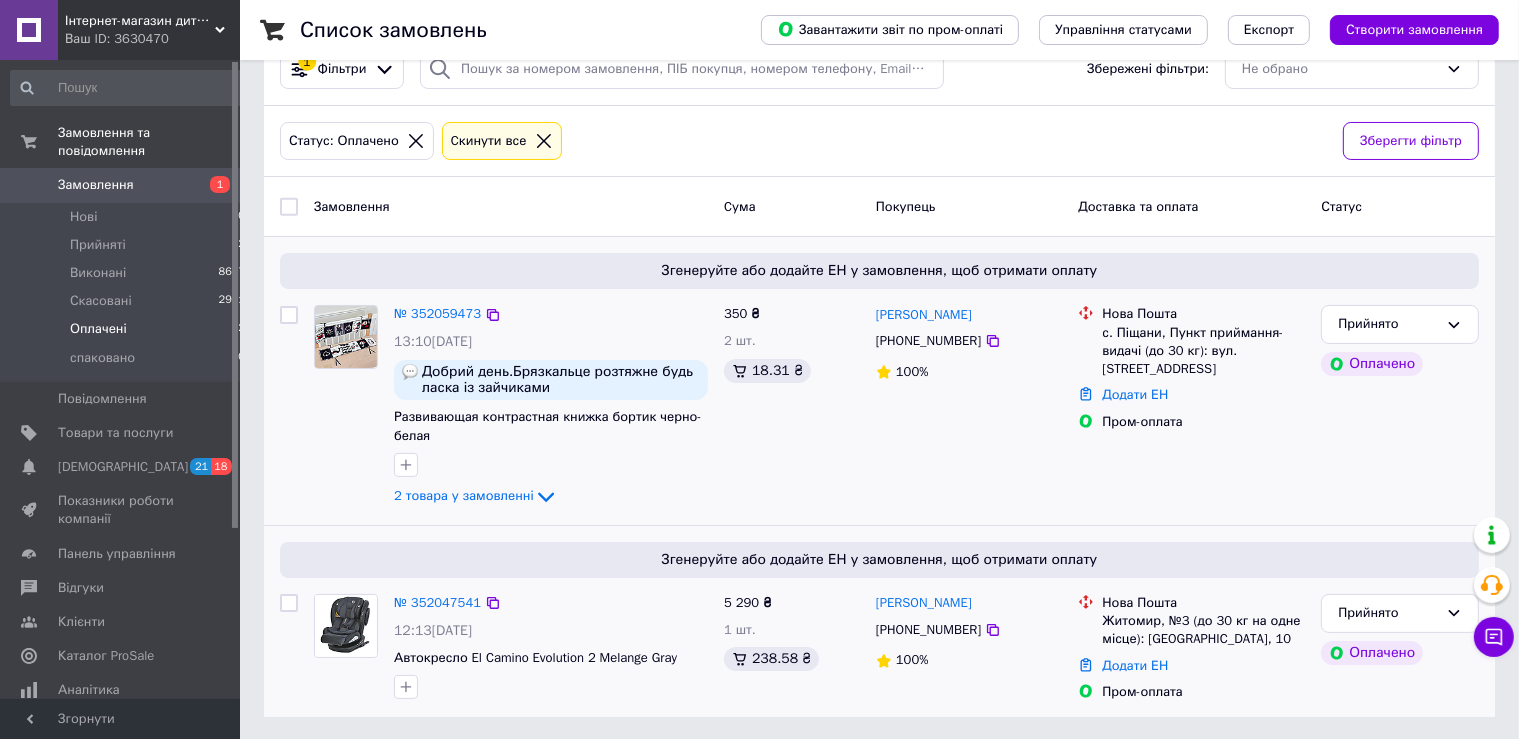 click at bounding box center [346, 626] 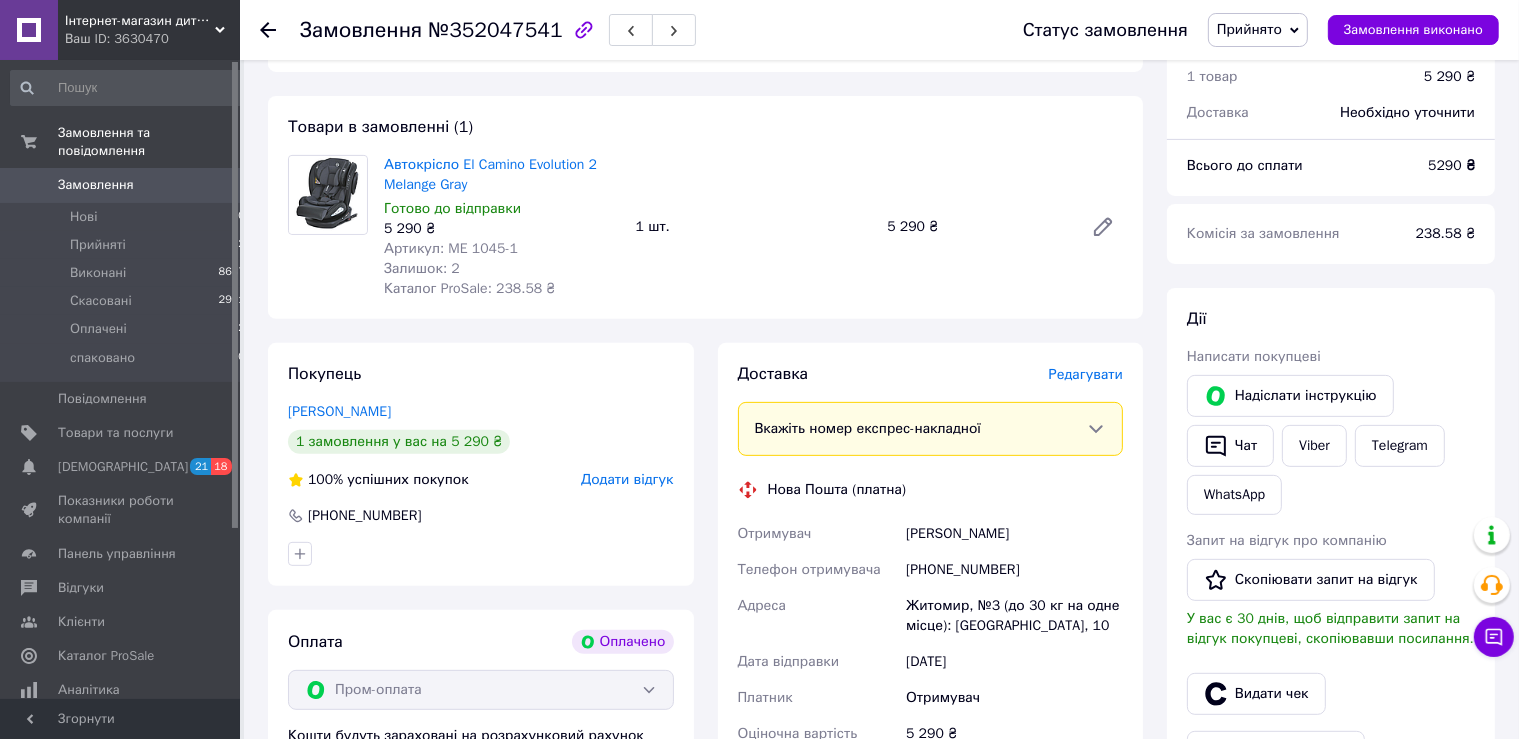 scroll, scrollTop: 528, scrollLeft: 0, axis: vertical 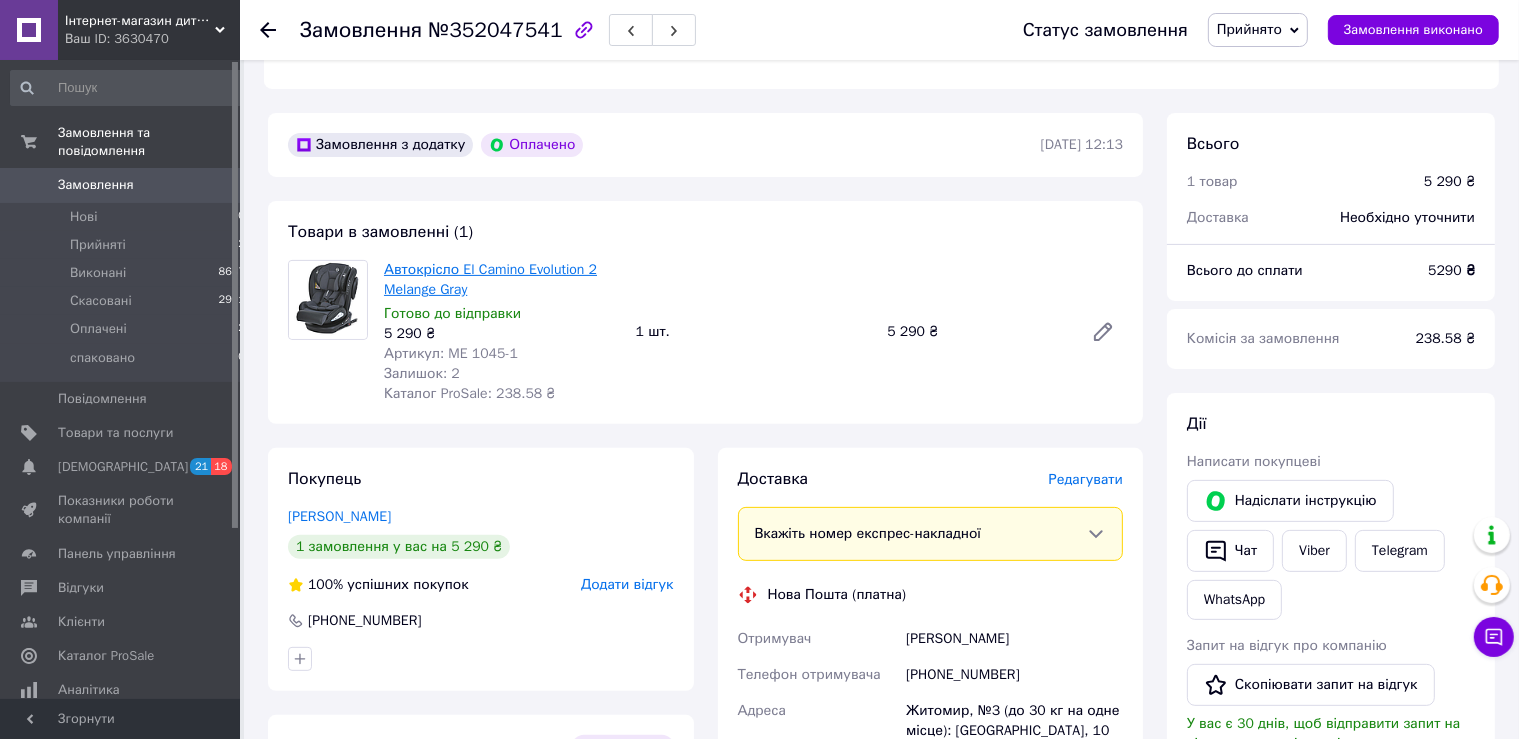 click on "Автокрісло El Camino Evolution 2 Melange Gray" at bounding box center (490, 279) 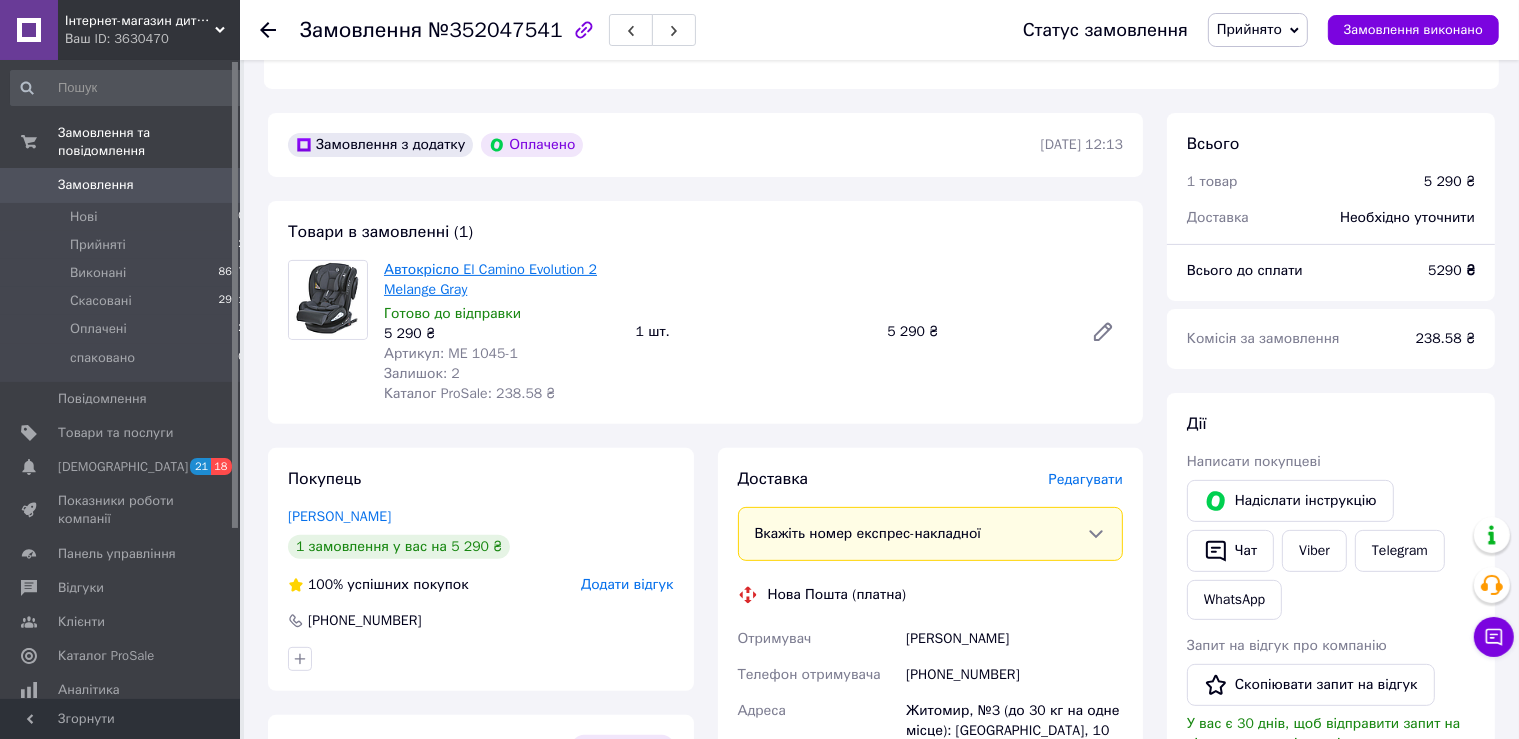click on "Автокрісло El Camino Evolution 2 Melange Gray" at bounding box center [490, 279] 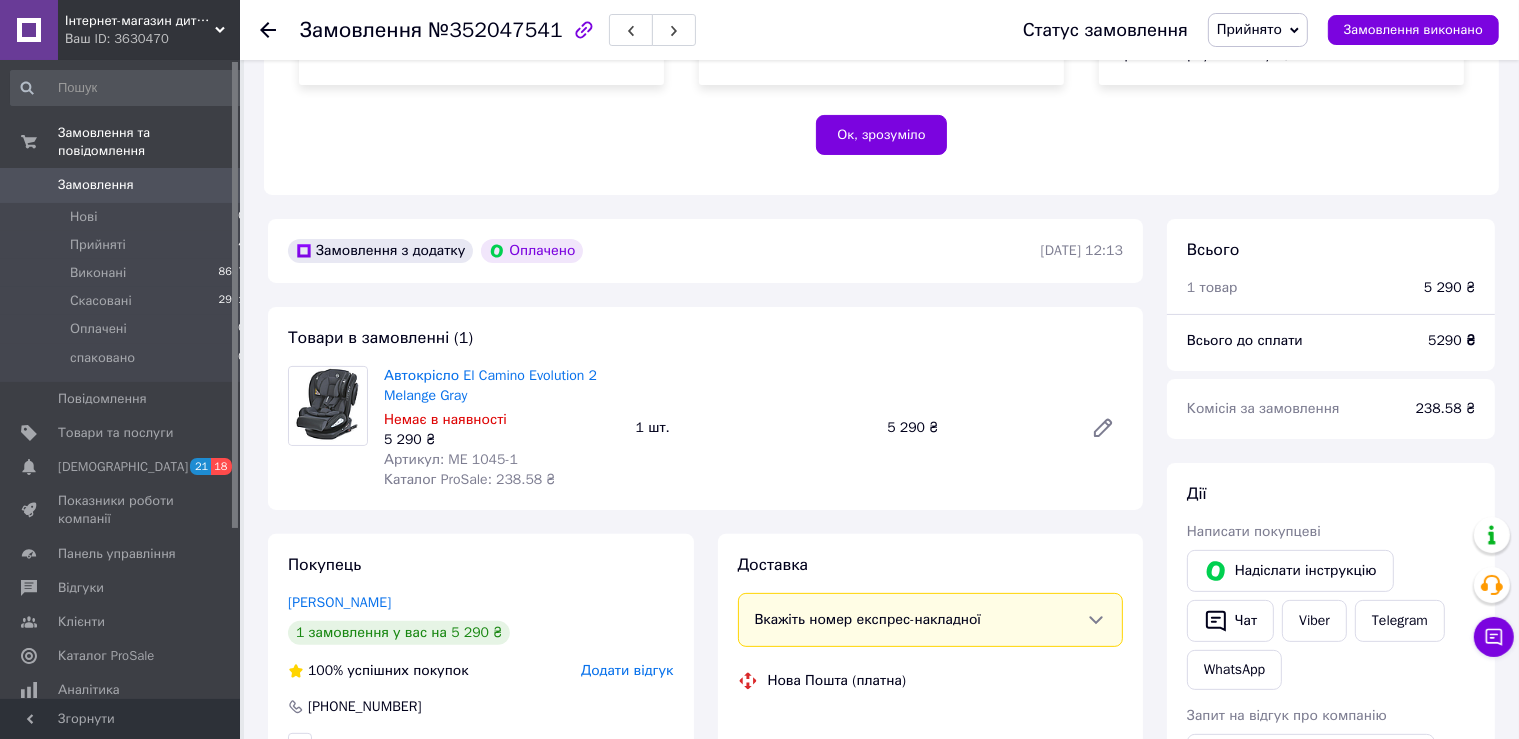 scroll, scrollTop: 377, scrollLeft: 0, axis: vertical 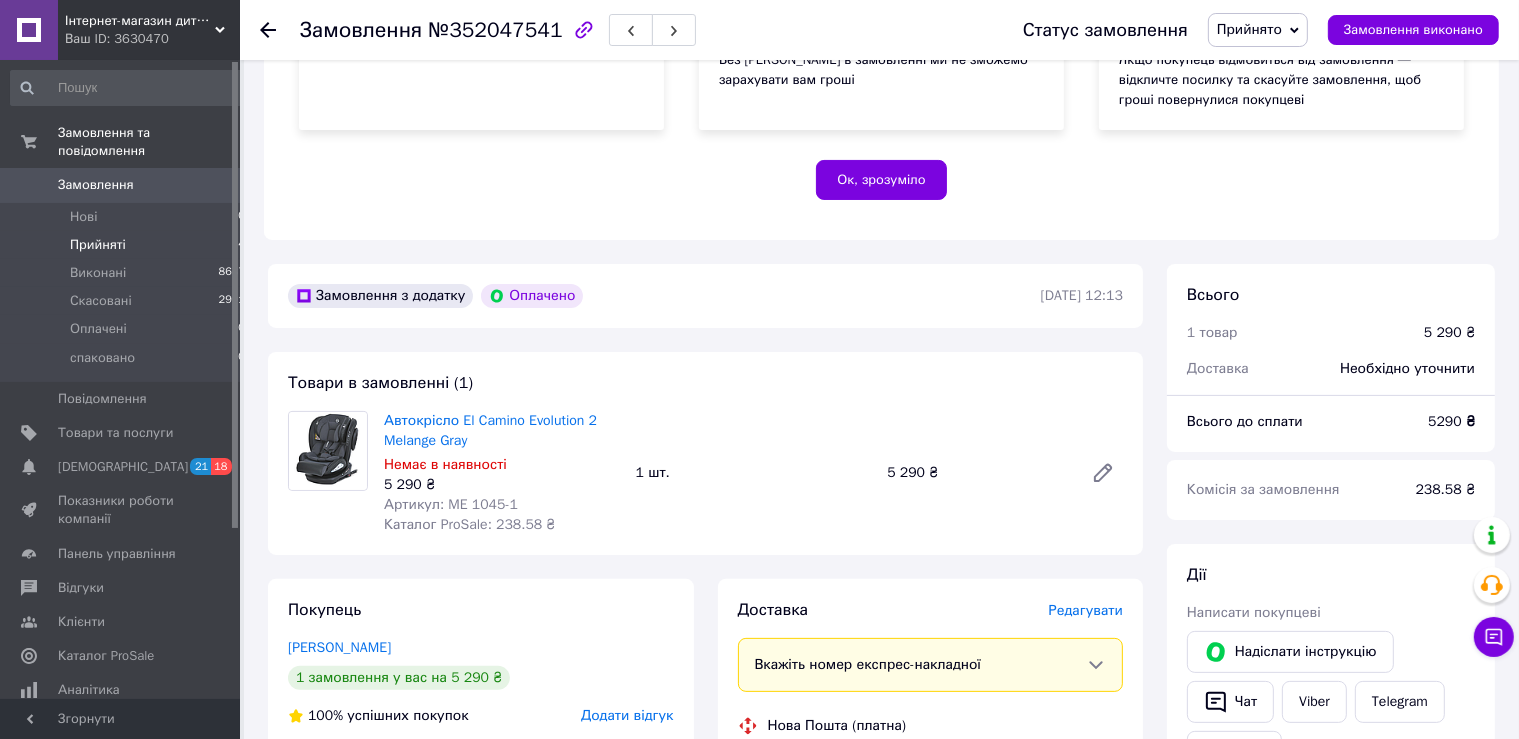 click on "Прийняті 4" at bounding box center [128, 245] 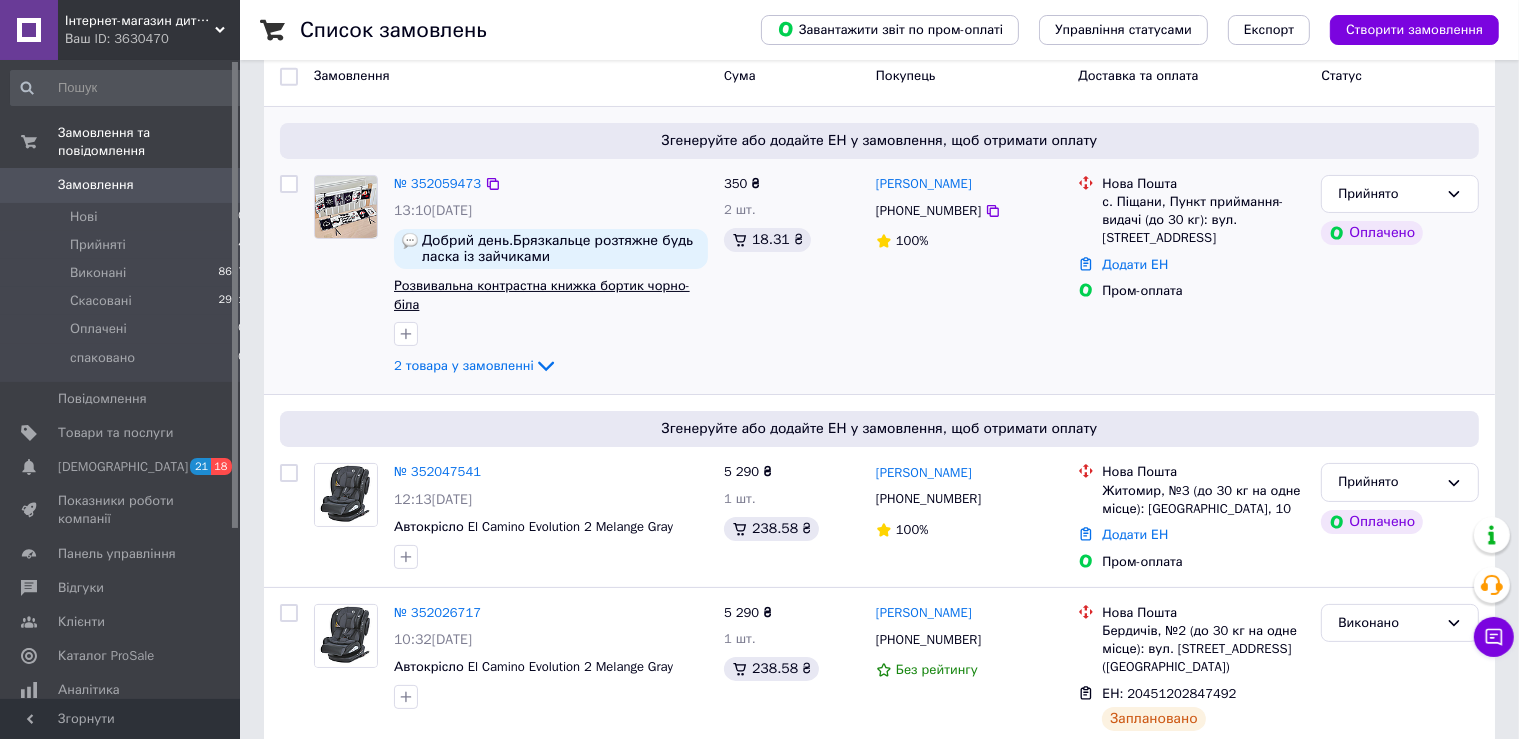 scroll, scrollTop: 316, scrollLeft: 0, axis: vertical 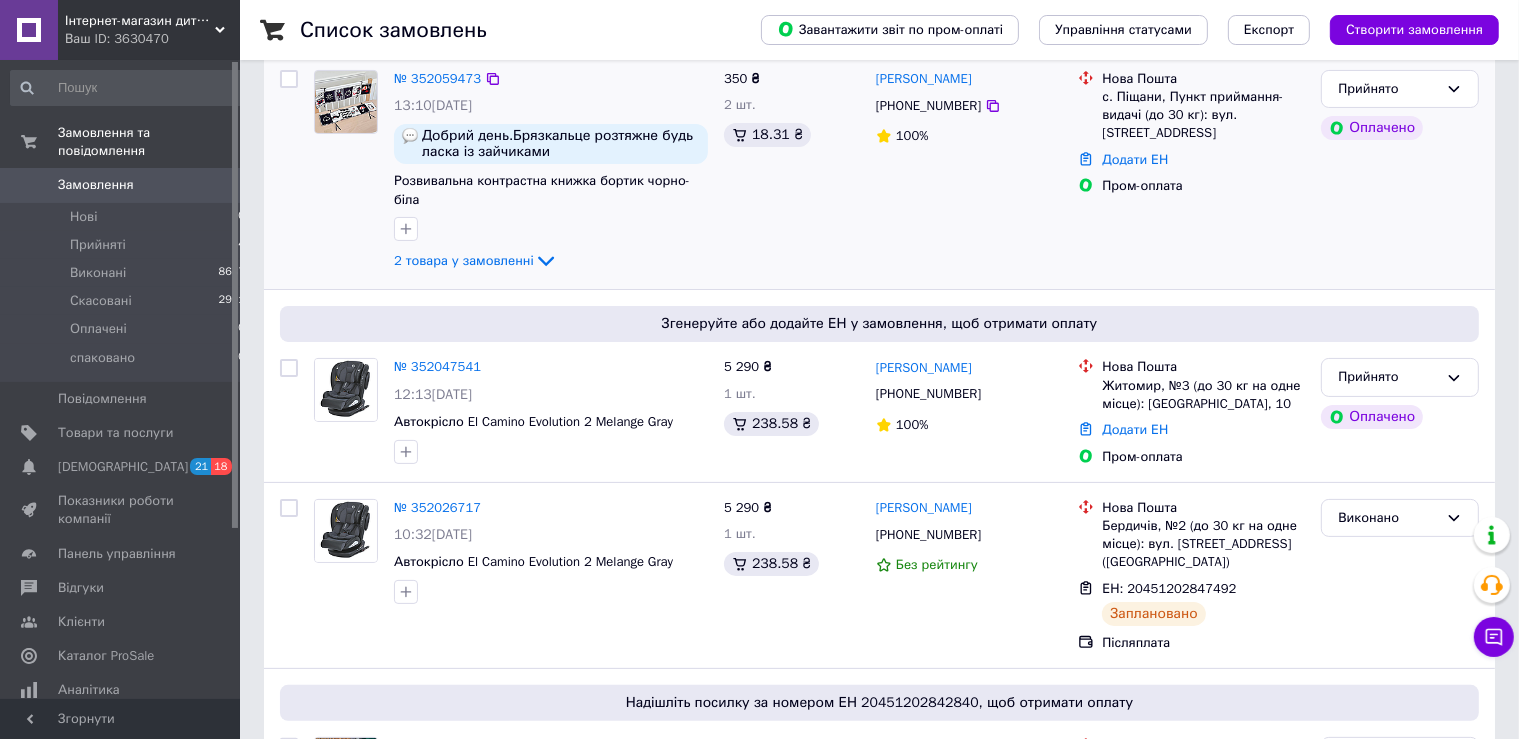 click on "№ 352059473 13:10, 10.07.2025 Добрий день.Брязкальце розтяжне будь ласка із зайчиками  Розвивальна контрастна книжка бортик чорно-біла 2 товара у замовленні" at bounding box center [551, 172] 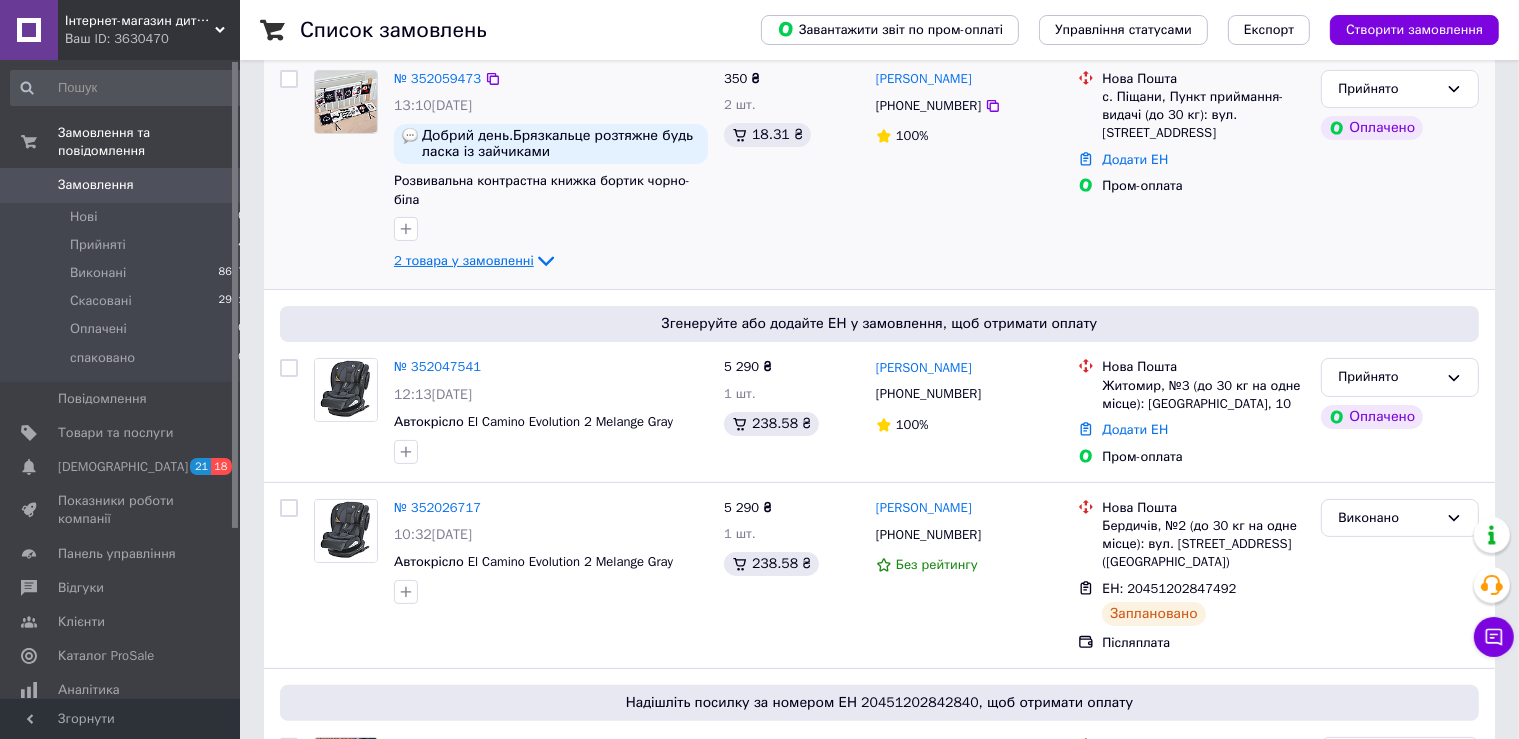 click 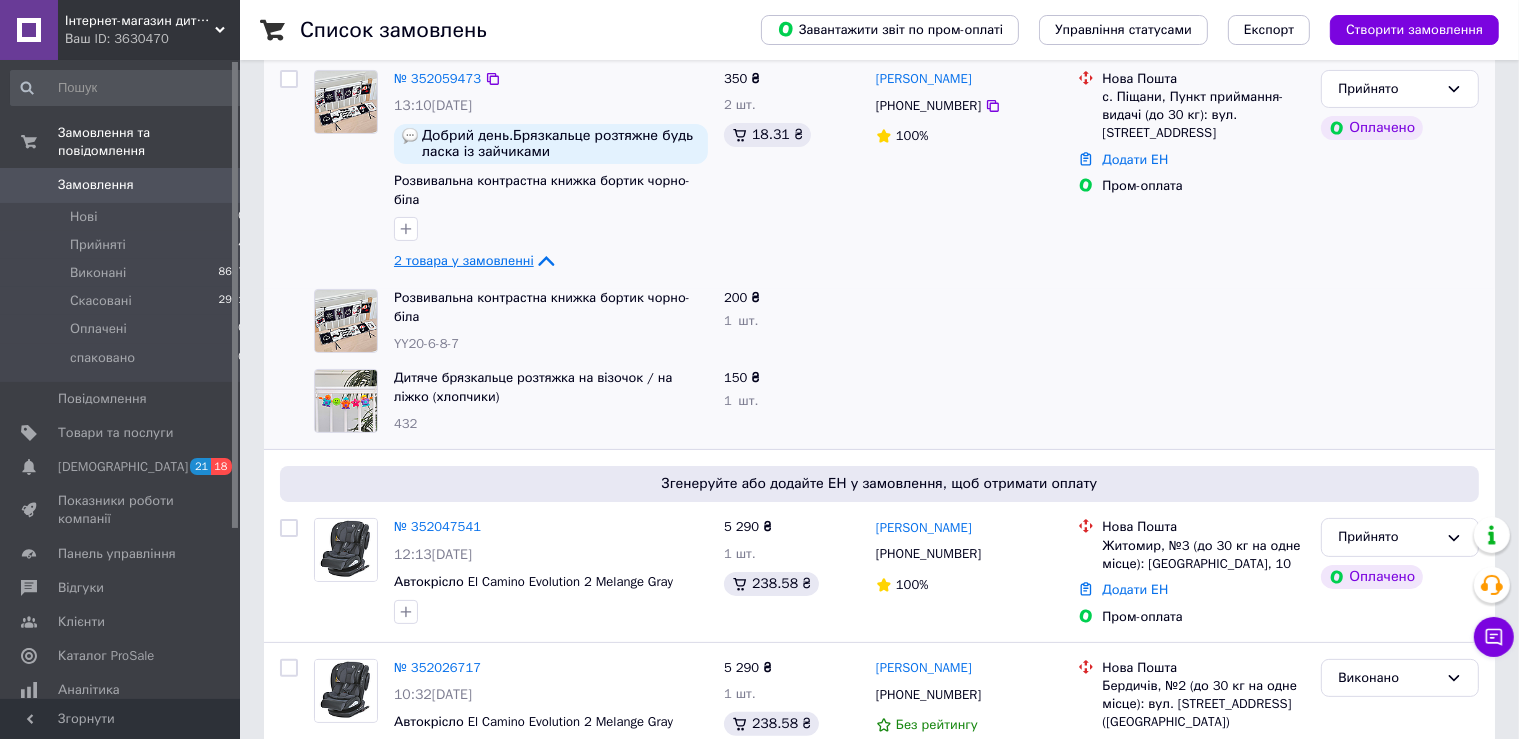 click 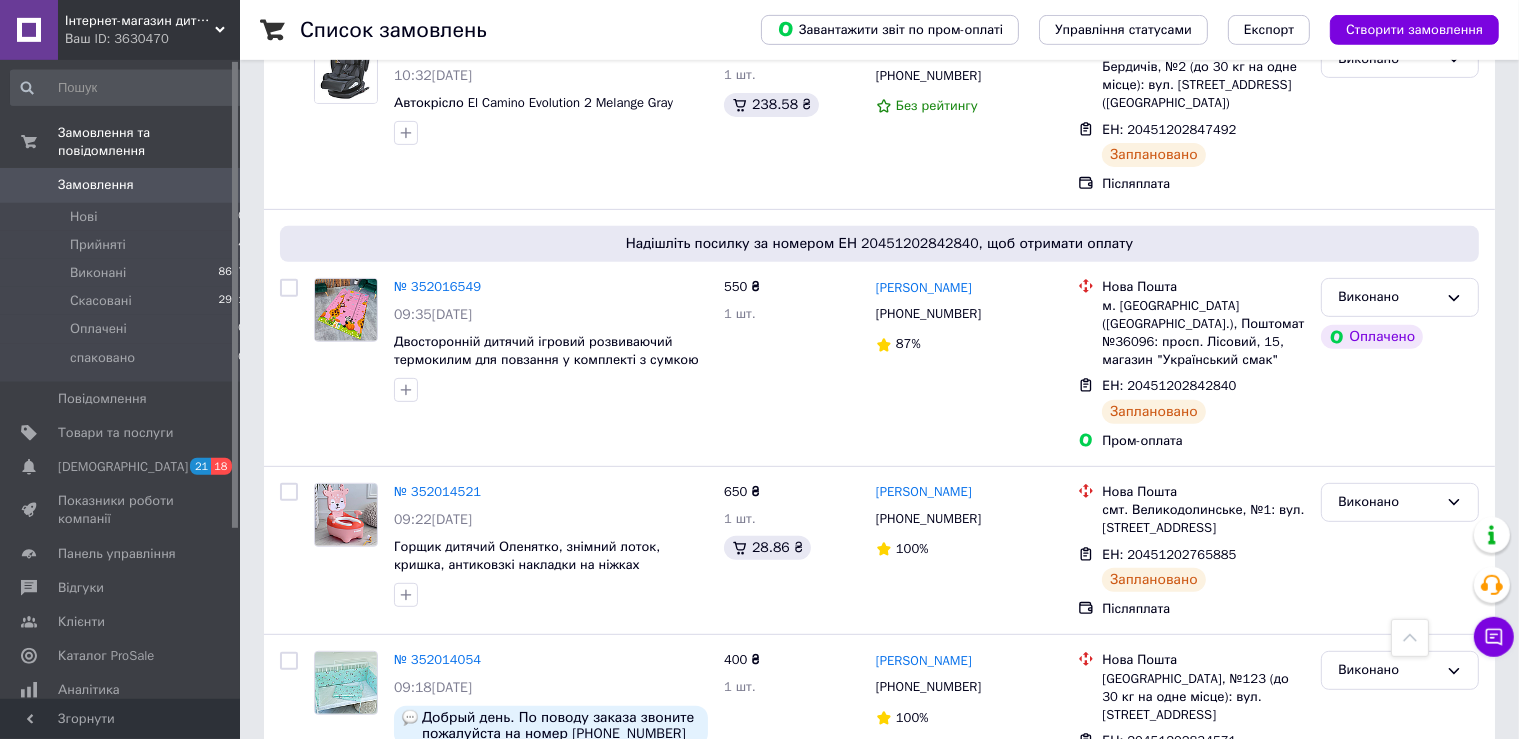 scroll, scrollTop: 528, scrollLeft: 0, axis: vertical 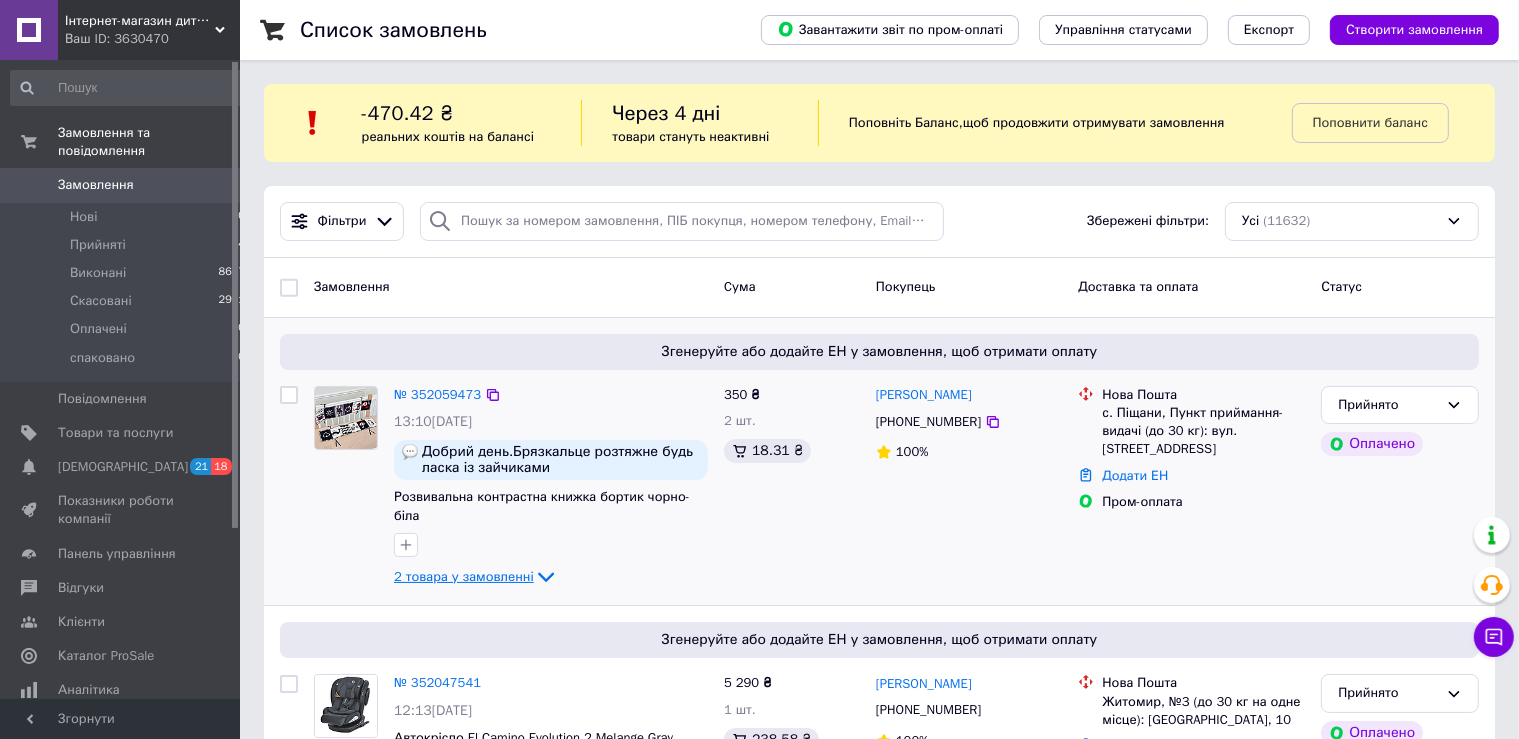 click at bounding box center [346, 418] 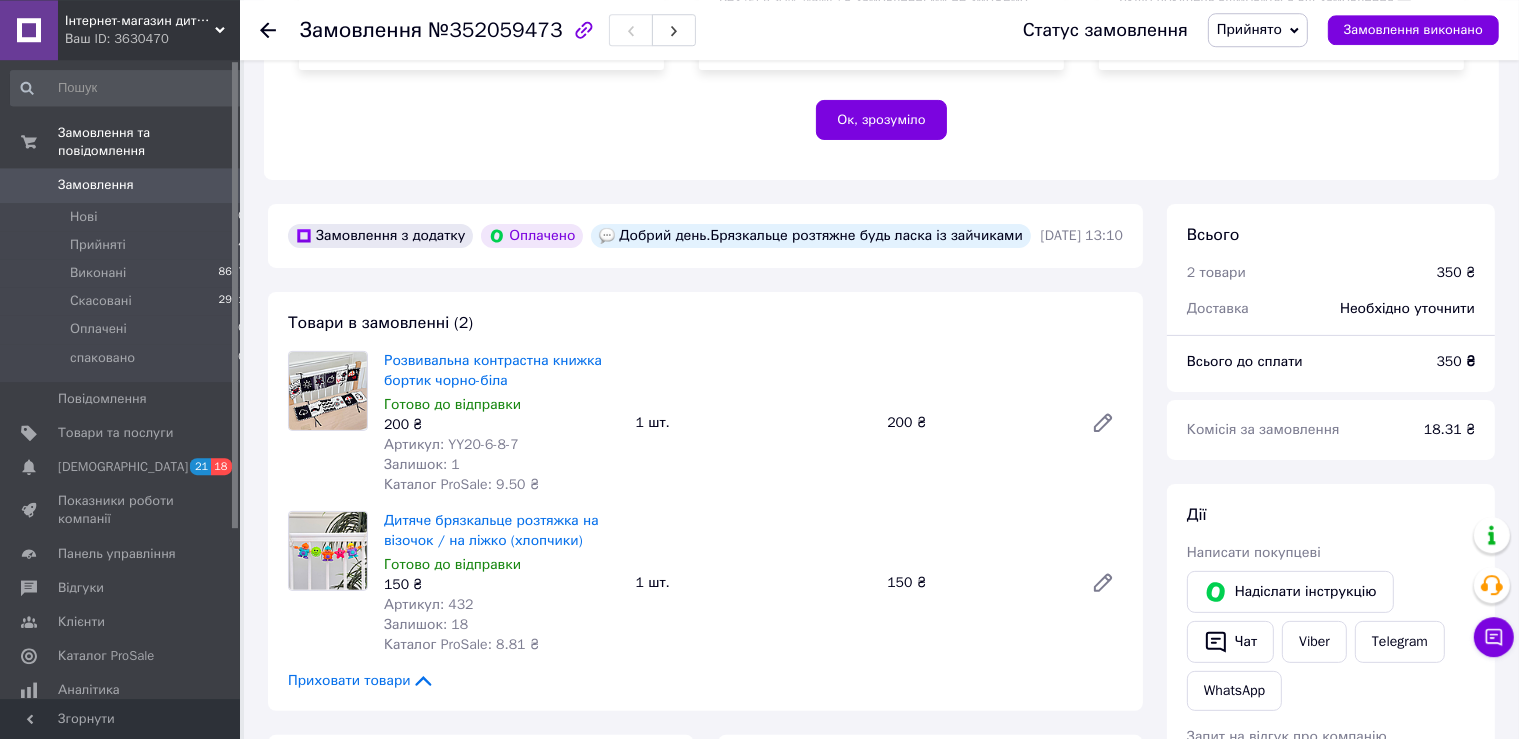 scroll, scrollTop: 483, scrollLeft: 0, axis: vertical 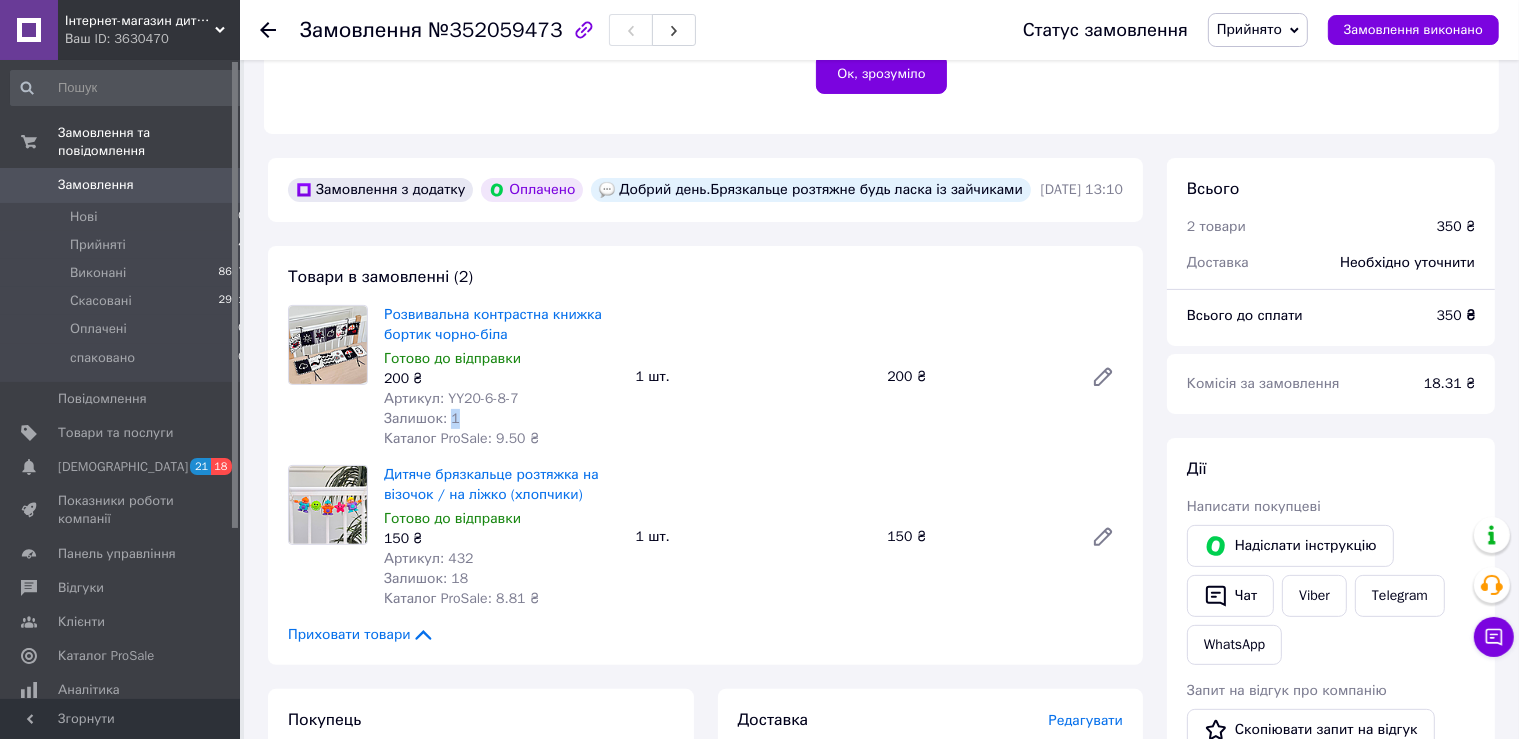 drag, startPoint x: 447, startPoint y: 416, endPoint x: 459, endPoint y: 418, distance: 12.165525 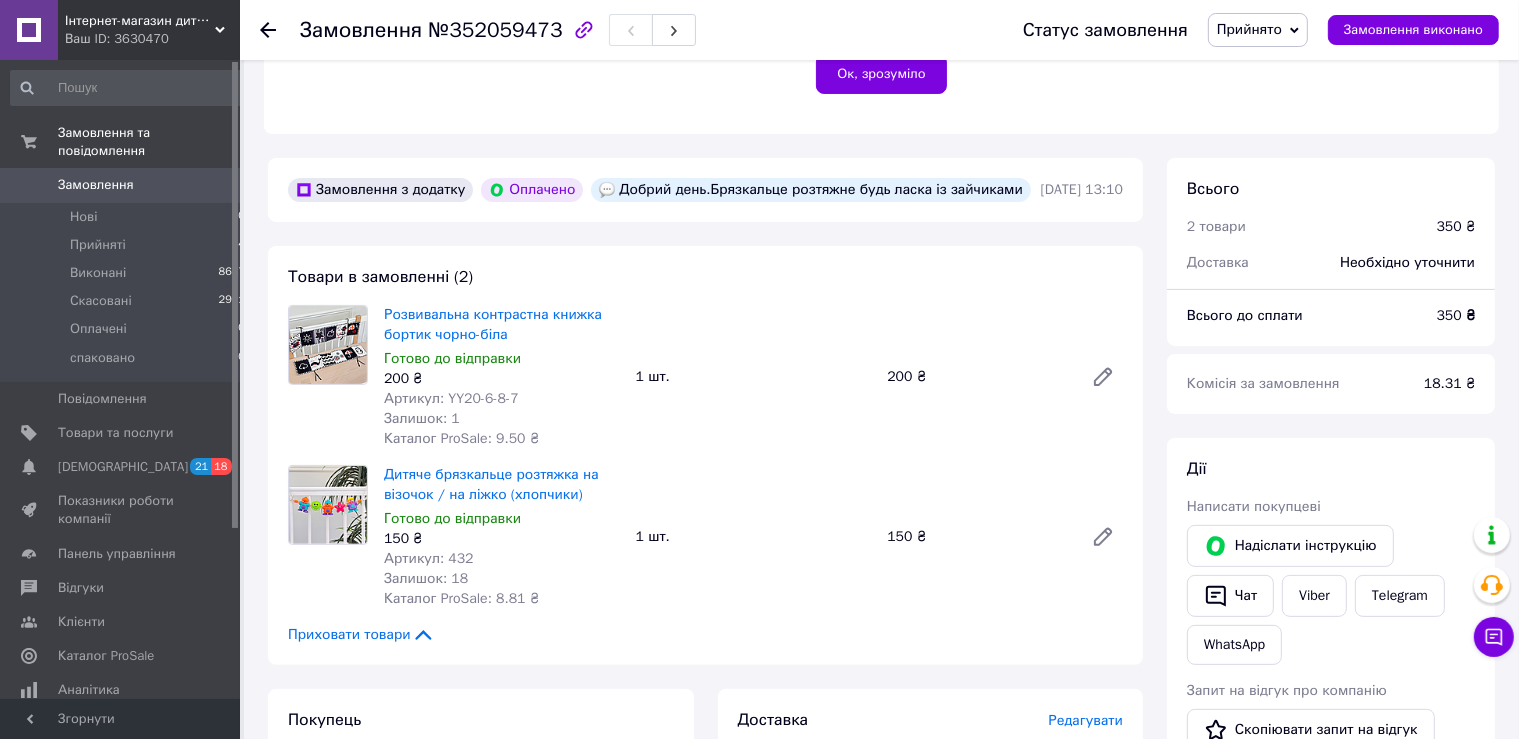 click on "Залишок: 1" at bounding box center [502, 419] 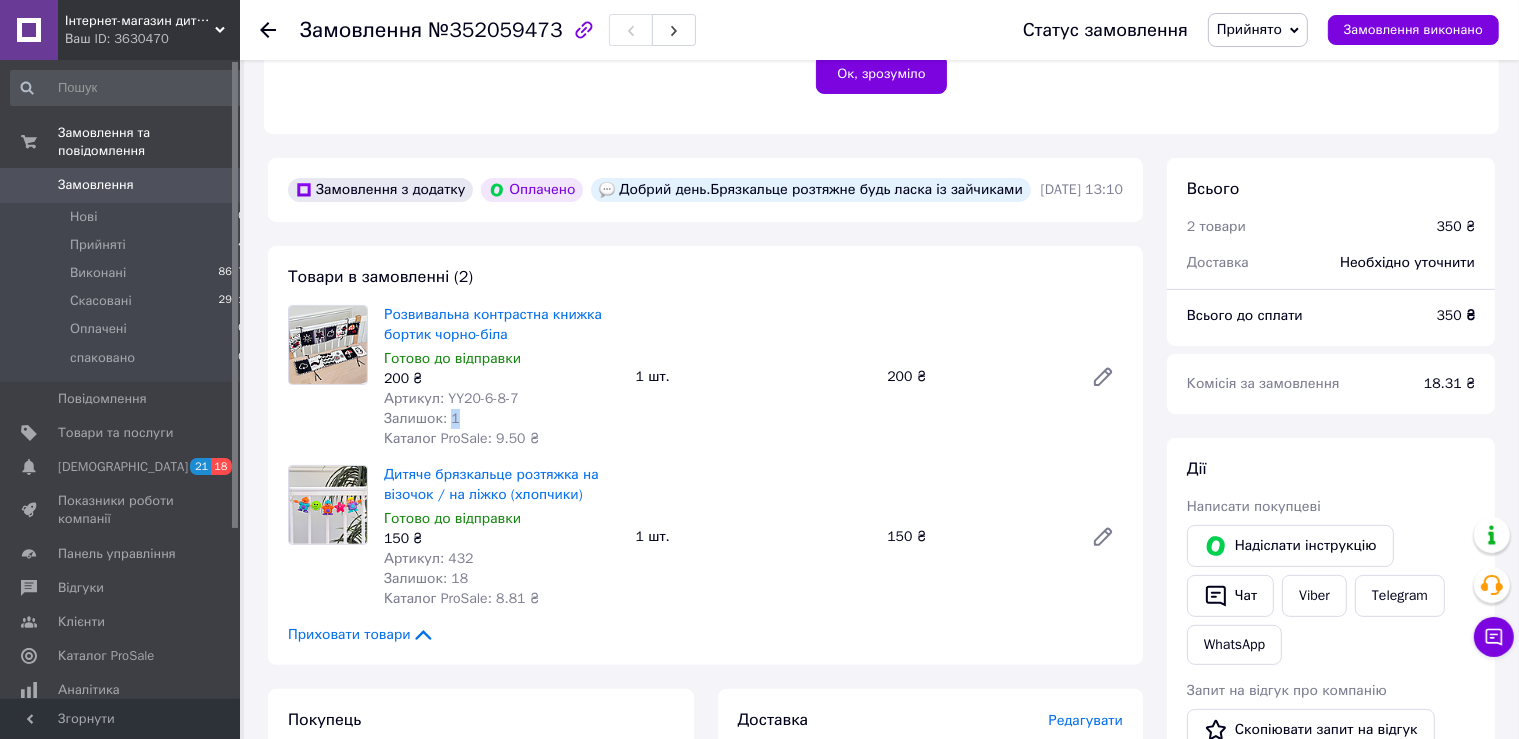 drag, startPoint x: 447, startPoint y: 418, endPoint x: 466, endPoint y: 418, distance: 19 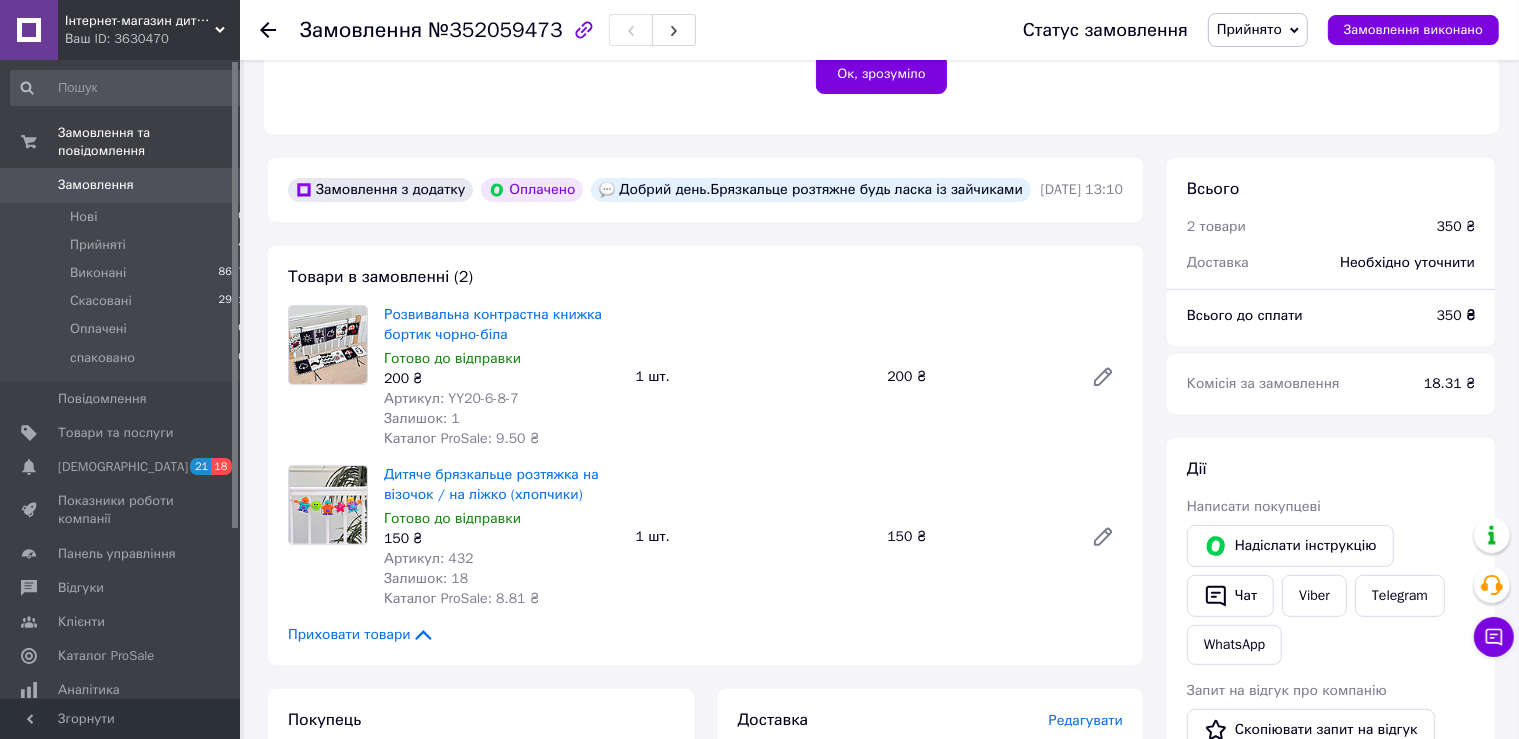 click on "Залишок: 1" at bounding box center (502, 419) 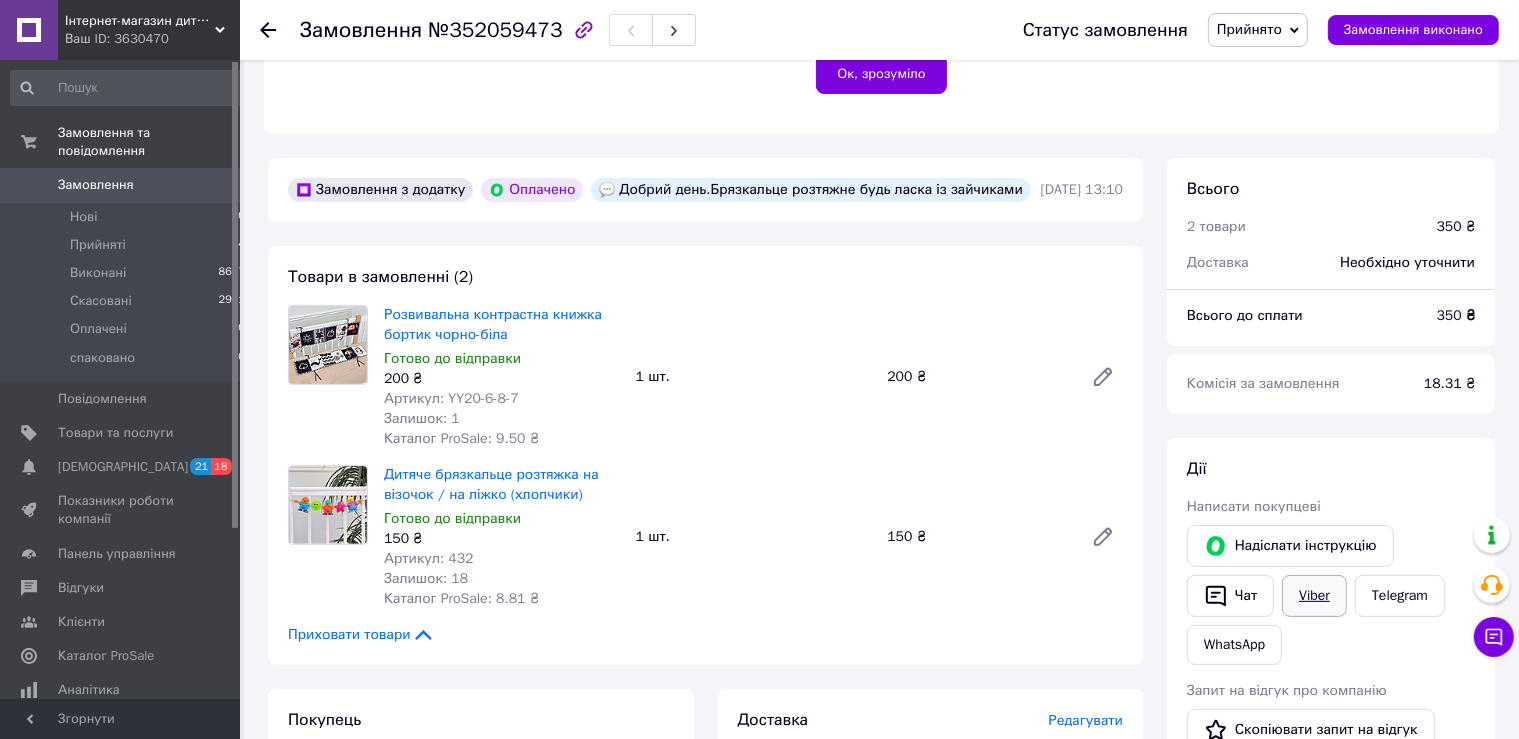 click on "Viber" at bounding box center [1314, 596] 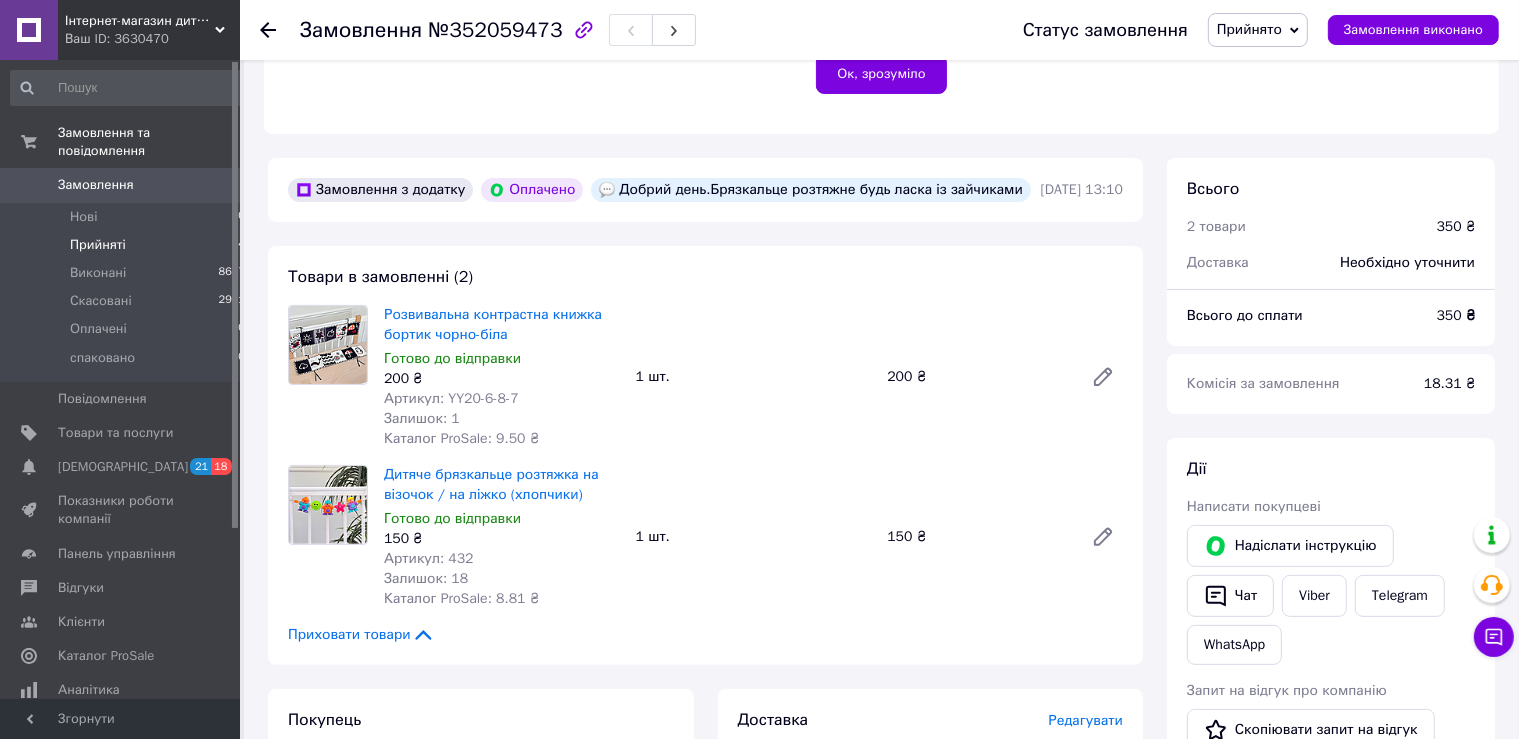 click on "Прийняті 4" at bounding box center (128, 245) 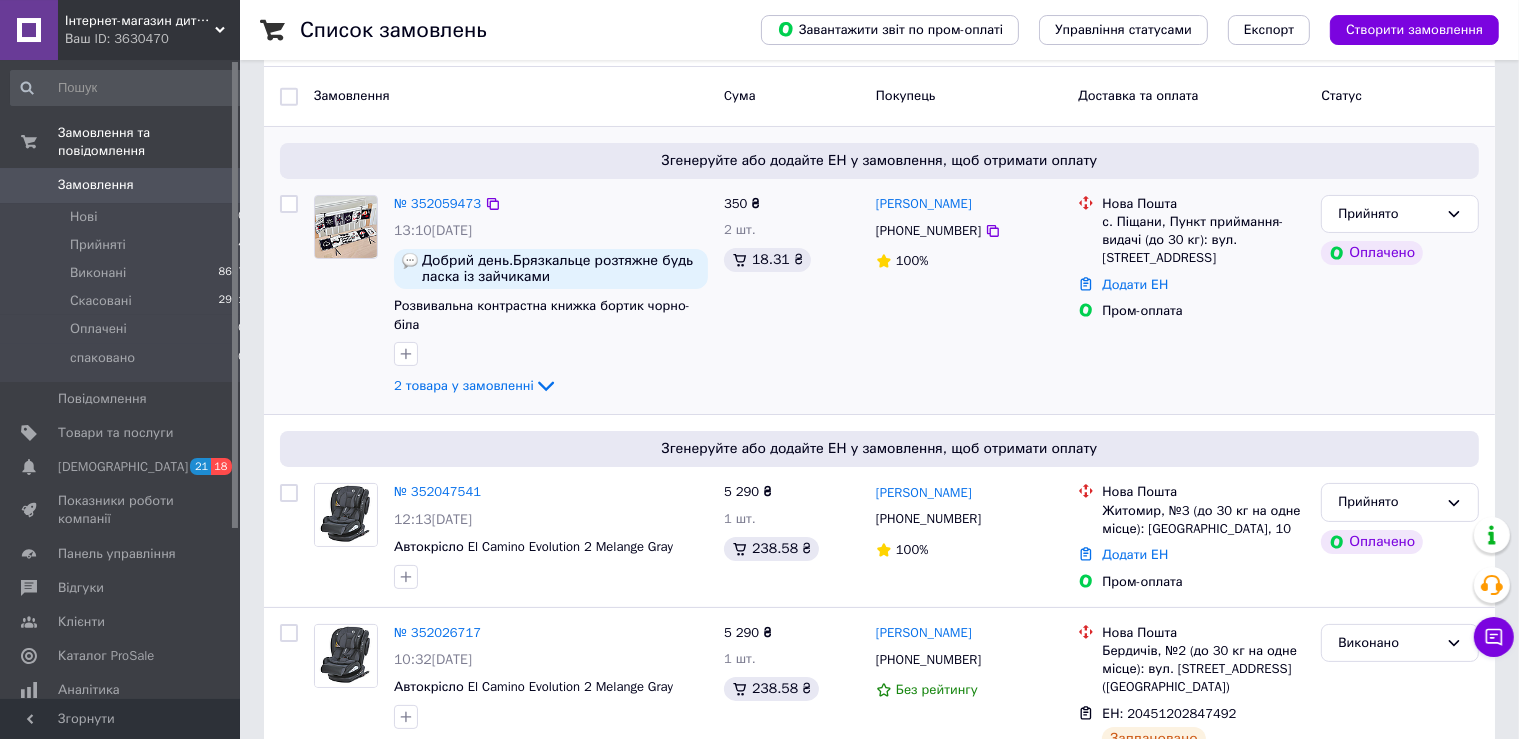 scroll, scrollTop: 211, scrollLeft: 0, axis: vertical 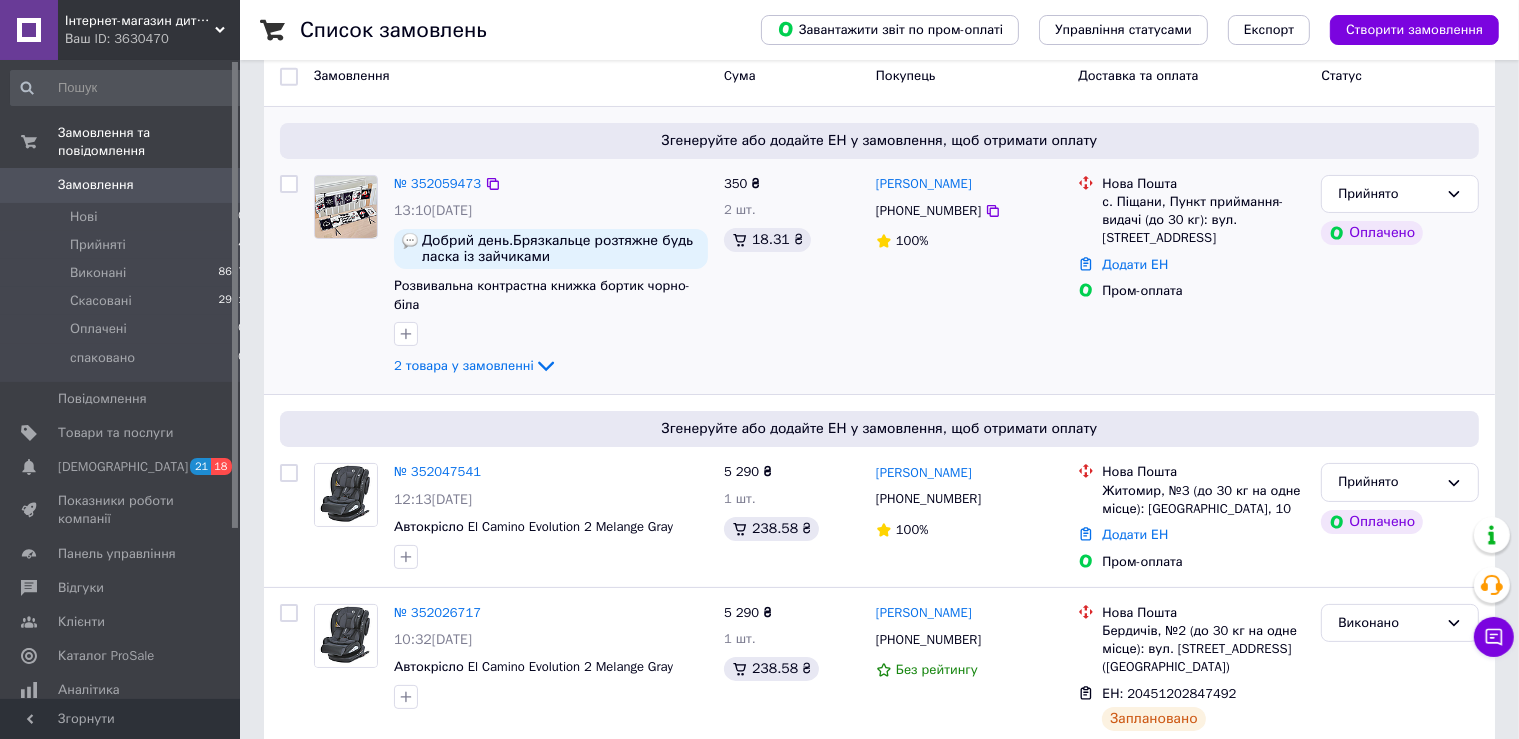 click at bounding box center [346, 207] 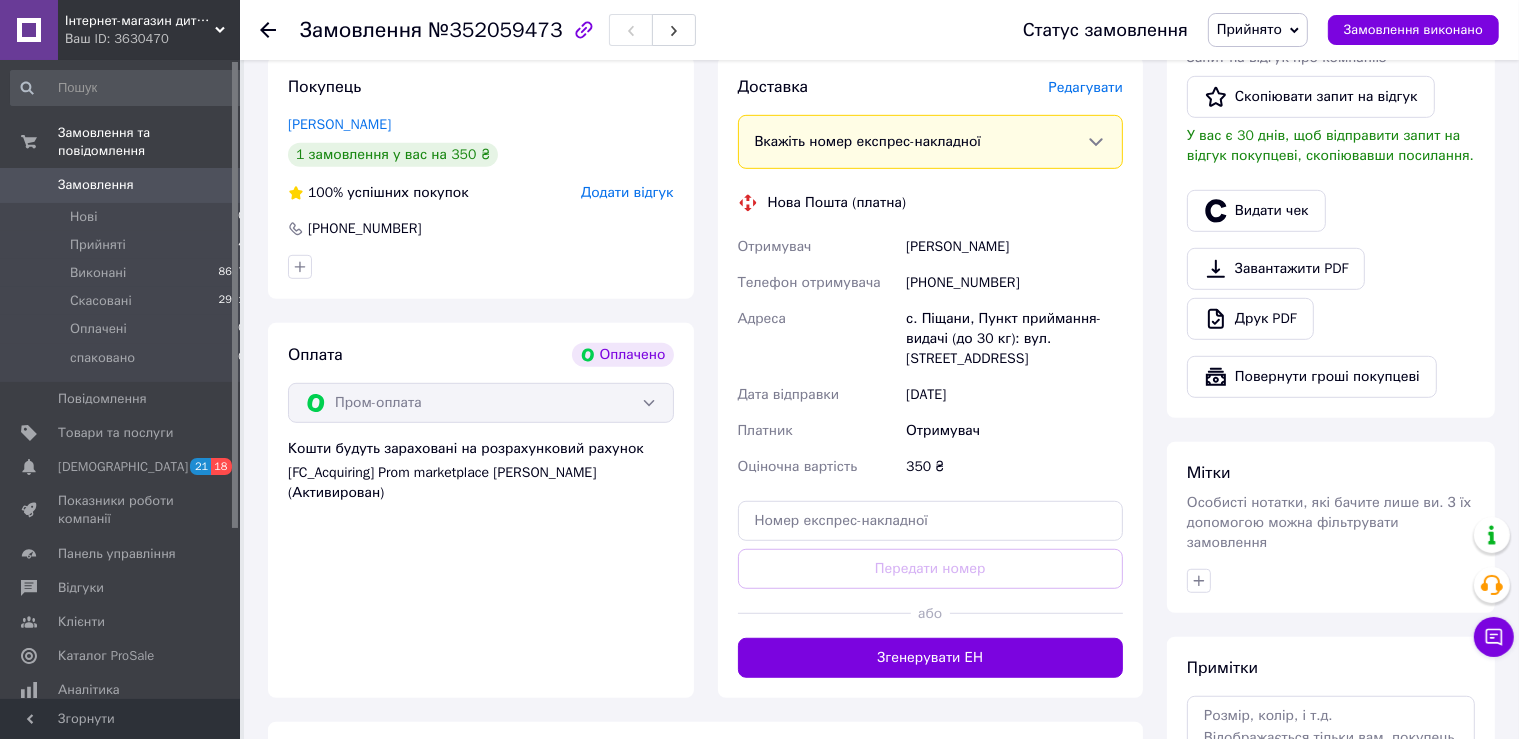 scroll, scrollTop: 1433, scrollLeft: 0, axis: vertical 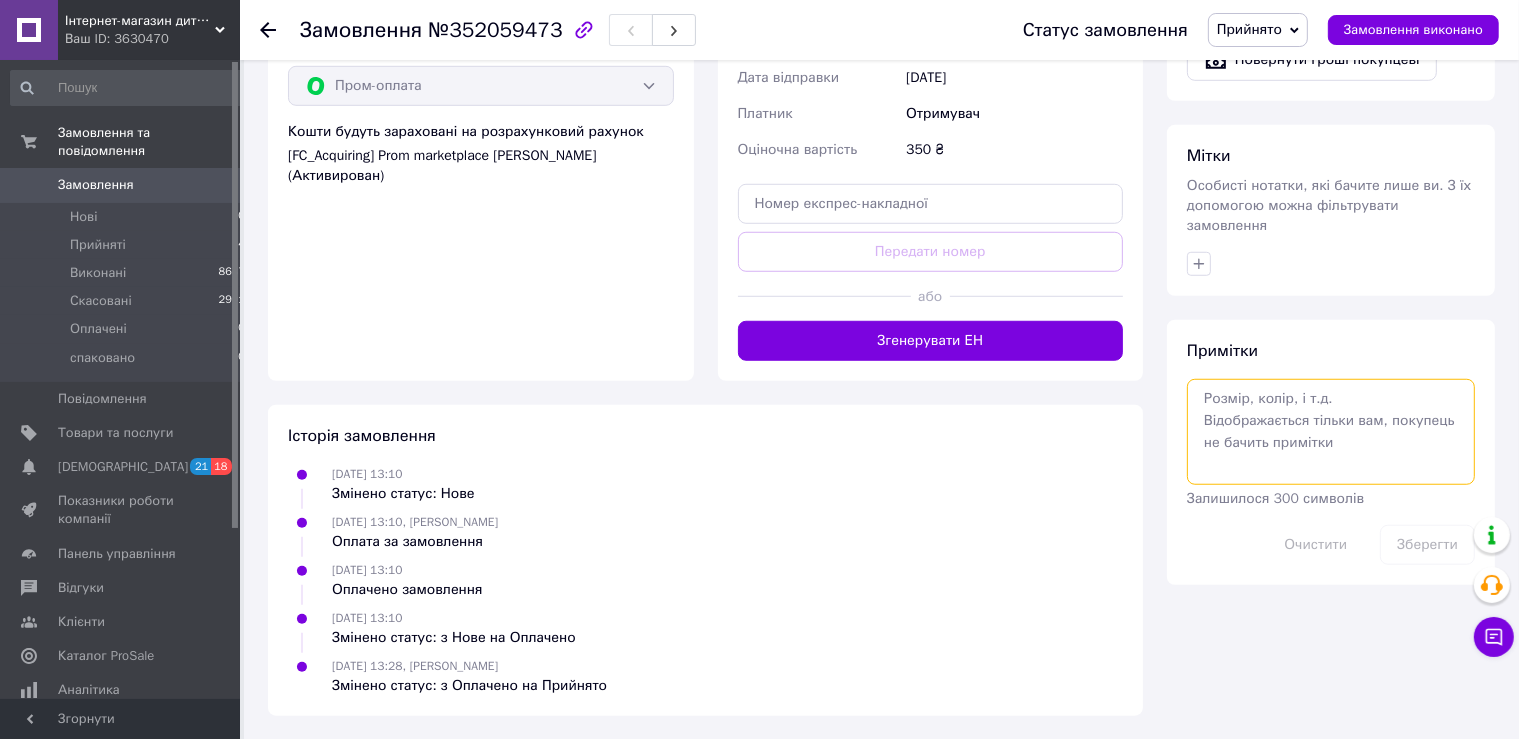 click at bounding box center (1331, 432) 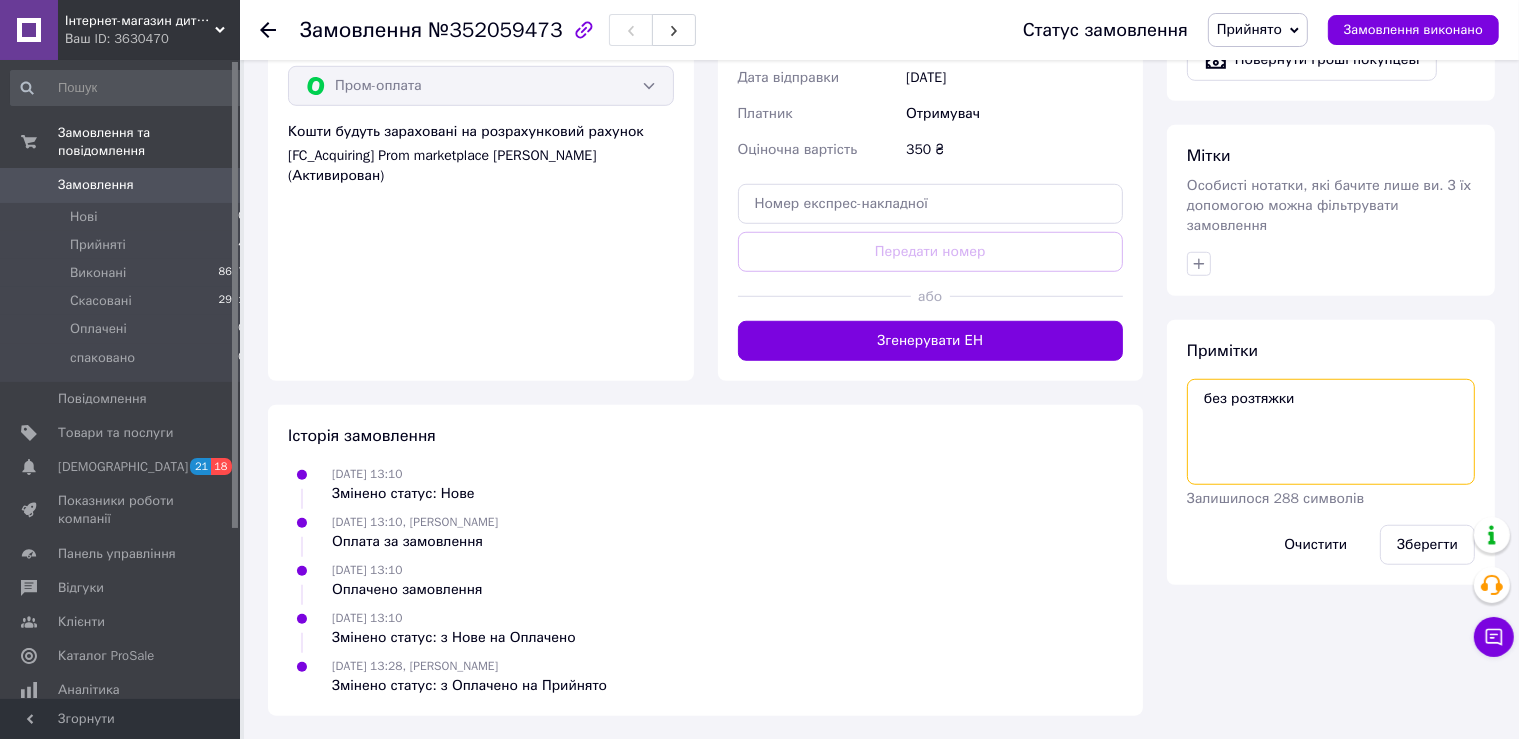 type on "без розтяжки" 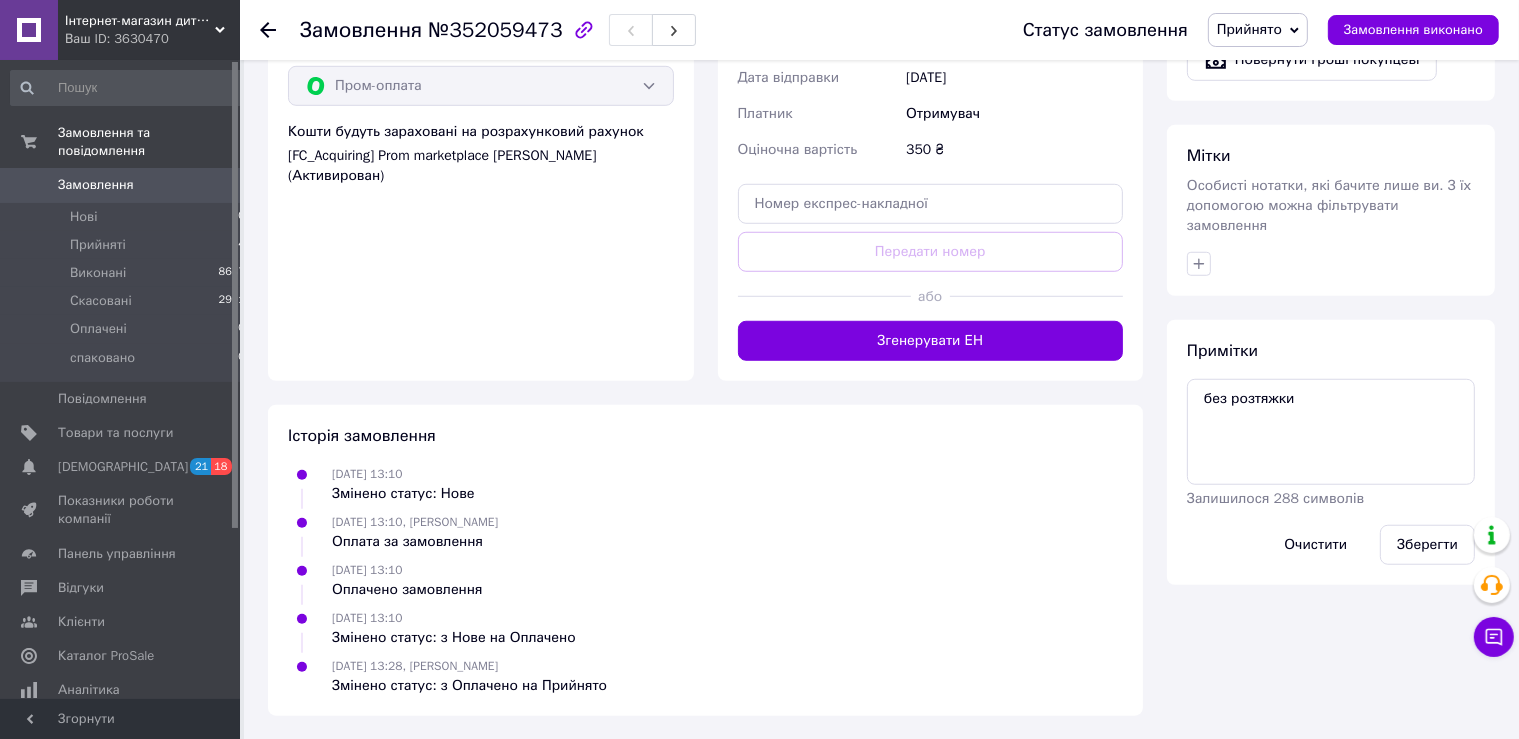 click on "Зберегти" at bounding box center [1427, 545] 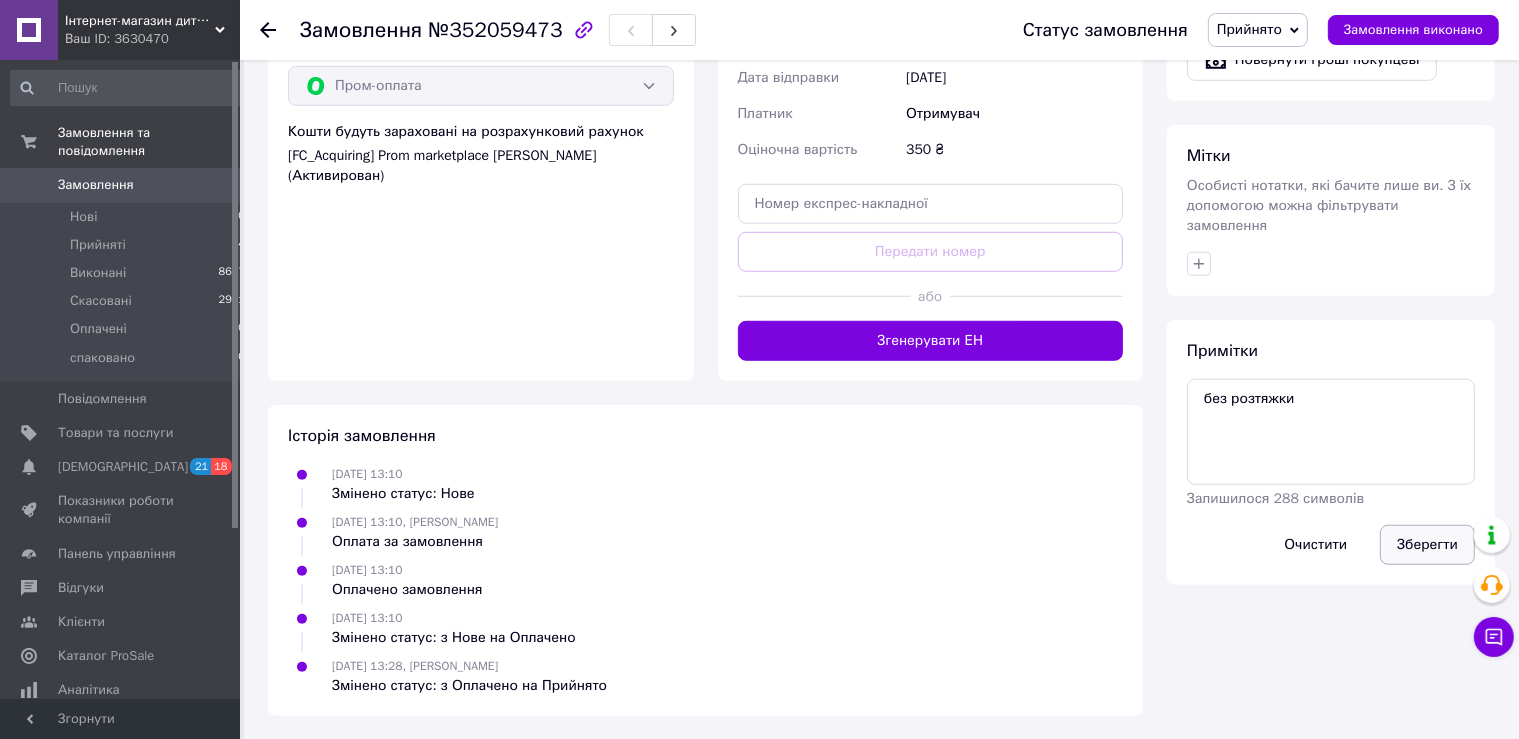 click on "Зберегти" at bounding box center [1427, 545] 